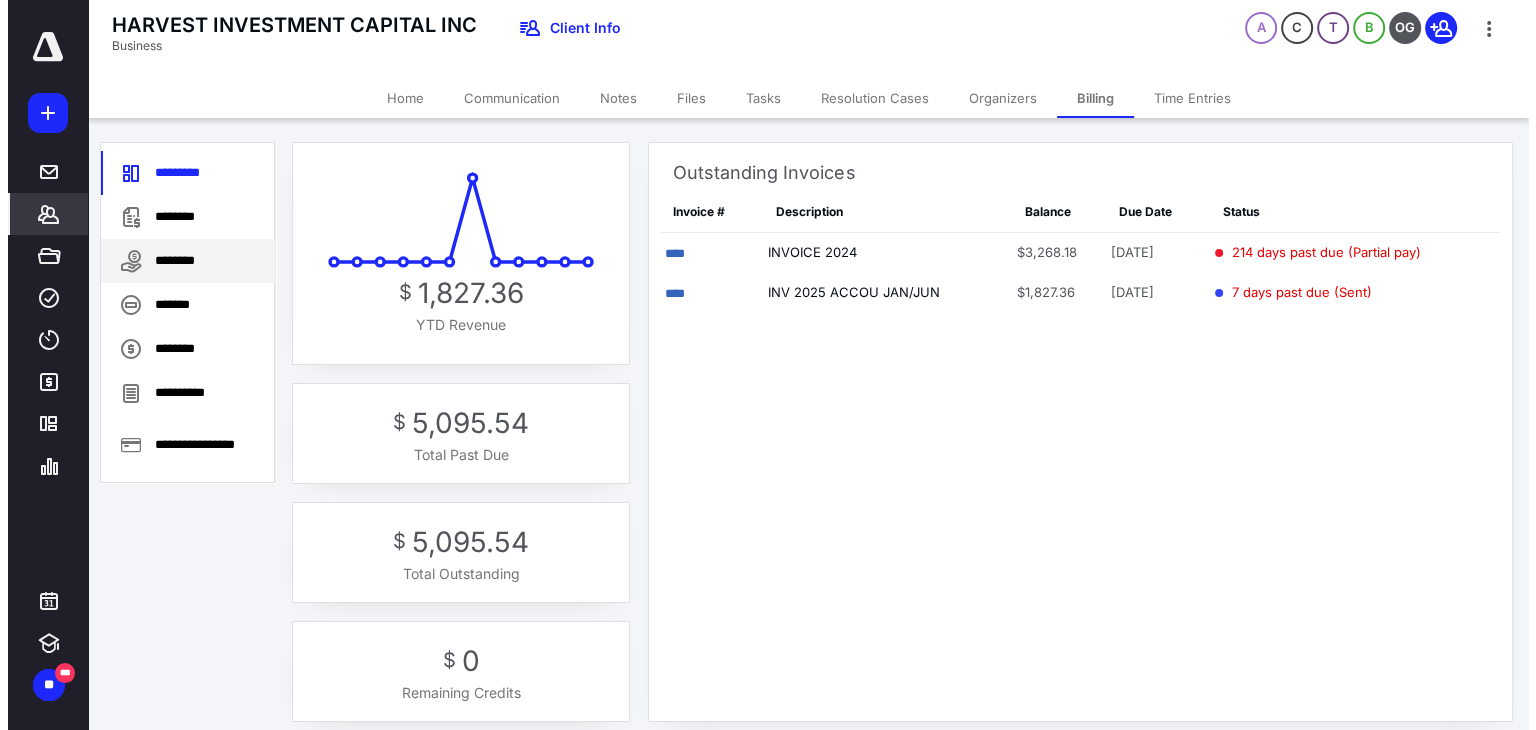 scroll, scrollTop: 0, scrollLeft: 0, axis: both 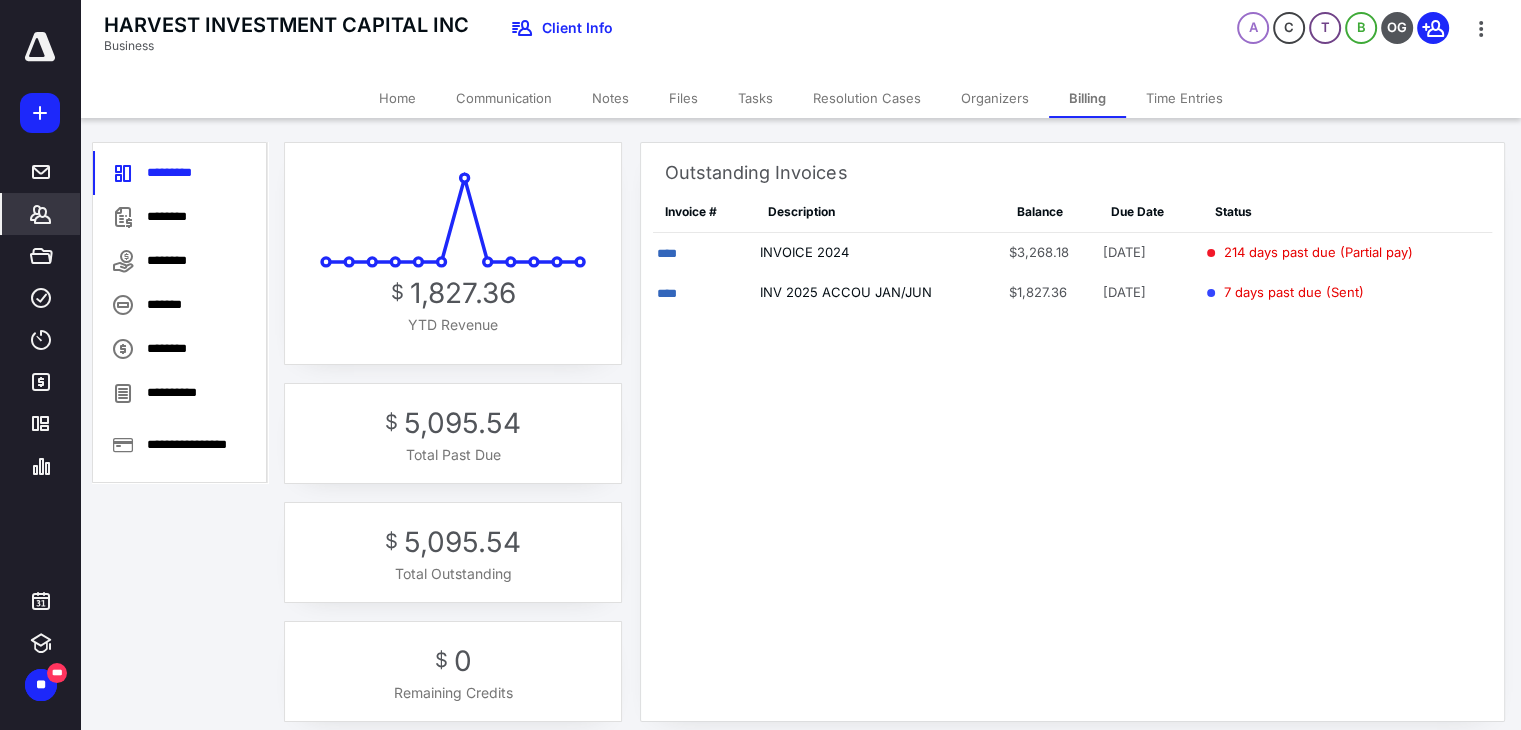 click on "Outstanding Invoices Invoice # Description Balance Due Date Status **** INVOICE 2024 $3,268.18 [DATE] 214 days past due (Partial pay) **** INV 2025 ACCOU JAN/JUN $1,827.36 [DATE] 7 days past due (Sent)" at bounding box center [1072, 388] 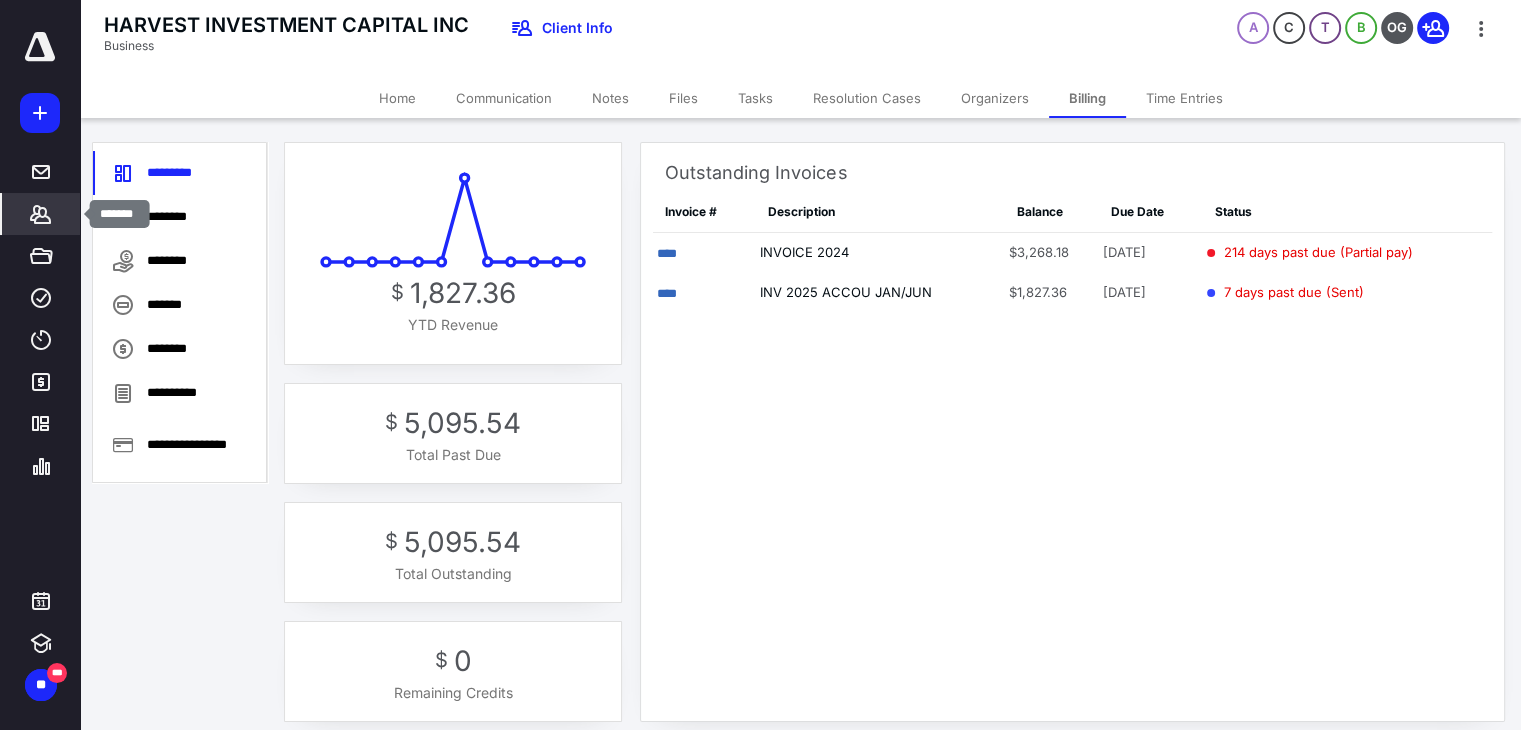 click on "*******" at bounding box center [41, 214] 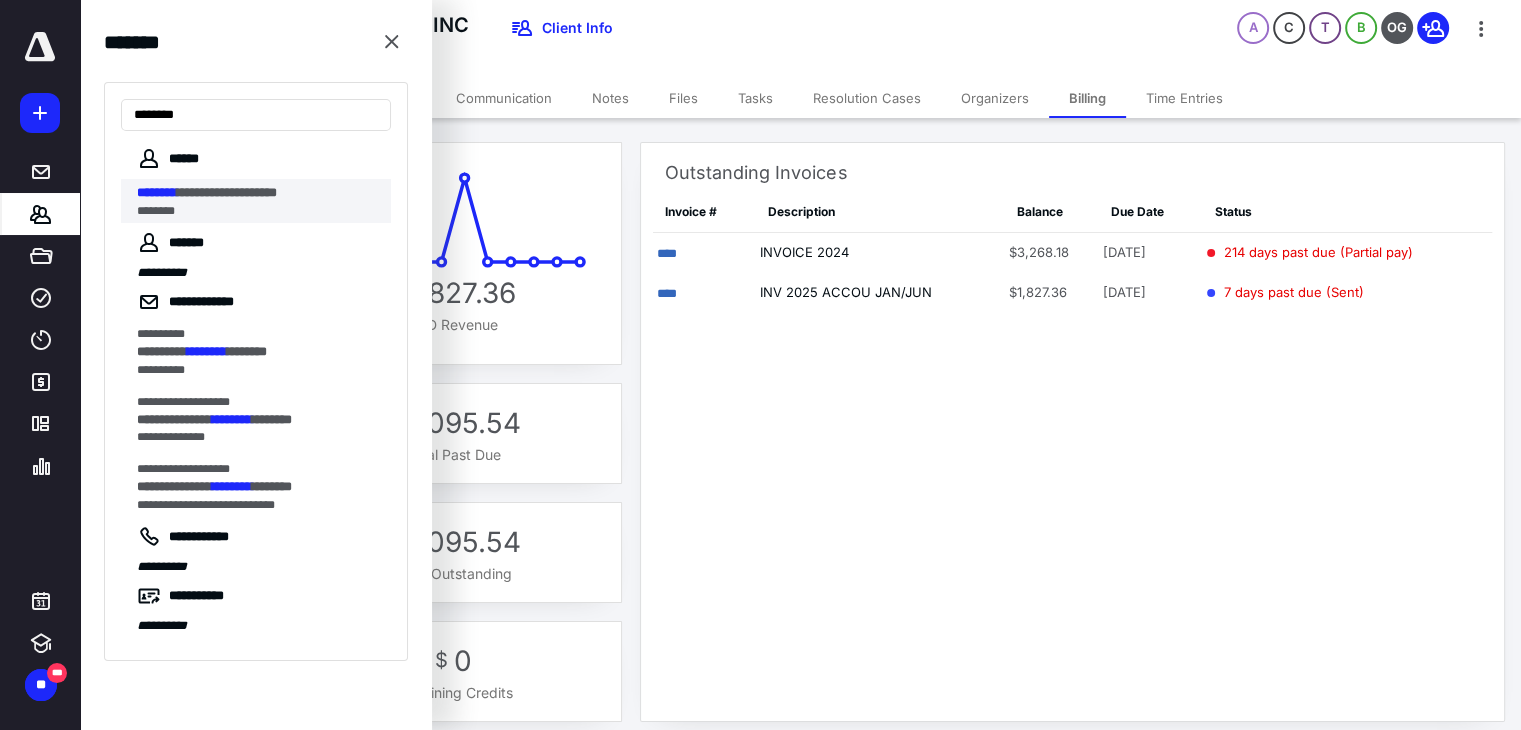 type on "********" 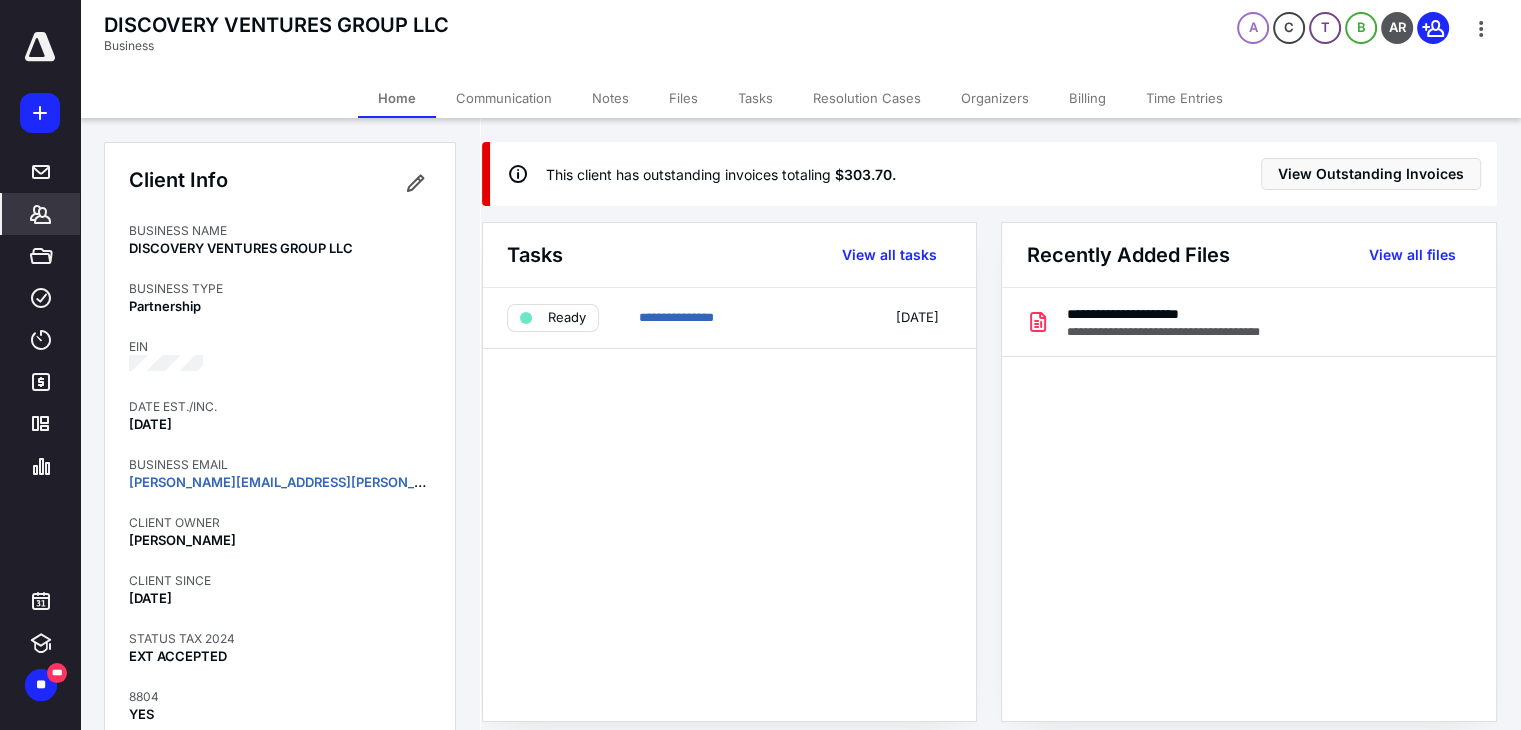 click on "Billing" at bounding box center (1087, 98) 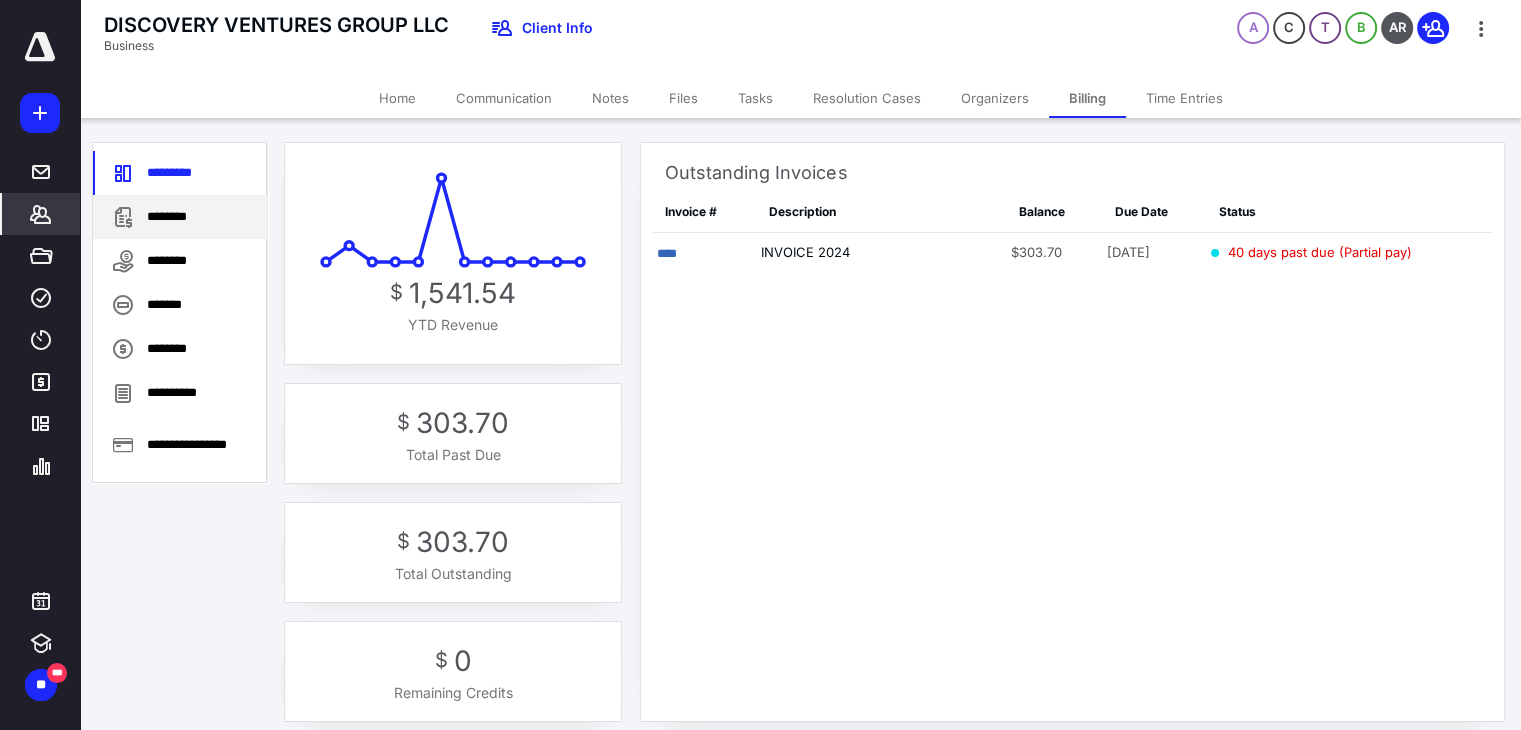 click on "********" at bounding box center [180, 217] 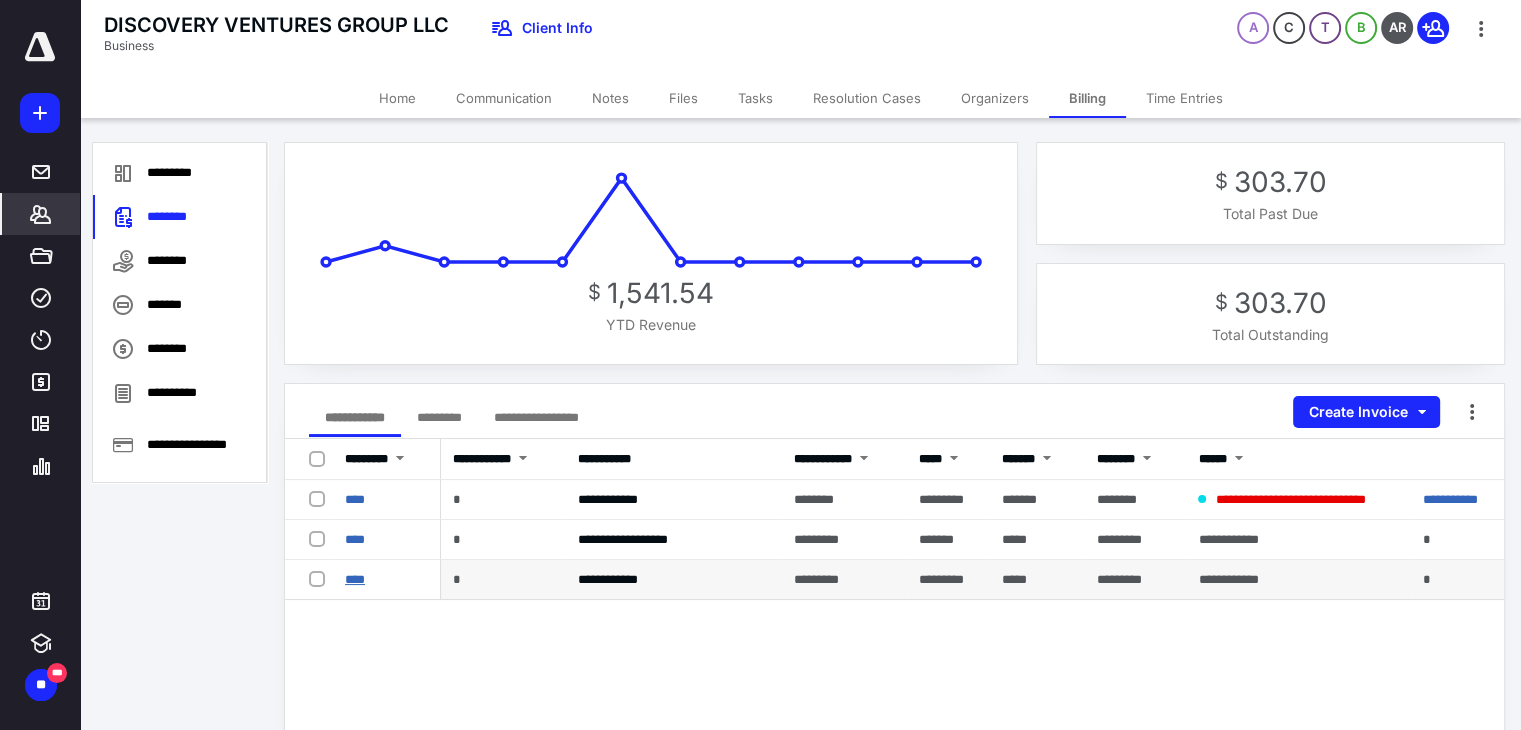 click on "****" at bounding box center [355, 579] 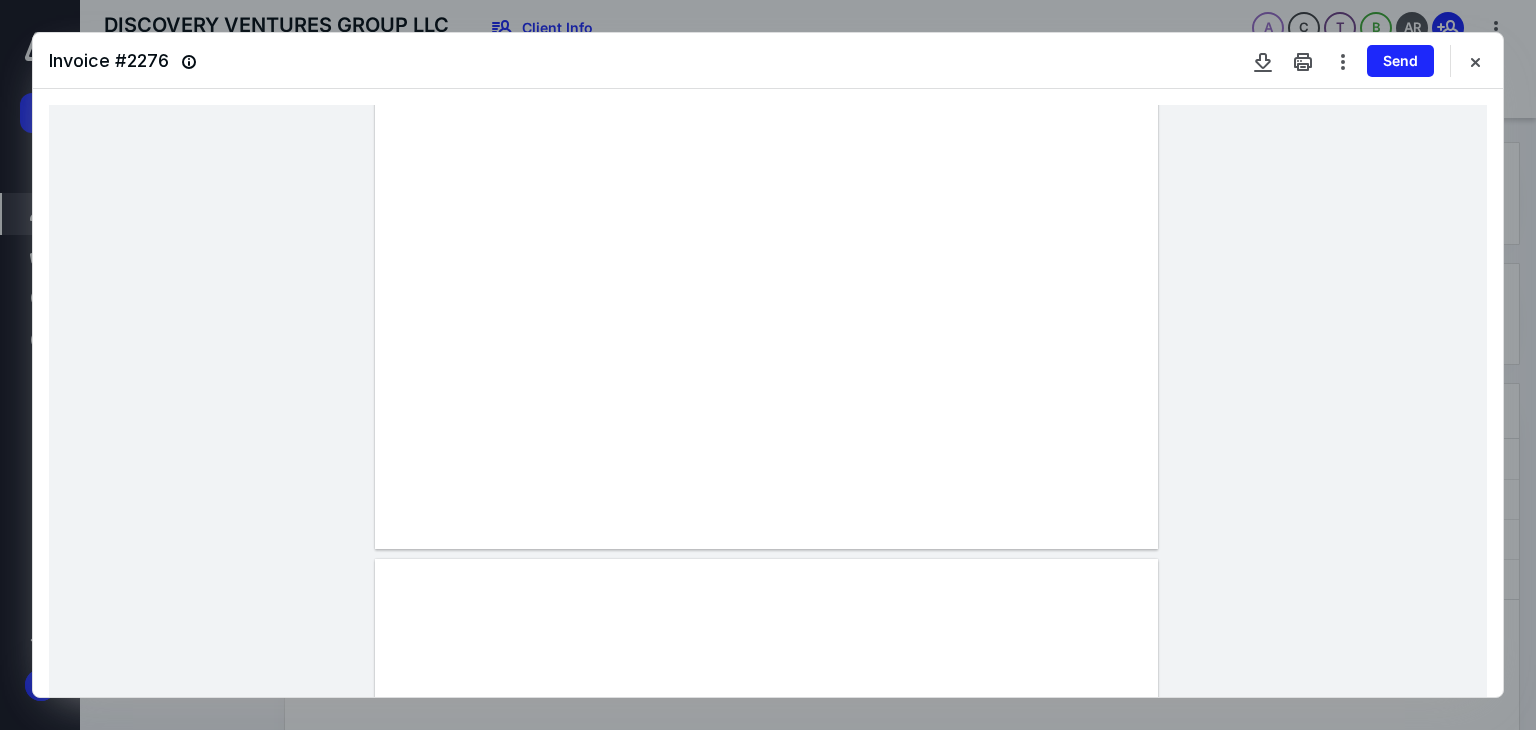 scroll, scrollTop: 600, scrollLeft: 0, axis: vertical 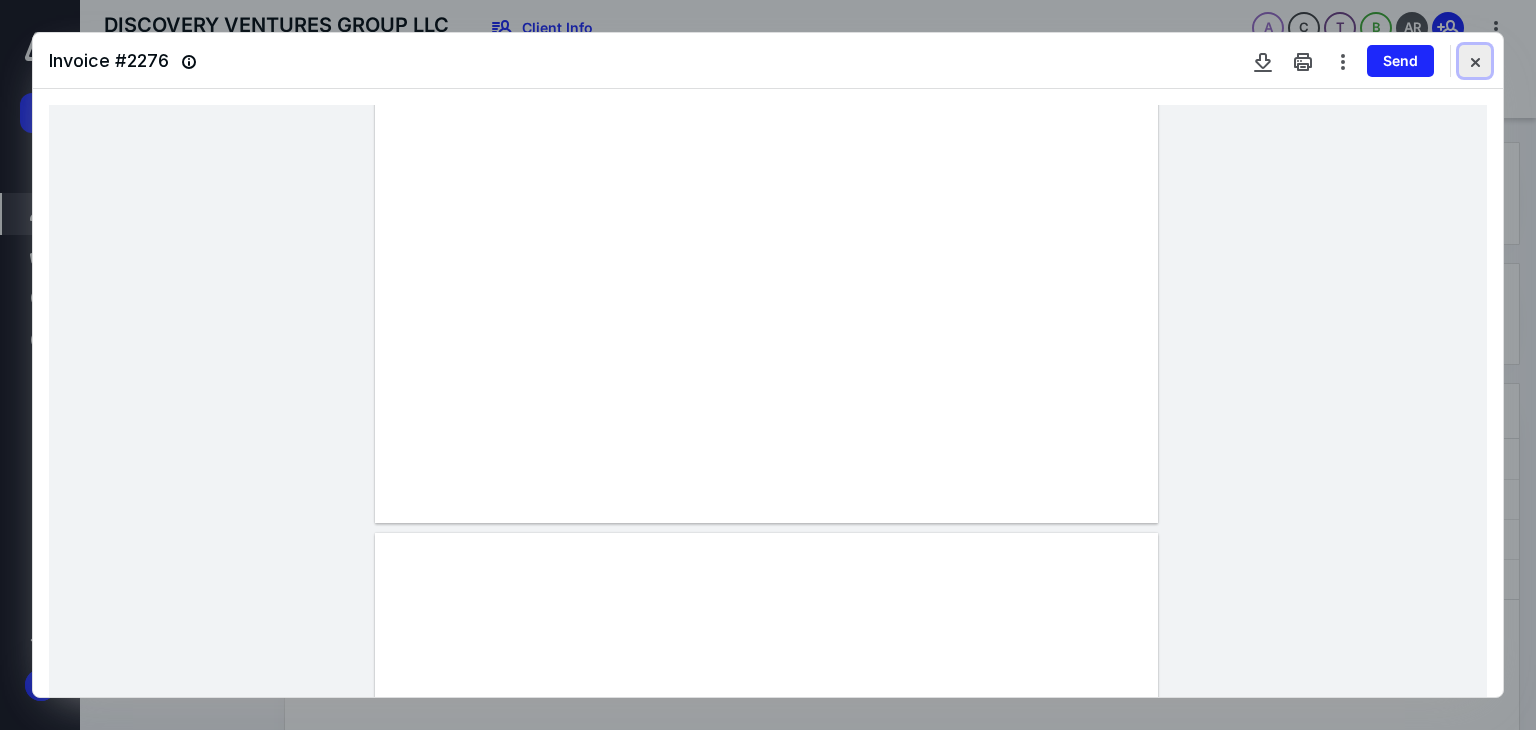 click at bounding box center [1475, 61] 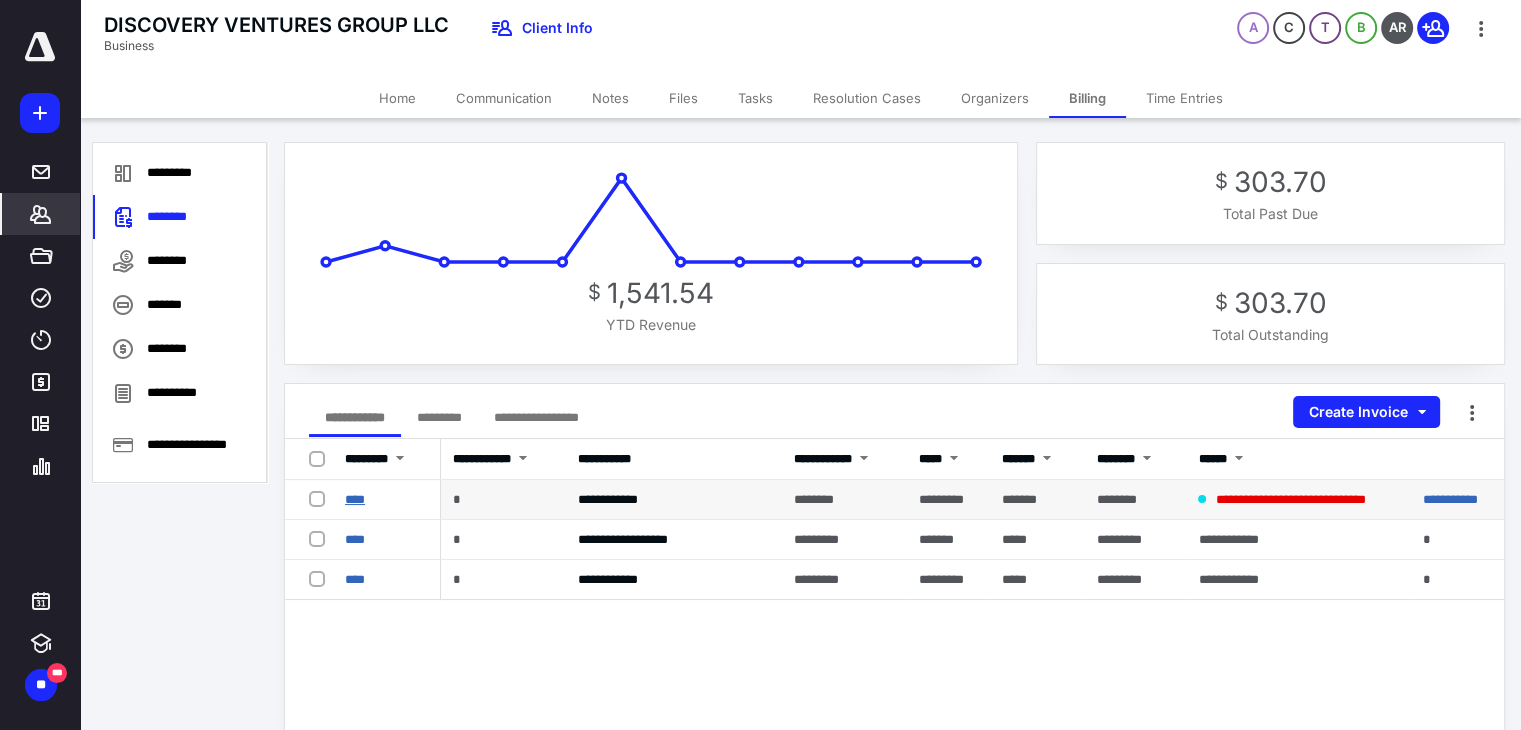 click on "****" at bounding box center [355, 499] 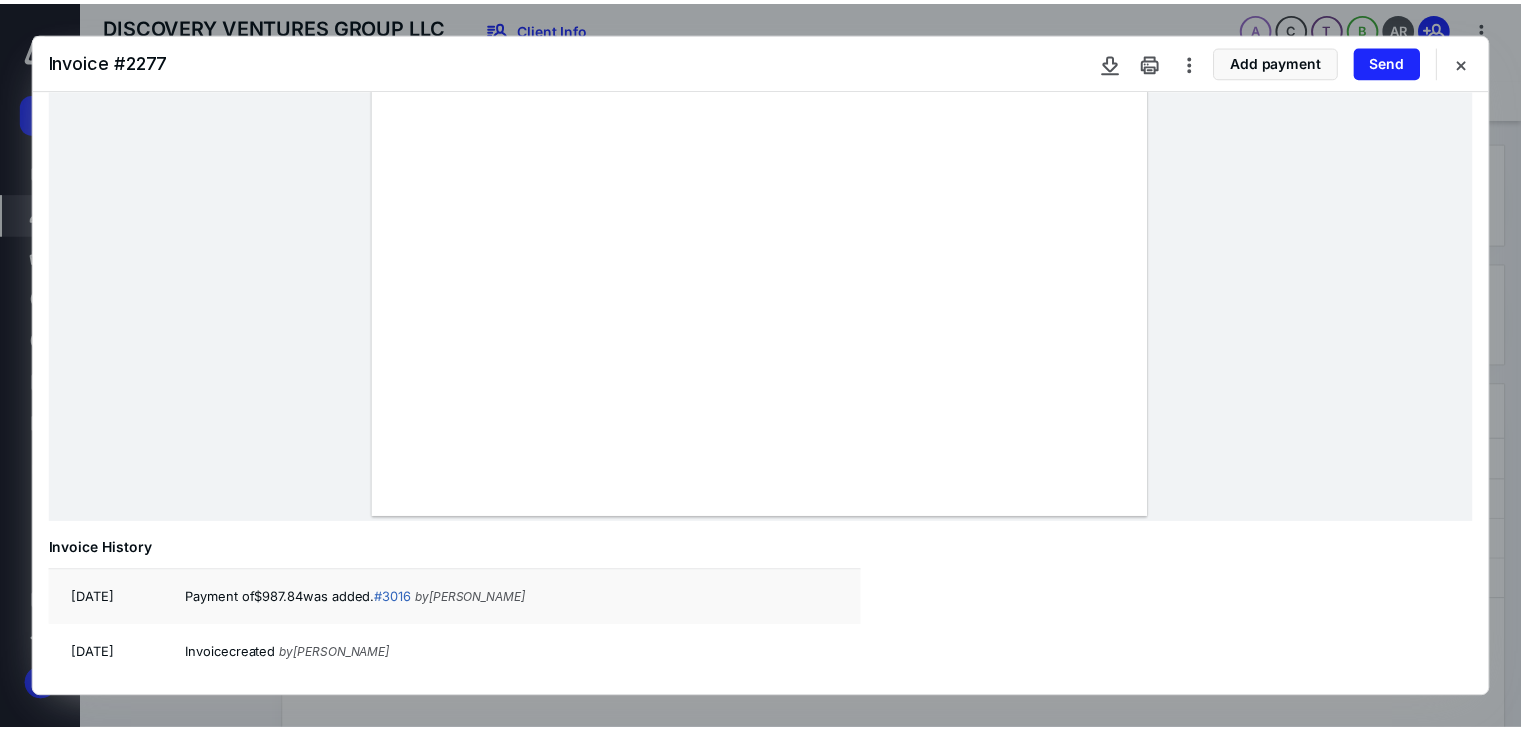 scroll, scrollTop: 407, scrollLeft: 0, axis: vertical 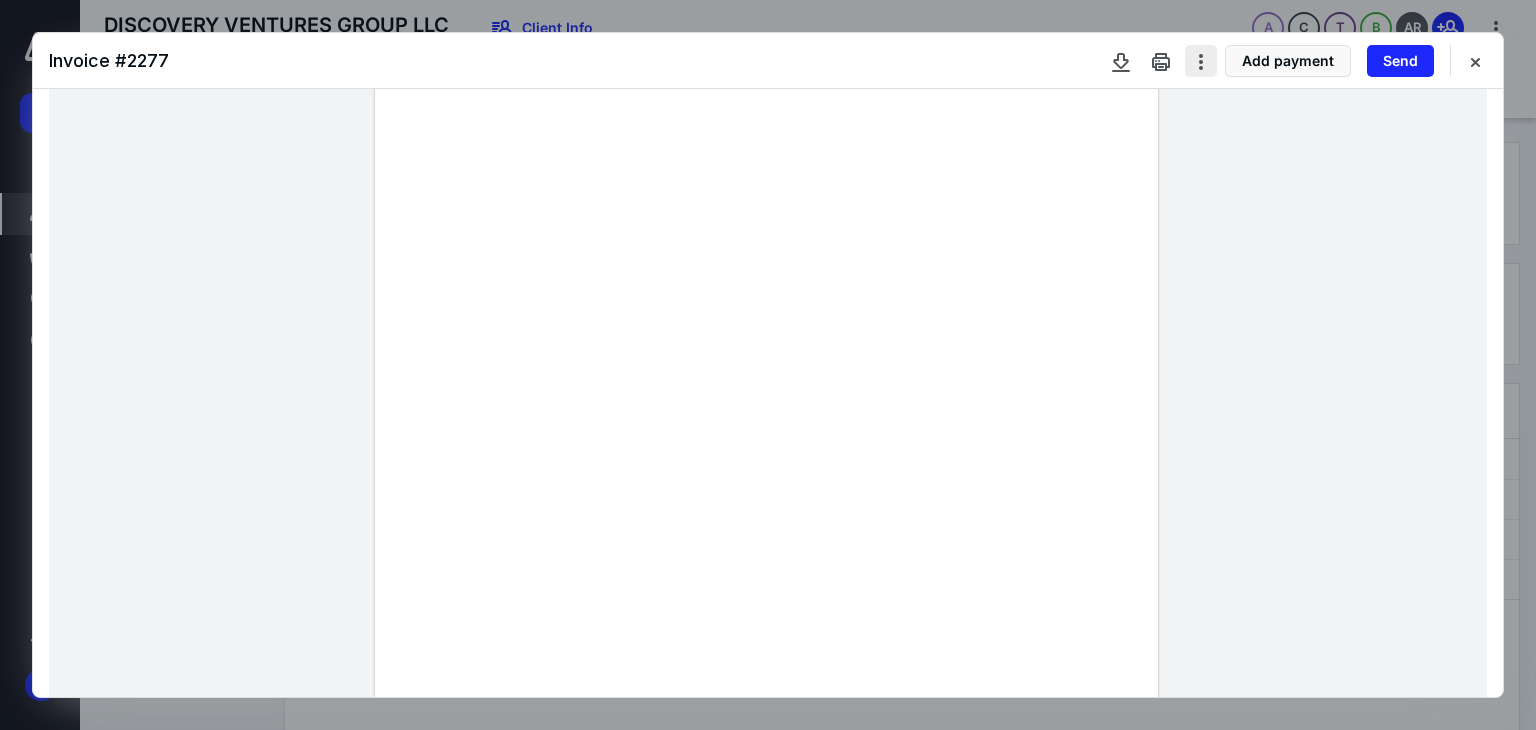 click at bounding box center [1201, 61] 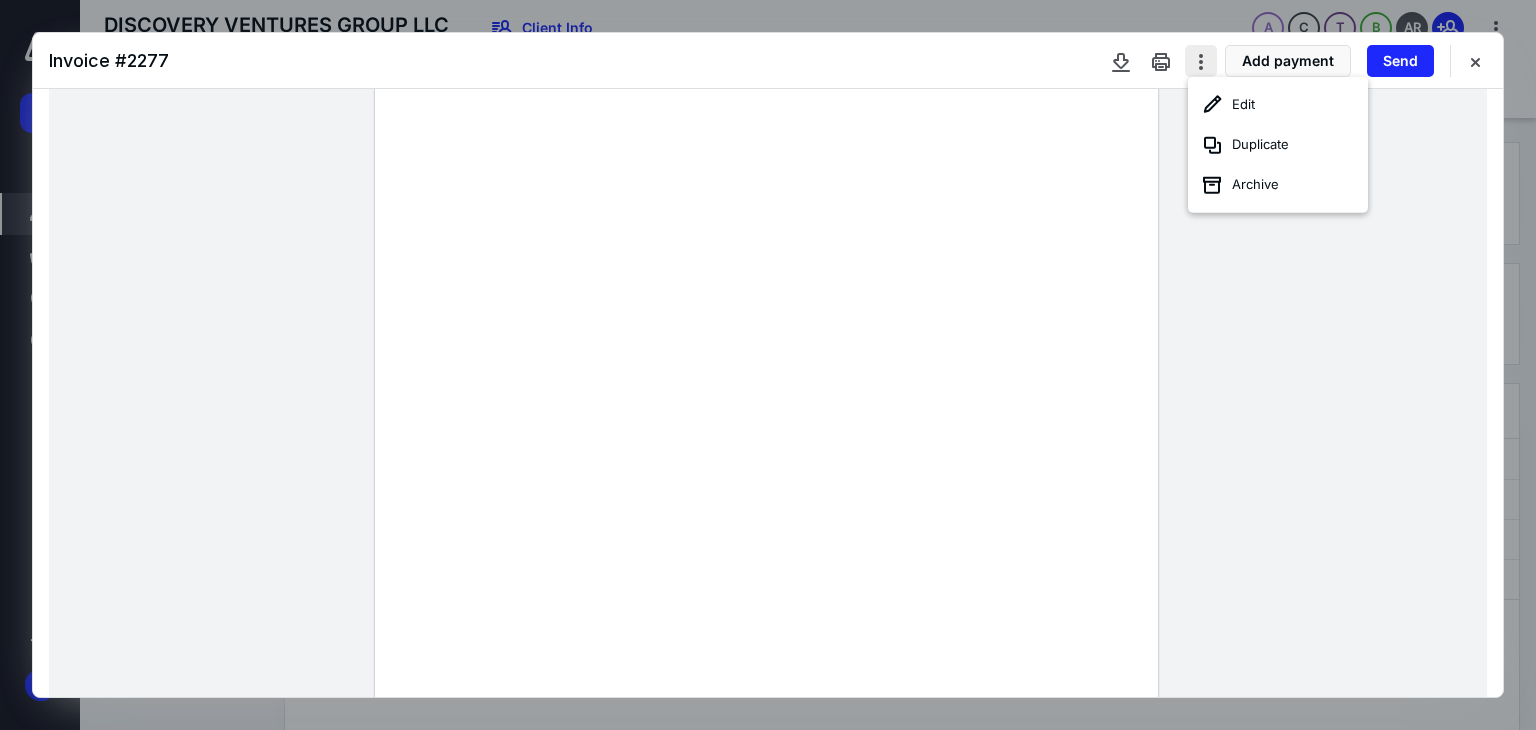 click at bounding box center [1201, 61] 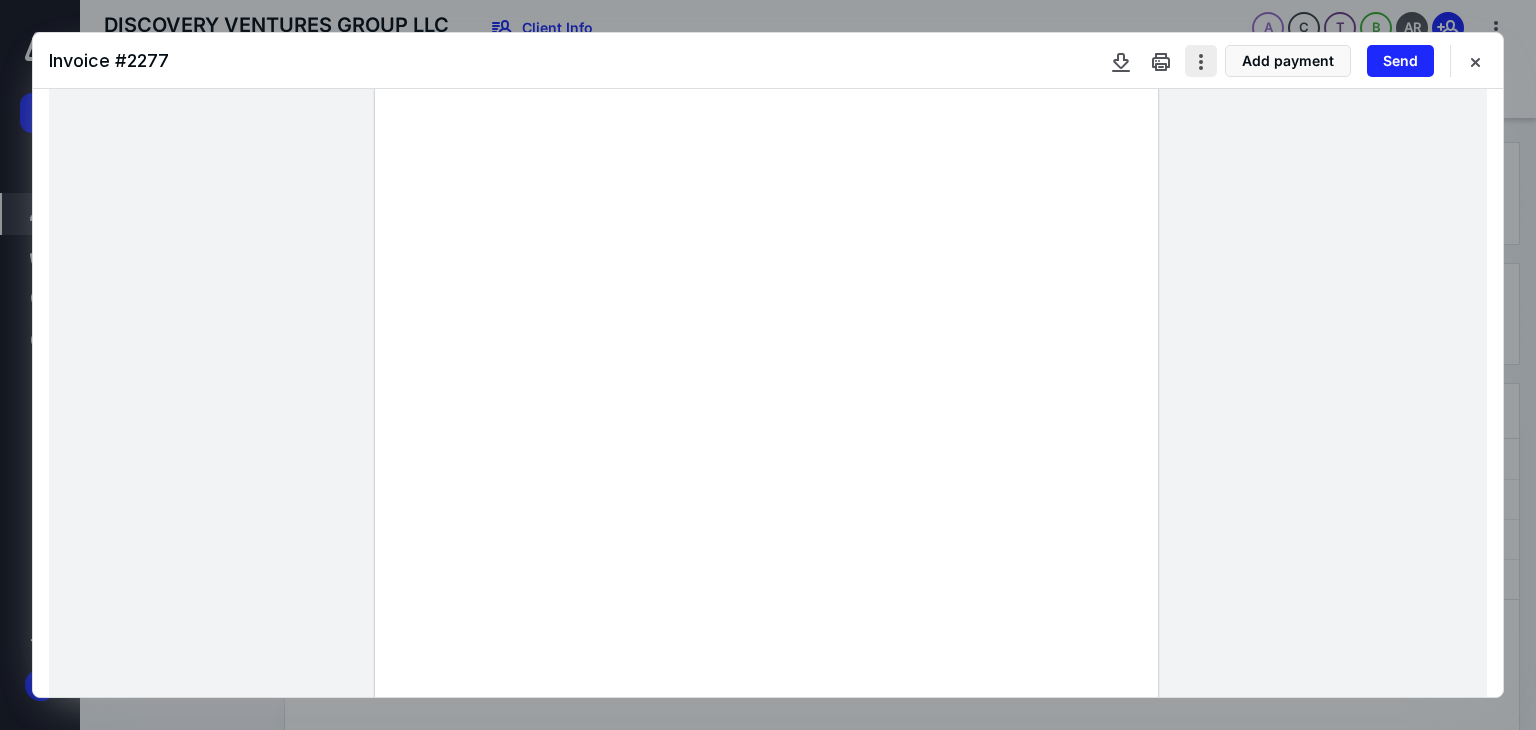 click at bounding box center [1201, 61] 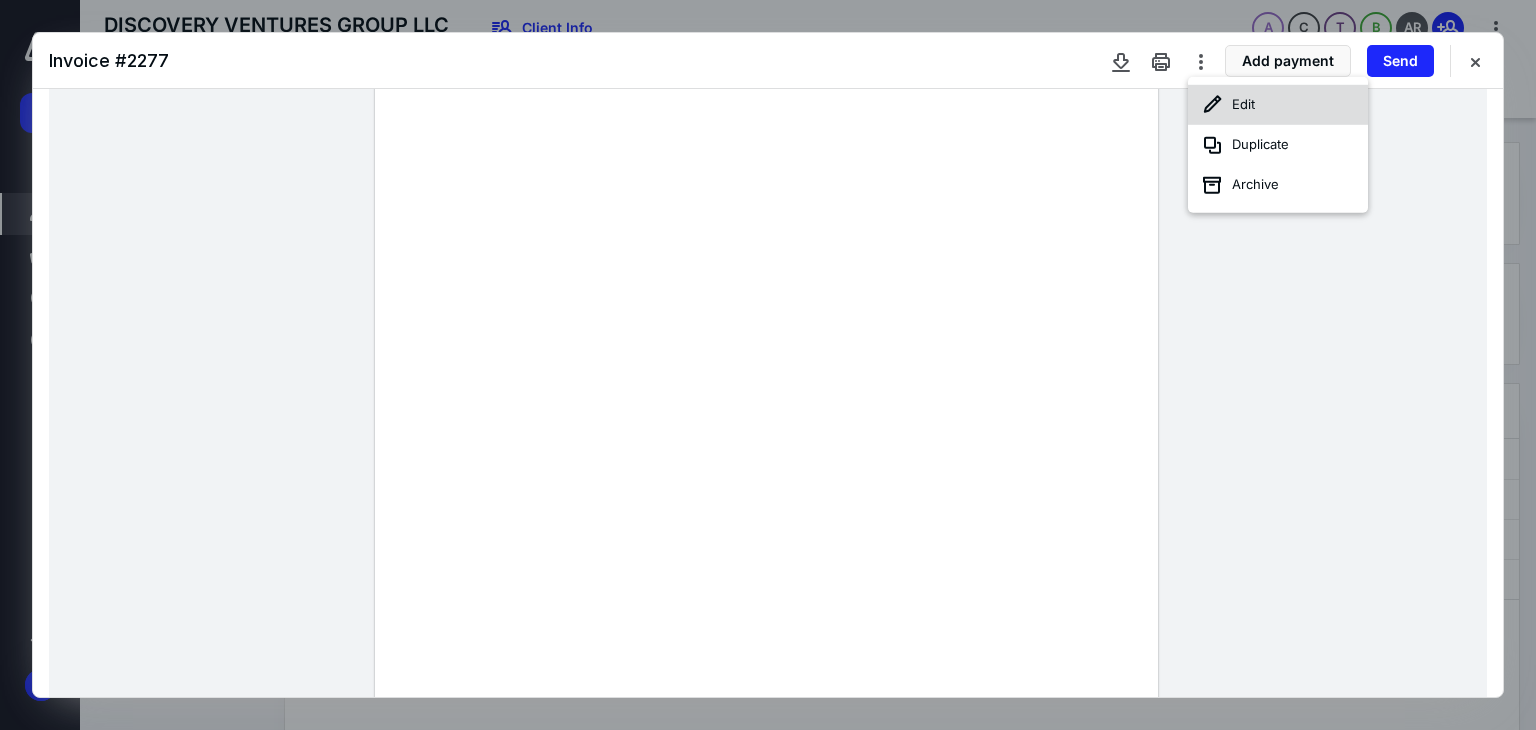 click on "Edit" at bounding box center (1278, 105) 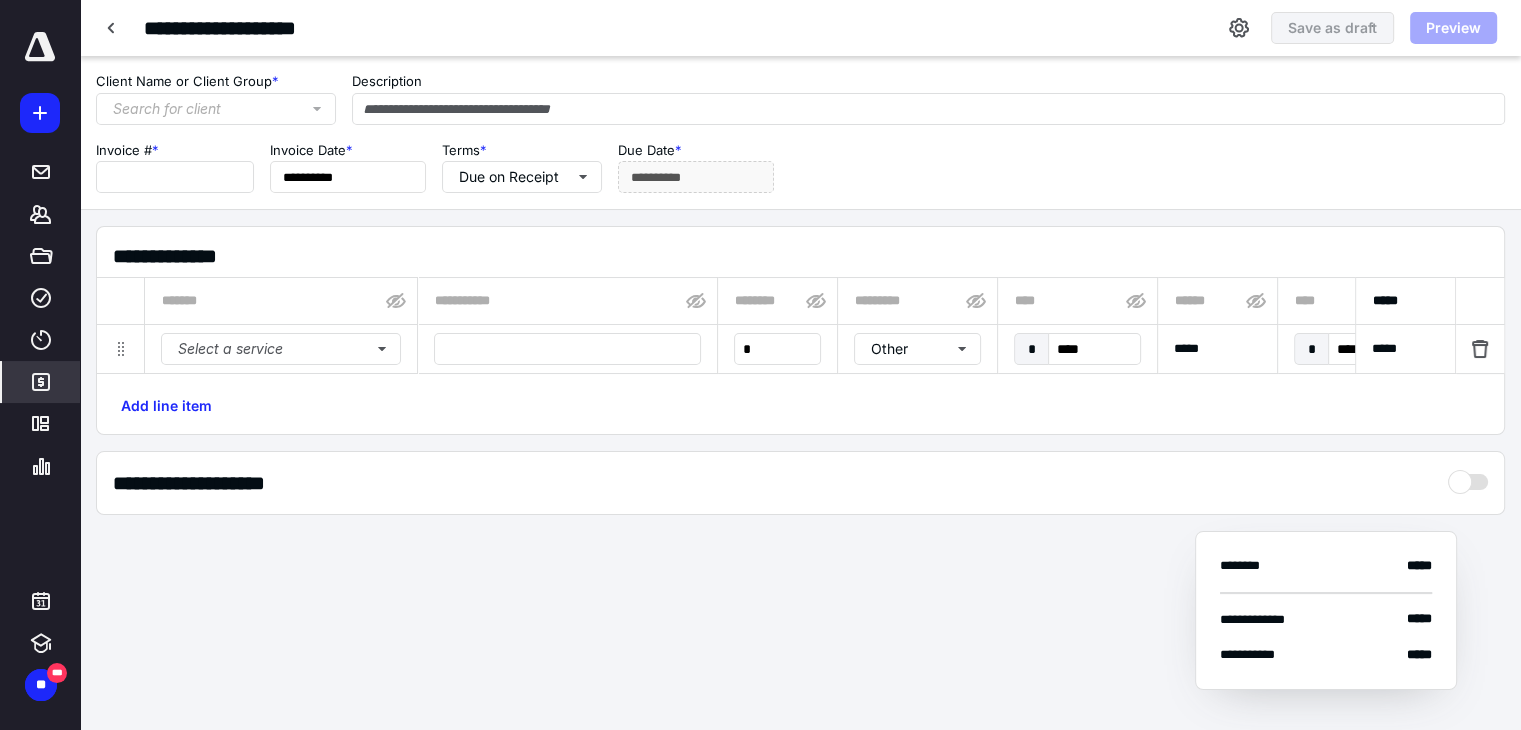 type on "**********" 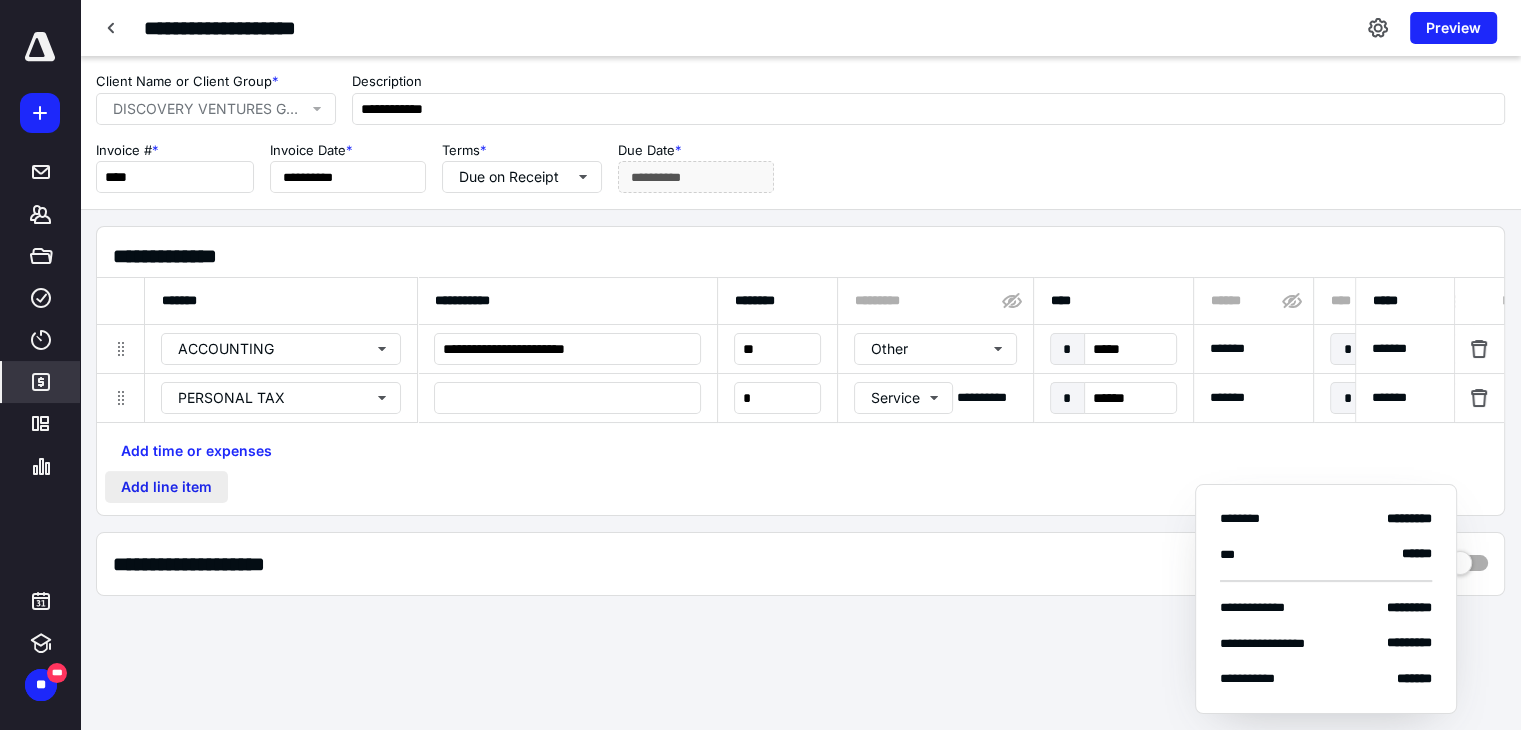 click on "Add line item" at bounding box center [166, 487] 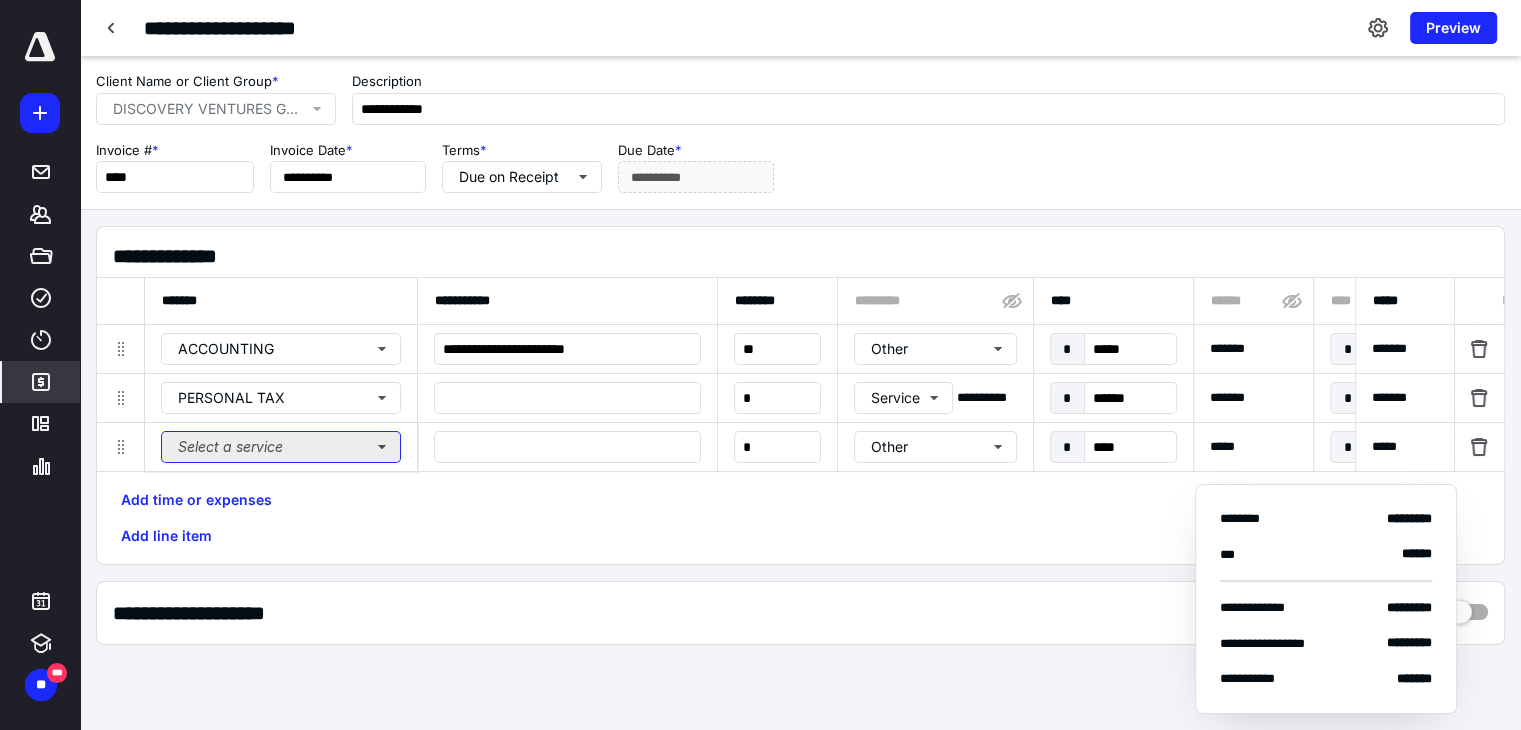 click on "Select a service" at bounding box center (281, 447) 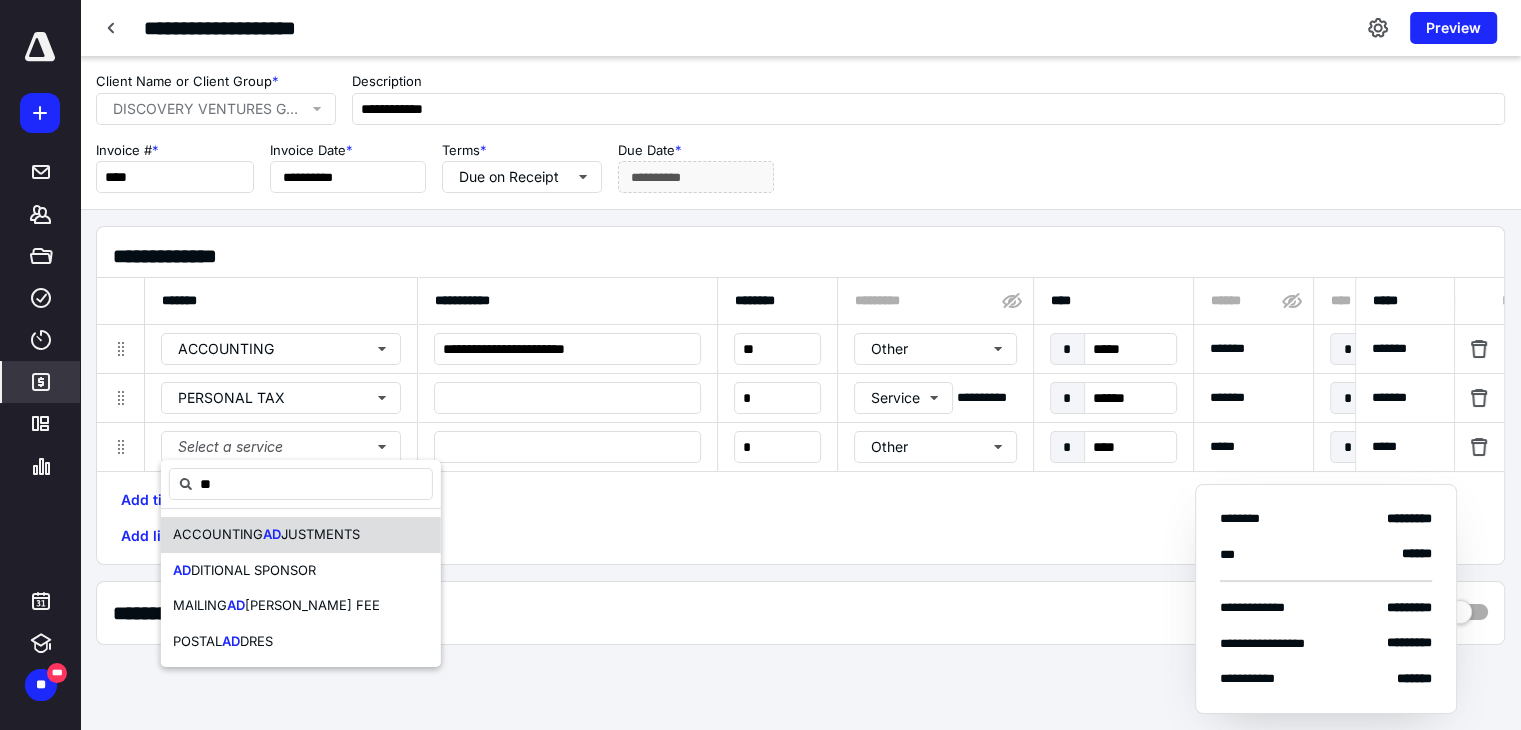 click on "ACCOUNTING" at bounding box center [218, 534] 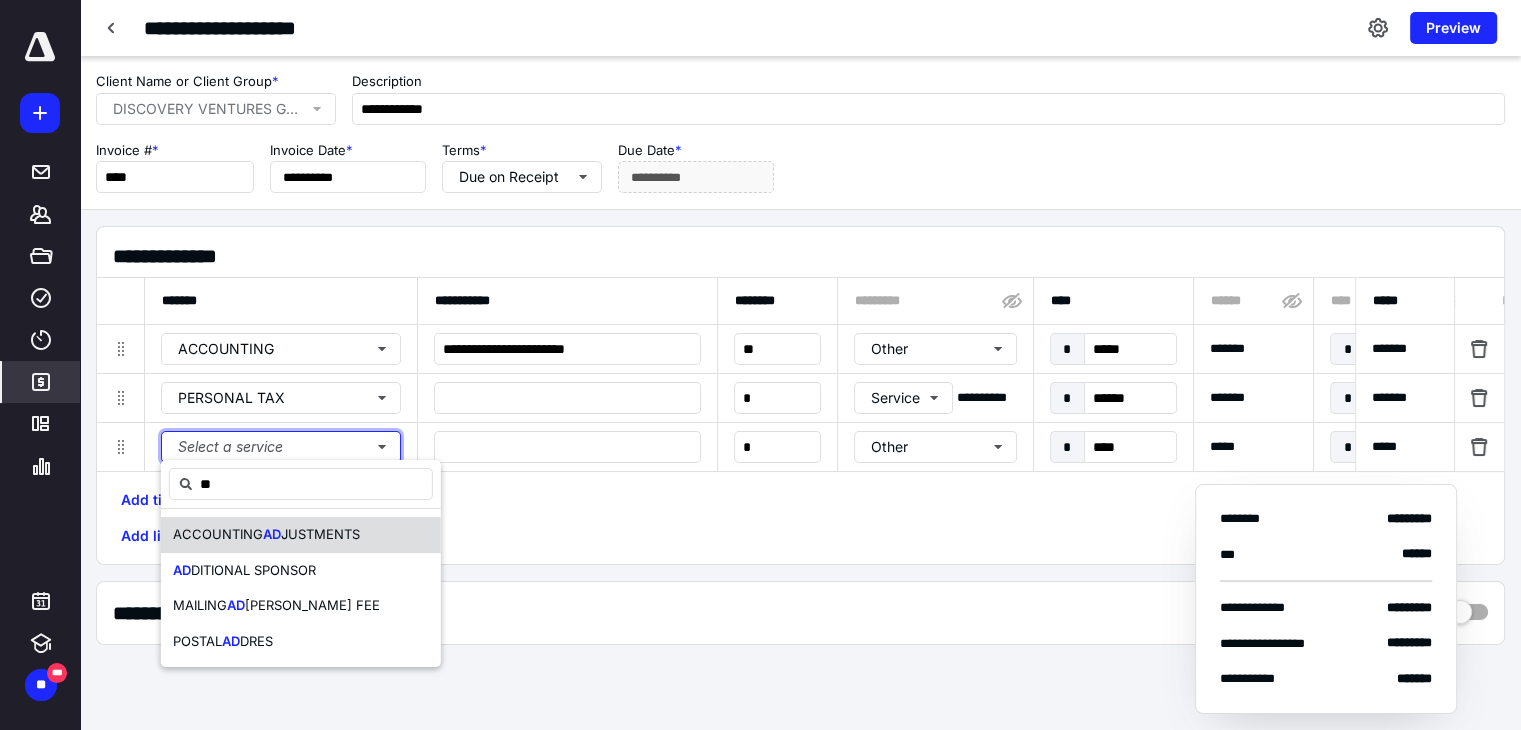 type 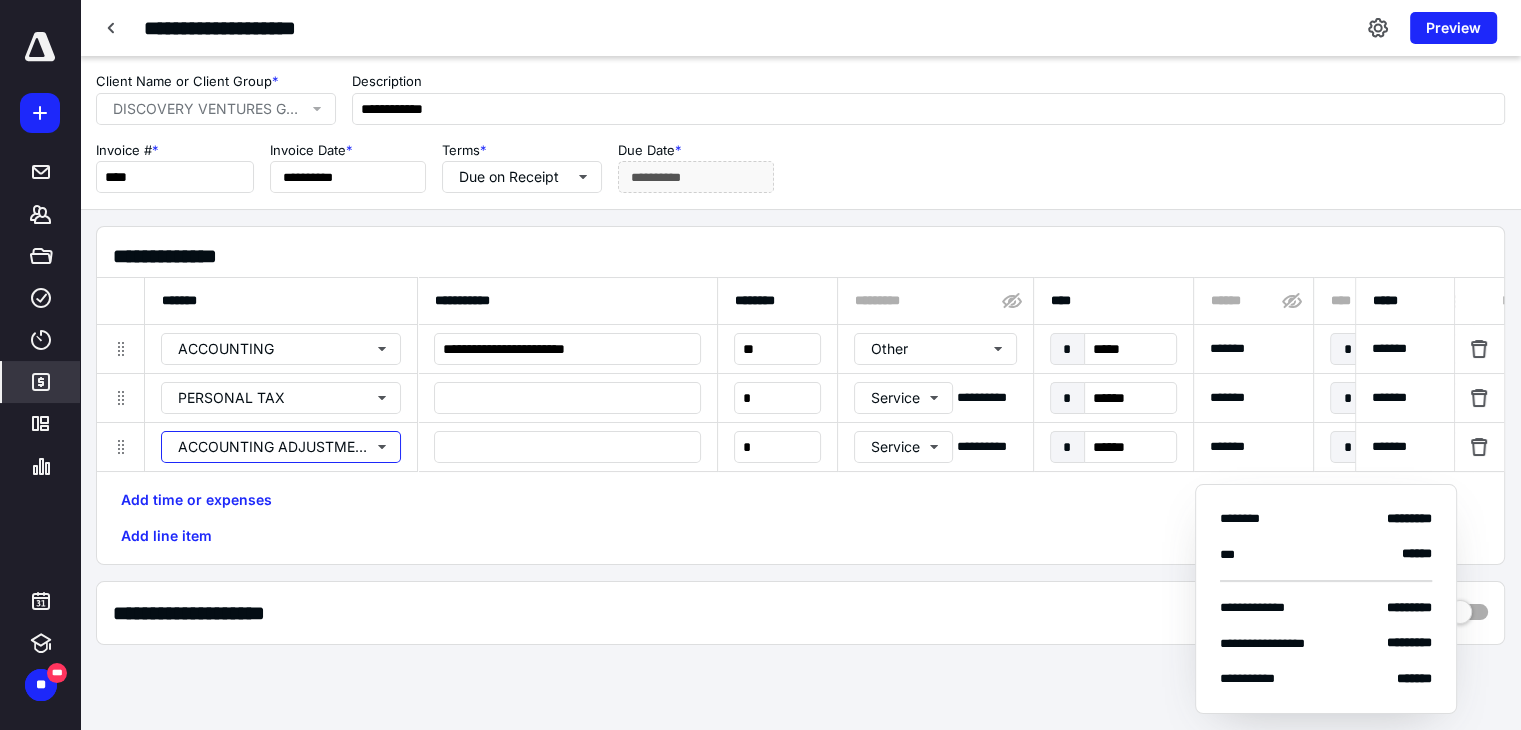 type 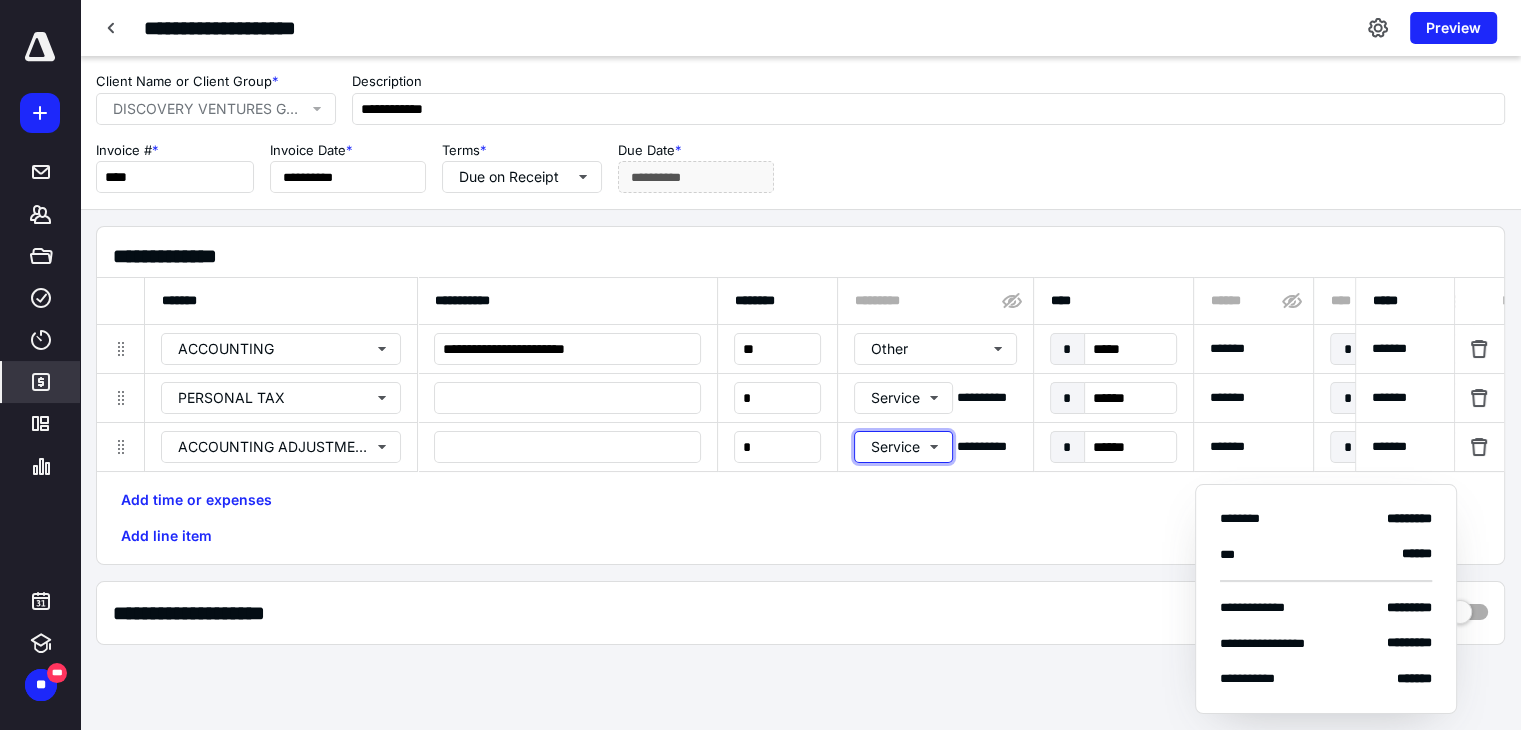 type 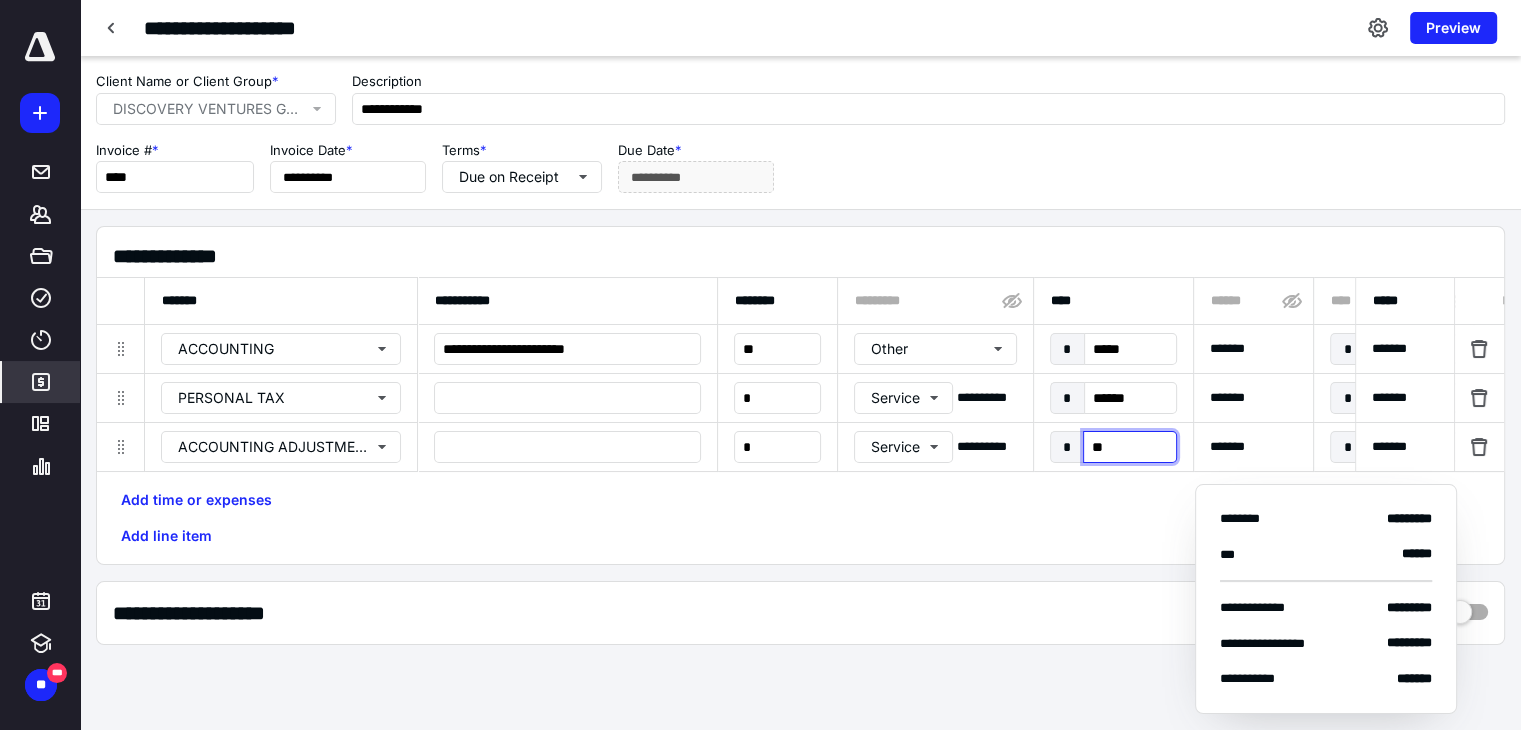 type on "***" 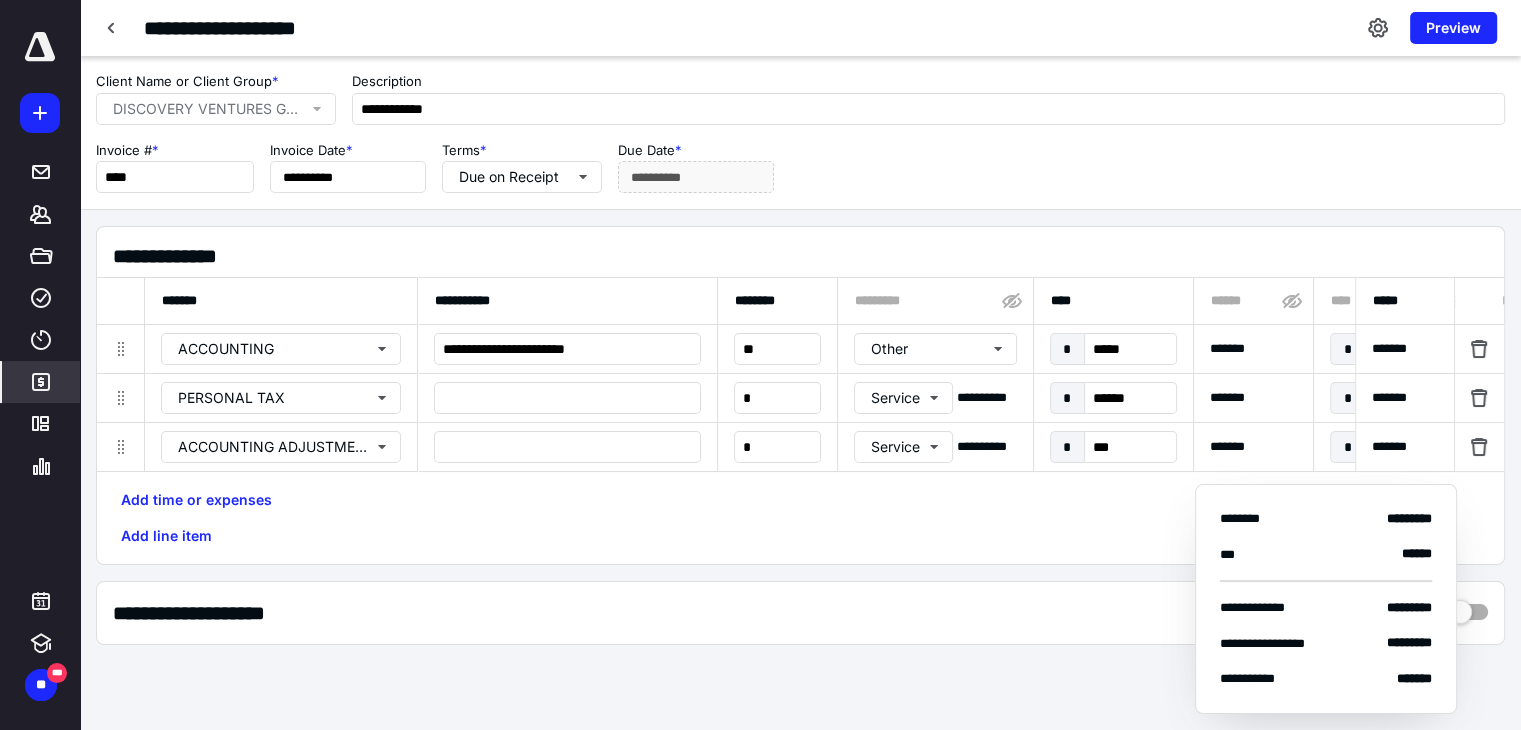 click on "Add time or expenses Add line item" at bounding box center (800, 518) 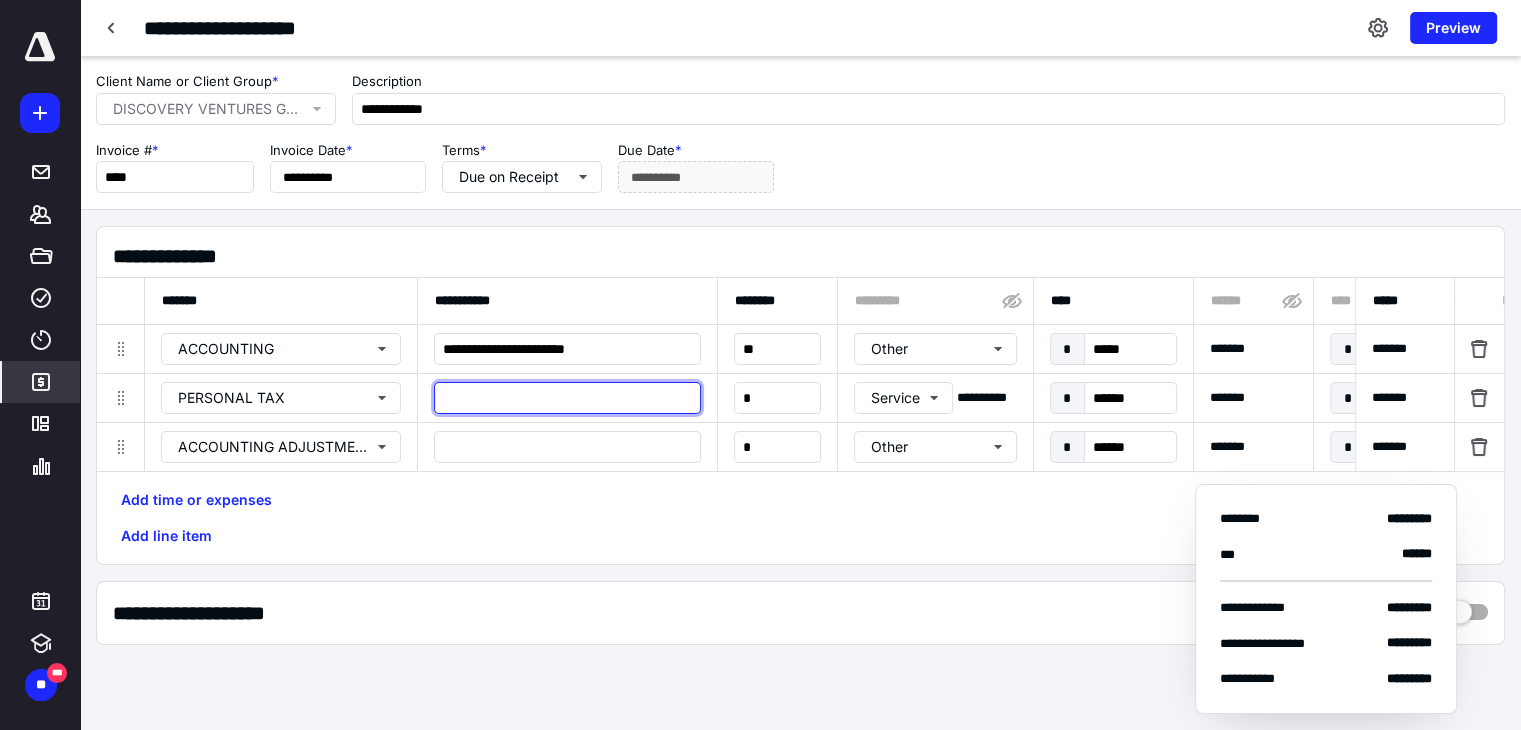 click at bounding box center (567, 398) 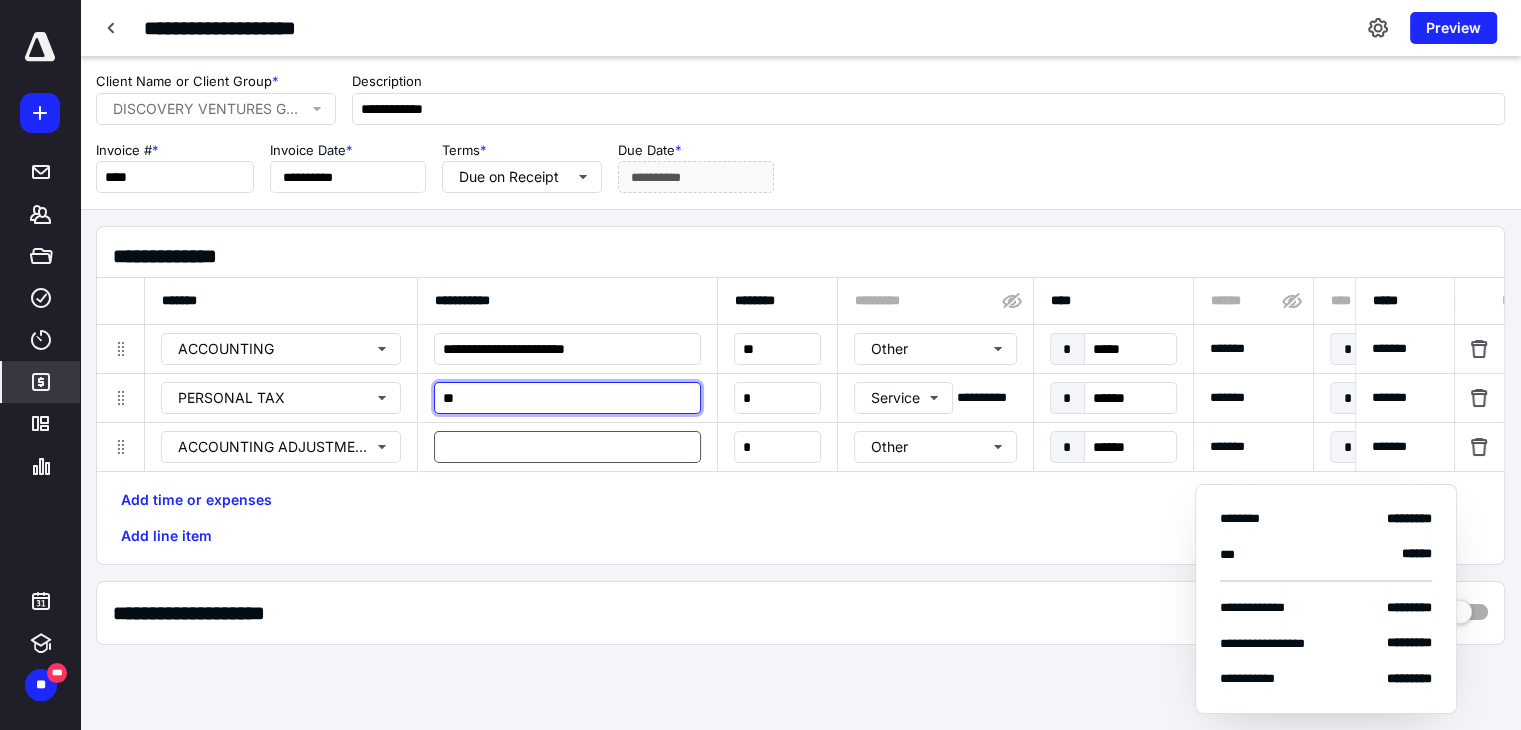 type on "*" 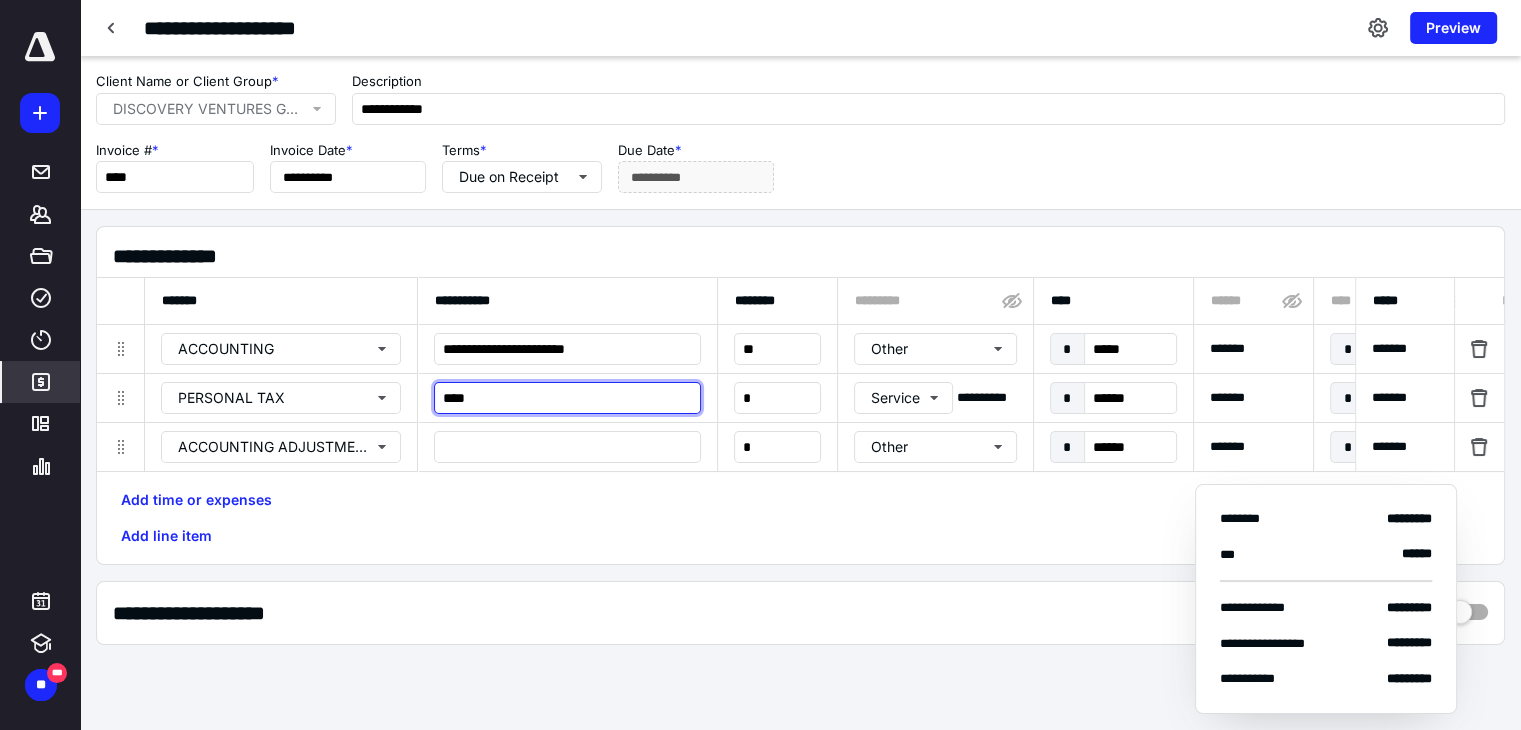 type on "****" 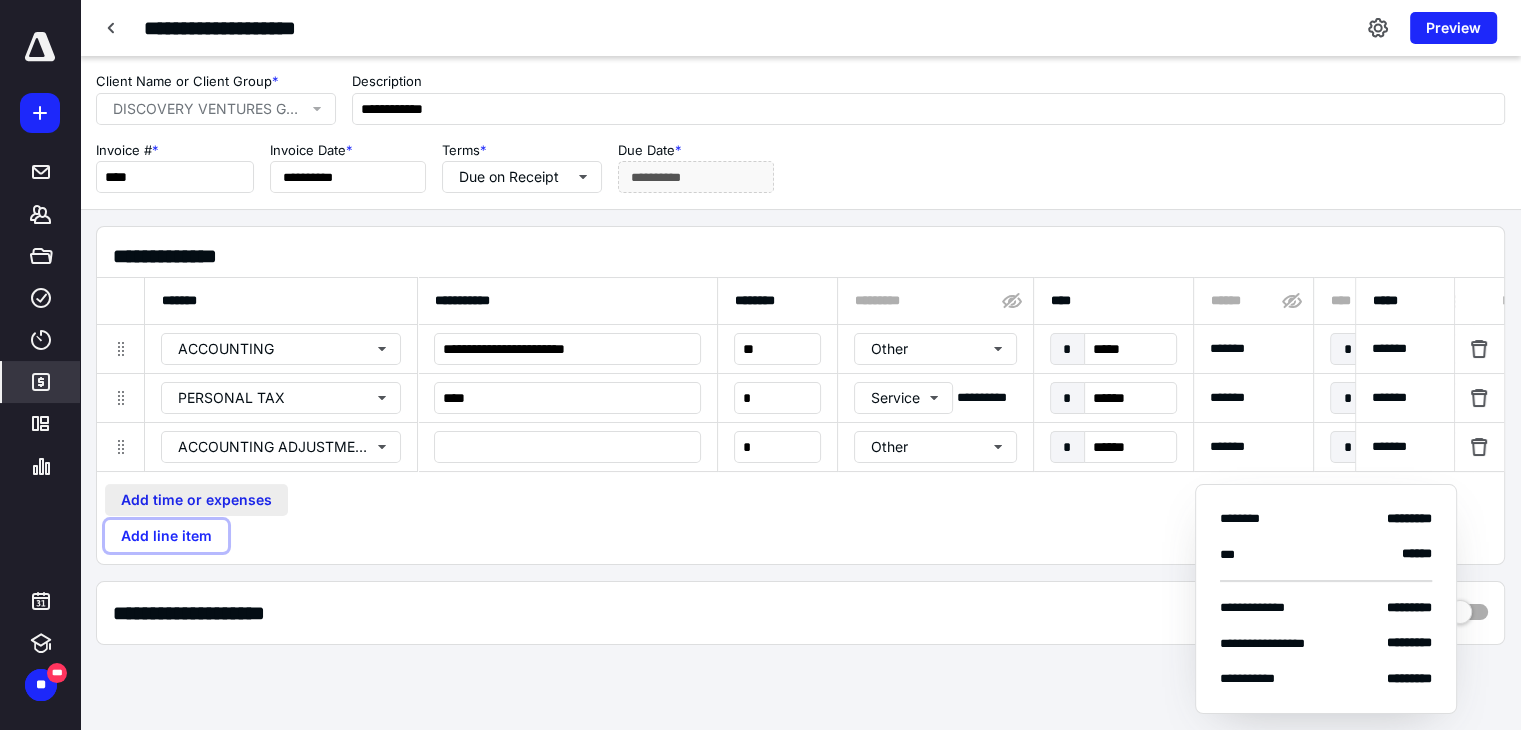 click on "Add line item" at bounding box center (166, 536) 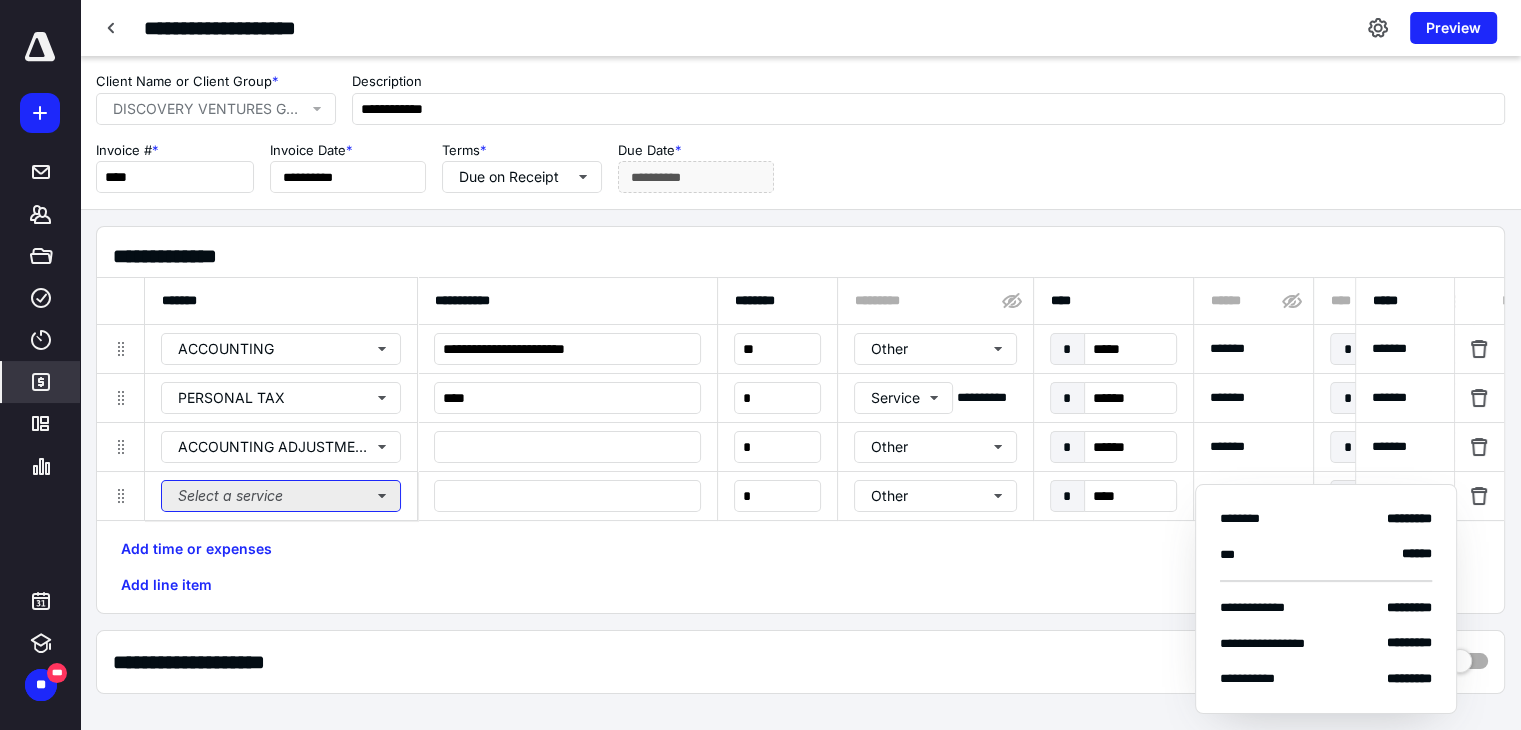 click on "Select a service" at bounding box center [281, 496] 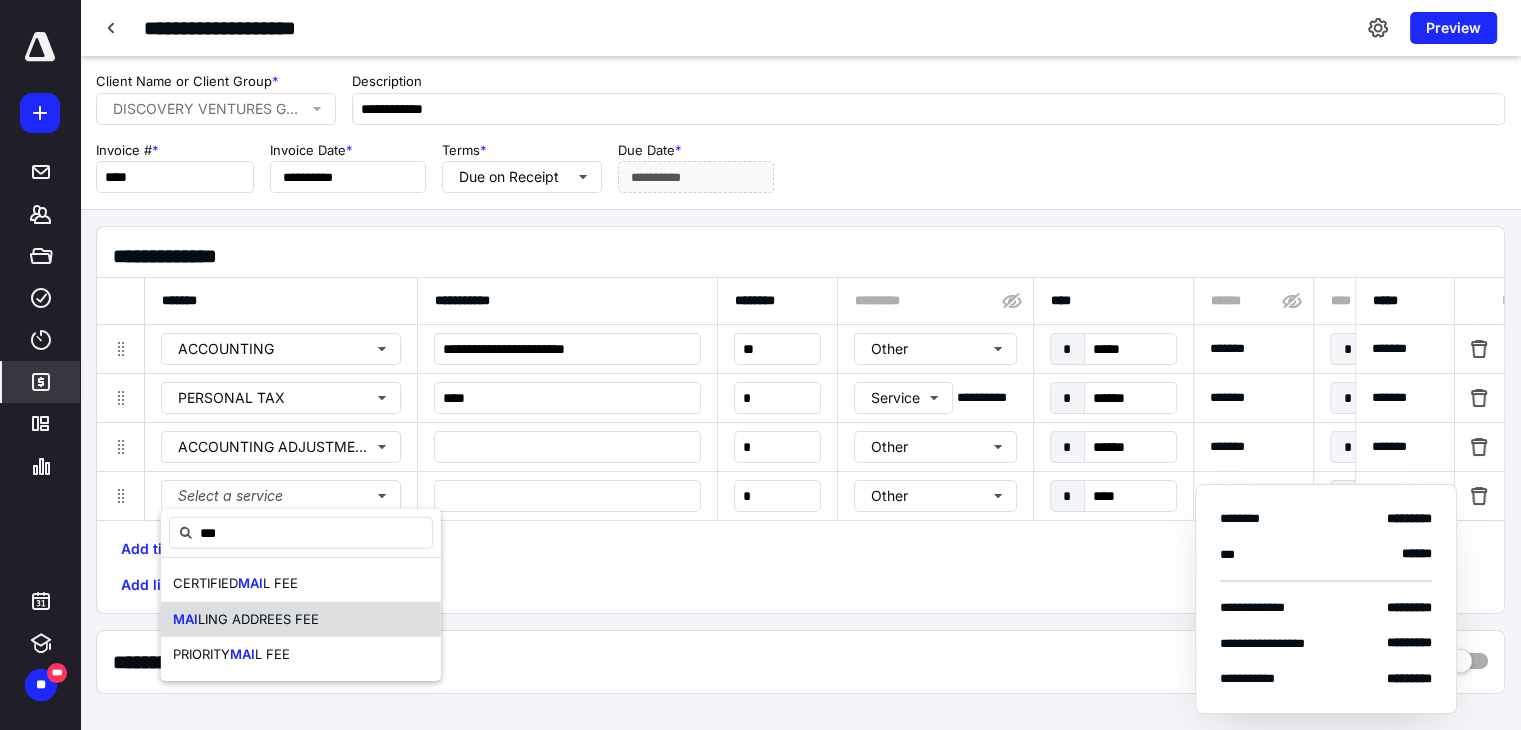 drag, startPoint x: 329, startPoint y: 624, endPoint x: 381, endPoint y: 602, distance: 56.462376 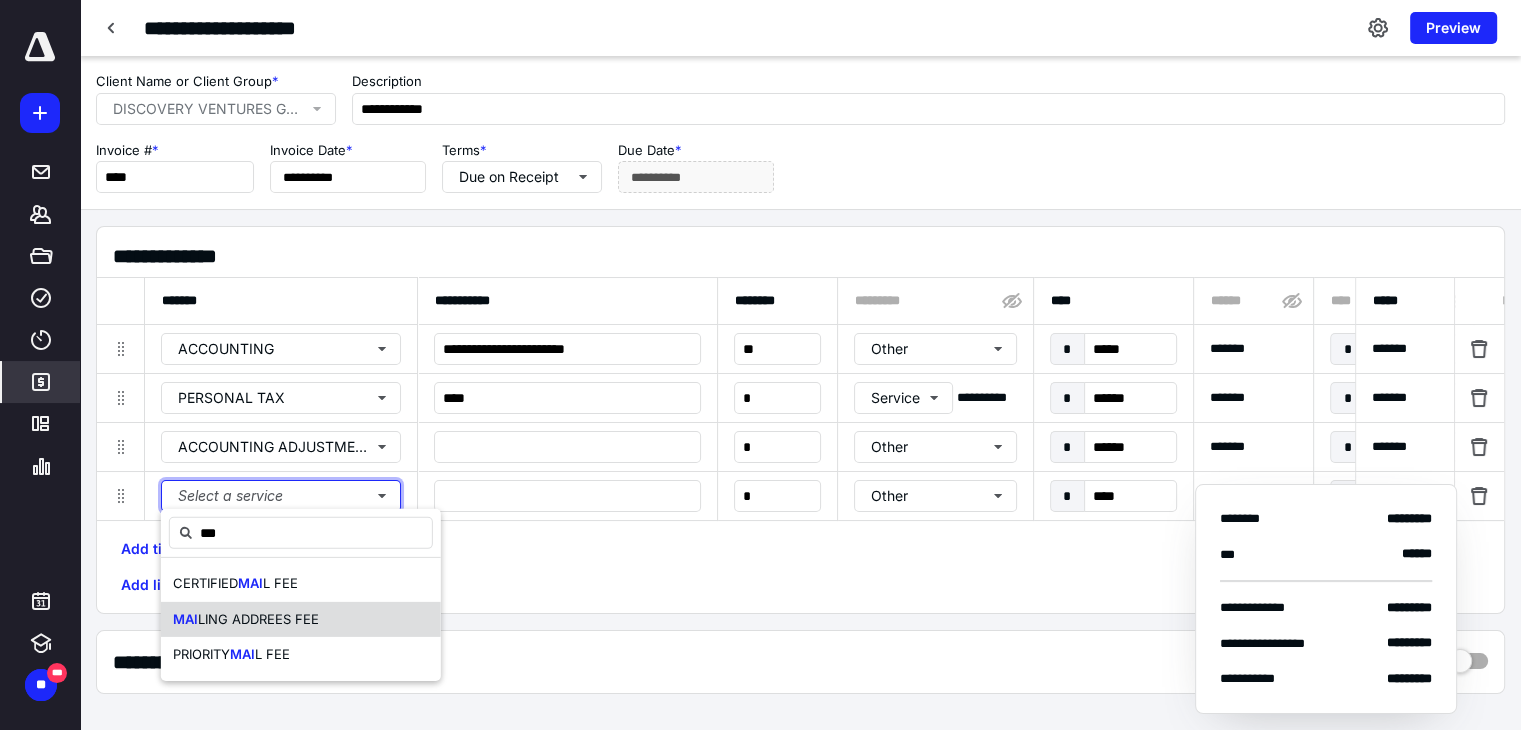 type 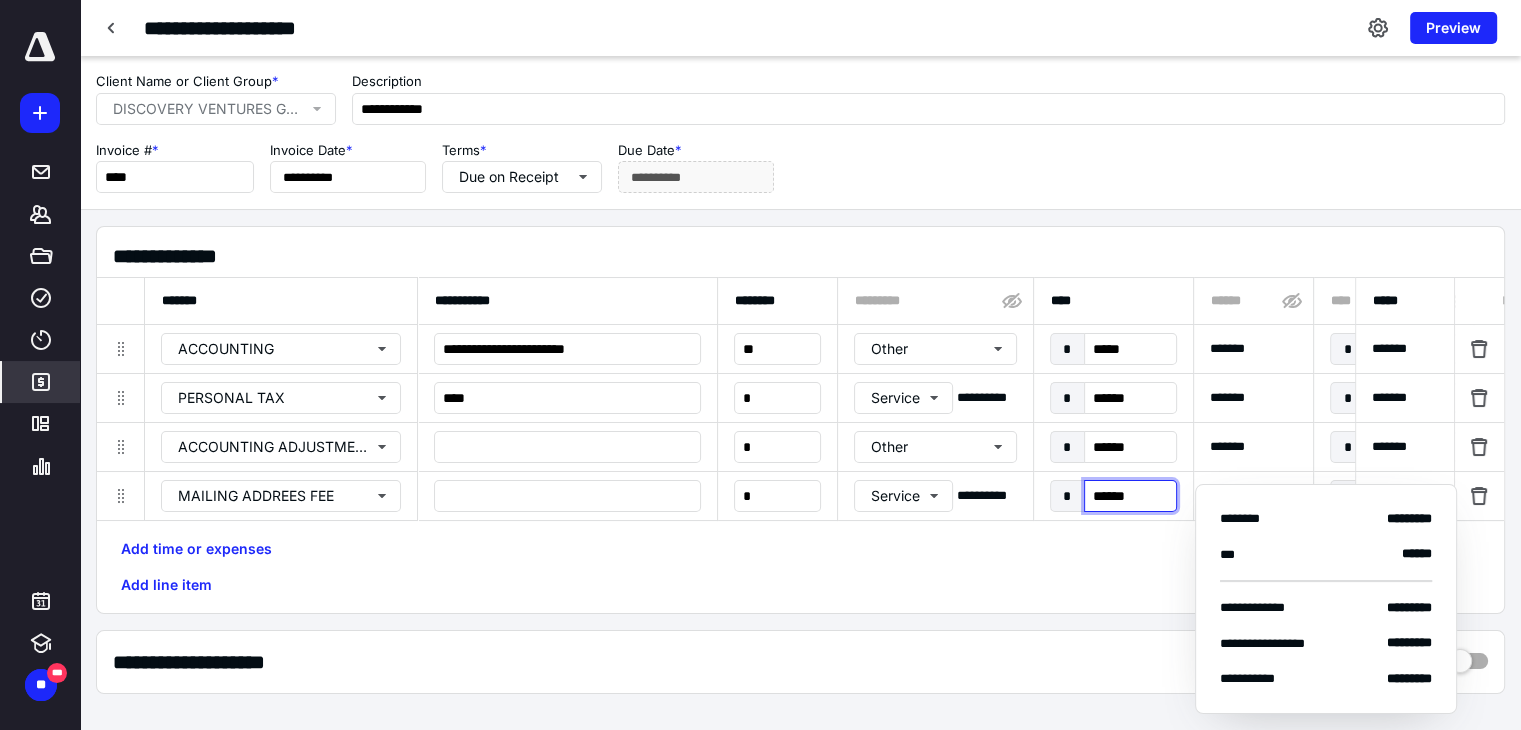 click on "******" at bounding box center [1130, 496] 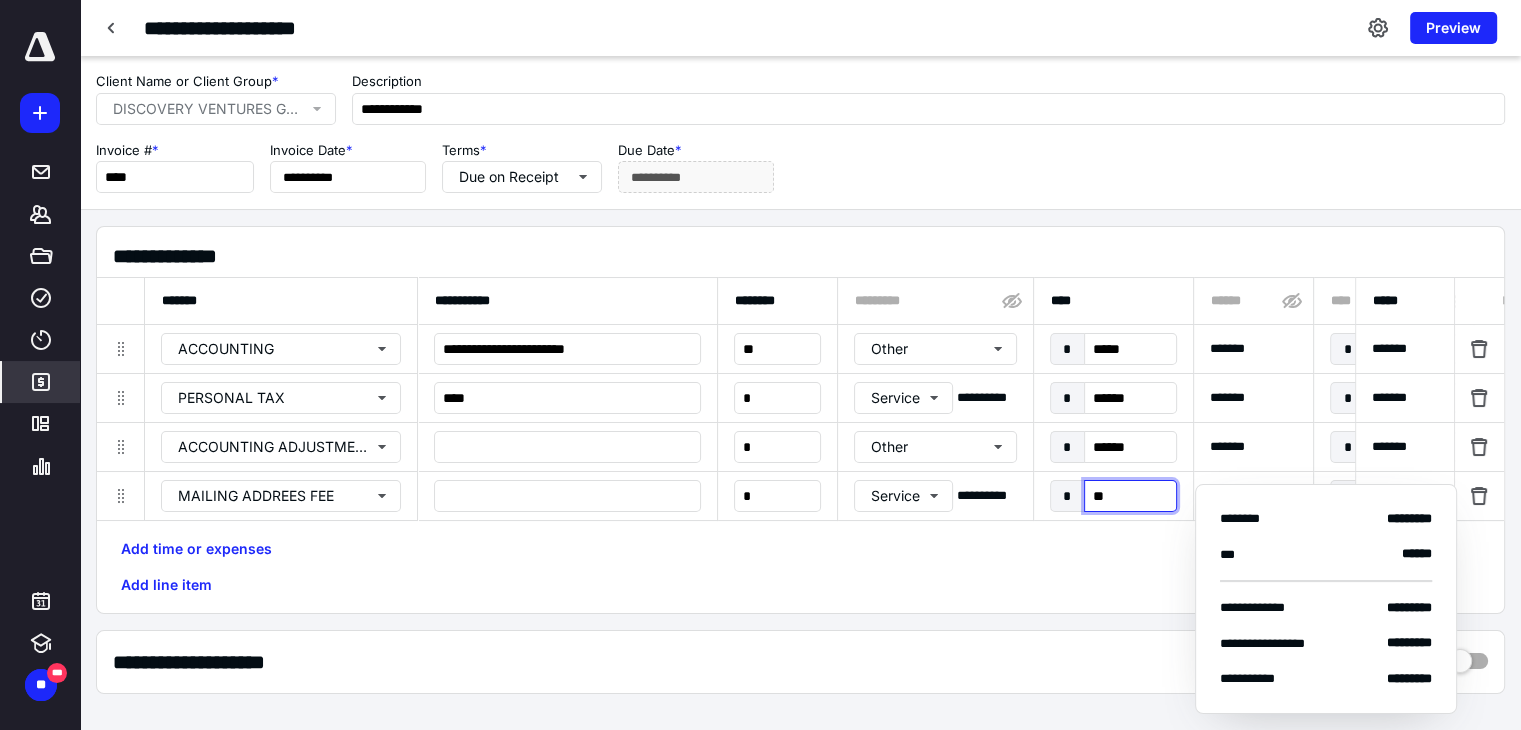 type on "***" 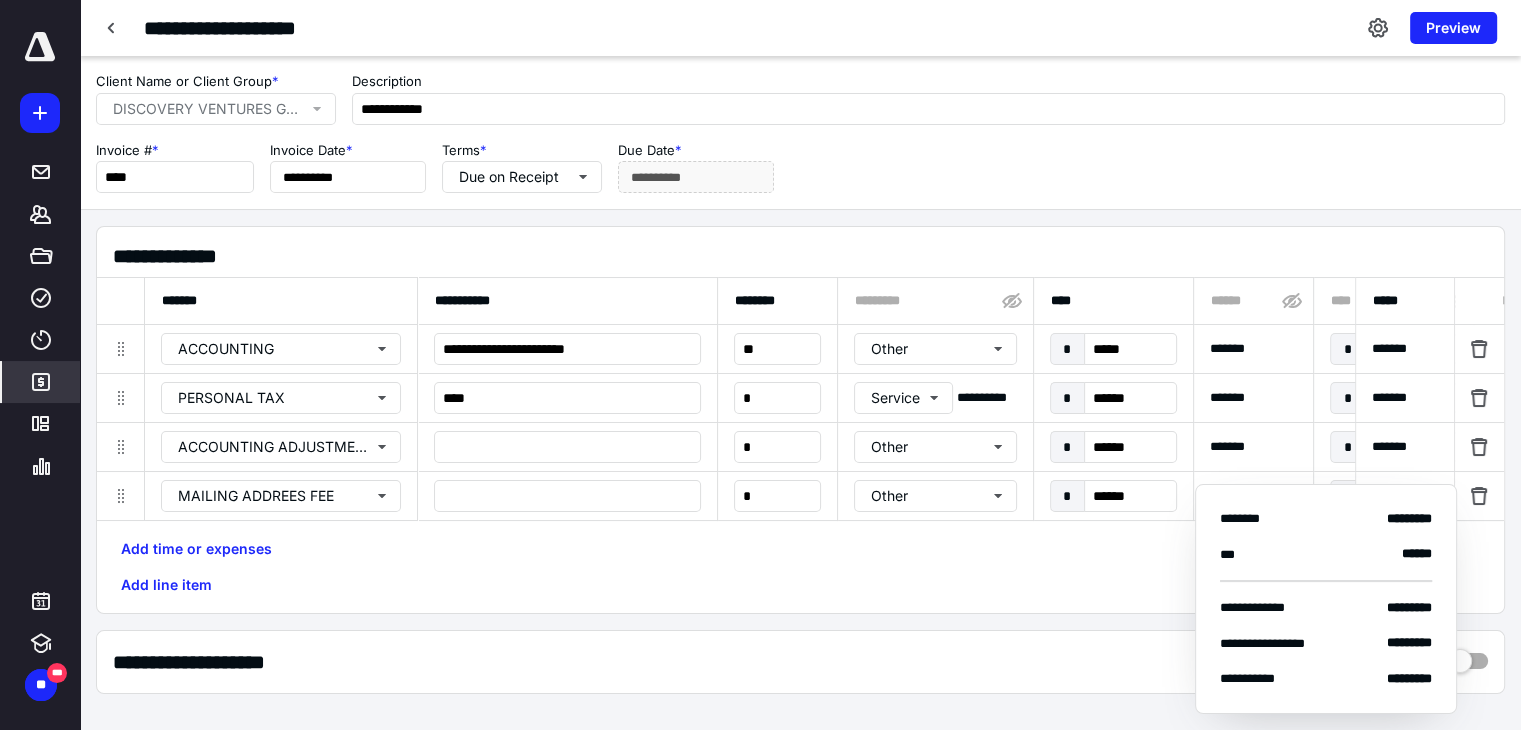 scroll, scrollTop: 0, scrollLeft: 1078, axis: horizontal 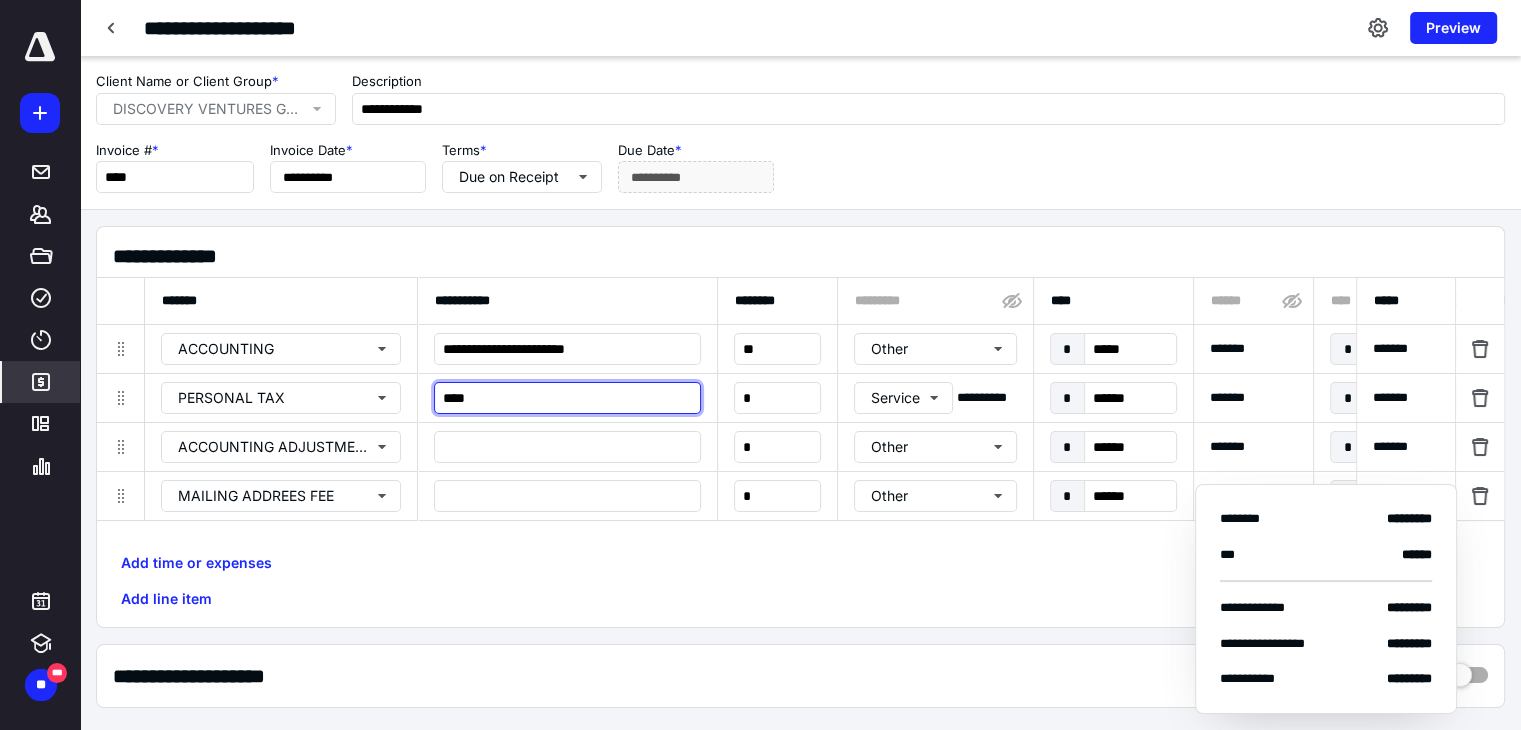 click on "****" at bounding box center [567, 398] 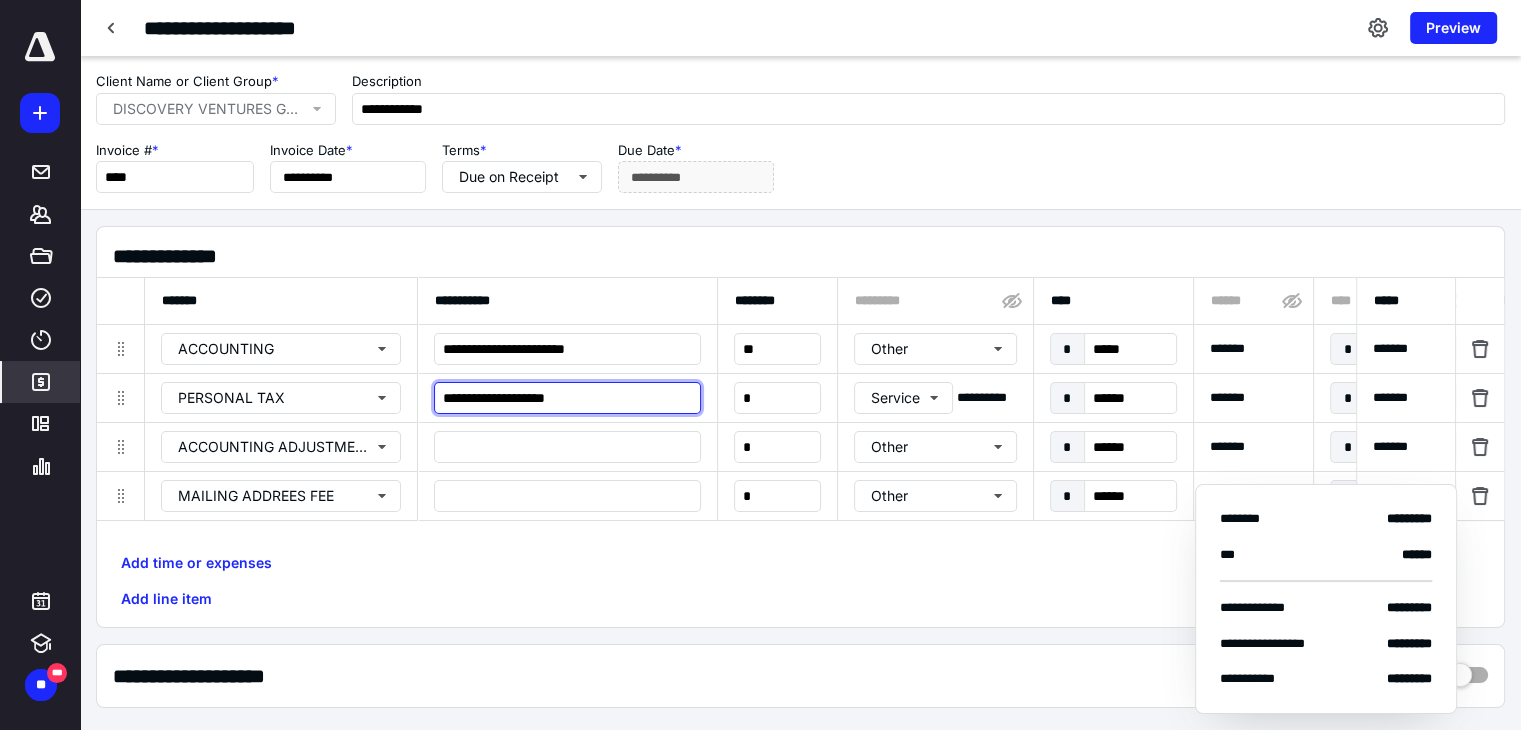 type on "**********" 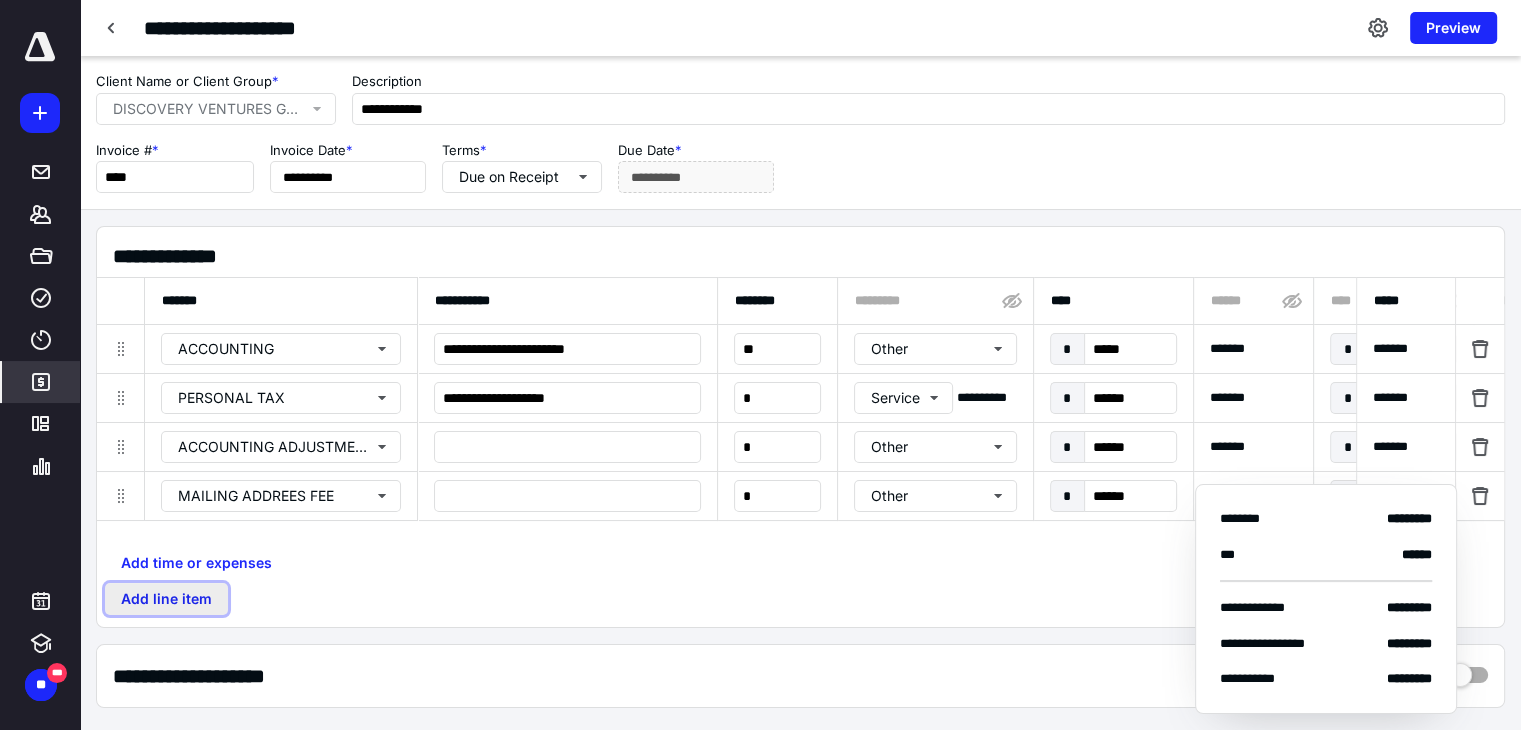 click on "Add line item" at bounding box center (166, 599) 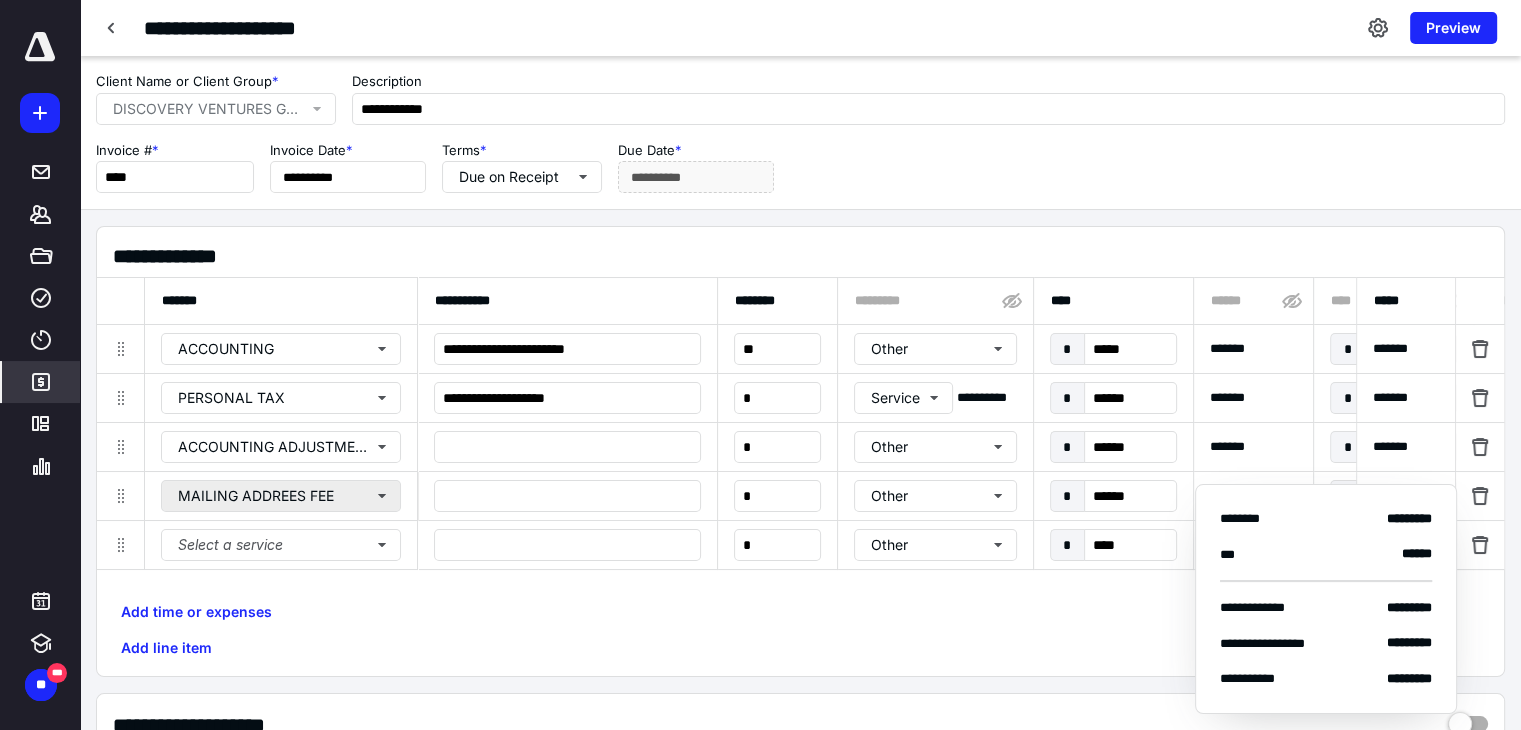 type 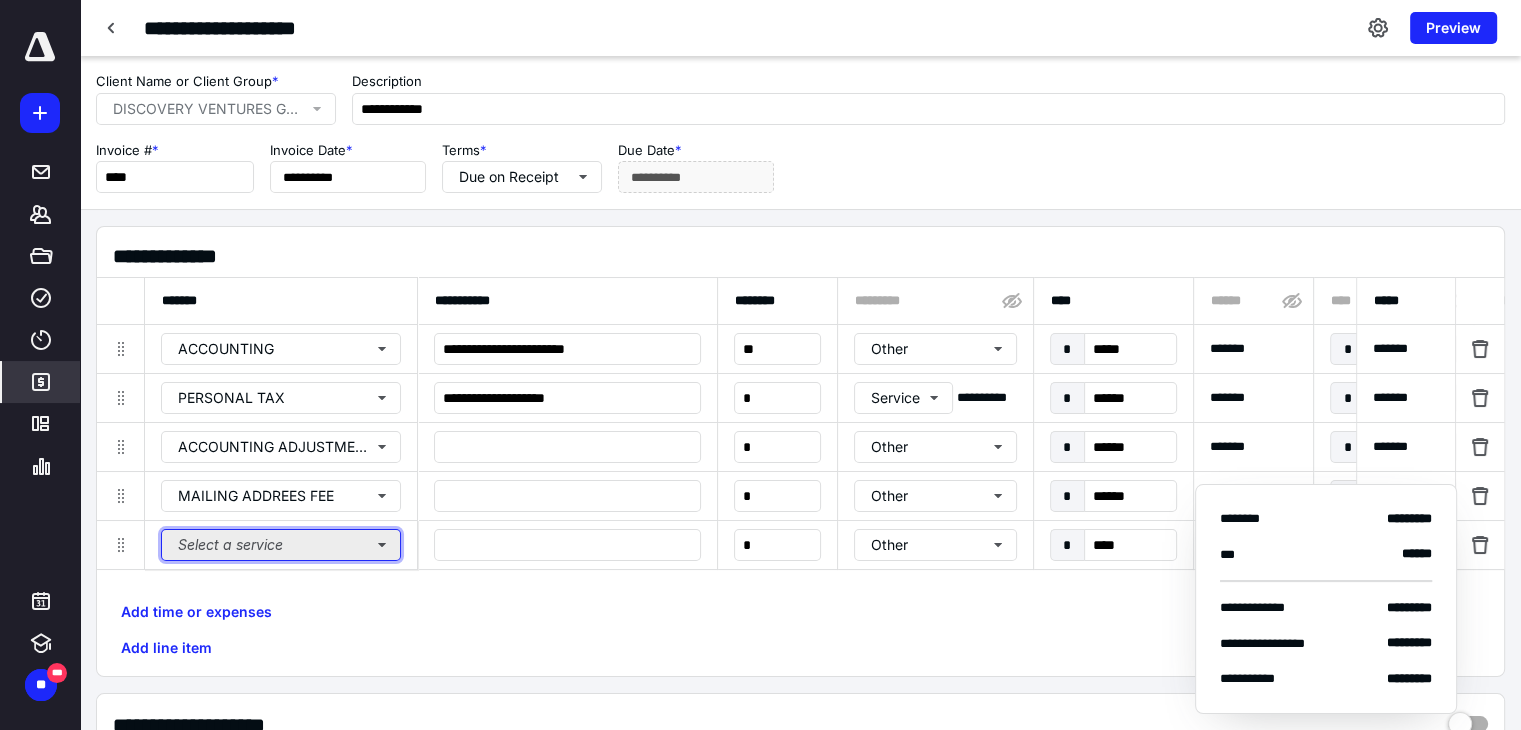 click on "Select a service" at bounding box center (281, 545) 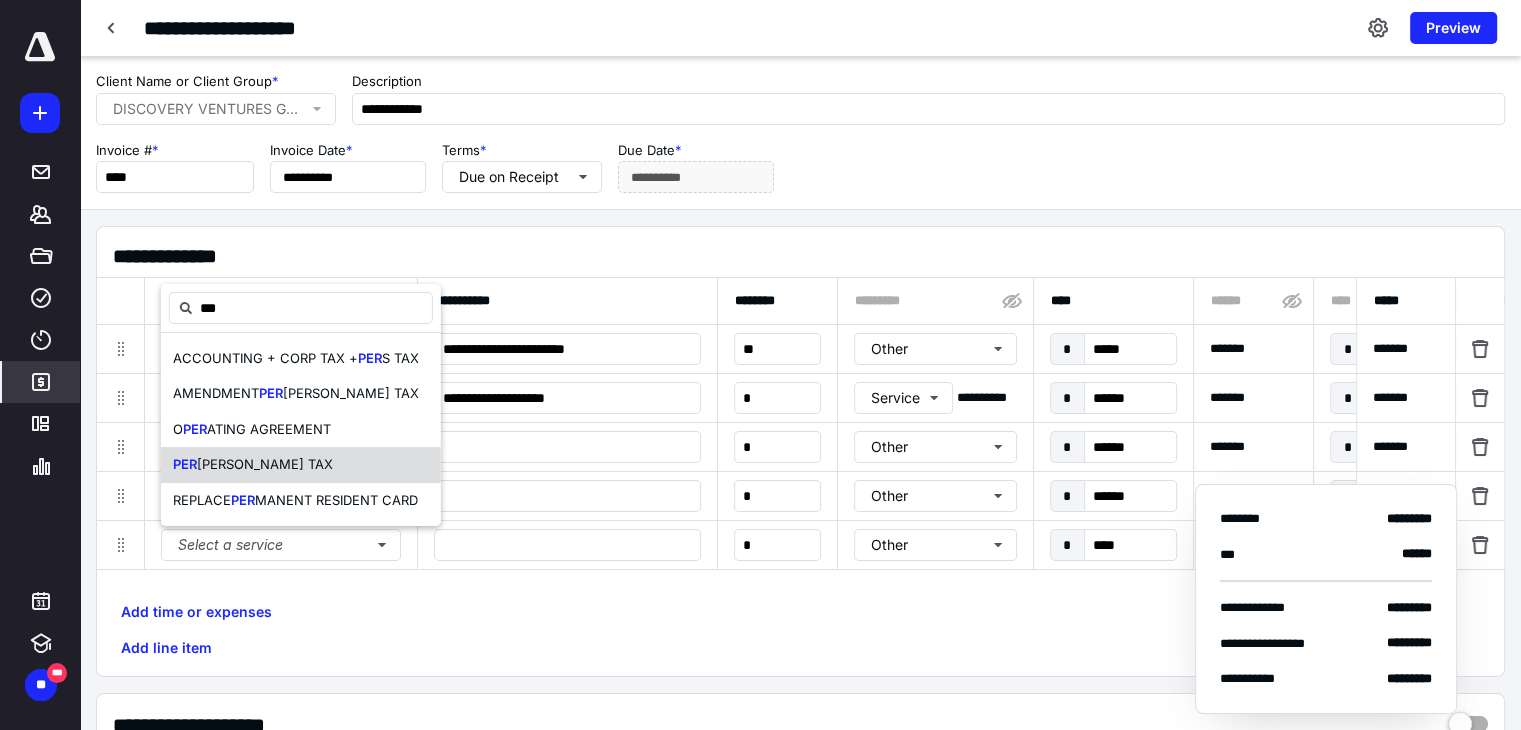 click on "SONAL TAX" at bounding box center [265, 464] 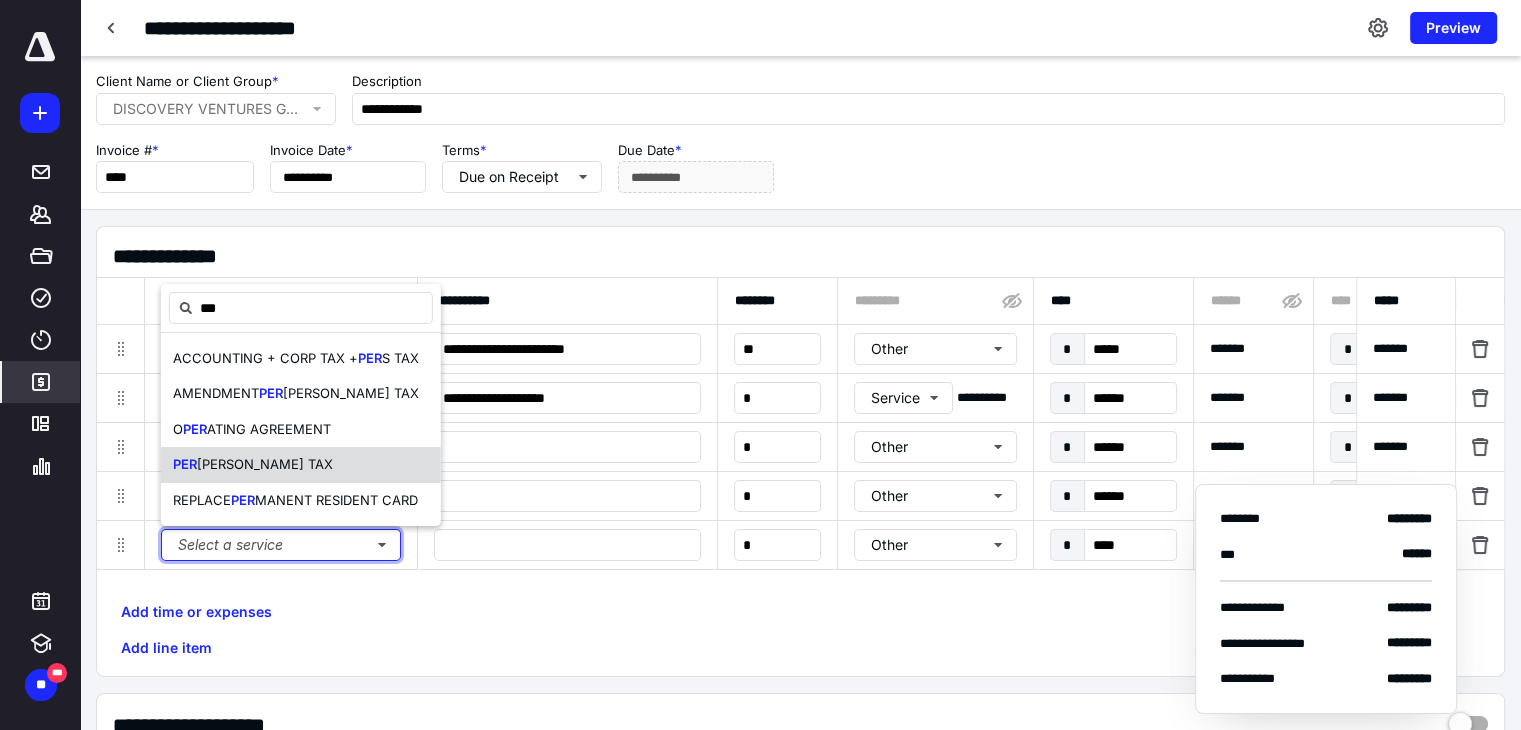 type 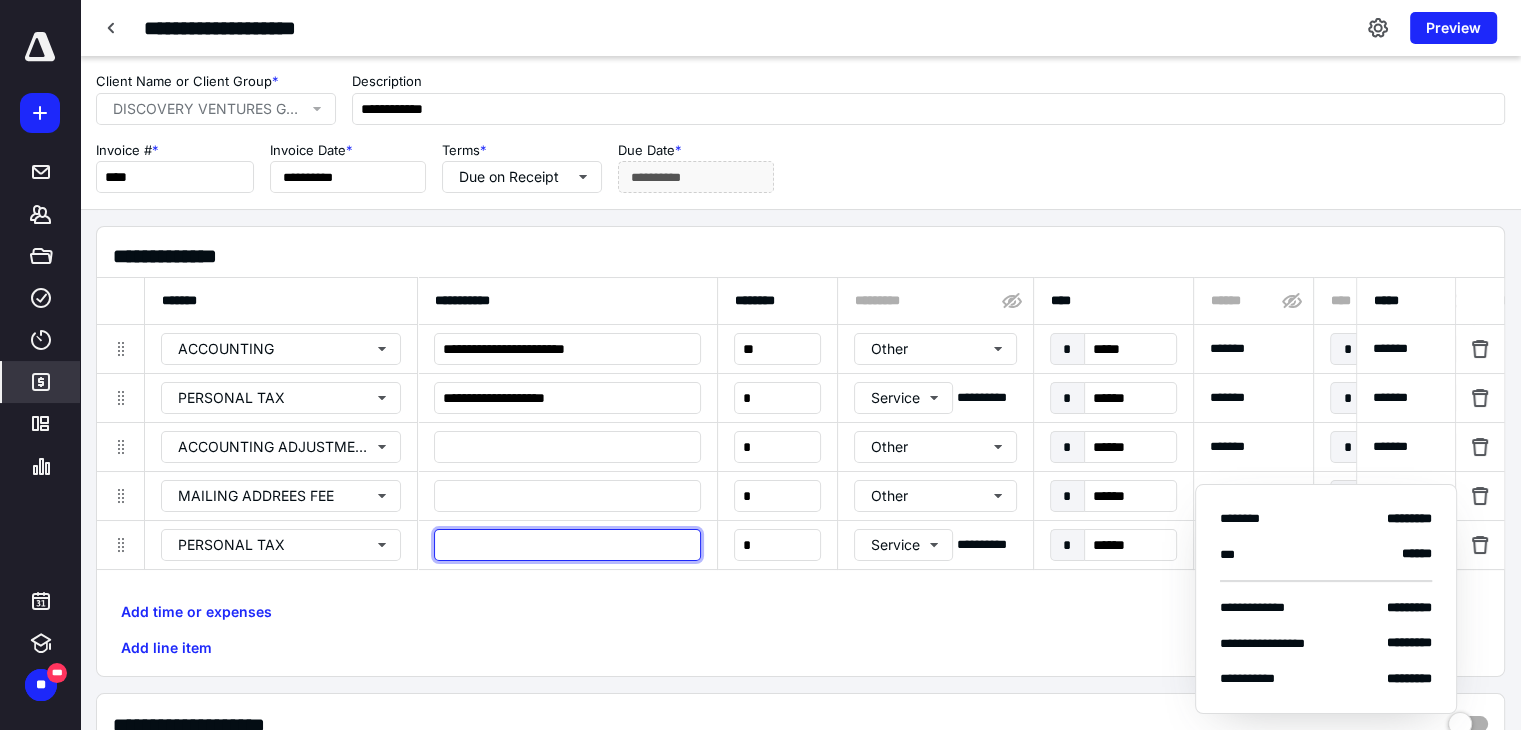 click at bounding box center (567, 545) 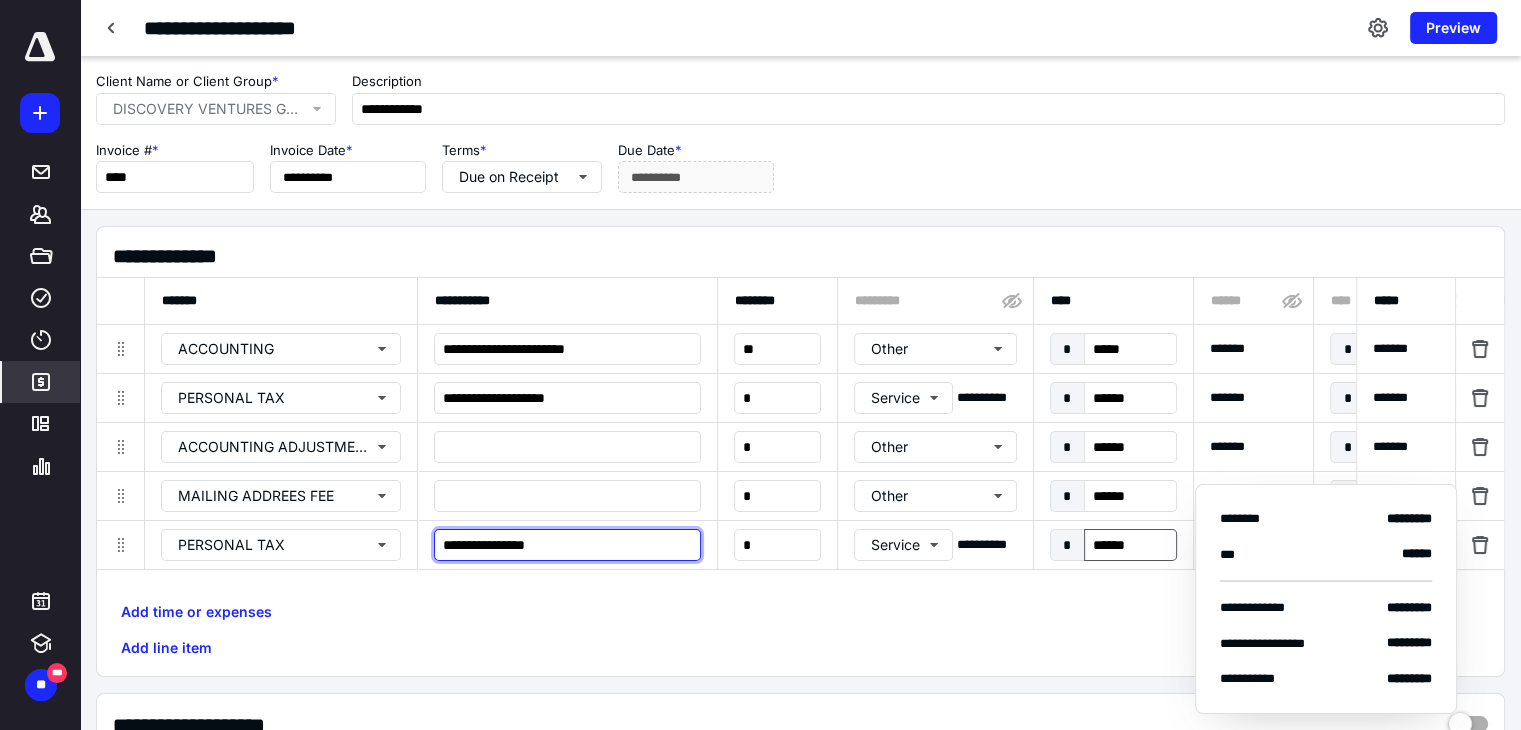 type on "**********" 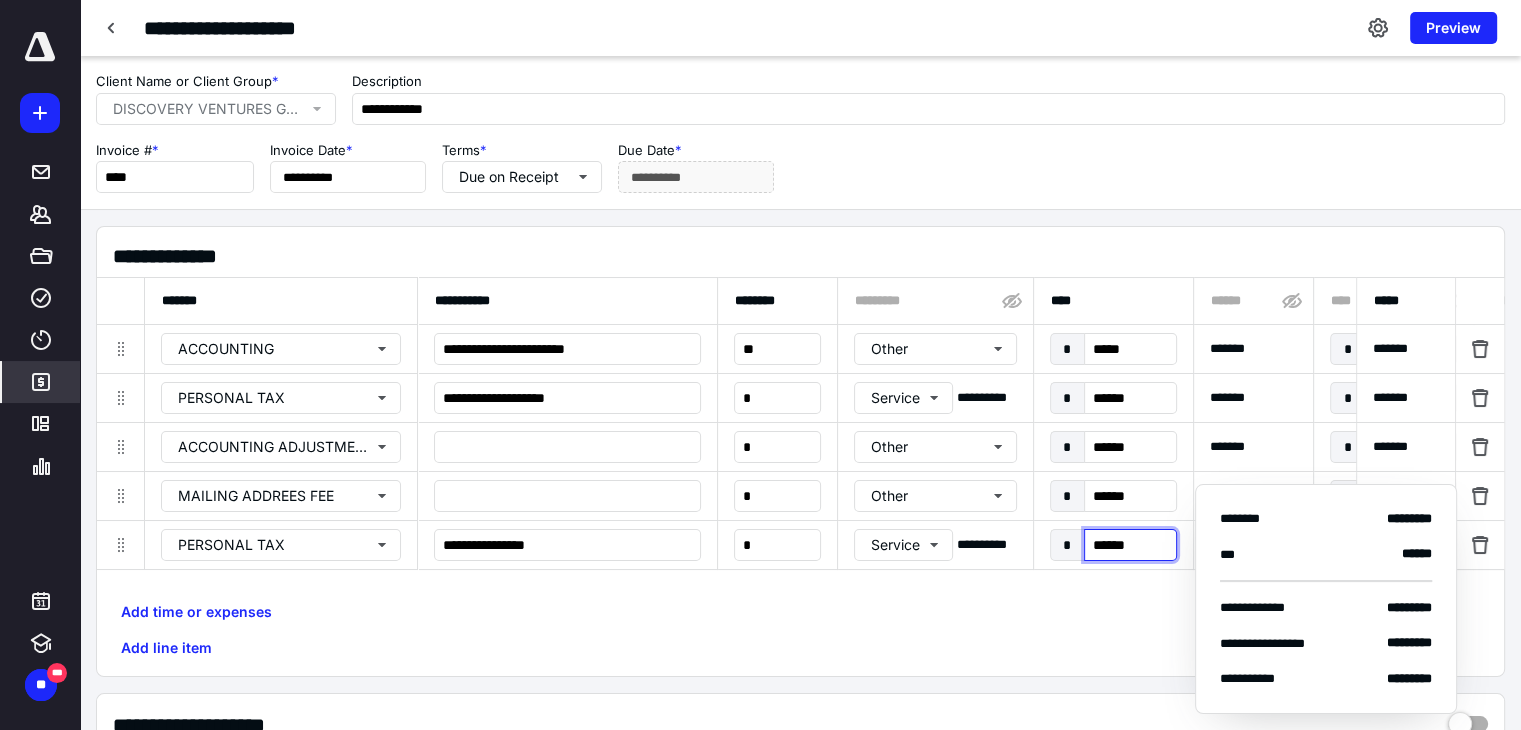 click on "******" at bounding box center (1130, 545) 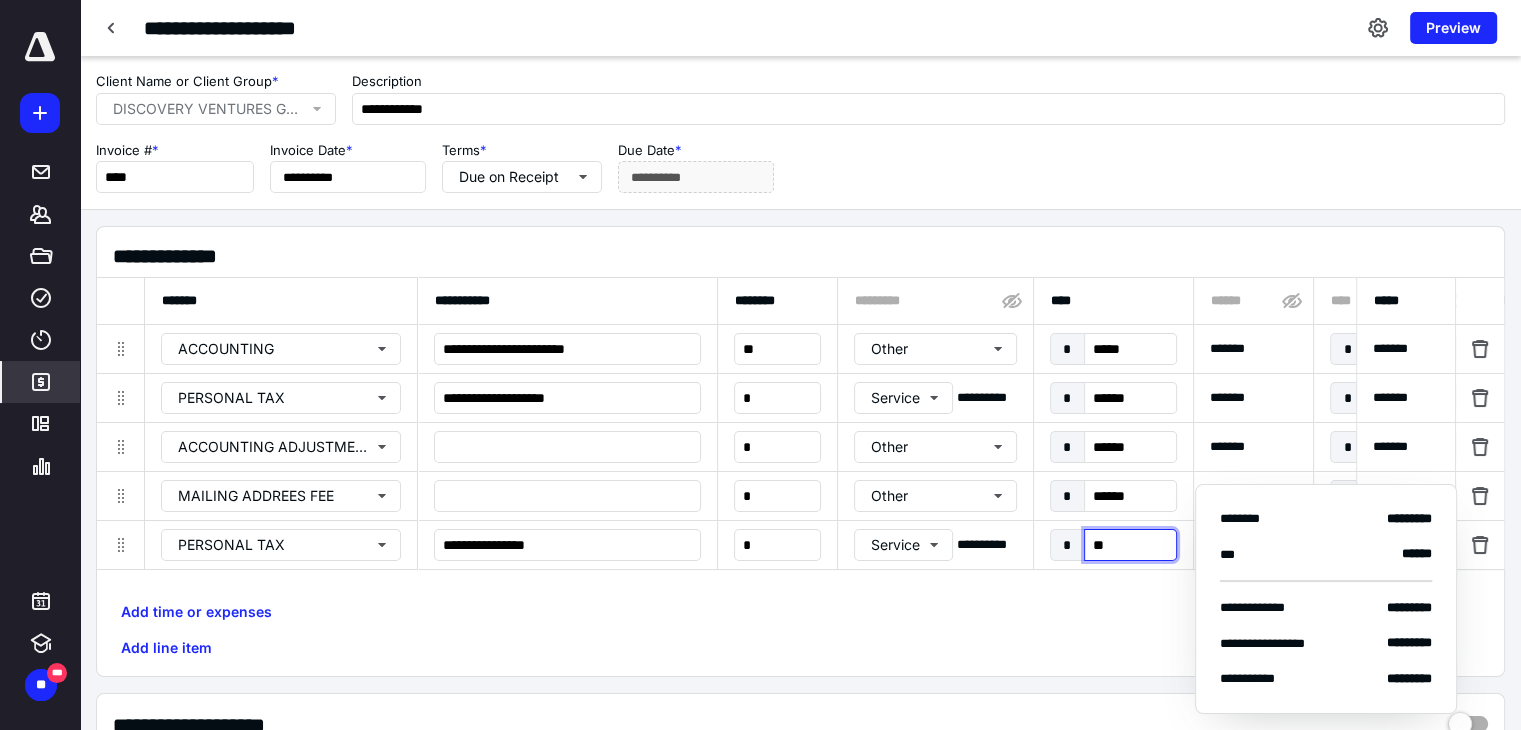 type on "***" 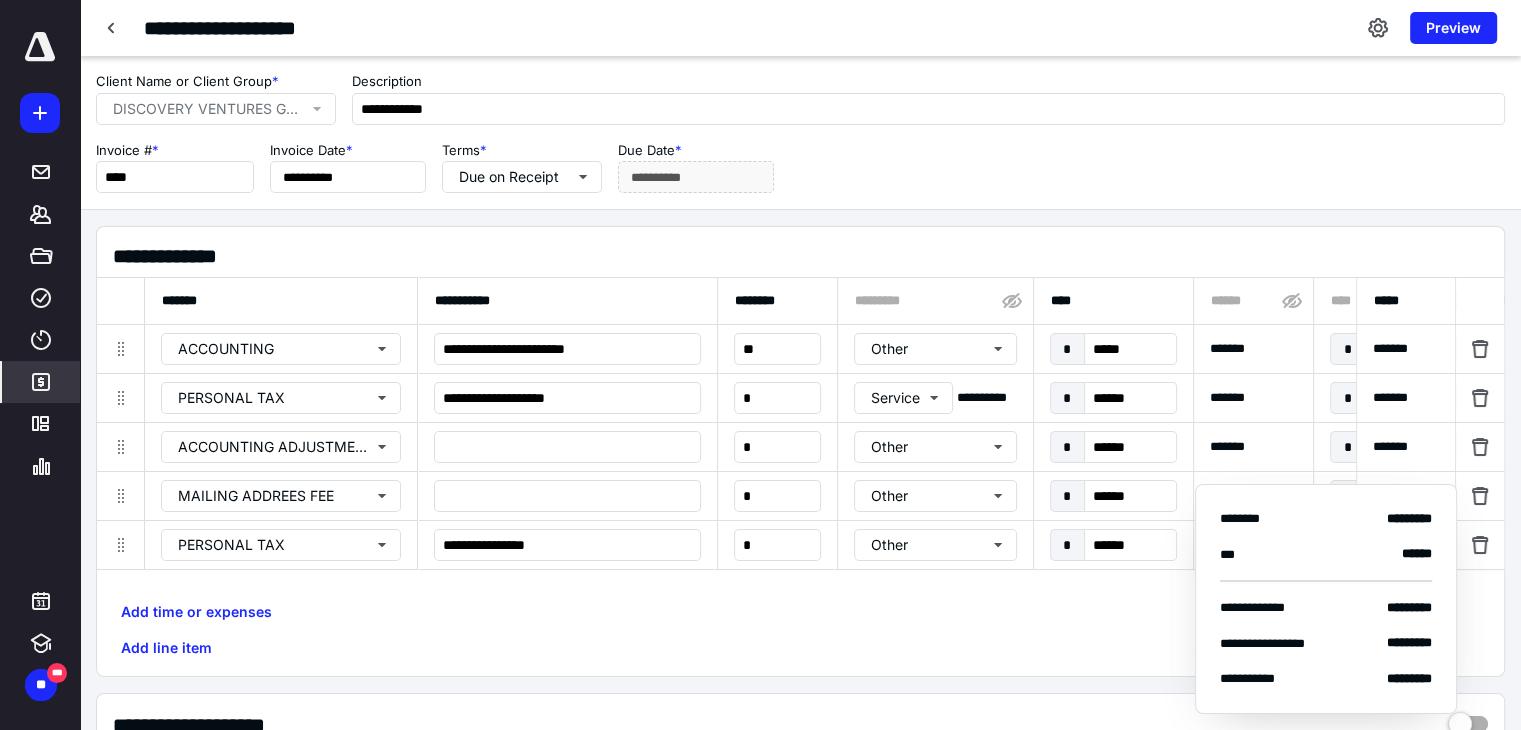 click on "Add time or expenses Add line item" at bounding box center (800, 630) 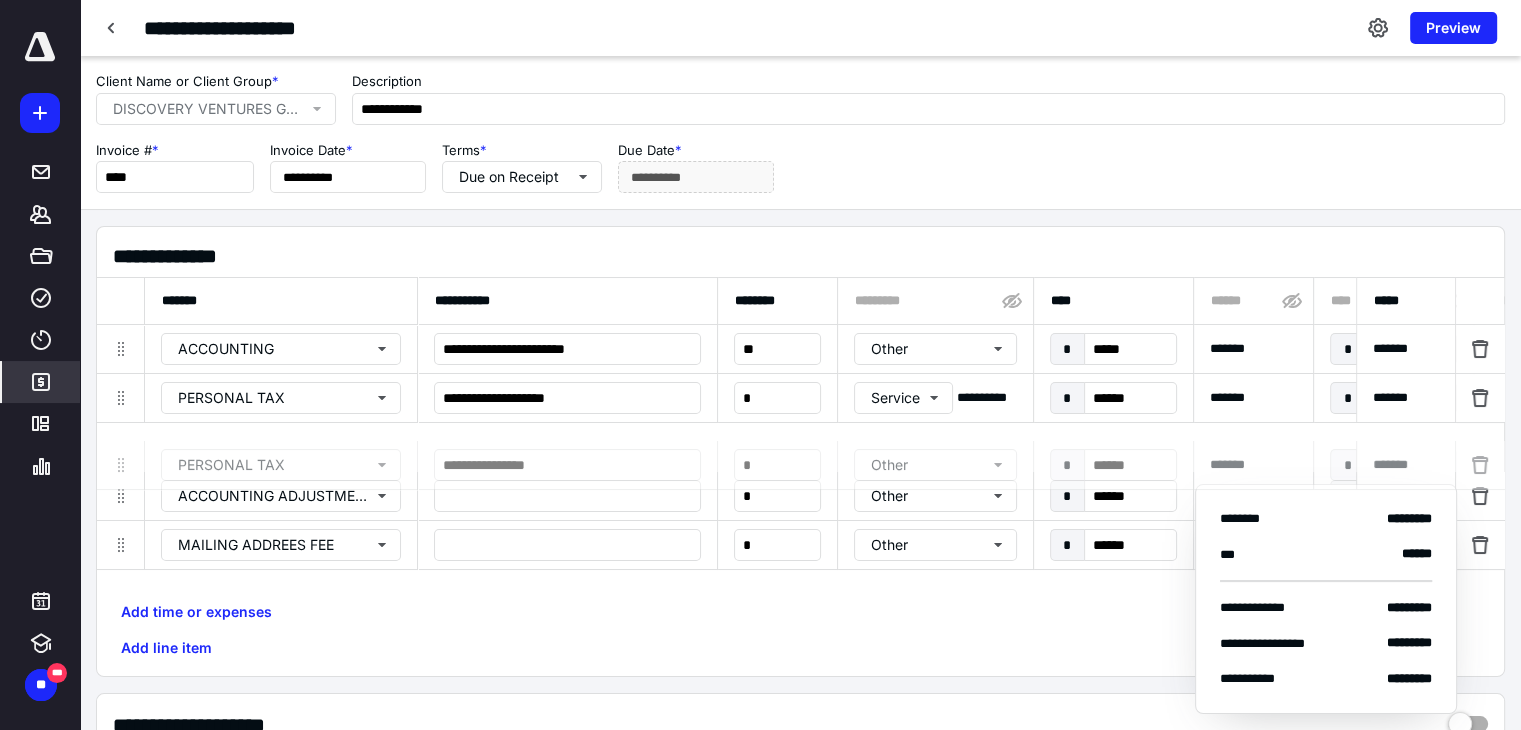 drag, startPoint x: 123, startPoint y: 545, endPoint x: 119, endPoint y: 463, distance: 82.0975 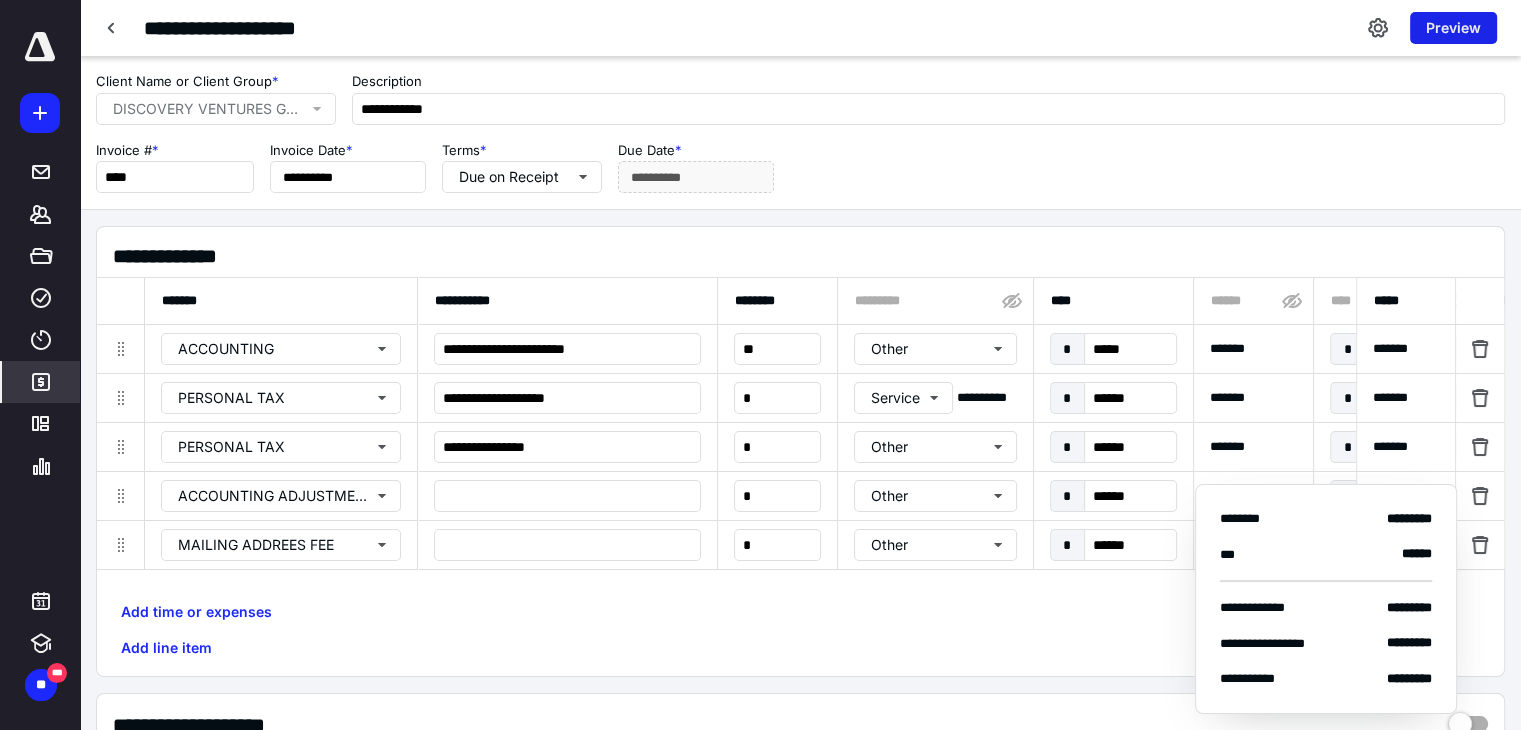 click on "Preview" at bounding box center (1453, 28) 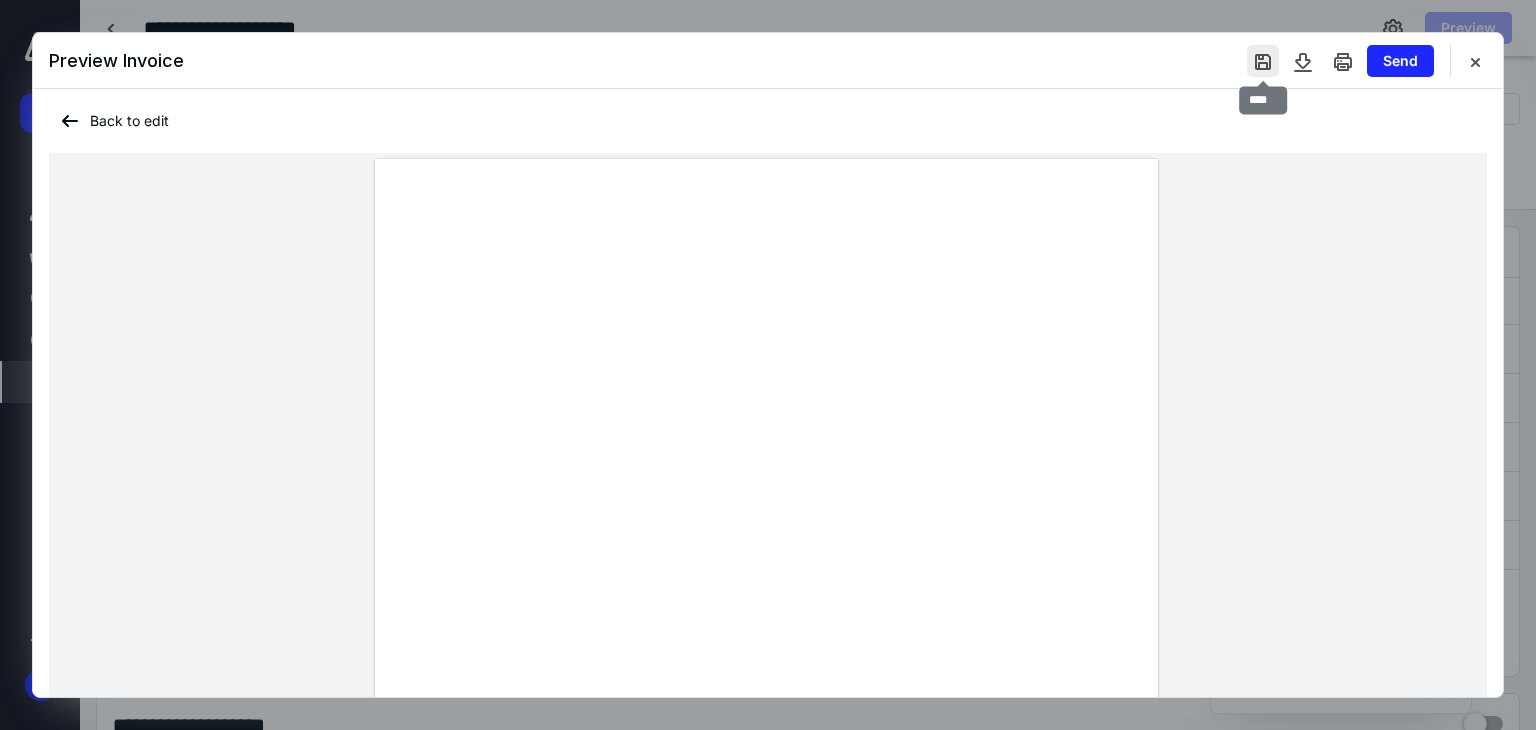click at bounding box center [1263, 61] 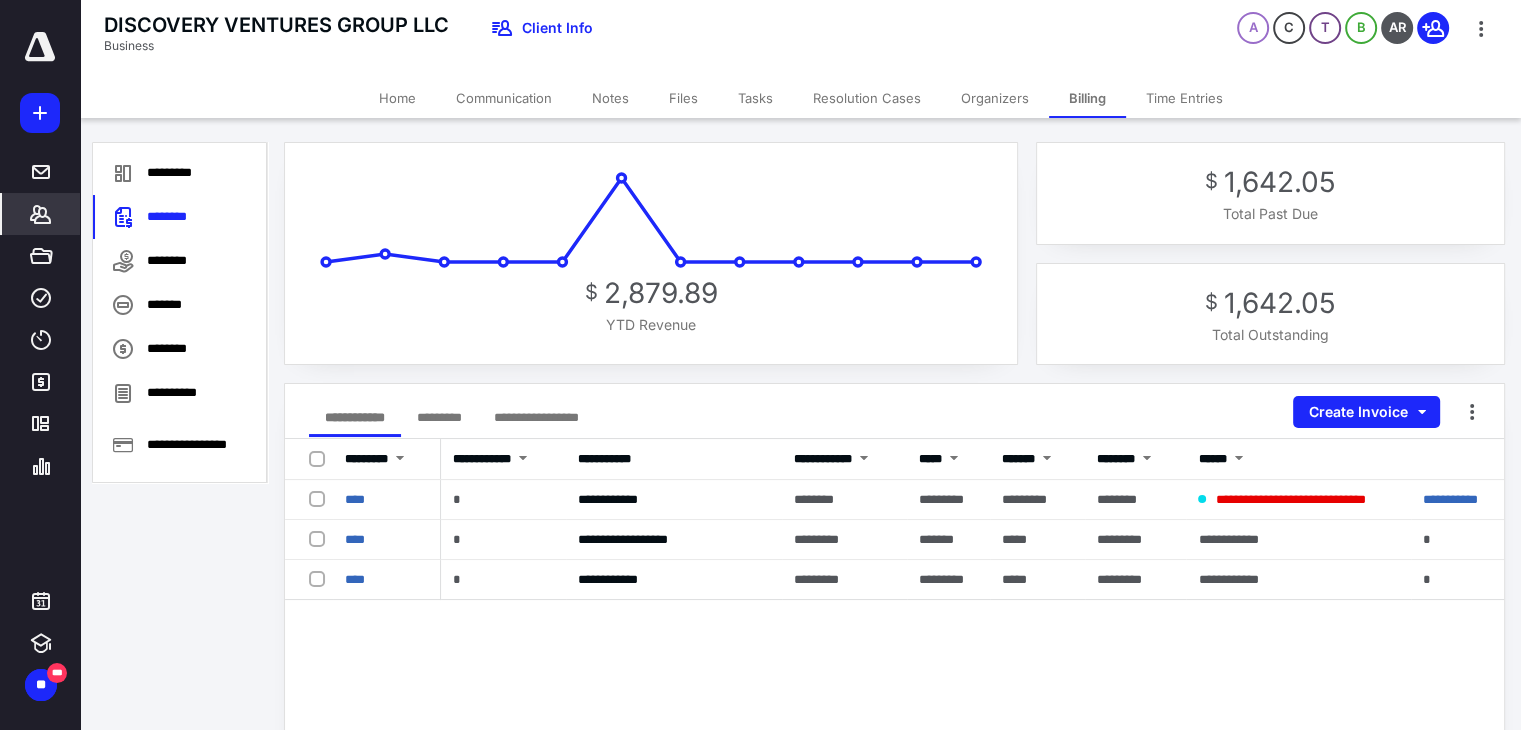 click on "Home" at bounding box center [397, 98] 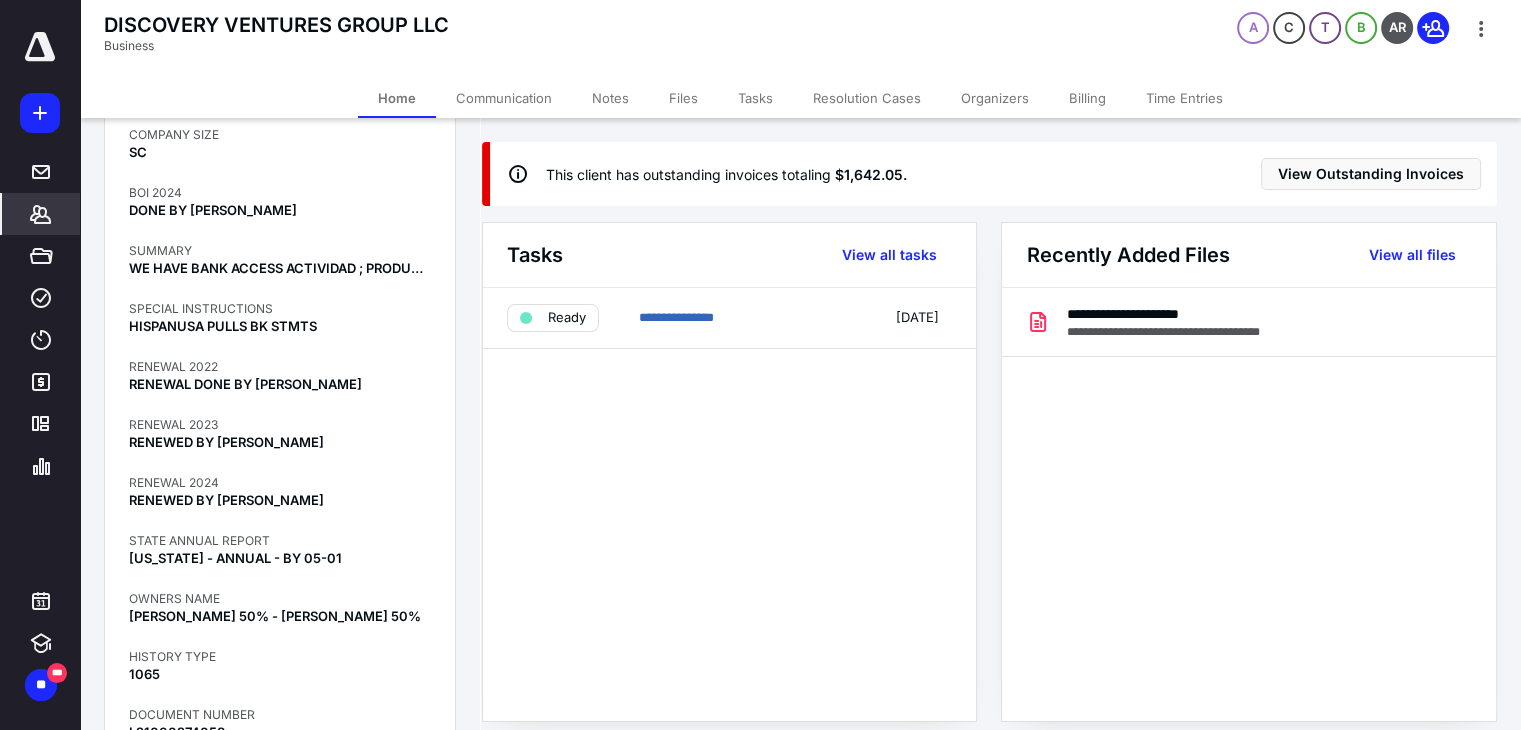 scroll, scrollTop: 1400, scrollLeft: 0, axis: vertical 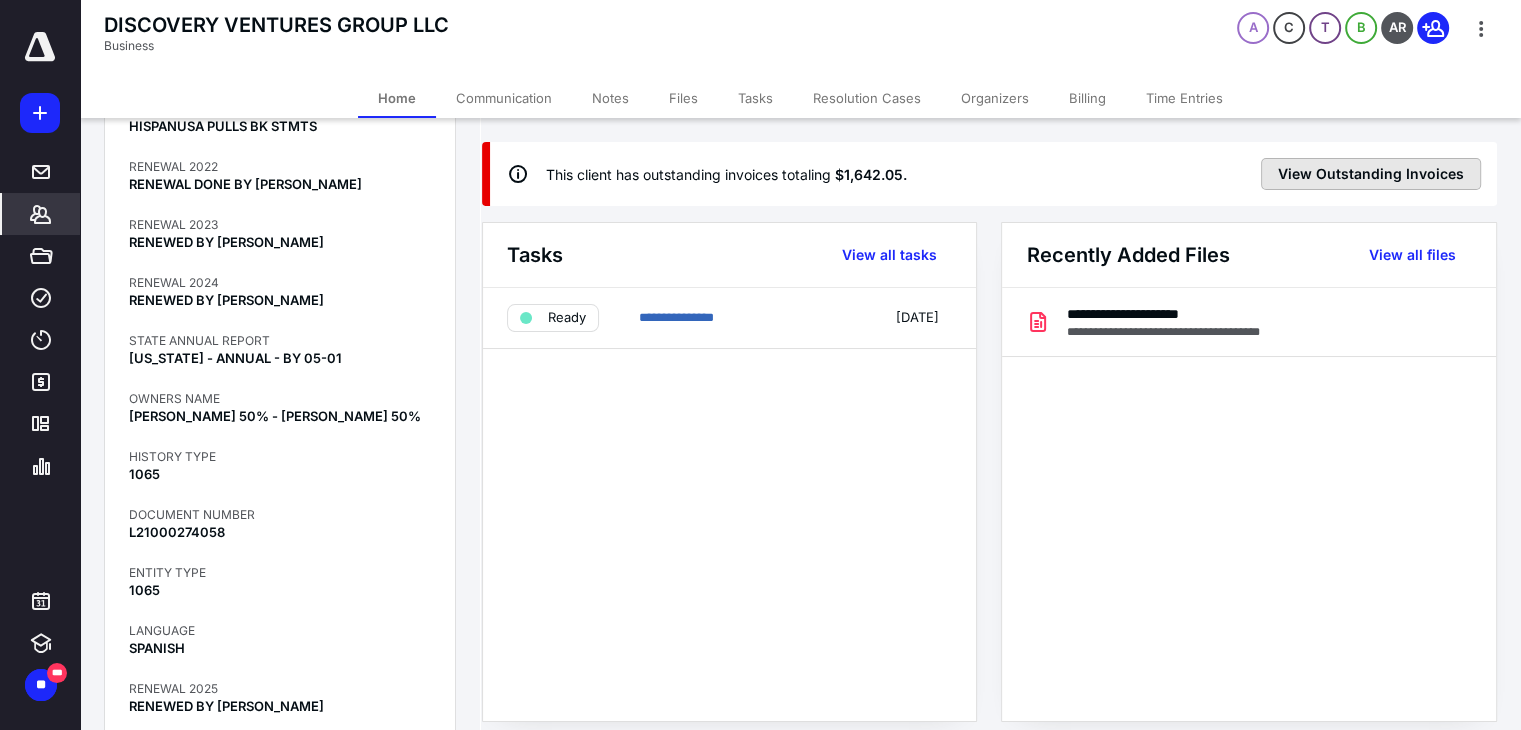 click on "View Outstanding Invoices" at bounding box center (1371, 174) 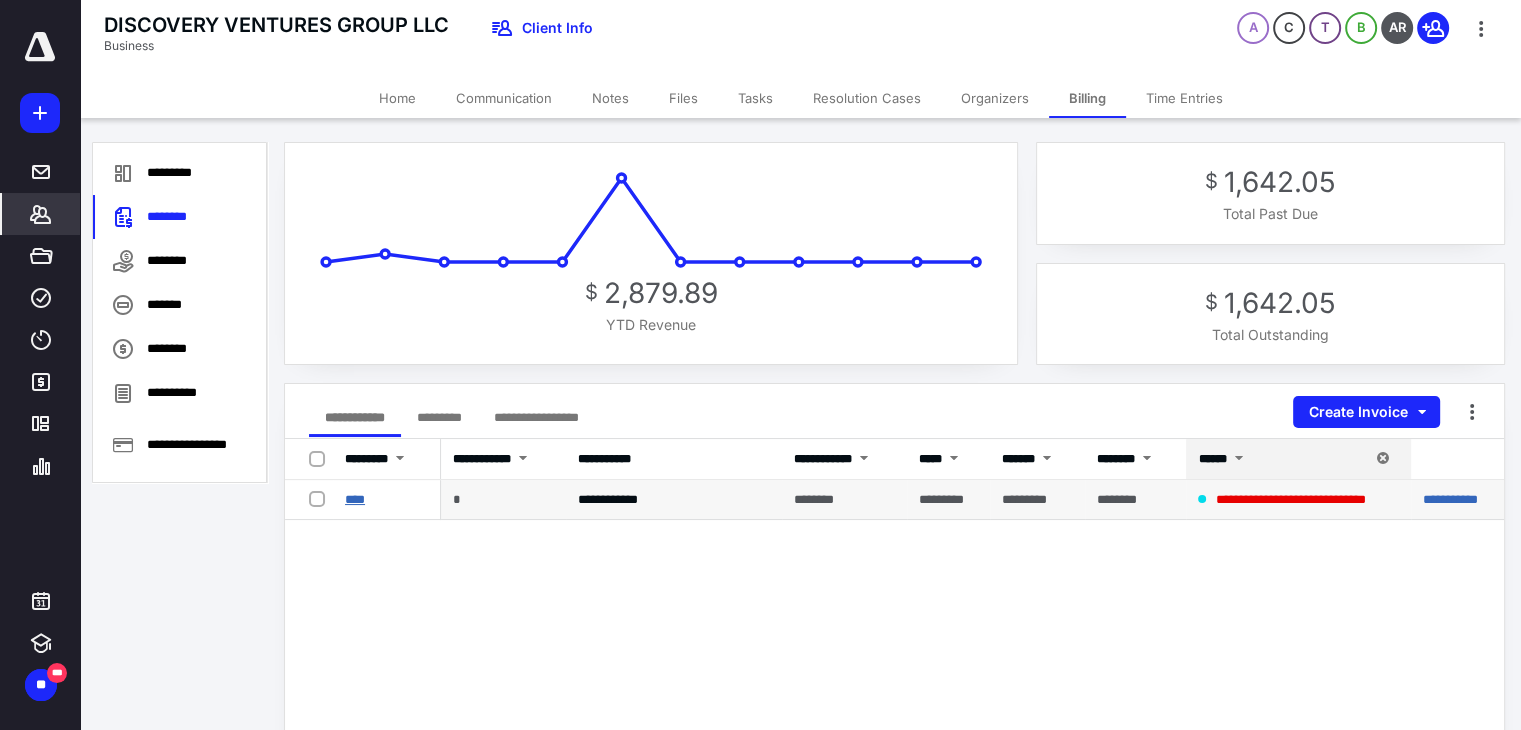 click on "****" at bounding box center [355, 499] 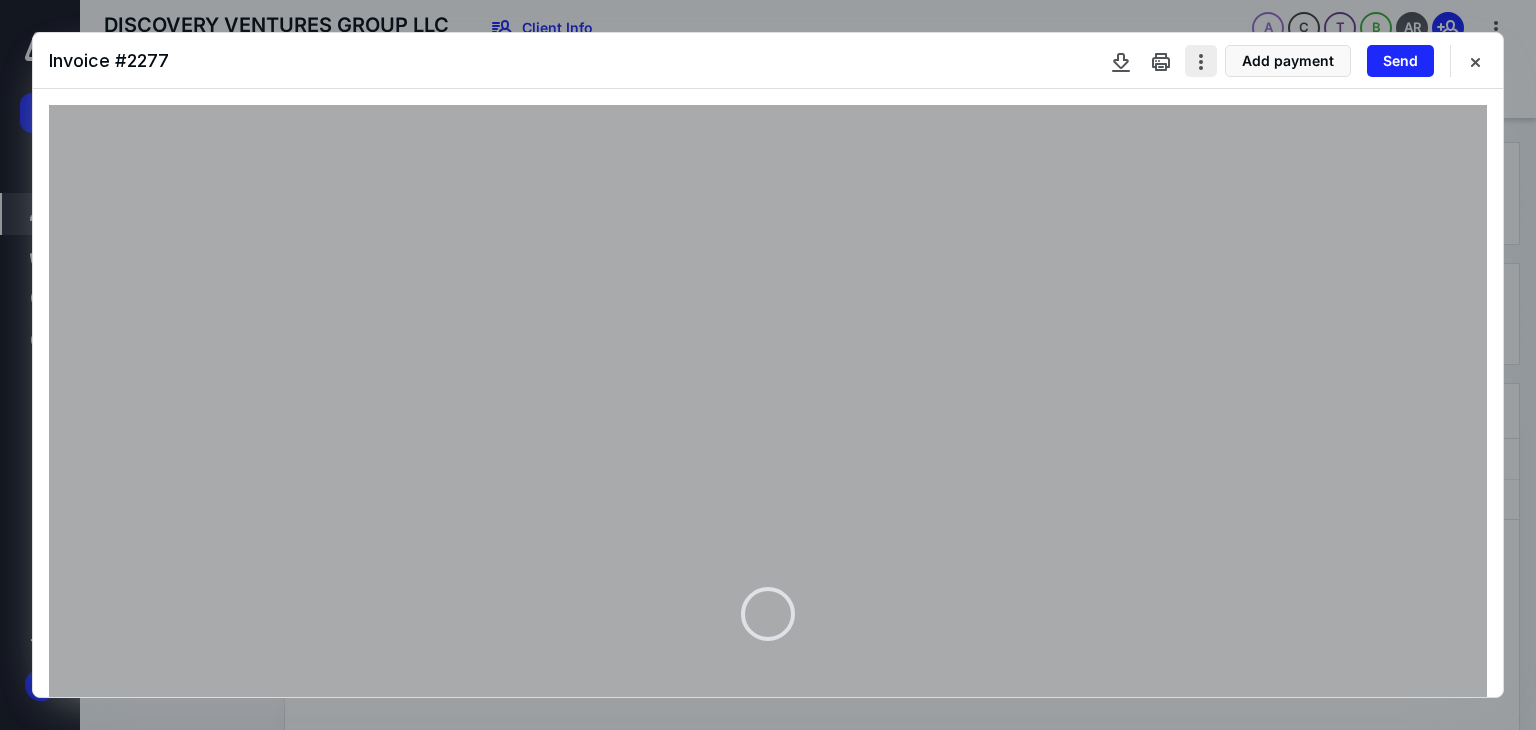 click at bounding box center [1201, 61] 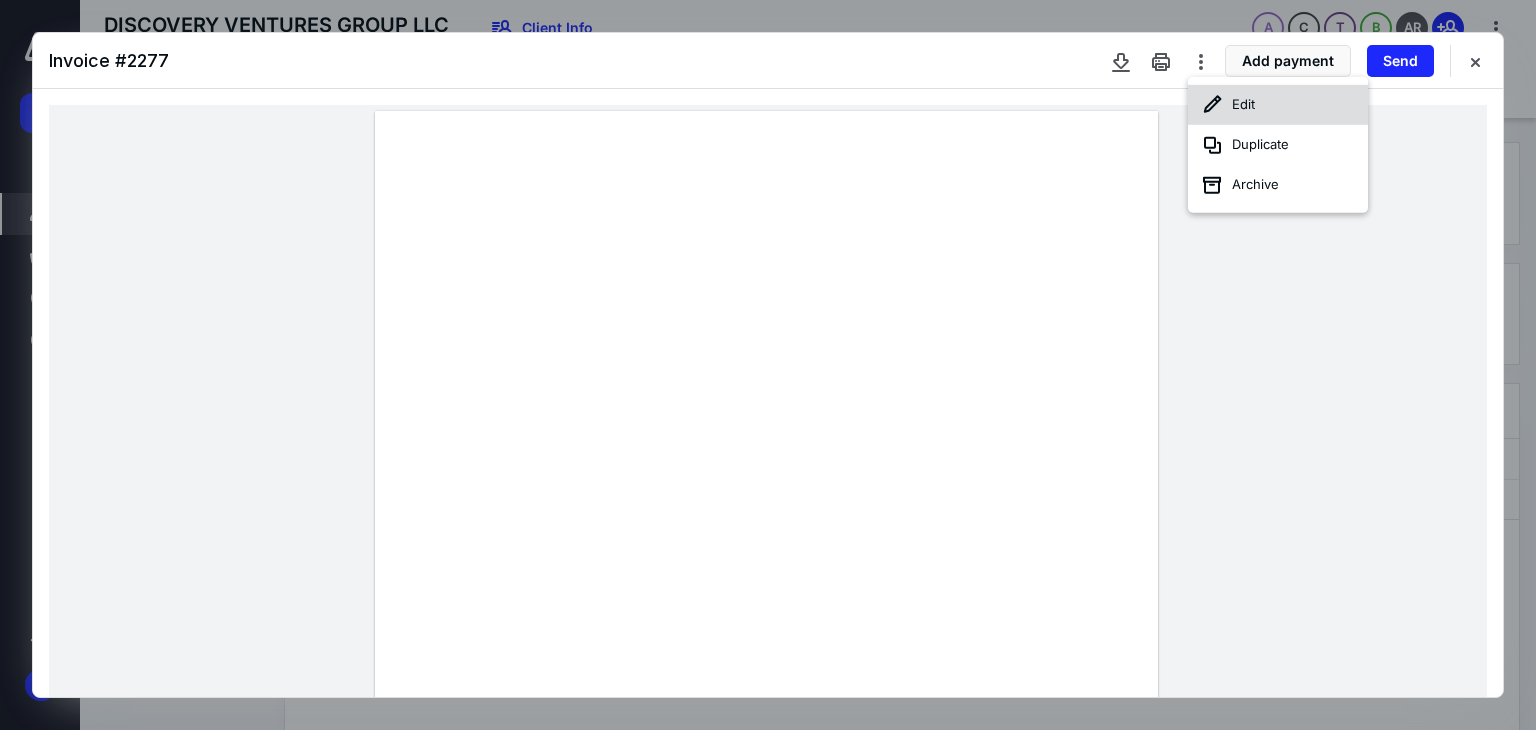 click 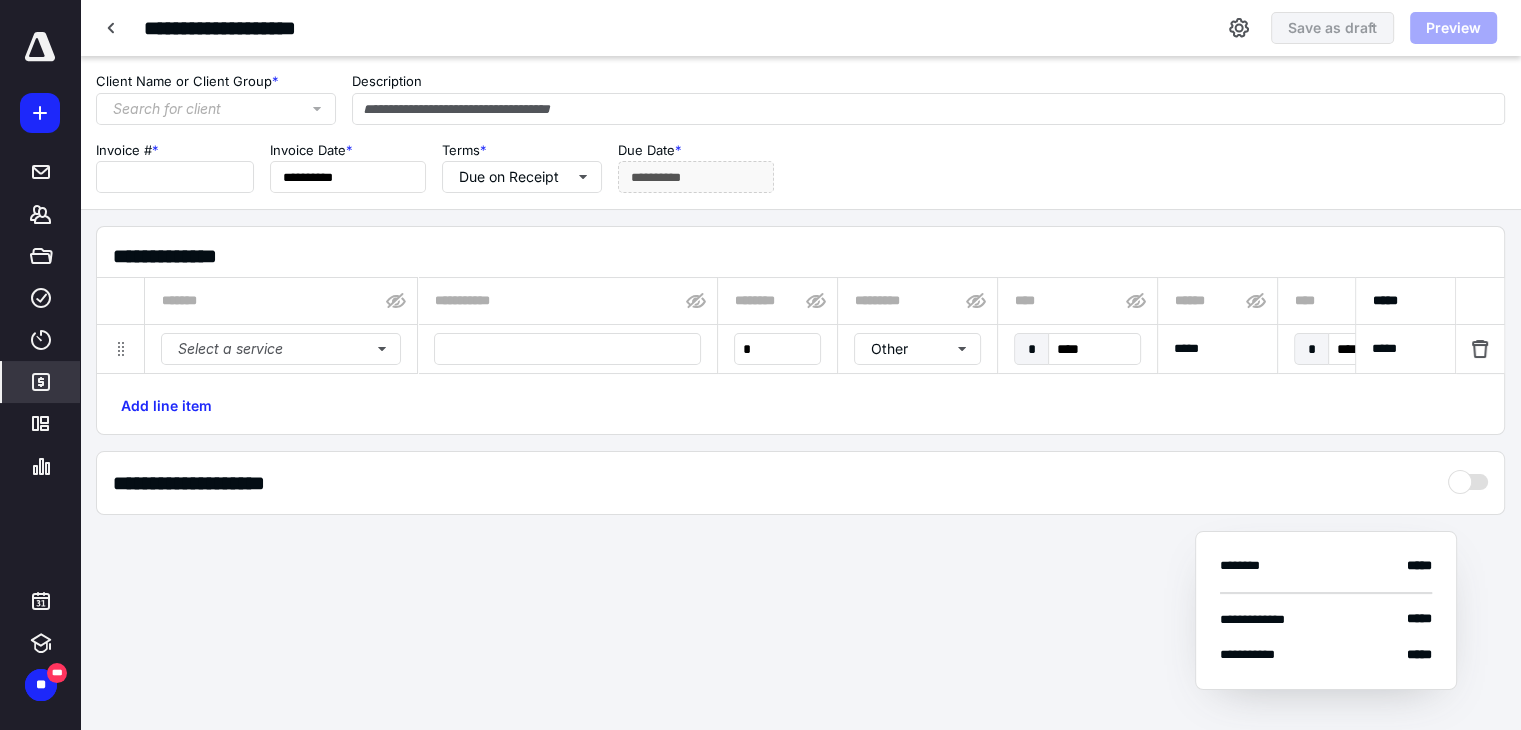 type on "**********" 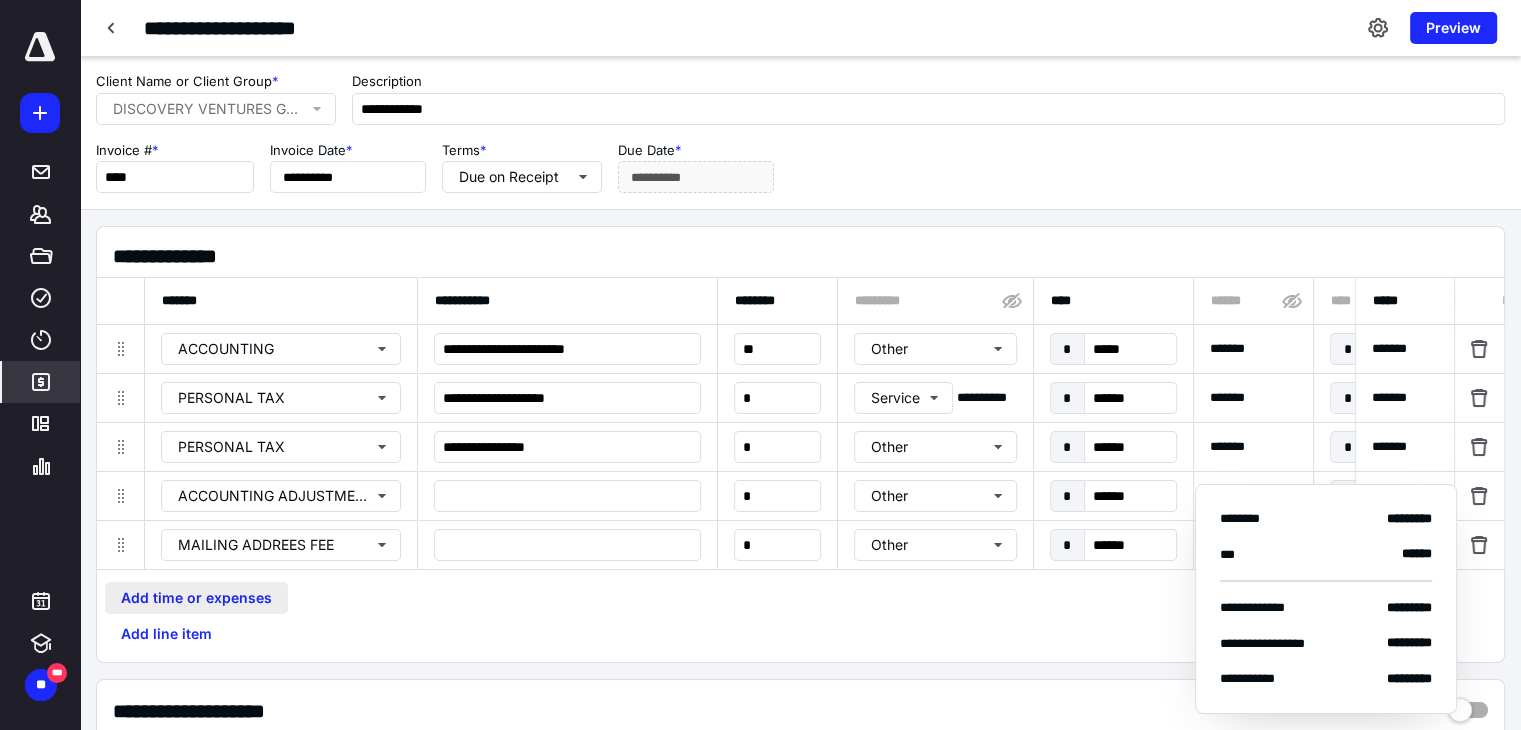 click on "Add line item" at bounding box center [166, 634] 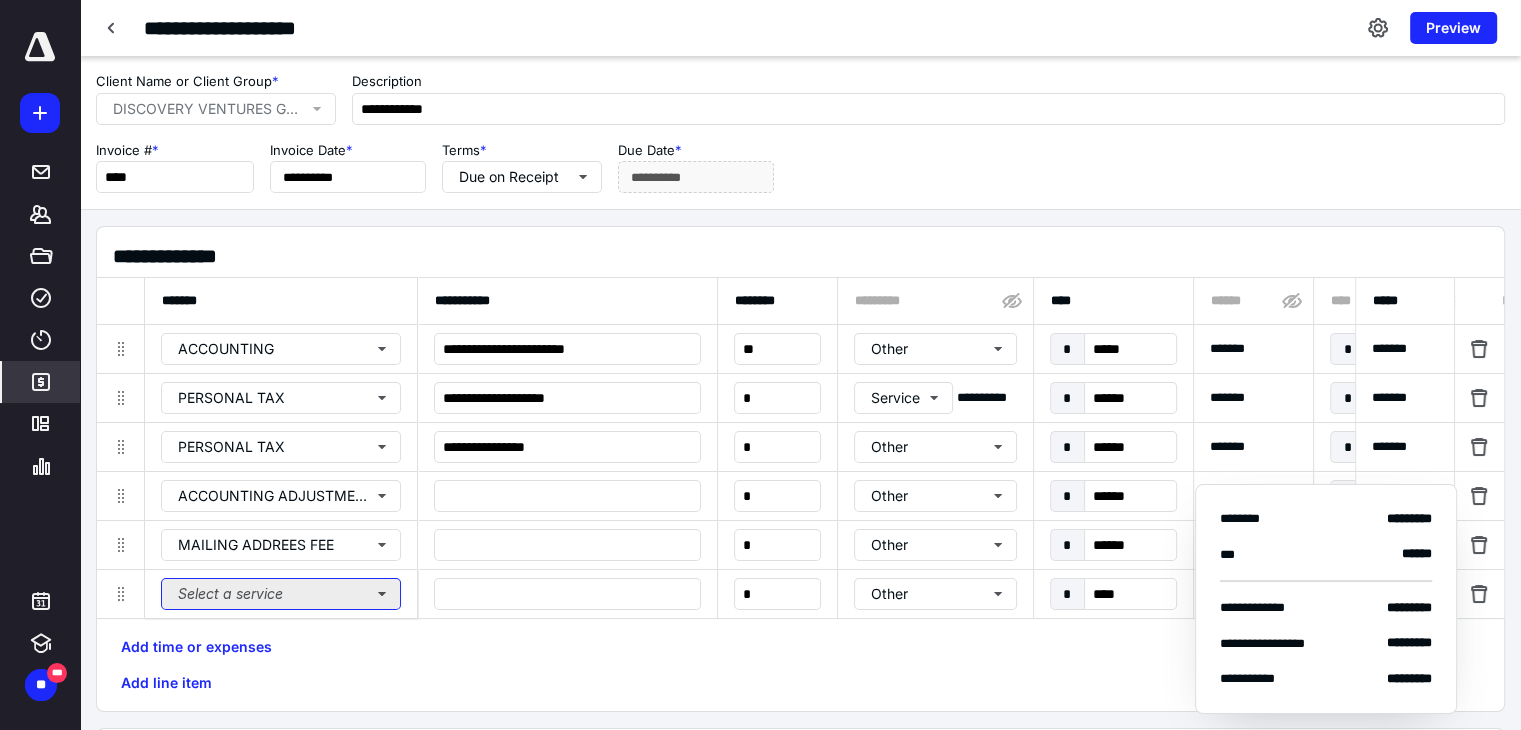 click on "Select a service" at bounding box center [281, 594] 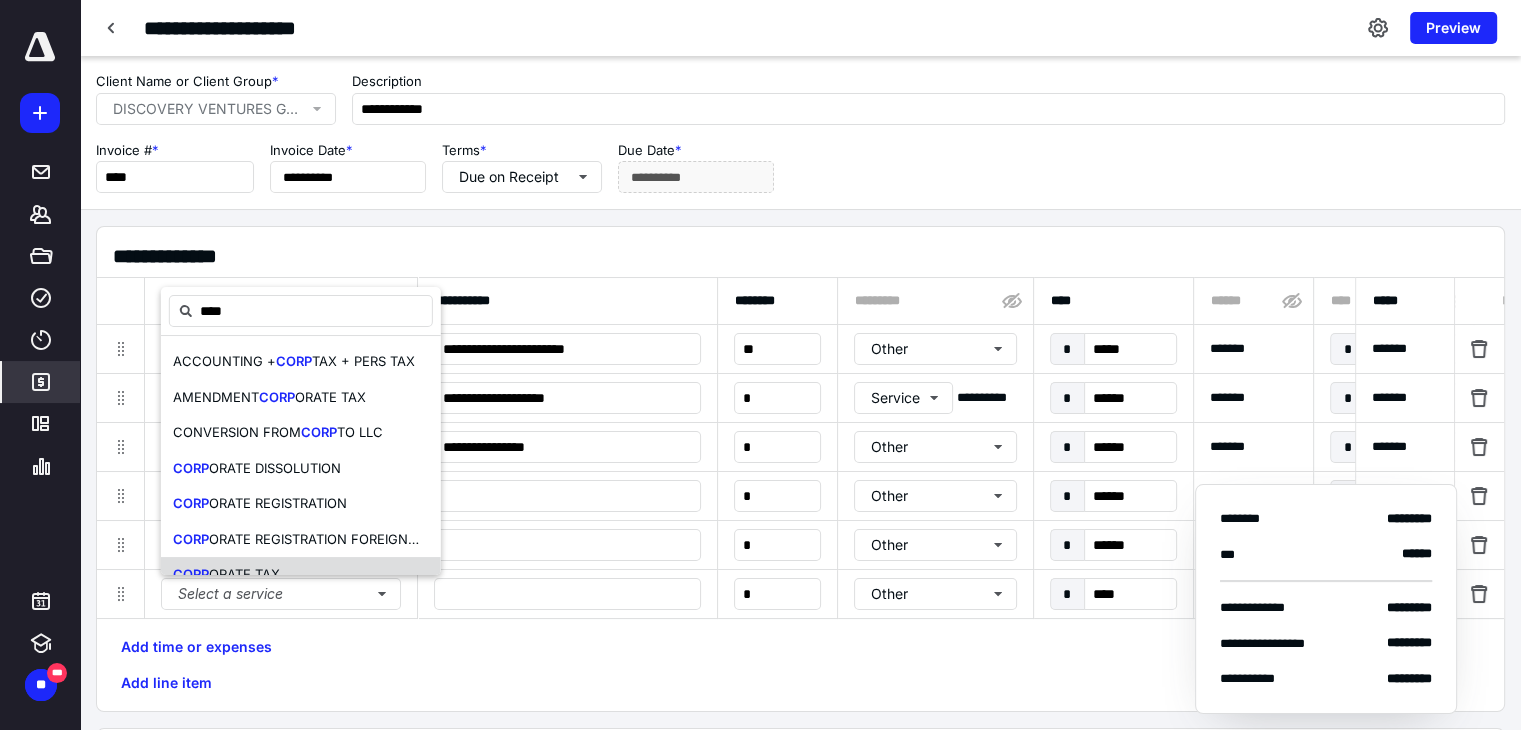click on "ORATE TAX" at bounding box center [244, 574] 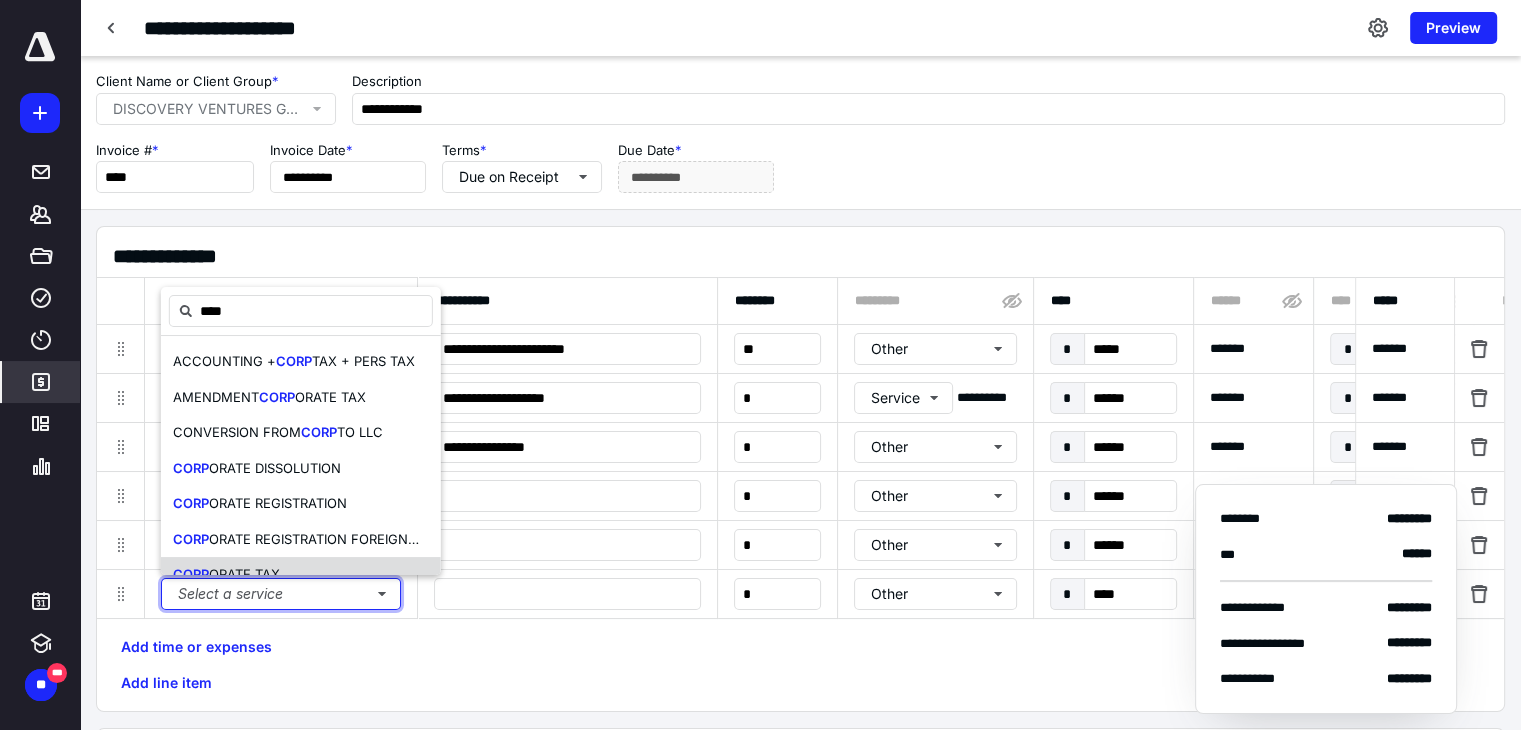 type 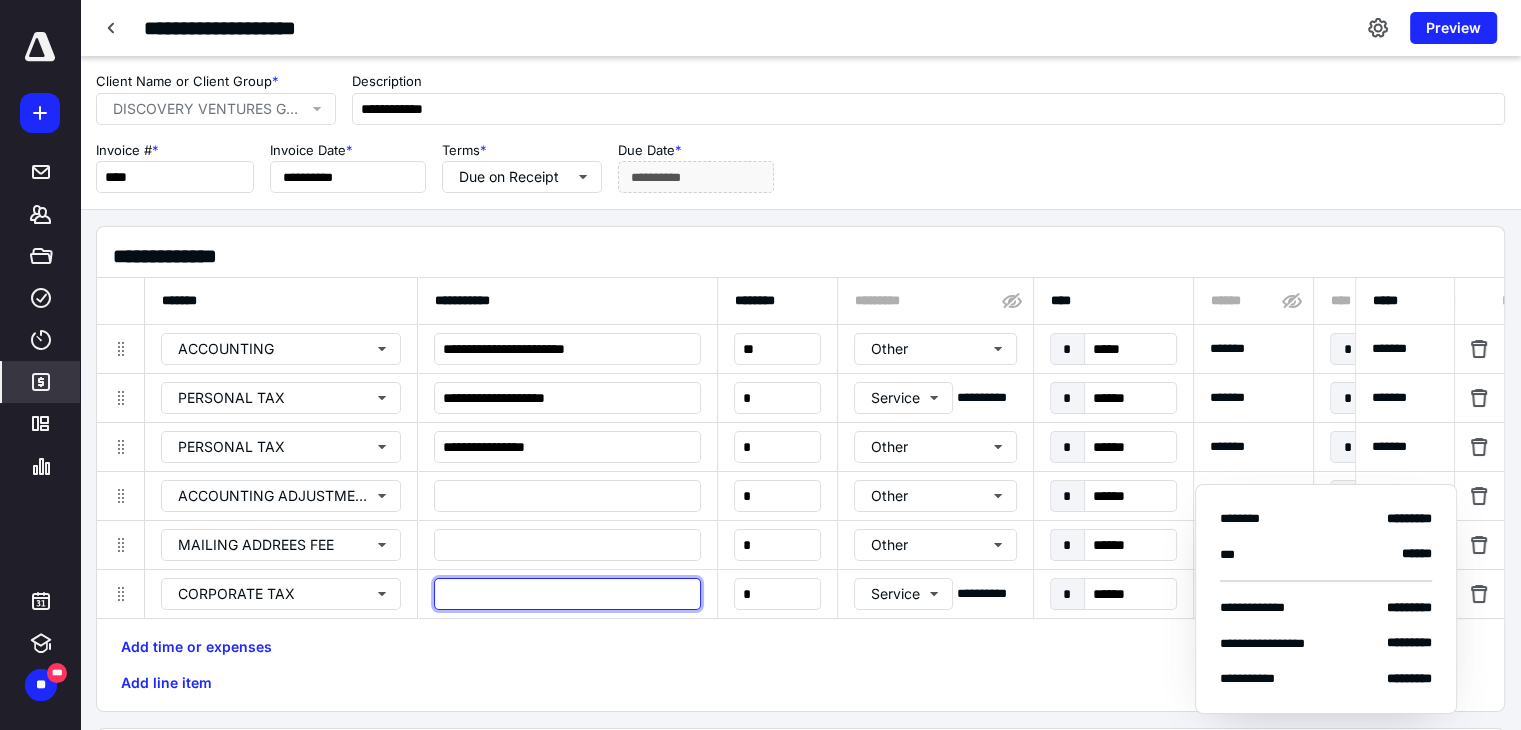 click at bounding box center [567, 594] 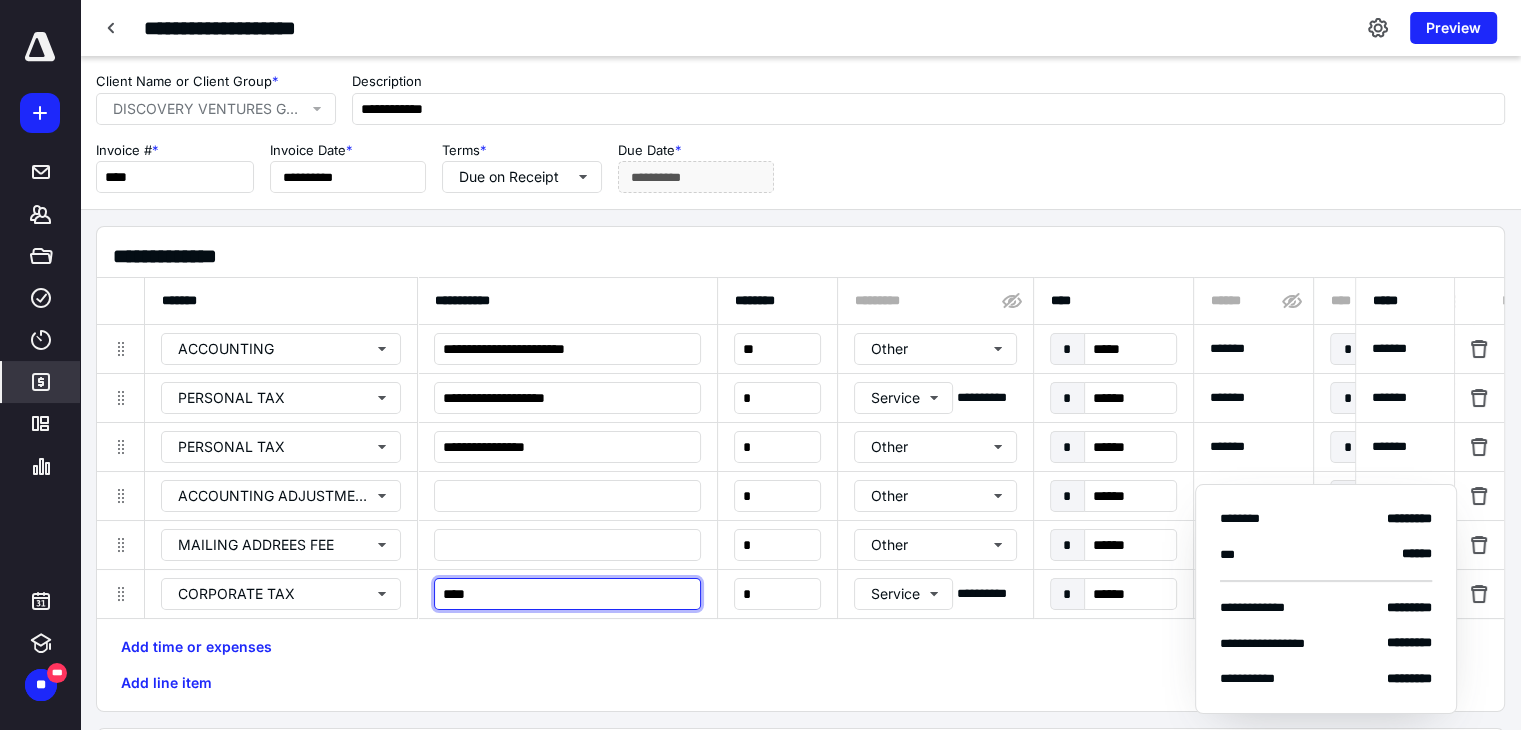 type on "****" 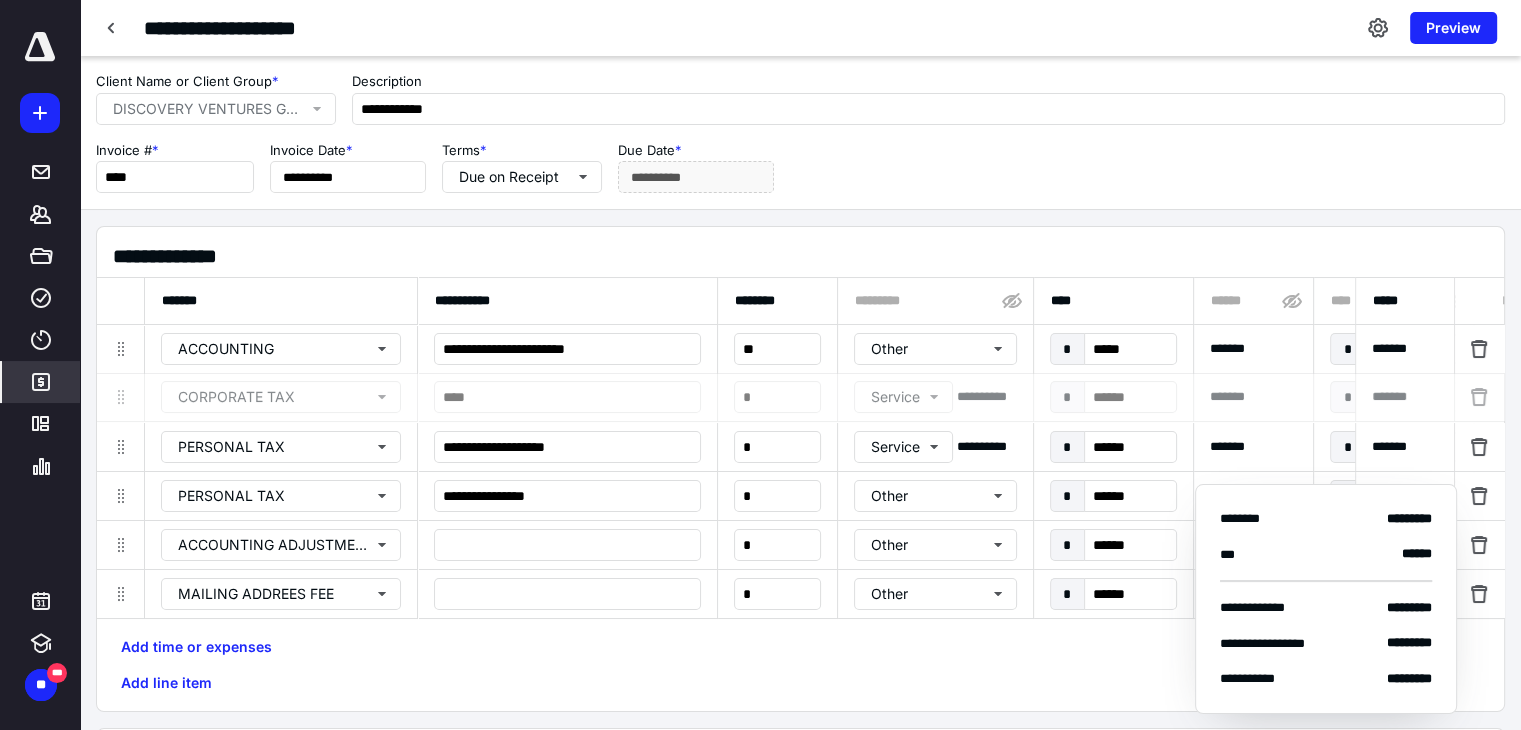 drag, startPoint x: 124, startPoint y: 596, endPoint x: 122, endPoint y: 399, distance: 197.01015 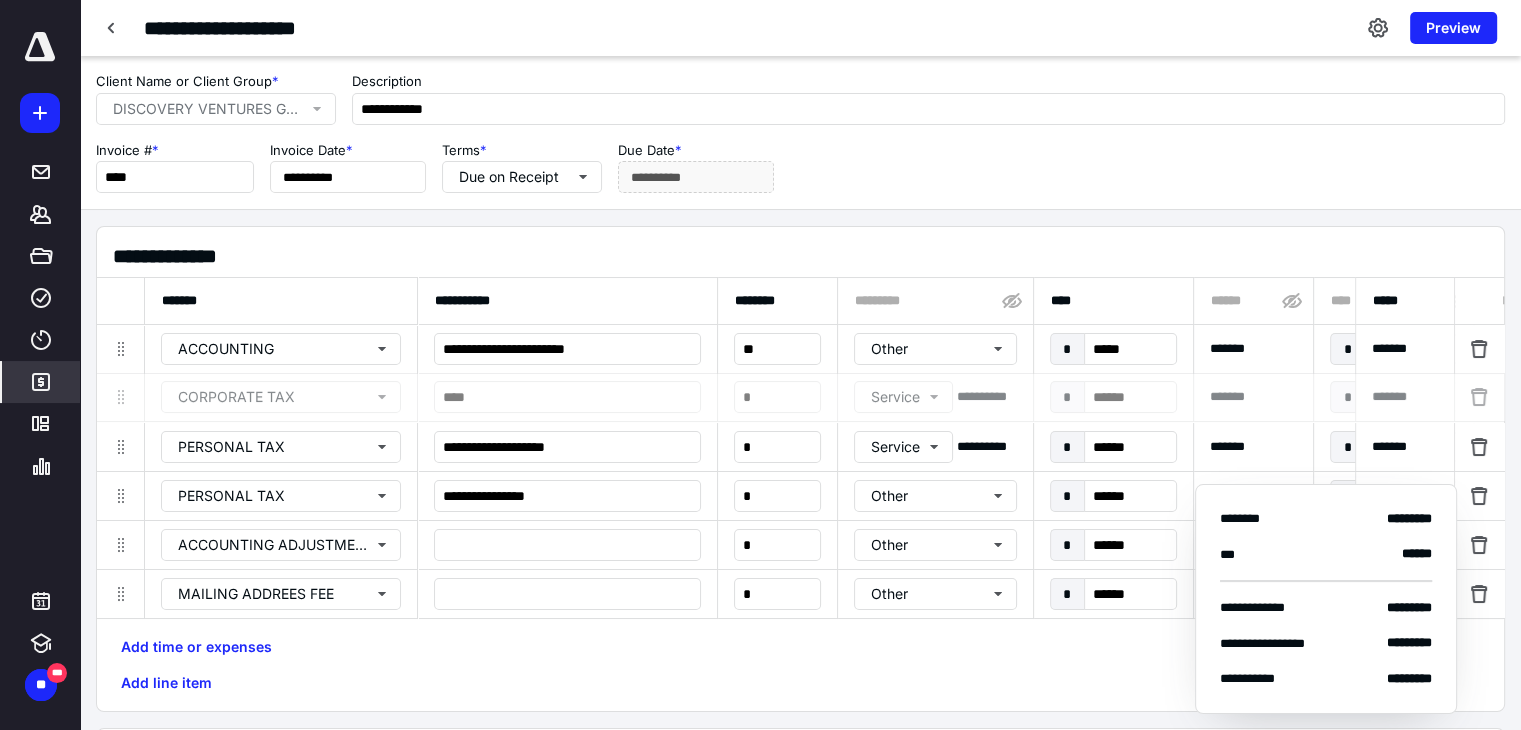 click 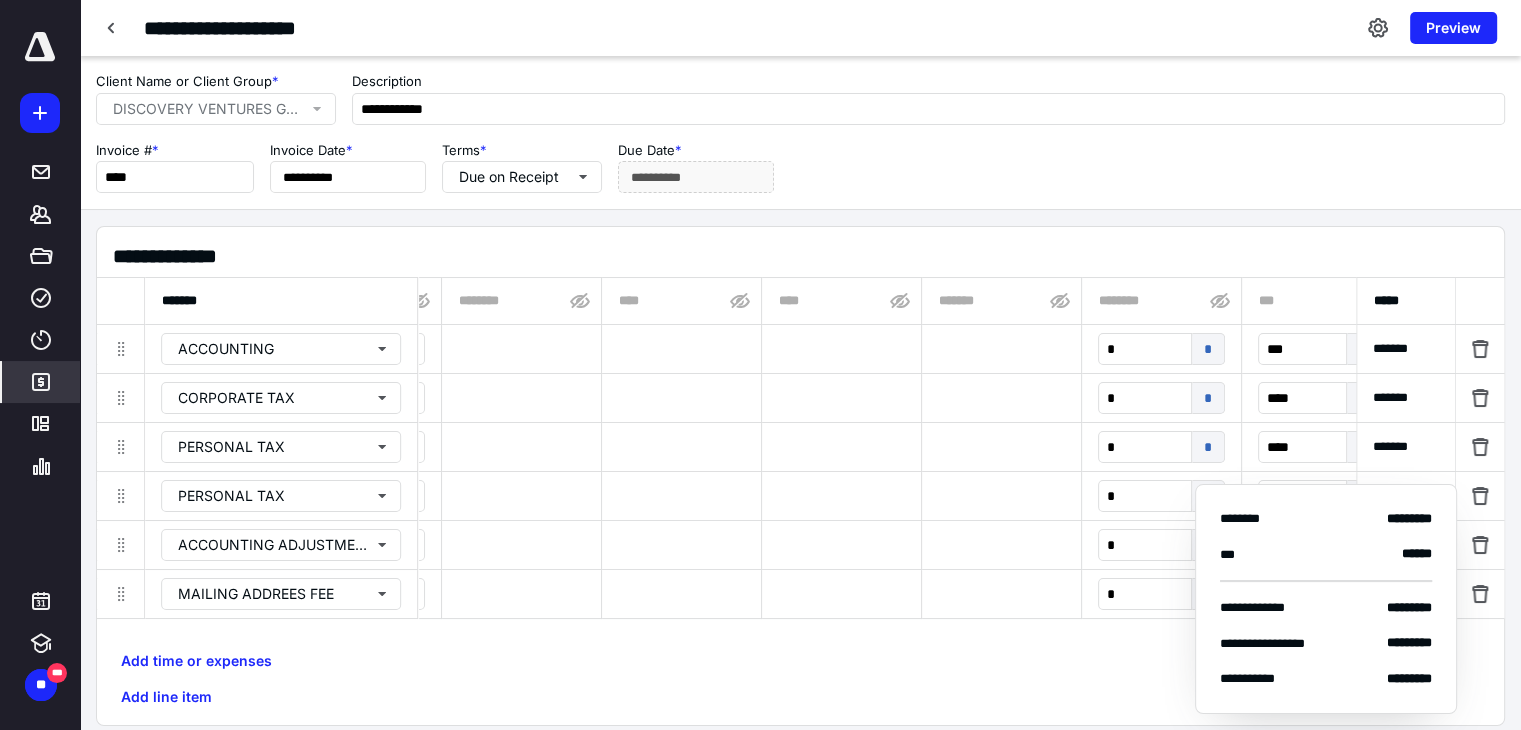 scroll, scrollTop: 0, scrollLeft: 1078, axis: horizontal 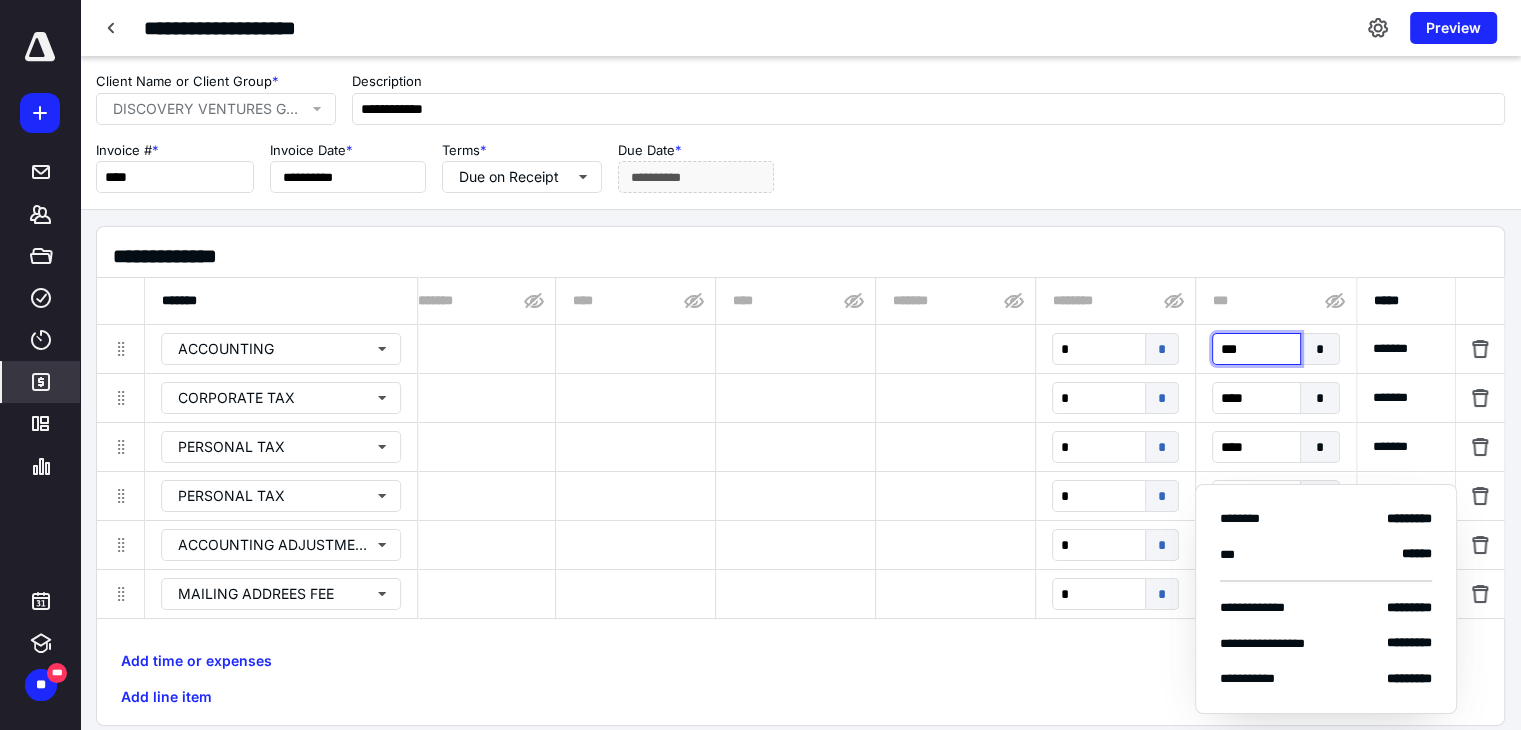 drag, startPoint x: 1248, startPoint y: 356, endPoint x: 1163, endPoint y: 468, distance: 140.60228 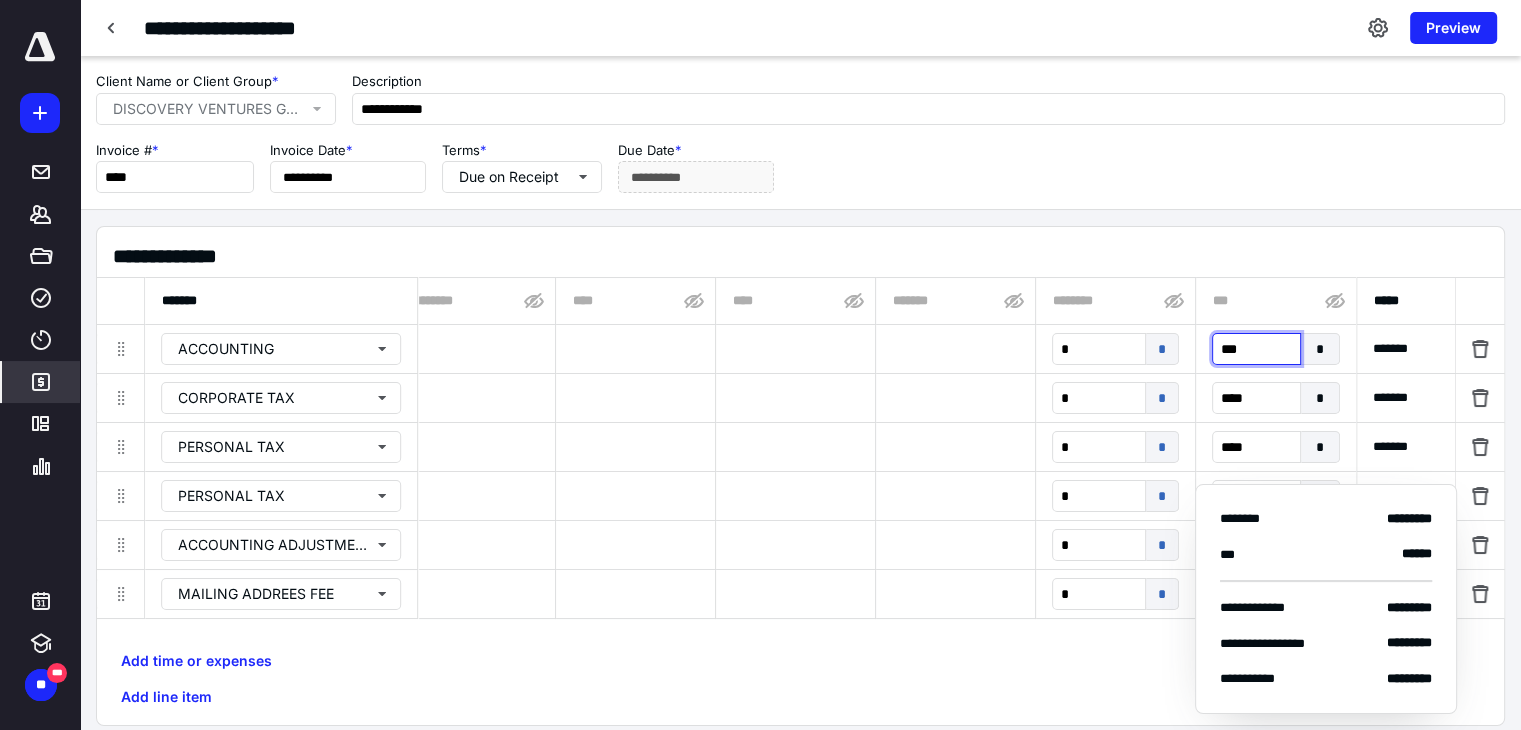 click on "***" at bounding box center (1256, 349) 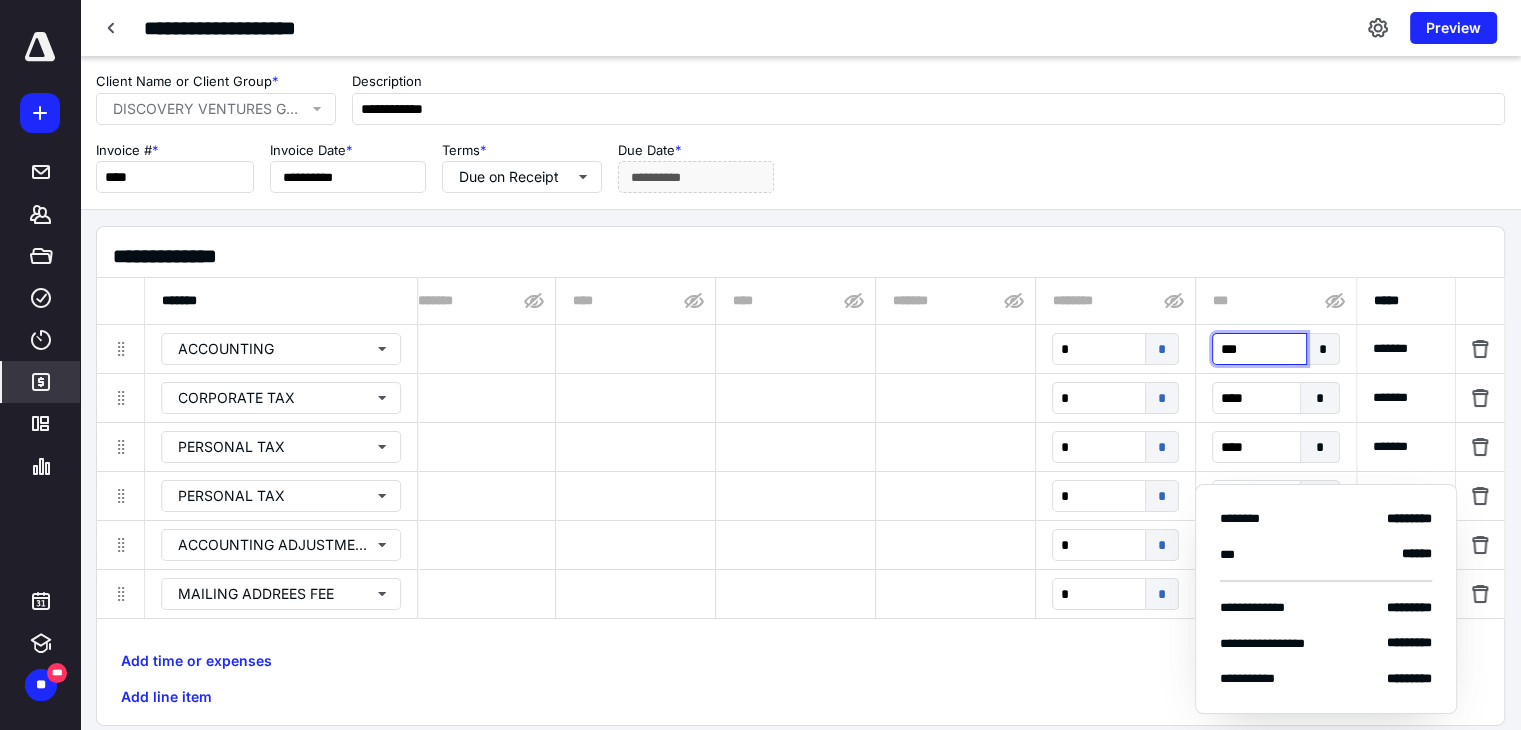type on "****" 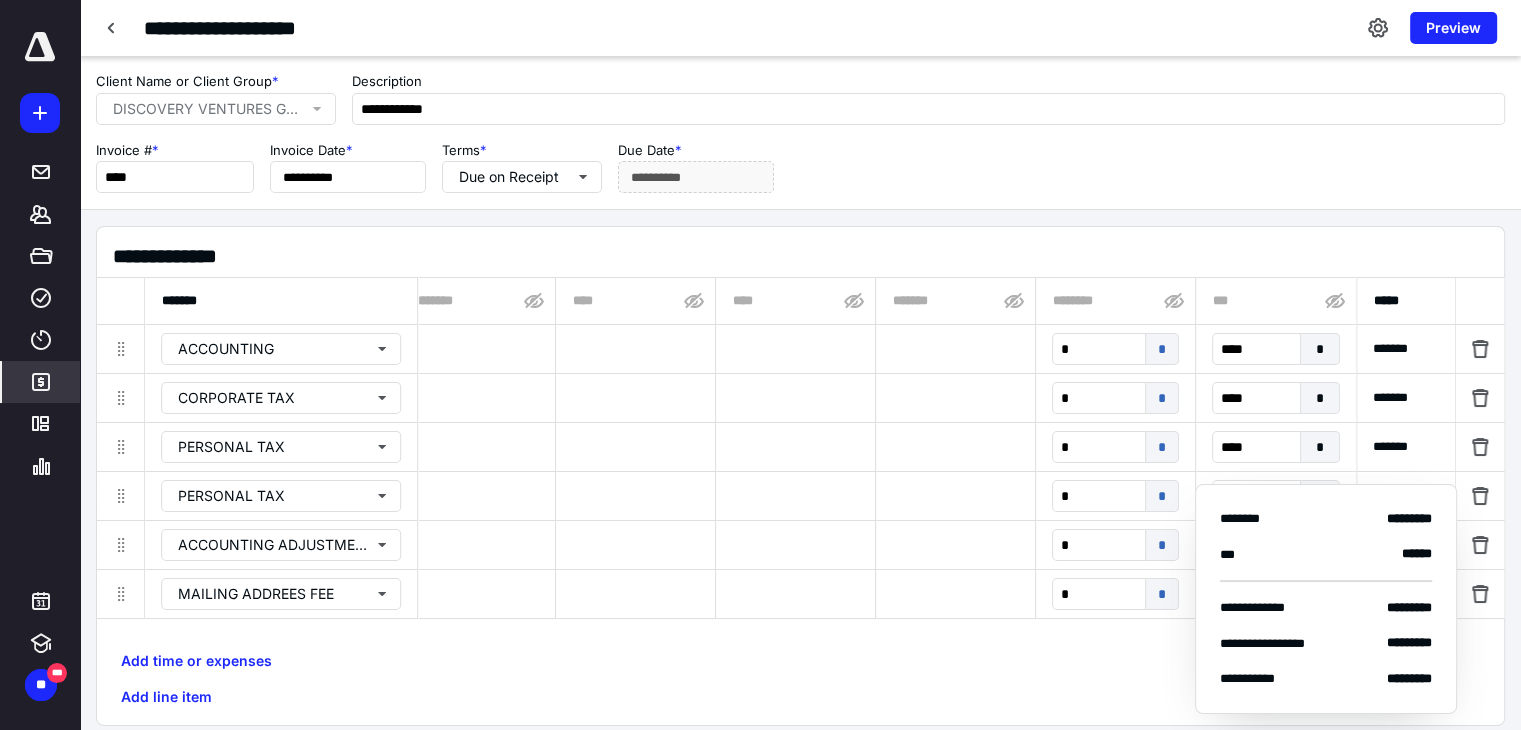 click on "Add time or expenses Add line item" at bounding box center [800, 679] 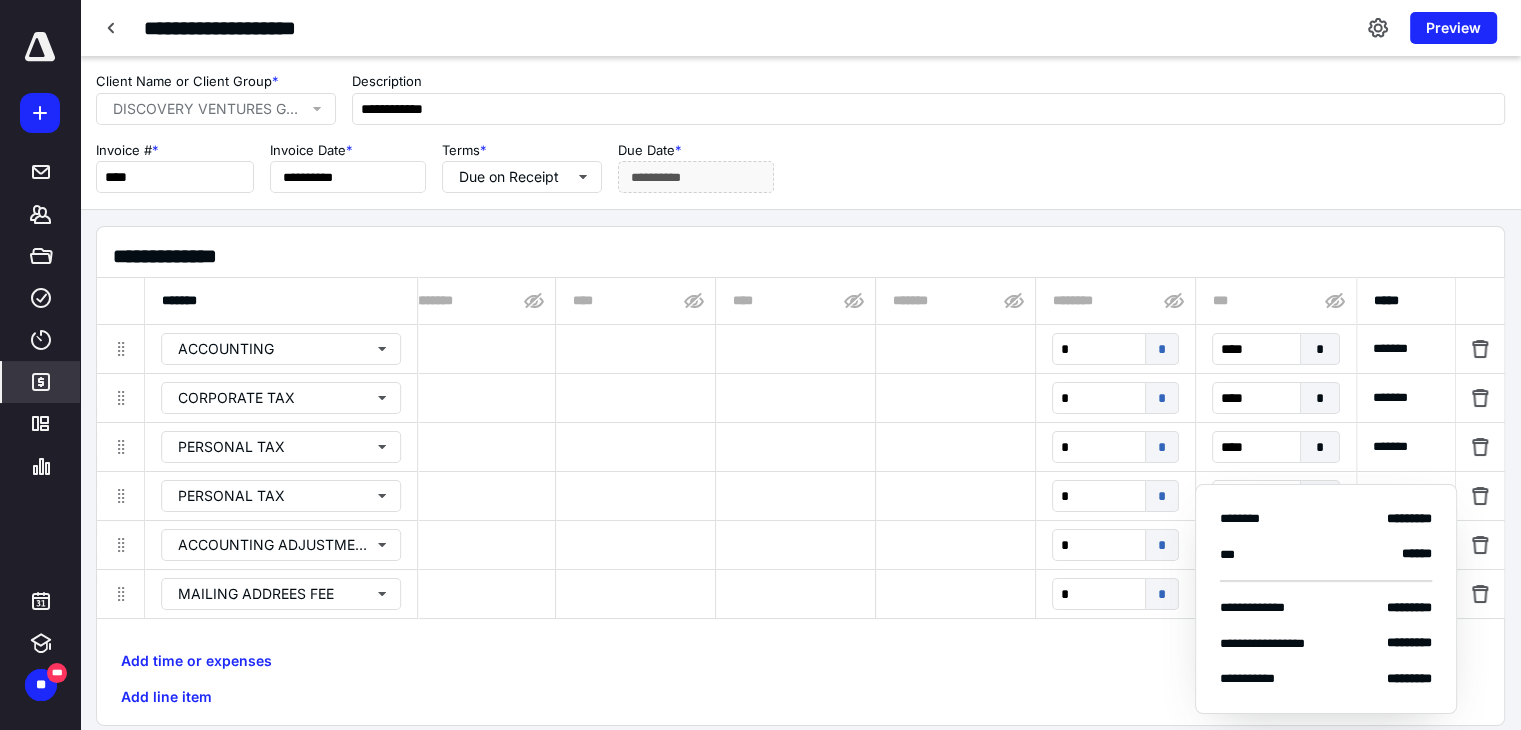 scroll, scrollTop: 200, scrollLeft: 0, axis: vertical 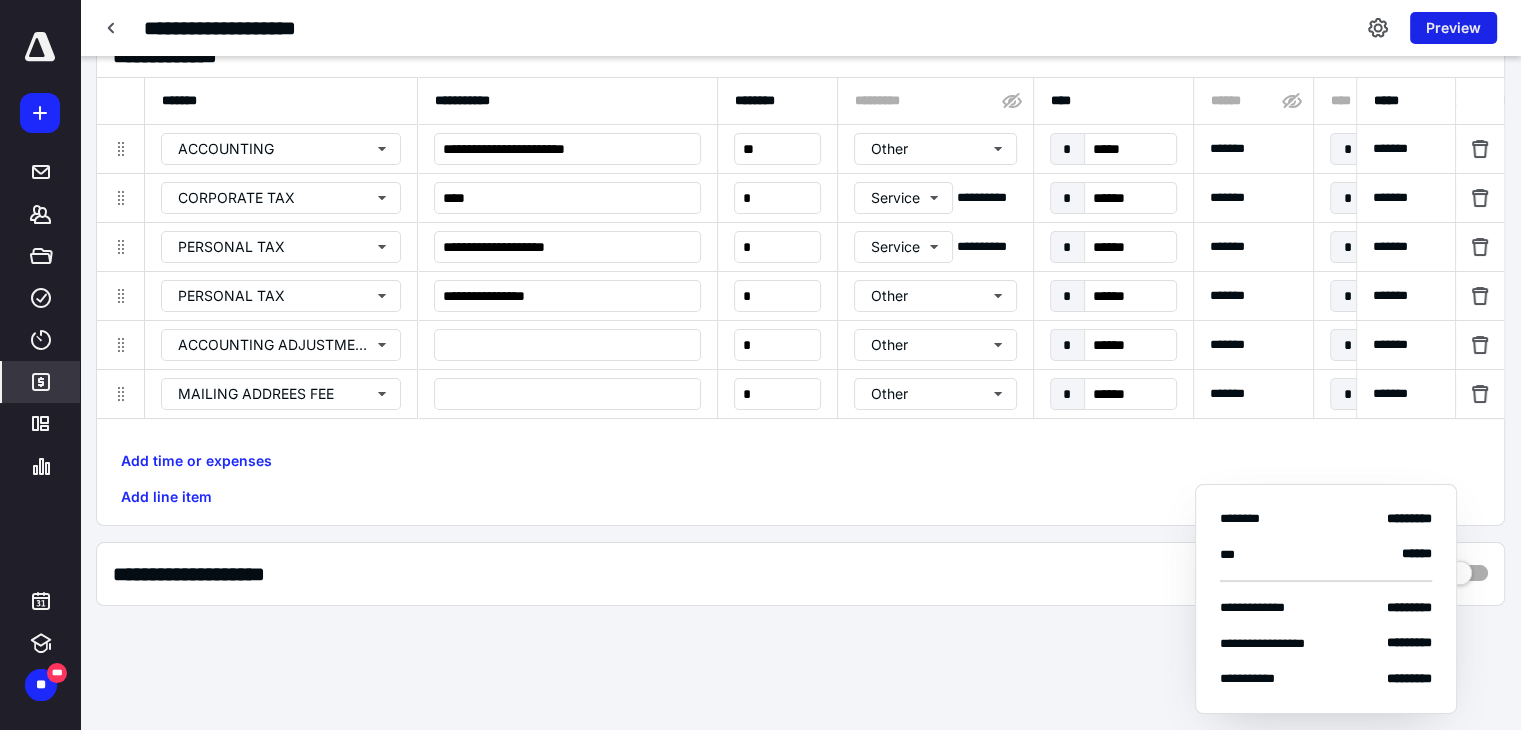 click on "Preview" at bounding box center [1453, 28] 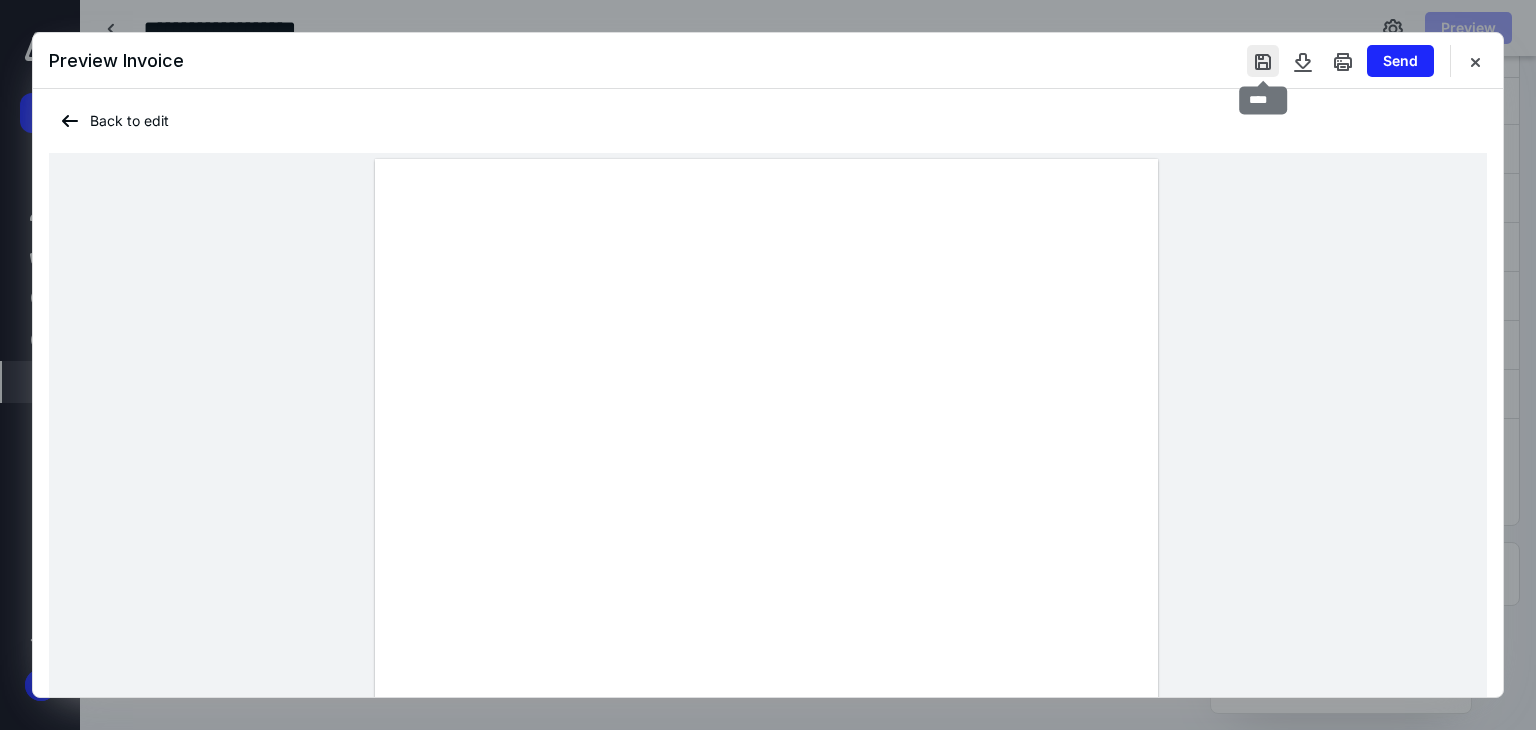 click at bounding box center [1263, 61] 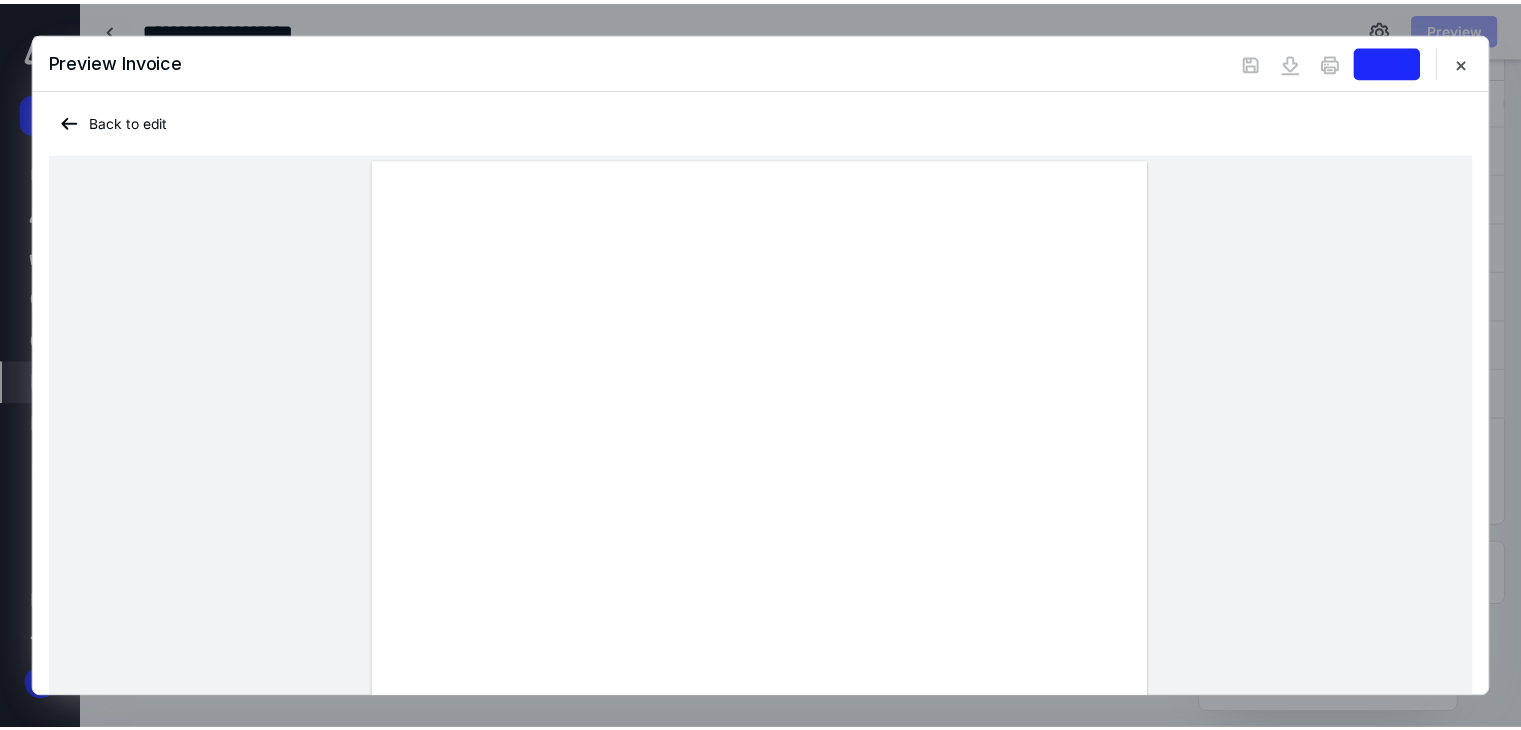 scroll, scrollTop: 0, scrollLeft: 0, axis: both 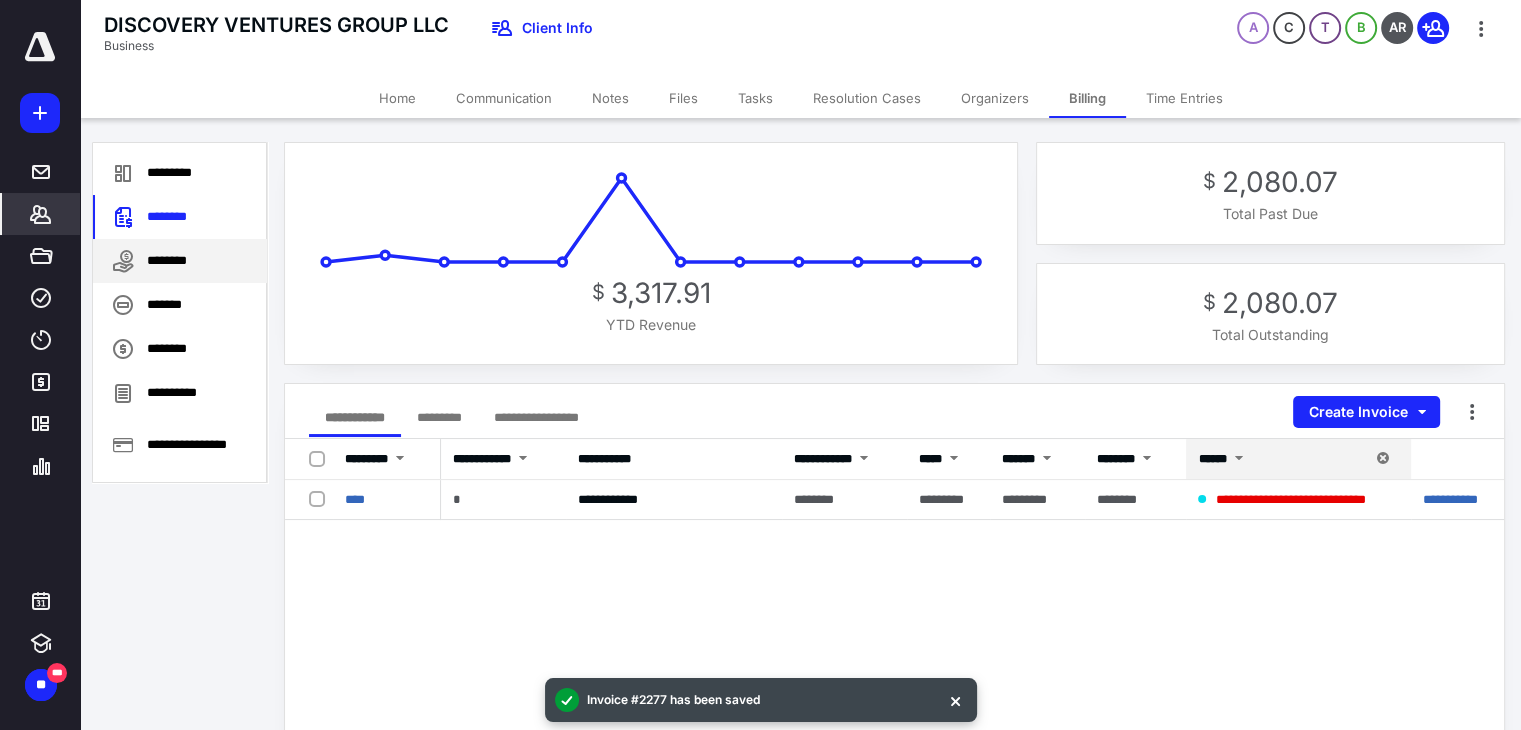 click on "********" at bounding box center [180, 261] 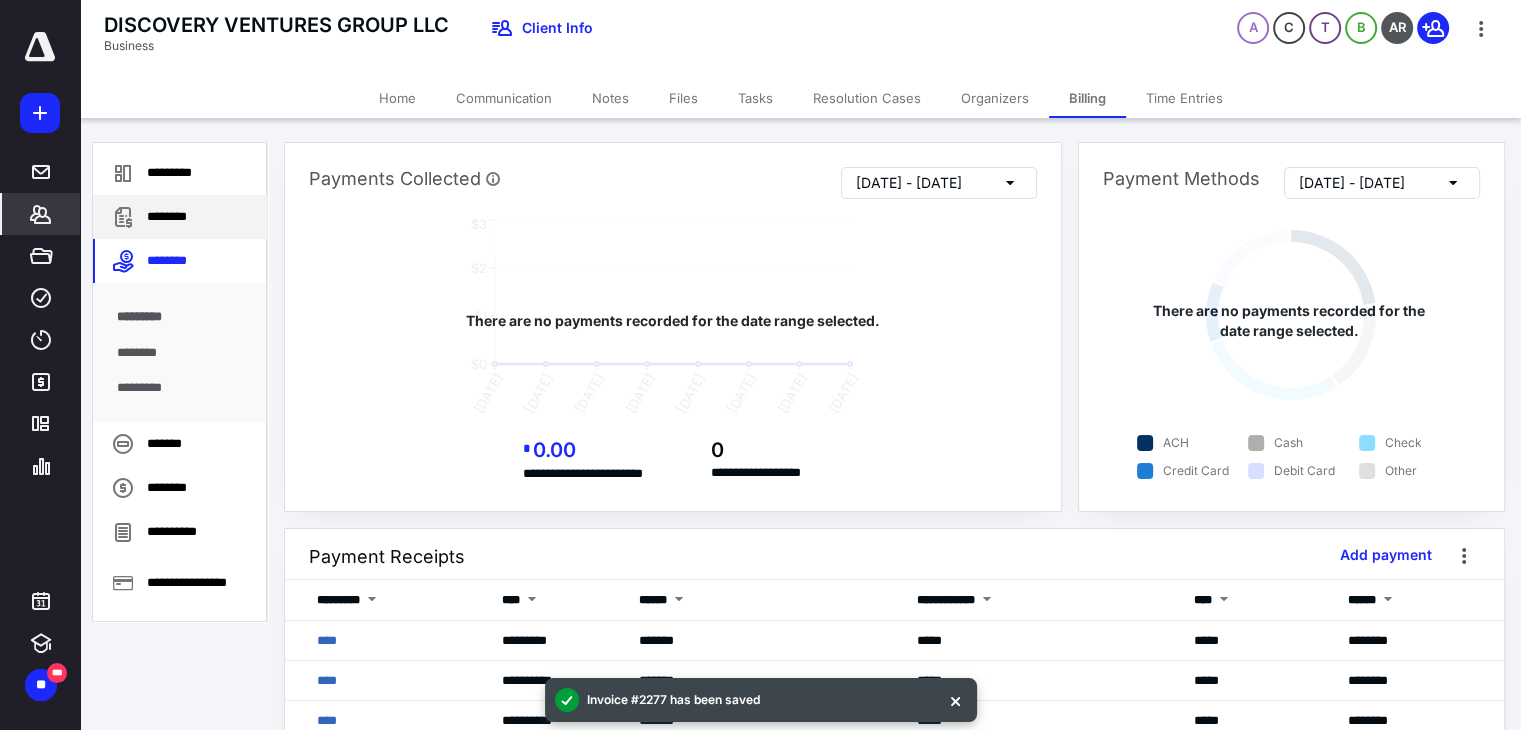 click on "********" at bounding box center [180, 217] 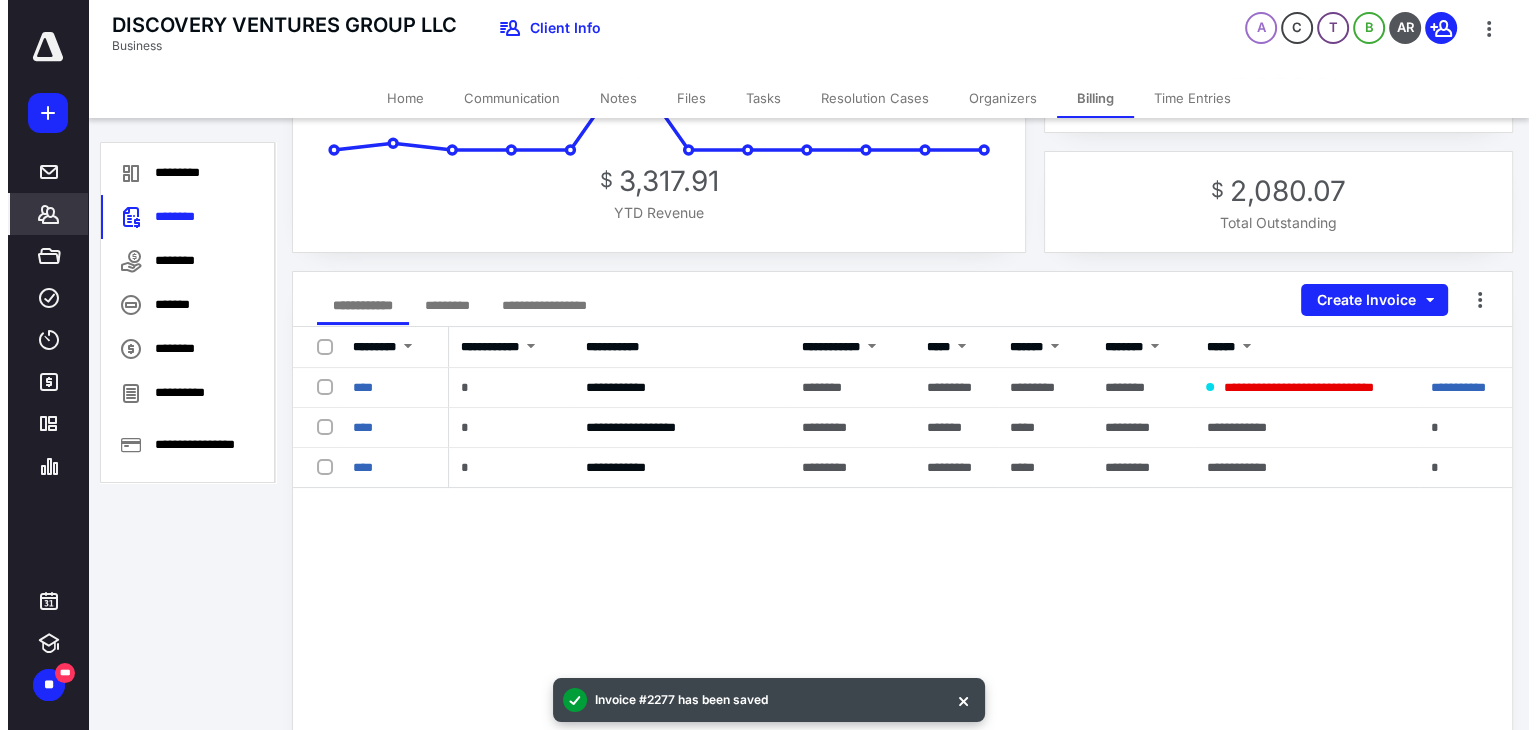 scroll, scrollTop: 200, scrollLeft: 0, axis: vertical 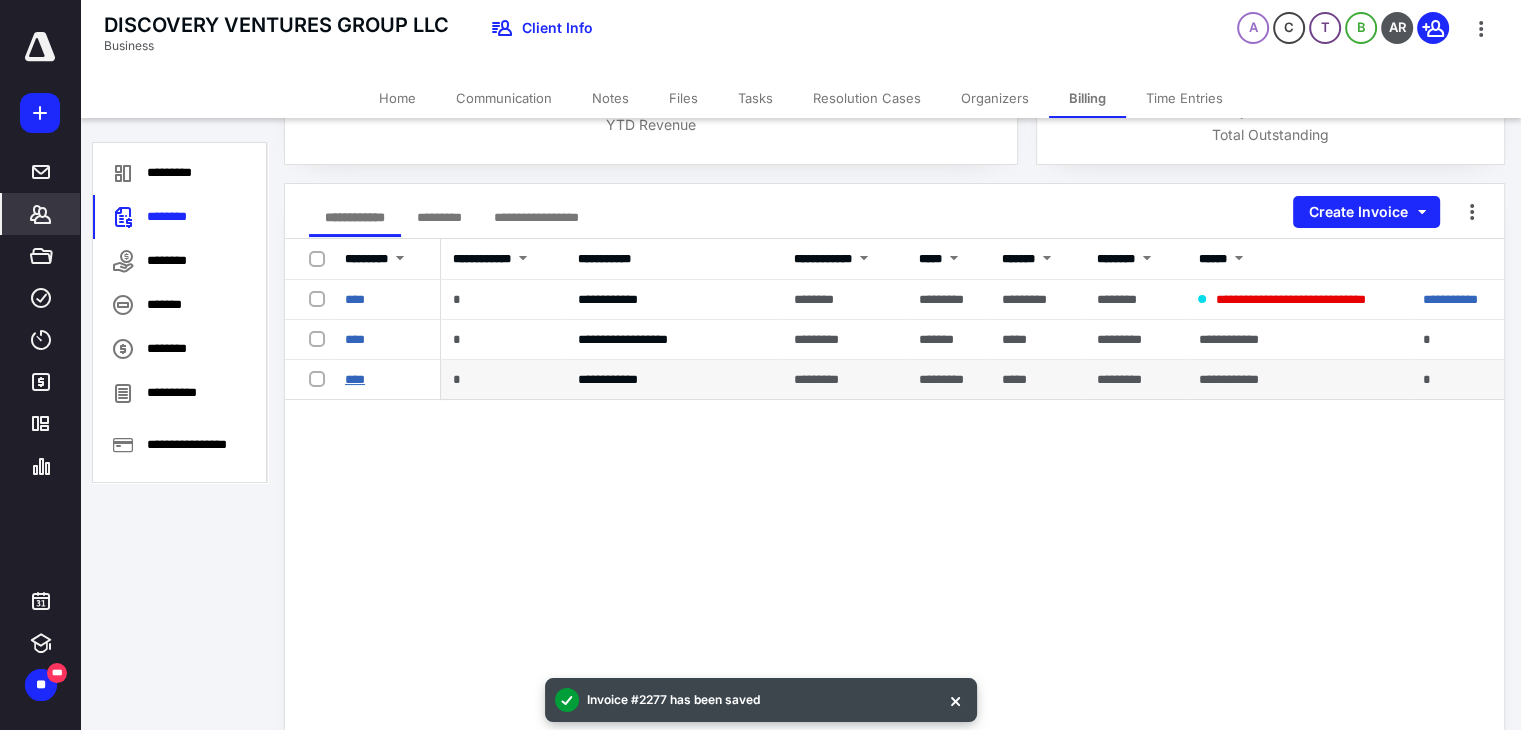 click on "****" at bounding box center (355, 379) 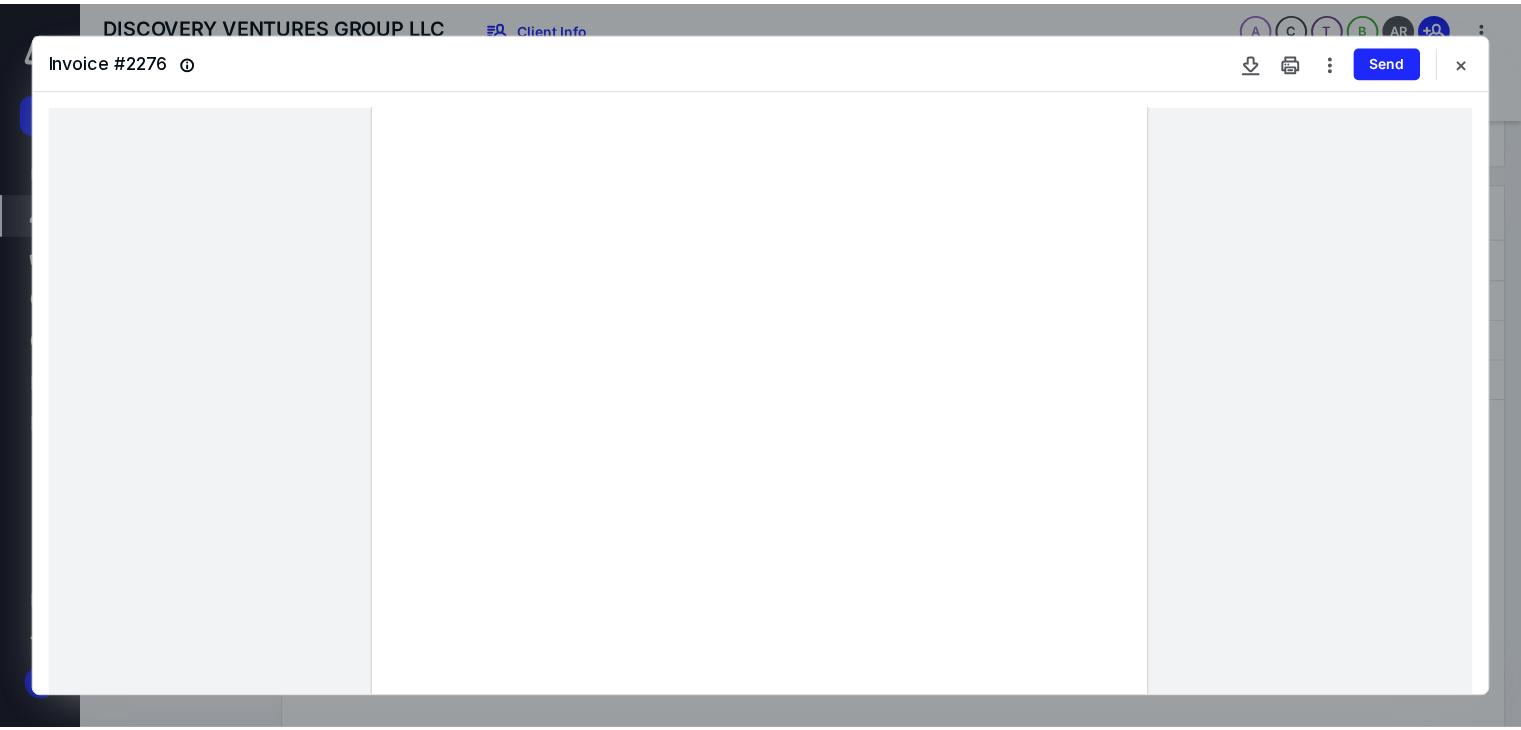 scroll, scrollTop: 400, scrollLeft: 0, axis: vertical 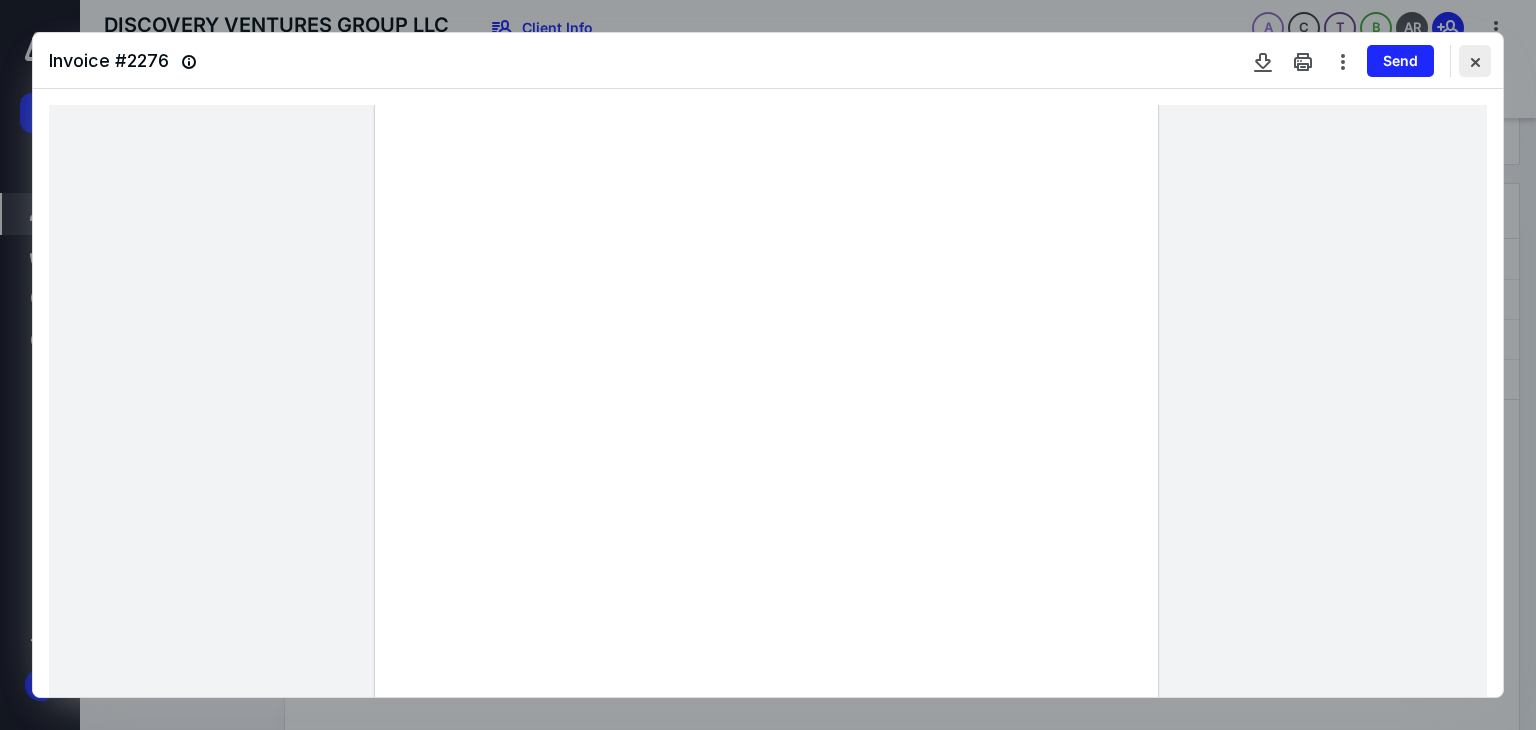 click at bounding box center (1475, 61) 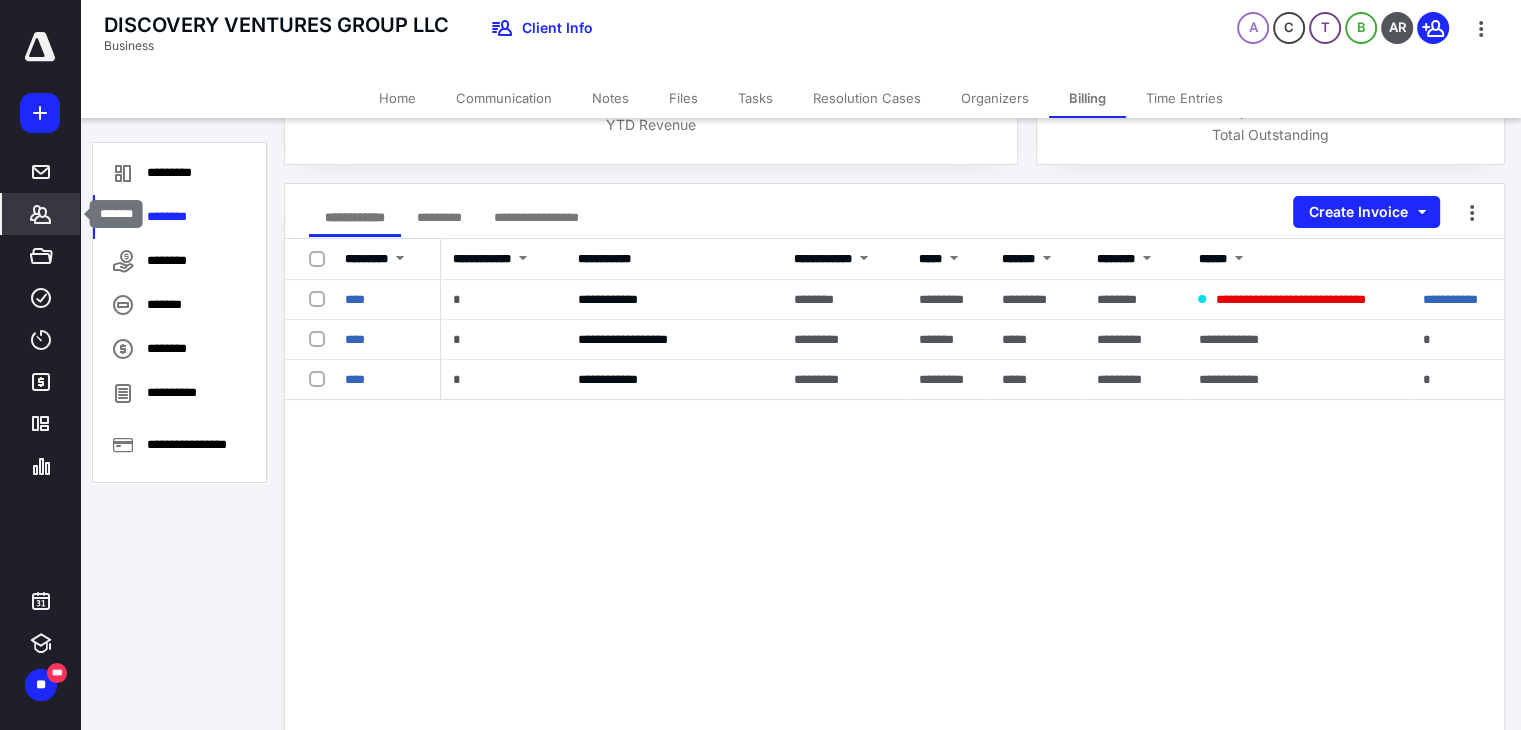 click on "*******" at bounding box center (41, 214) 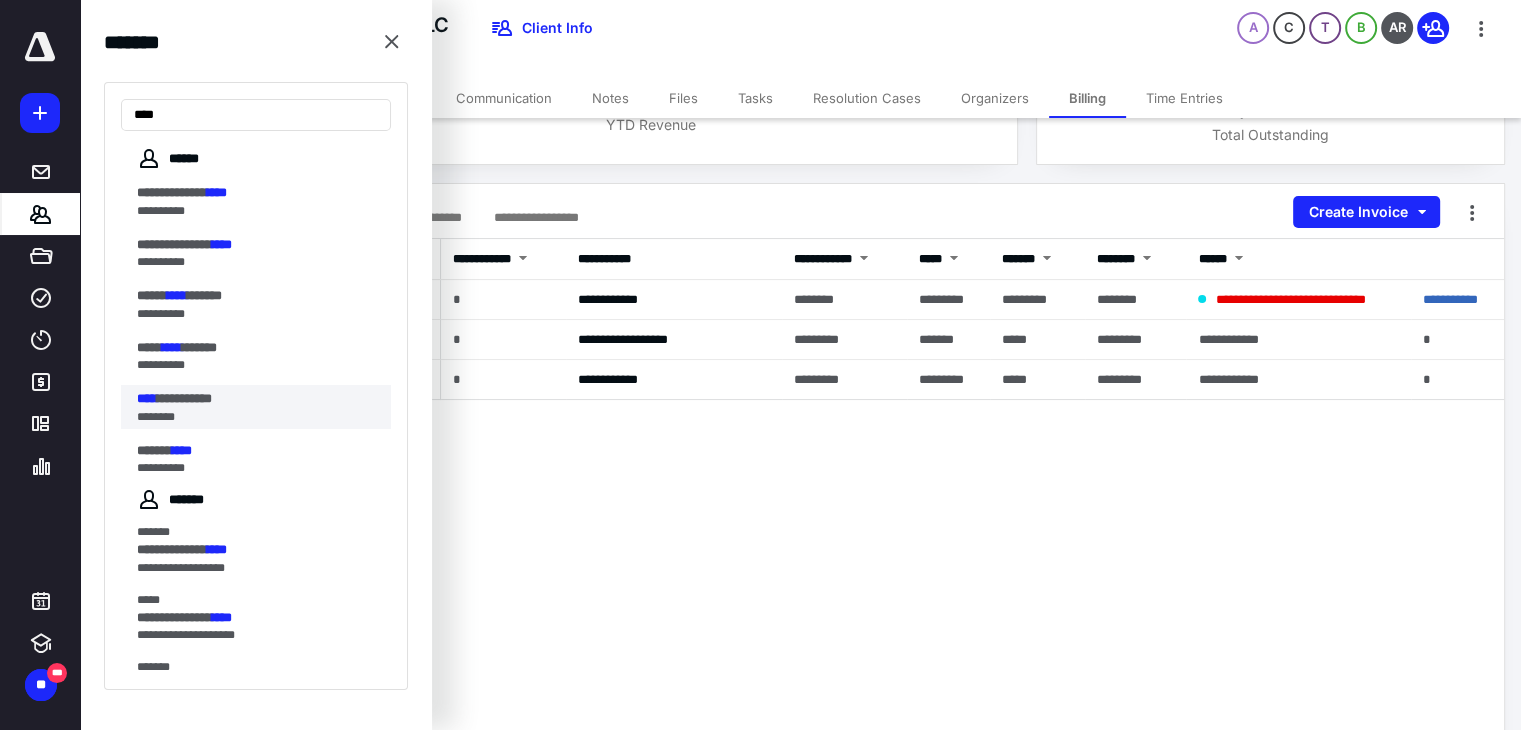 type on "****" 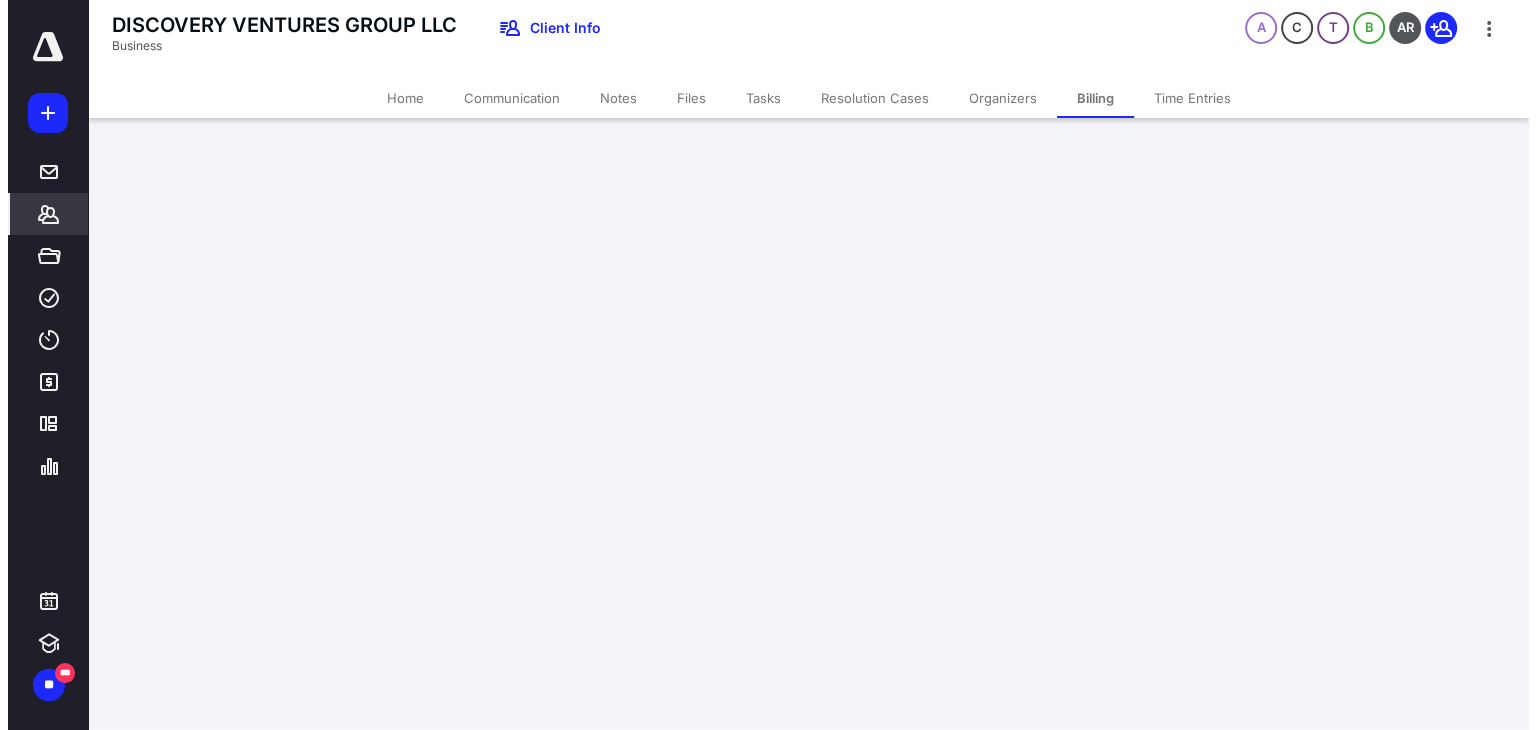 scroll, scrollTop: 0, scrollLeft: 0, axis: both 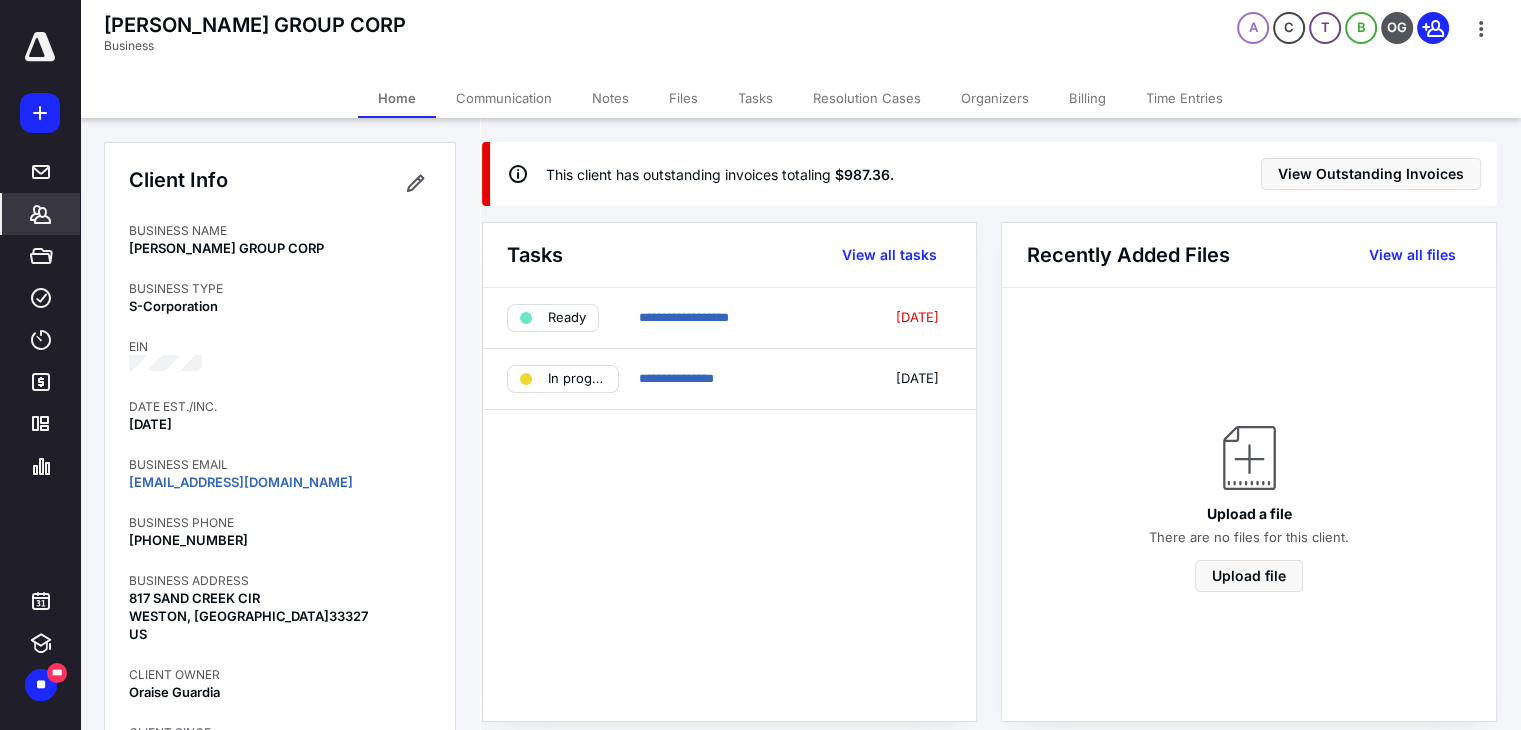 click on "Billing" at bounding box center (1087, 98) 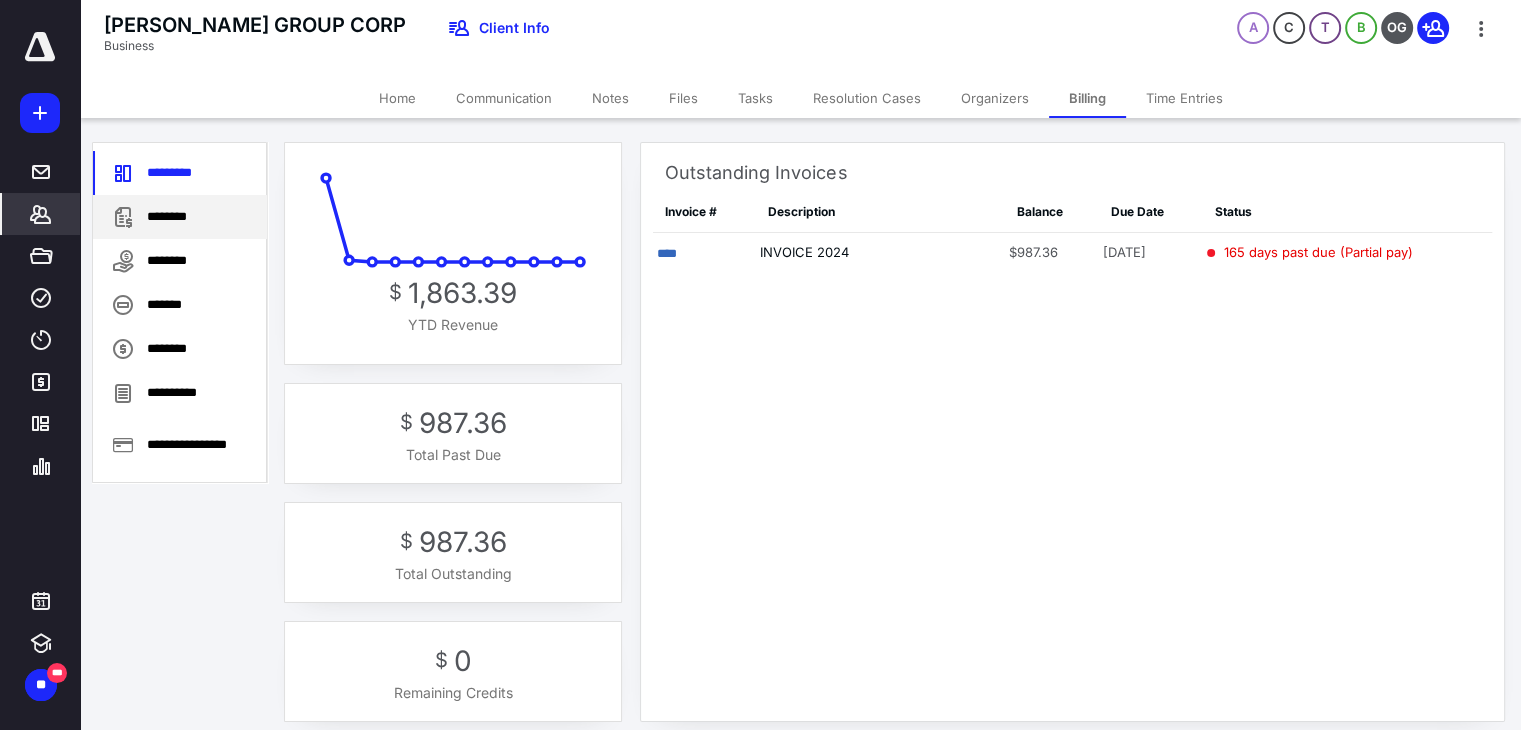 click on "********" at bounding box center [180, 217] 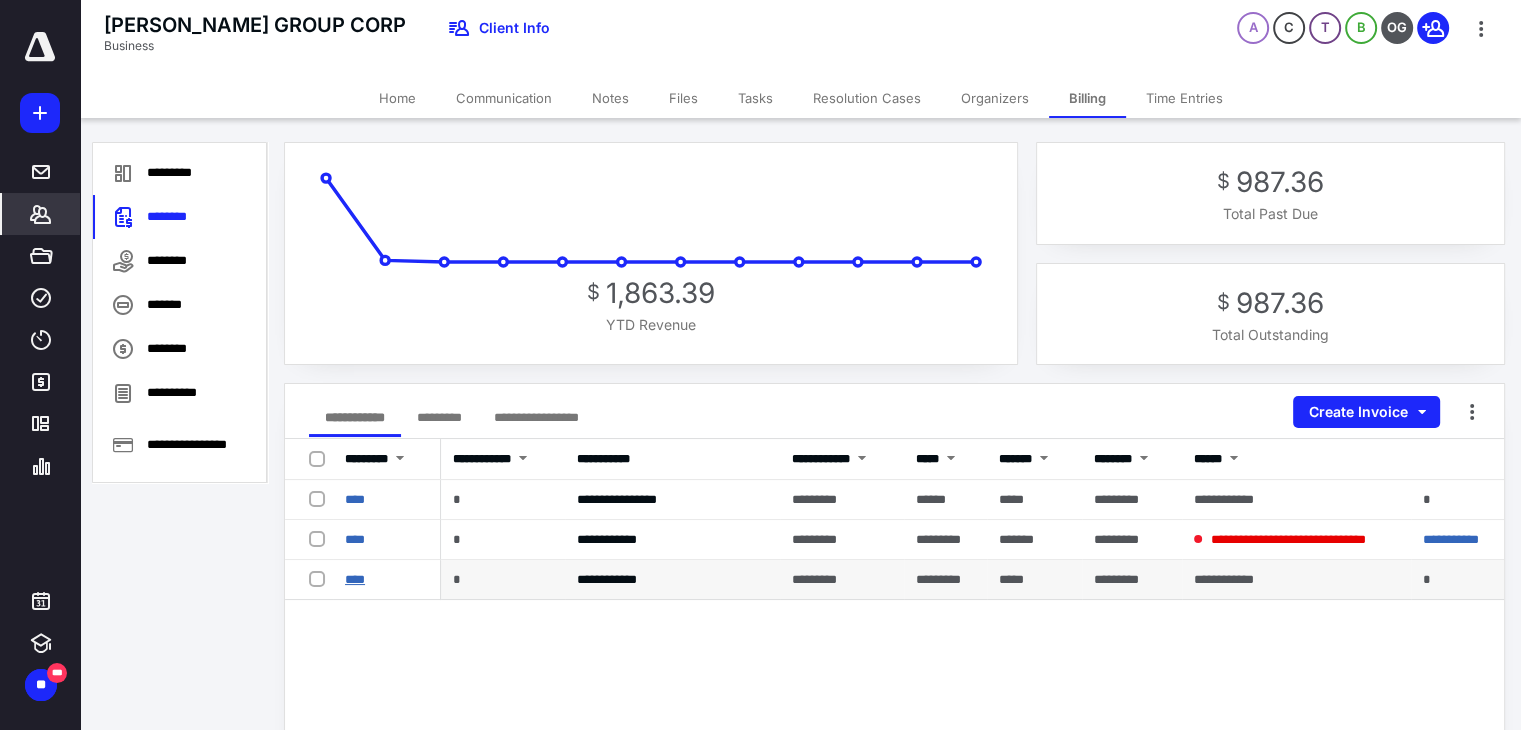 click on "****" at bounding box center [355, 579] 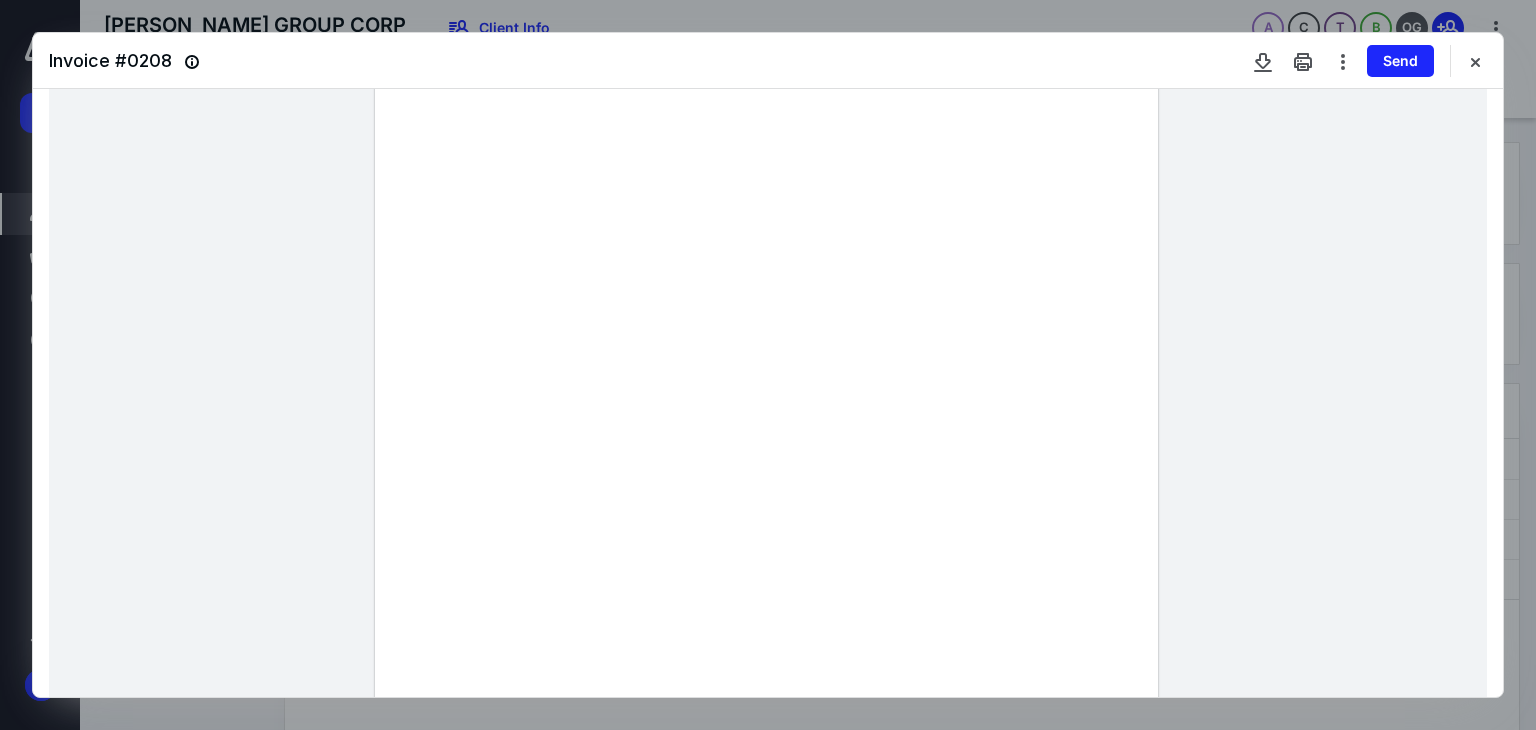 scroll, scrollTop: 200, scrollLeft: 0, axis: vertical 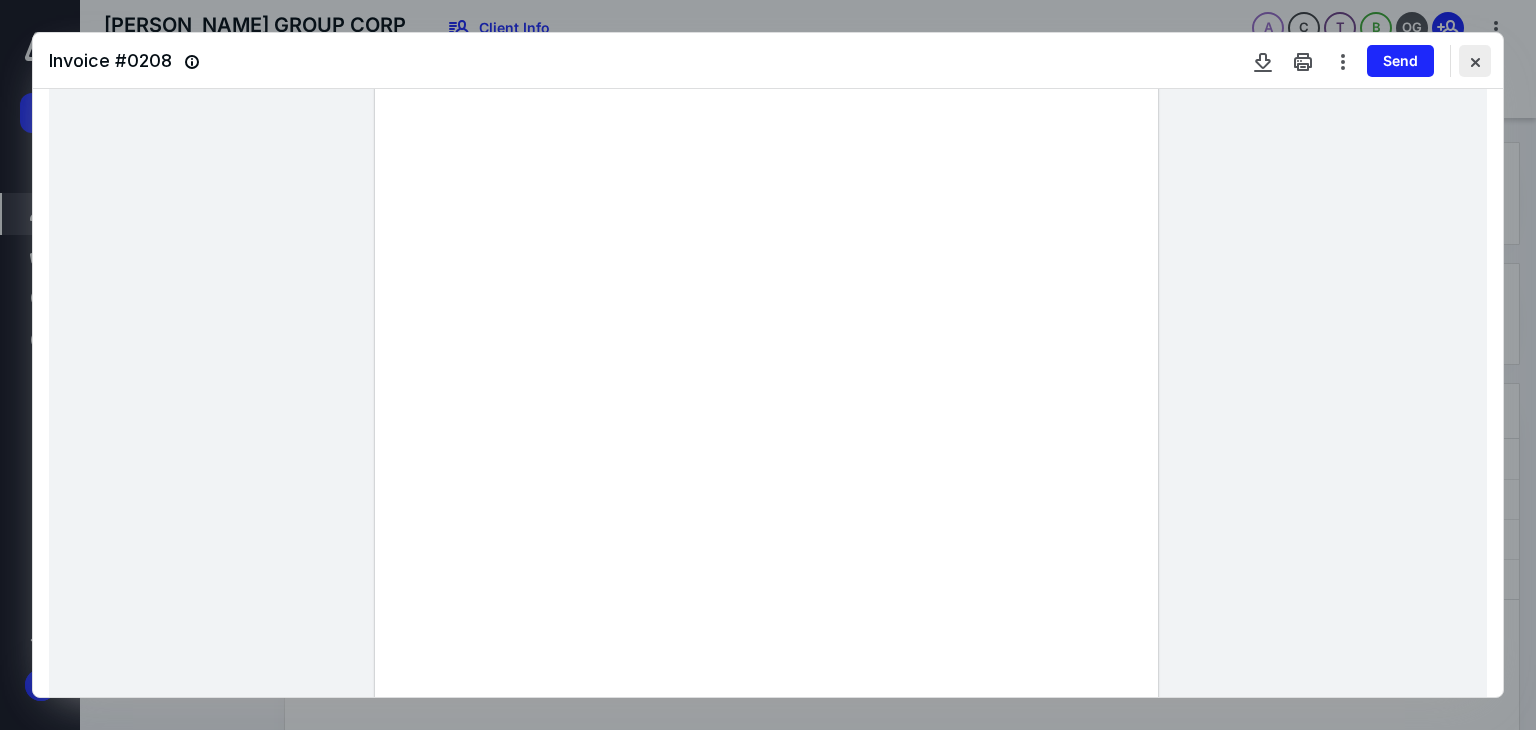 click at bounding box center [1475, 61] 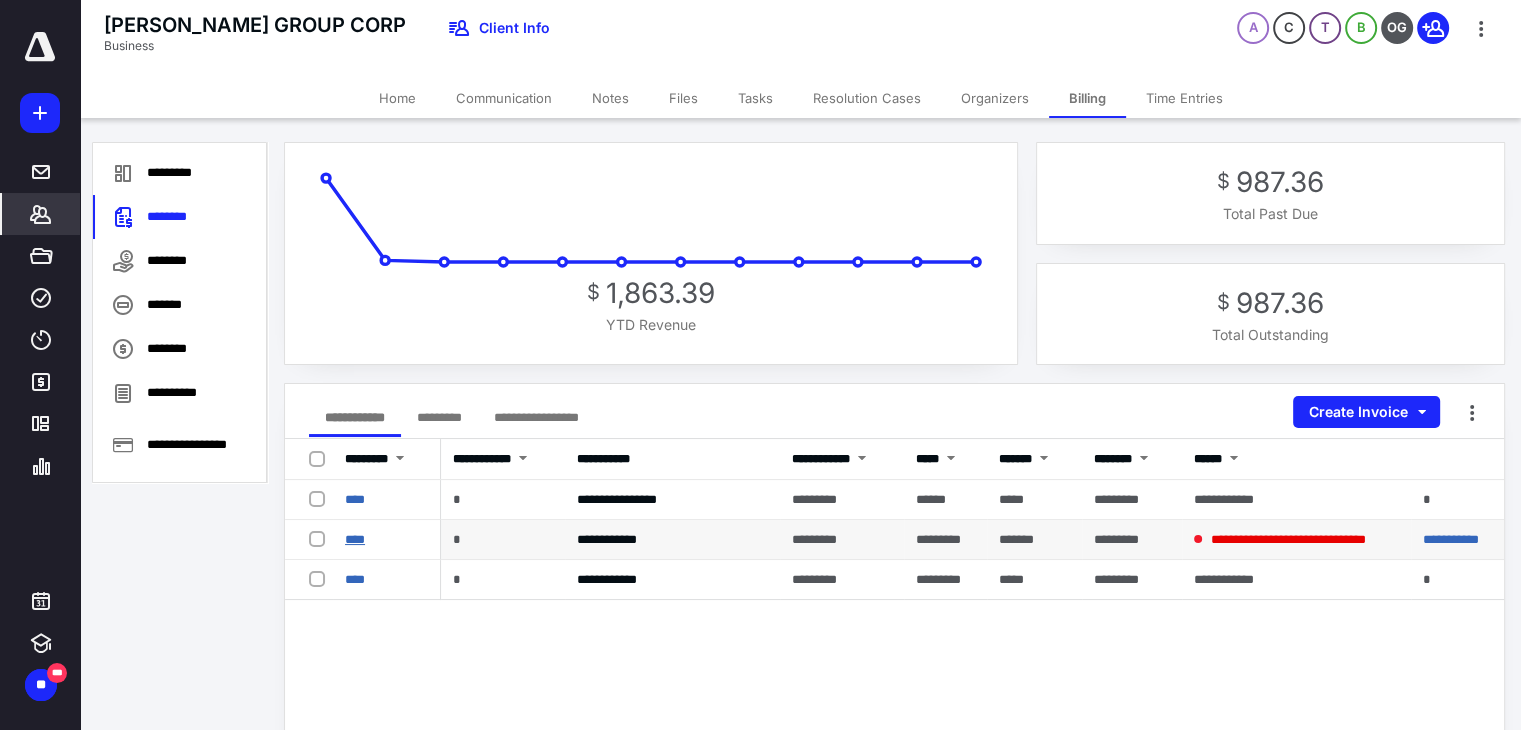 click on "****" at bounding box center (355, 539) 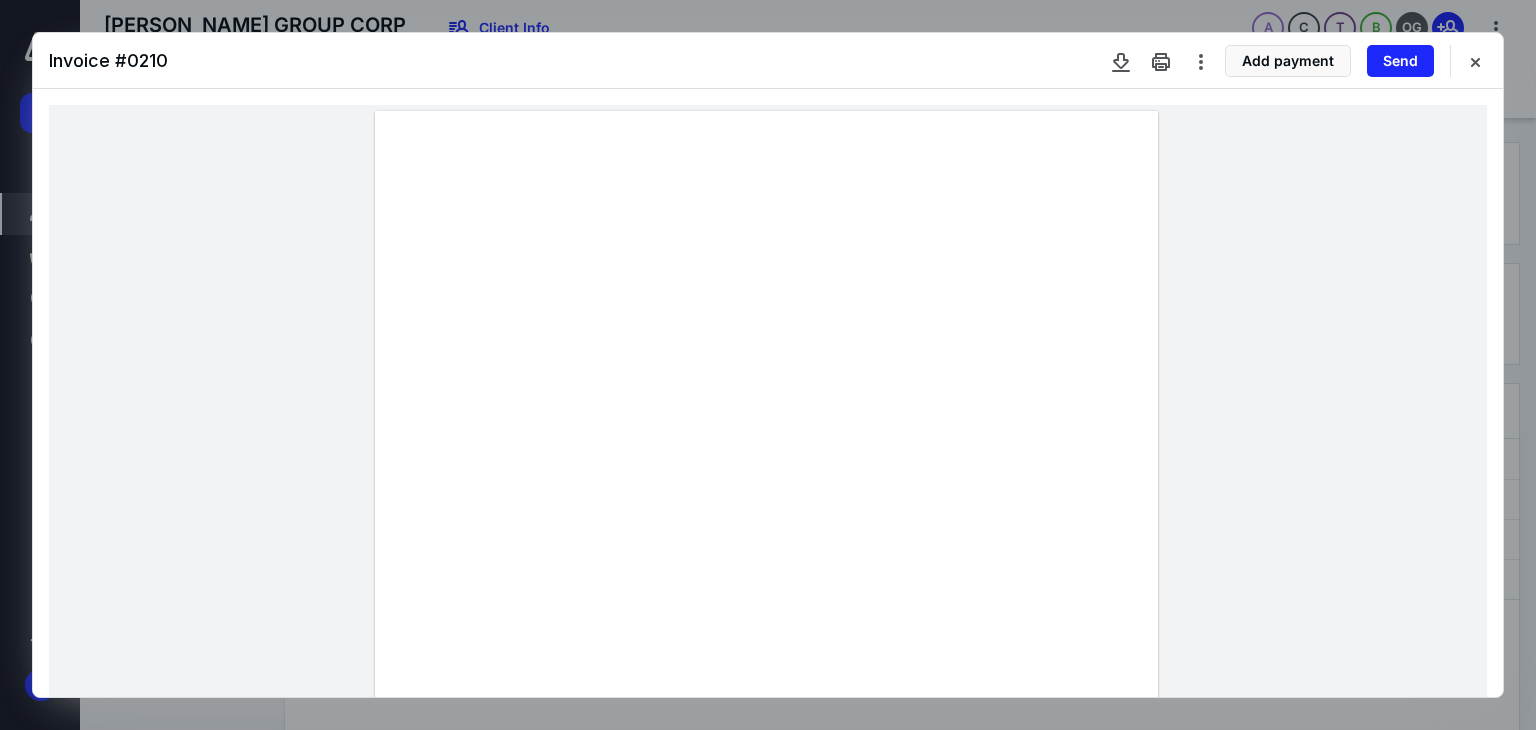 scroll, scrollTop: 200, scrollLeft: 0, axis: vertical 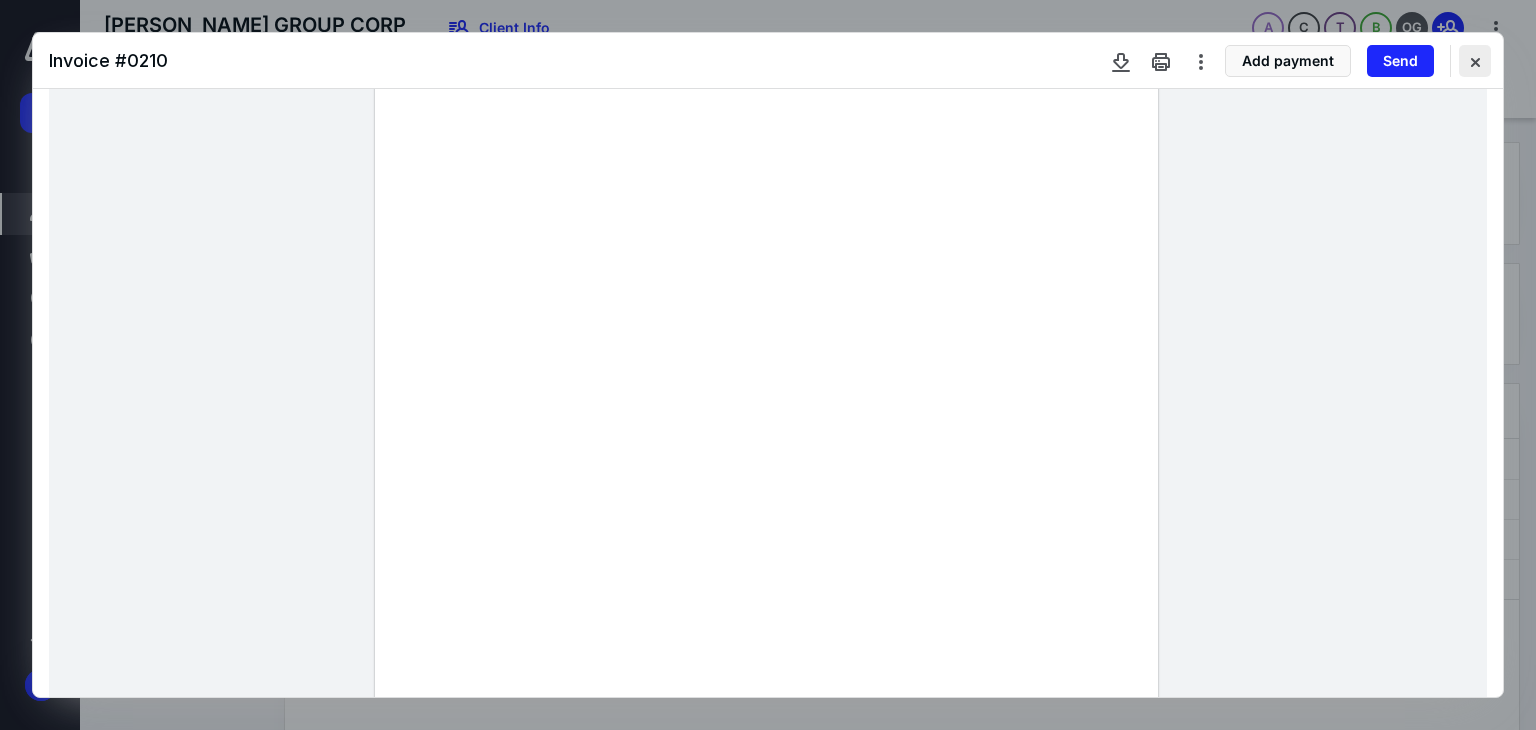 click at bounding box center (1475, 61) 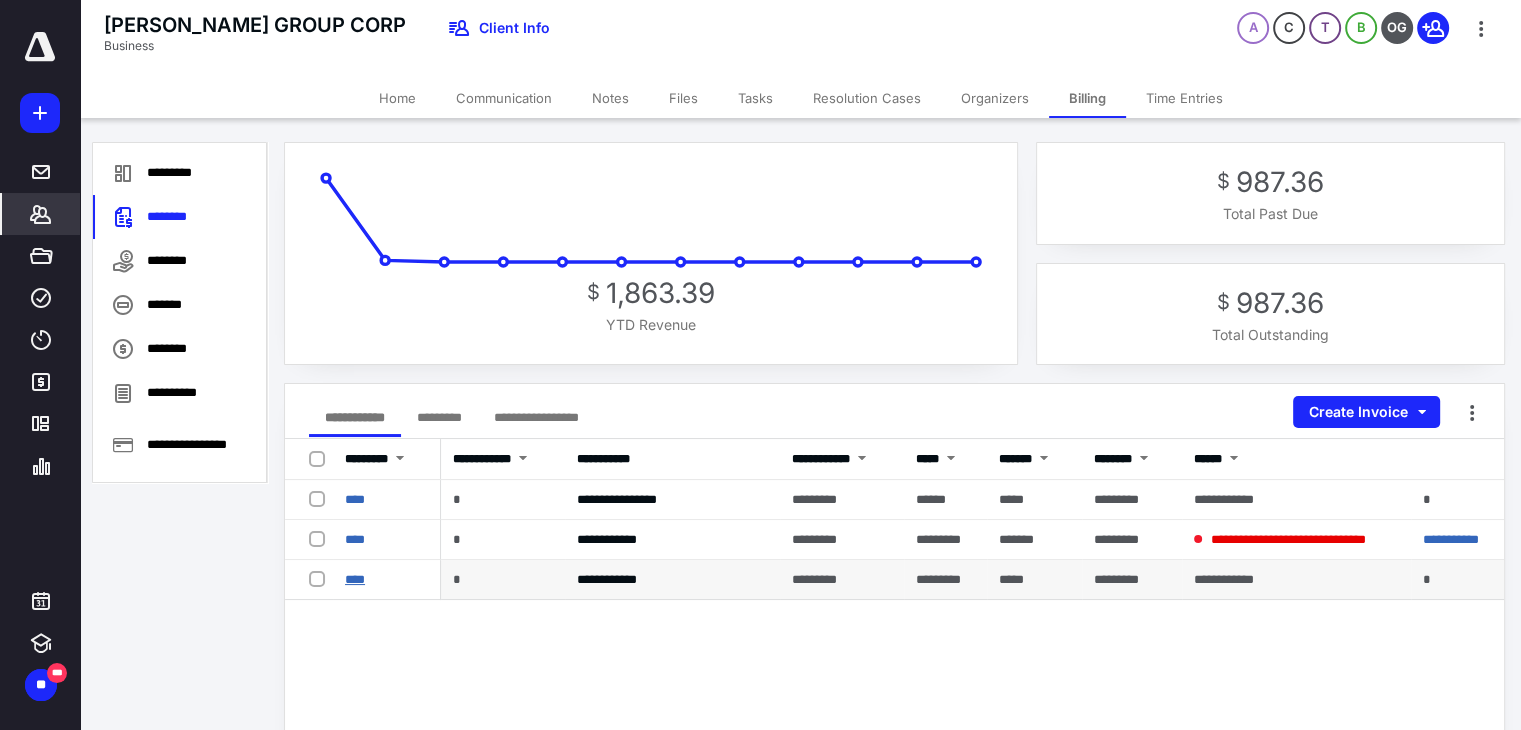 click on "****" at bounding box center (355, 579) 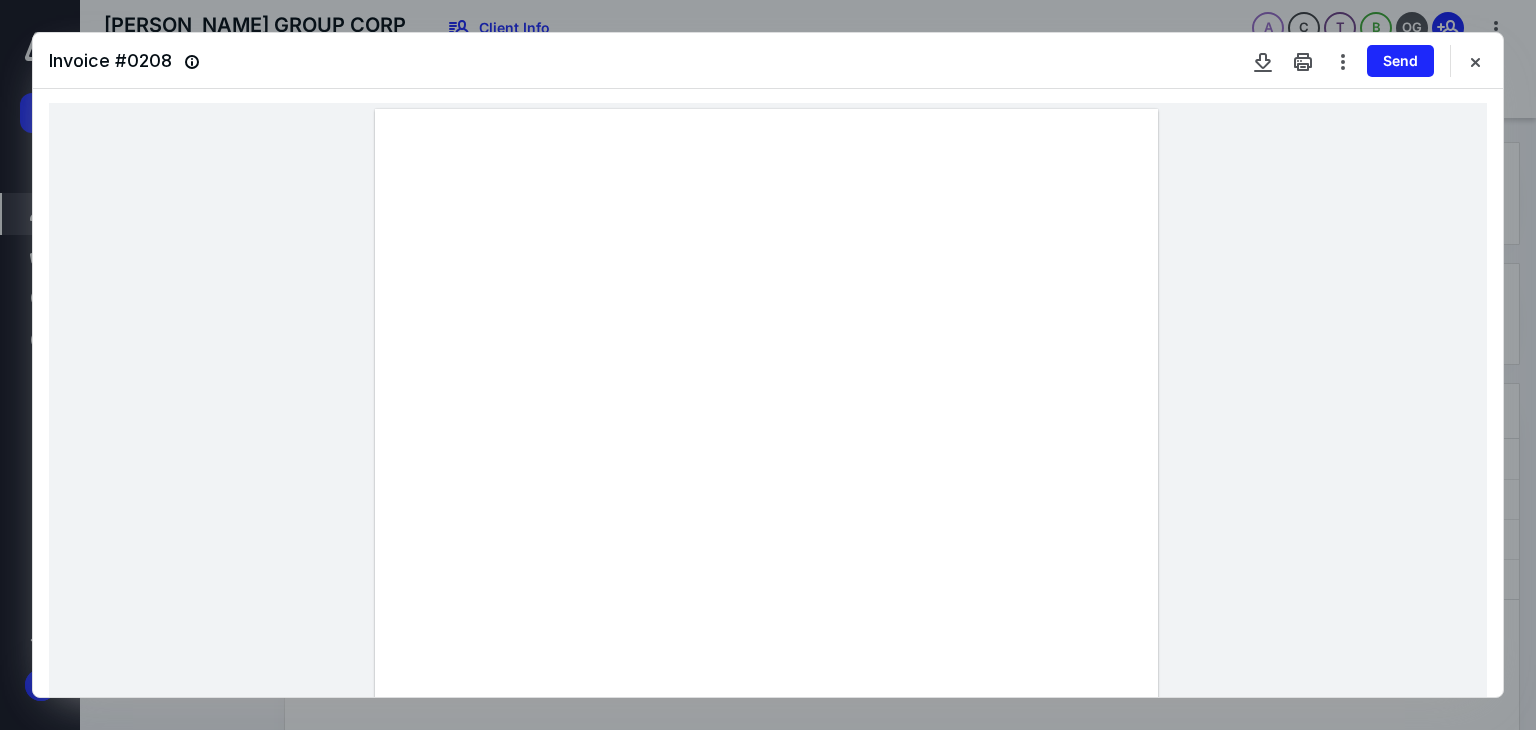 scroll, scrollTop: 0, scrollLeft: 0, axis: both 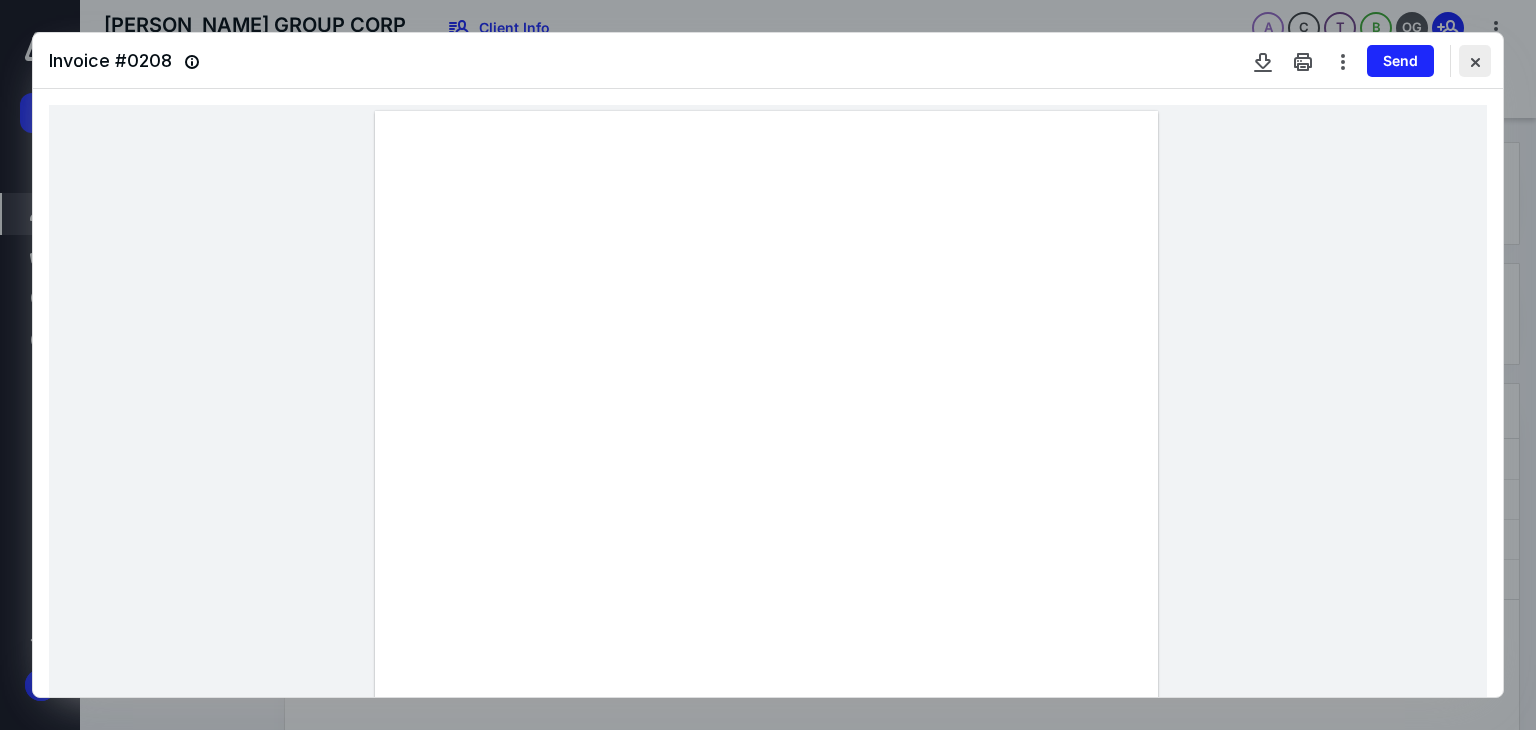 click at bounding box center (1475, 61) 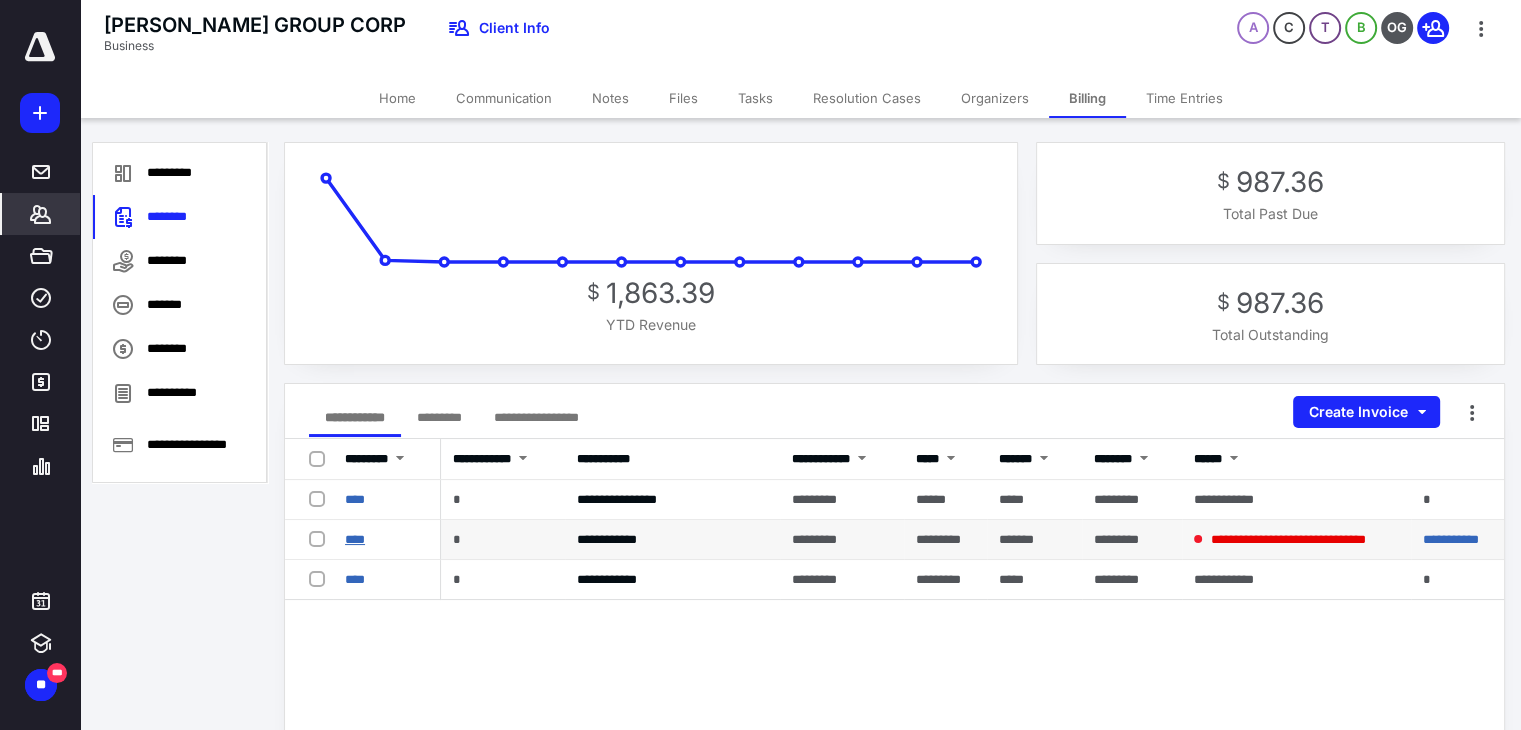 click on "****" at bounding box center [355, 539] 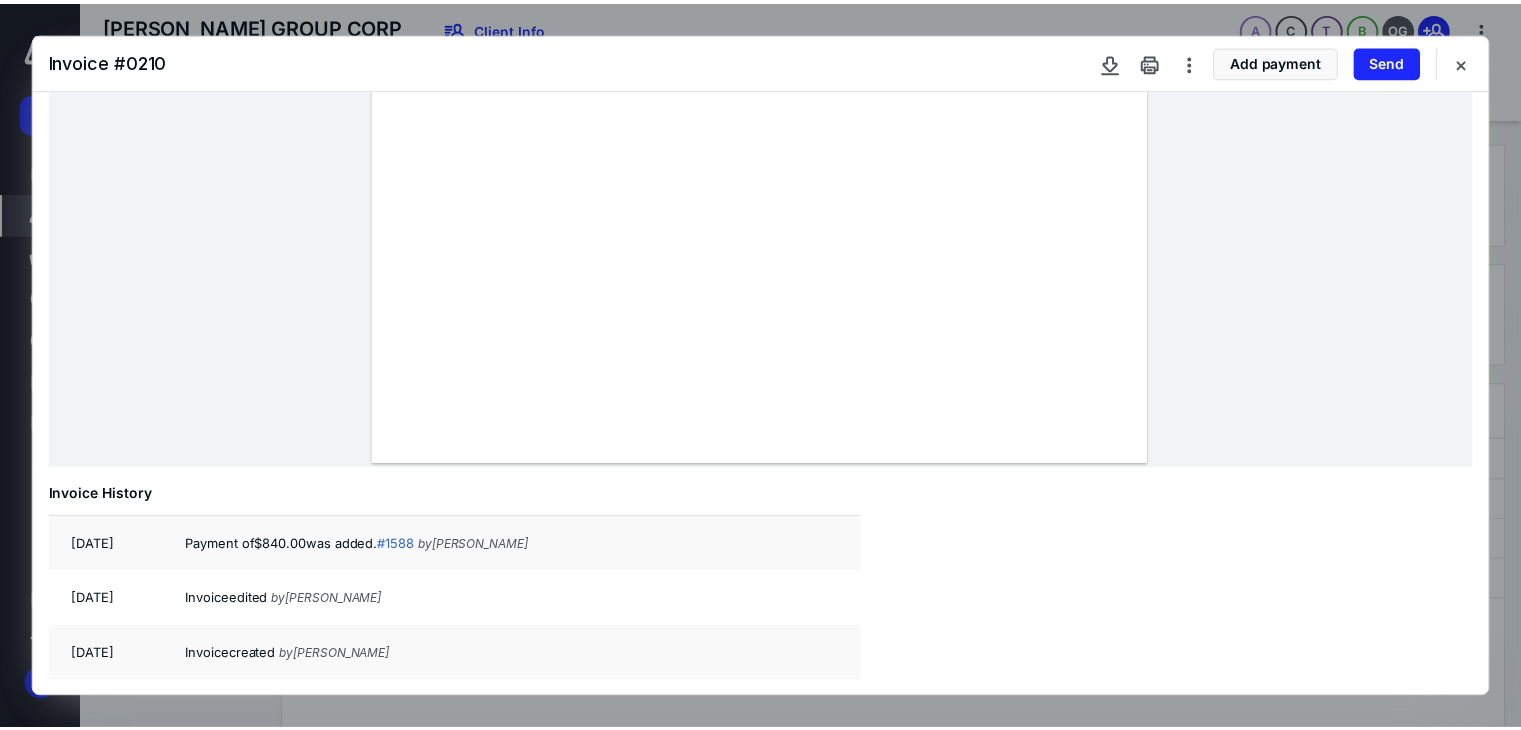 scroll, scrollTop: 261, scrollLeft: 0, axis: vertical 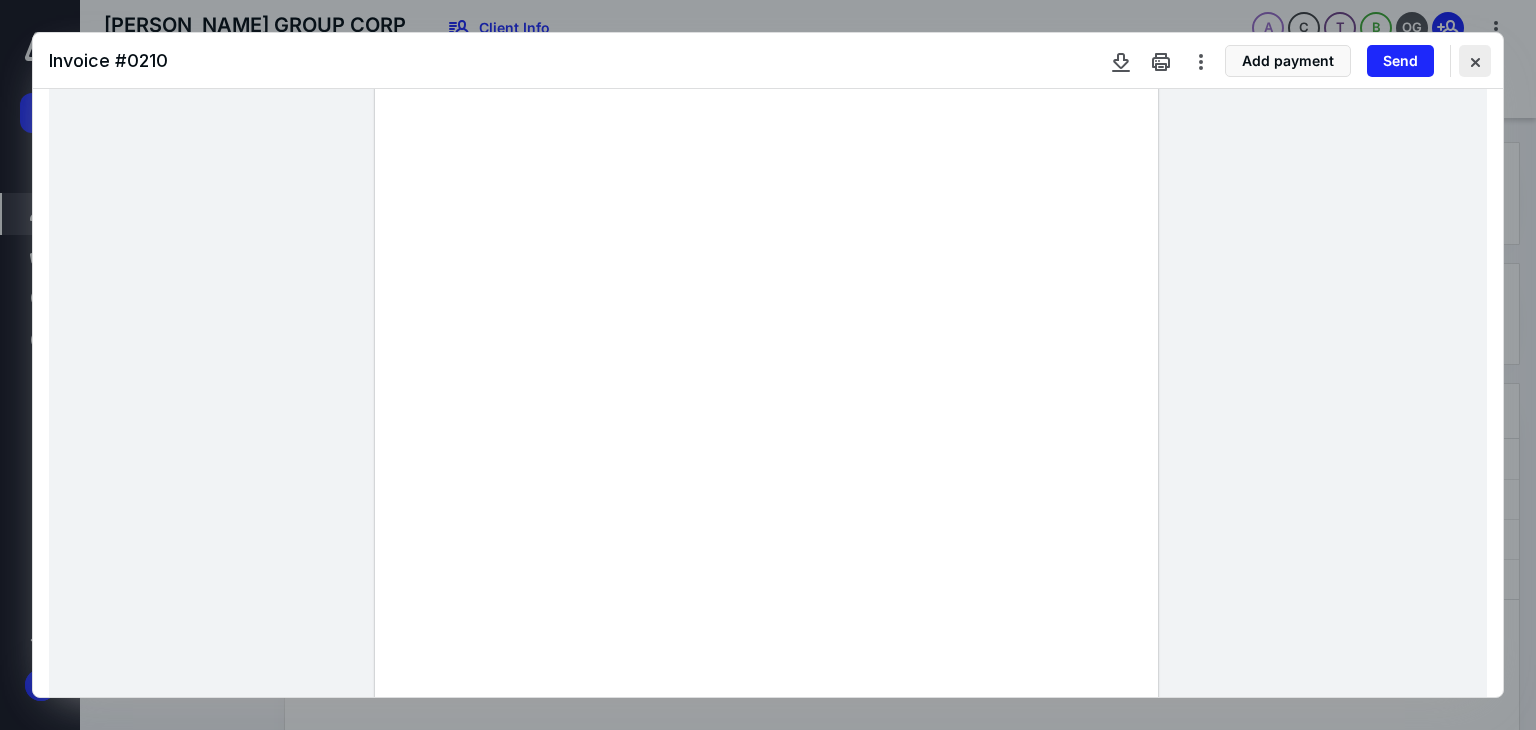 click at bounding box center (1475, 61) 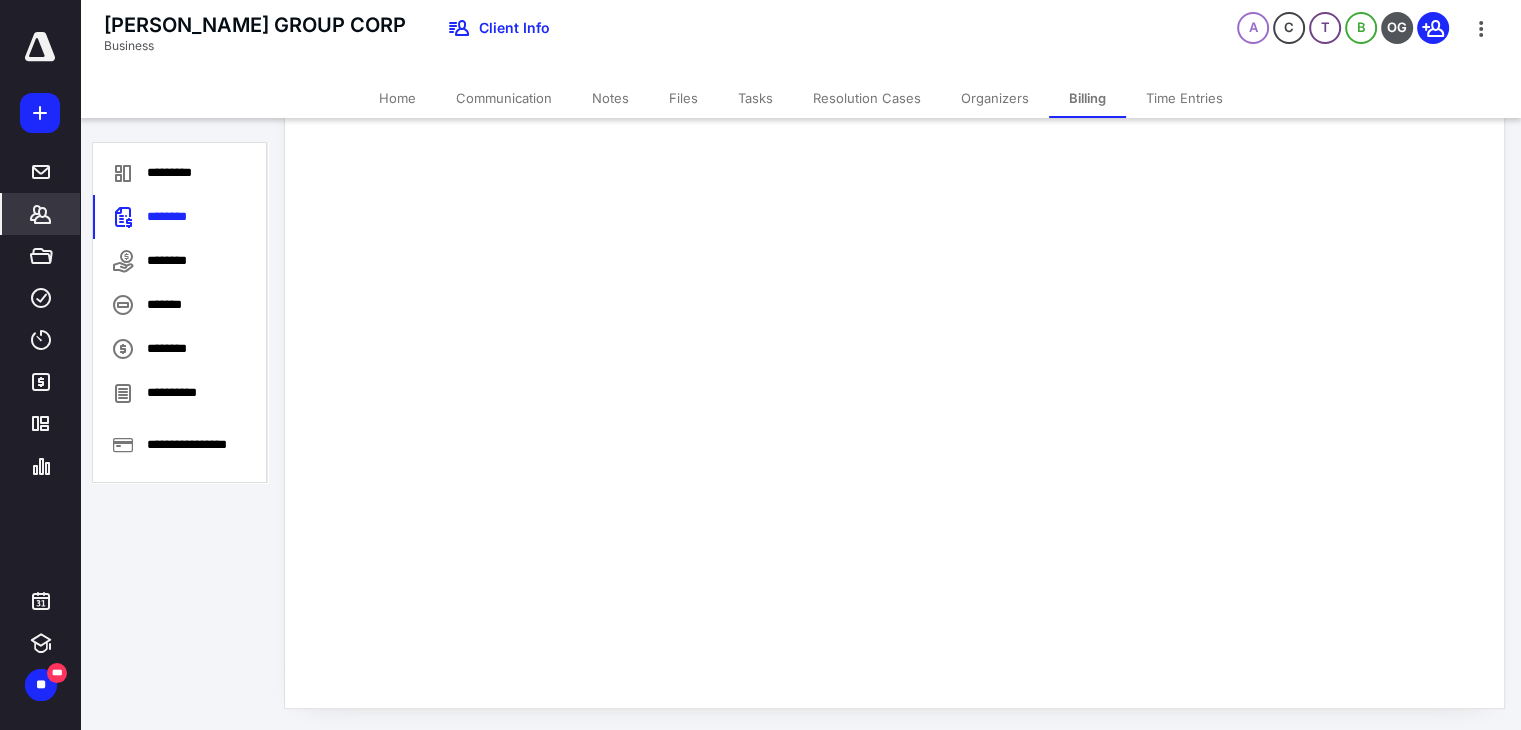 scroll, scrollTop: 552, scrollLeft: 0, axis: vertical 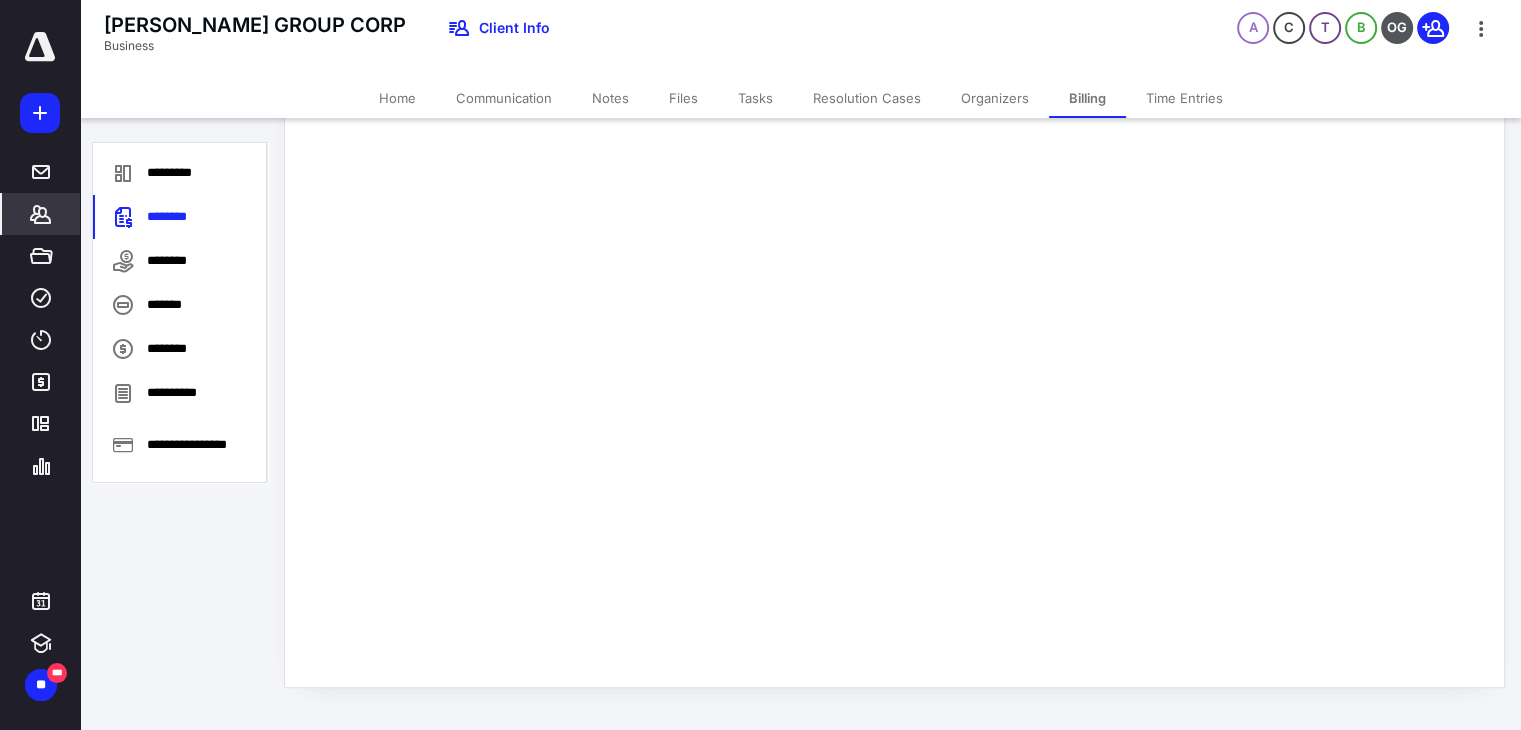 click on "Home" at bounding box center (397, 98) 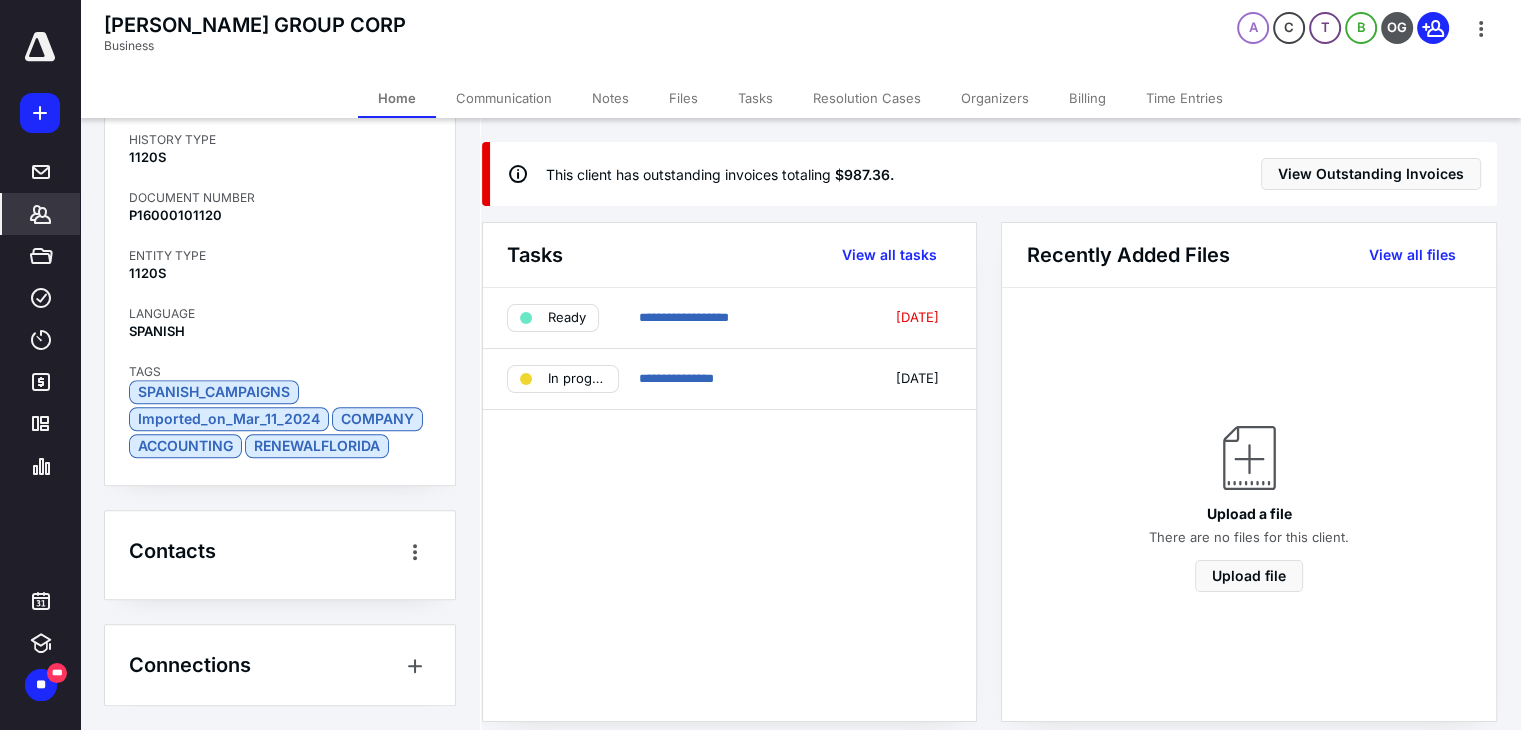 scroll, scrollTop: 1835, scrollLeft: 0, axis: vertical 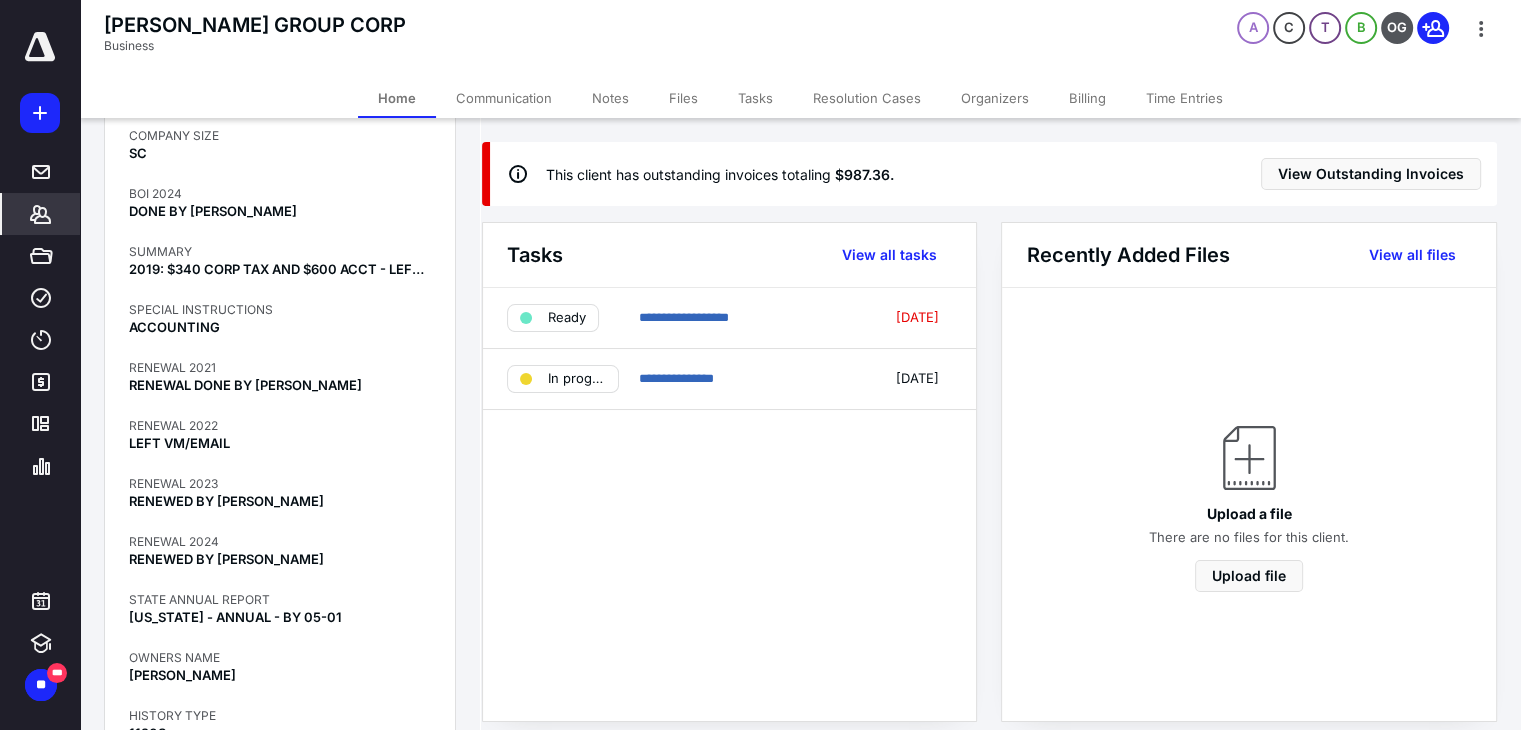 click on "Billing" at bounding box center [1087, 98] 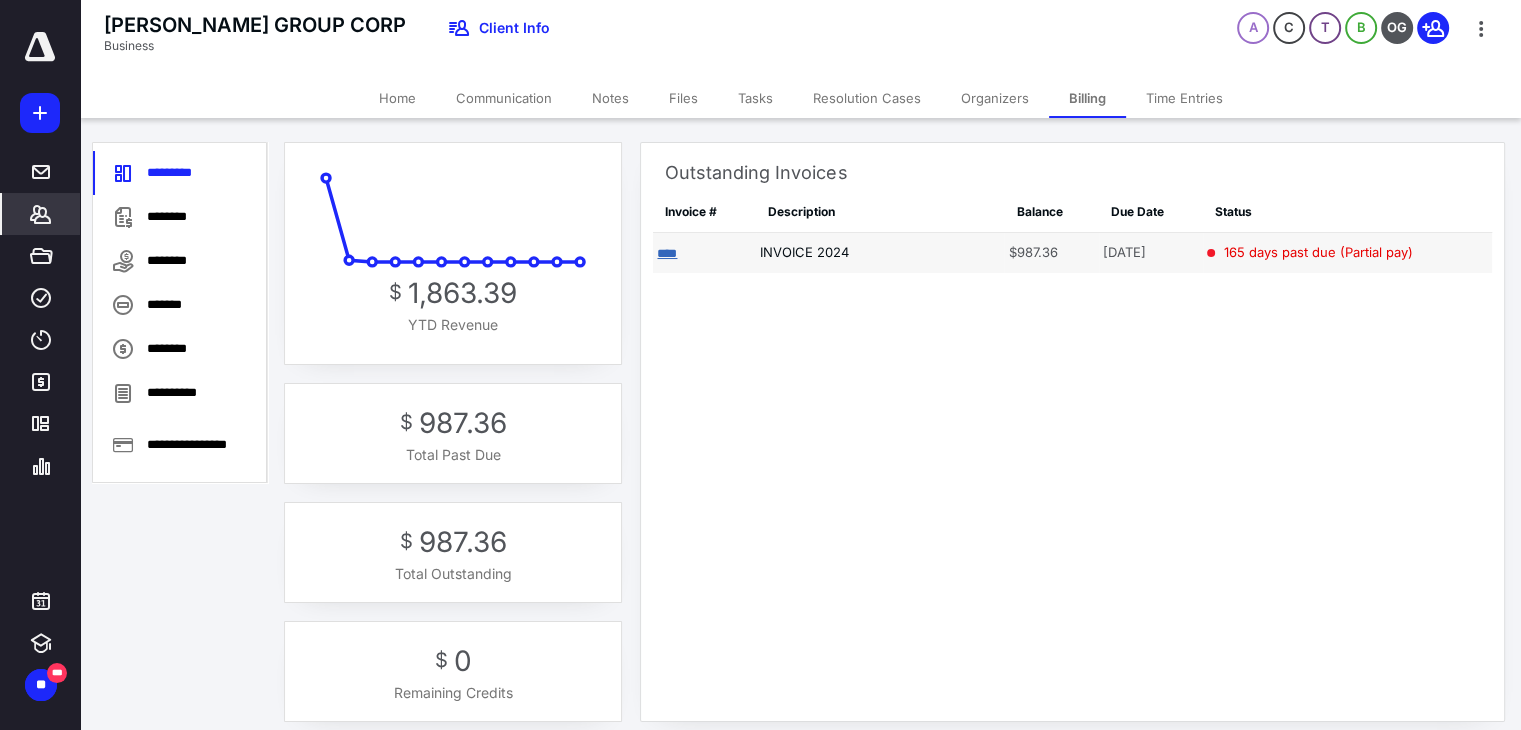click on "****" at bounding box center (667, 253) 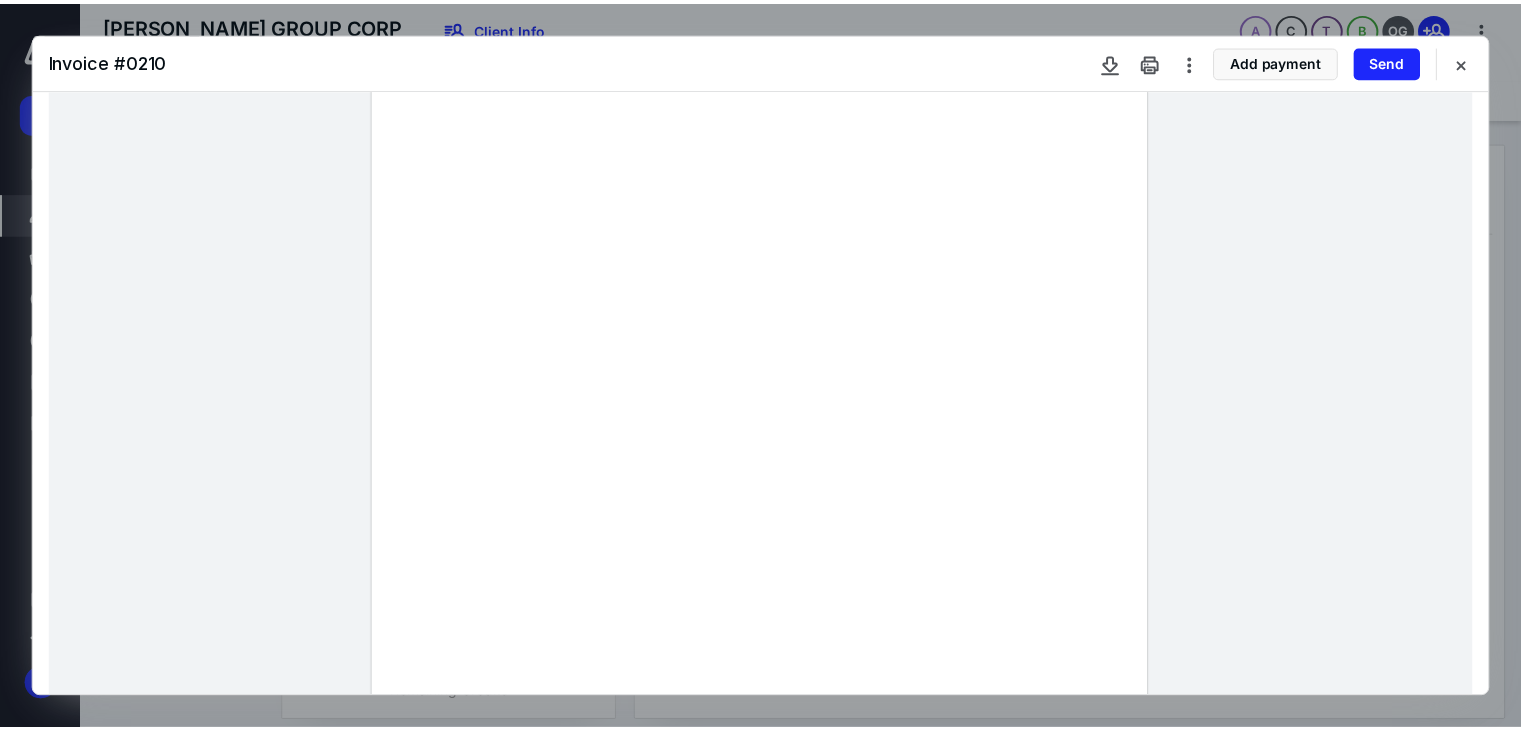 scroll, scrollTop: 200, scrollLeft: 0, axis: vertical 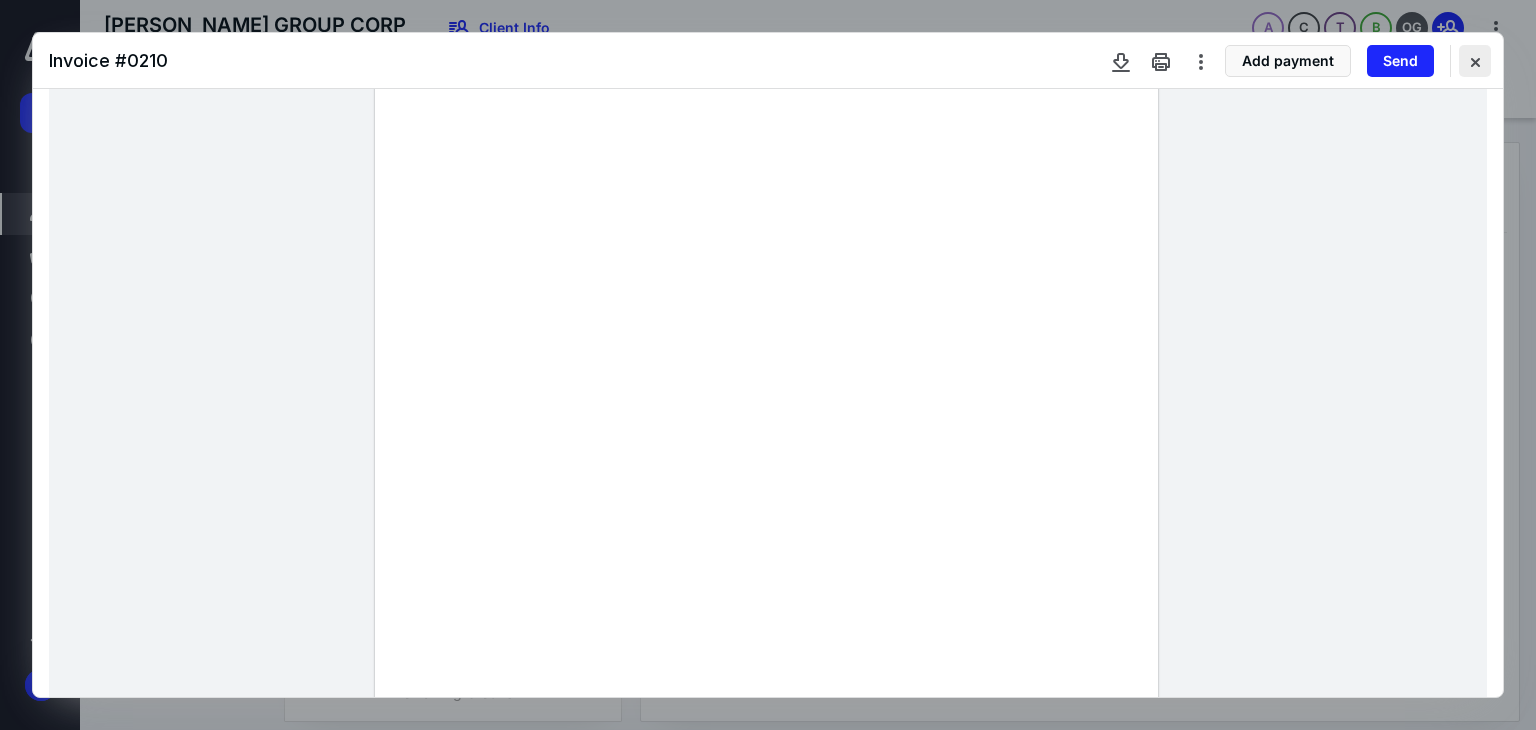 click at bounding box center [1475, 61] 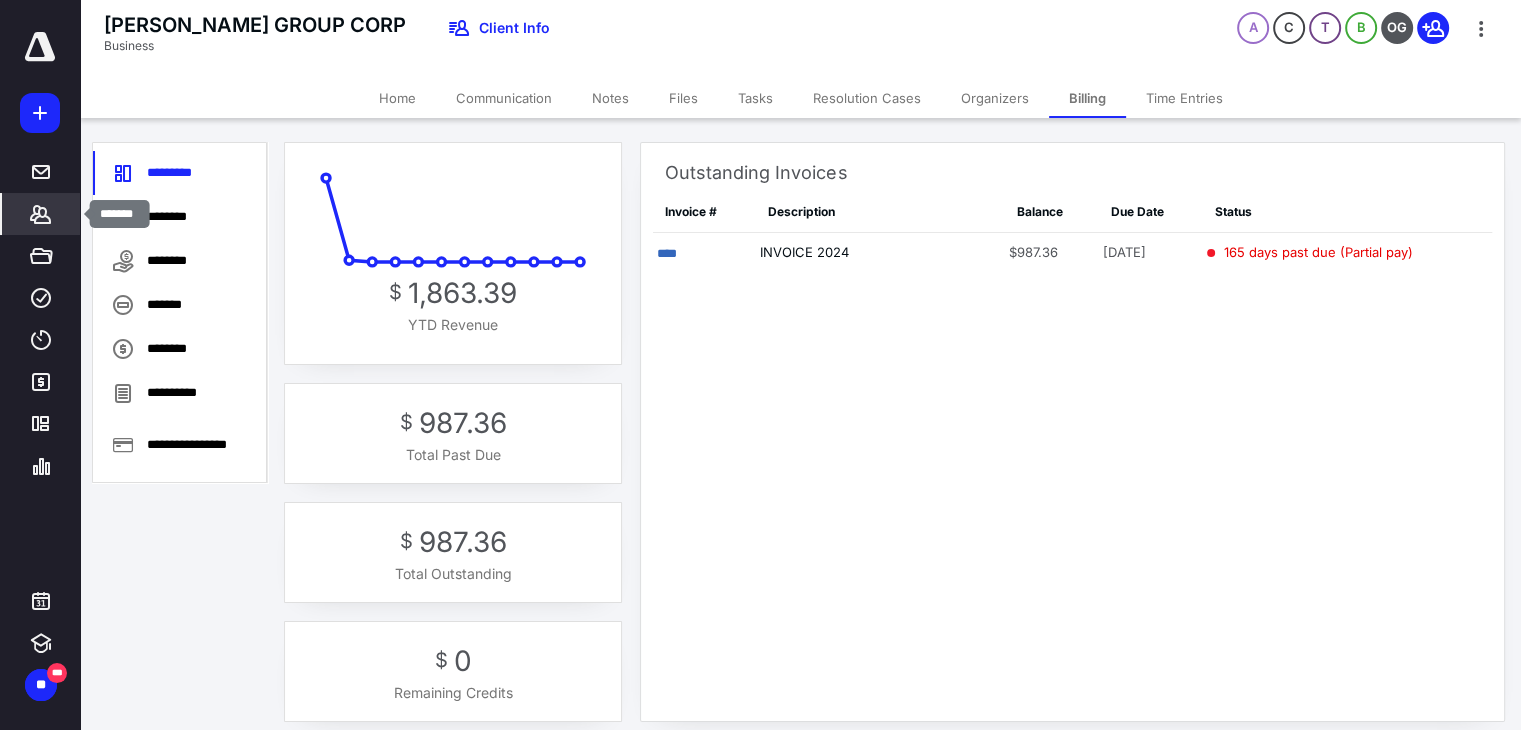 click on "*******" at bounding box center (41, 214) 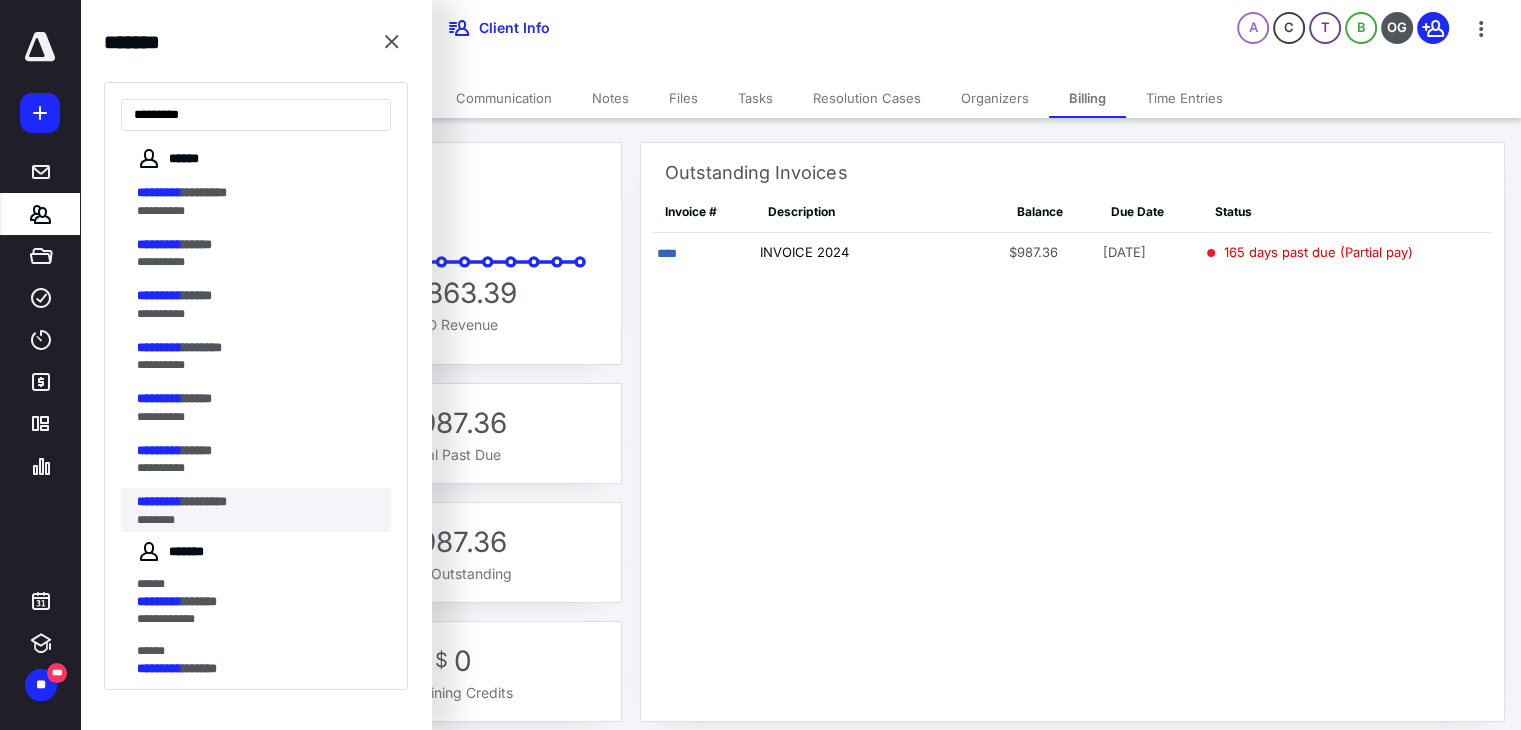 type on "*********" 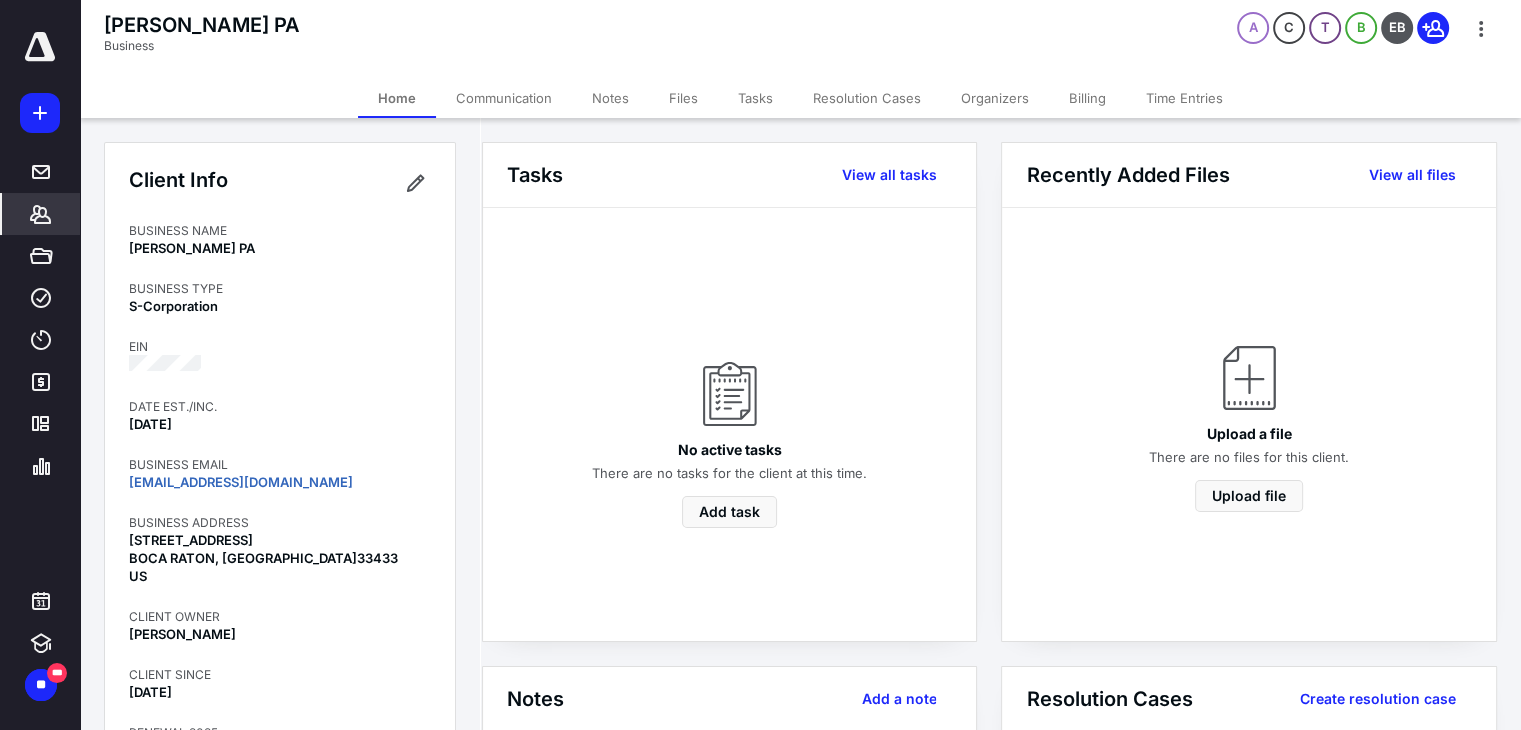 click on "Billing" at bounding box center [1087, 98] 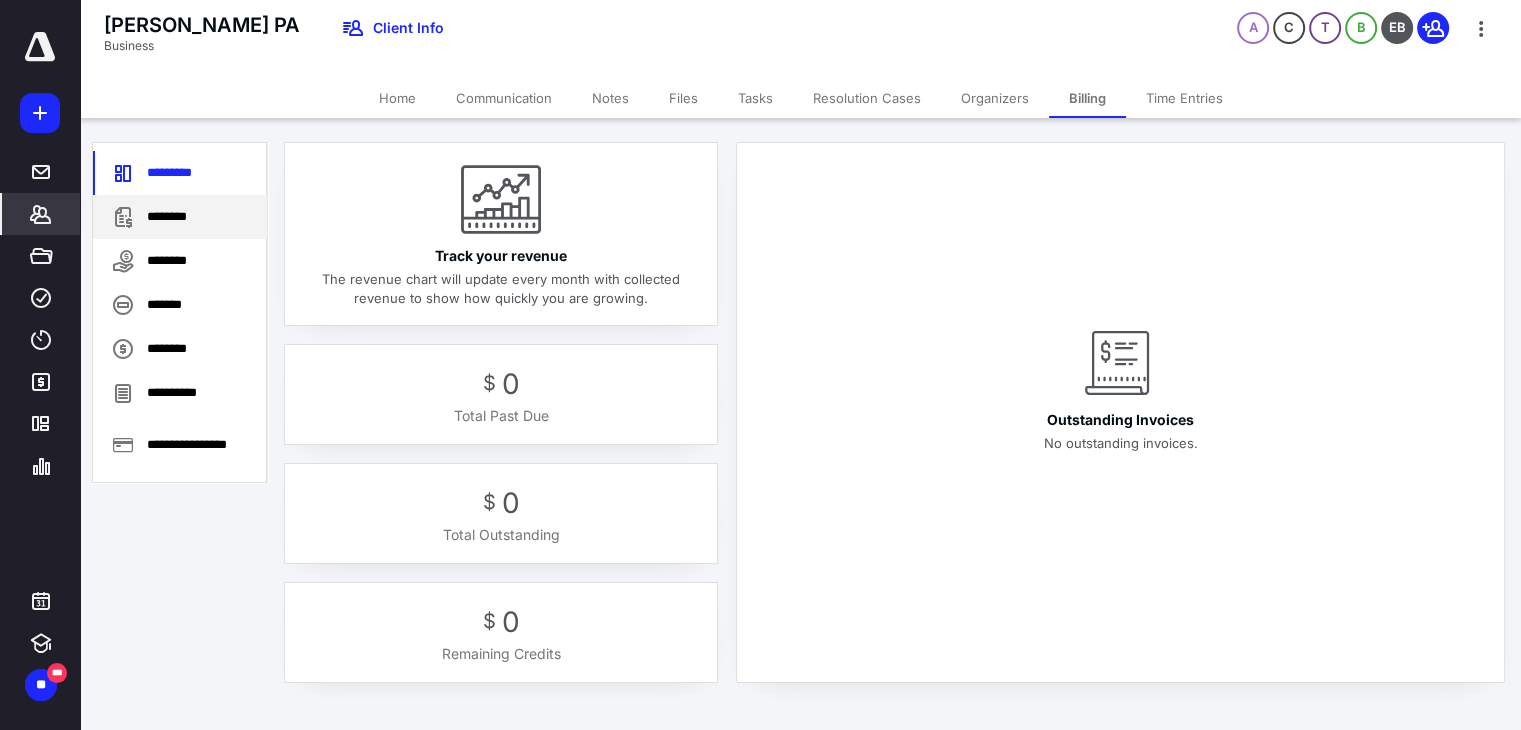 click on "********" at bounding box center (180, 217) 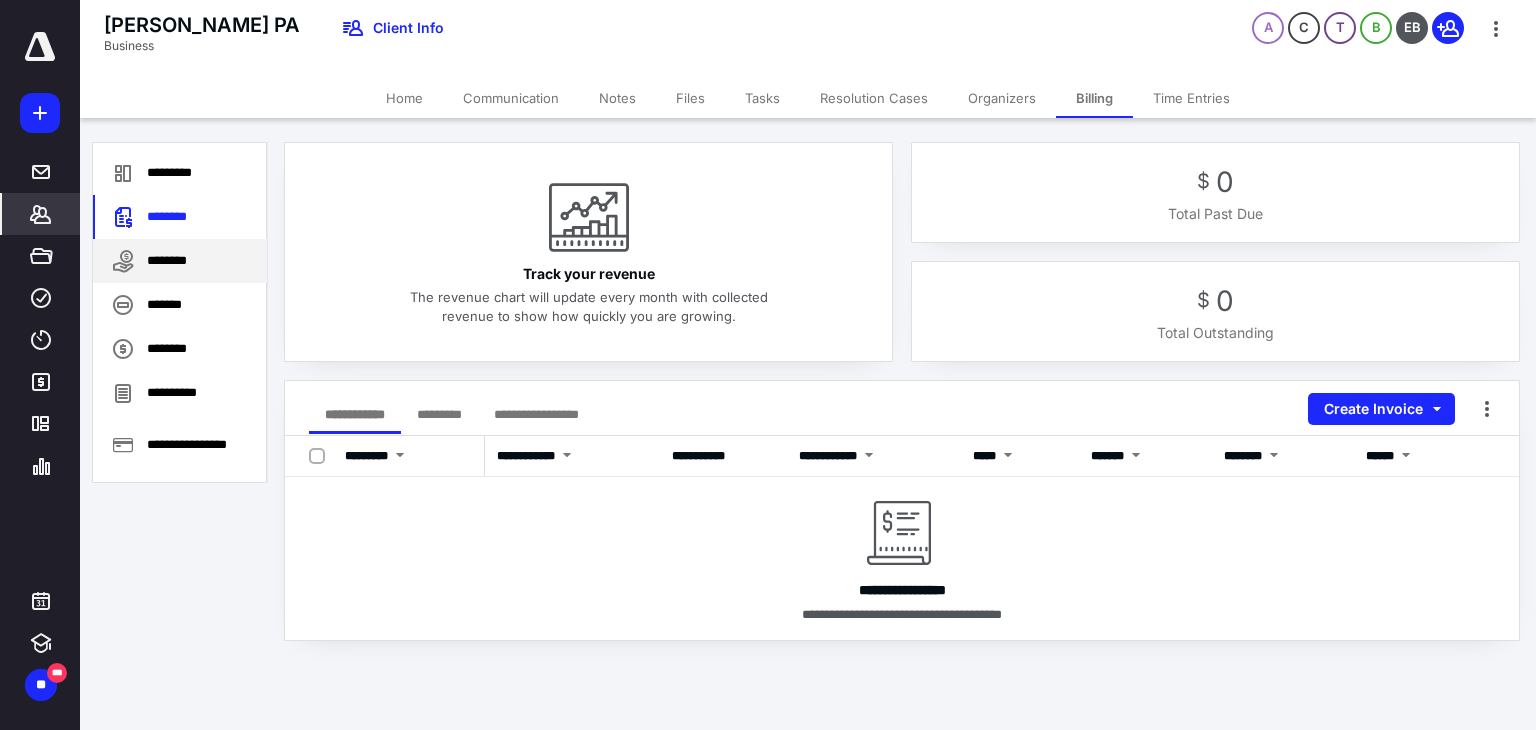 click on "********" at bounding box center [180, 261] 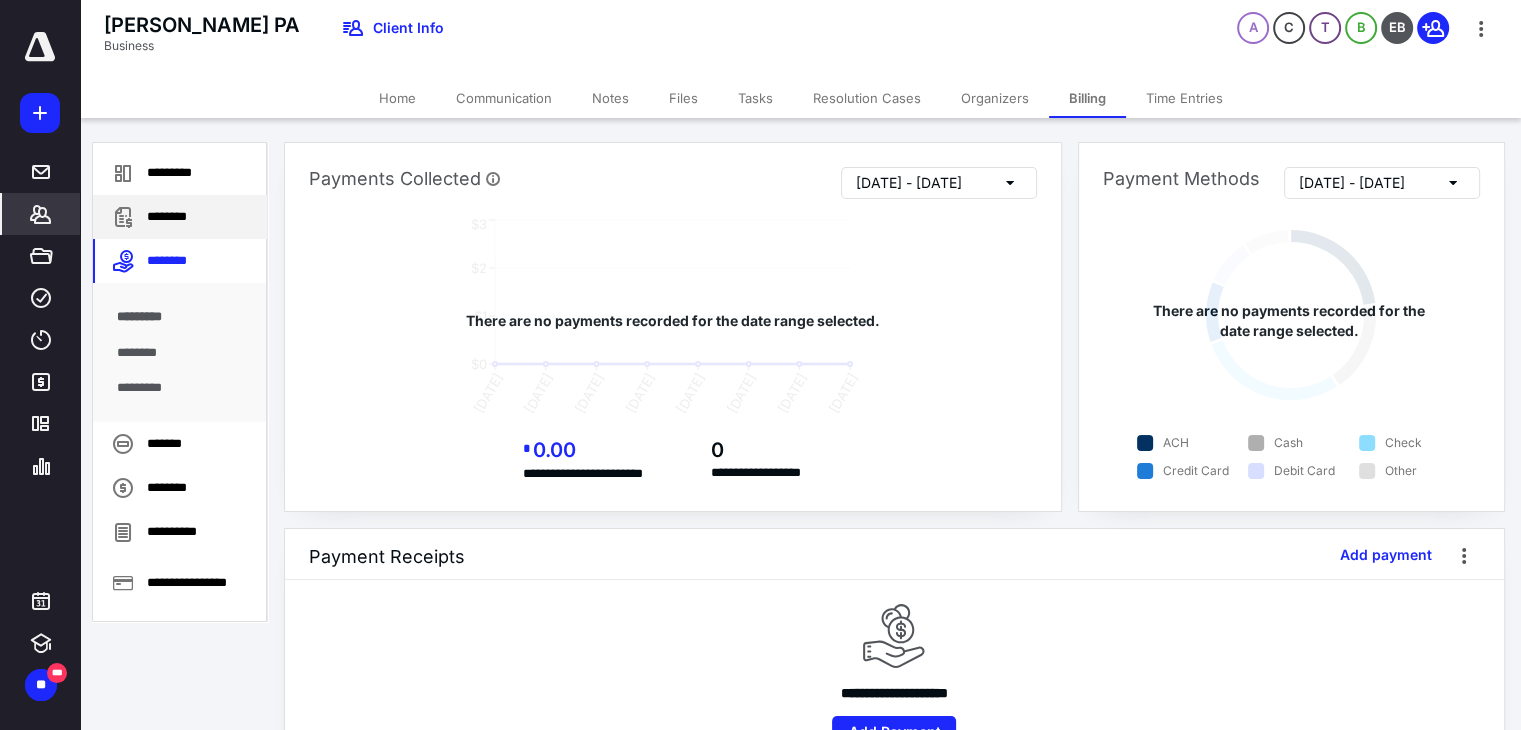 click on "********" at bounding box center [180, 217] 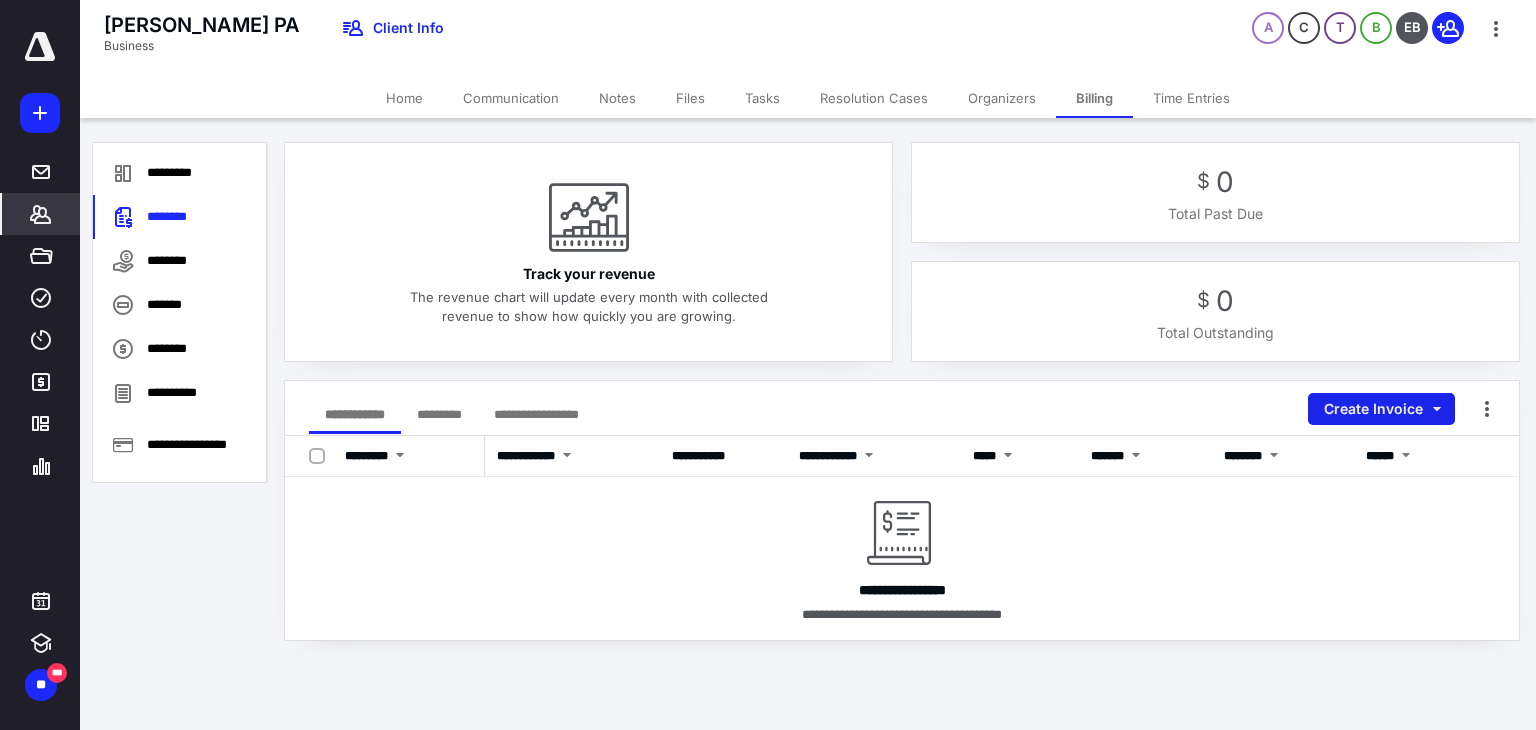 click on "Create Invoice" at bounding box center [1381, 409] 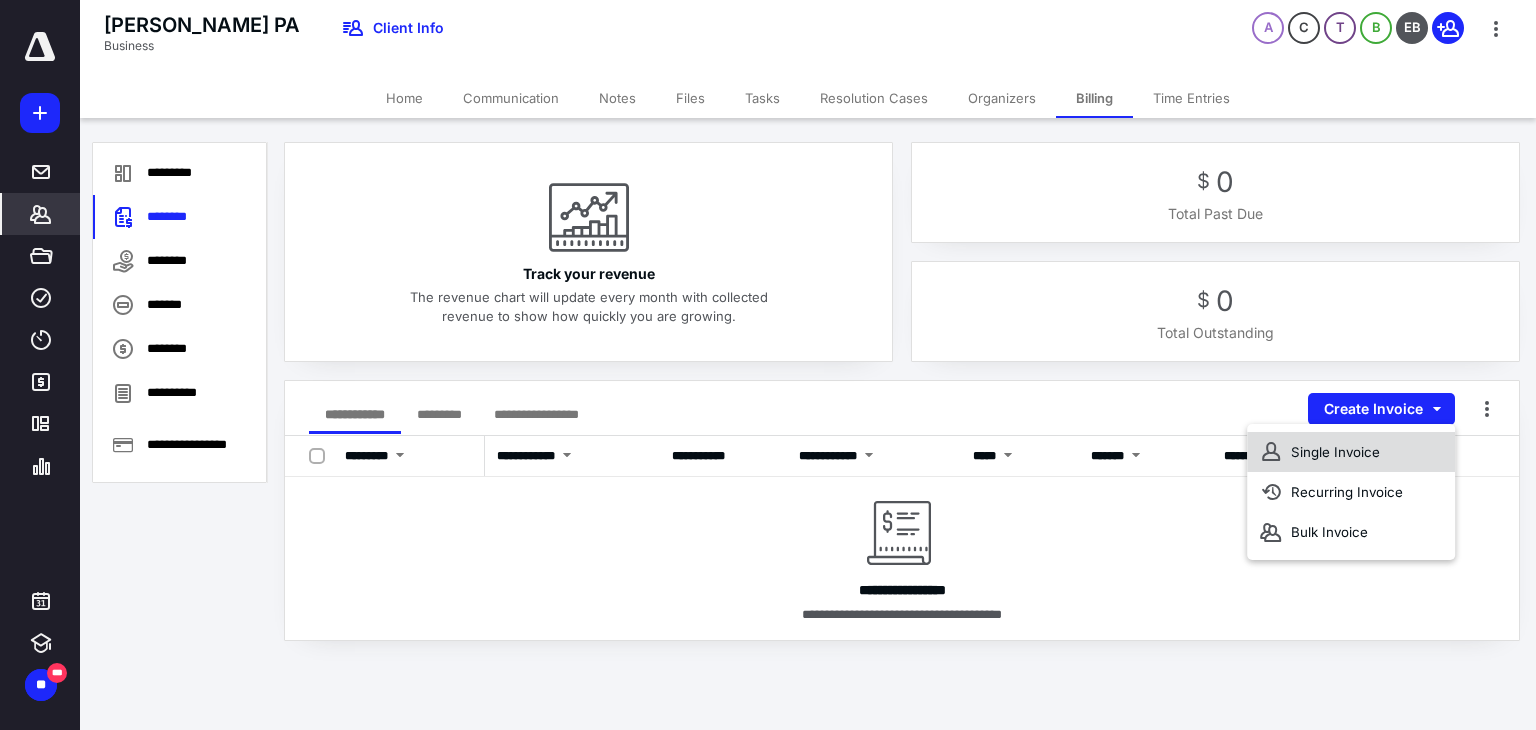 click on "Single Invoice" at bounding box center (1351, 452) 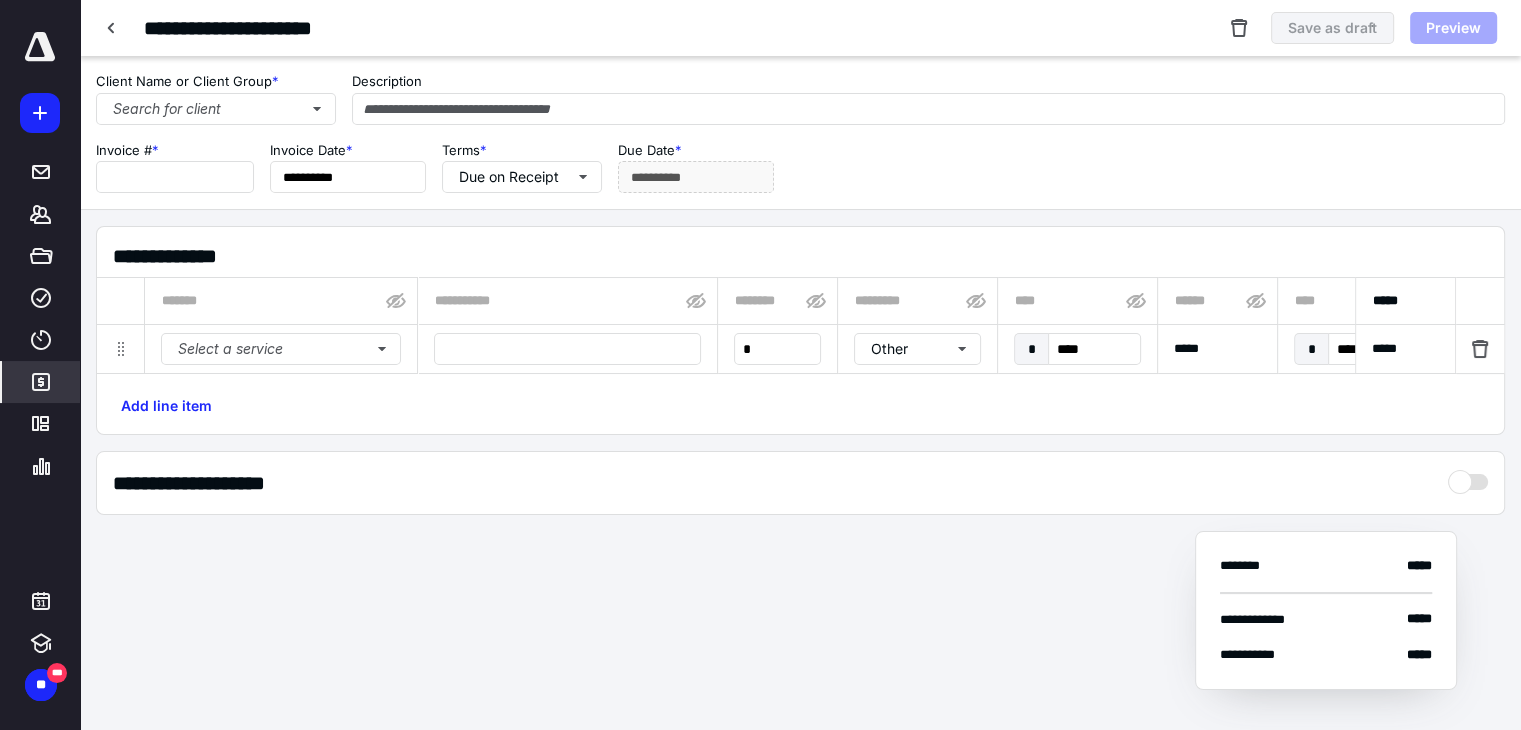 type on "****" 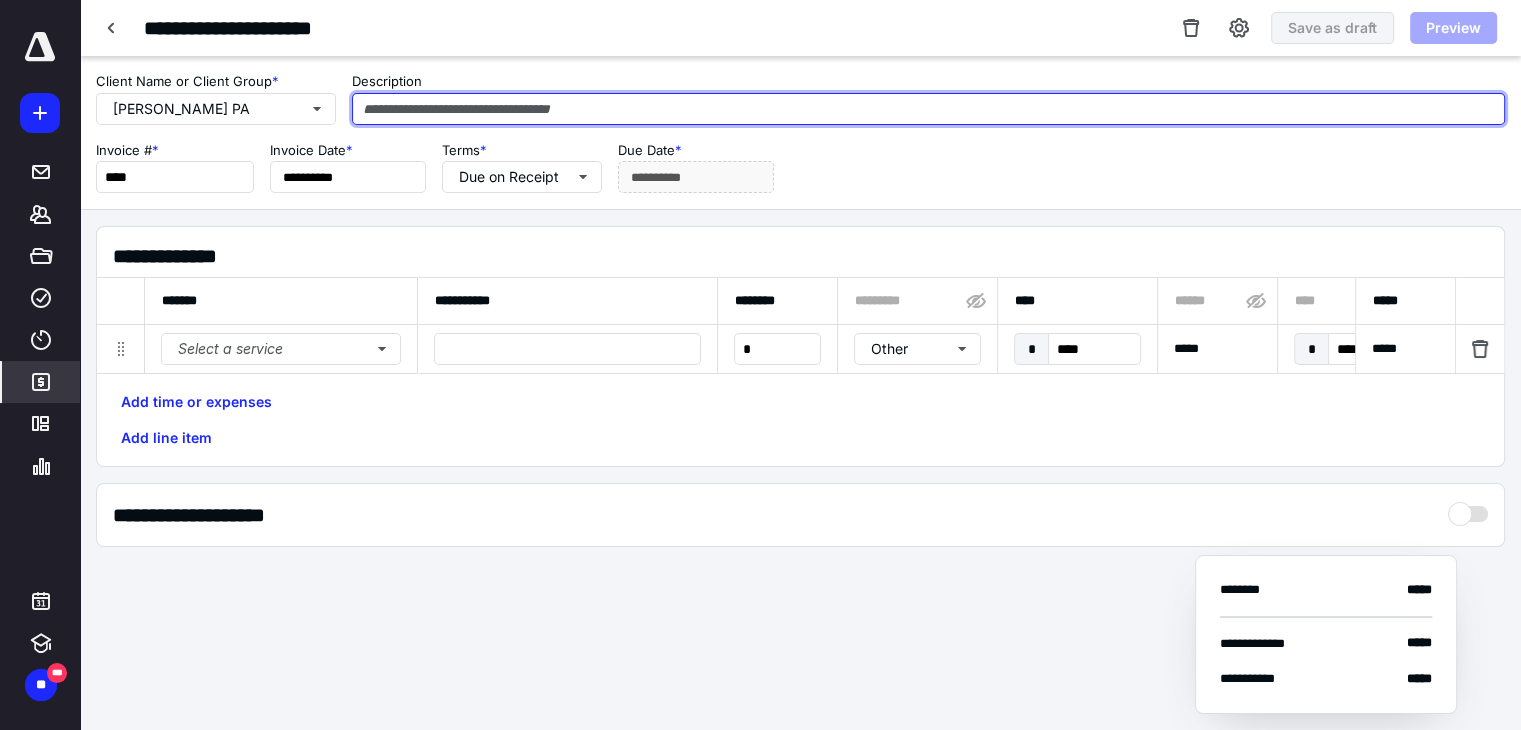 click at bounding box center [928, 109] 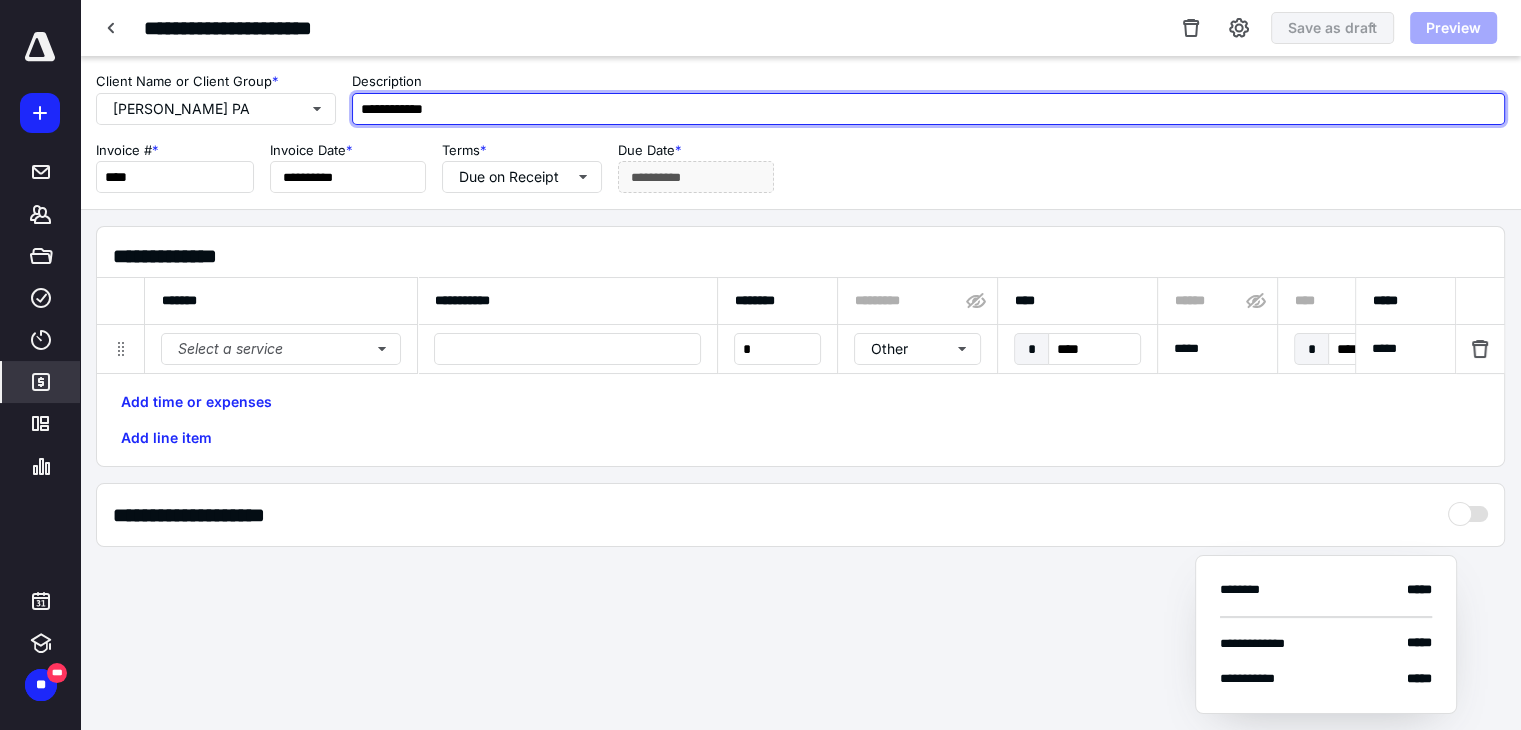 type on "**********" 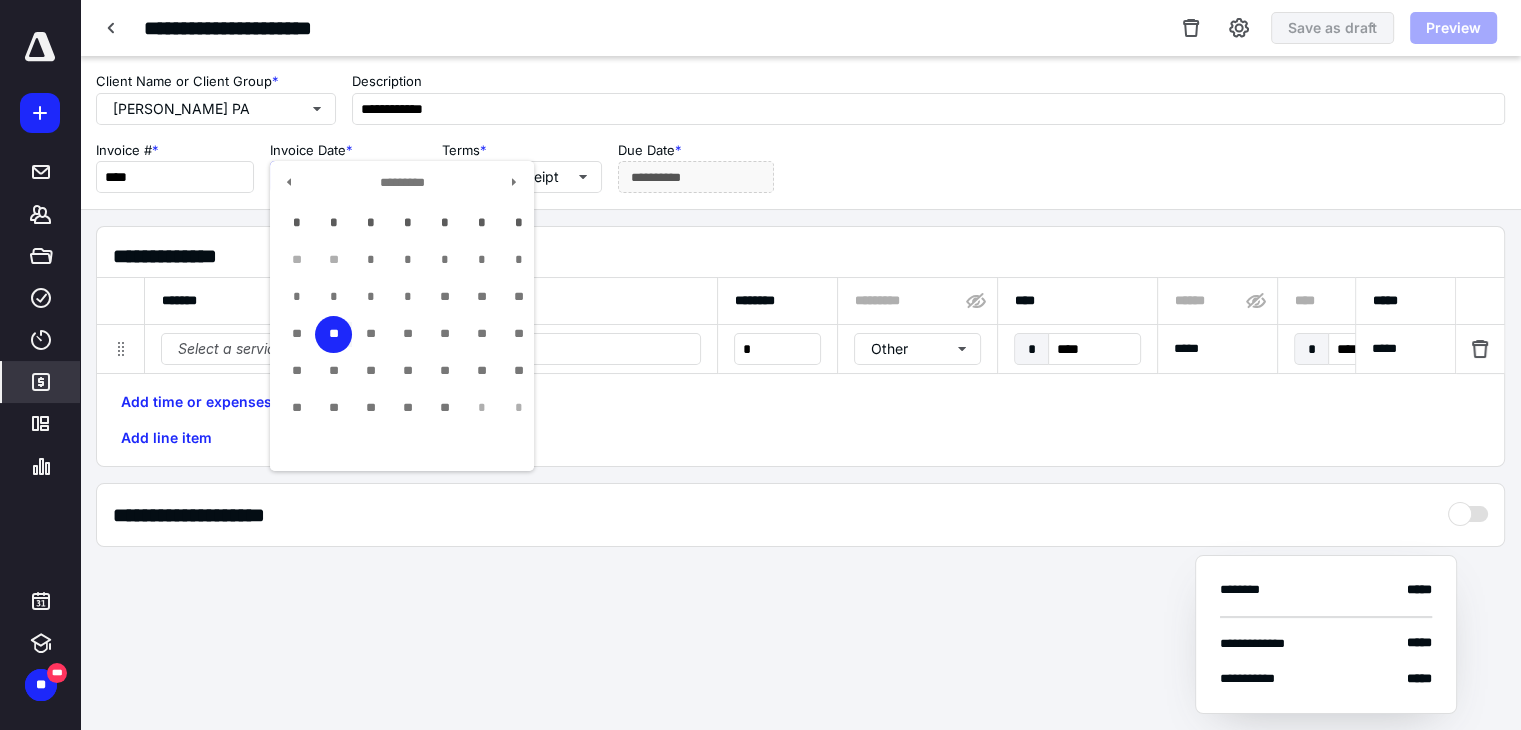 click on "**********" at bounding box center (348, 177) 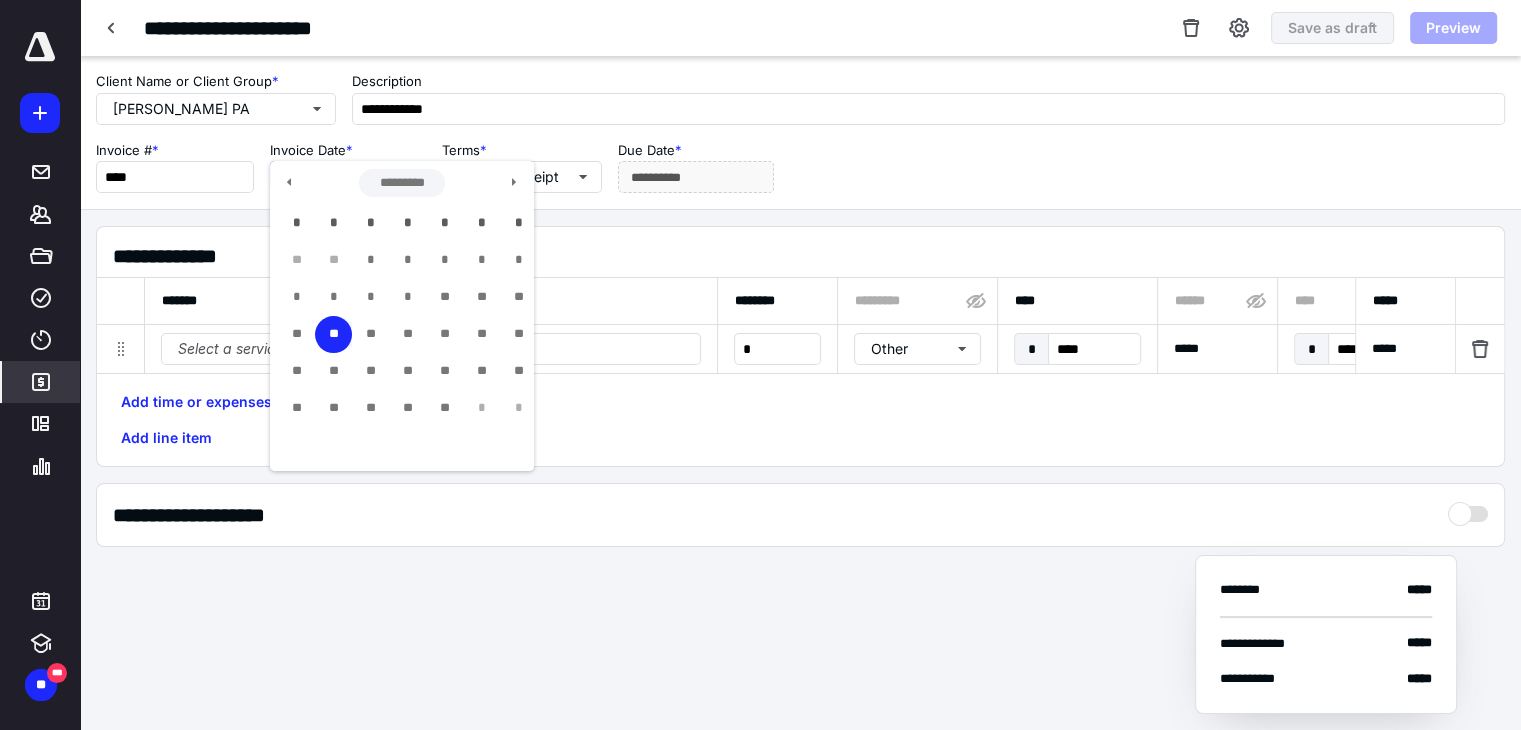 click on "*********" at bounding box center [401, 183] 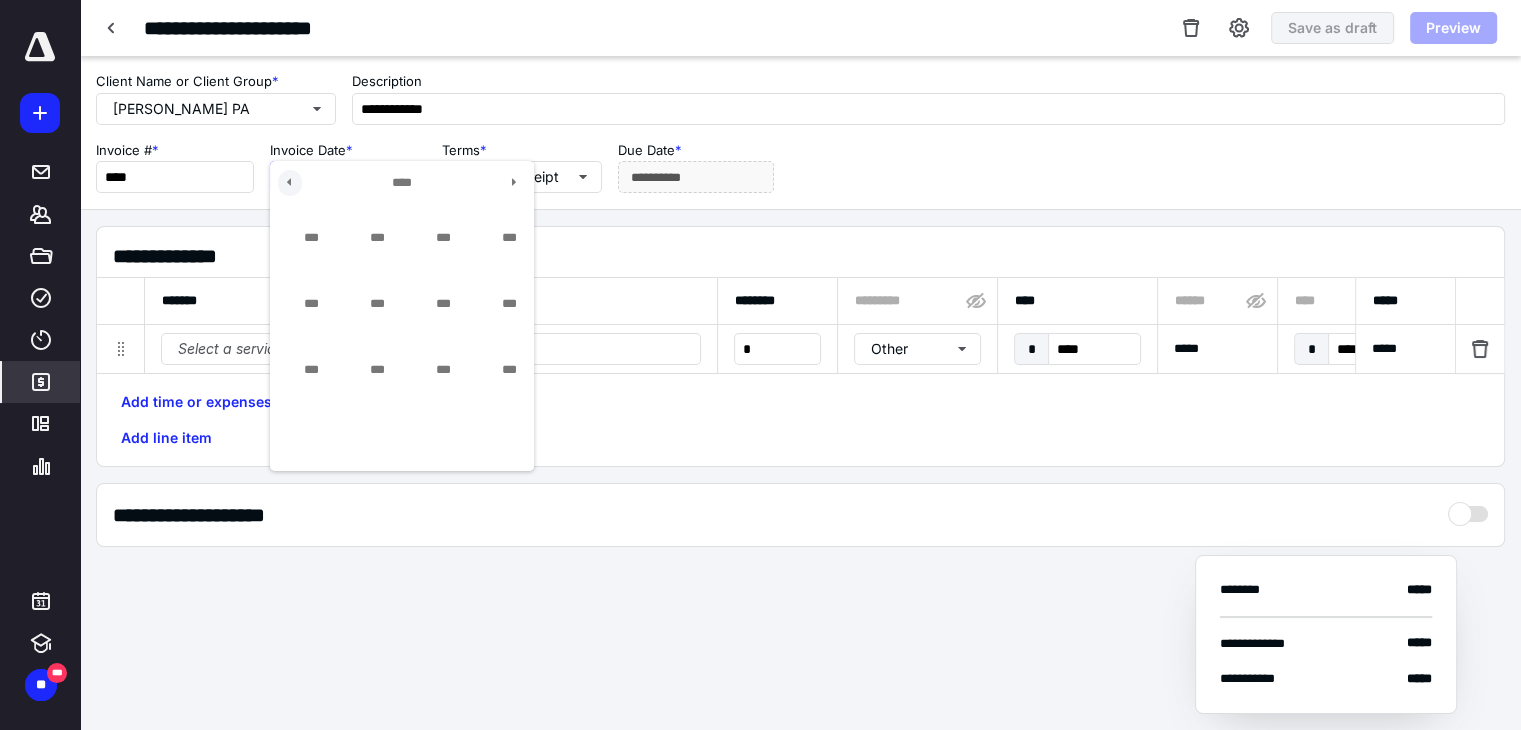 click at bounding box center [290, 183] 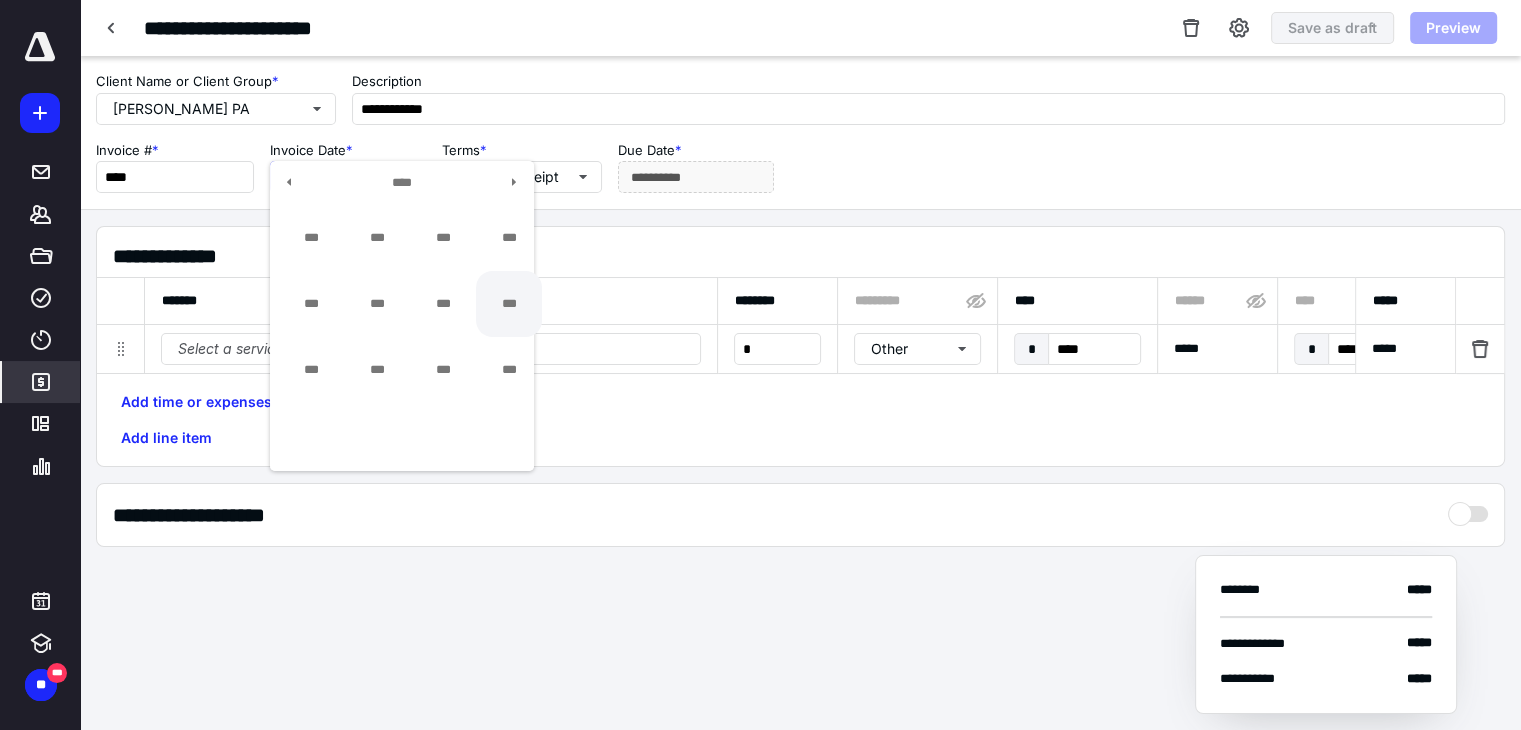 click on "***" at bounding box center (509, 304) 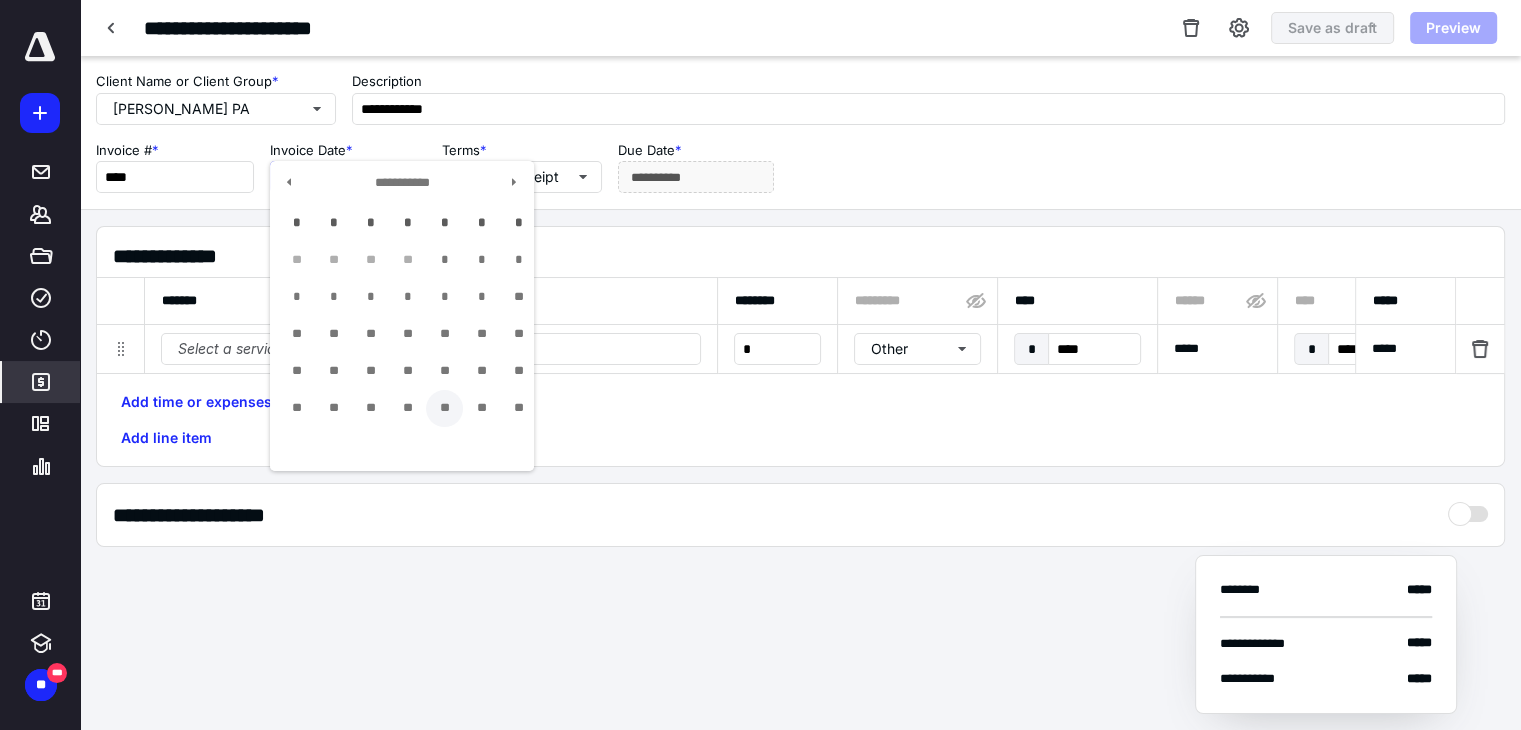 click on "**" at bounding box center (444, 408) 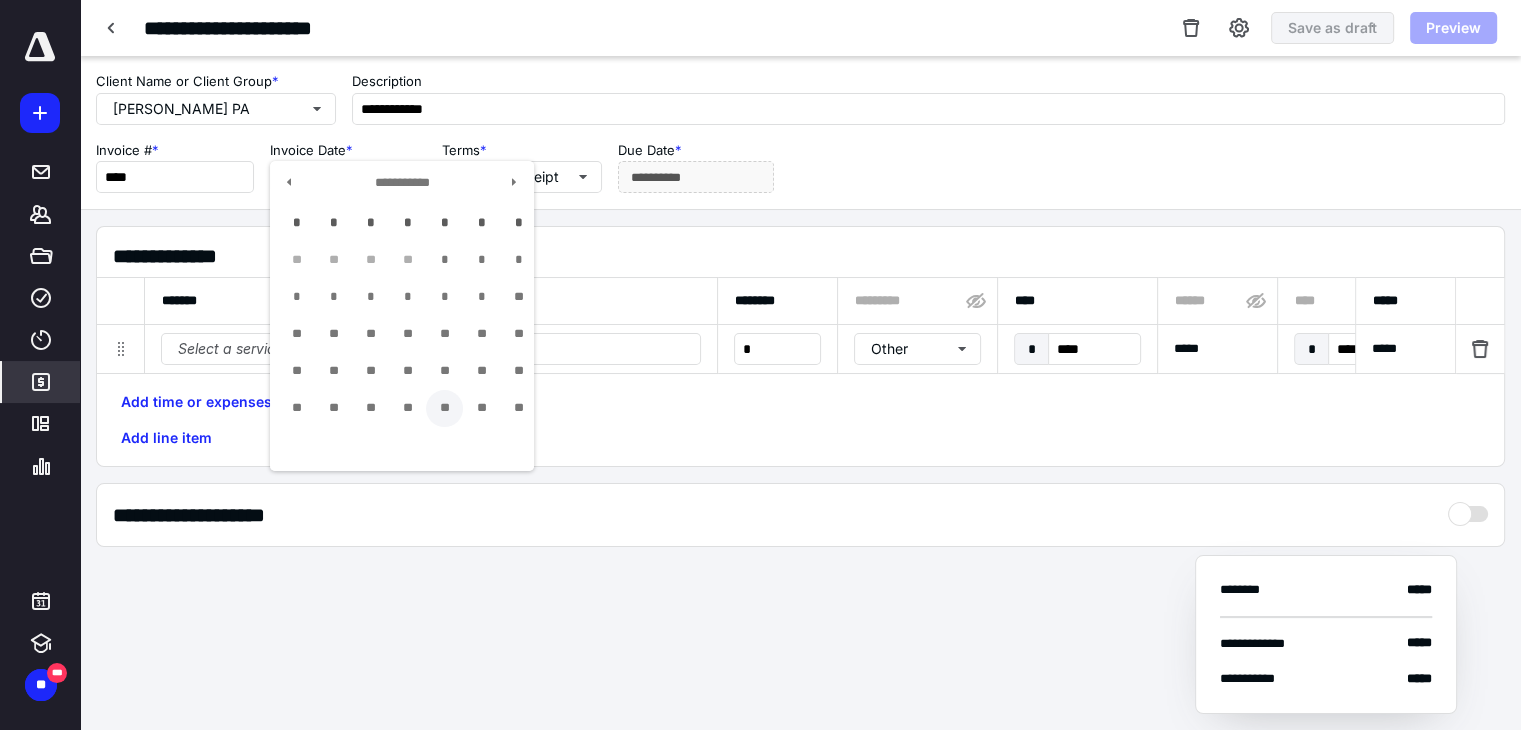 type on "**********" 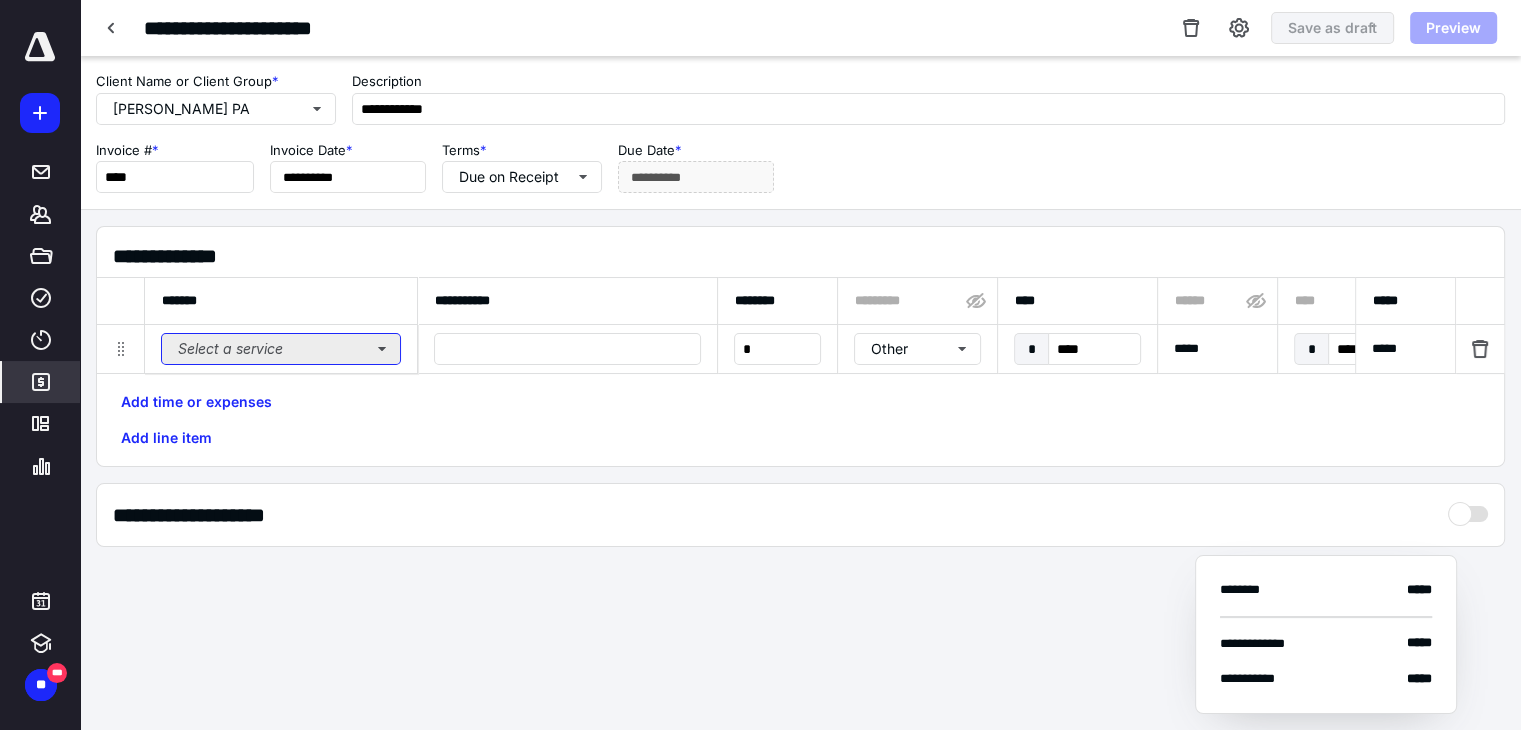 click on "Select a service" at bounding box center [281, 349] 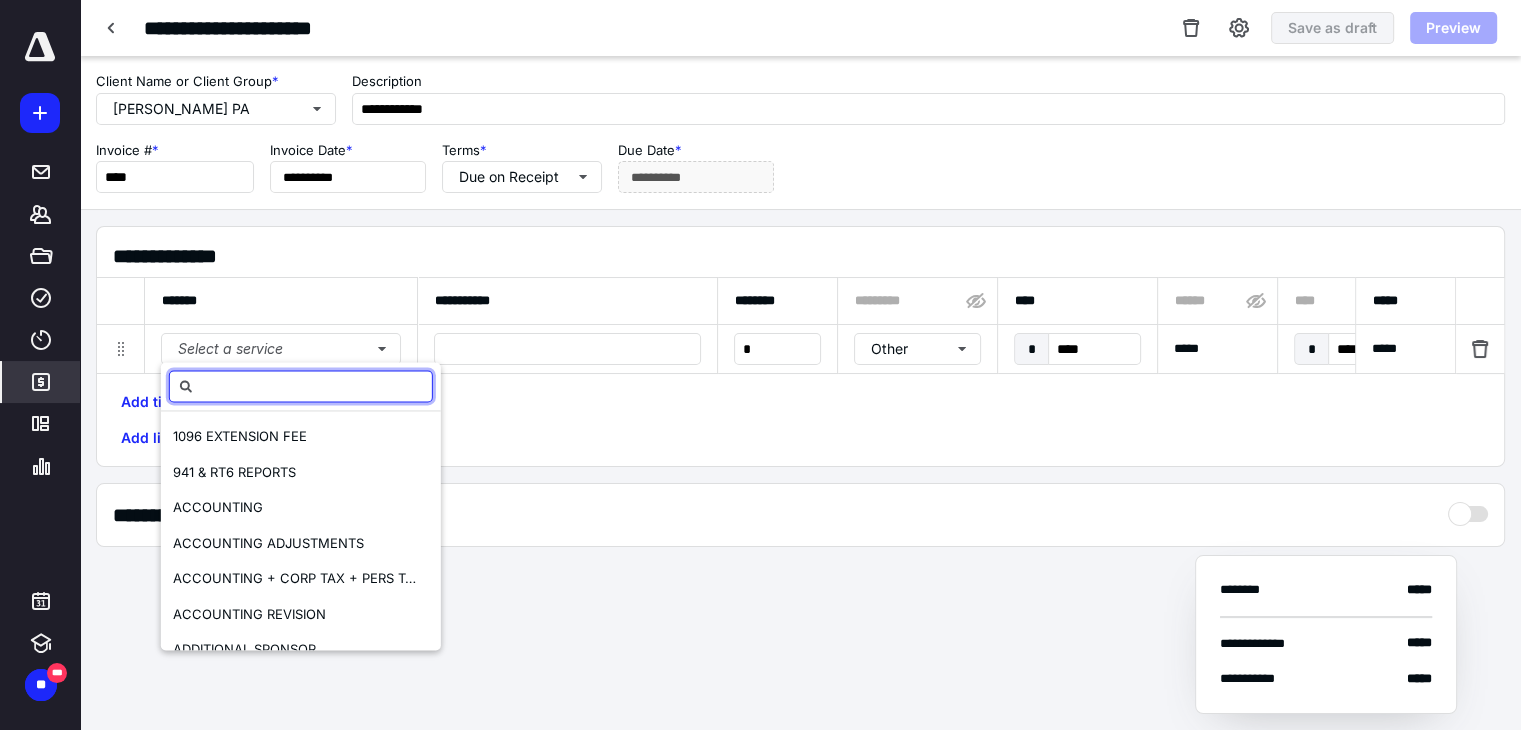 click at bounding box center [301, 386] 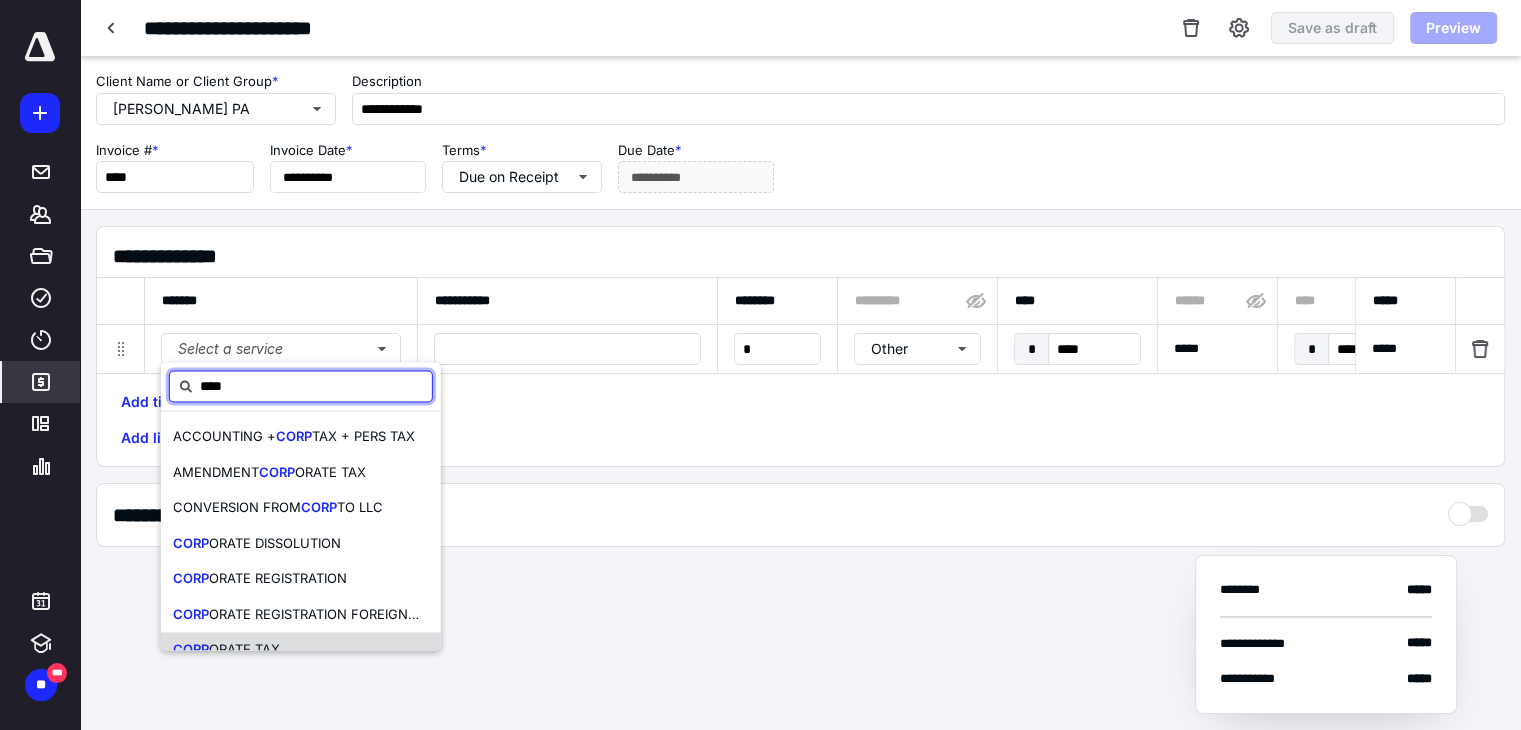 click on "CORP ORATE TAX" at bounding box center [301, 650] 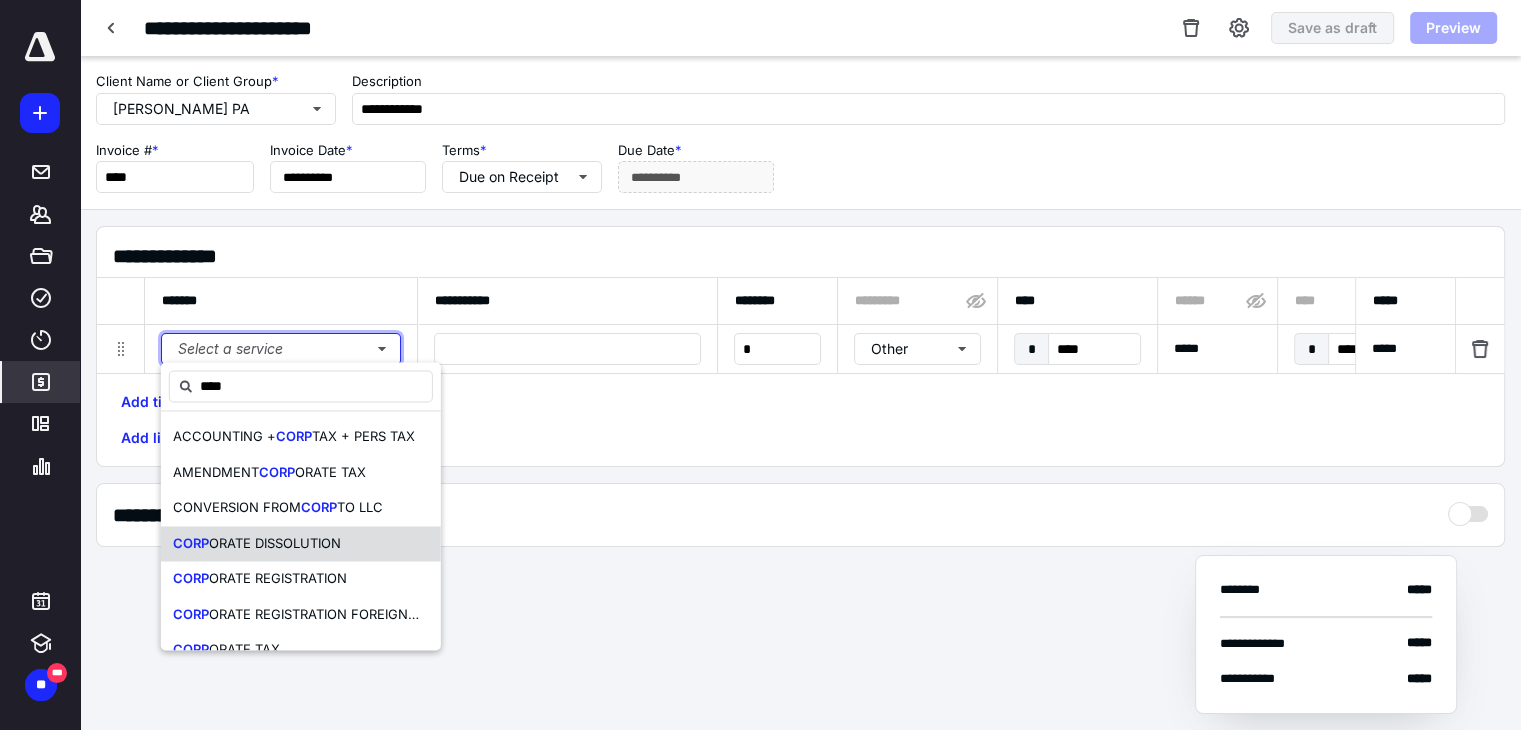 type 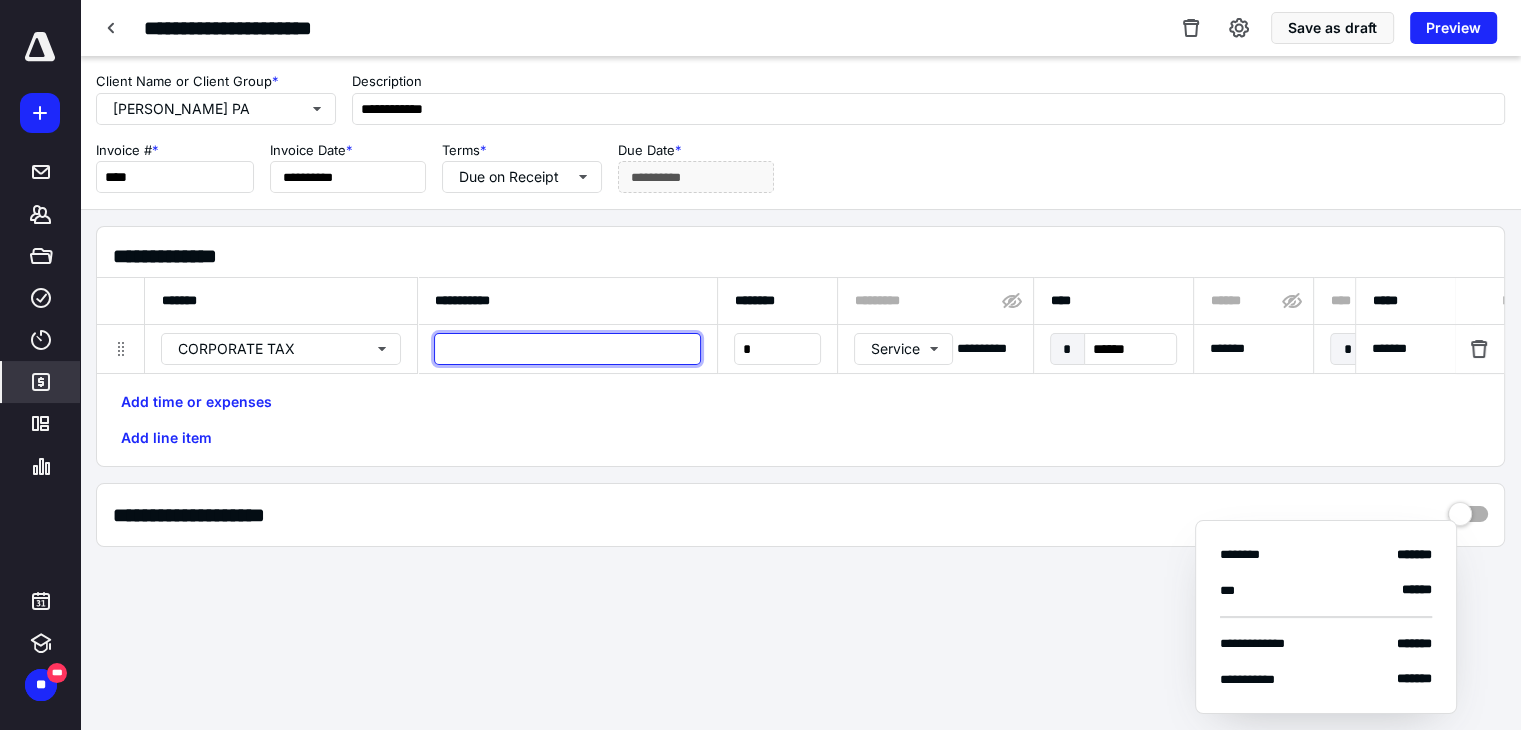 click at bounding box center (567, 349) 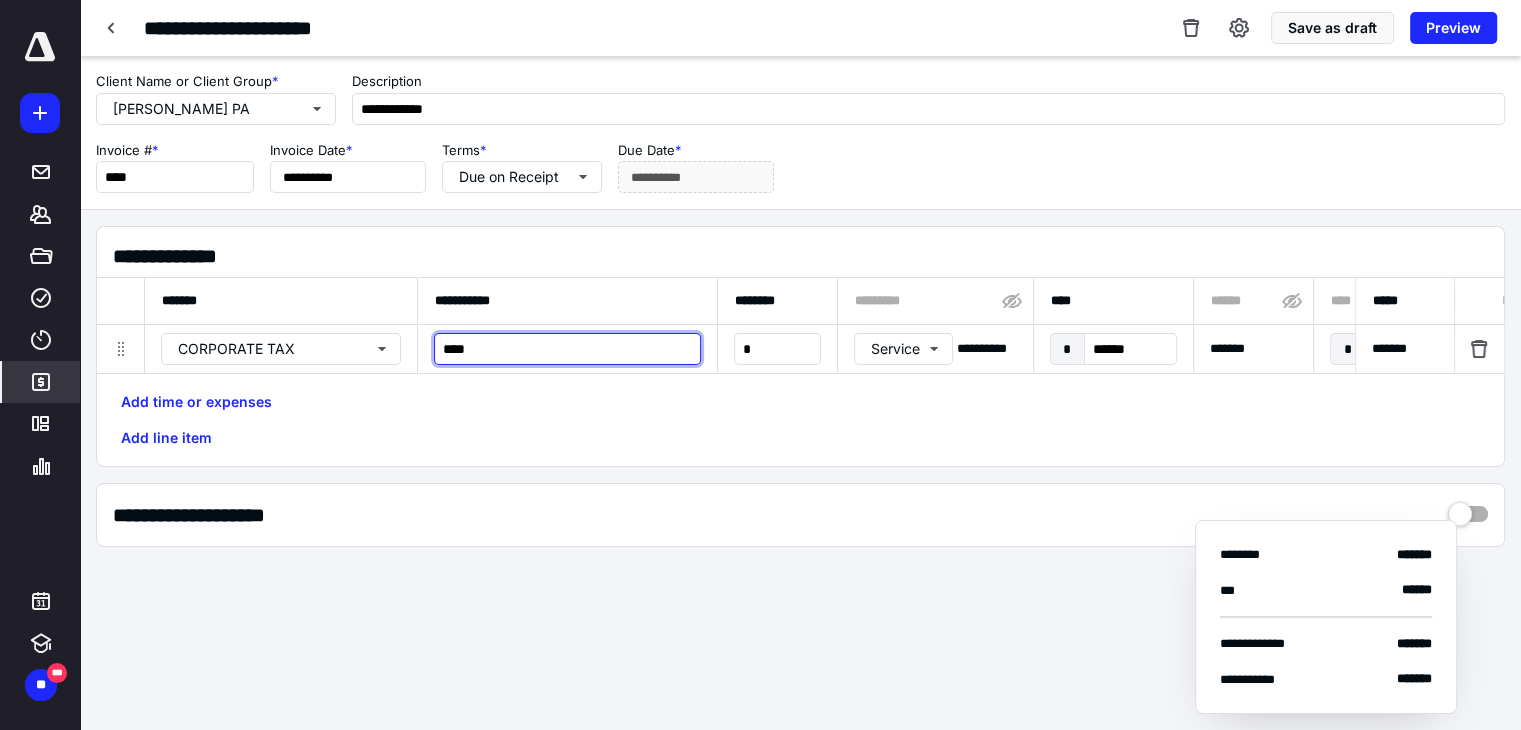 type on "****" 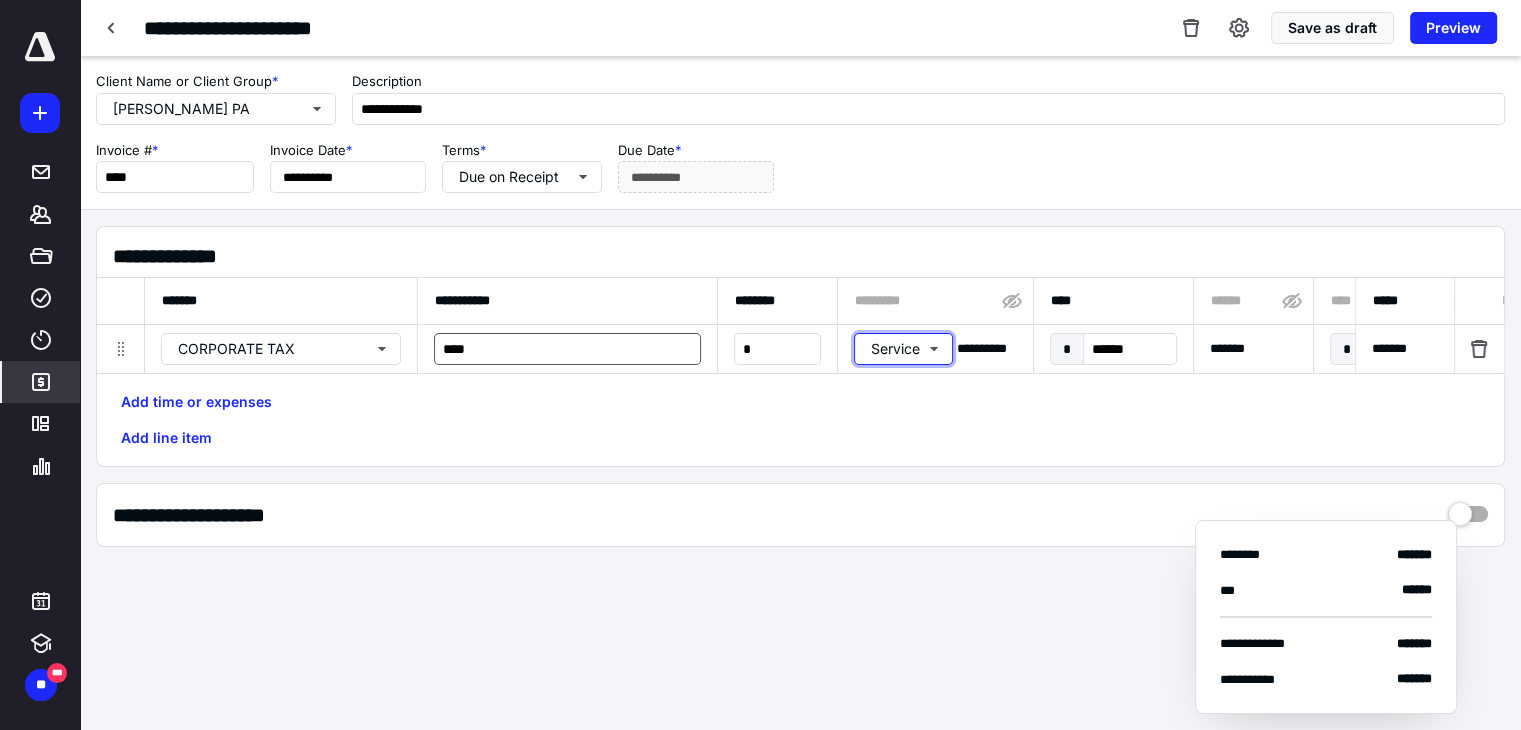 type 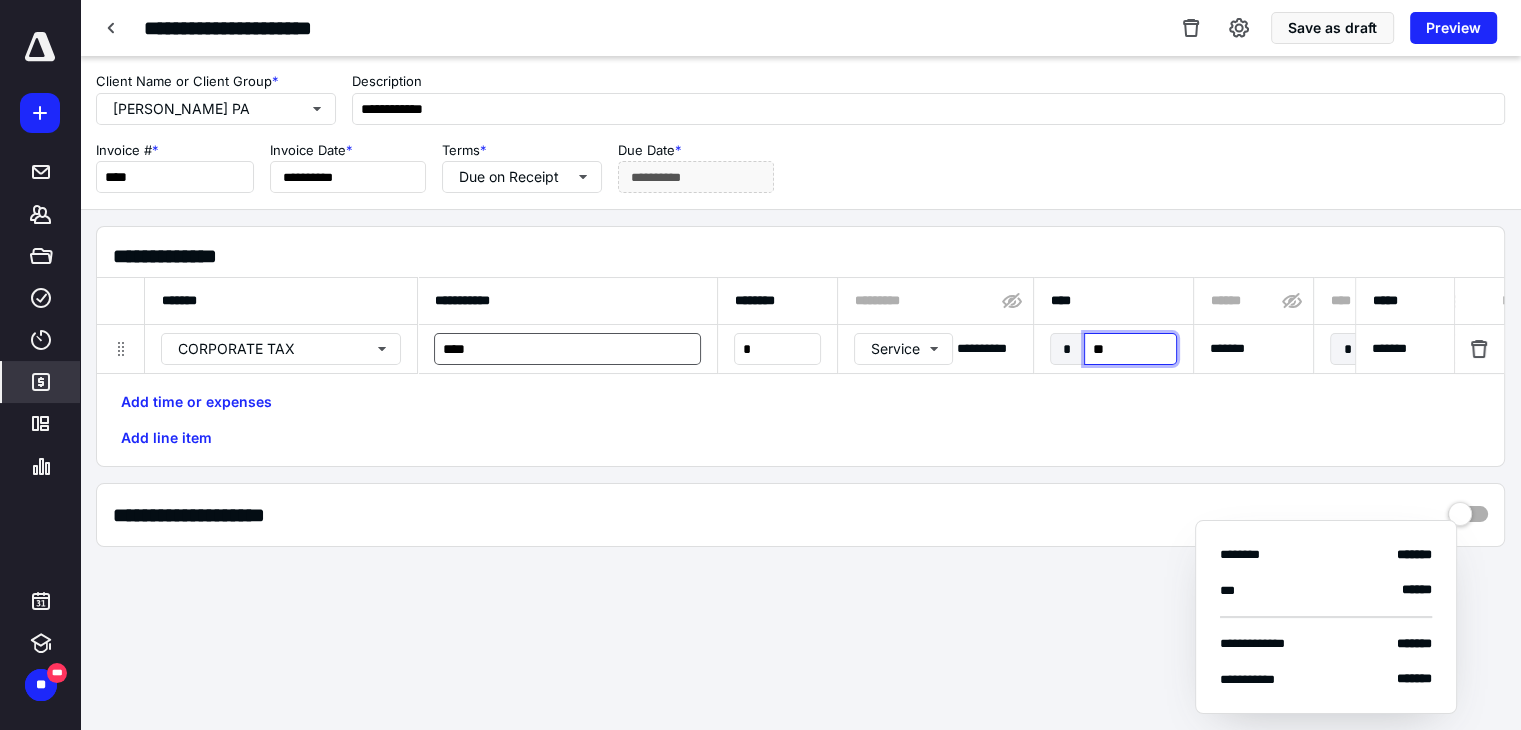 type on "***" 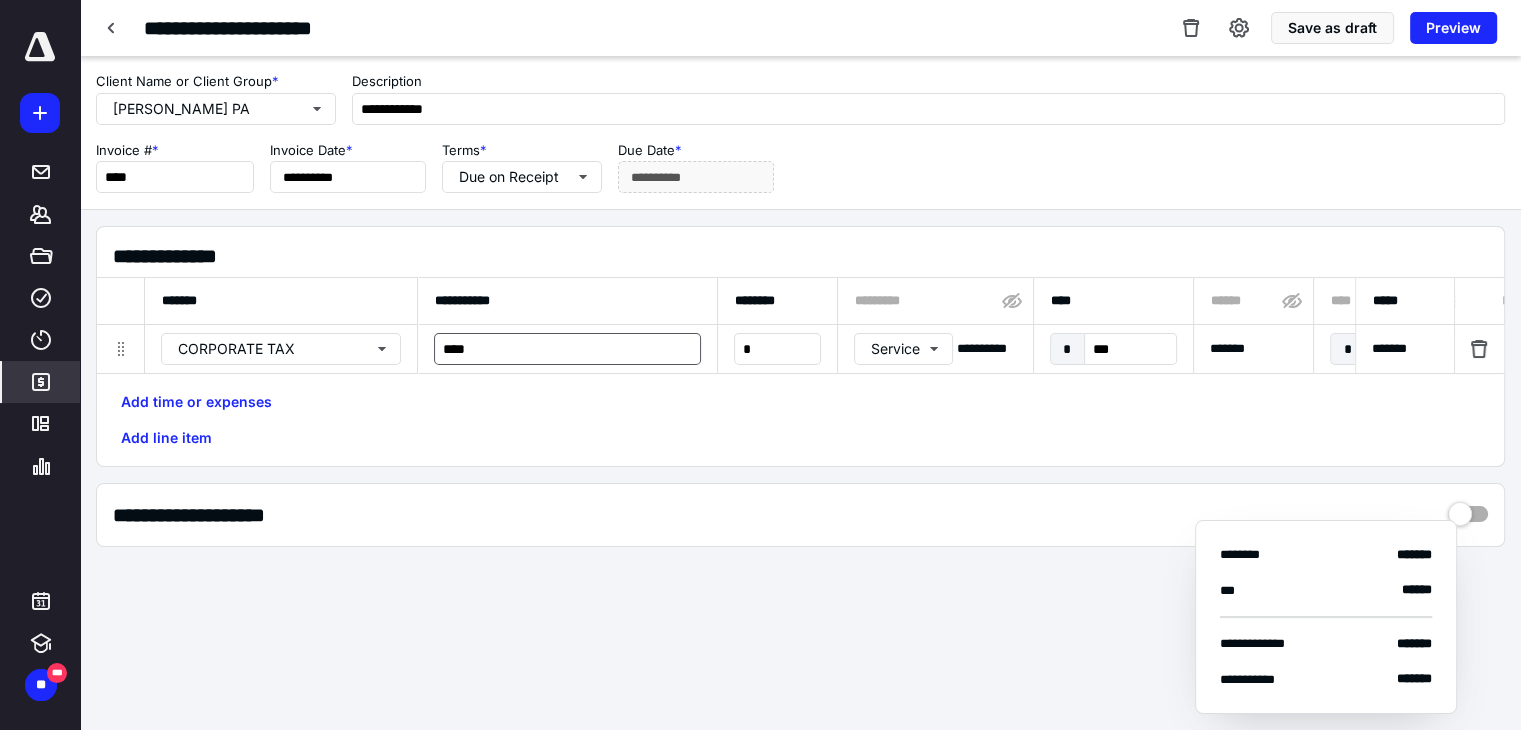 scroll, scrollTop: 0, scrollLeft: 1041, axis: horizontal 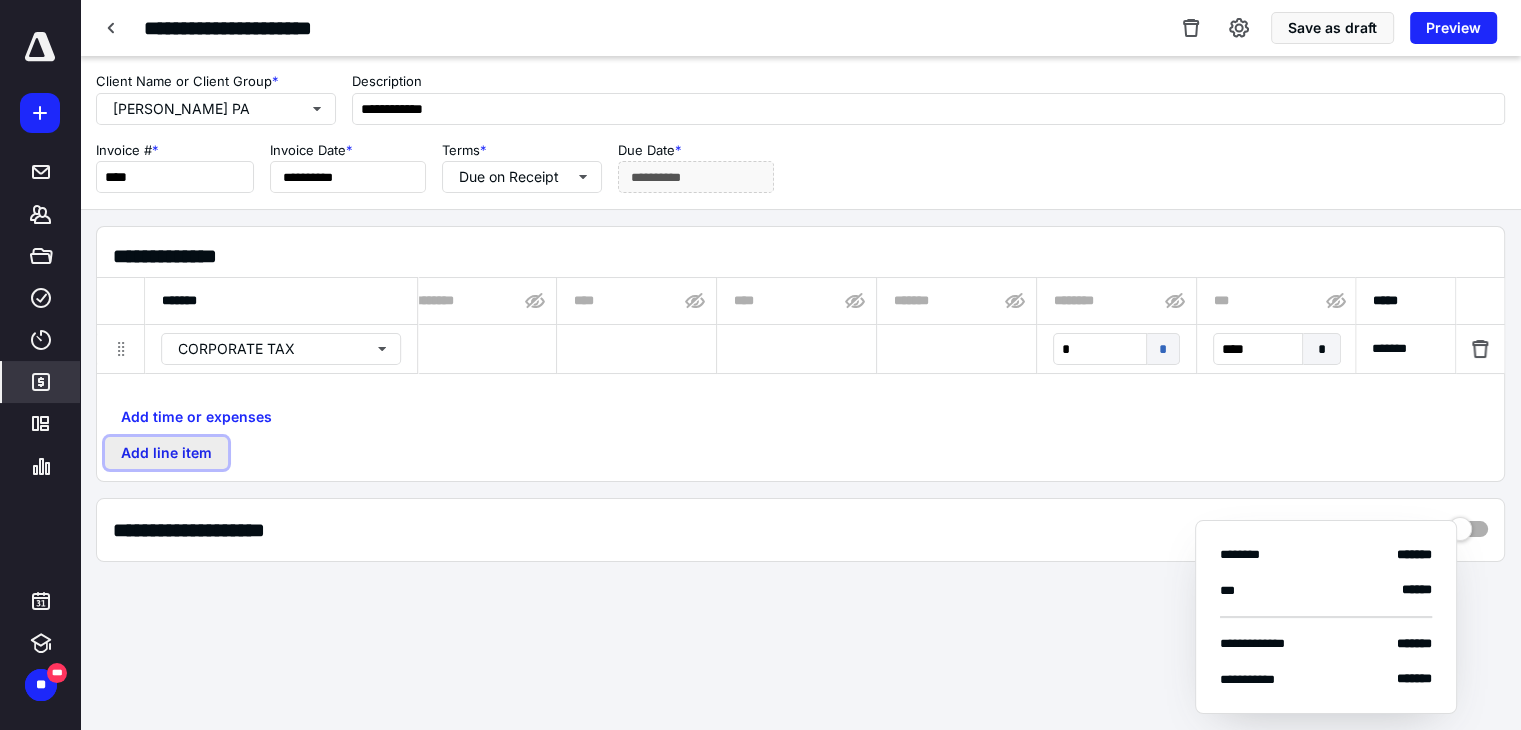 click on "Add line item" at bounding box center [166, 453] 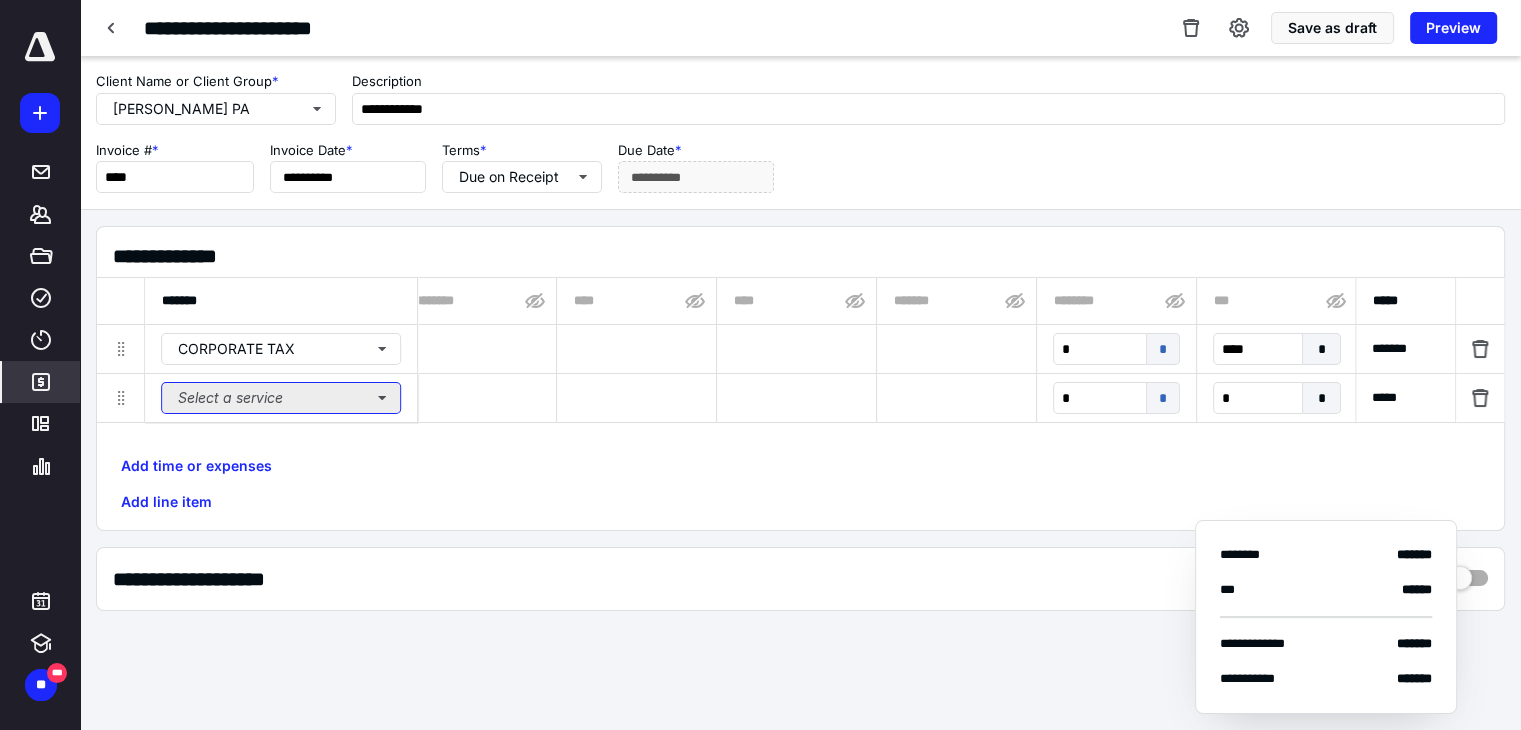 click on "Select a service" at bounding box center (281, 398) 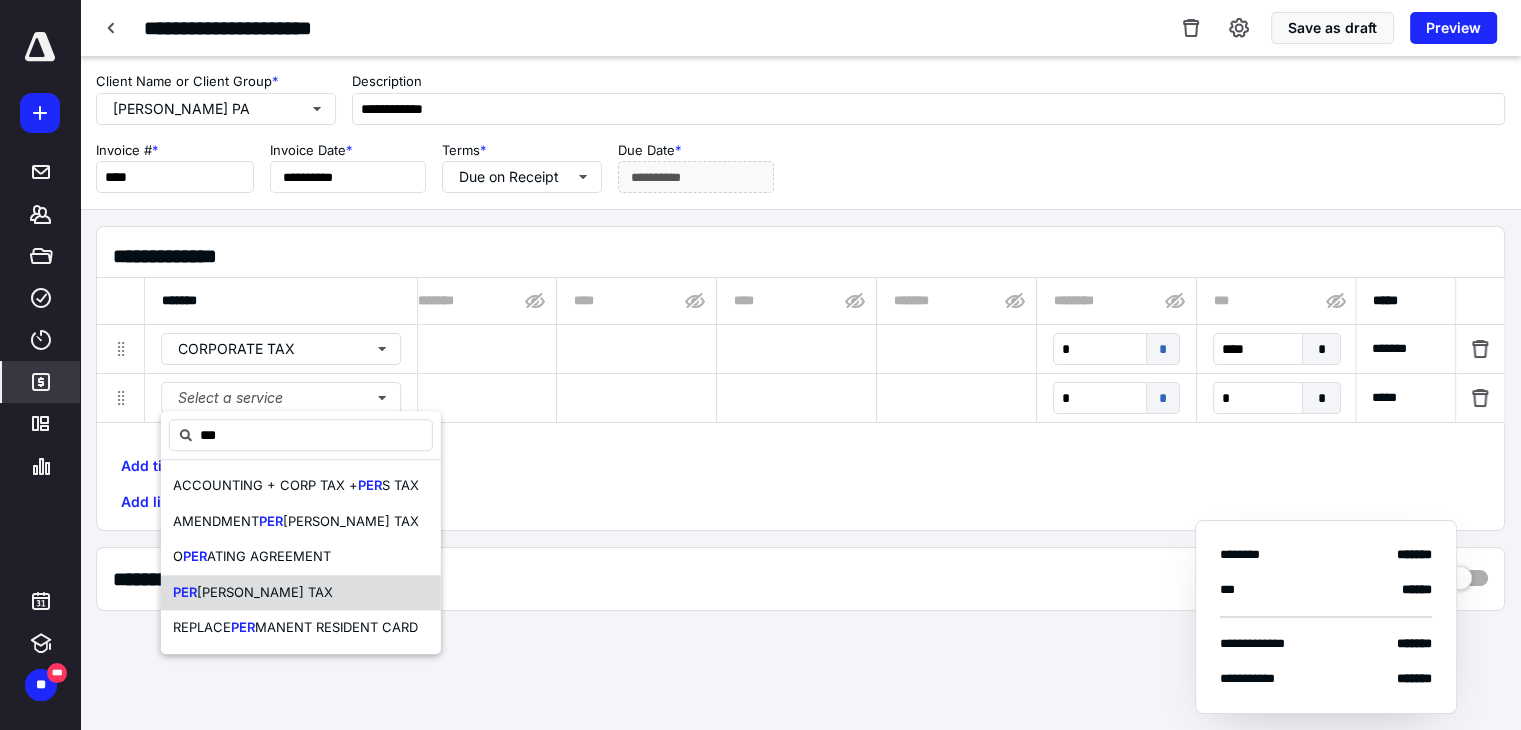 click on "SONAL TAX" at bounding box center (265, 592) 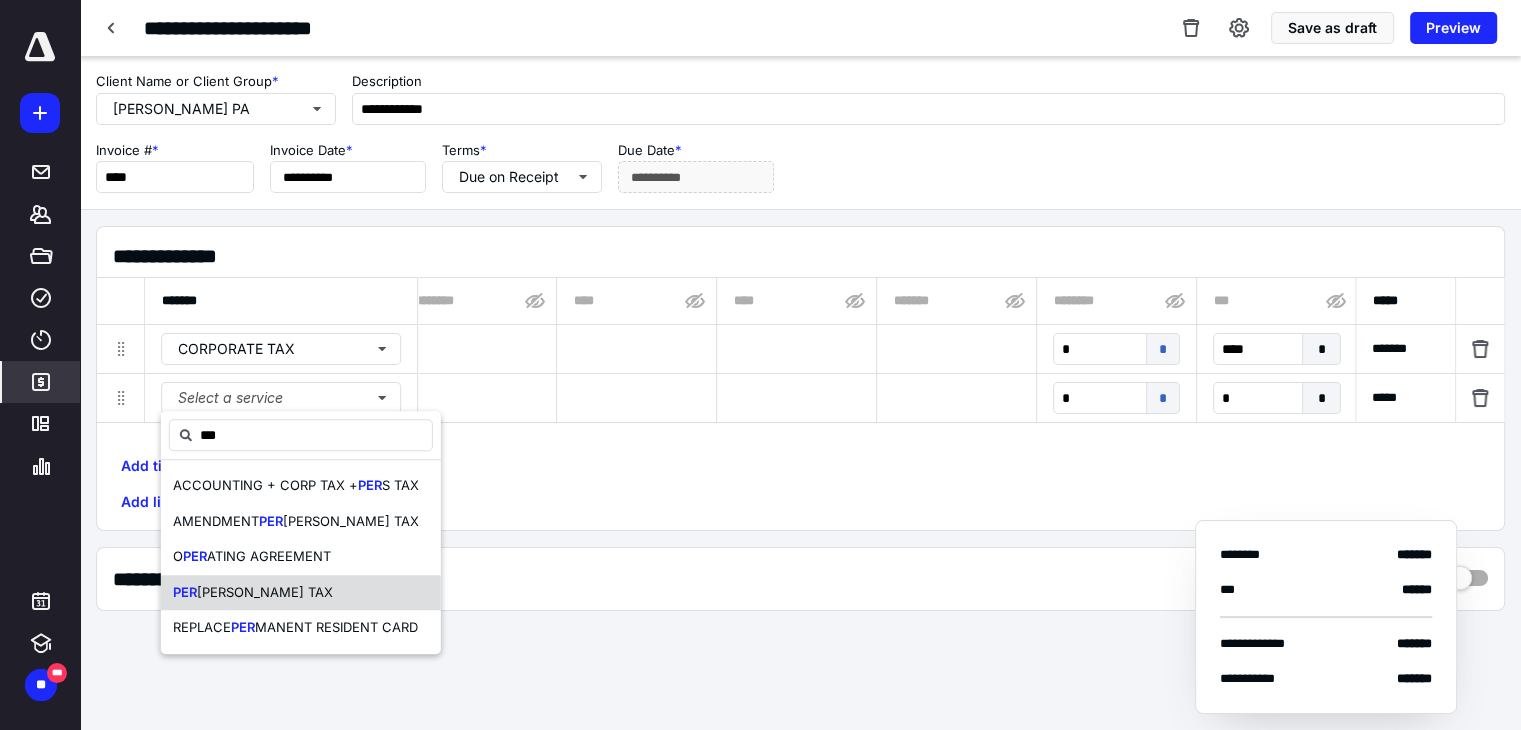 type on "***" 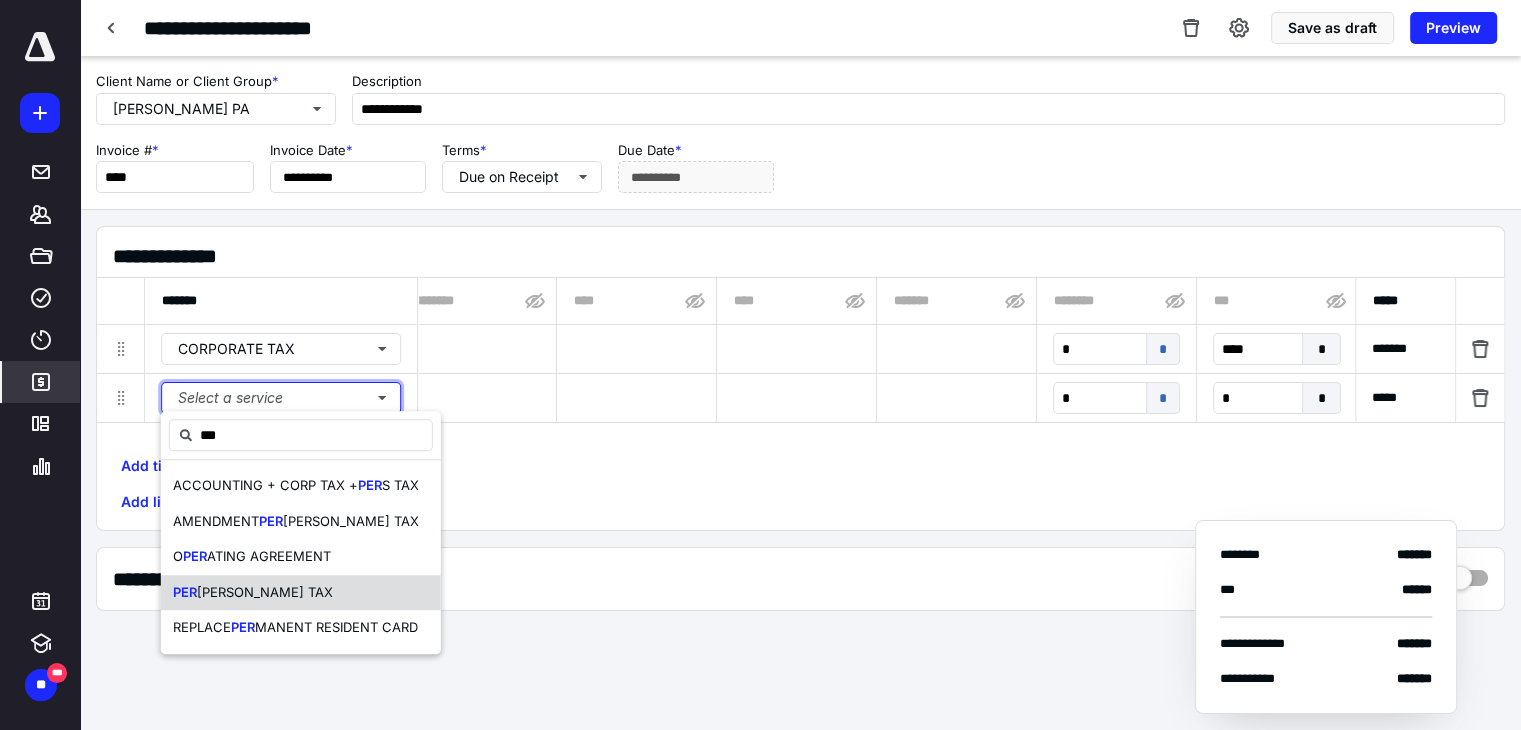 type 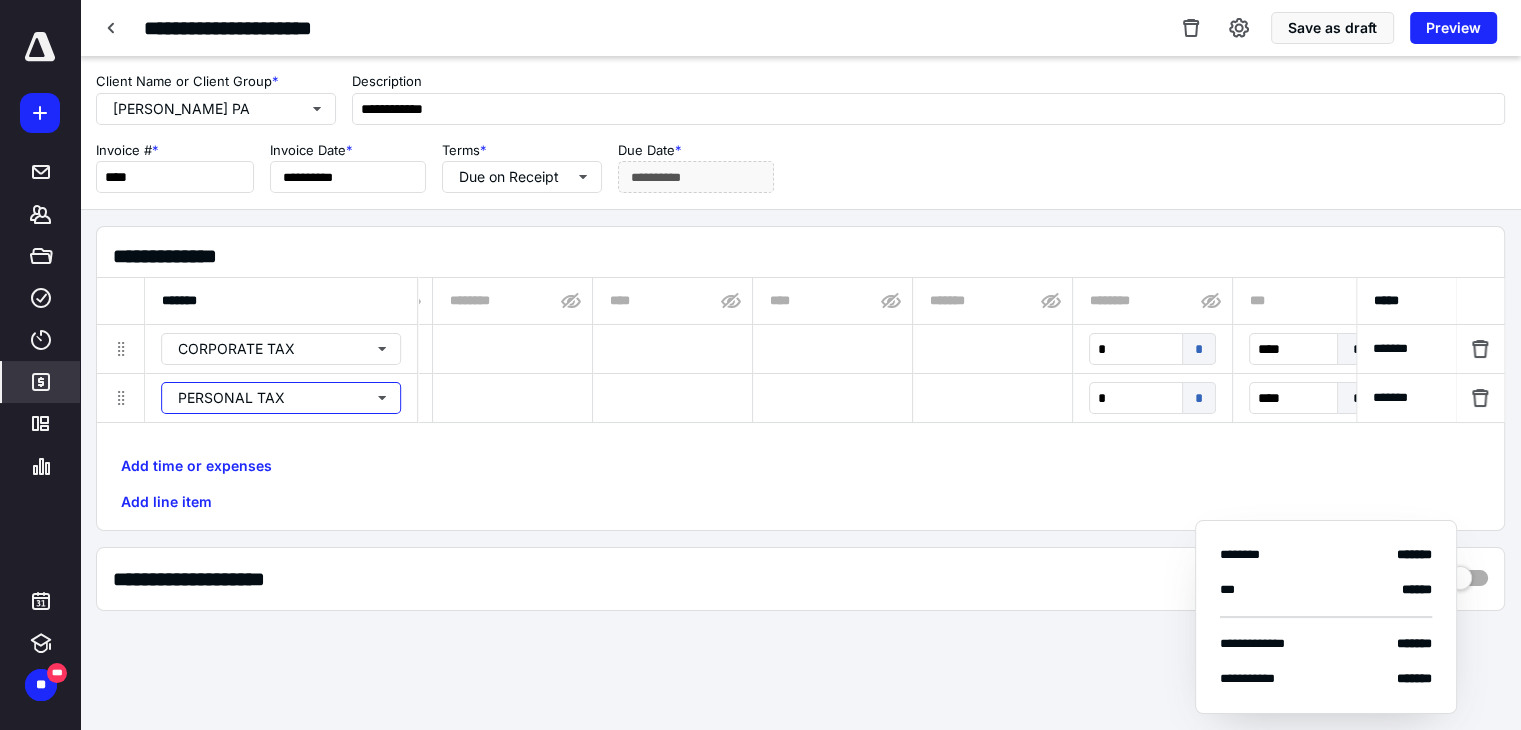 type 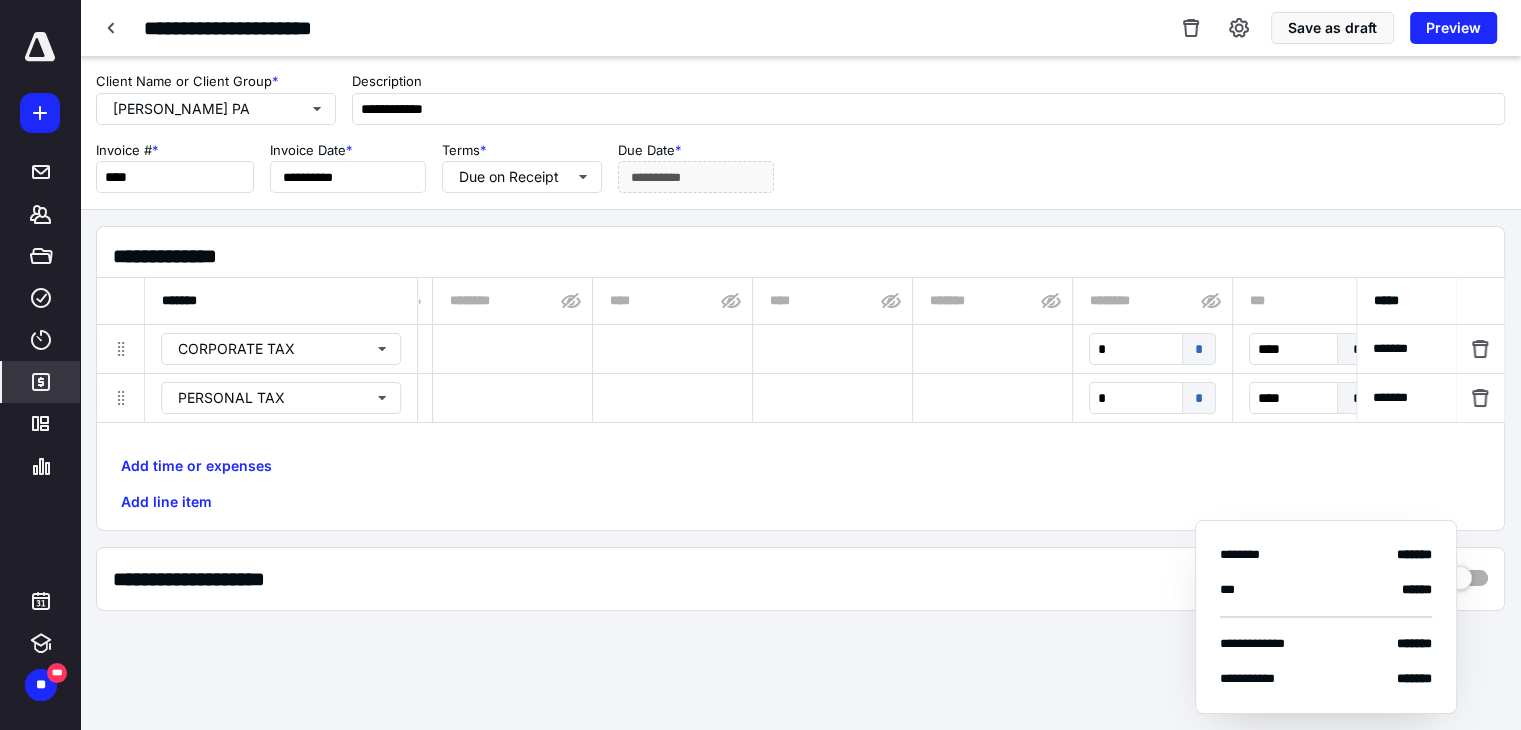 scroll, scrollTop: 0, scrollLeft: 0, axis: both 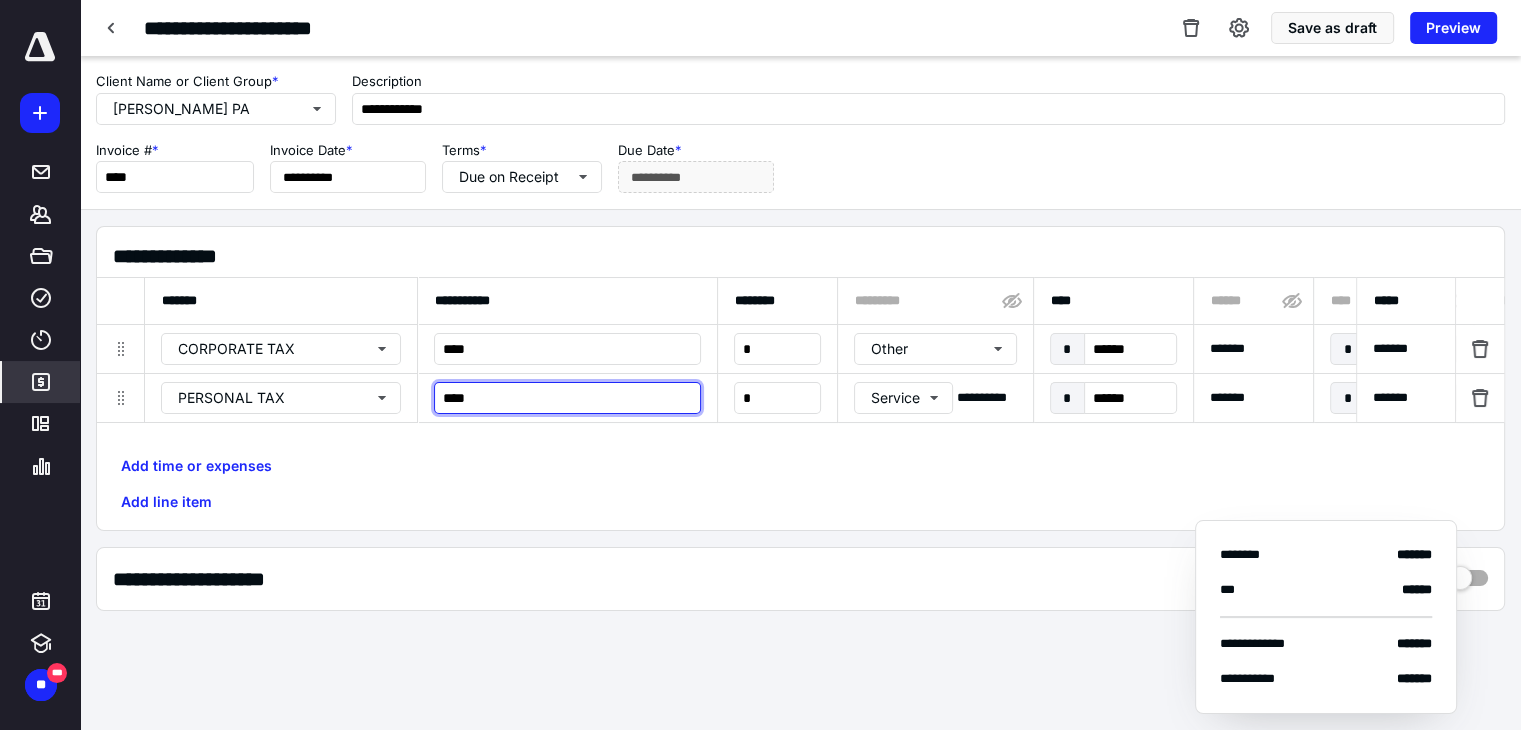 type on "****" 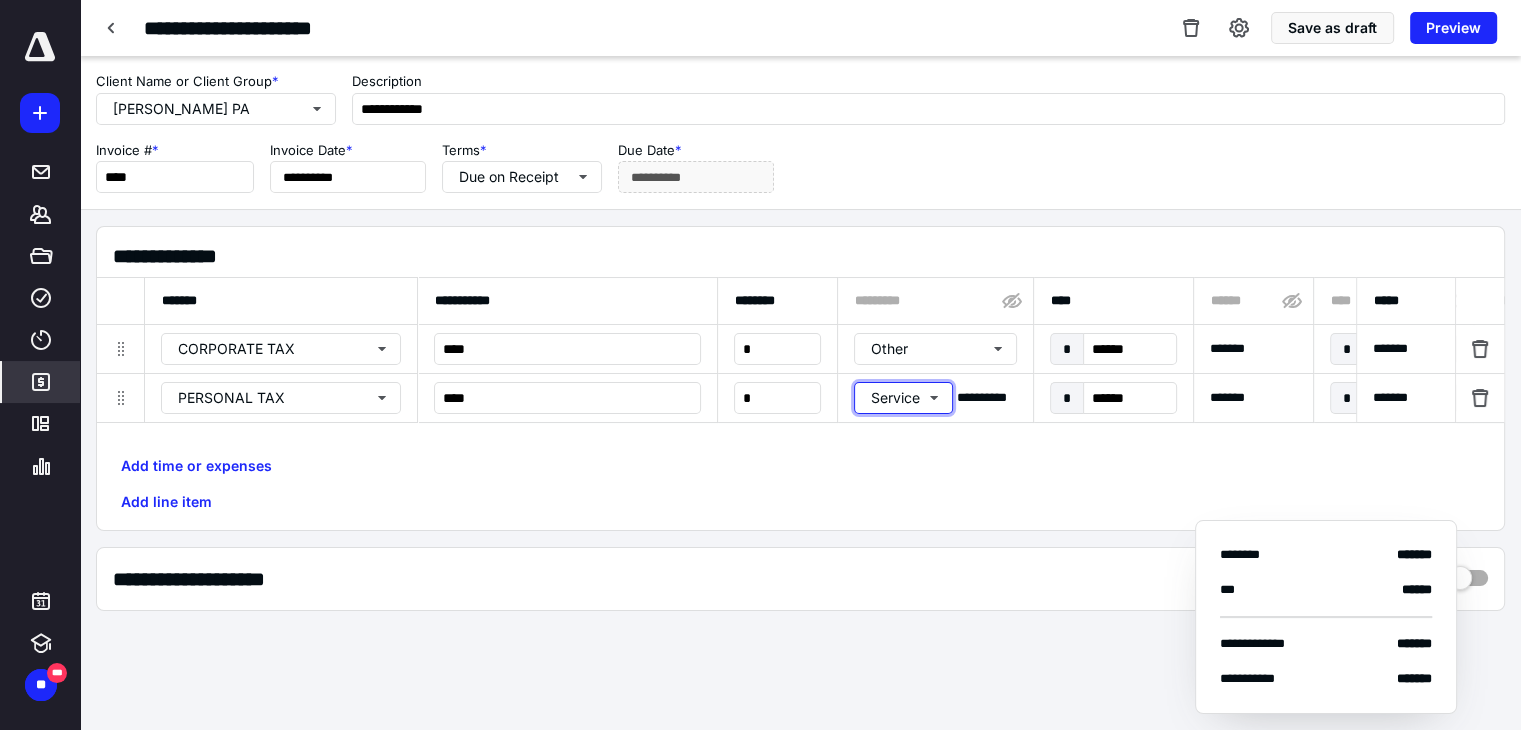 type 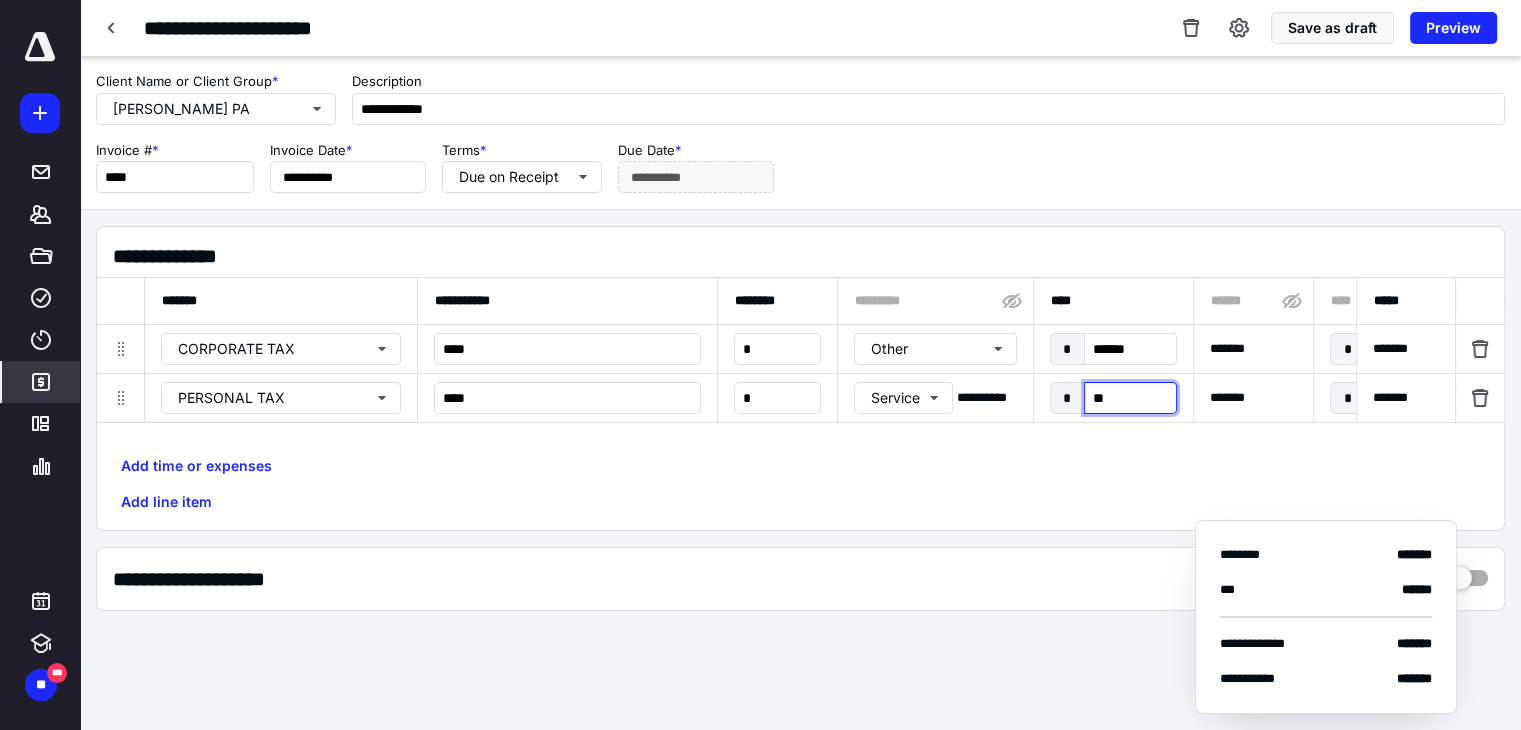 type on "***" 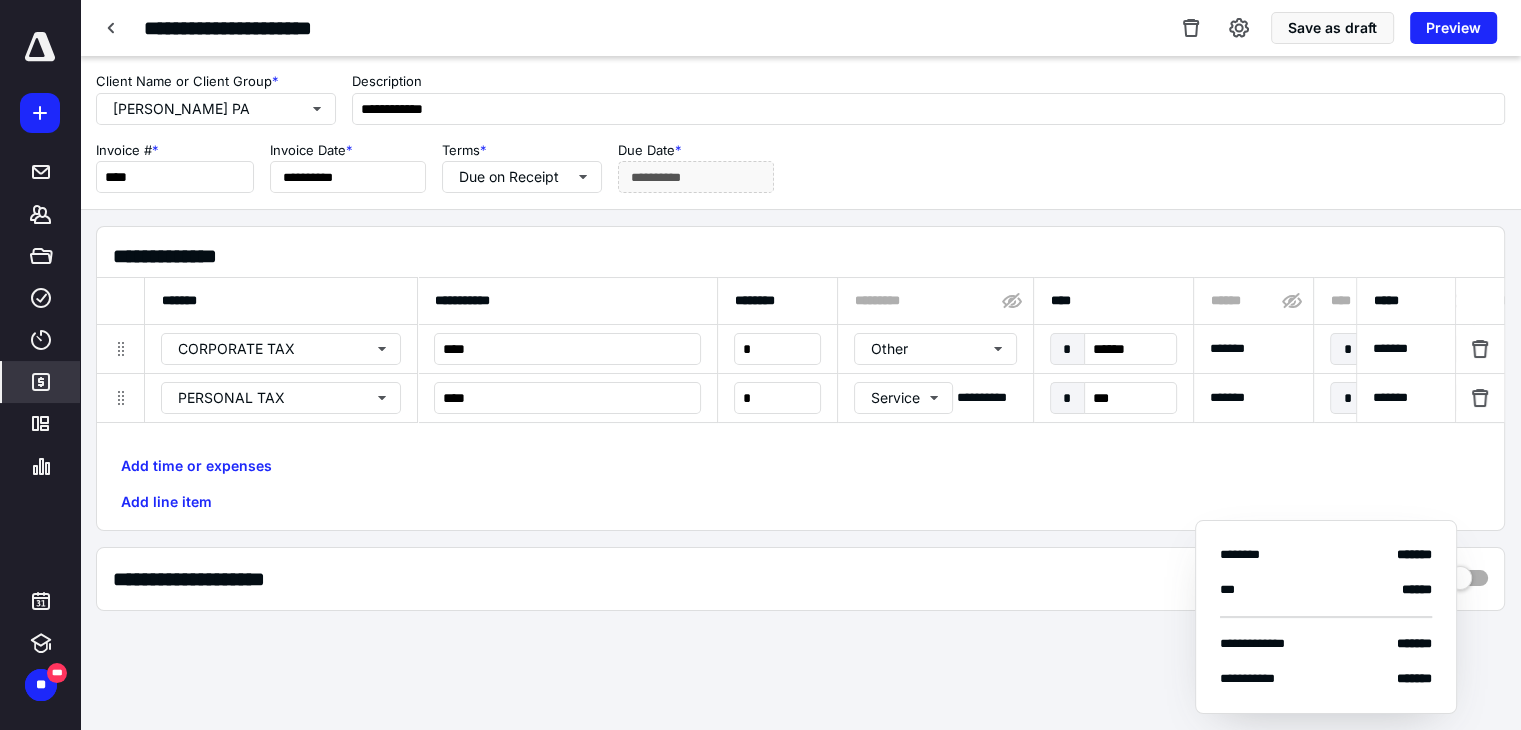 scroll, scrollTop: 0, scrollLeft: 1041, axis: horizontal 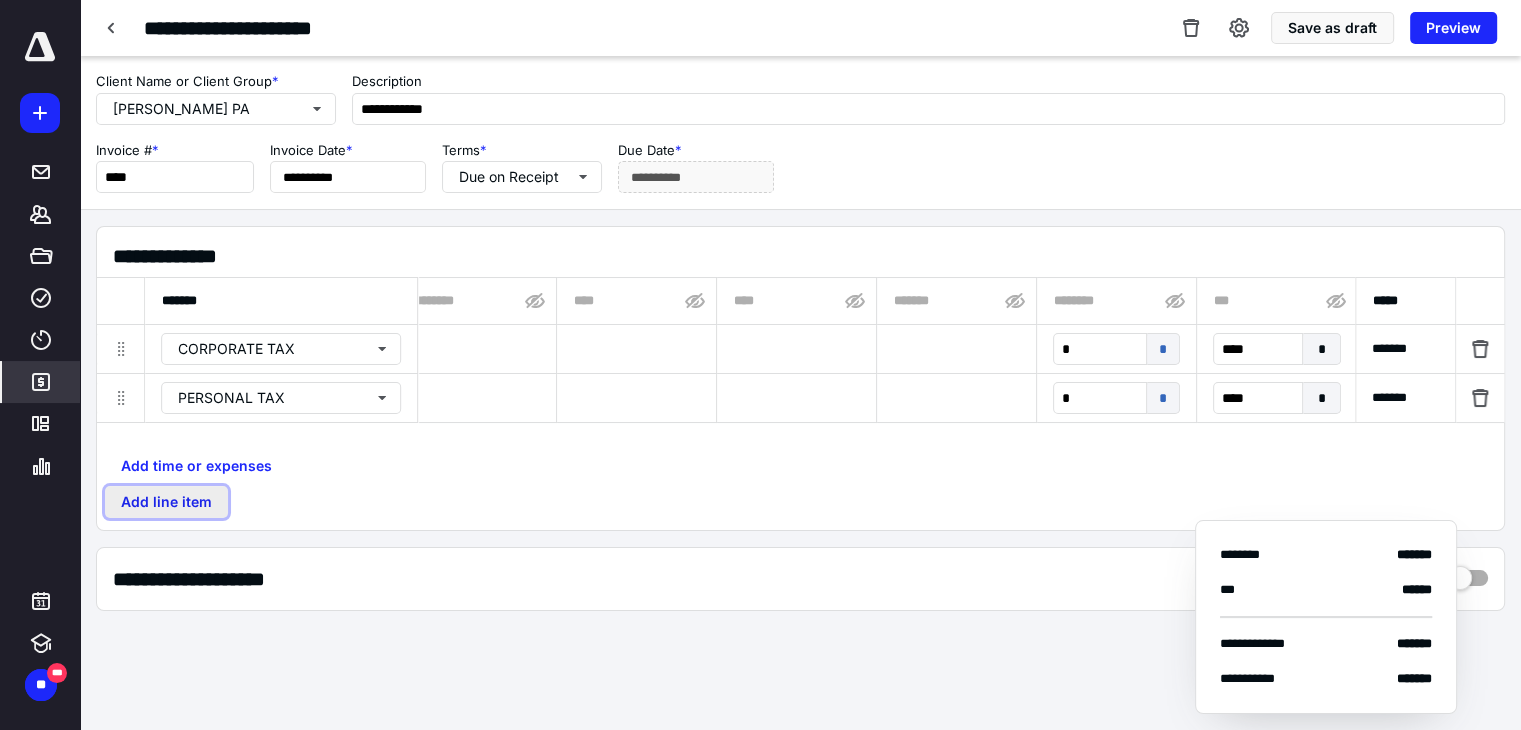 click on "Add line item" at bounding box center [166, 502] 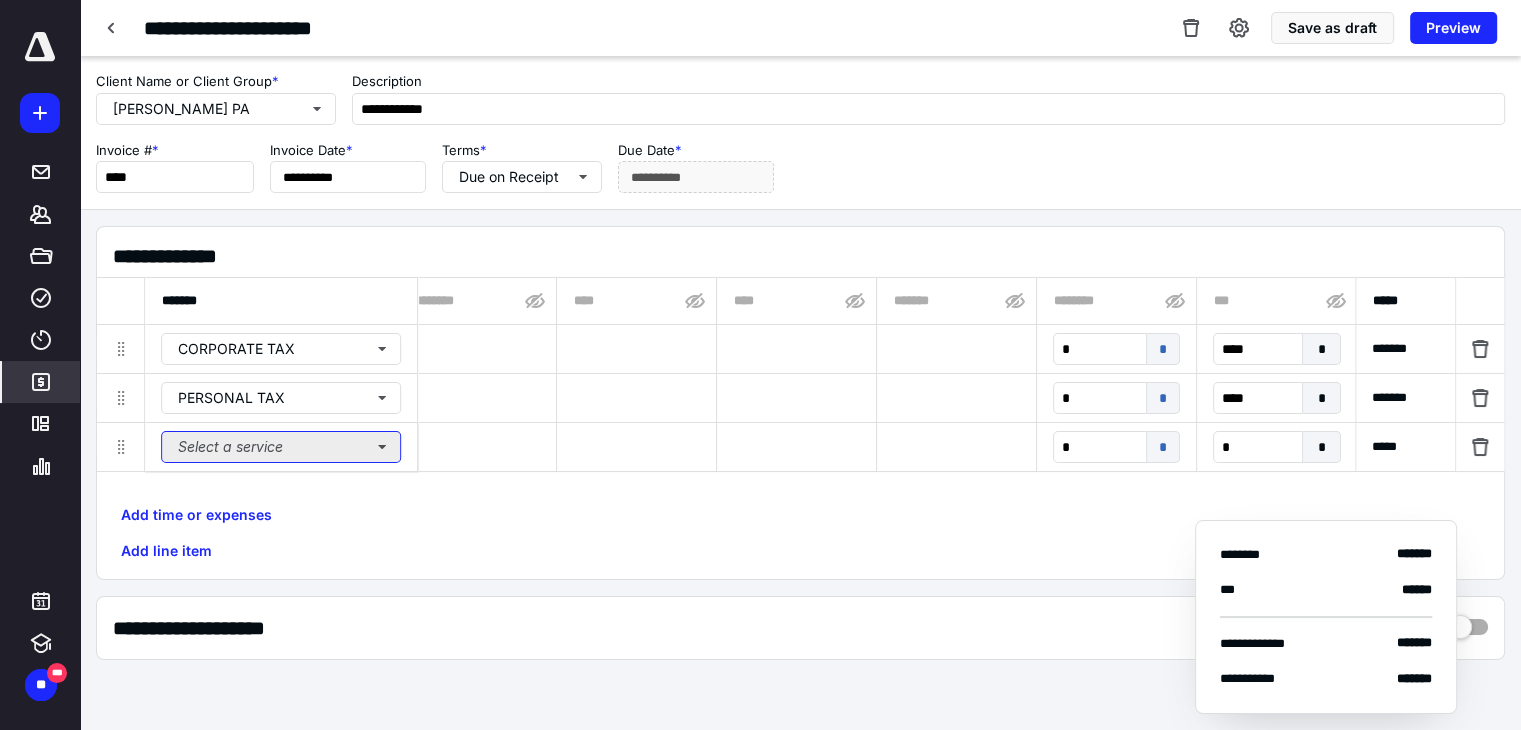 click on "Select a service" at bounding box center [281, 447] 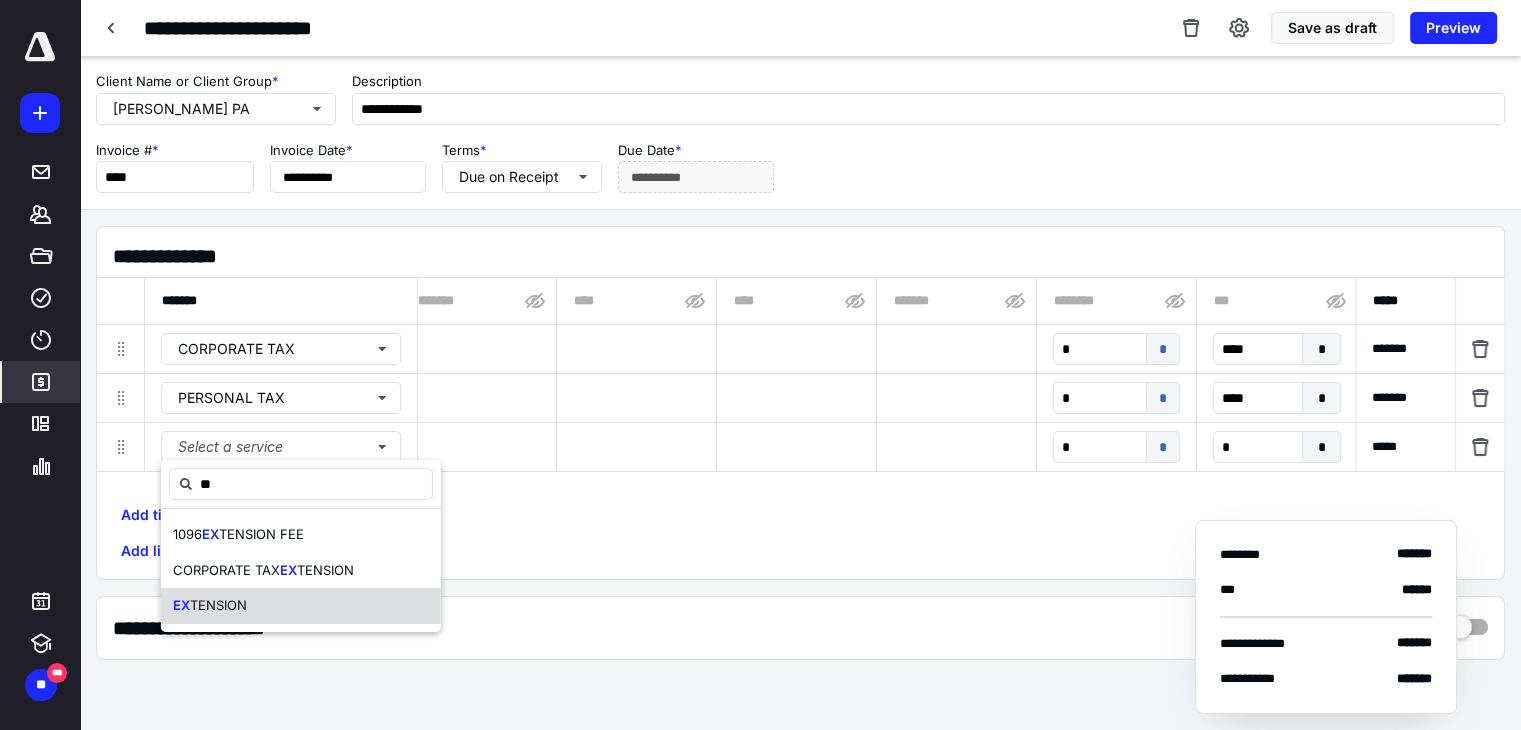 click on "EX TENSION" at bounding box center [301, 606] 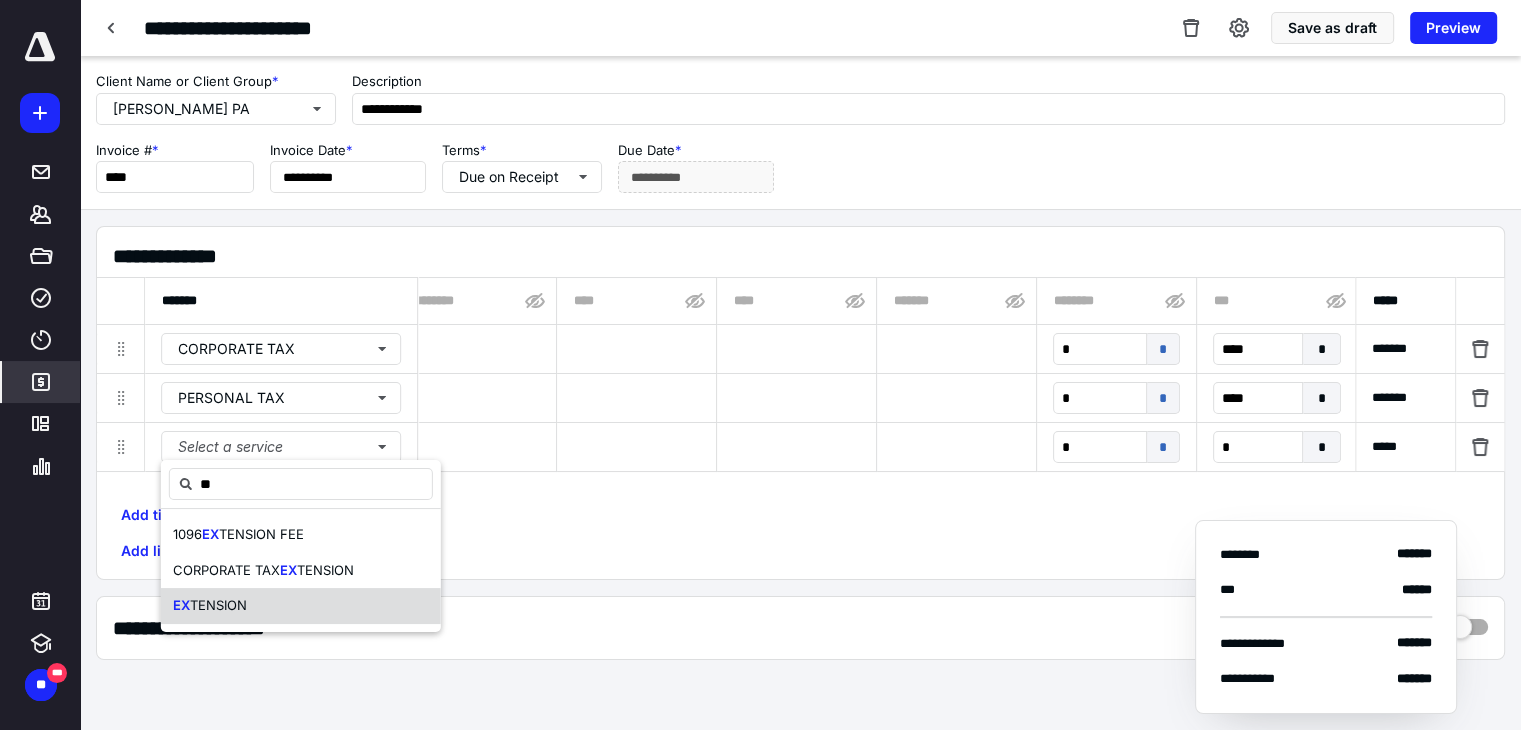 type on "**" 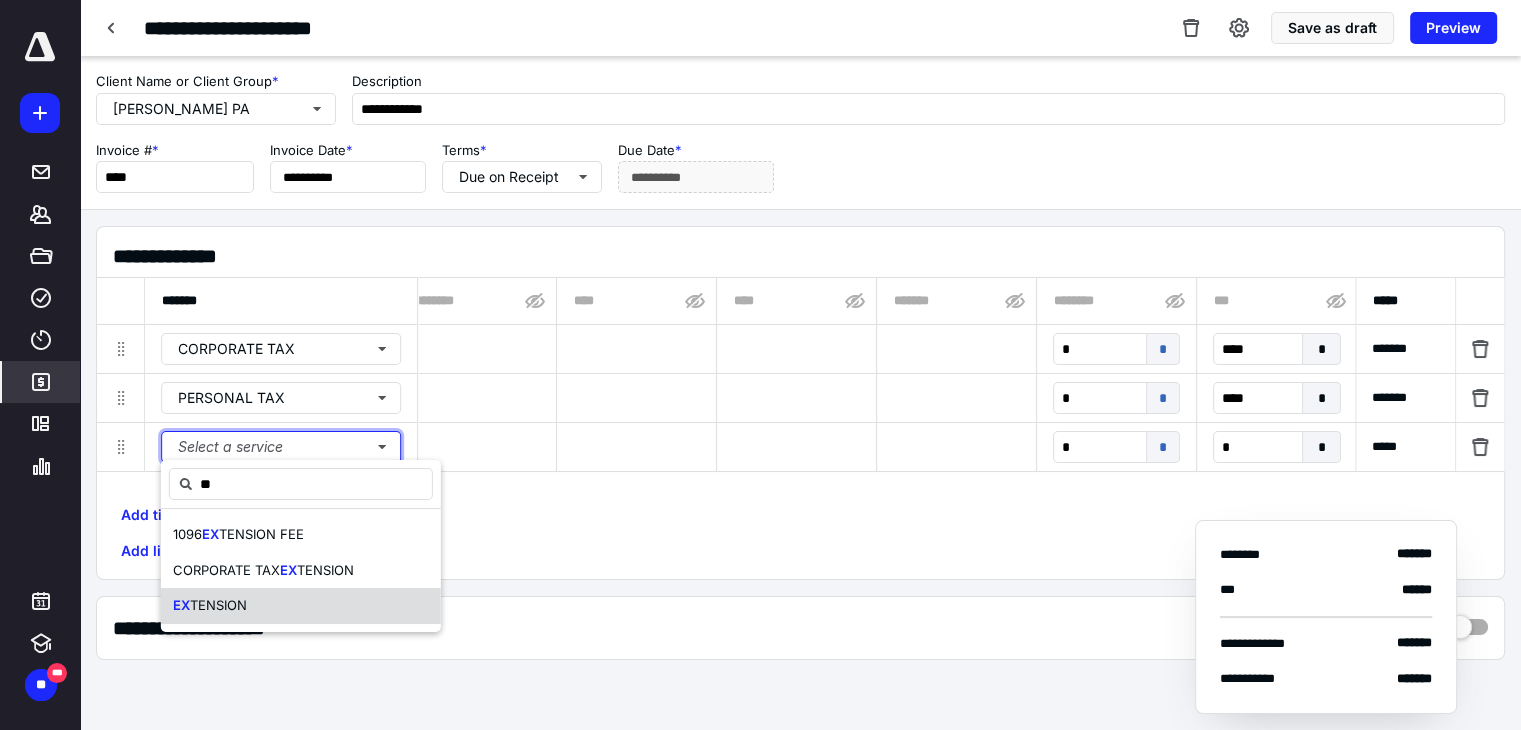 type 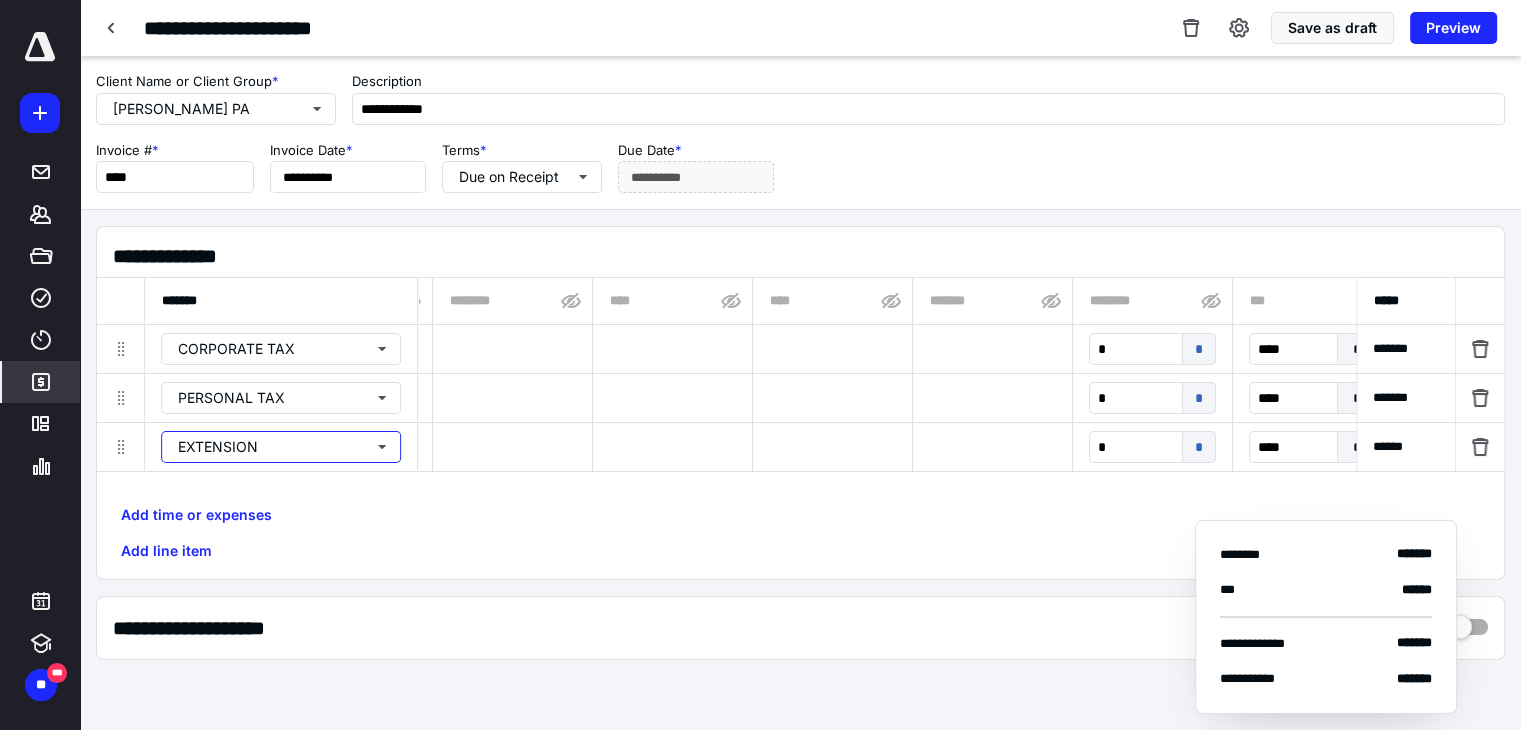 type 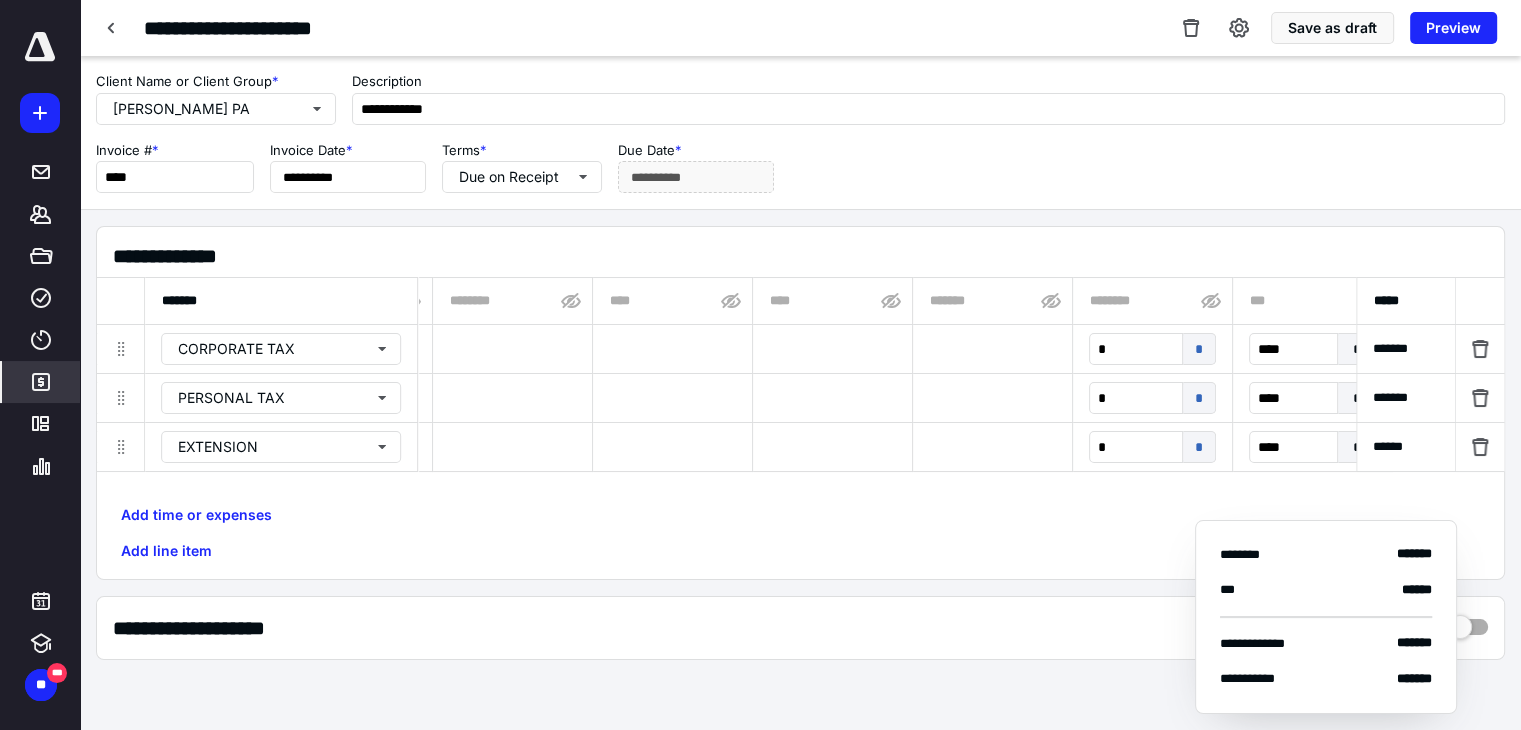 scroll, scrollTop: 0, scrollLeft: 0, axis: both 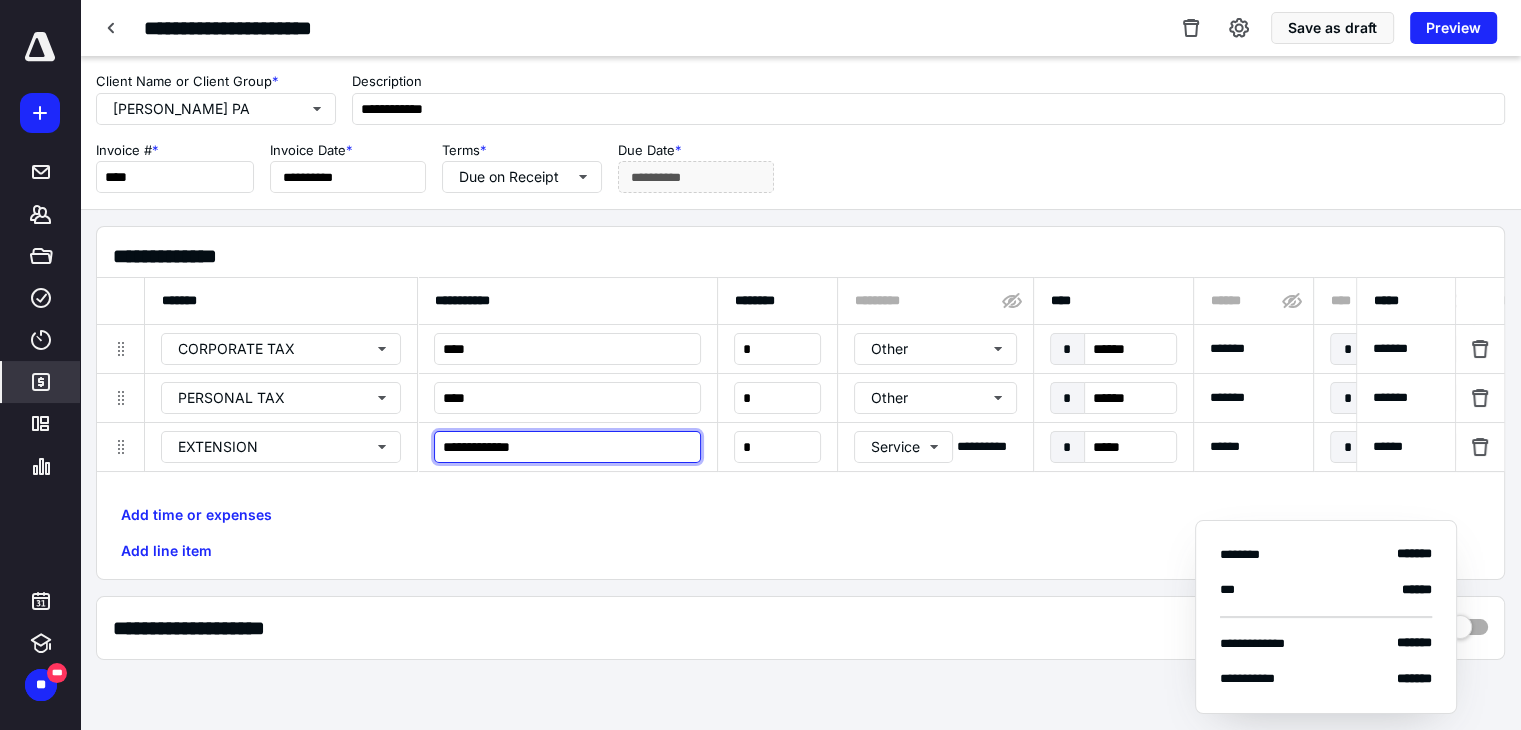 click on "**********" at bounding box center [567, 447] 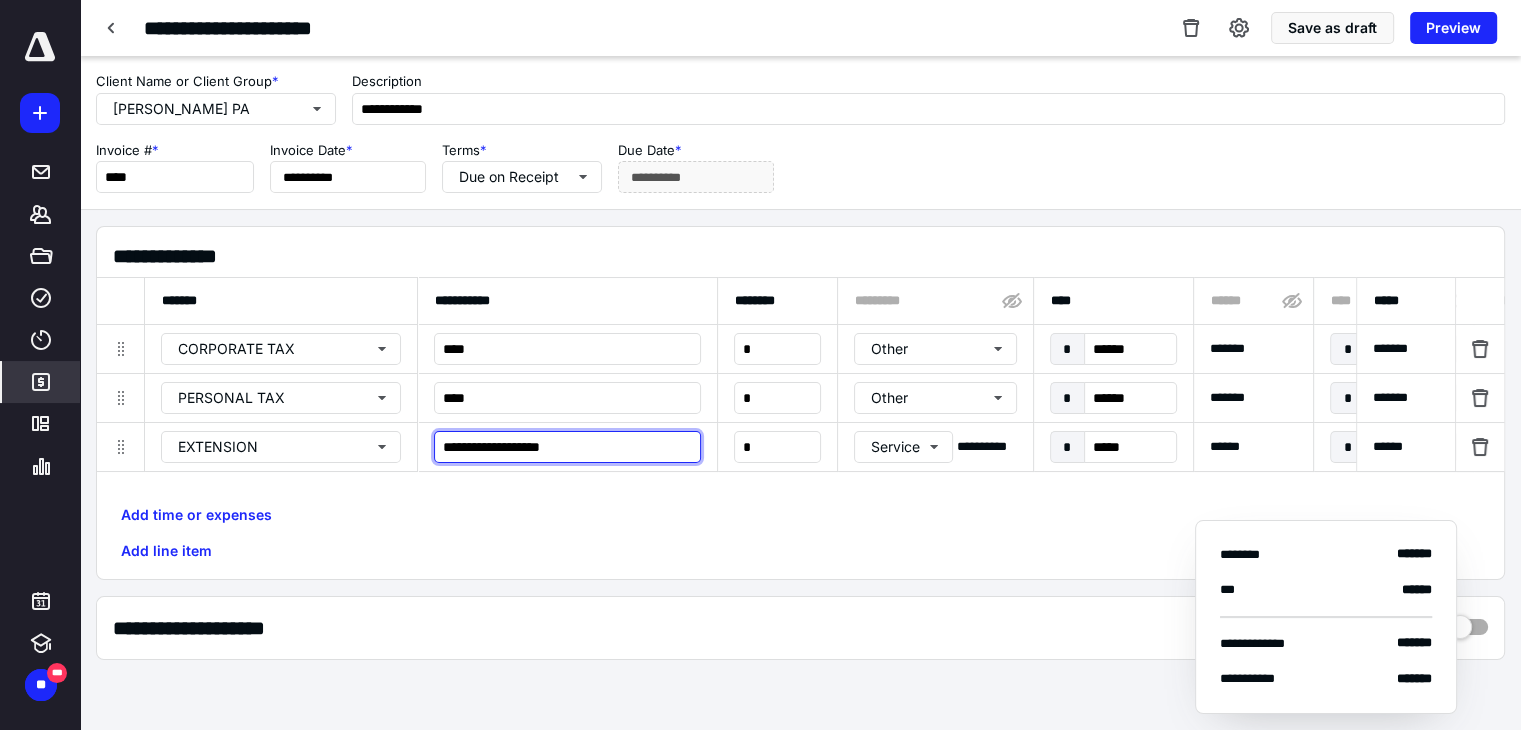 type on "**********" 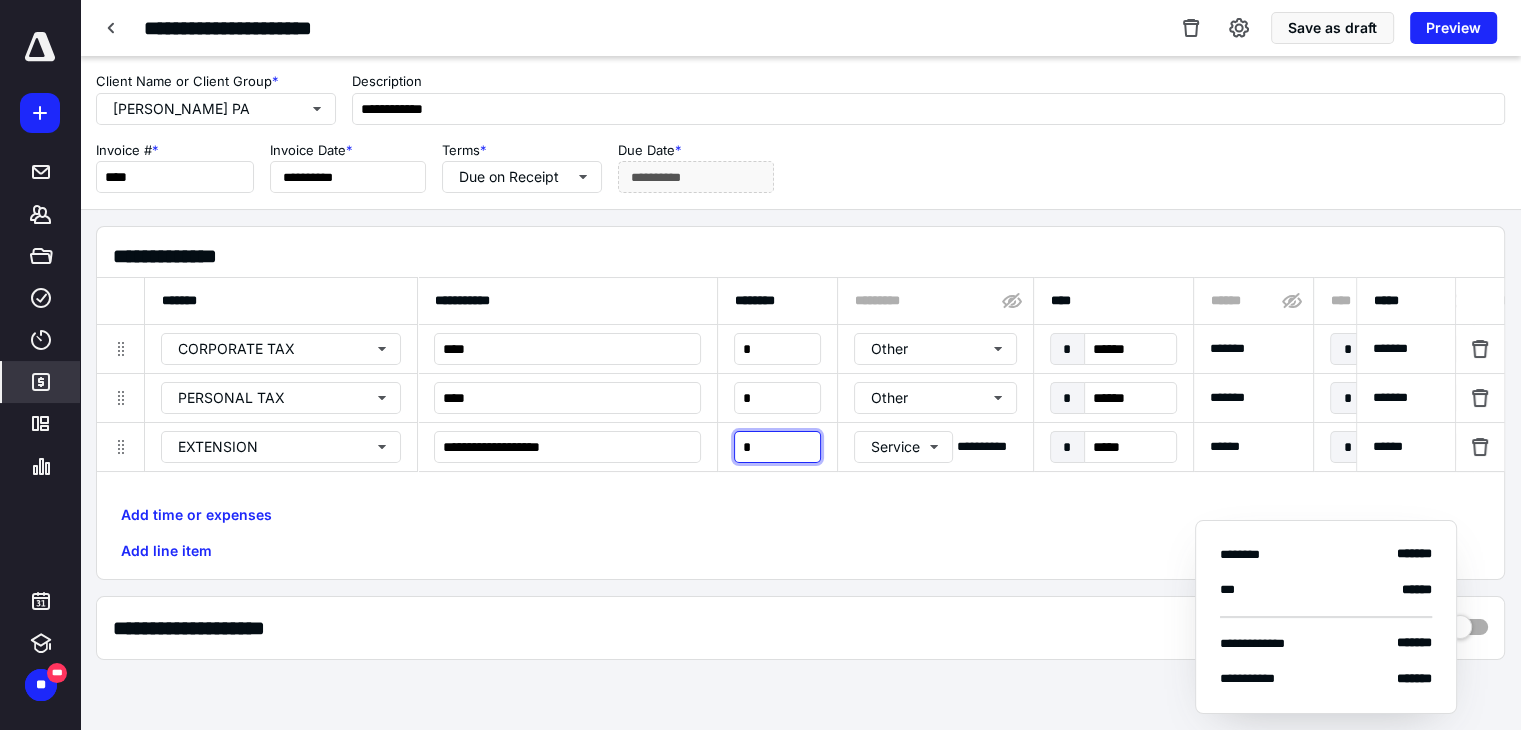 type on "*" 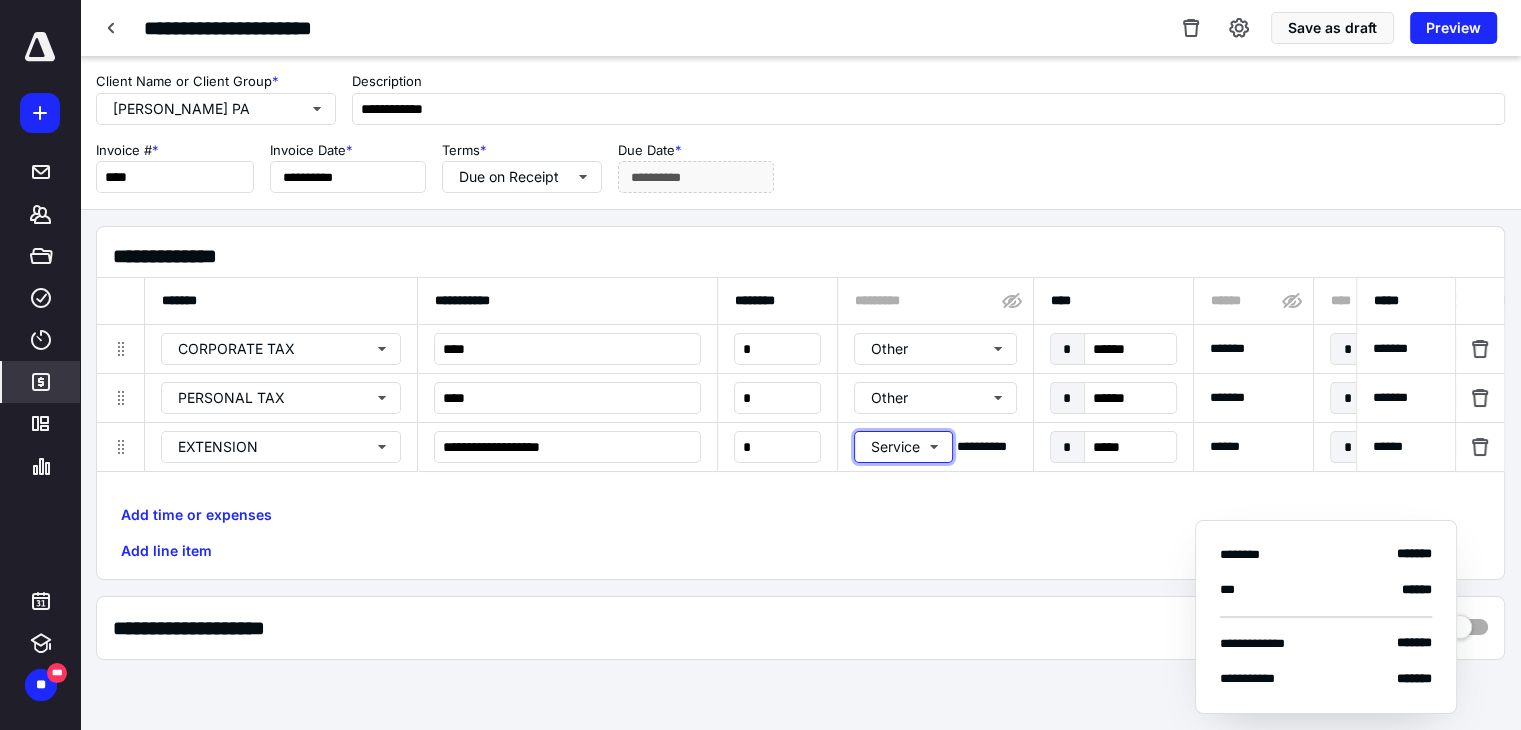 type 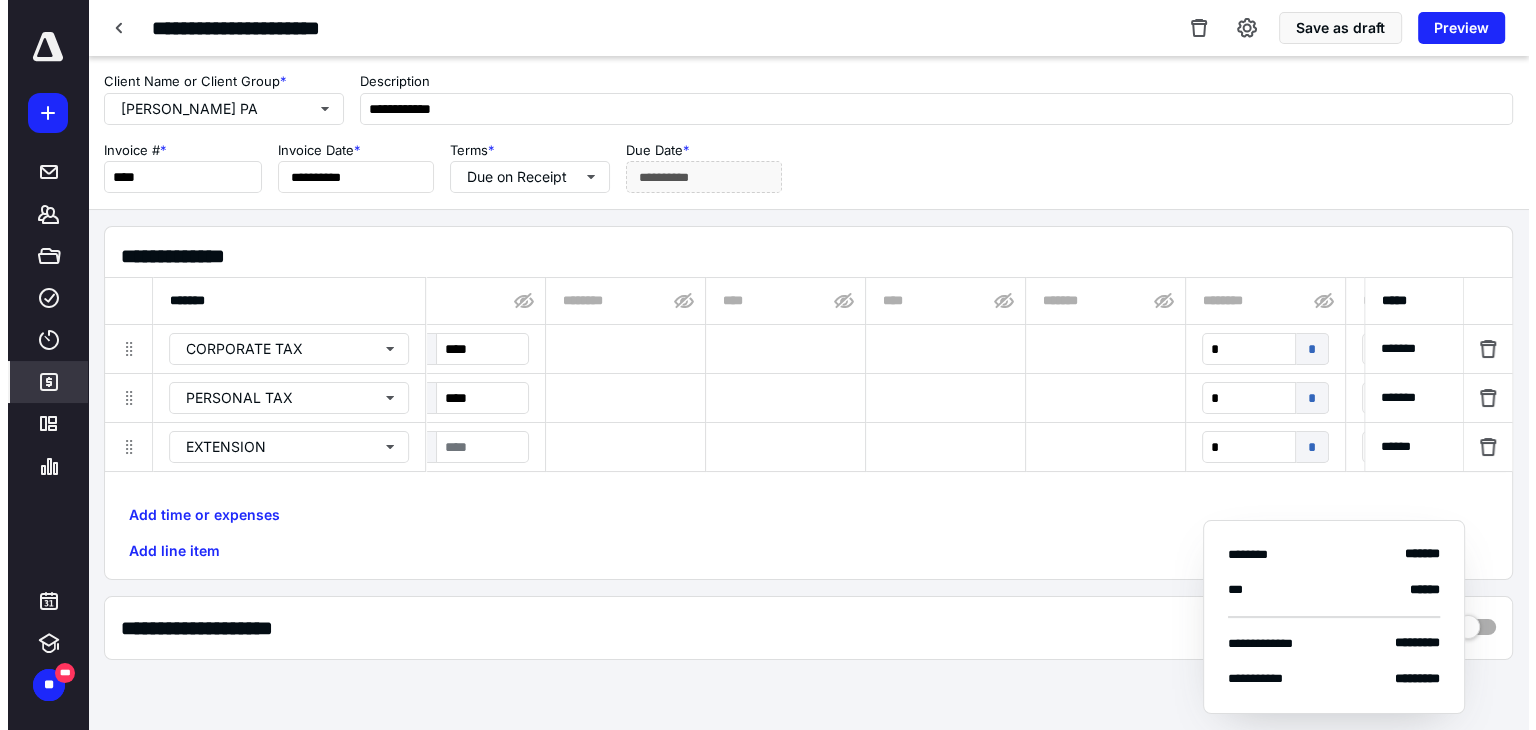 scroll, scrollTop: 0, scrollLeft: 1078, axis: horizontal 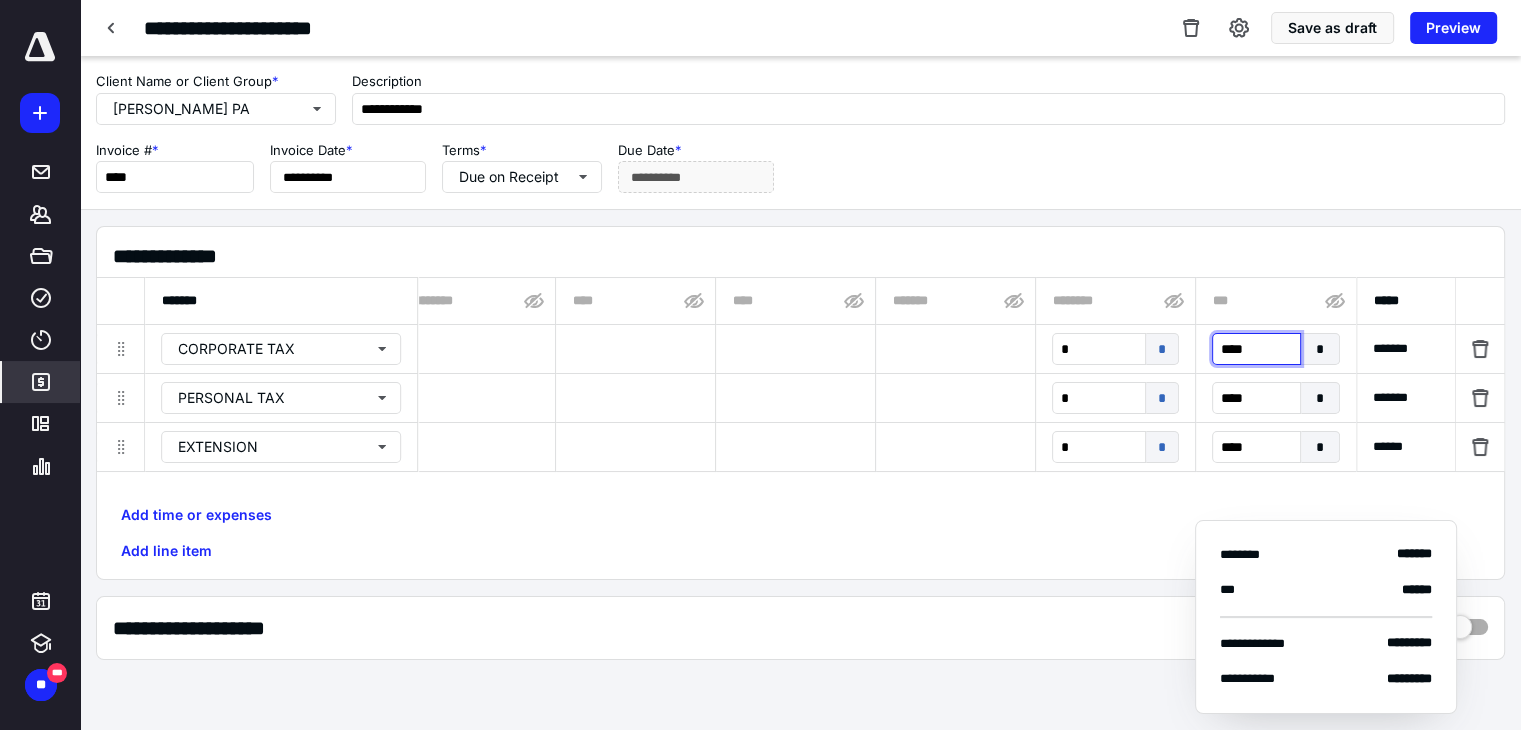 click on "****" at bounding box center [1256, 349] 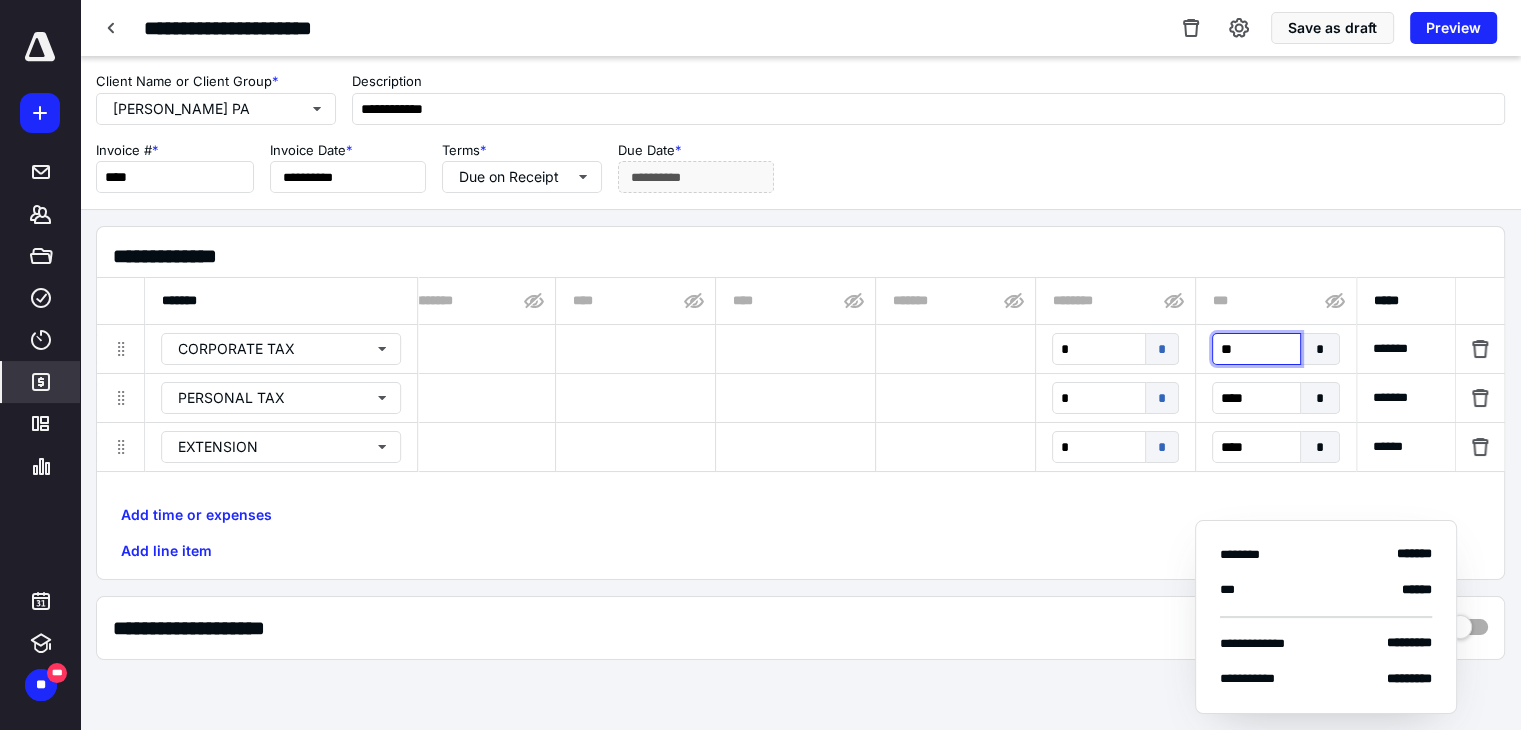 type on "***" 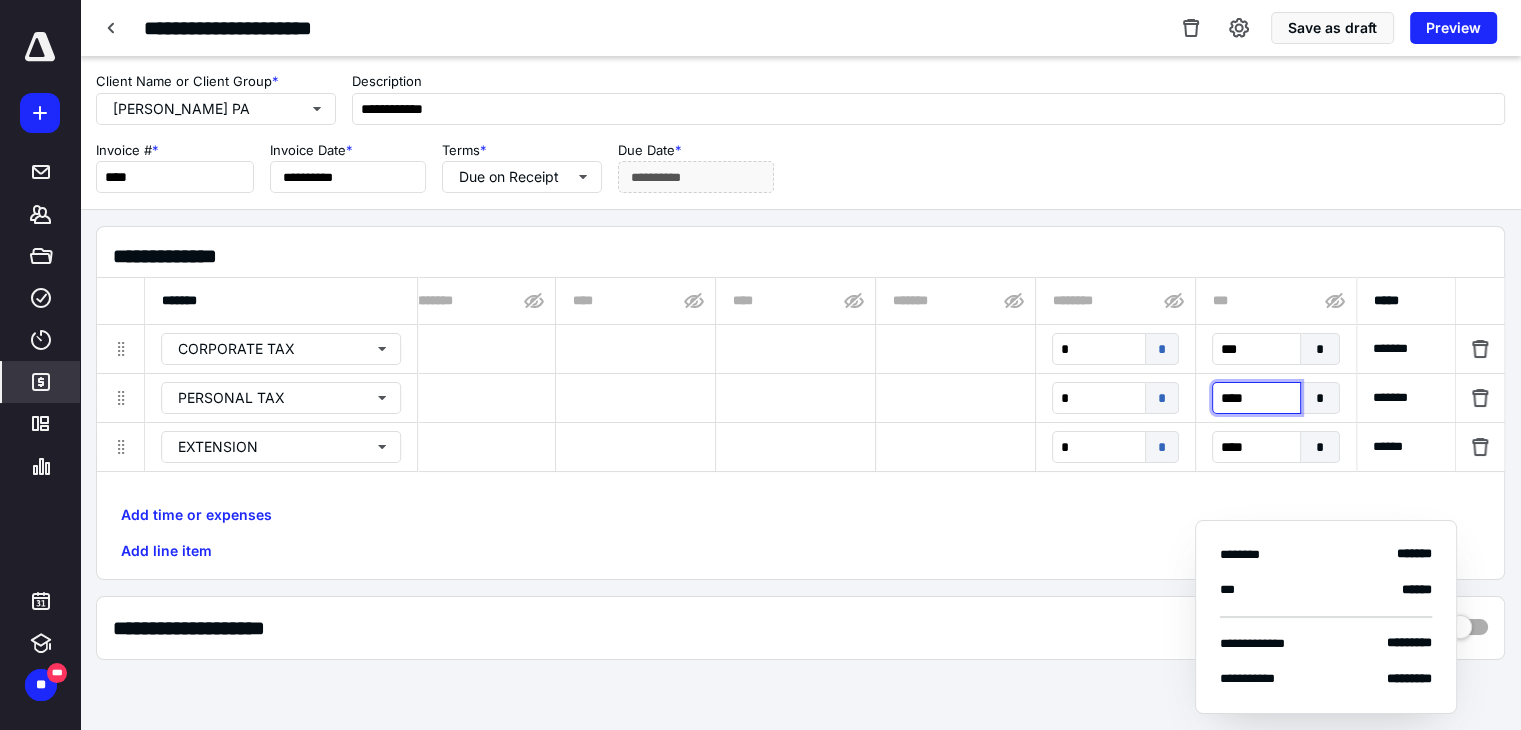click on "****" at bounding box center [1256, 398] 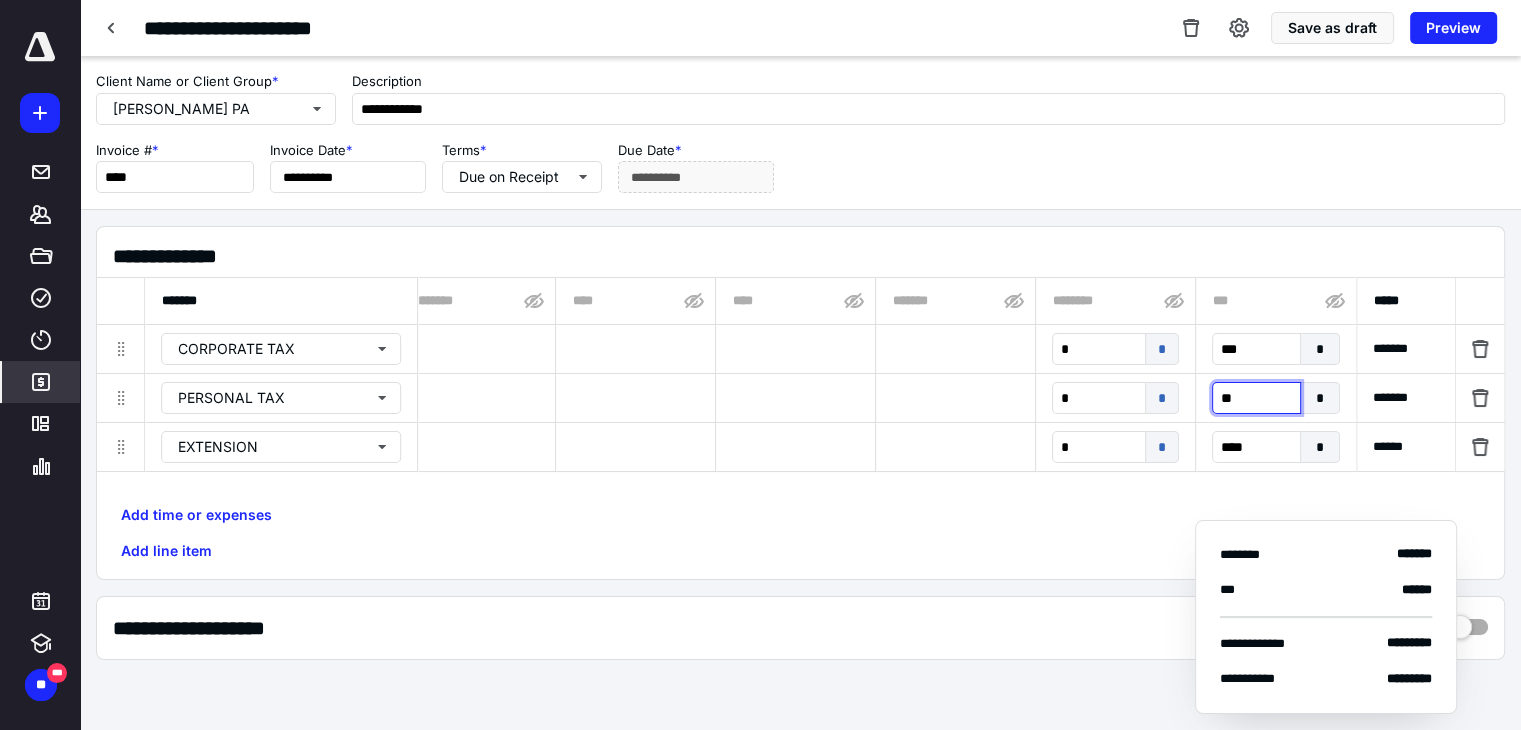 type on "***" 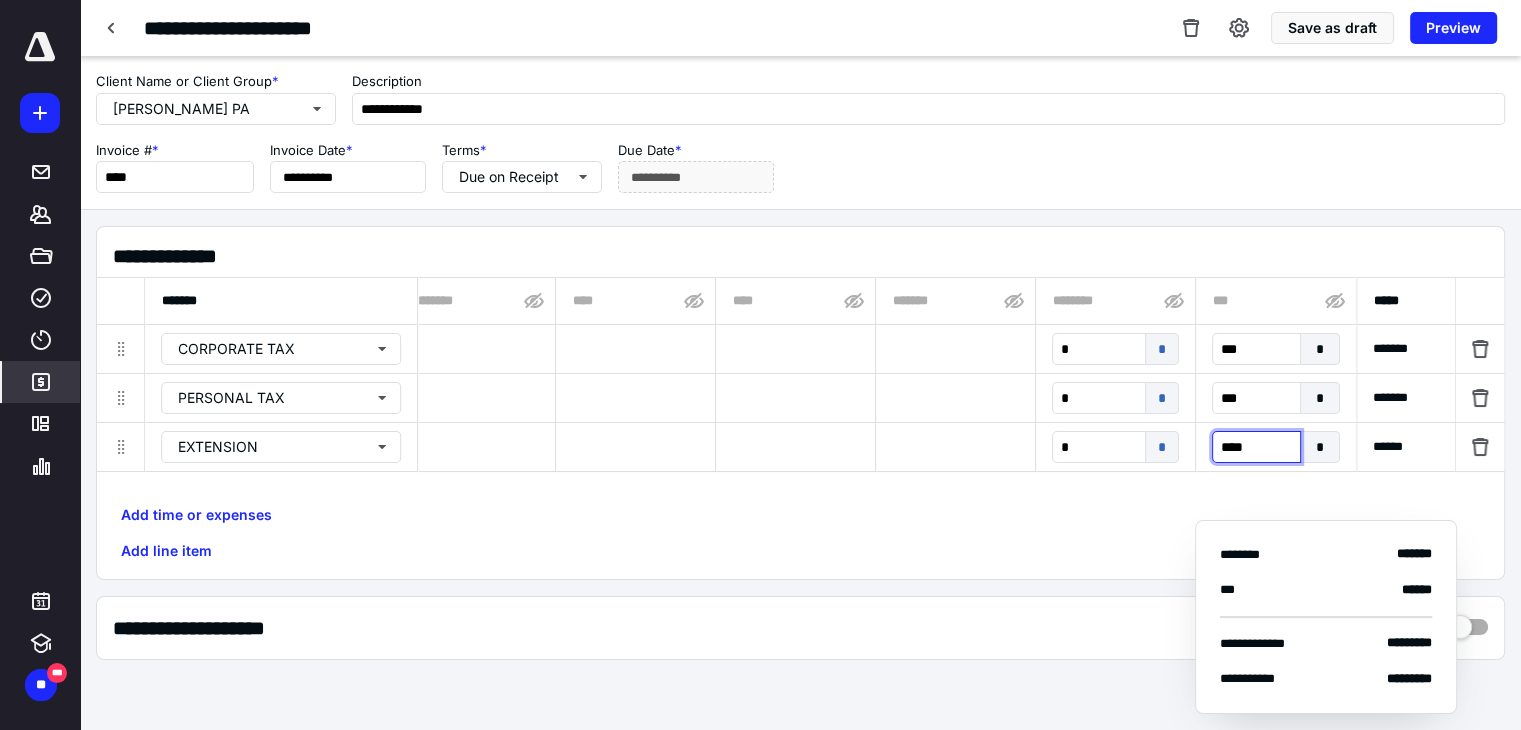 click on "****" at bounding box center (1256, 447) 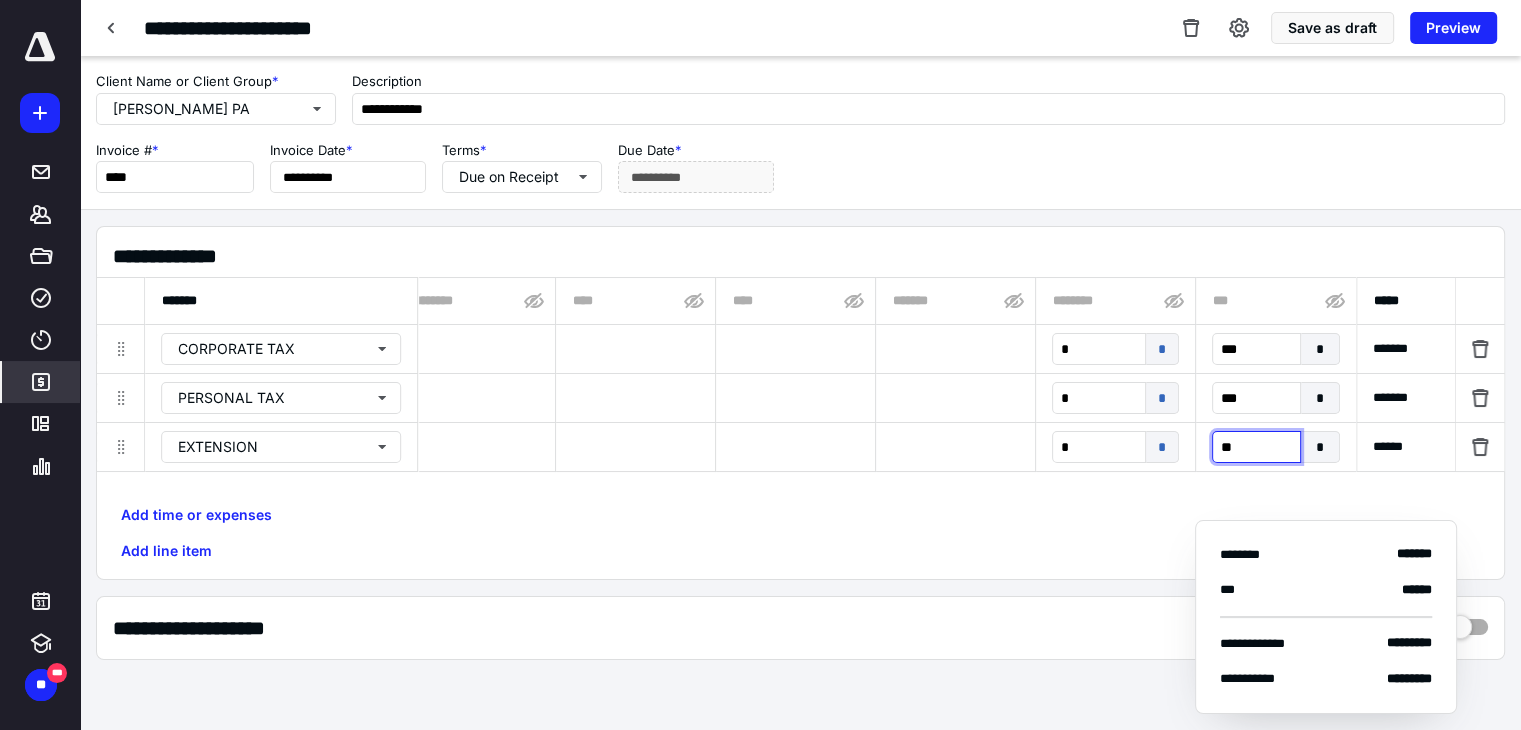 type on "***" 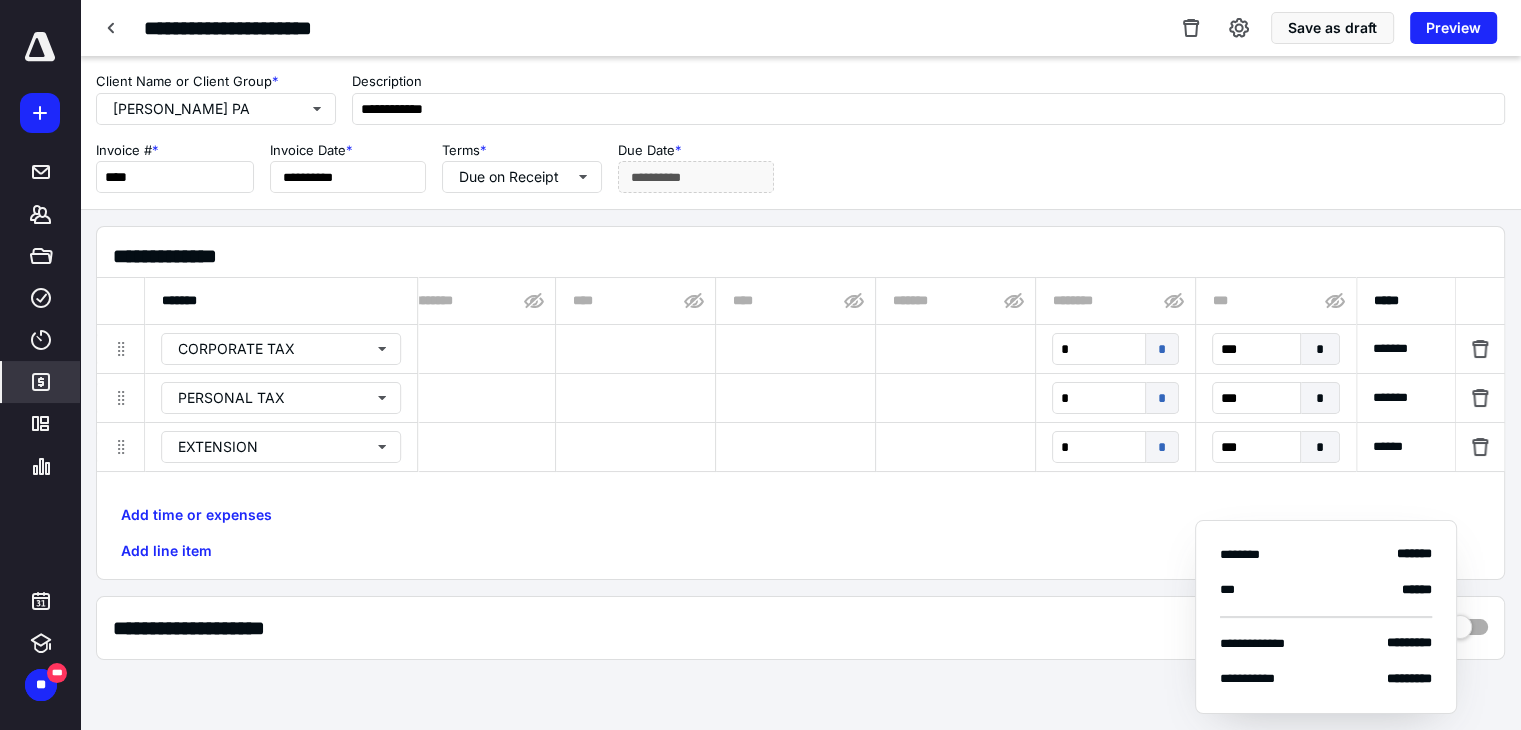 click on "**********" at bounding box center [800, 628] 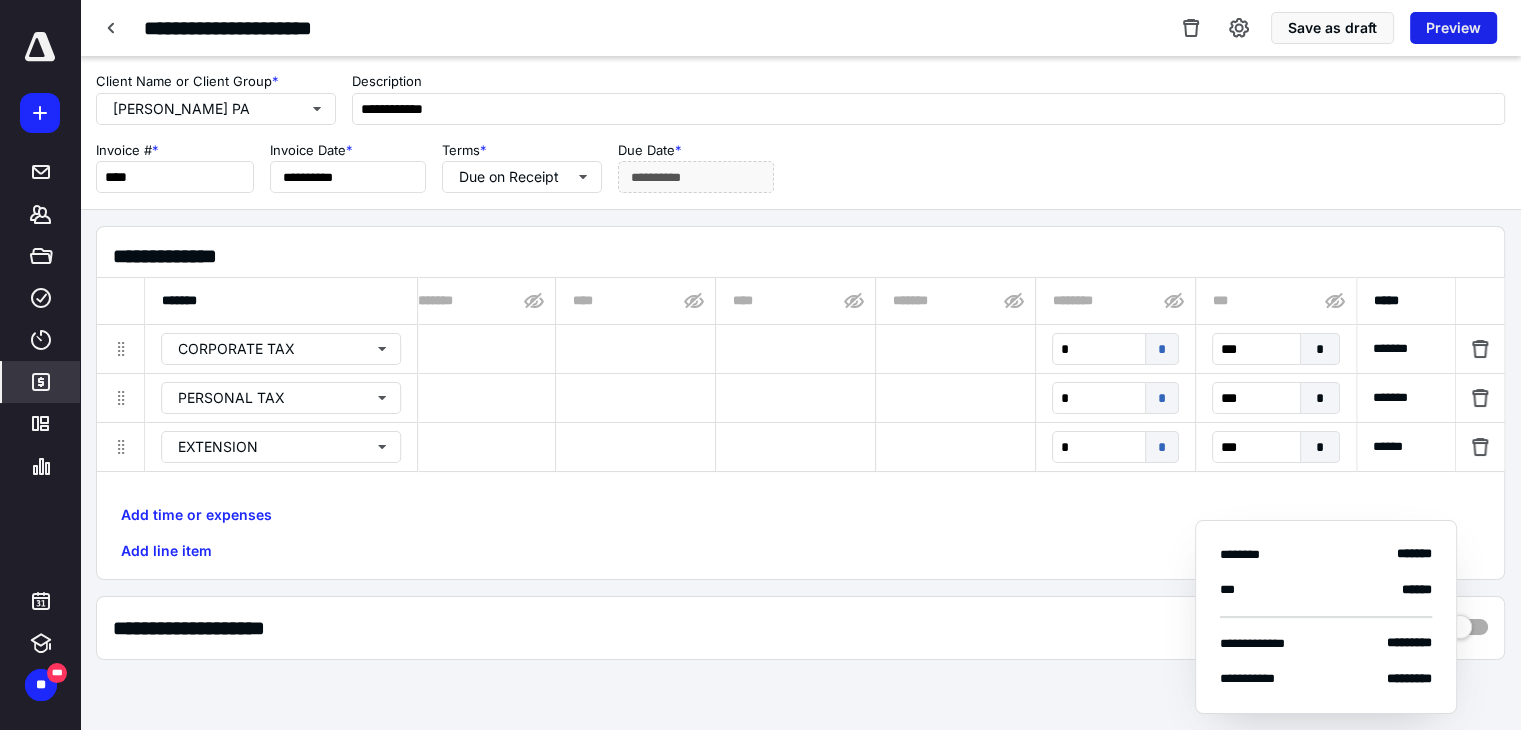 click on "Preview" at bounding box center (1453, 28) 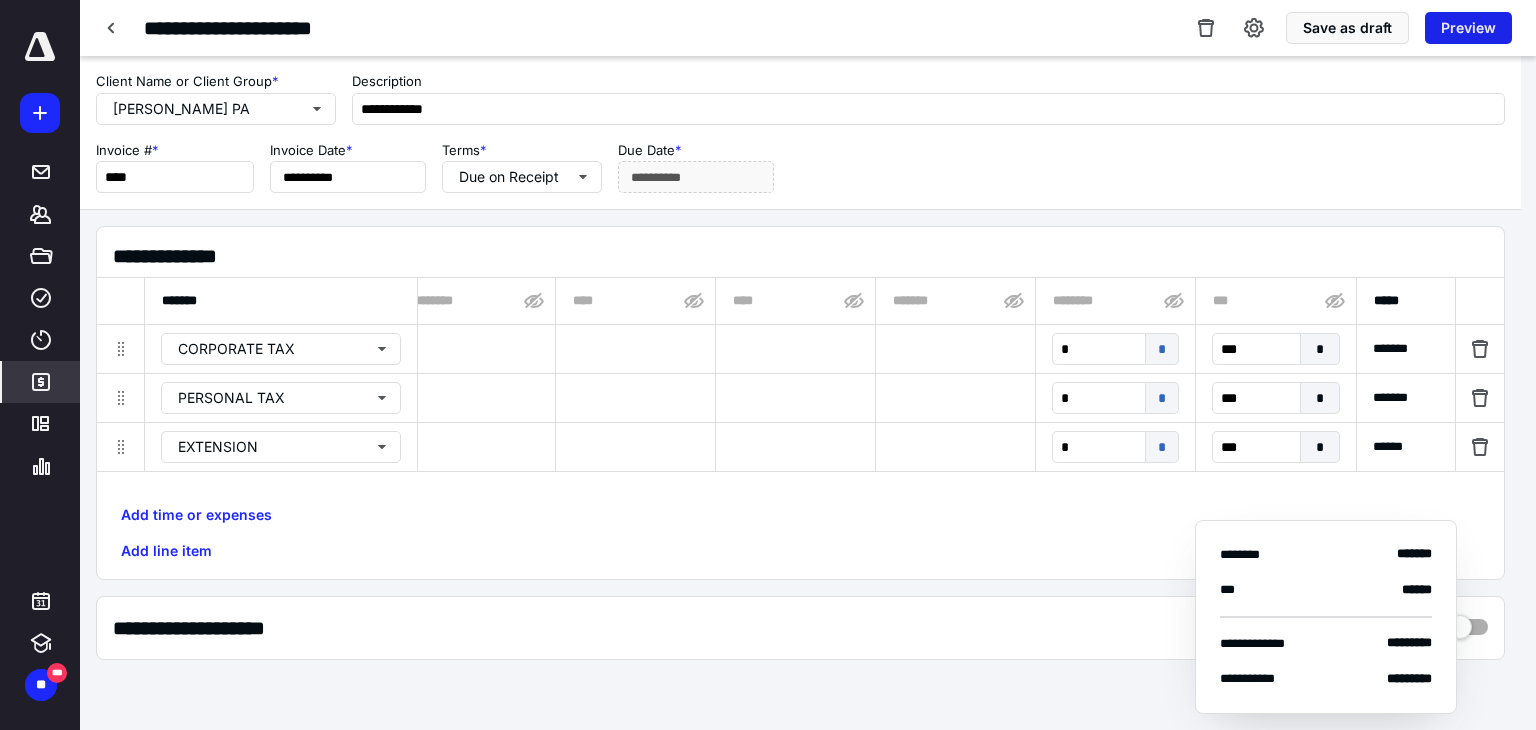 scroll, scrollTop: 0, scrollLeft: 1063, axis: horizontal 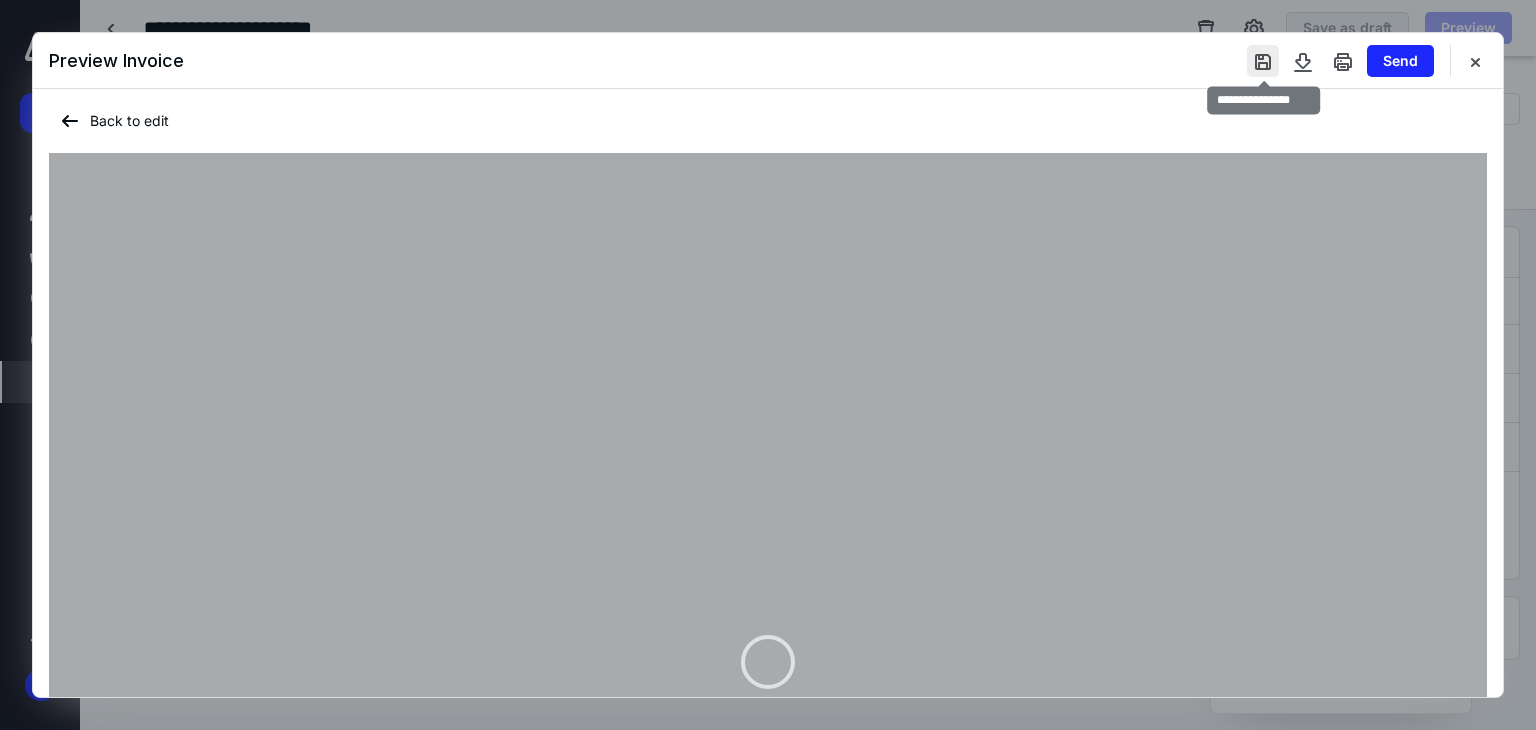 click at bounding box center (1263, 61) 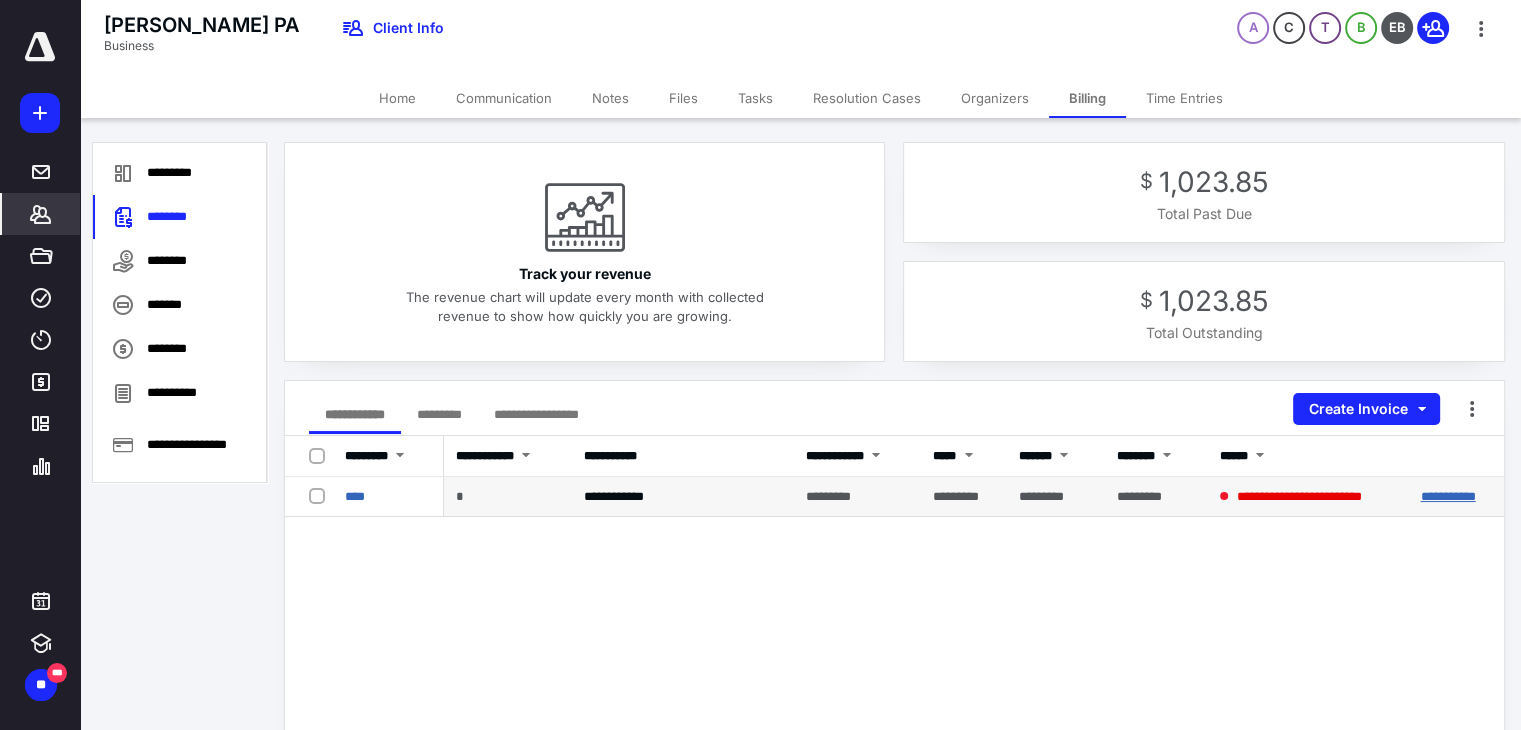 click on "**********" at bounding box center [1447, 496] 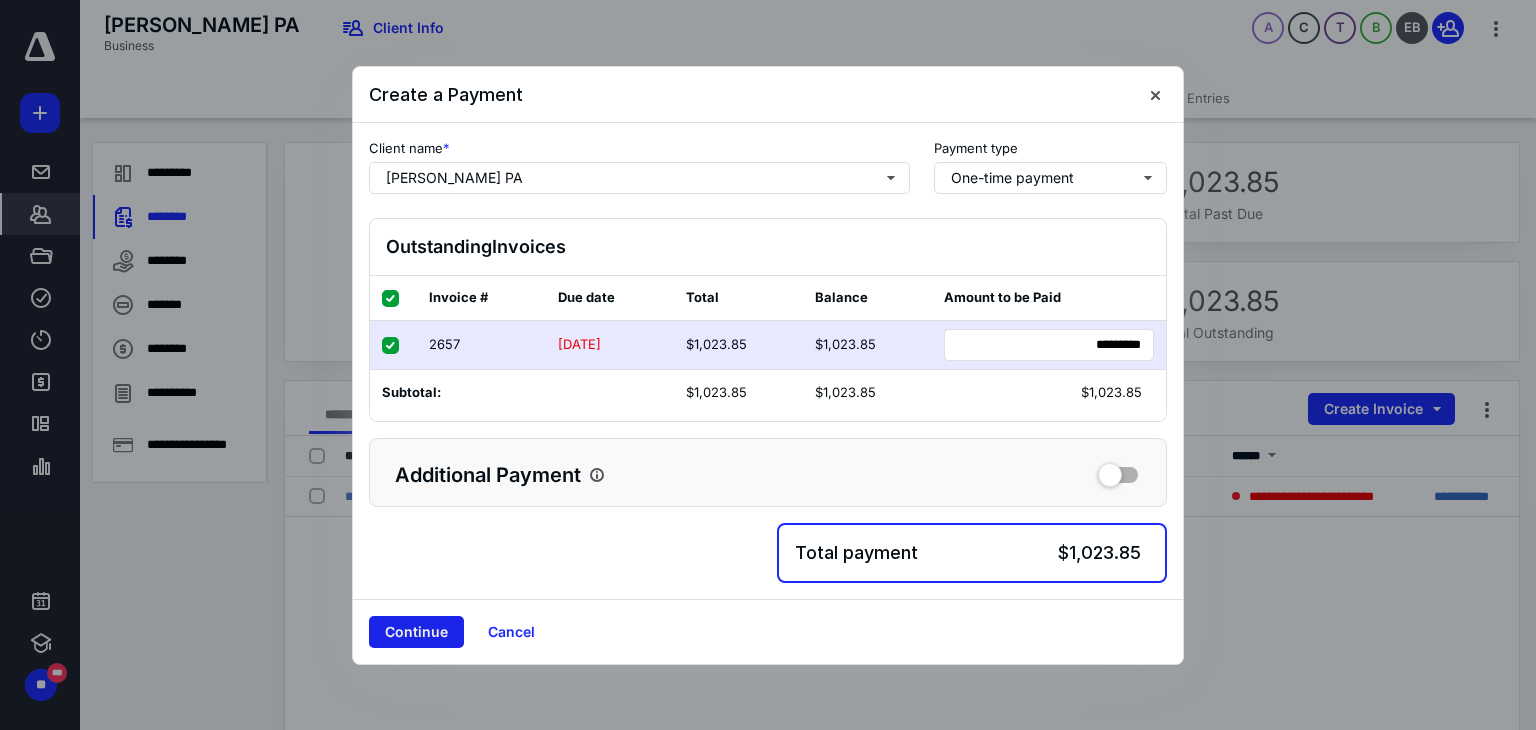 click on "Continue" at bounding box center [416, 632] 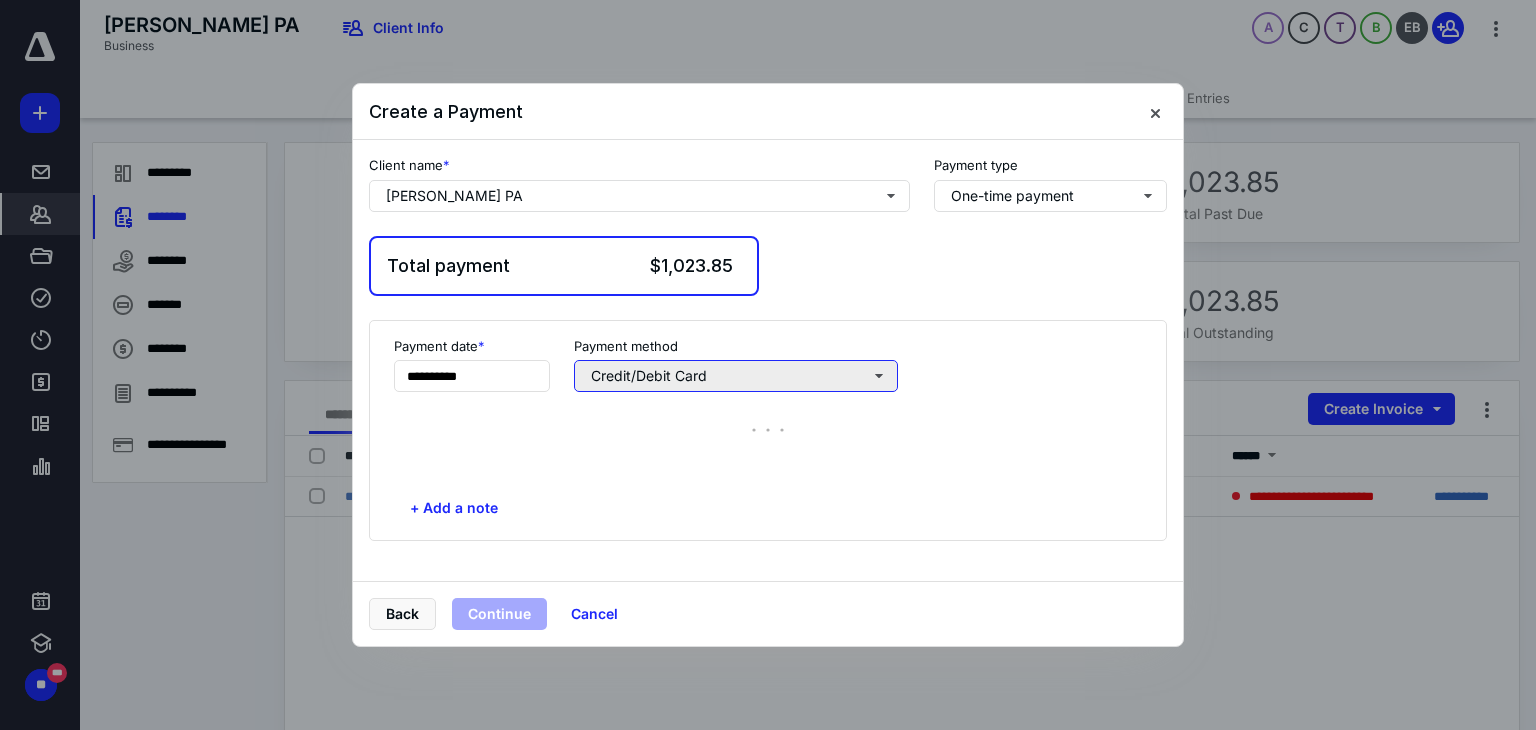 click on "Credit/Debit Card" at bounding box center [736, 376] 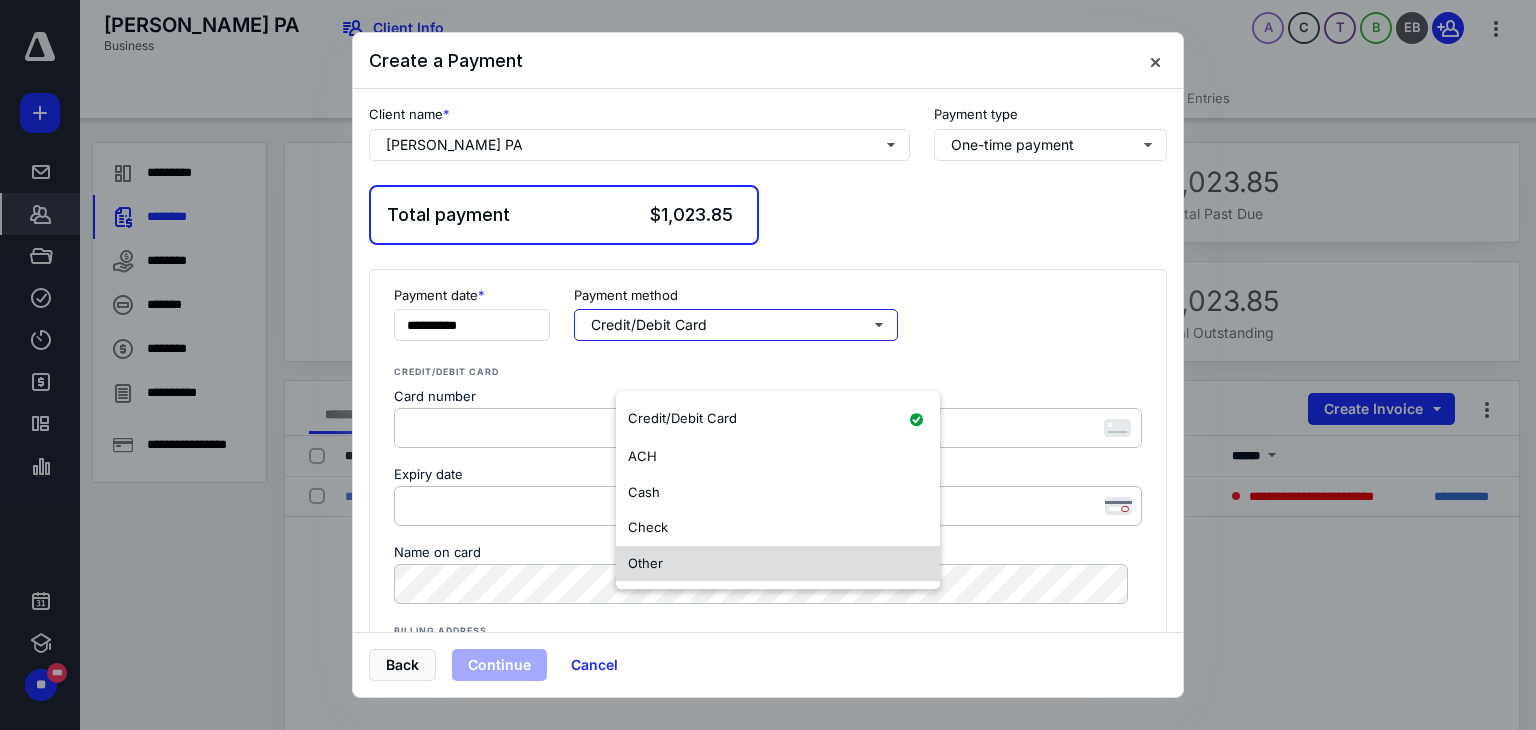 click on "Other" at bounding box center (778, 564) 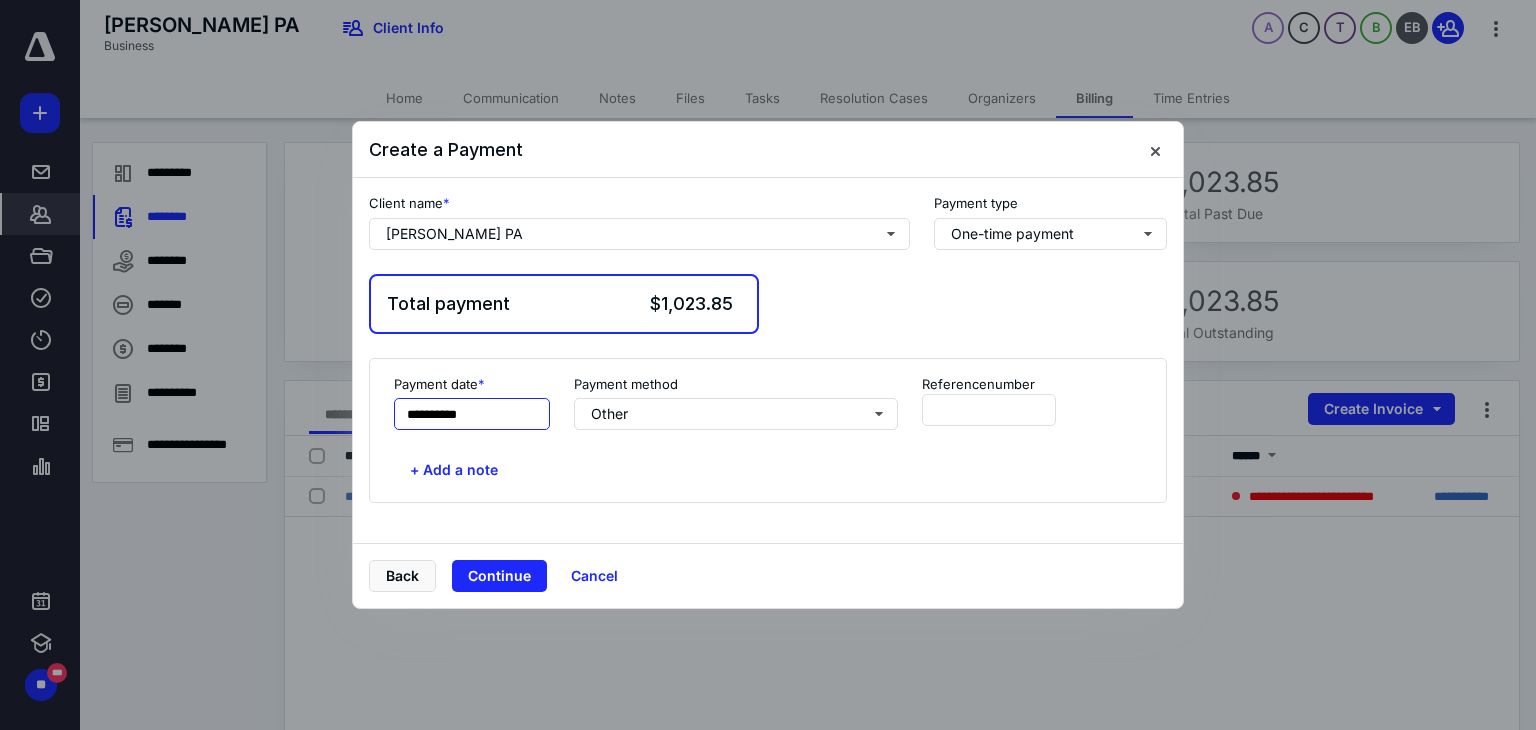 click on "**********" at bounding box center [472, 414] 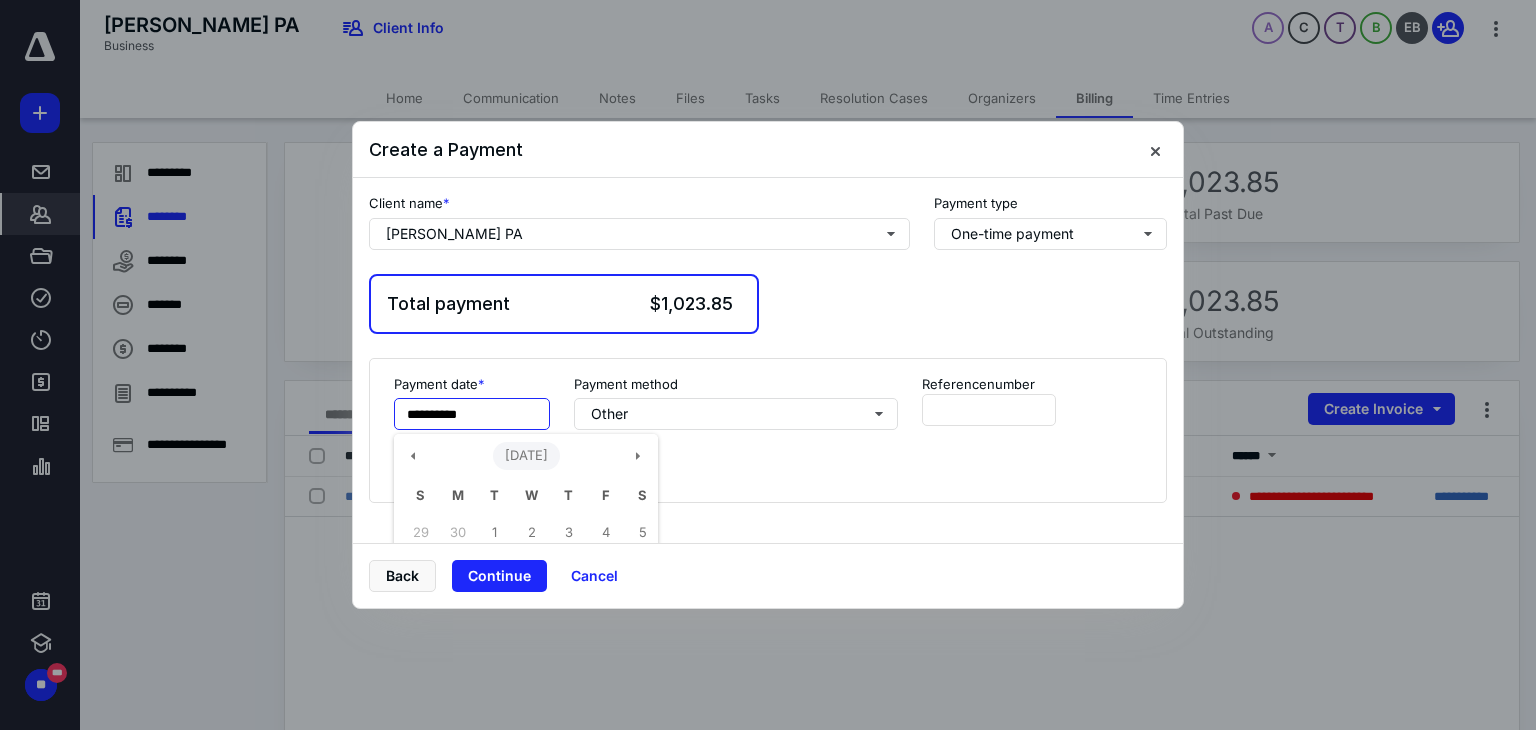 click on "July 2025" at bounding box center [526, 456] 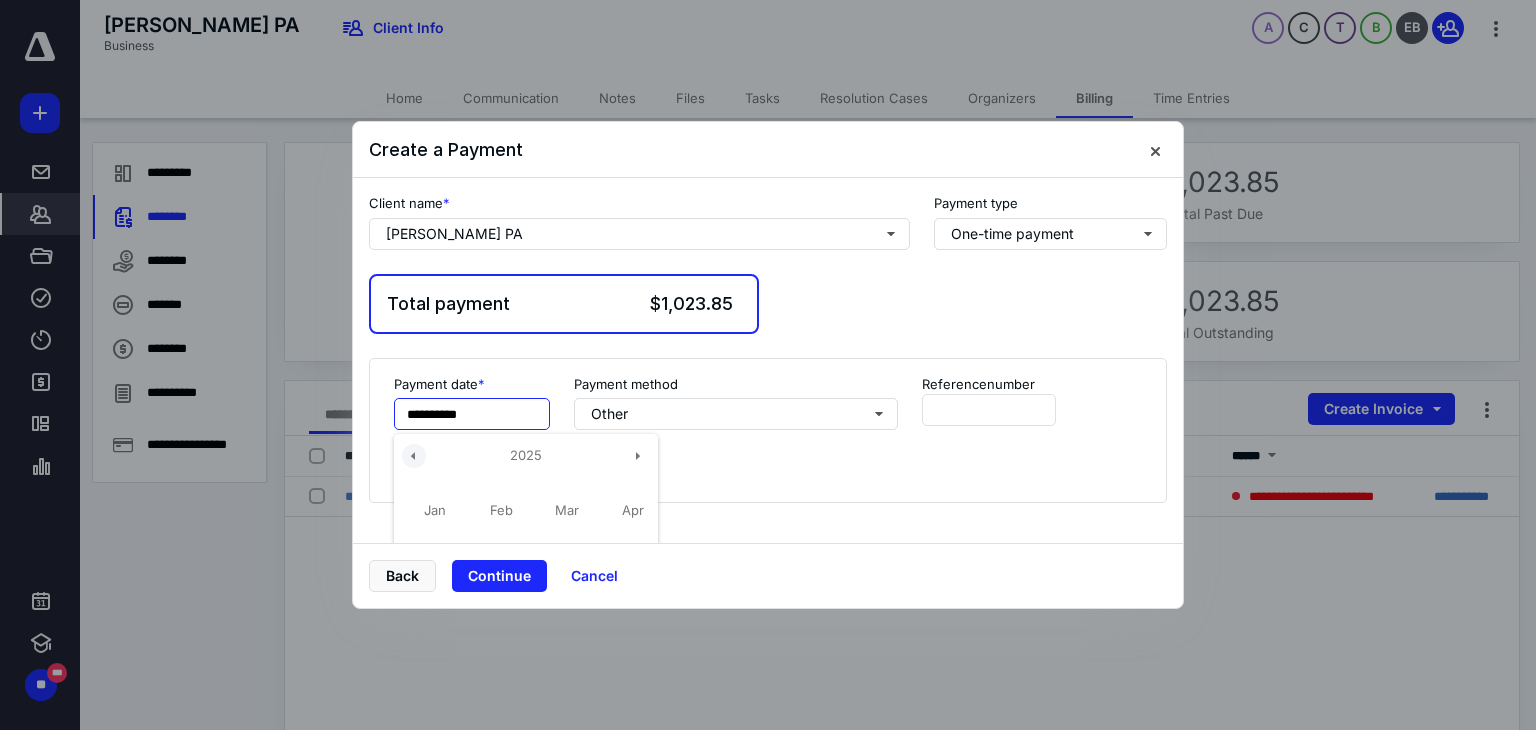 click at bounding box center [414, 456] 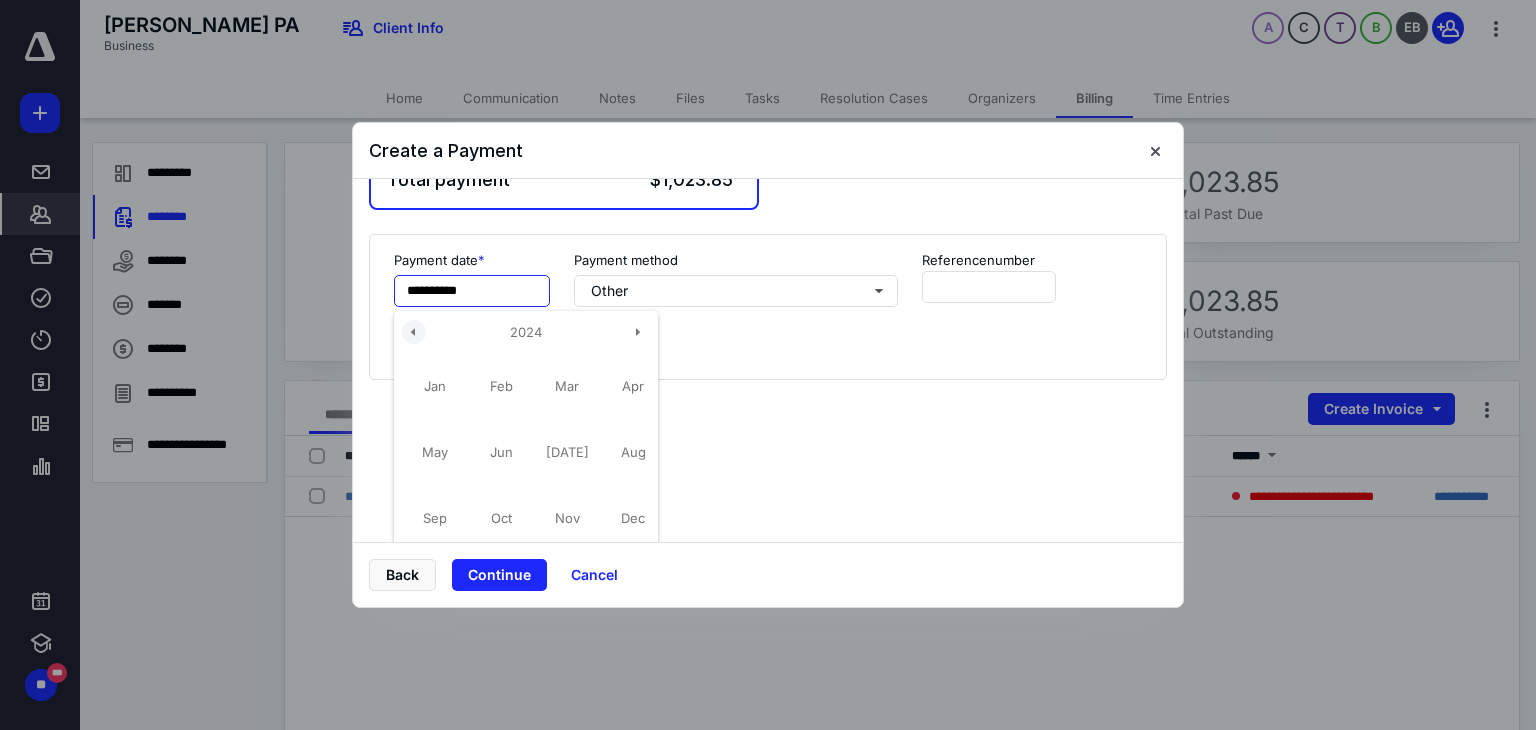 scroll, scrollTop: 200, scrollLeft: 0, axis: vertical 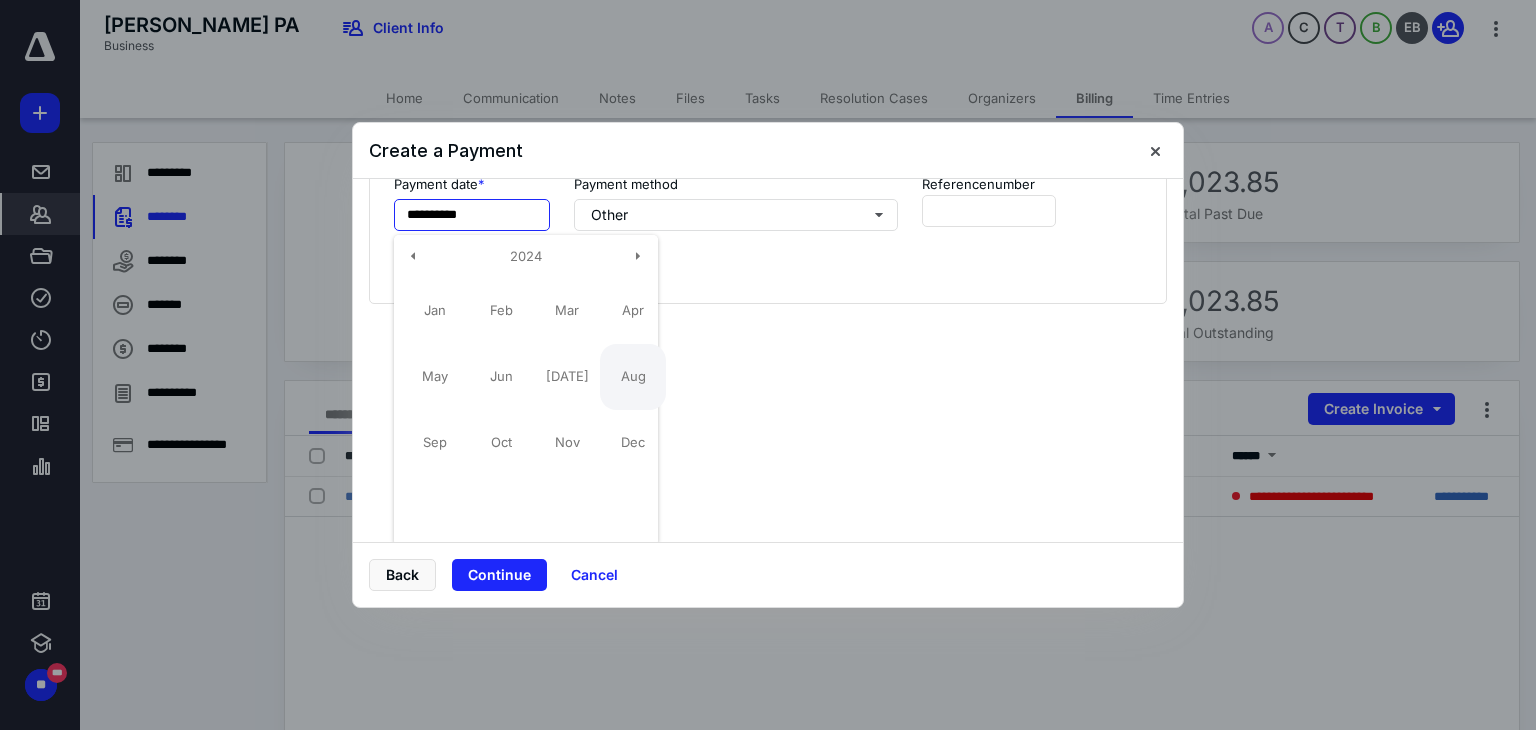 click on "Aug" at bounding box center [633, 377] 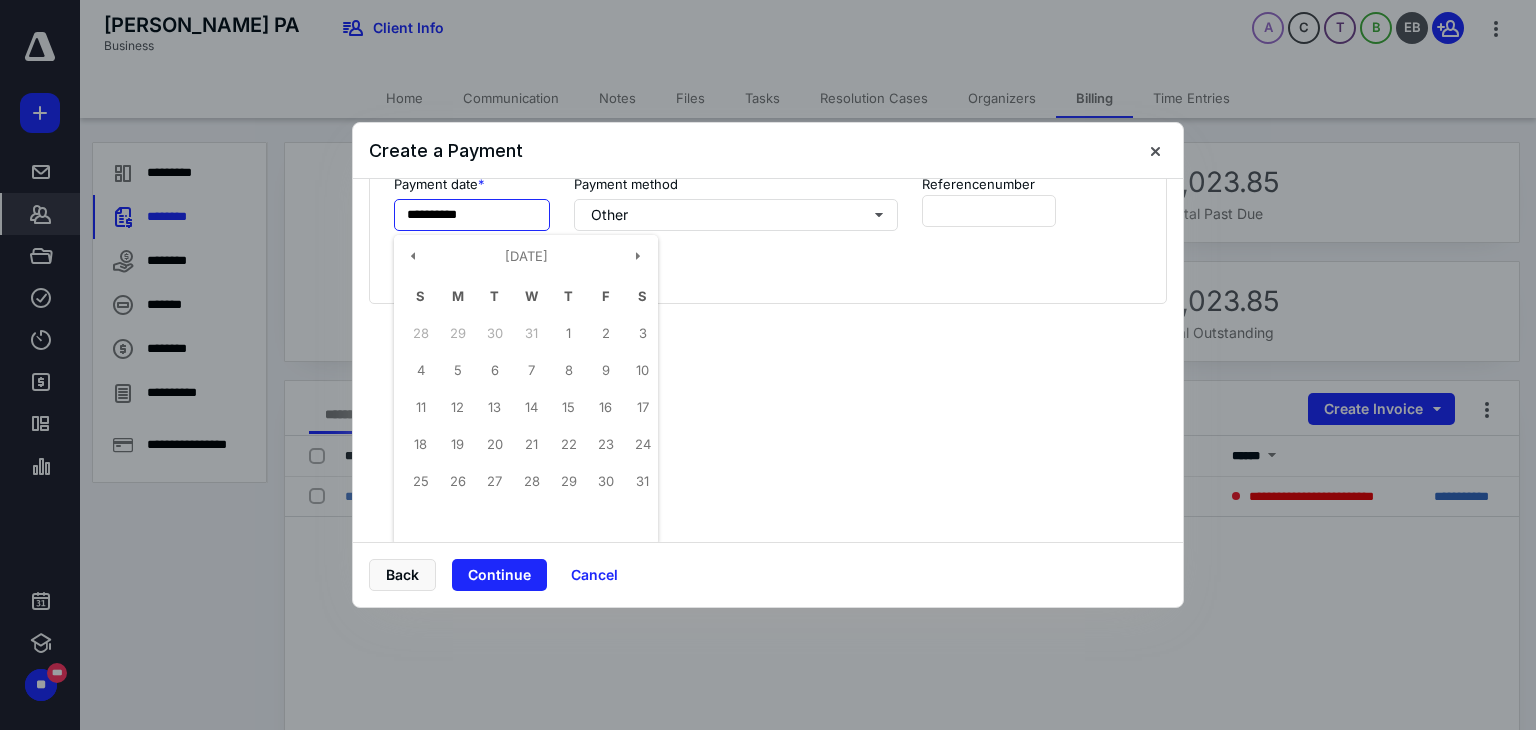 click on "29" at bounding box center [568, 481] 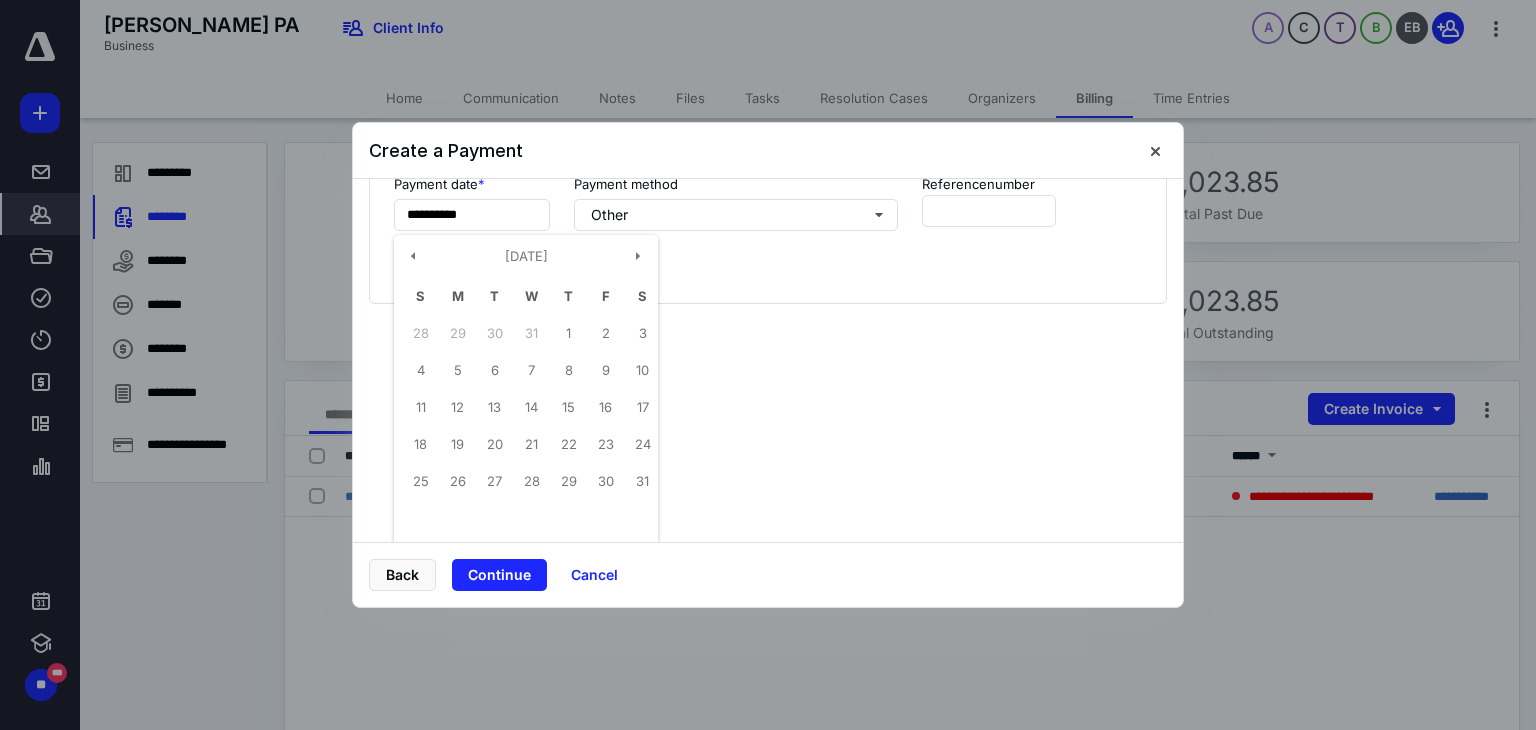 type on "**********" 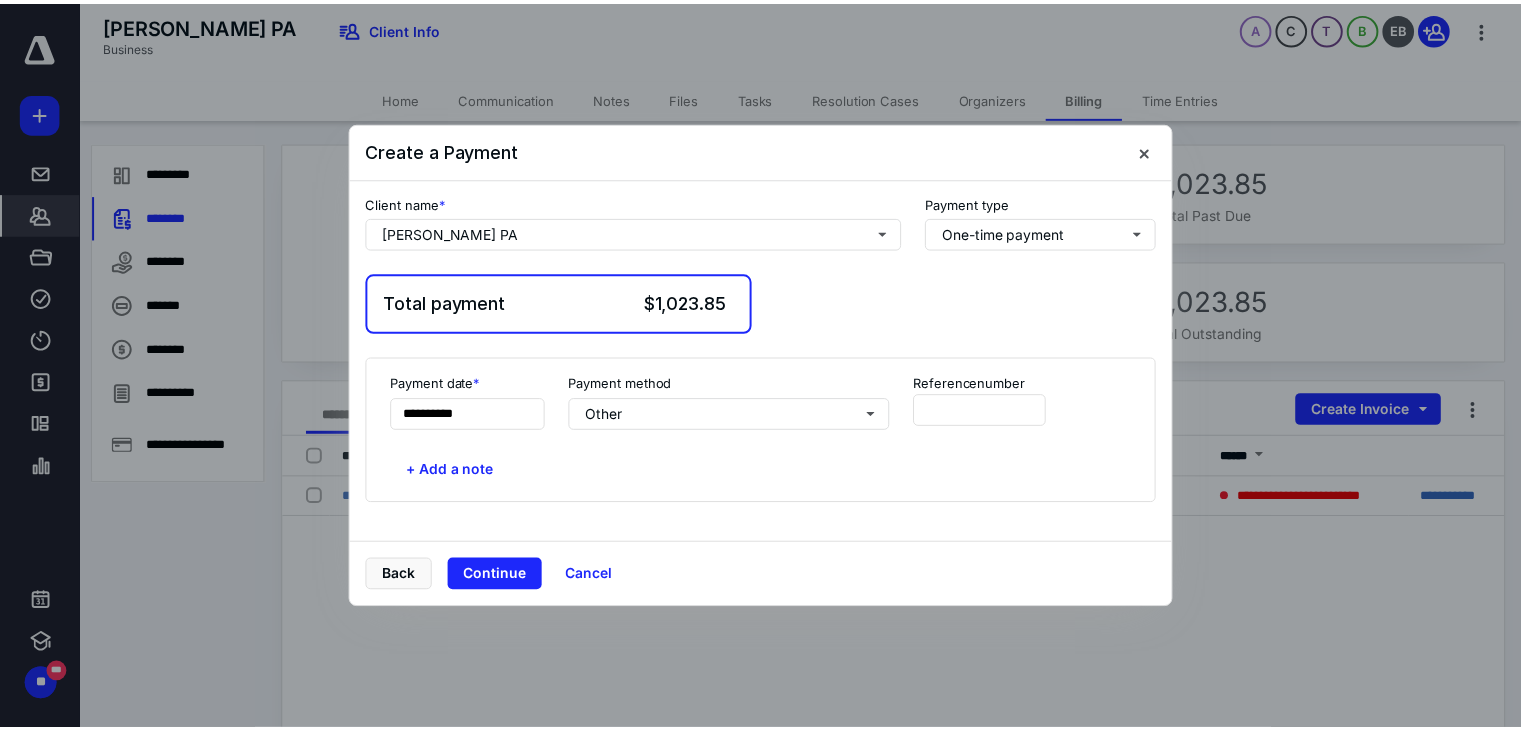 scroll, scrollTop: 0, scrollLeft: 0, axis: both 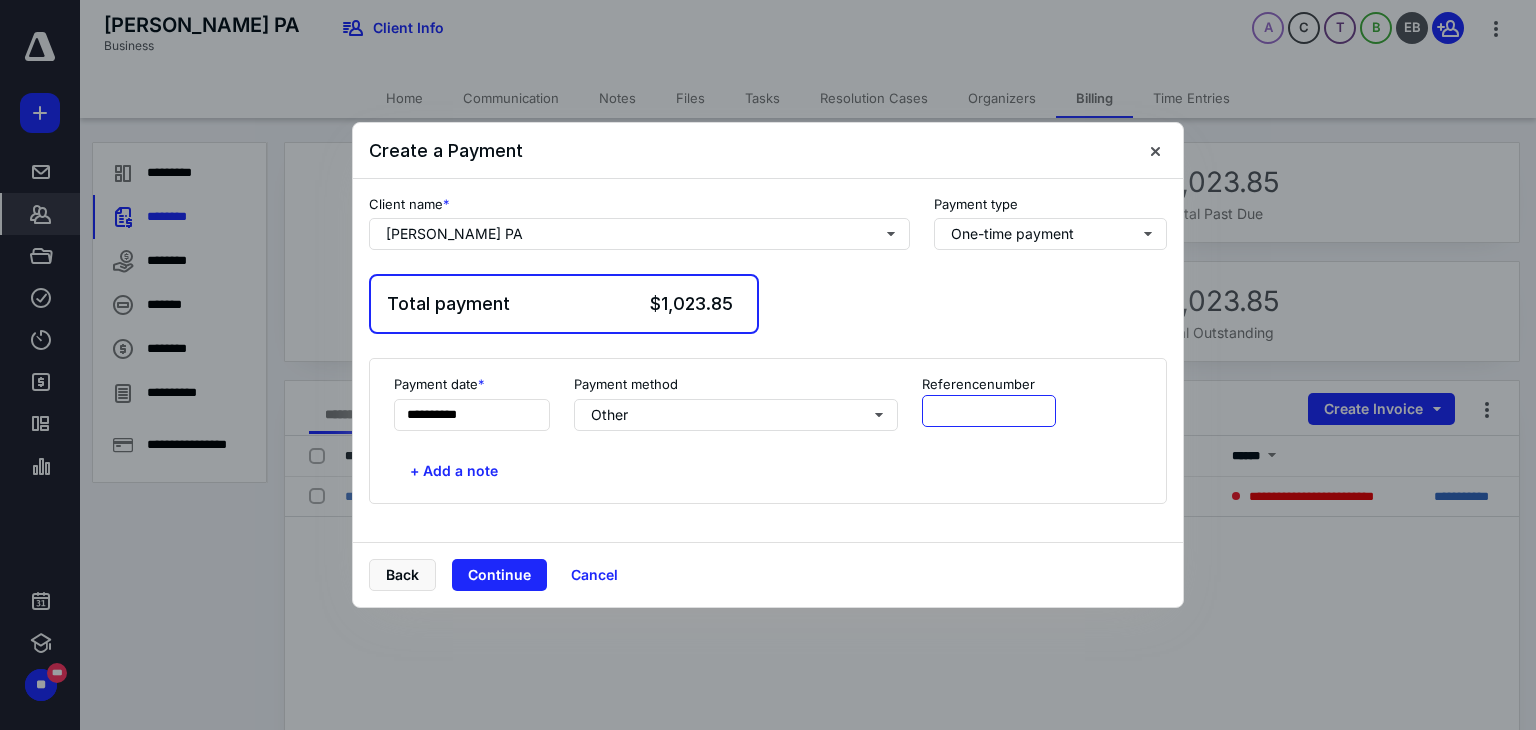 click at bounding box center (989, 411) 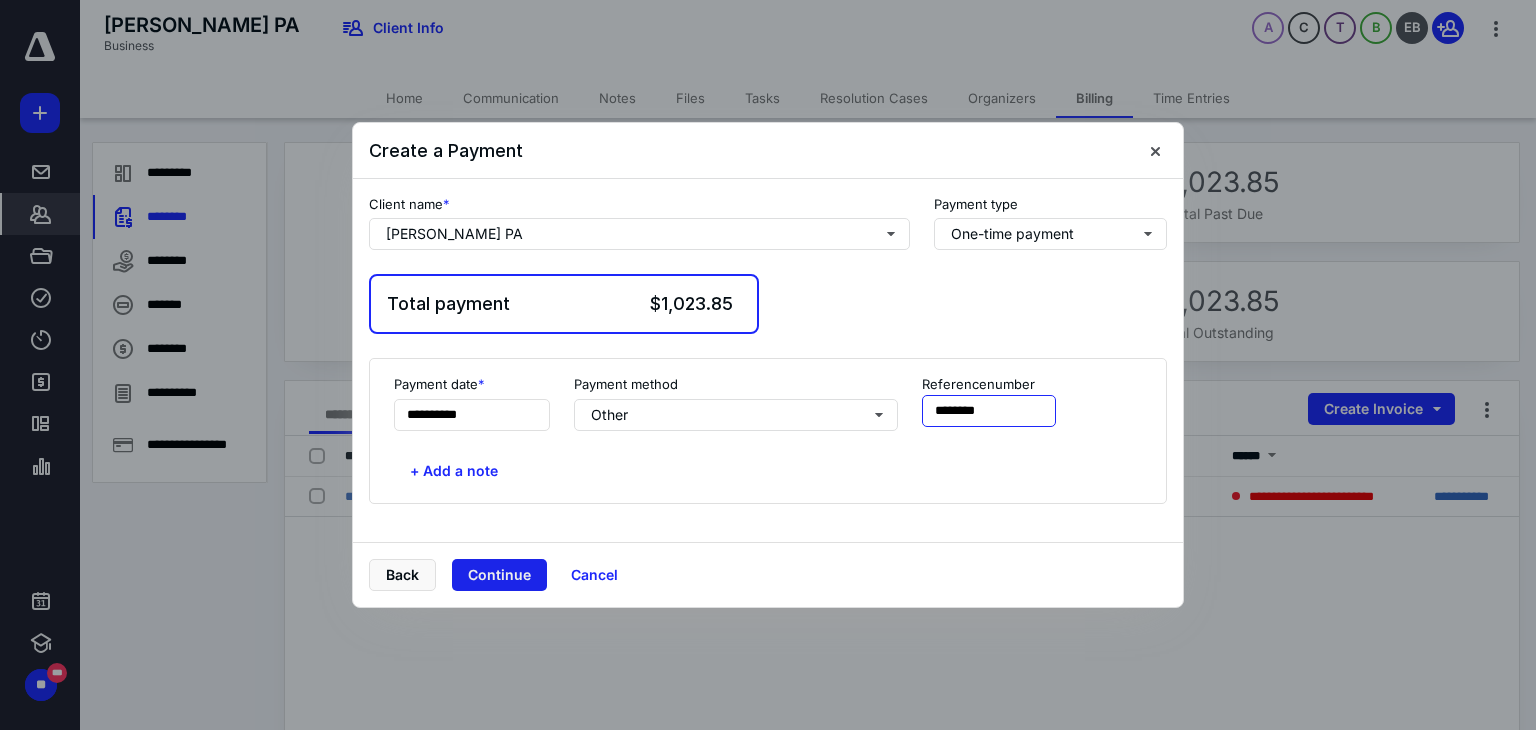 type on "********" 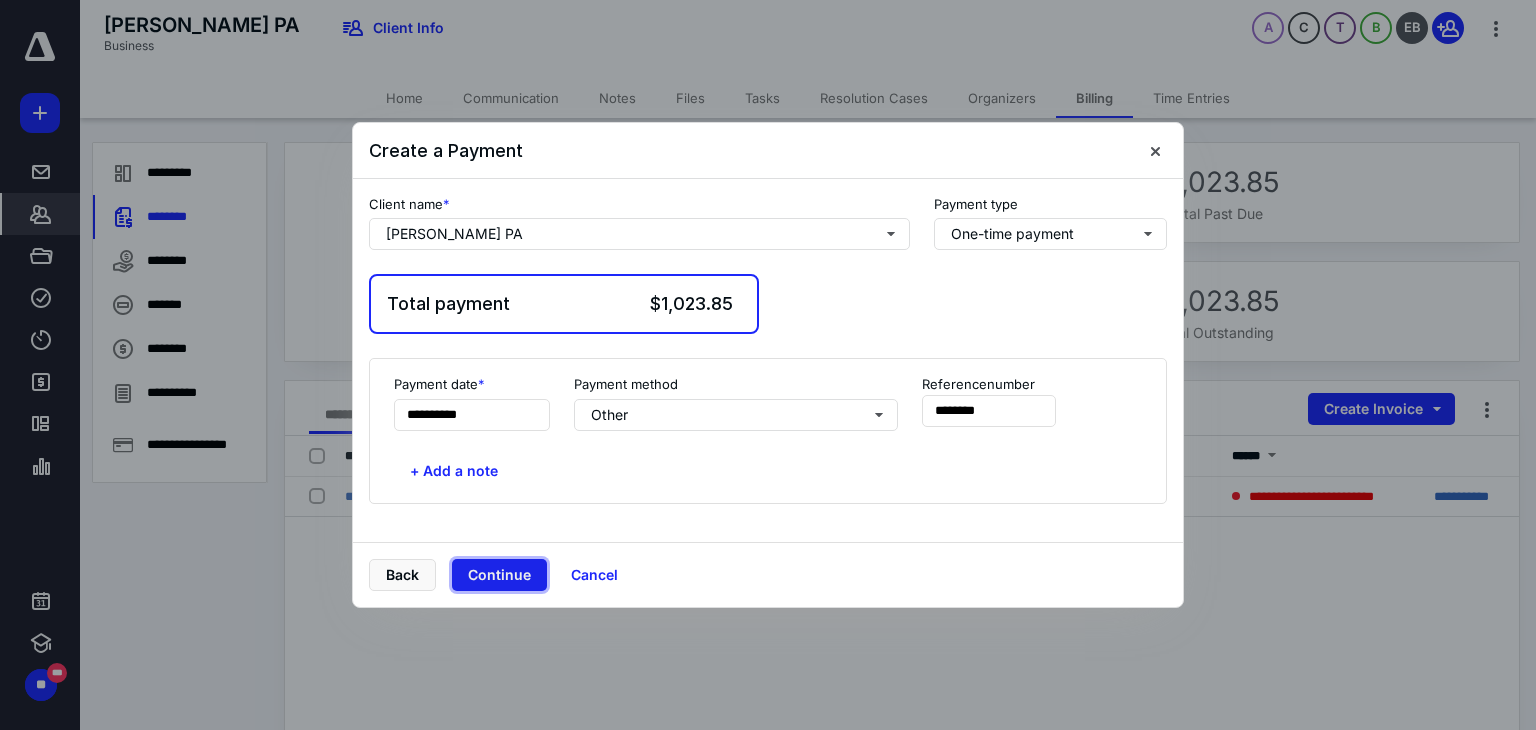 click on "Continue" at bounding box center [499, 575] 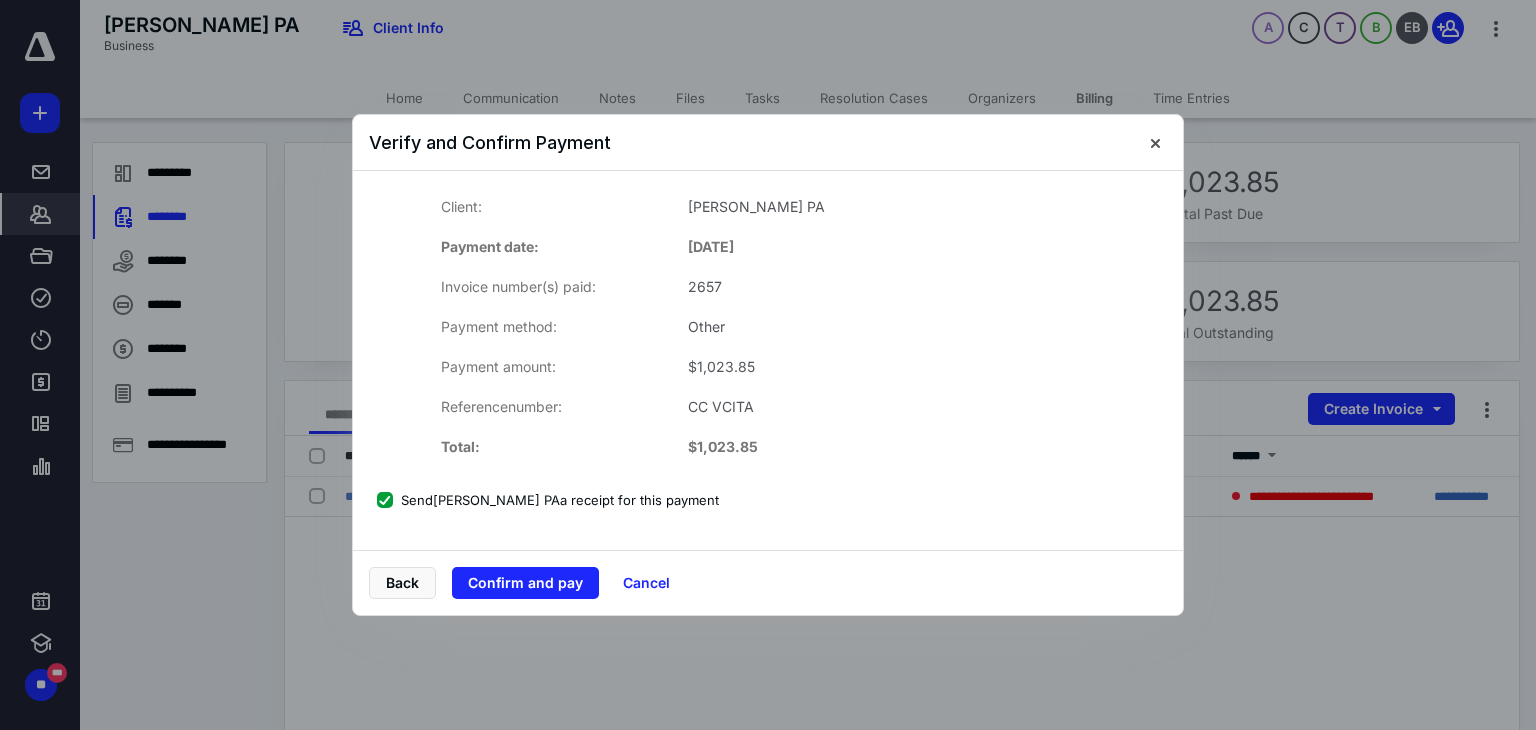 click on "Send  ELIZABETH YEPES PA  a receipt for this payment" at bounding box center (548, 500) 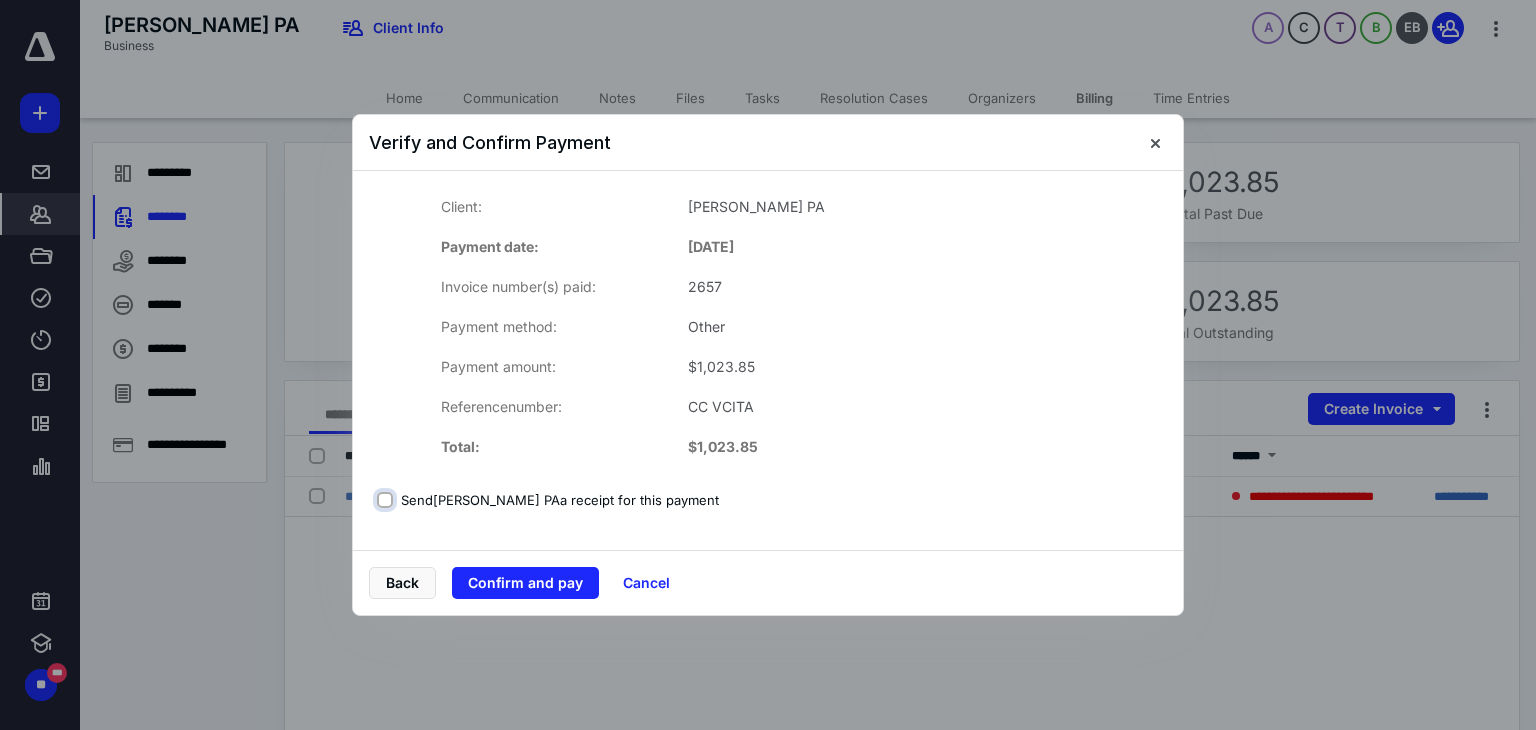 checkbox on "false" 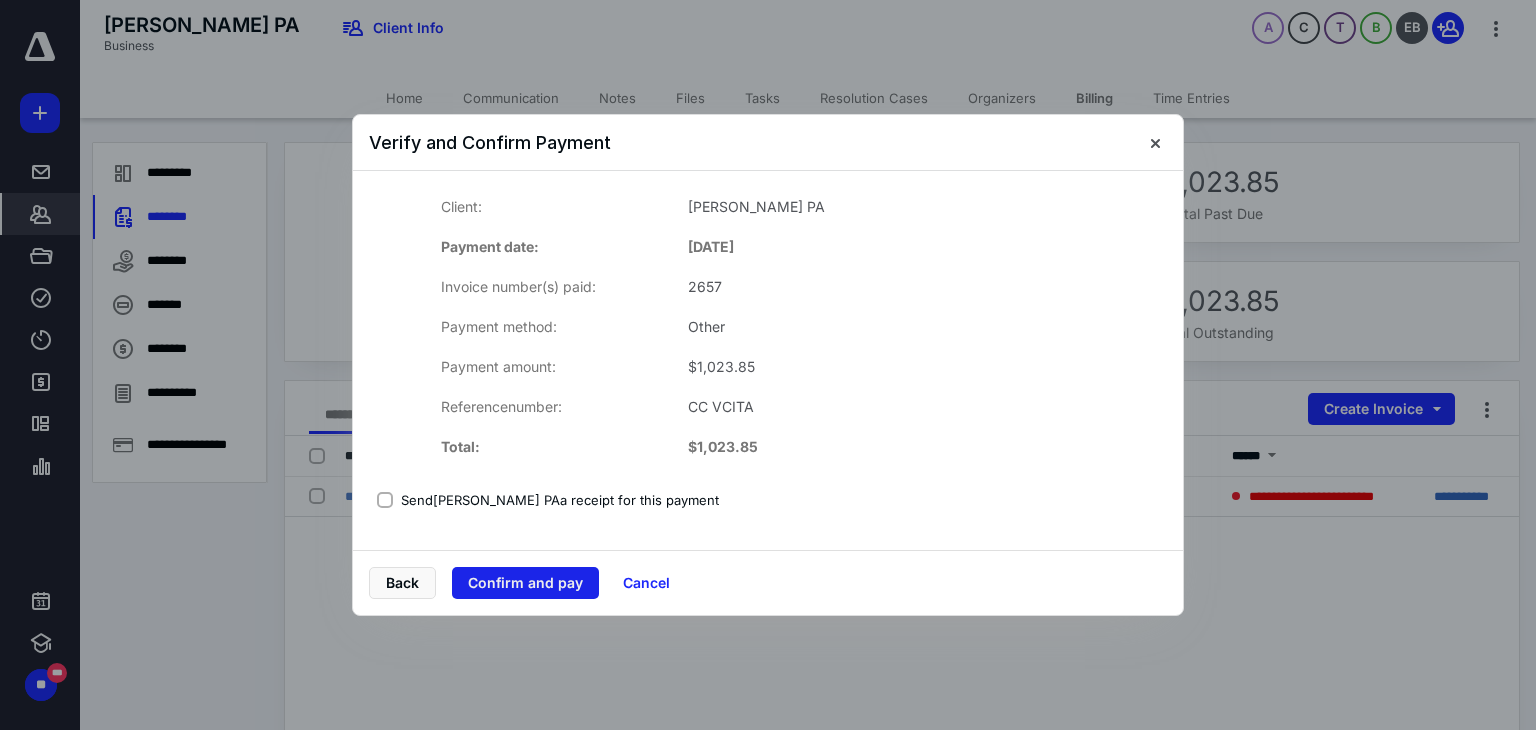 click on "Confirm and pay" at bounding box center [525, 583] 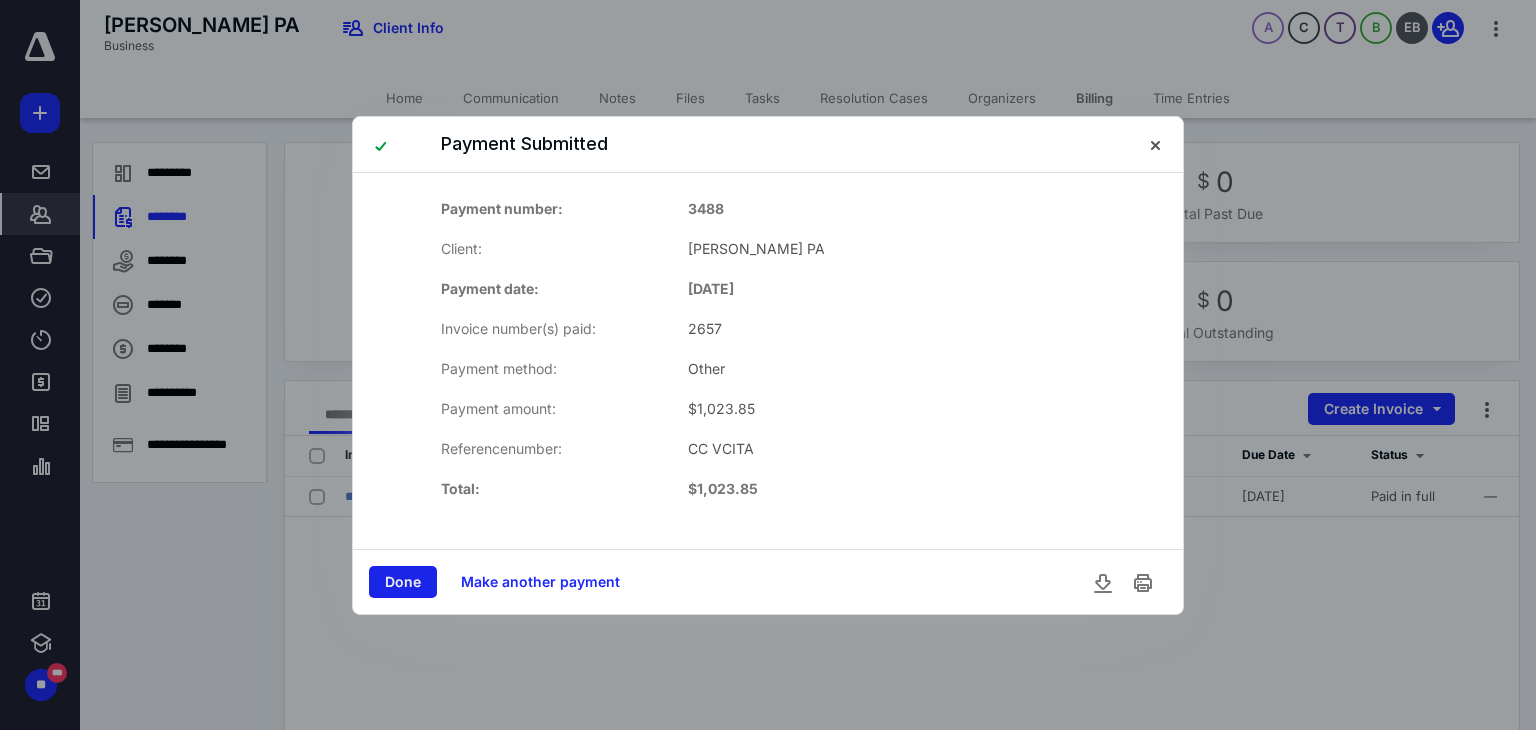 click on "Done" at bounding box center [403, 582] 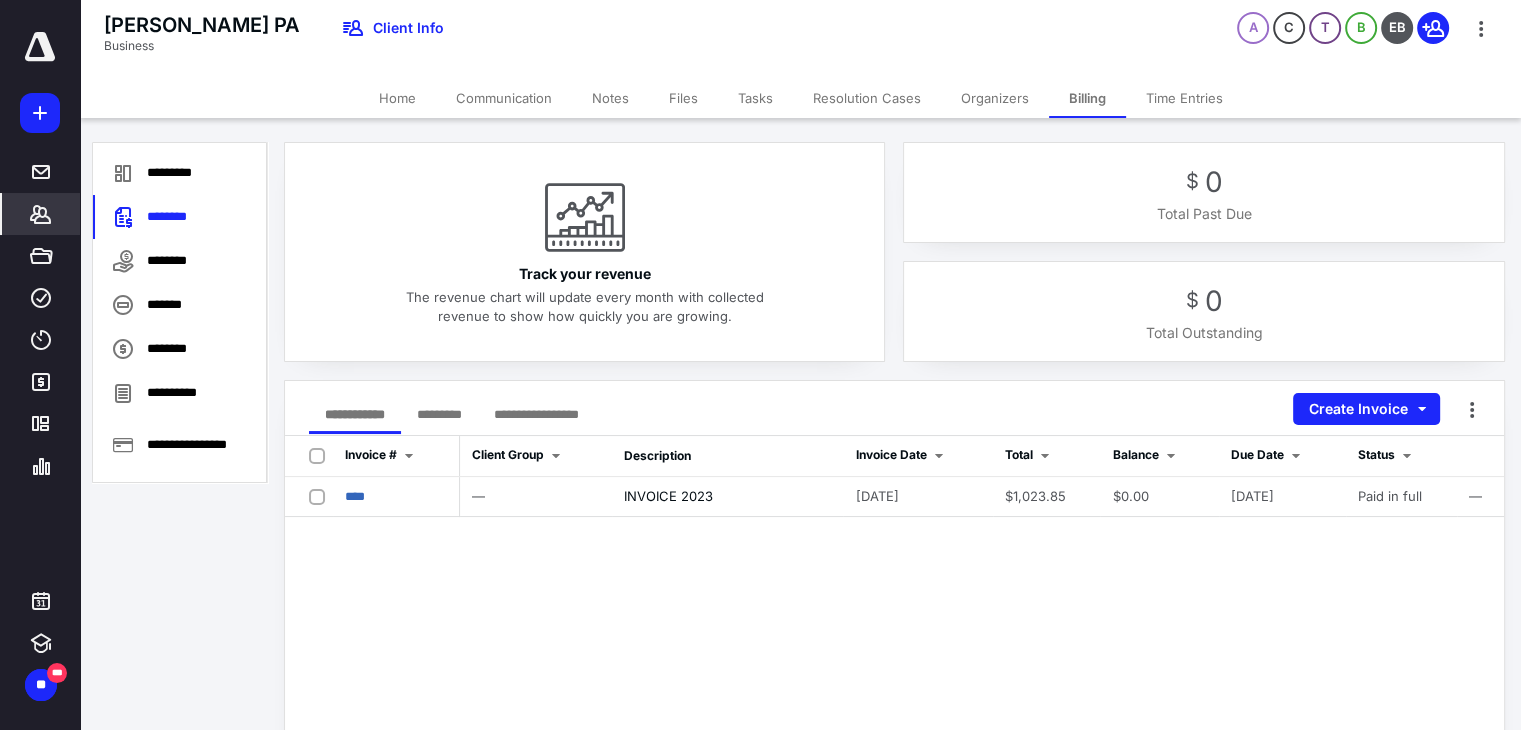 click on "Notes" at bounding box center (610, 98) 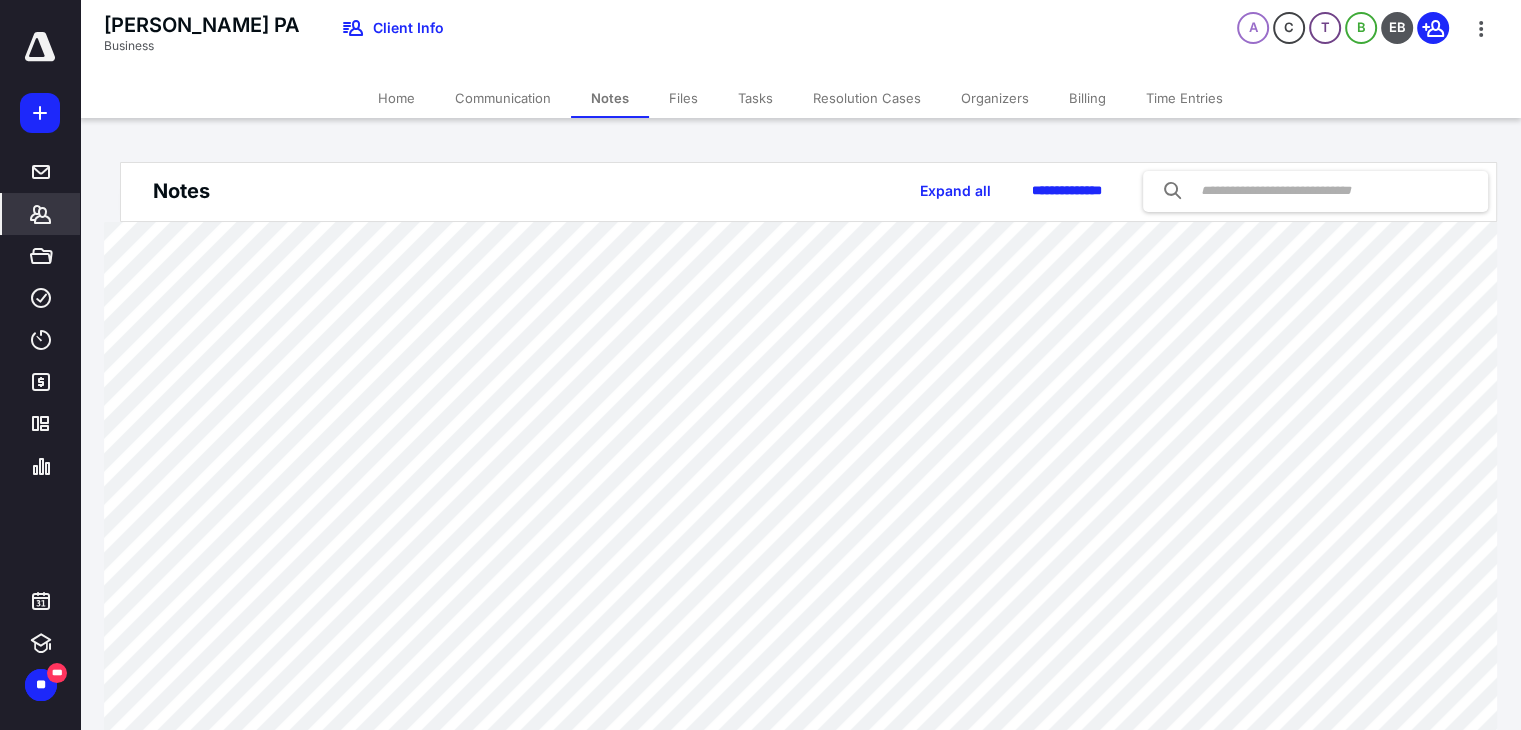 drag, startPoint x: 316, startPoint y: 22, endPoint x: 106, endPoint y: 21, distance: 210.00238 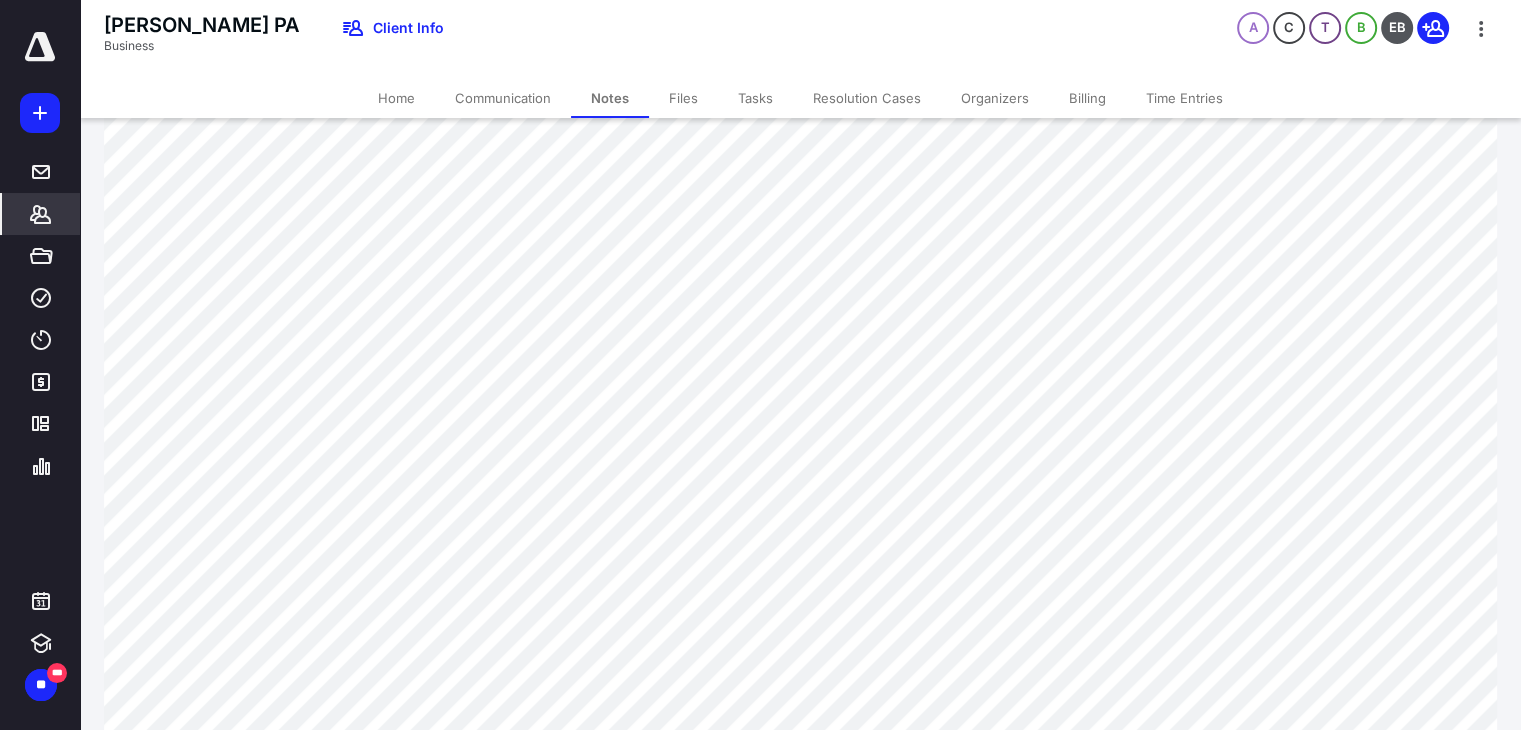 scroll, scrollTop: 794, scrollLeft: 0, axis: vertical 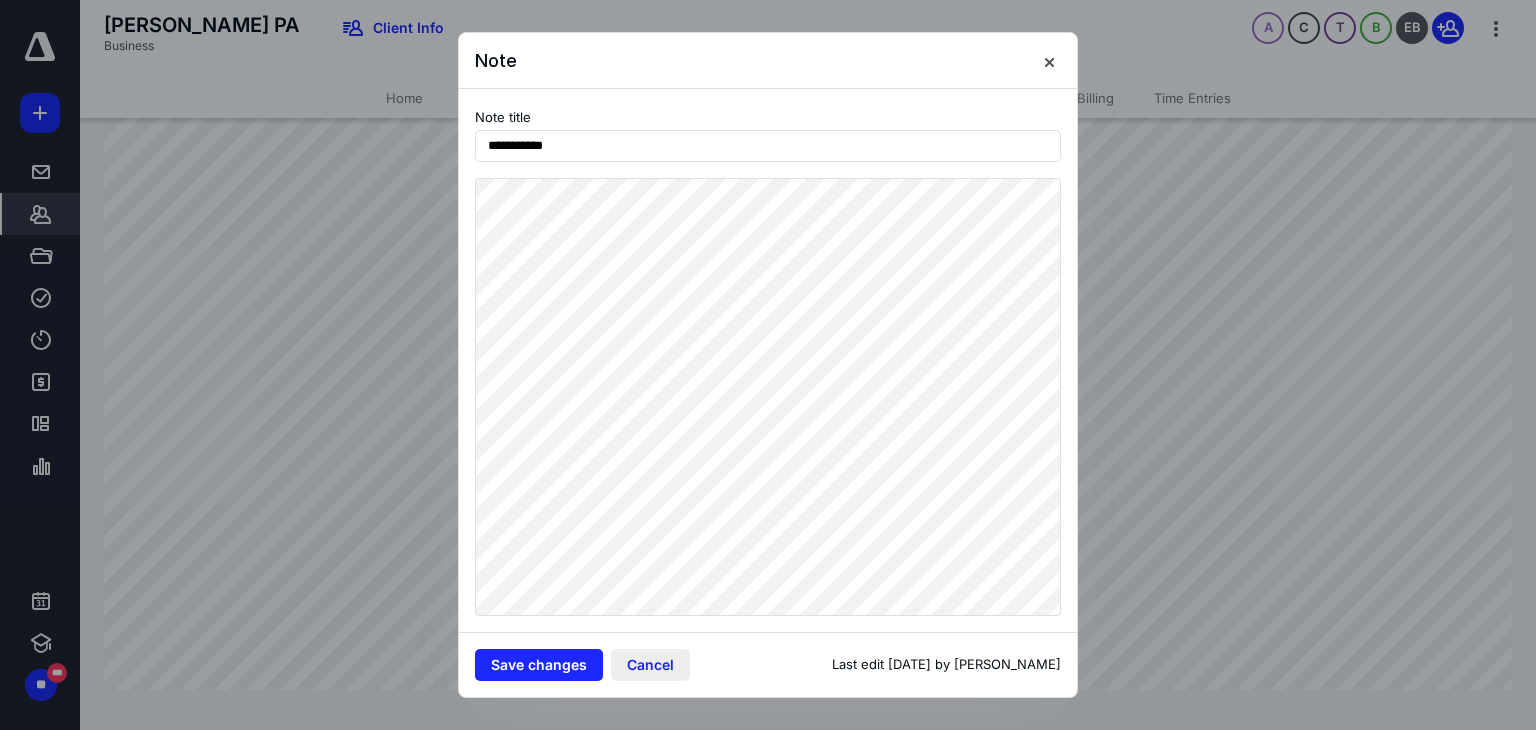 click on "Cancel" at bounding box center [650, 665] 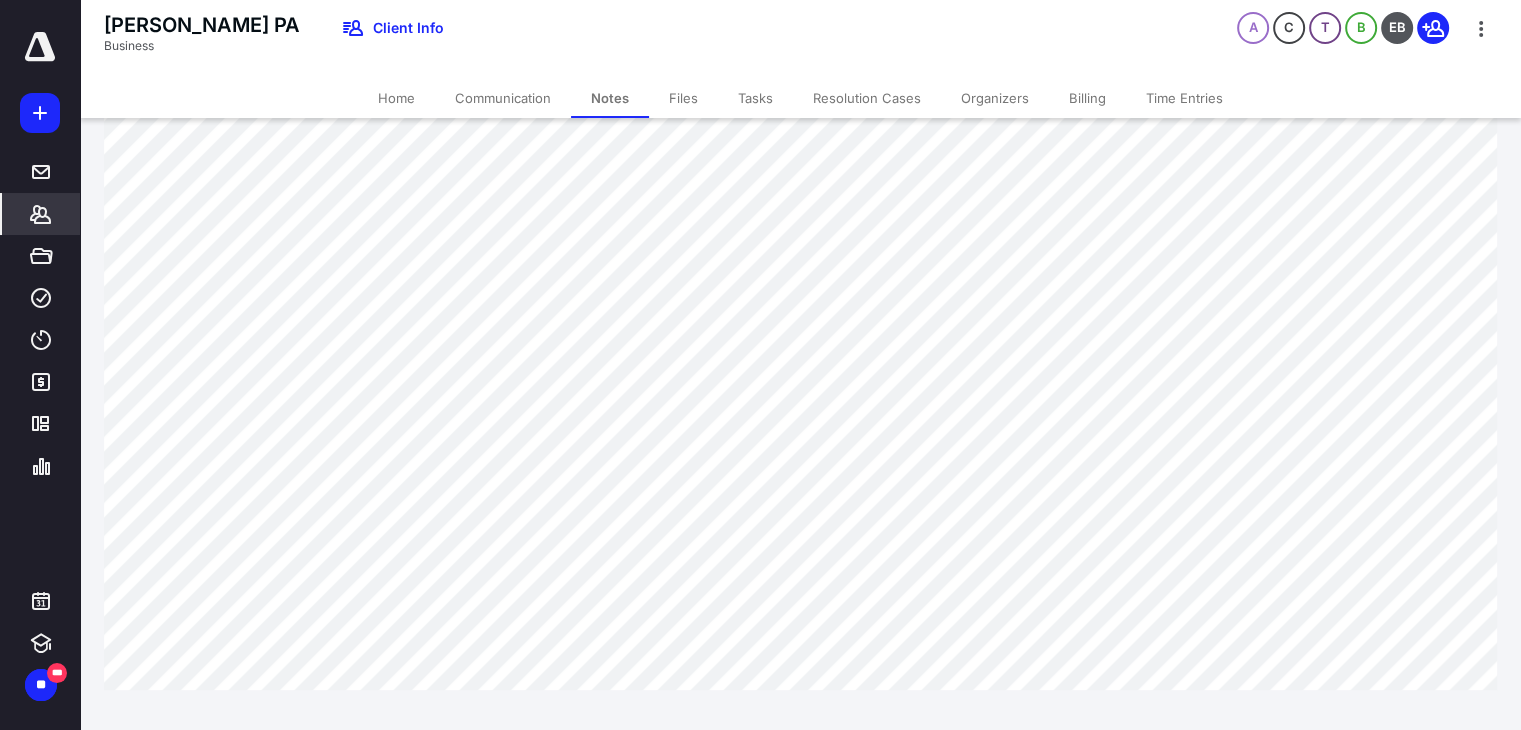 click on "Billing" at bounding box center [1087, 98] 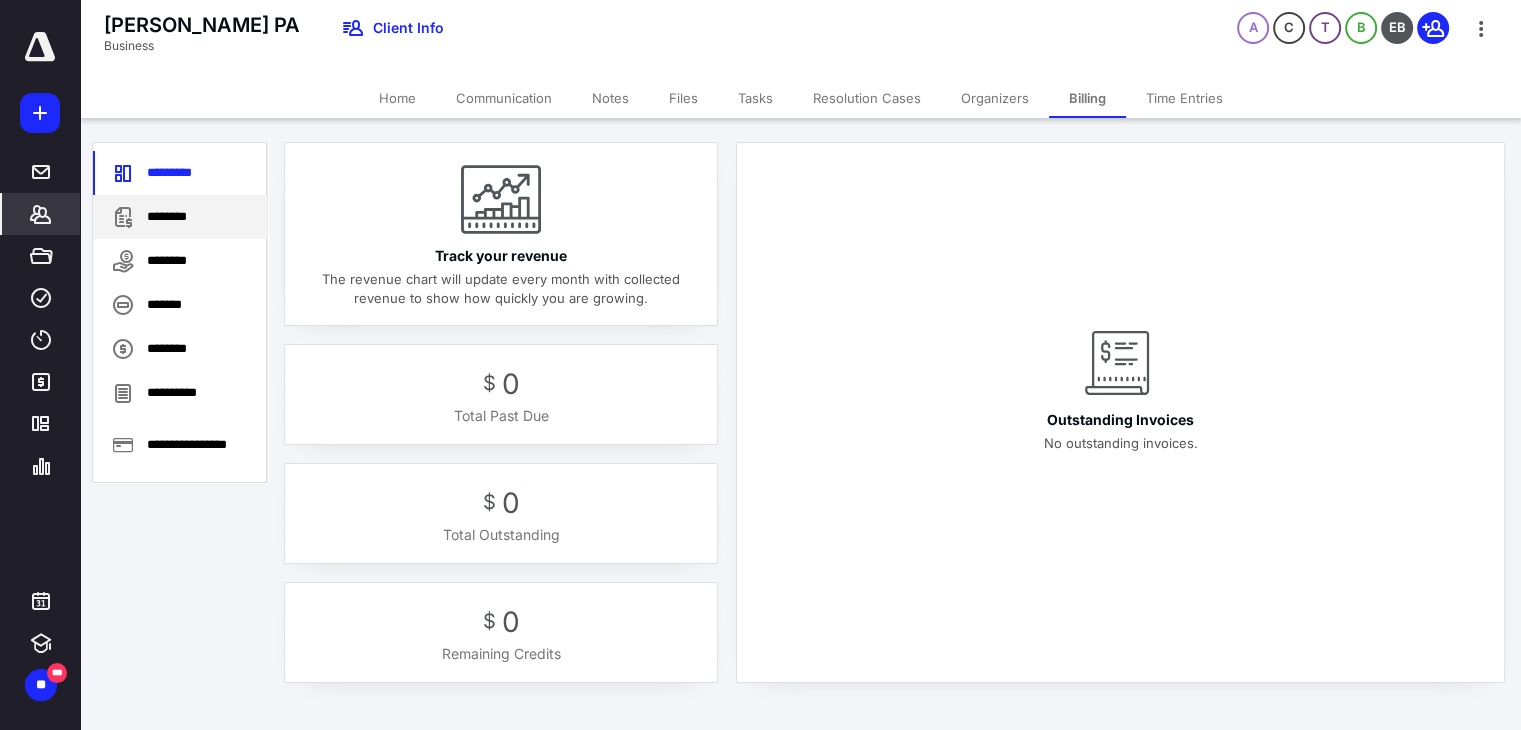 click on "********" at bounding box center [180, 217] 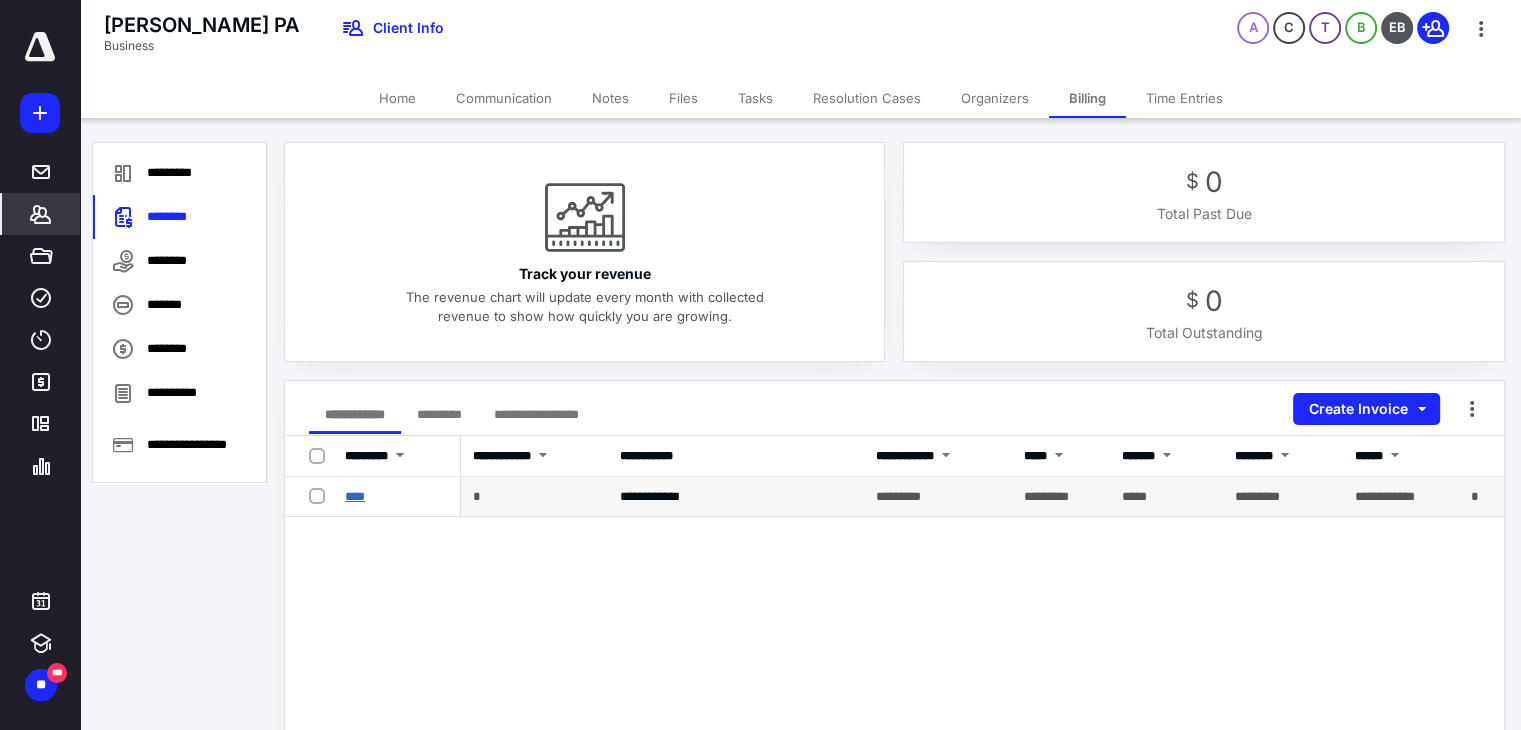 click on "****" at bounding box center (355, 496) 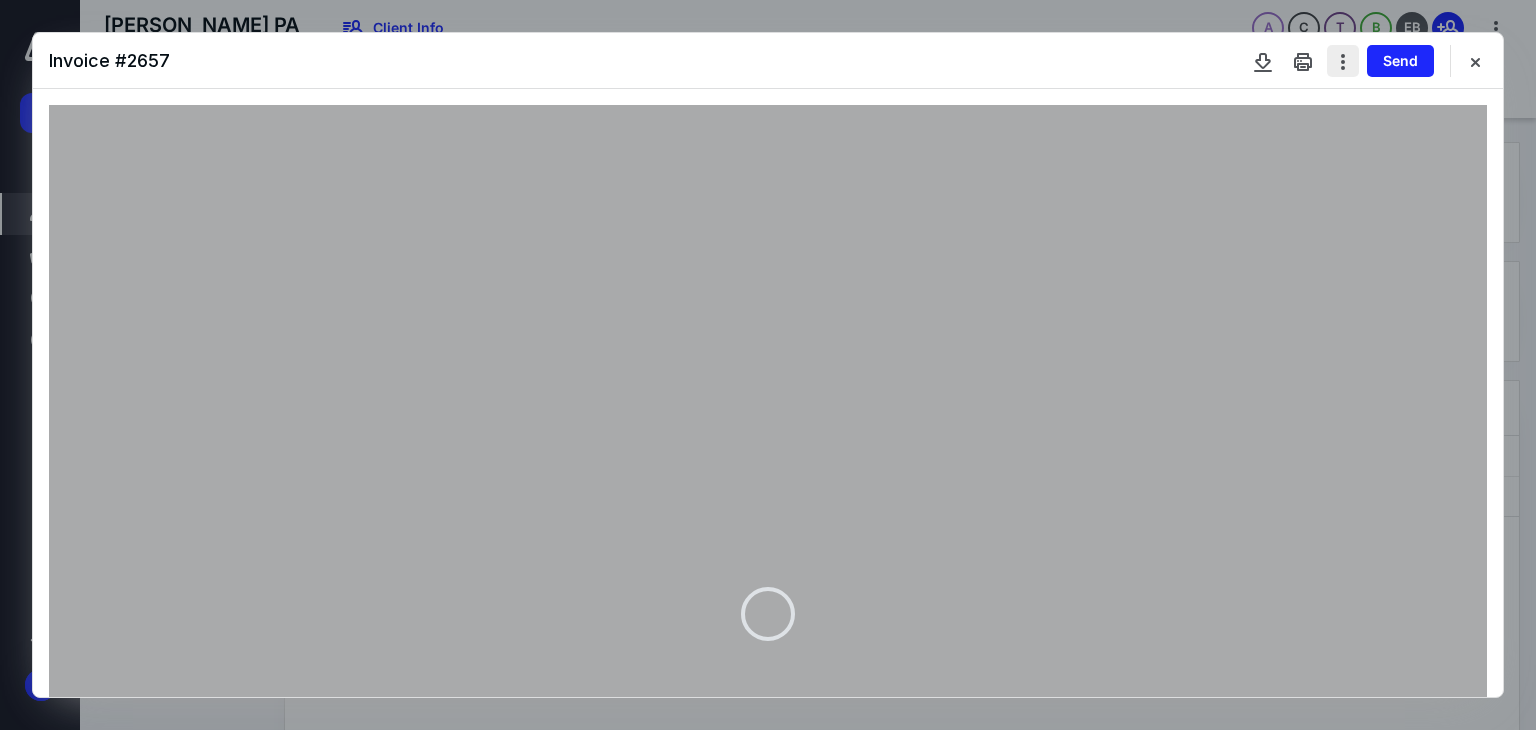 click at bounding box center (1343, 61) 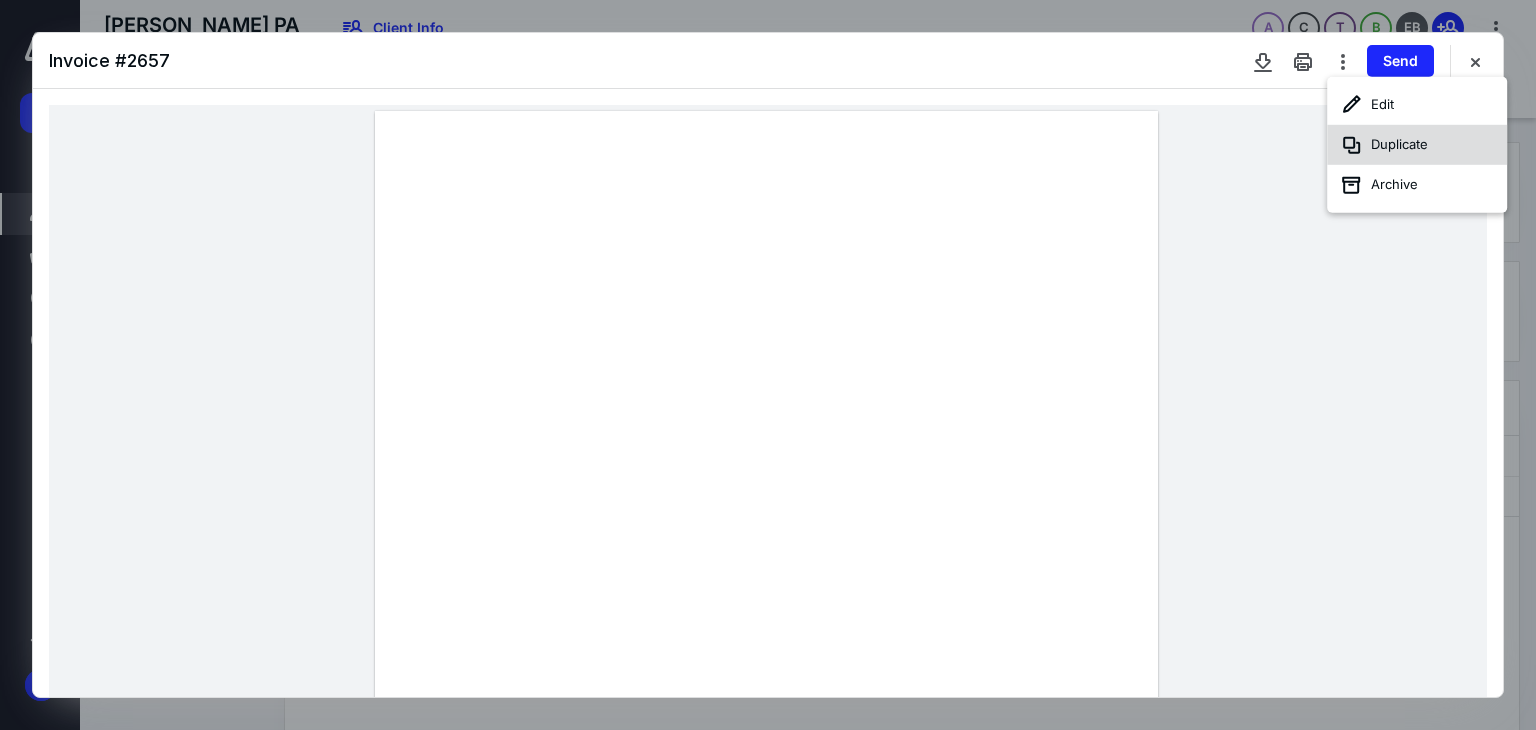 click on "Duplicate" at bounding box center (1417, 145) 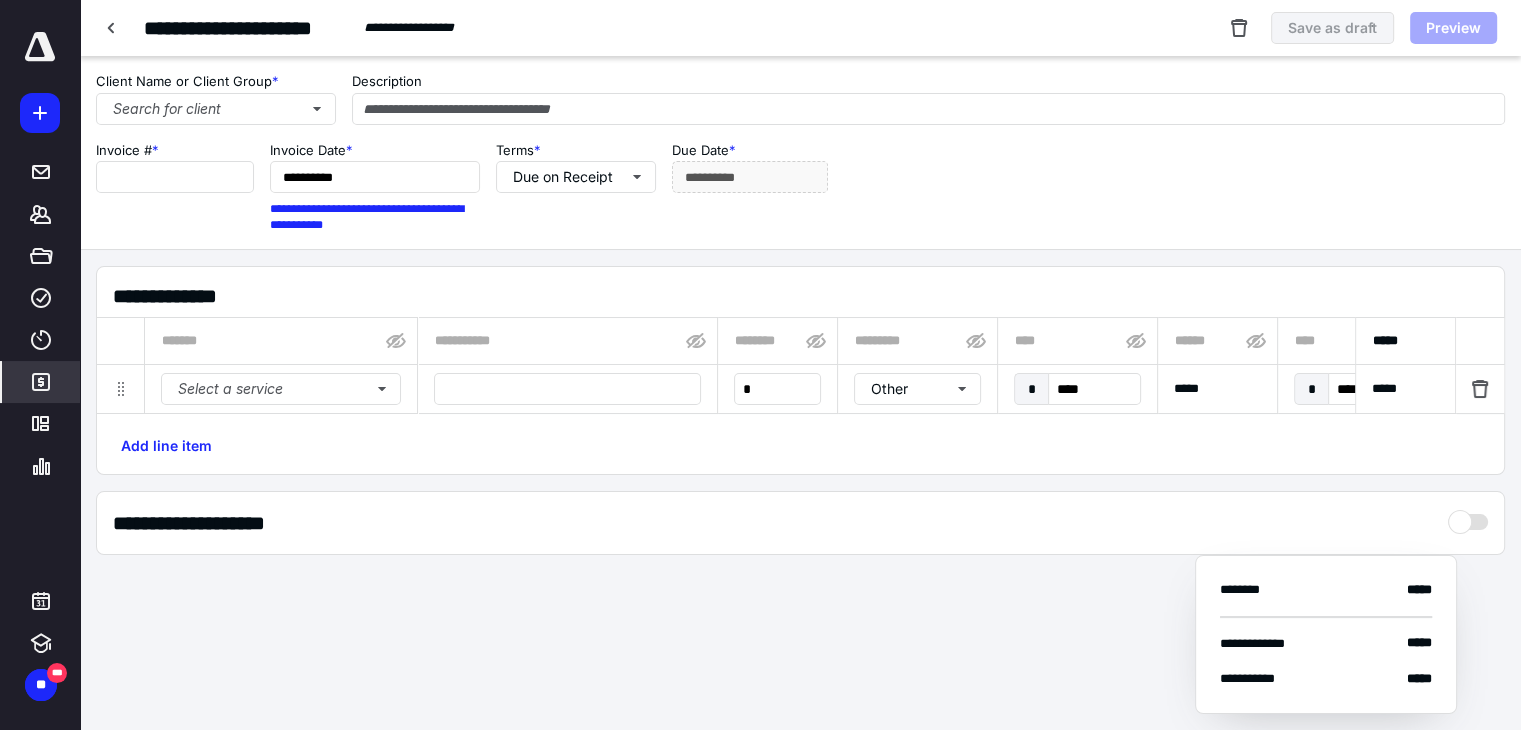 type on "****" 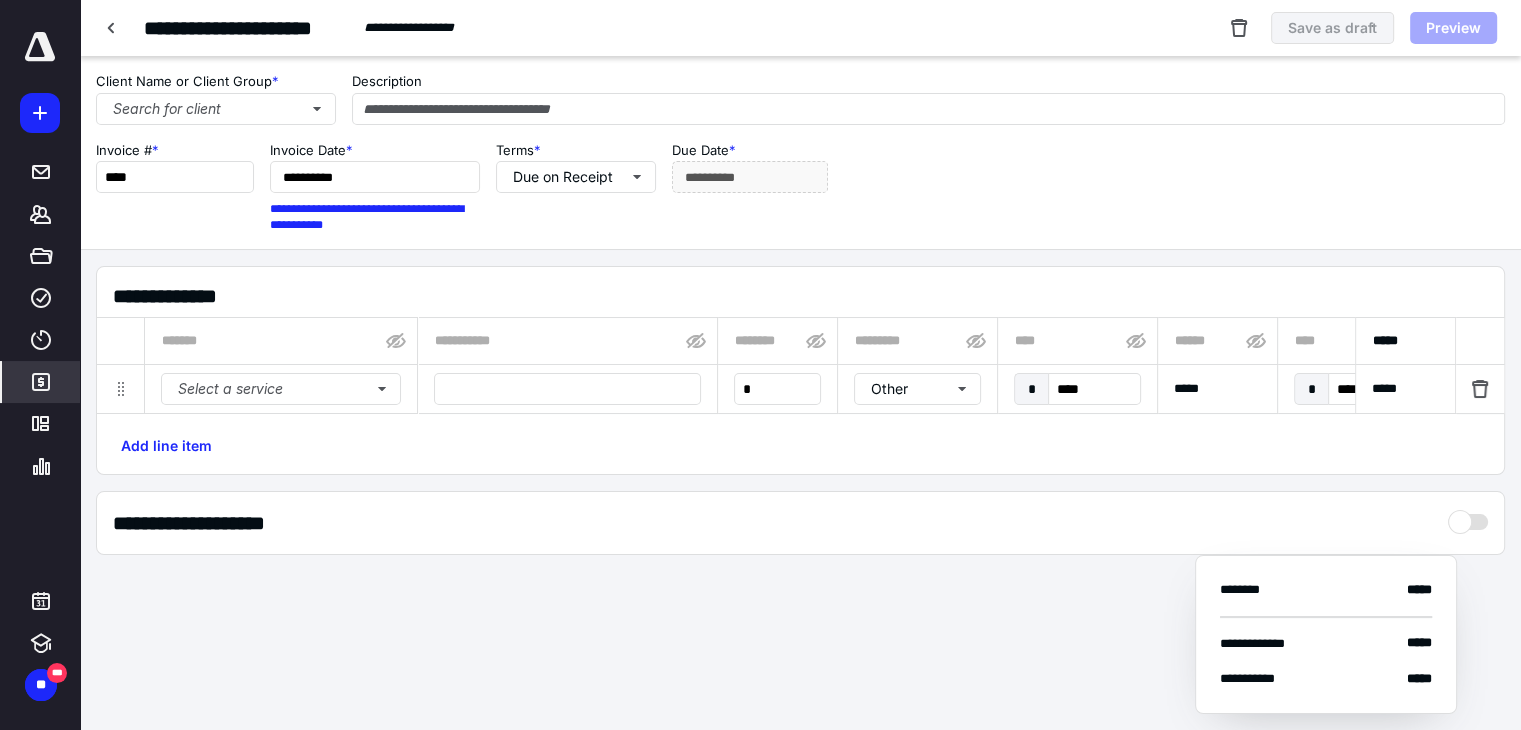 type on "**********" 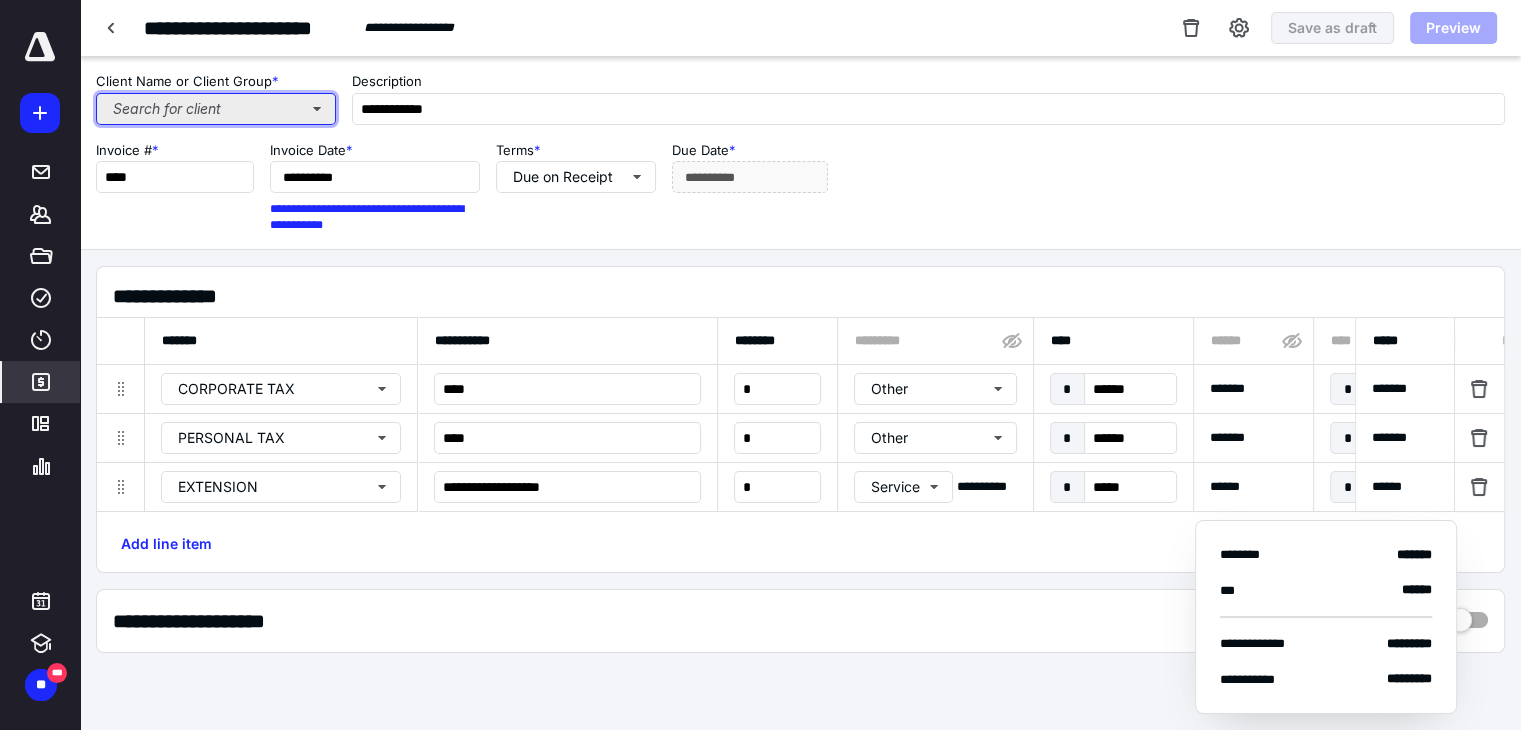 click on "Search for client" at bounding box center (216, 109) 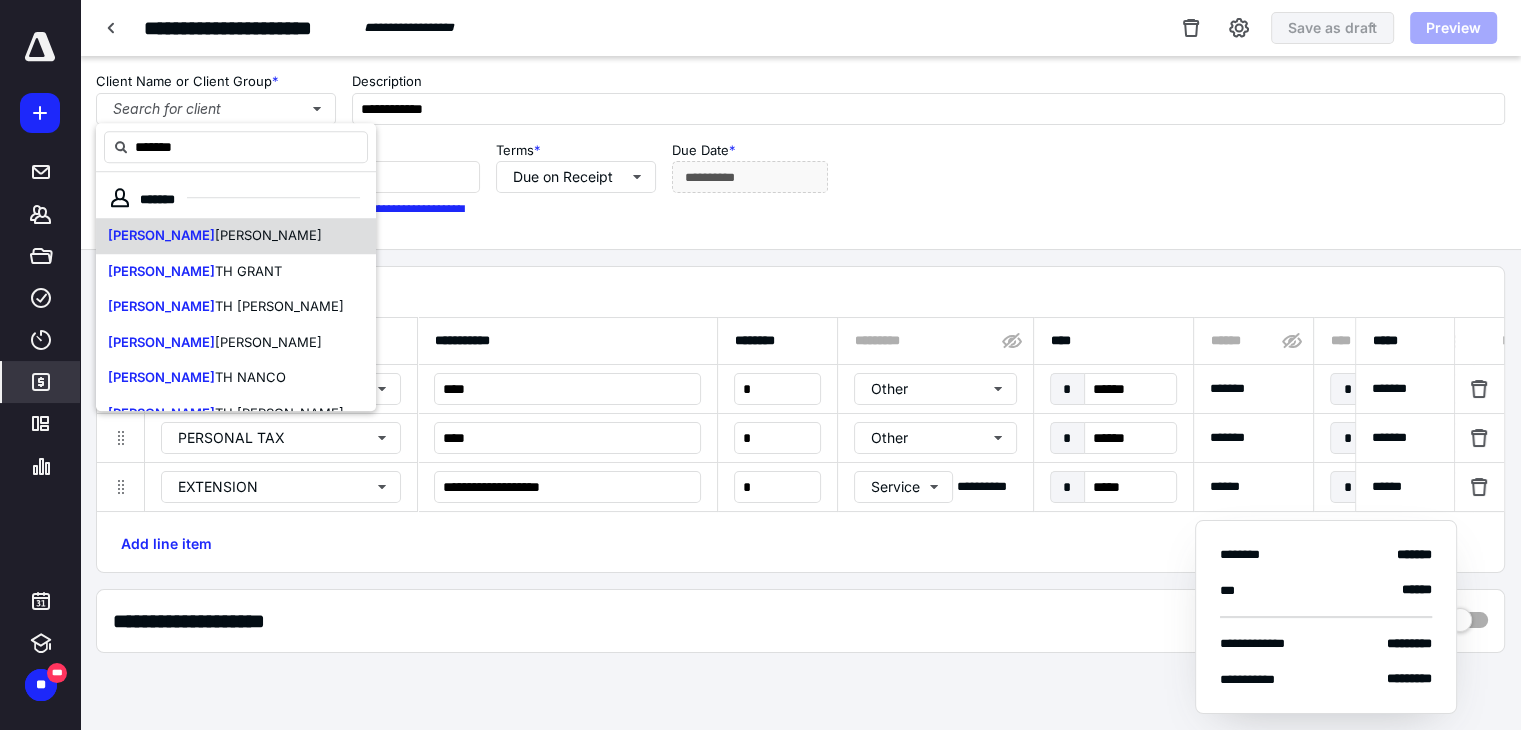 scroll, scrollTop: 99, scrollLeft: 0, axis: vertical 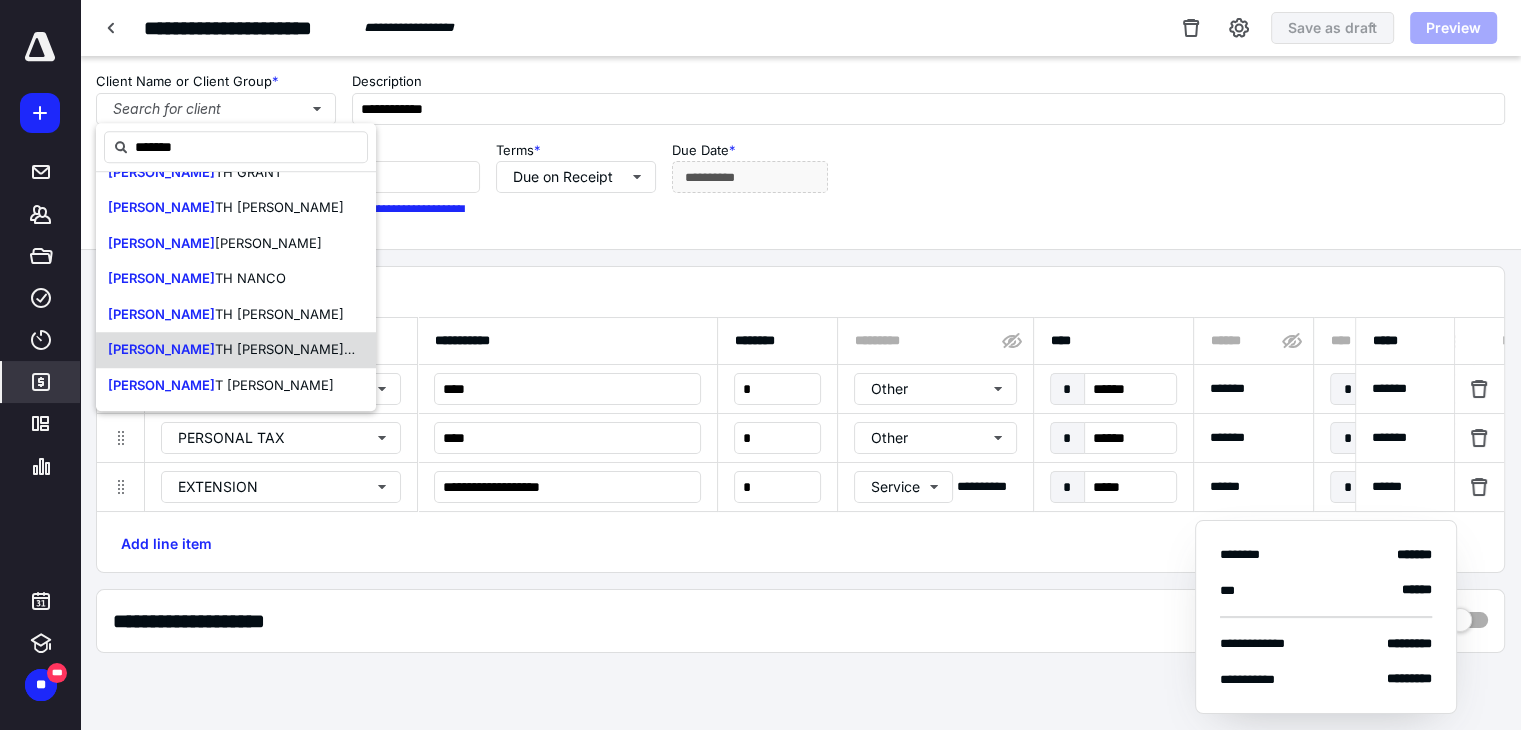 click on "TH YEPES PA" at bounding box center (289, 349) 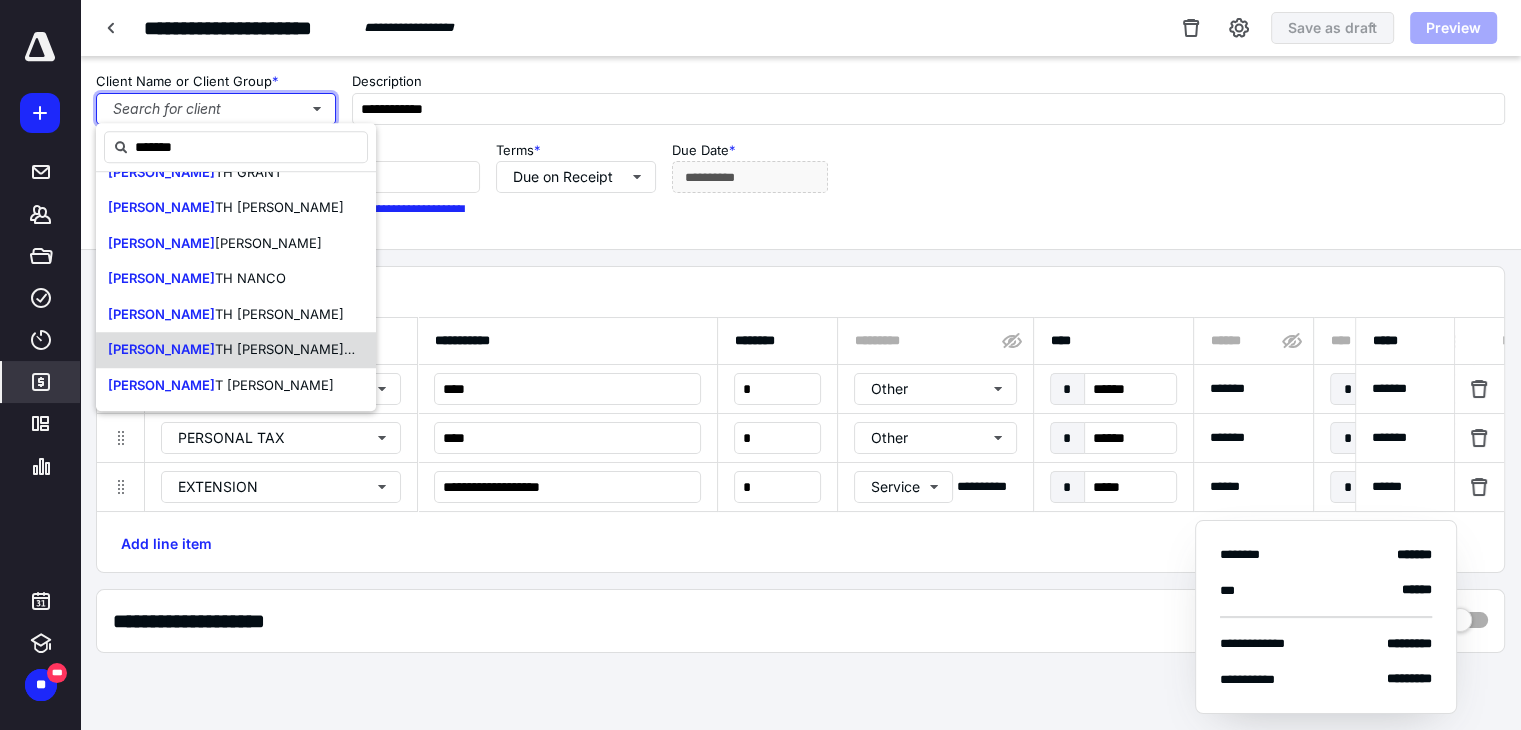 type 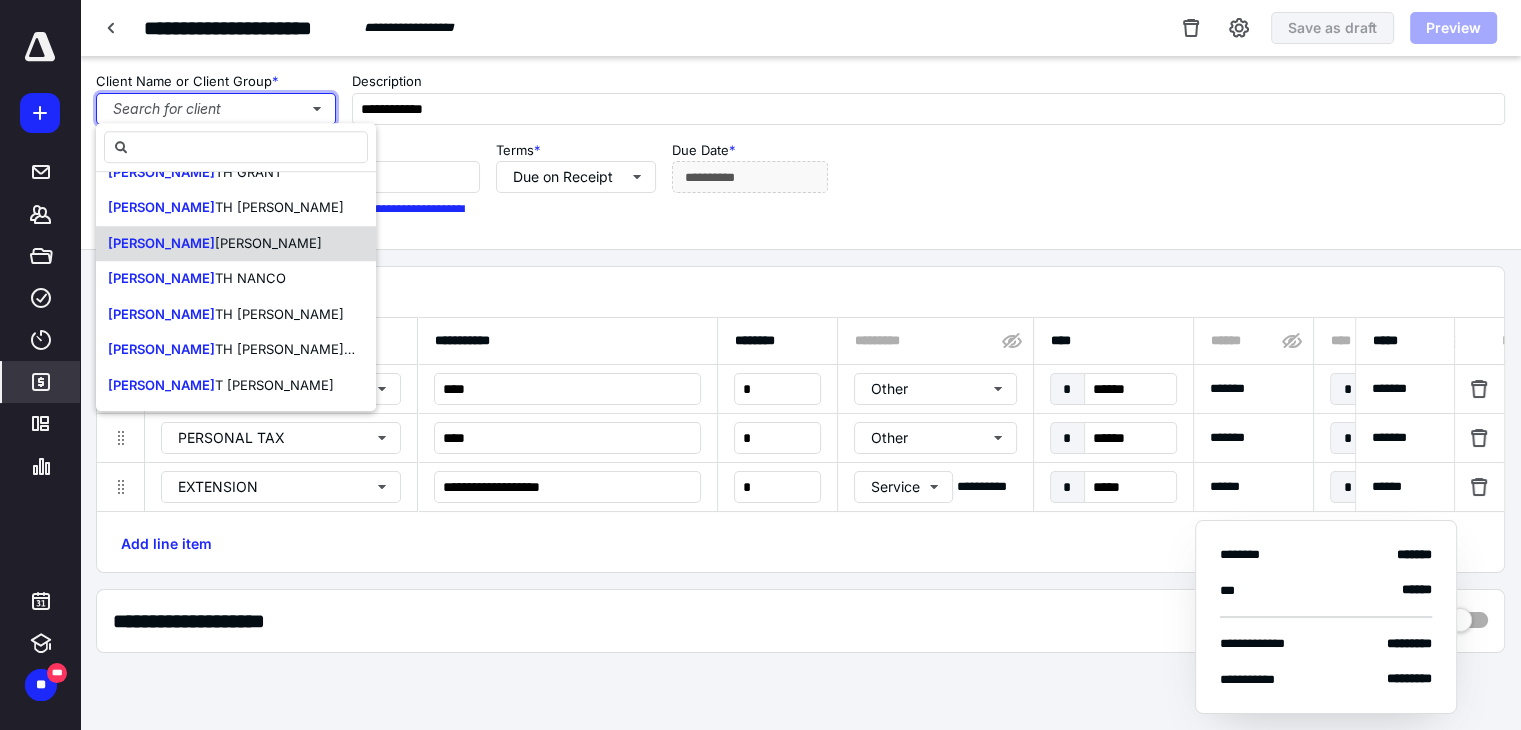 scroll, scrollTop: 0, scrollLeft: 0, axis: both 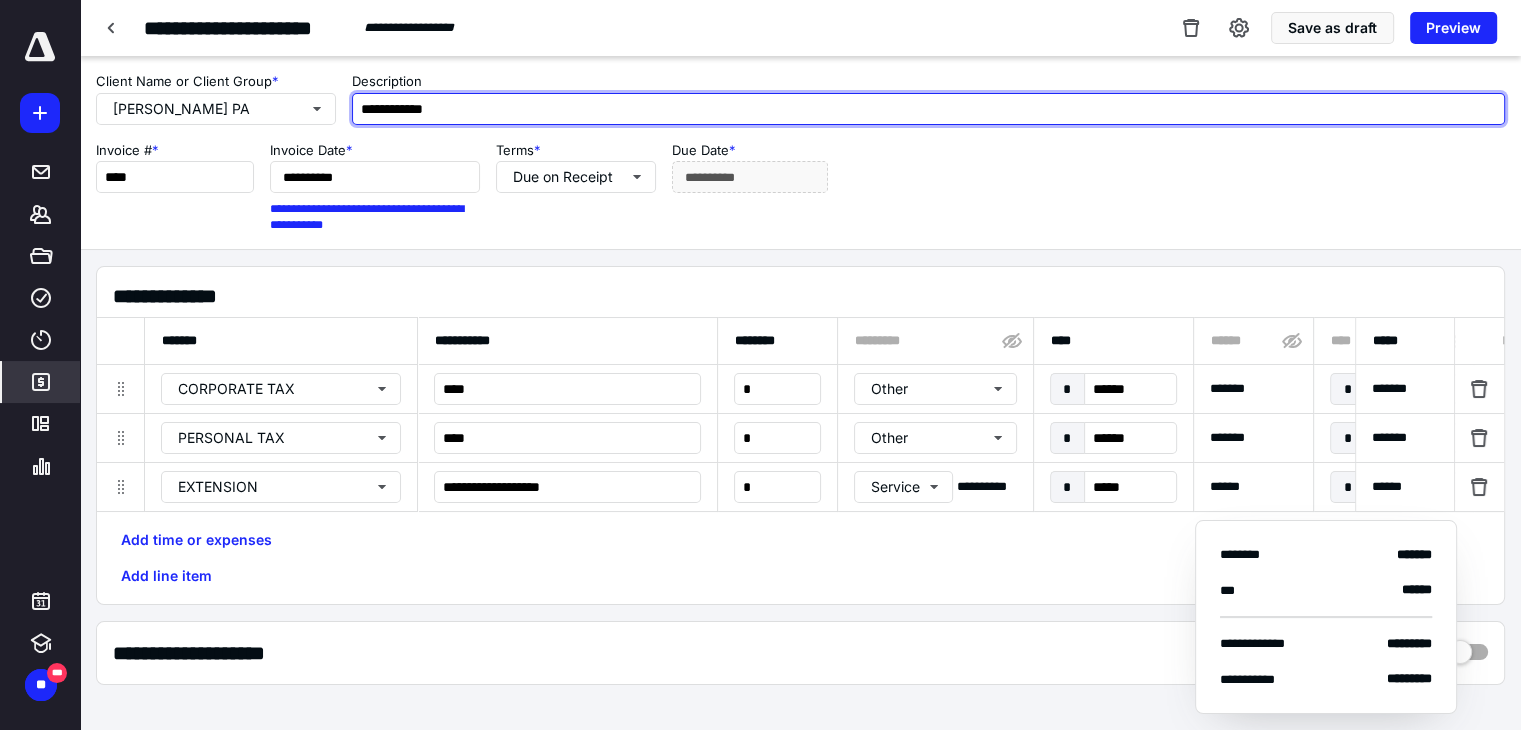 click on "**********" at bounding box center (928, 109) 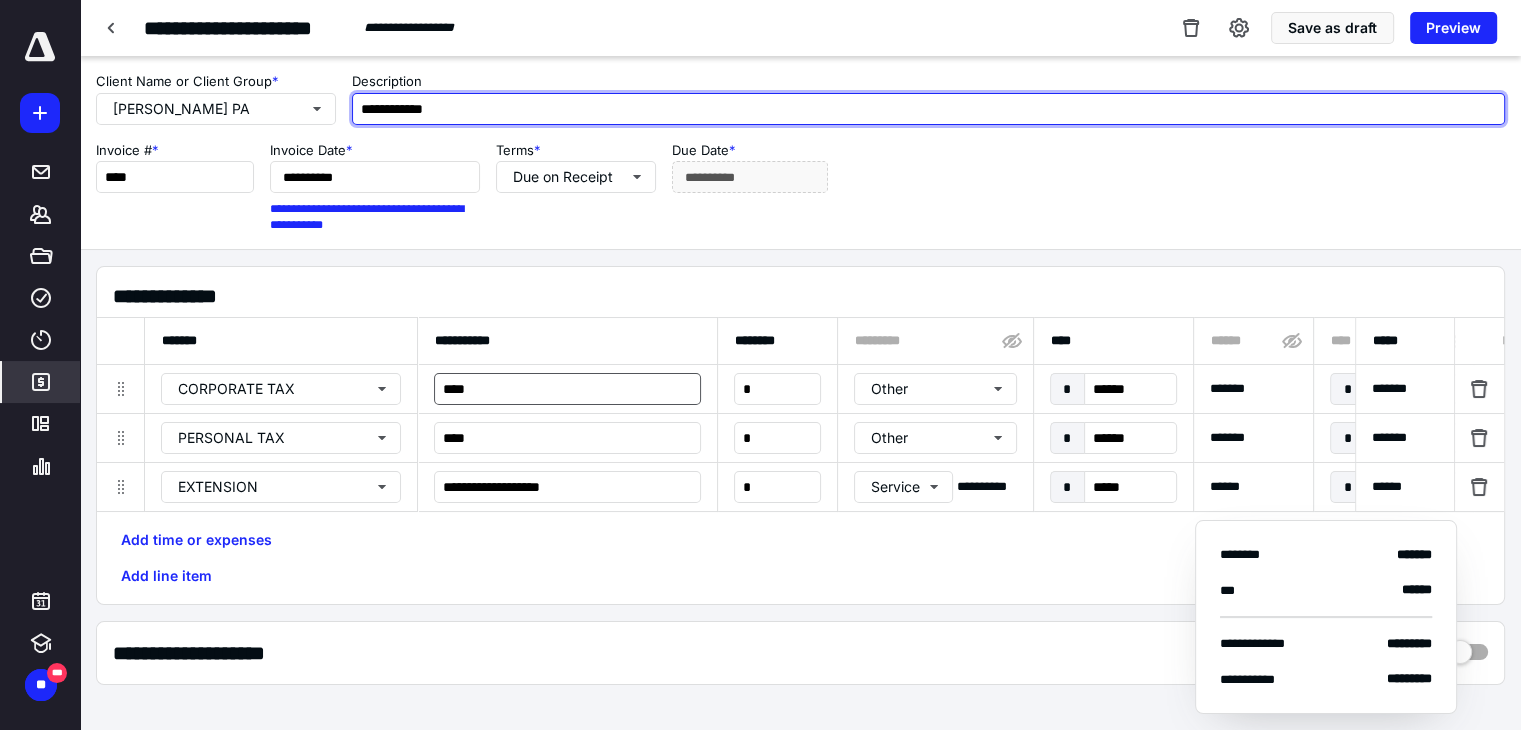 type on "**********" 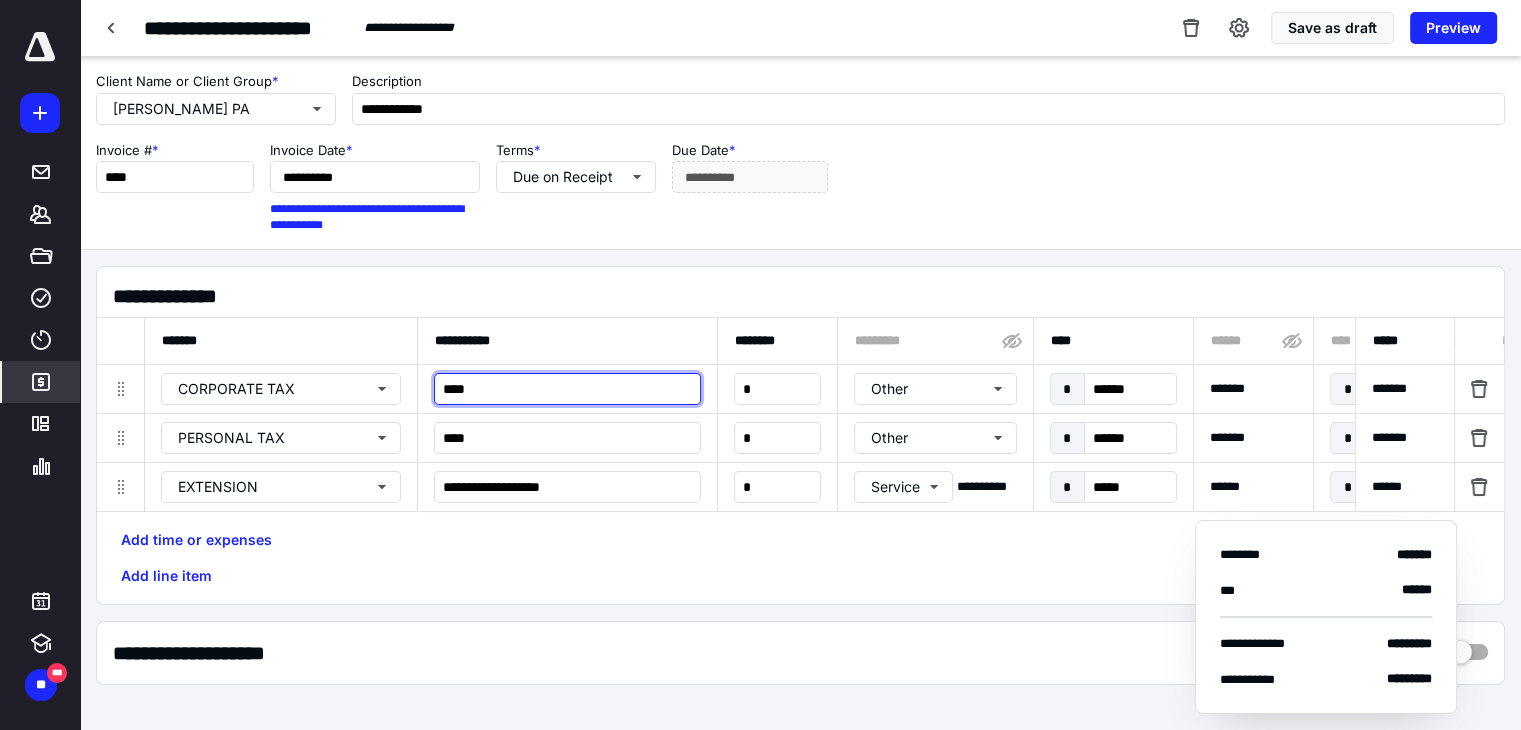 click on "****" at bounding box center [567, 389] 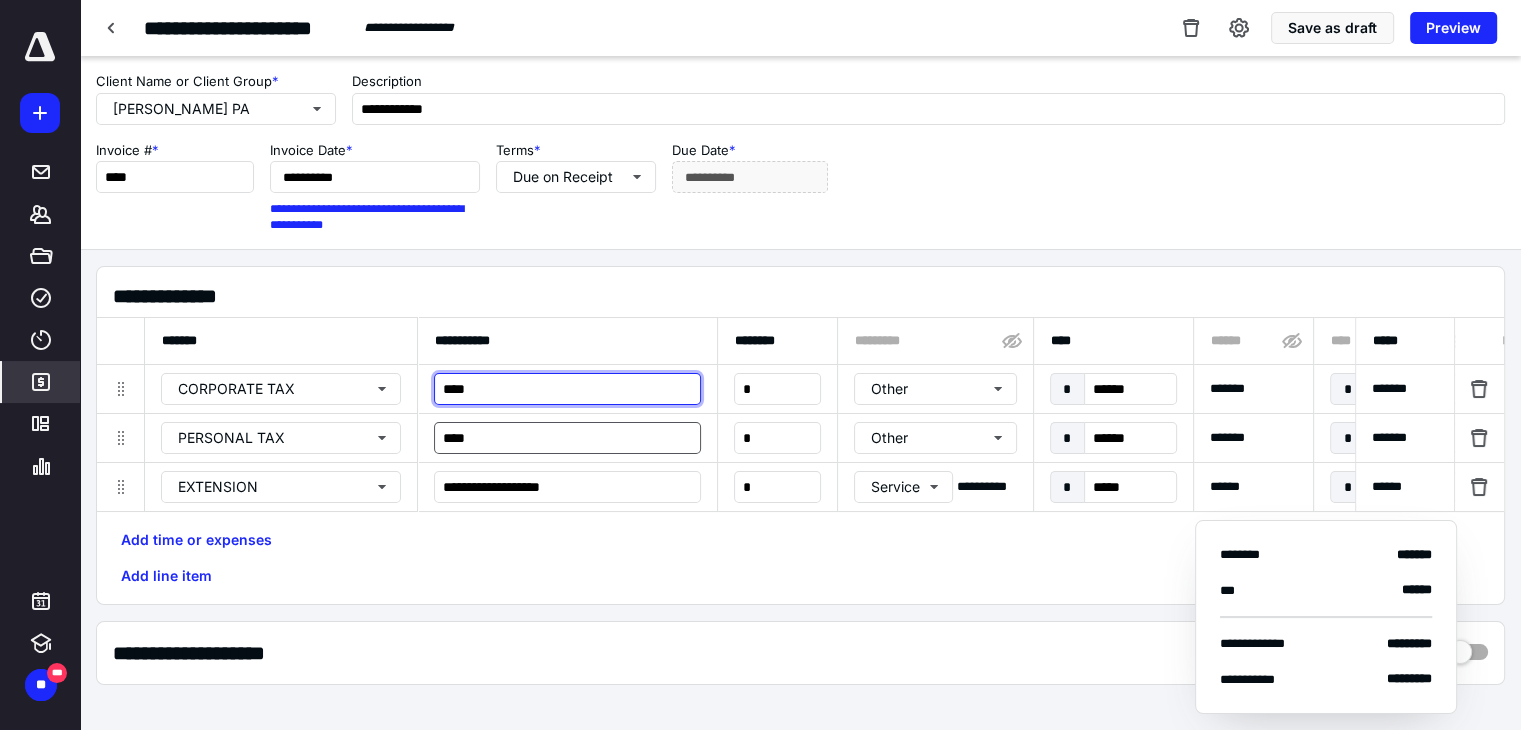 type on "****" 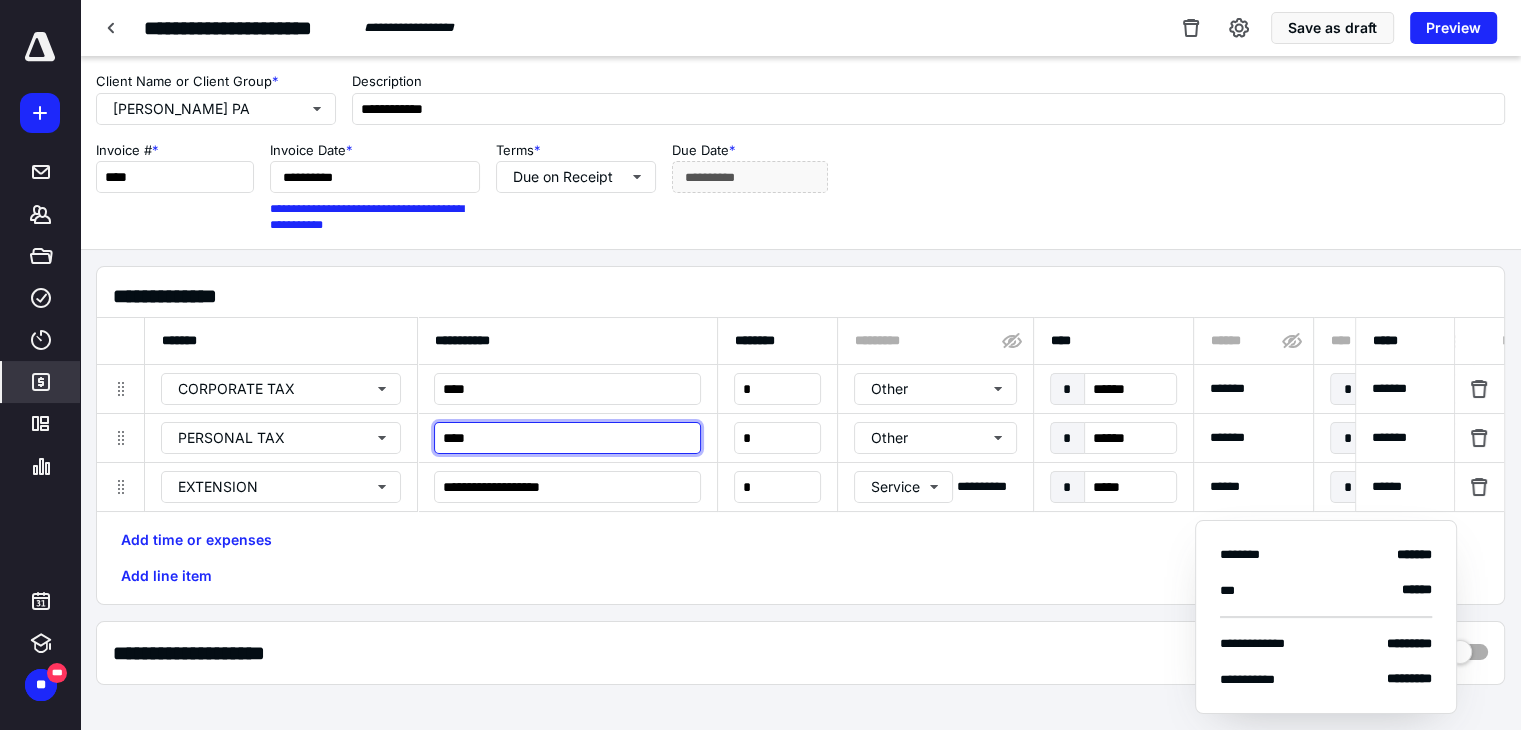 click on "****" at bounding box center [567, 438] 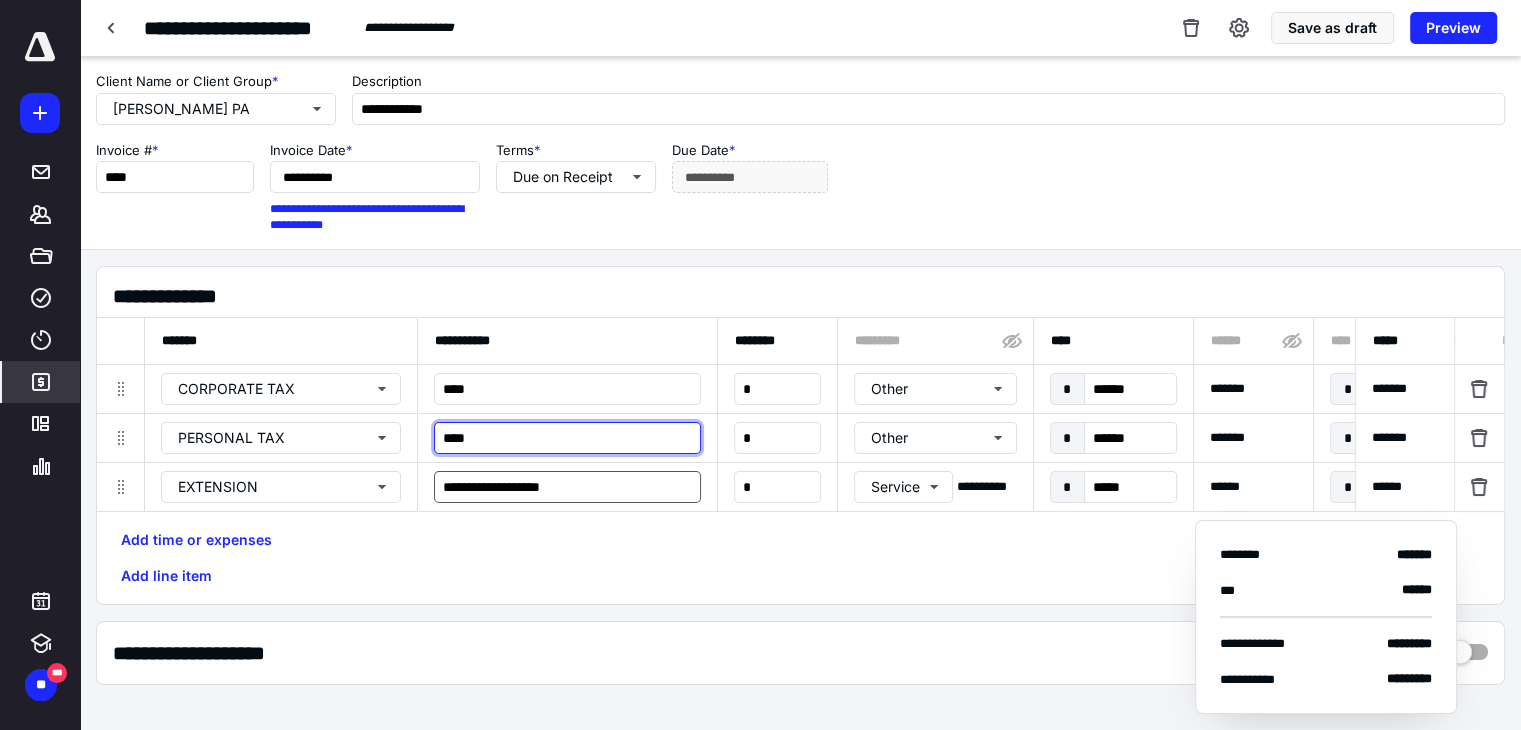 type on "****" 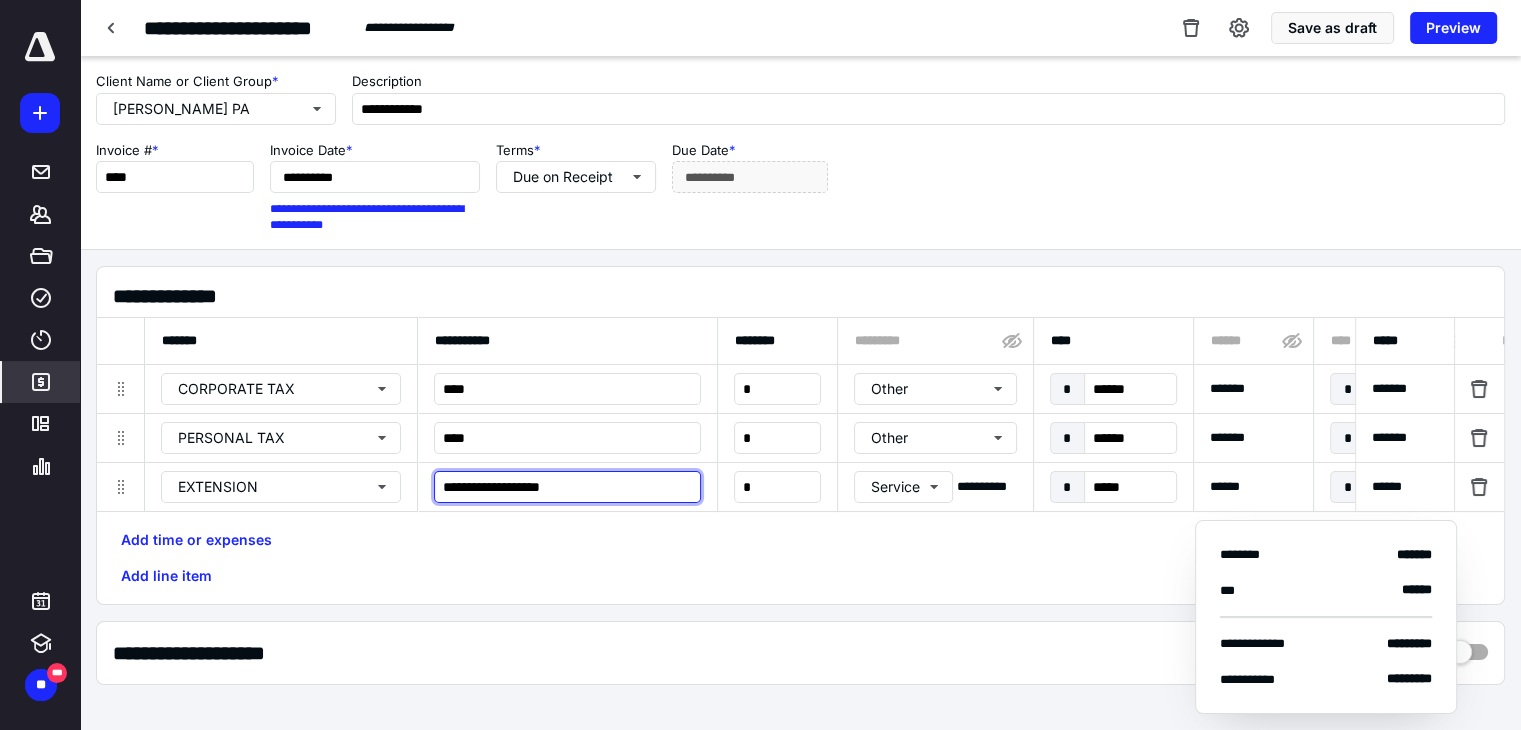 click on "**********" at bounding box center (567, 487) 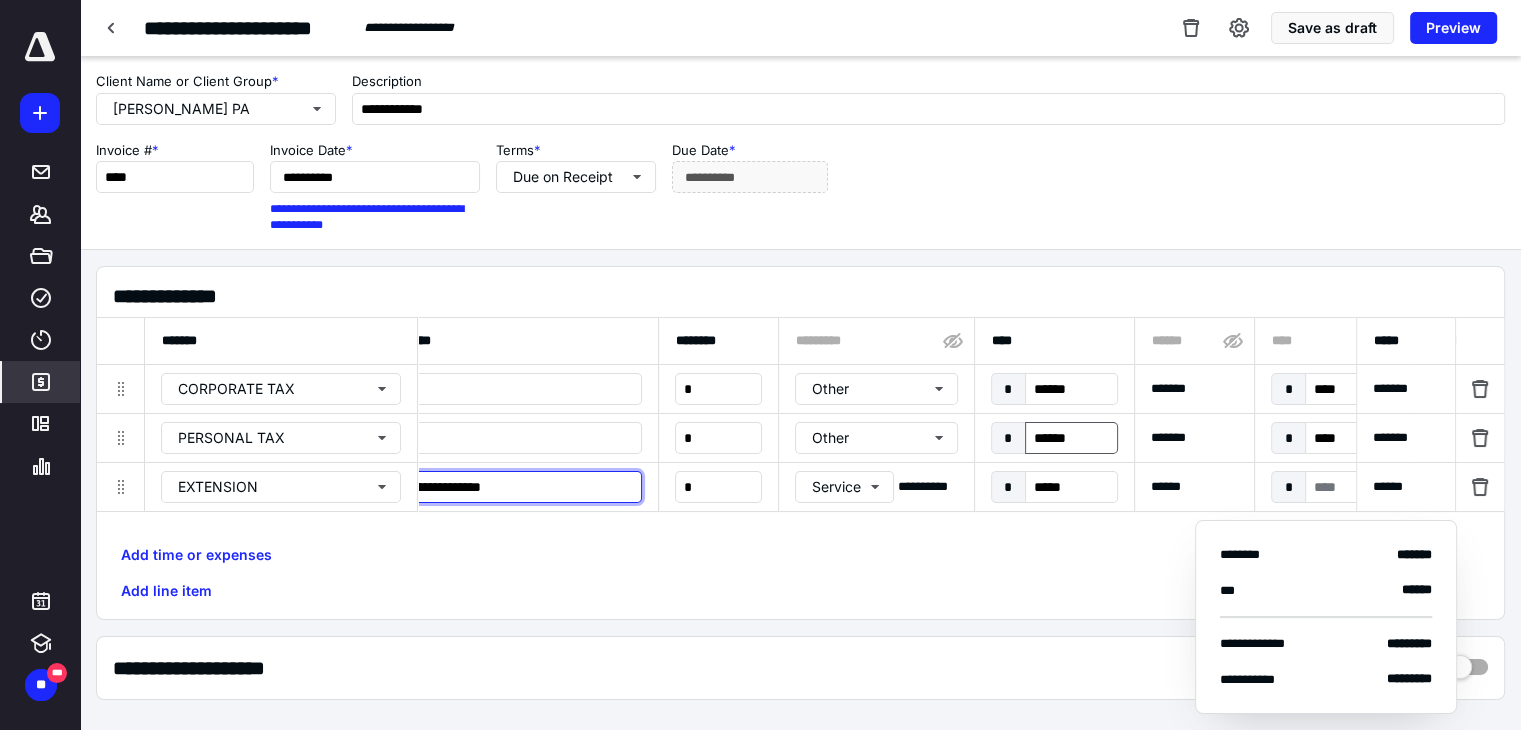 type on "**********" 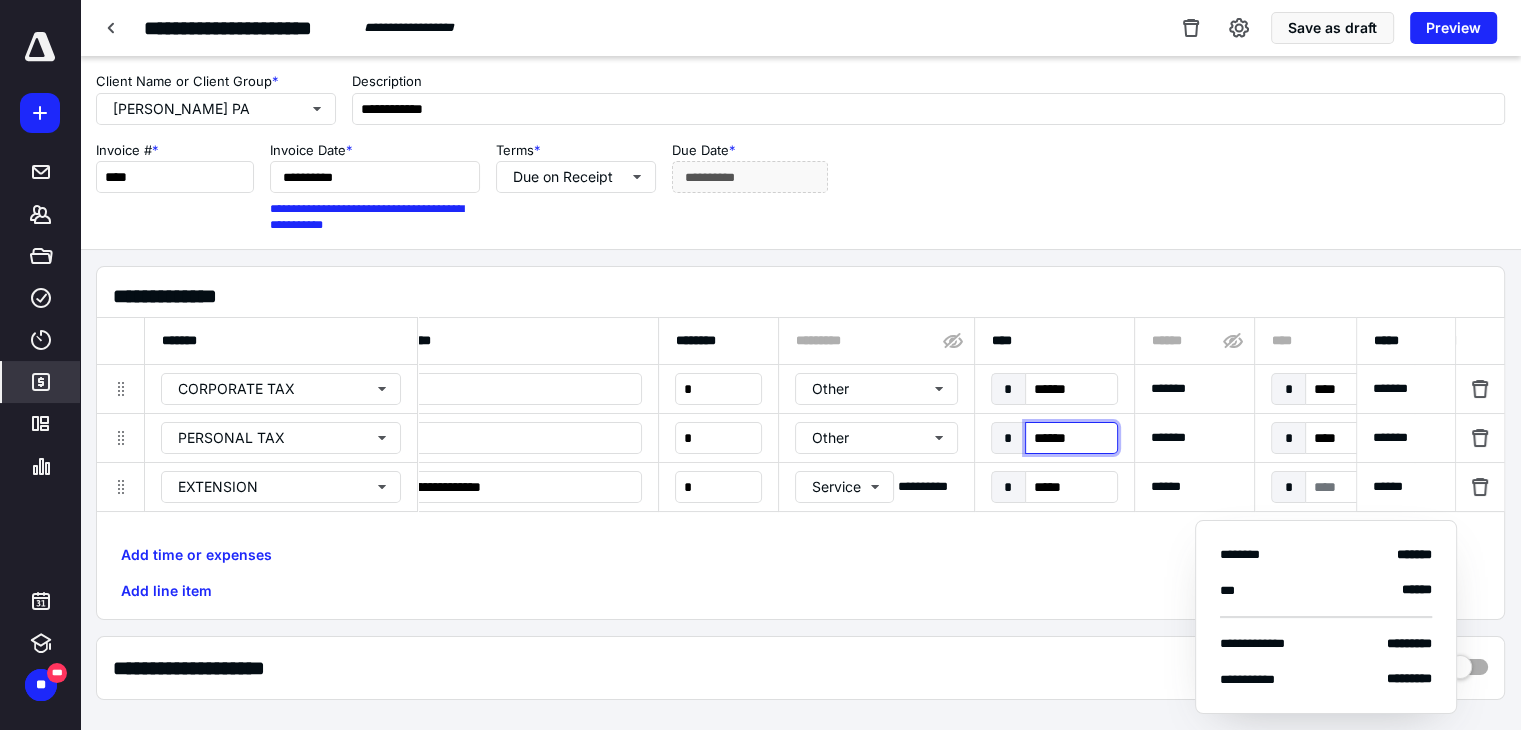 click on "******" at bounding box center [1071, 438] 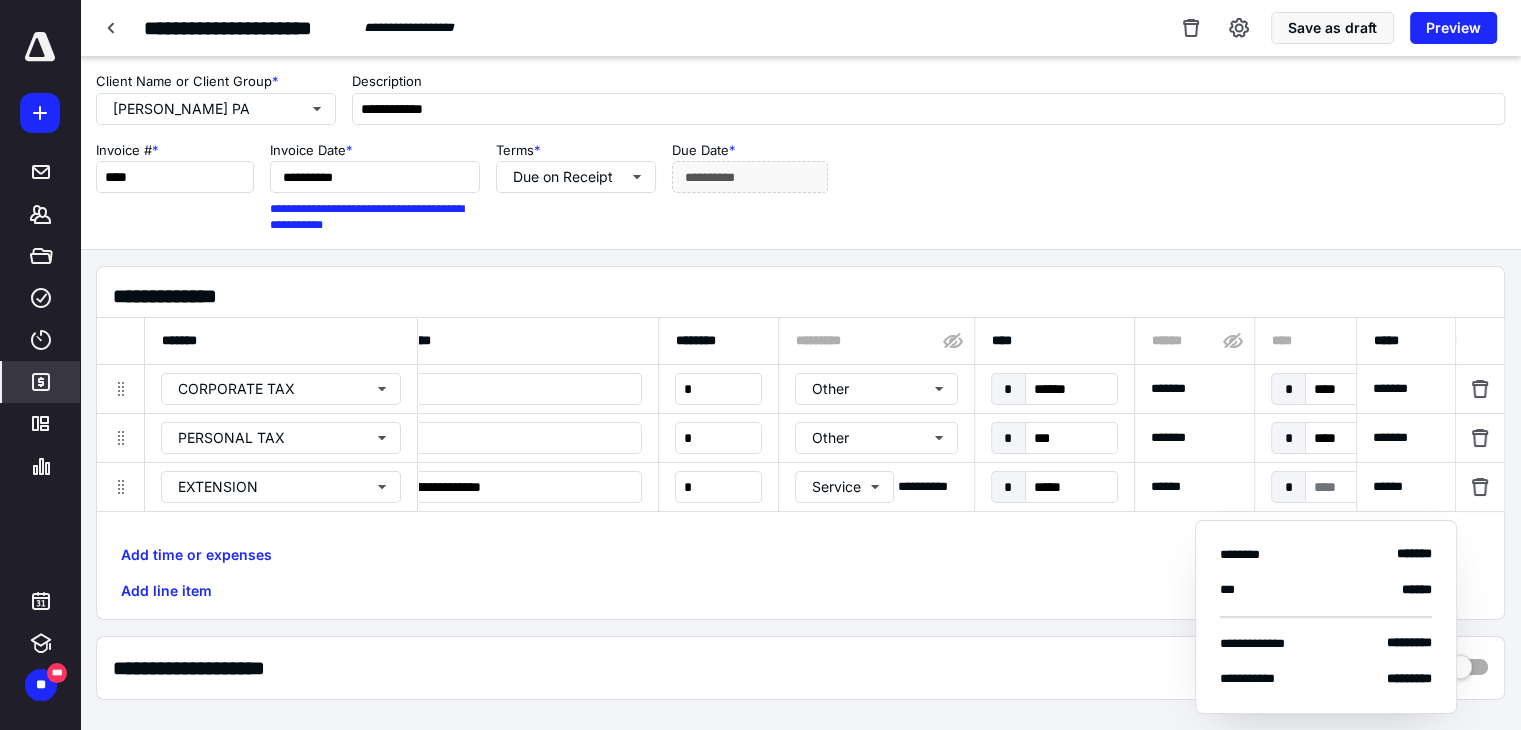 type on "******" 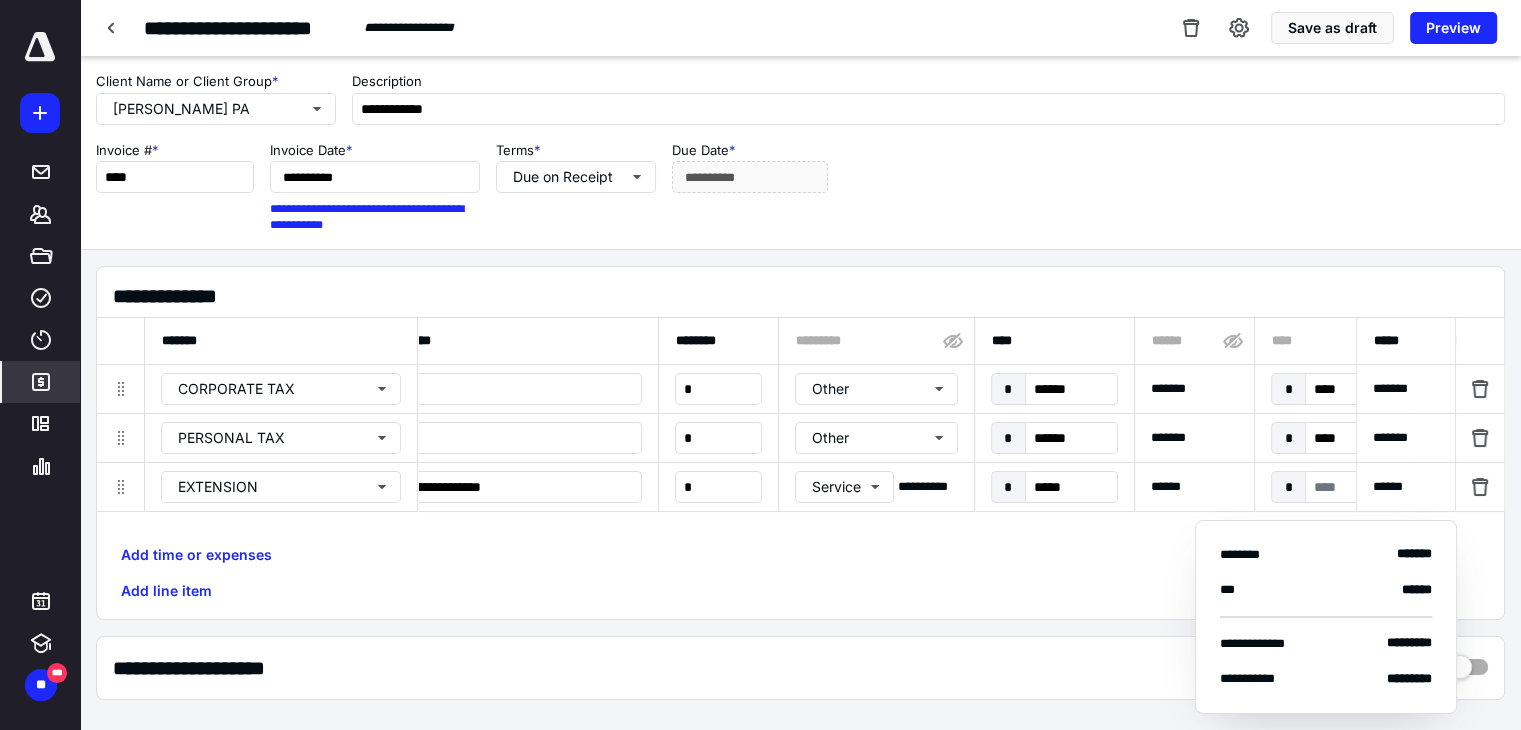 click on "Add time or expenses Add line item" at bounding box center [800, 573] 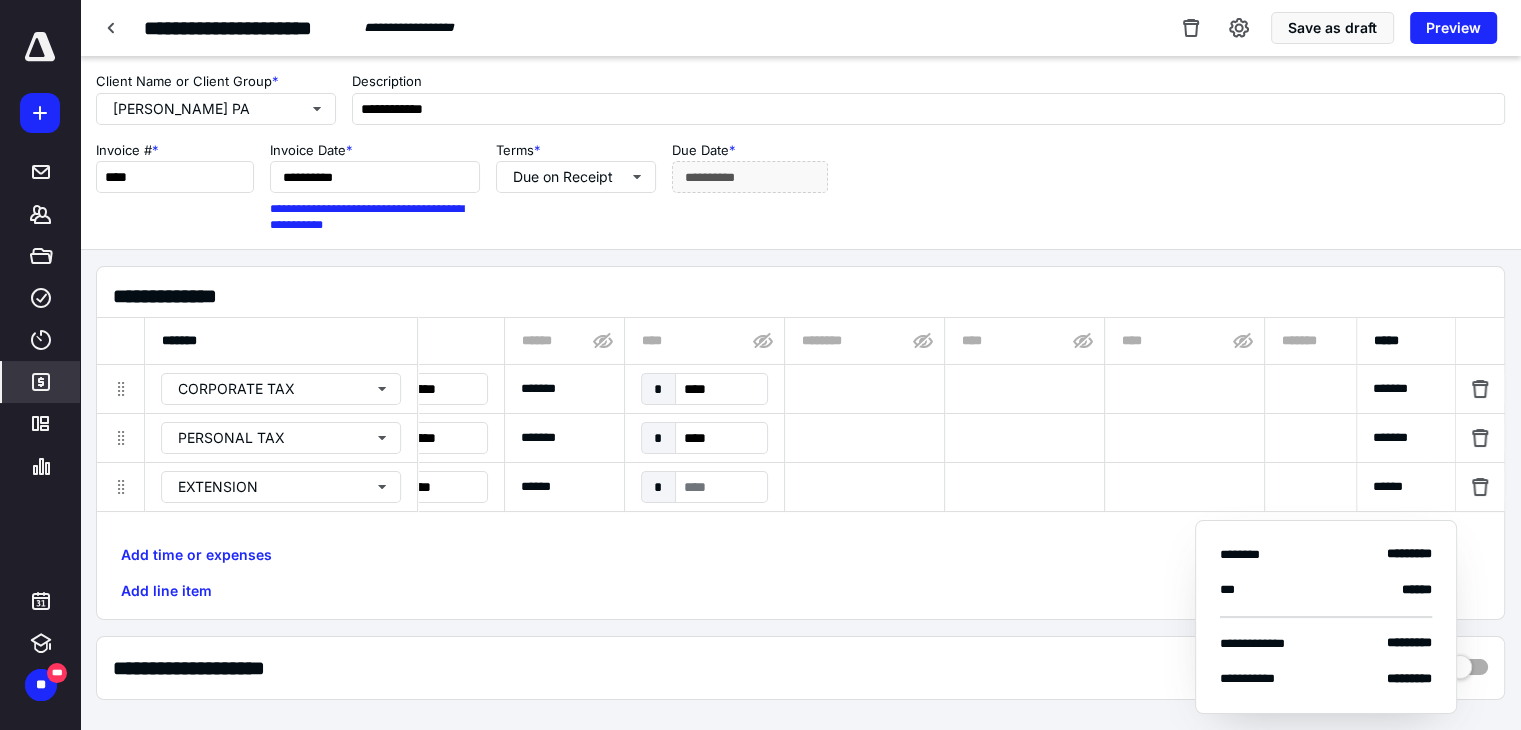 scroll, scrollTop: 0, scrollLeft: 1078, axis: horizontal 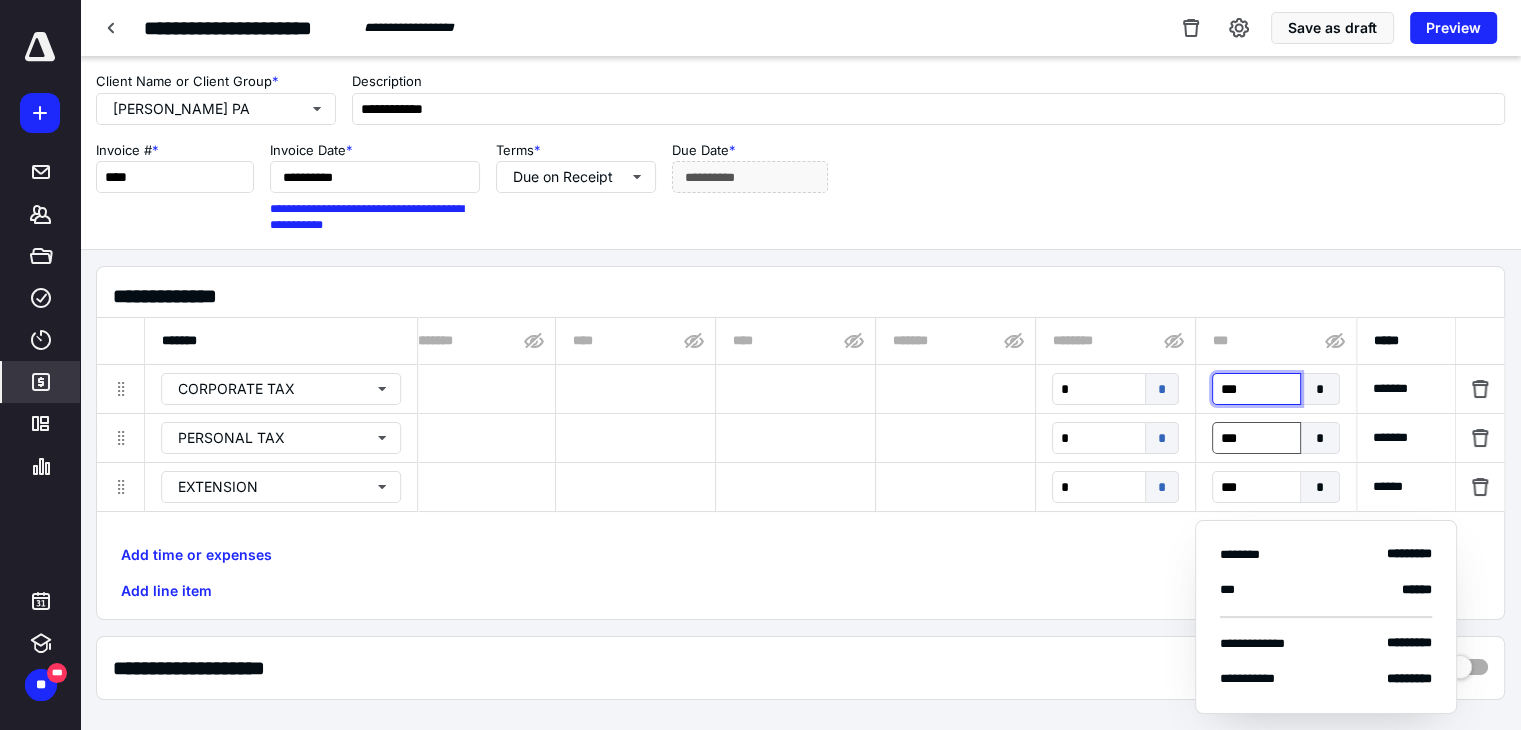 drag, startPoint x: 1256, startPoint y: 386, endPoint x: 1261, endPoint y: 441, distance: 55.226807 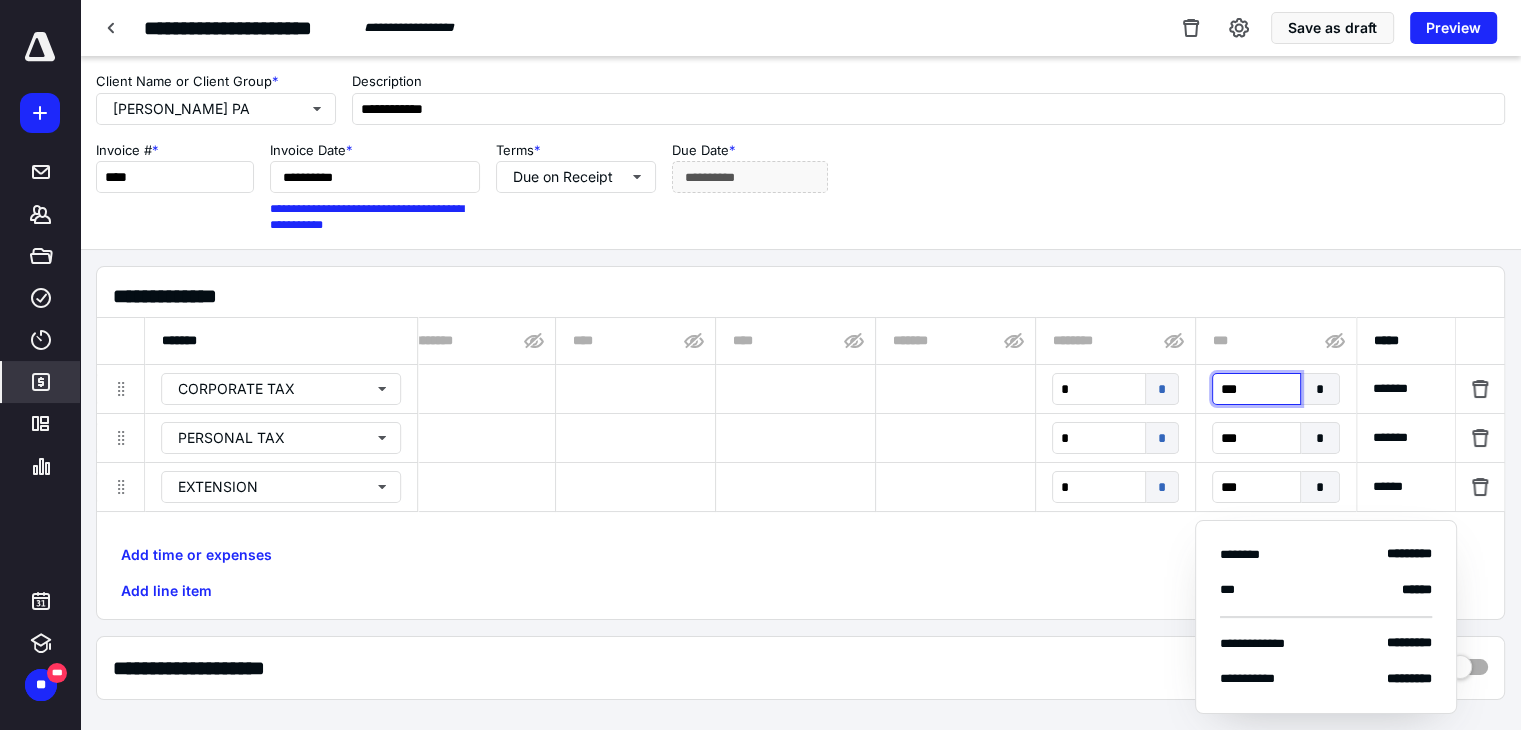 type on "****" 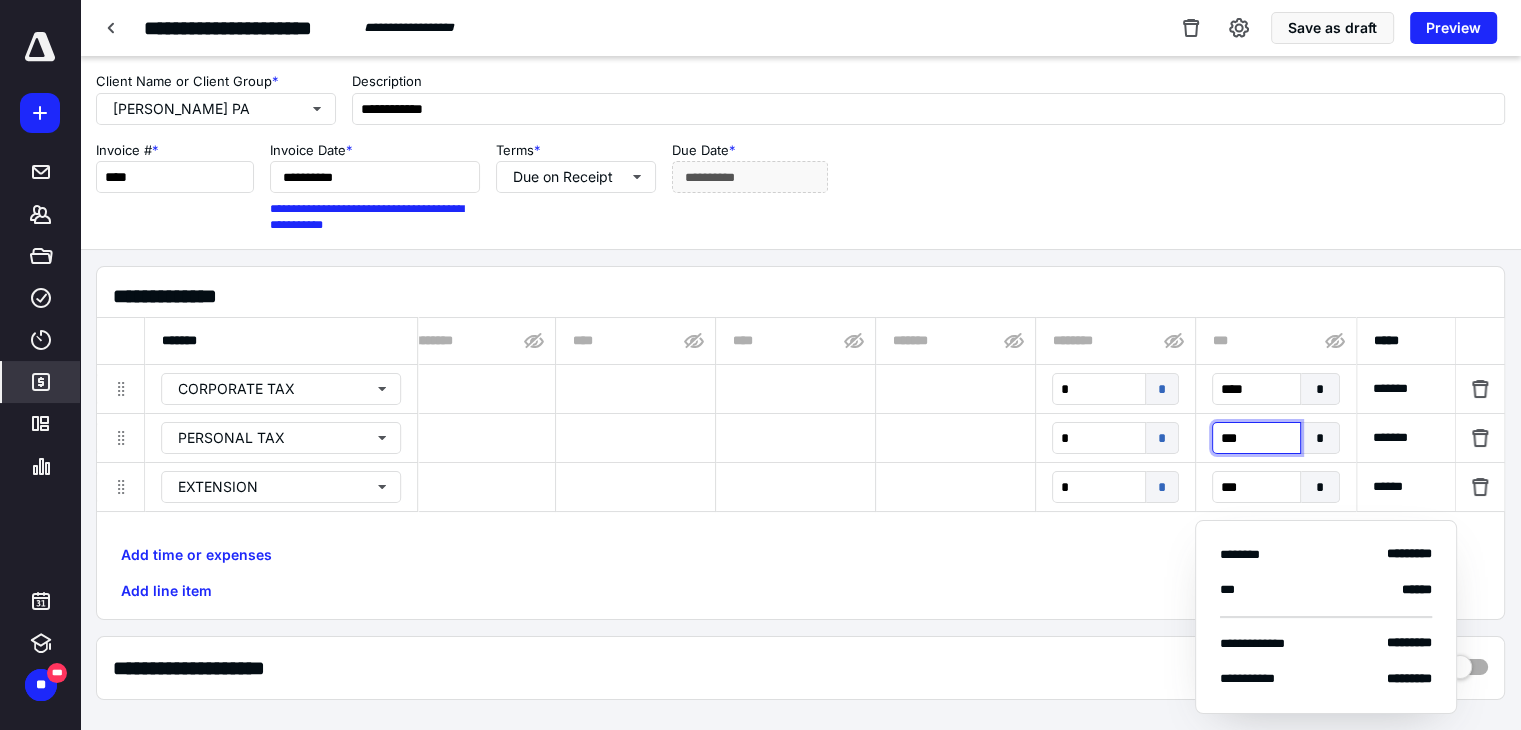 click on "***" at bounding box center [1256, 438] 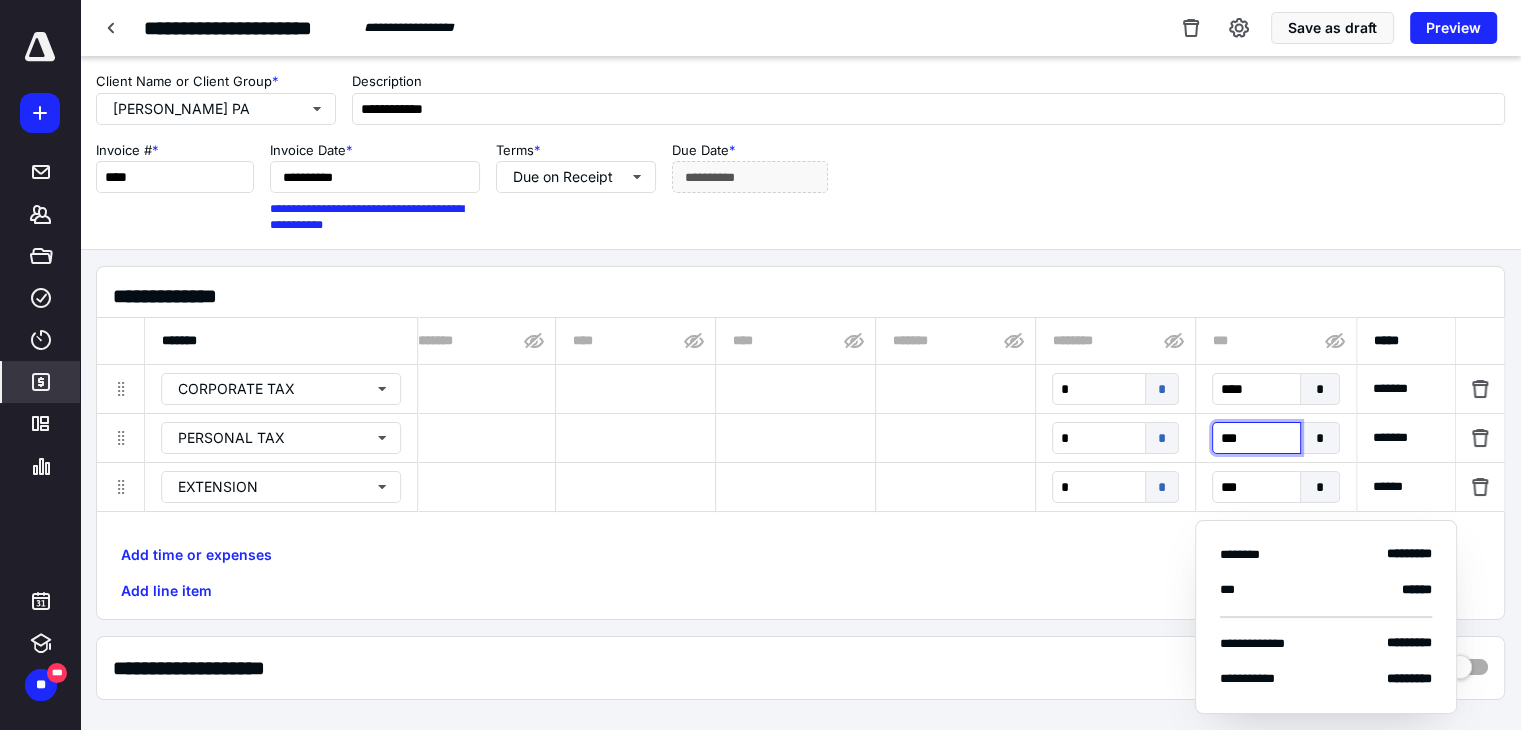 type on "****" 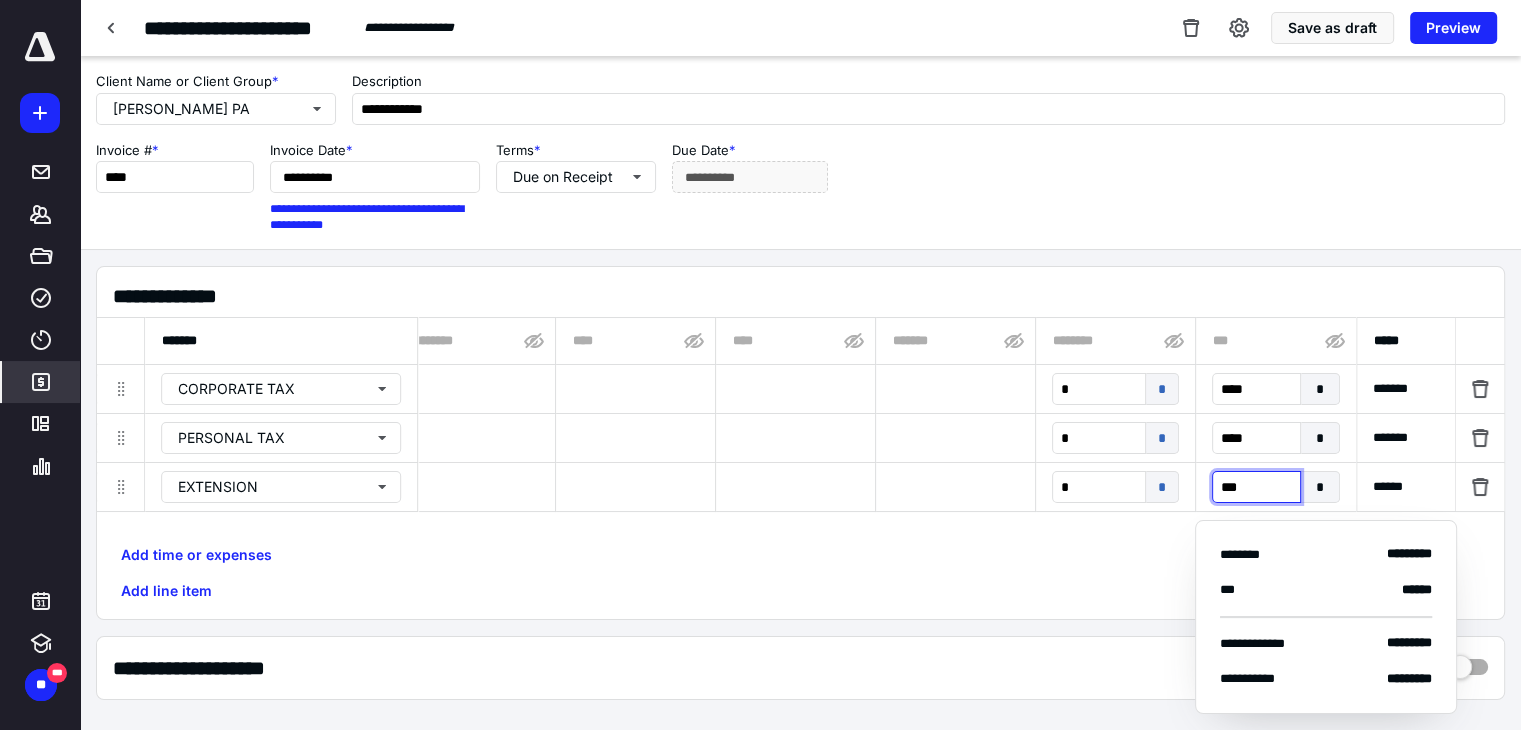 click on "***" at bounding box center [1256, 487] 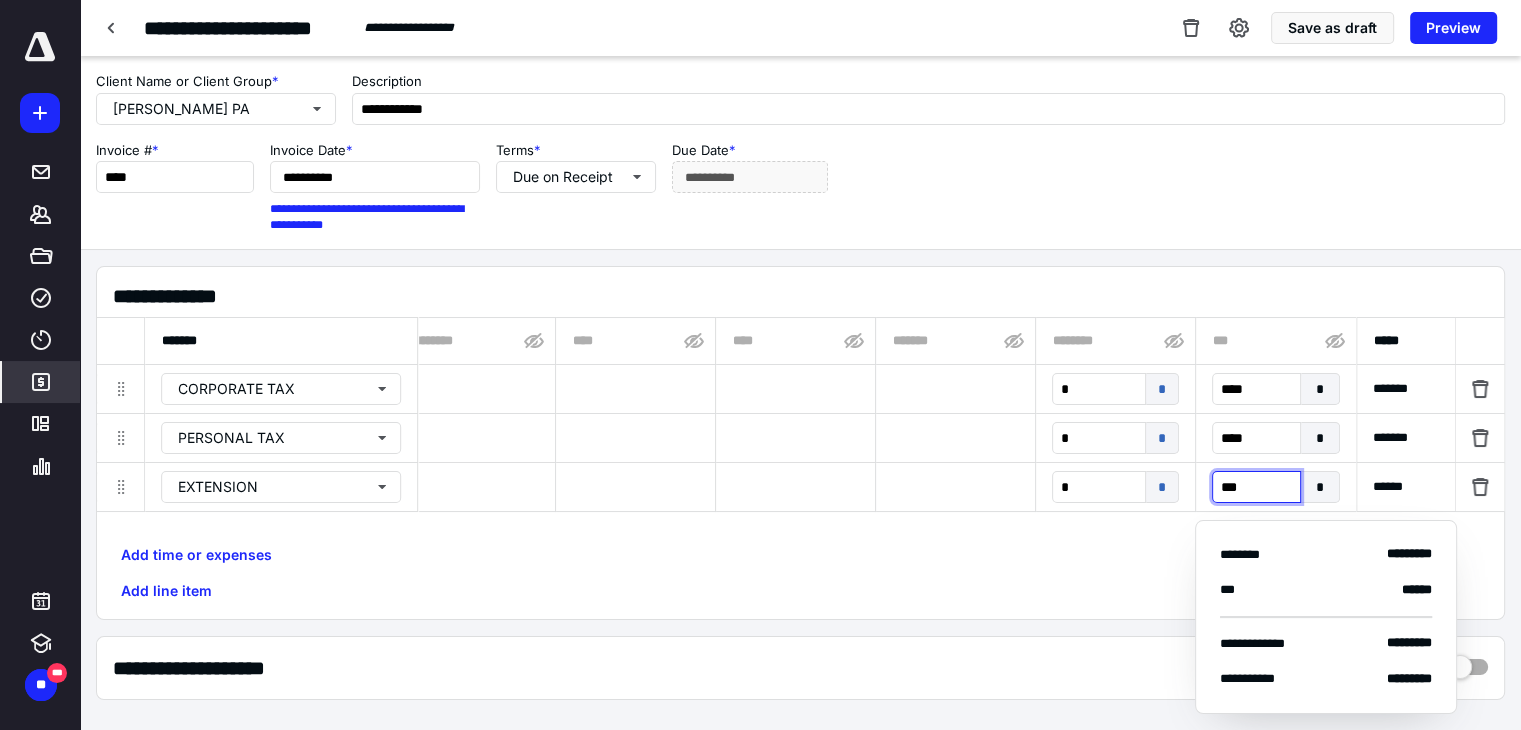 type on "****" 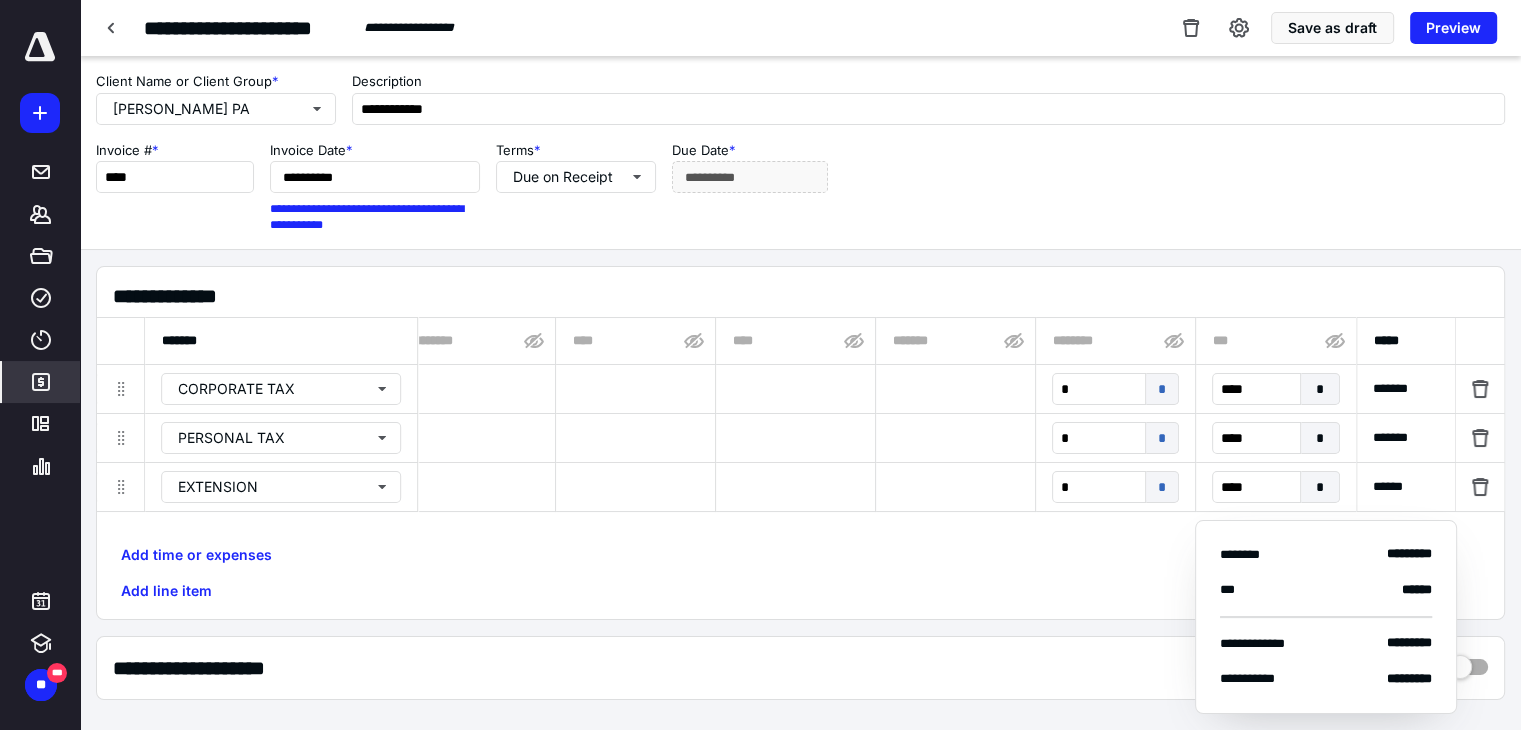 click on "Add time or expenses Add line item" at bounding box center [800, 573] 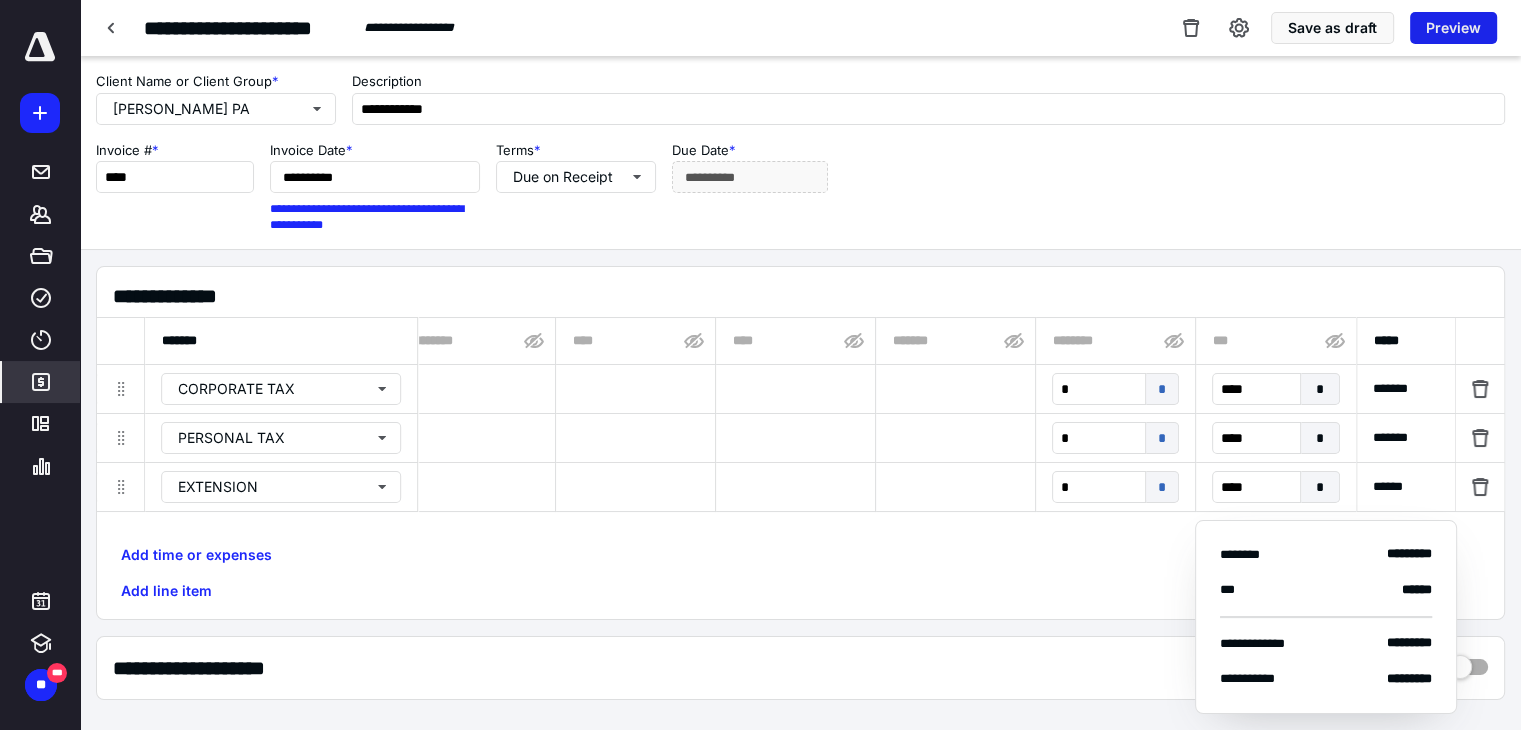 click on "Preview" at bounding box center (1453, 28) 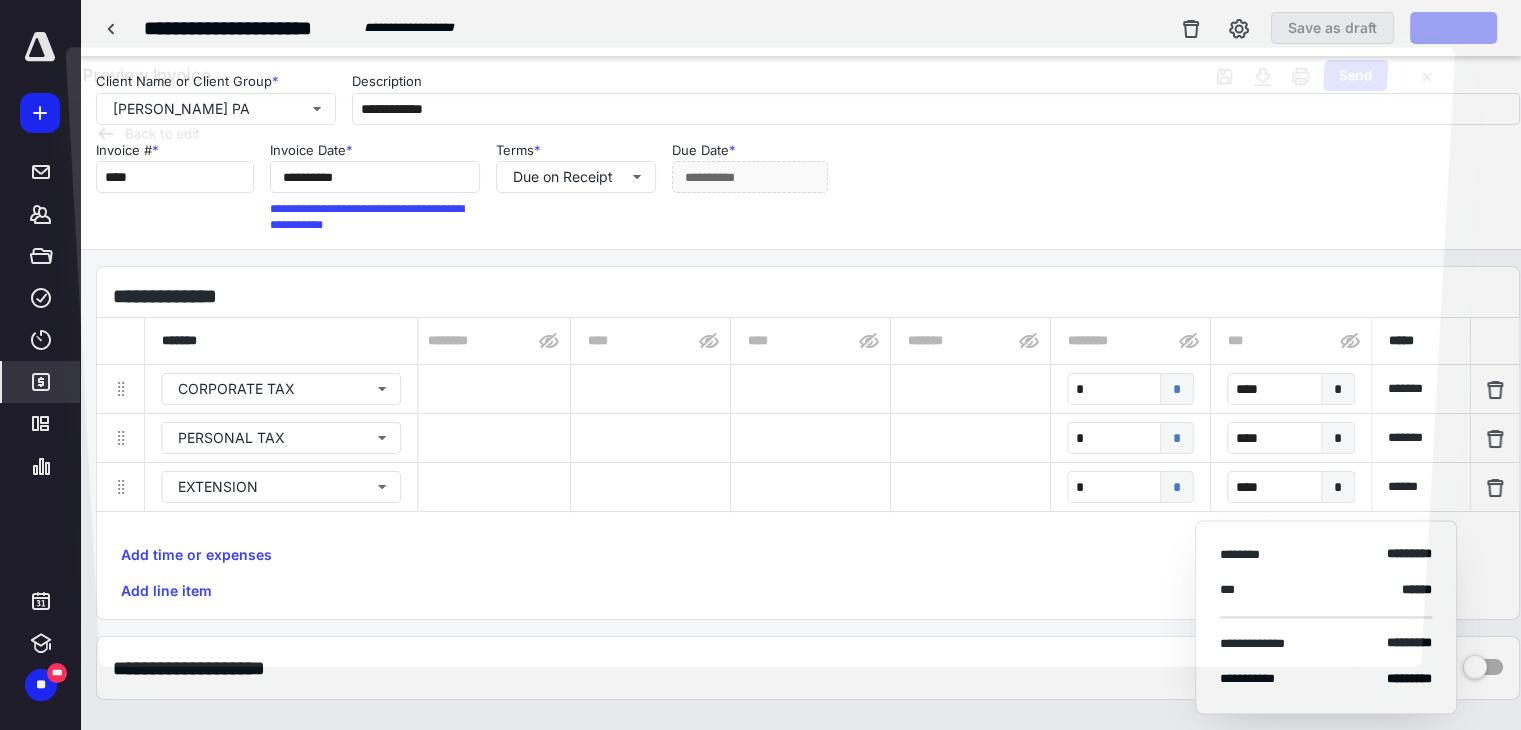 scroll, scrollTop: 0, scrollLeft: 1063, axis: horizontal 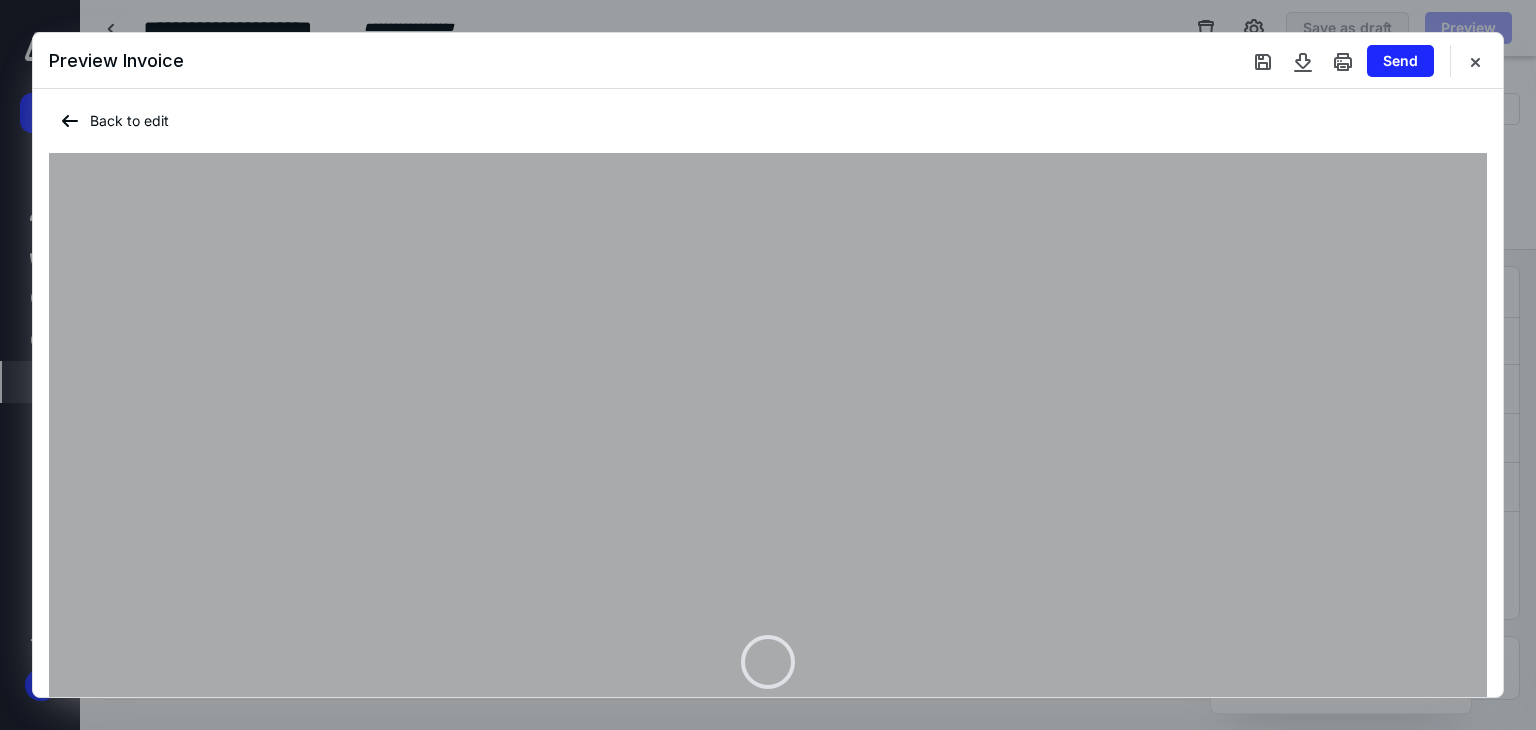 click on "Preview Invoice Send" at bounding box center (768, 61) 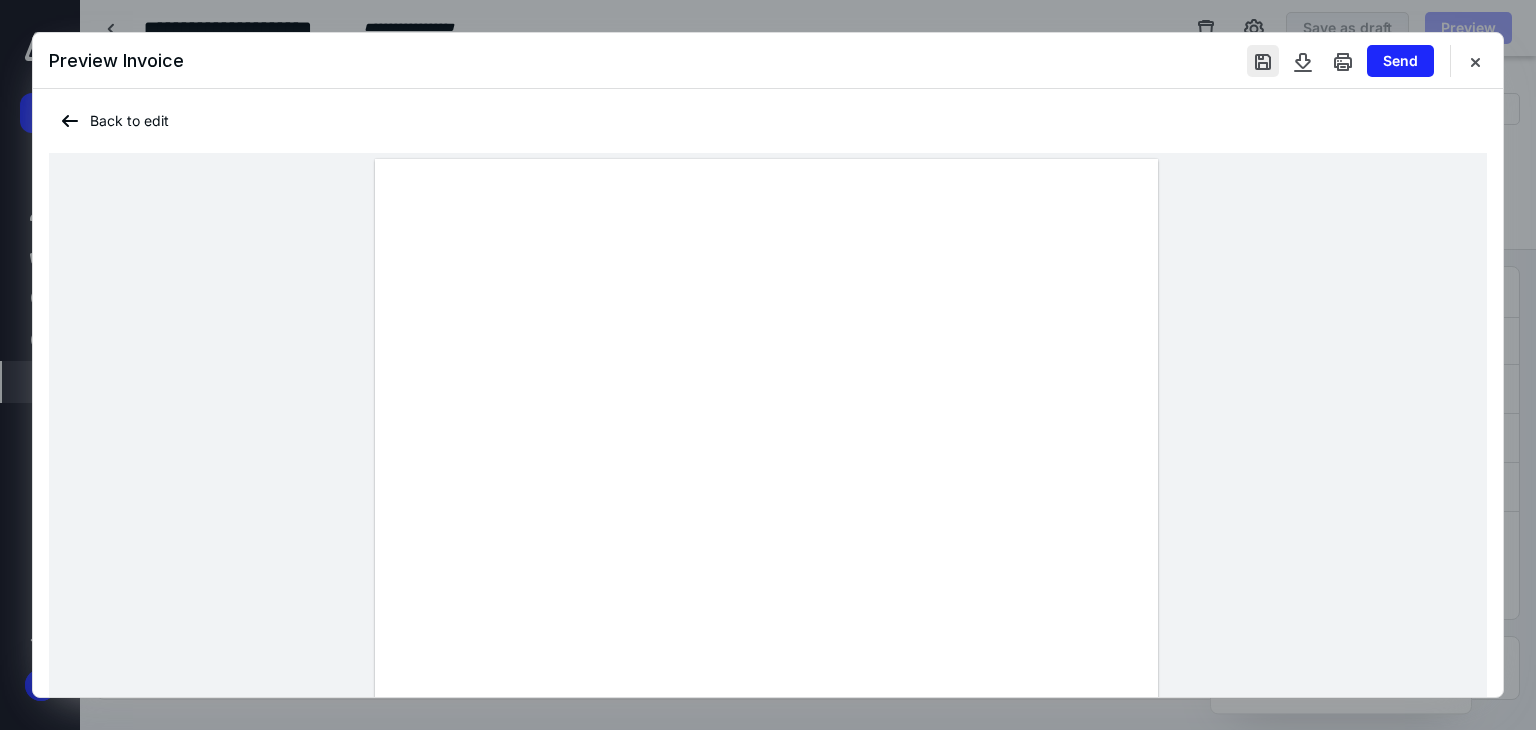 click at bounding box center (1263, 61) 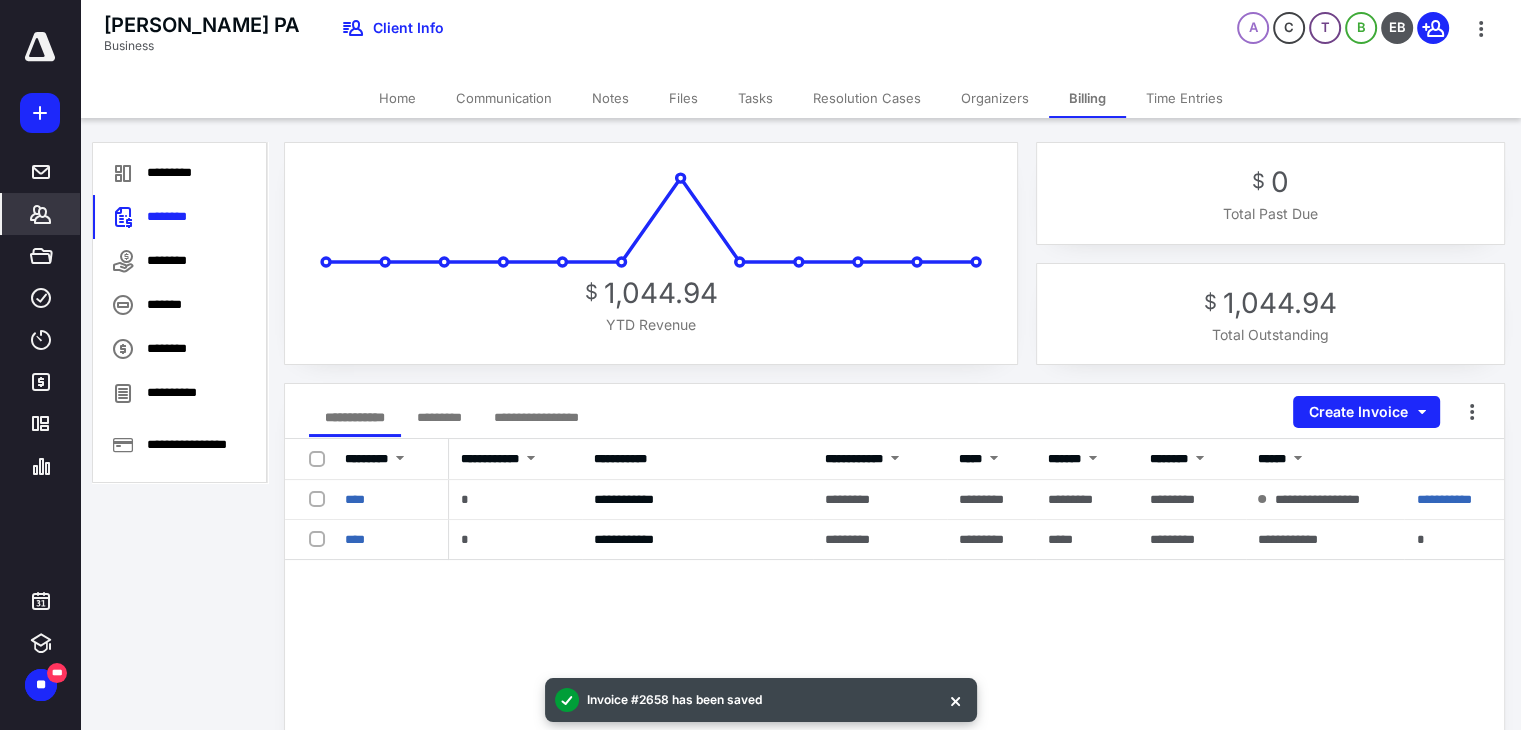 click on "**********" at bounding box center [894, 839] 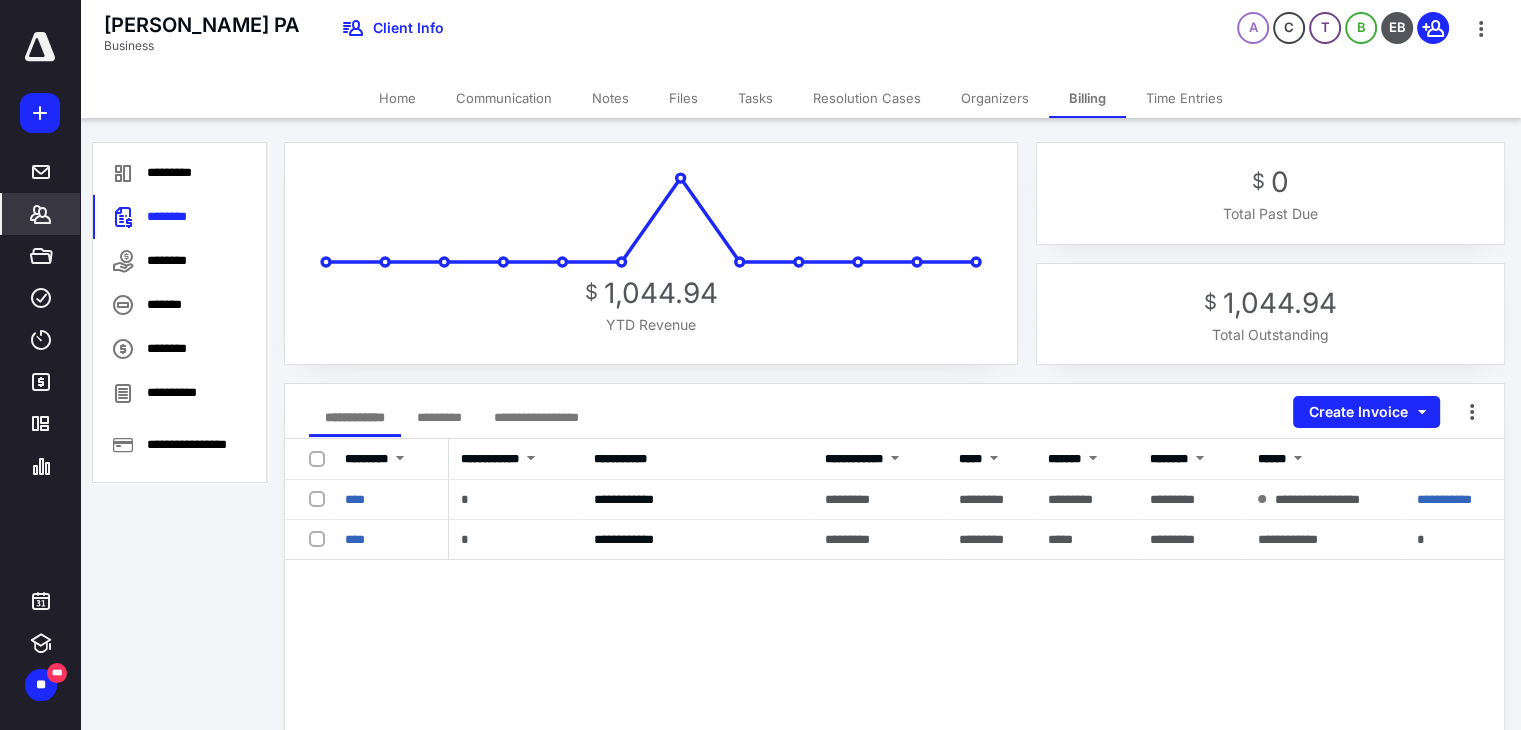 click on "Notes" at bounding box center [610, 98] 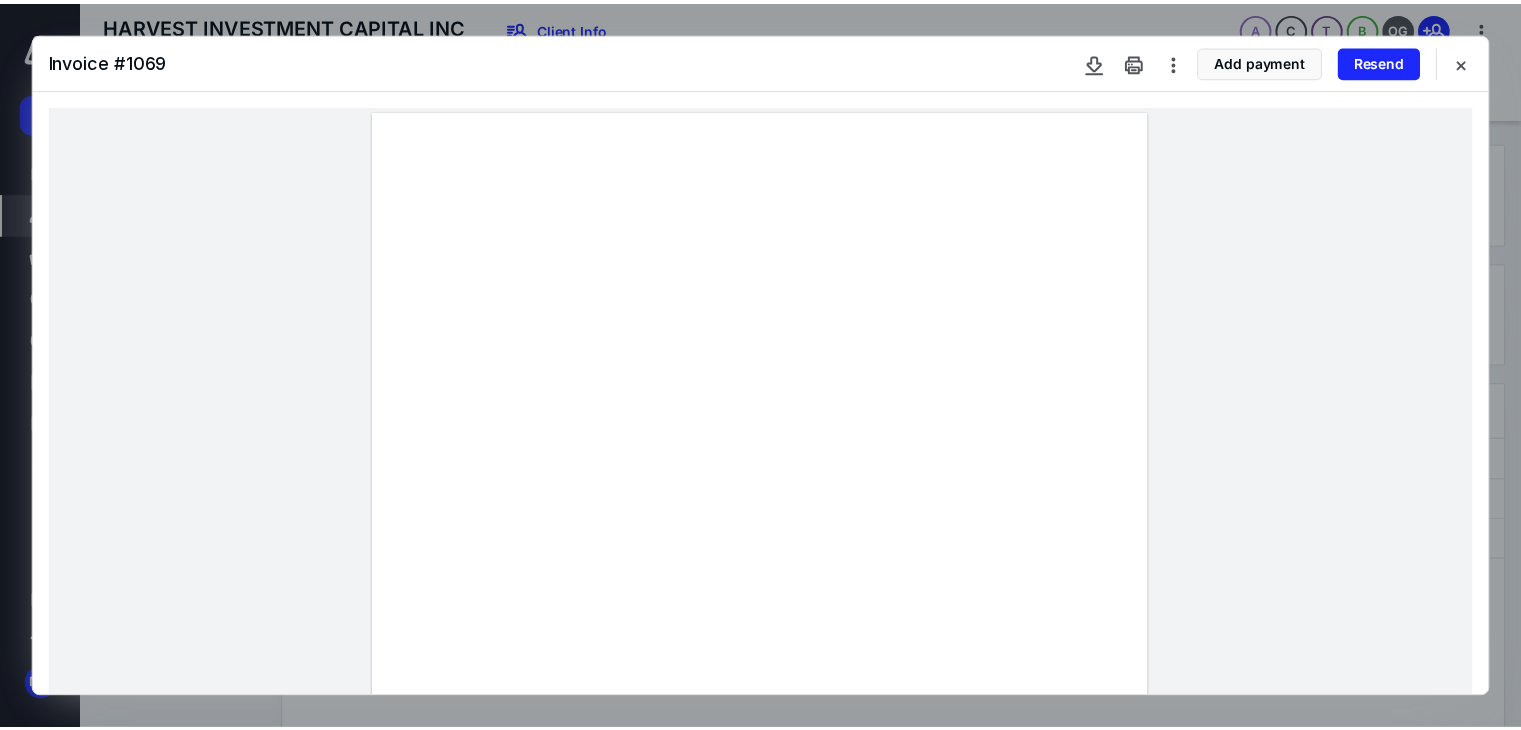 scroll, scrollTop: 0, scrollLeft: 0, axis: both 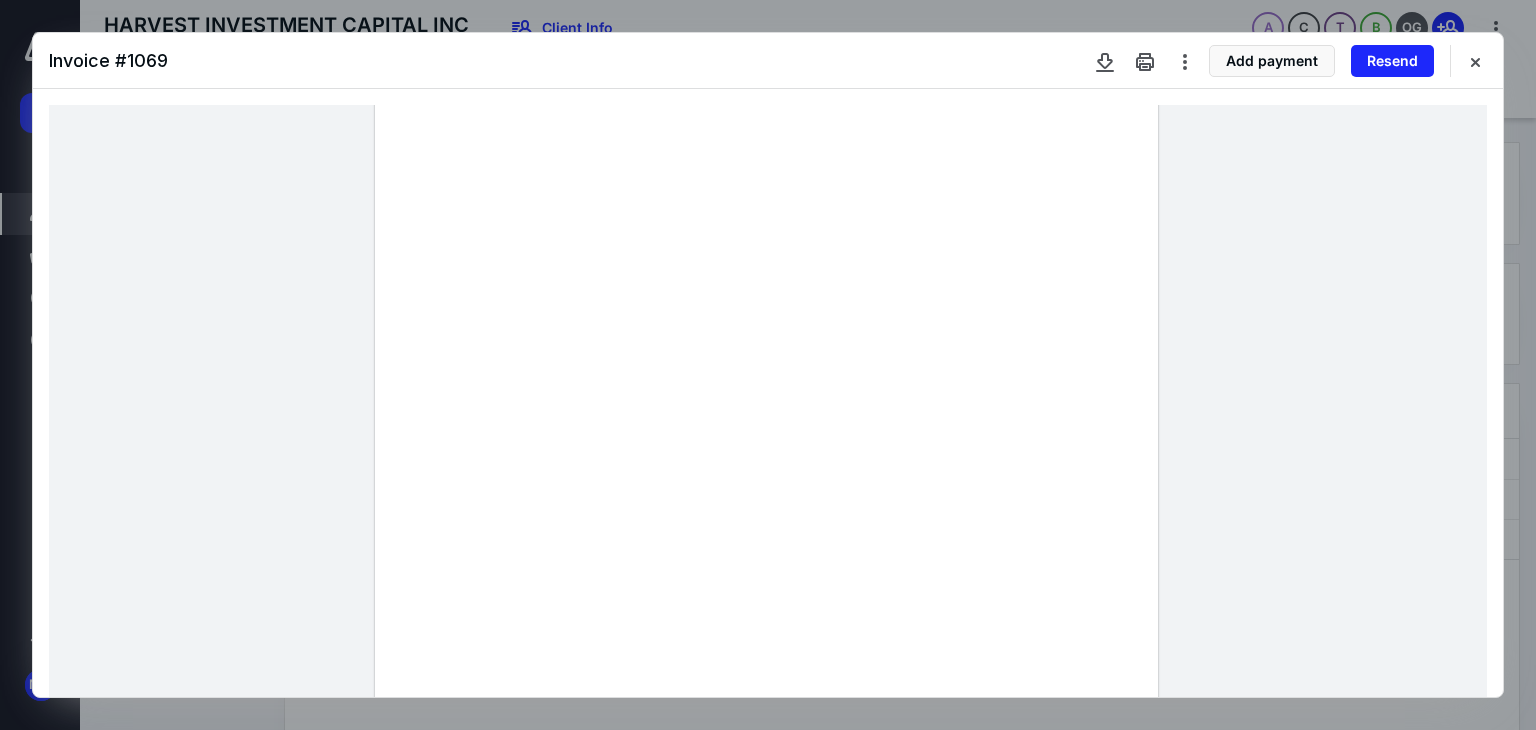 click at bounding box center [1475, 61] 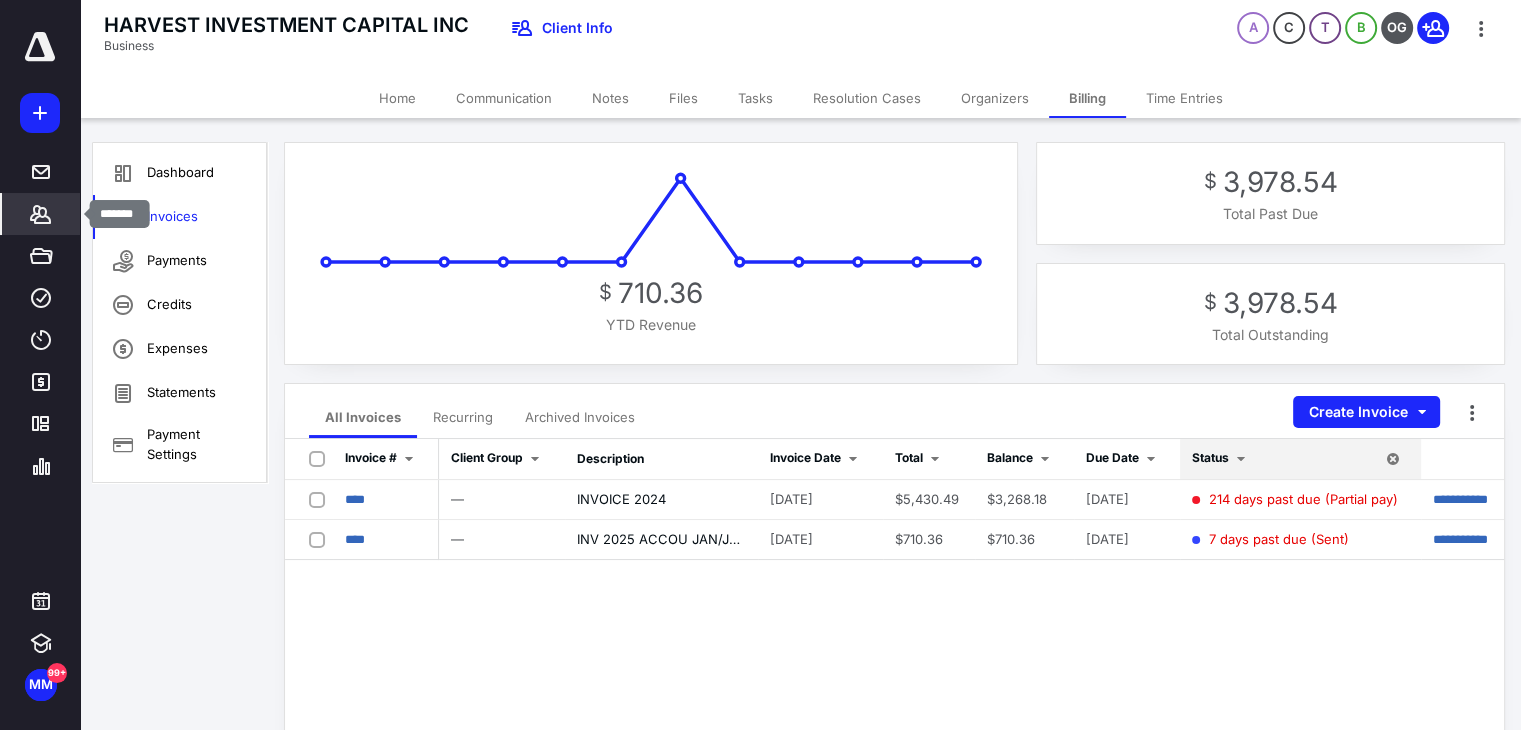 click 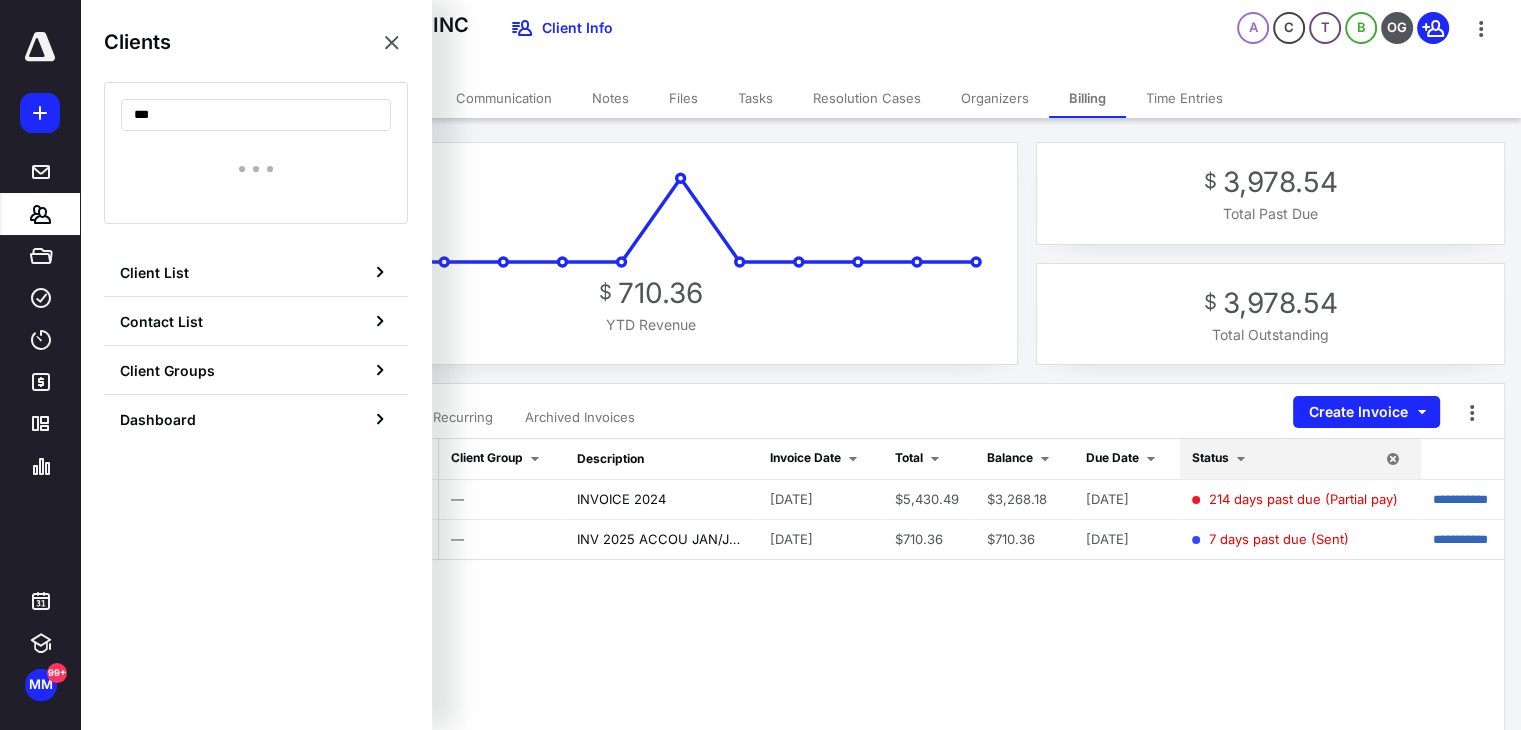 type on "****" 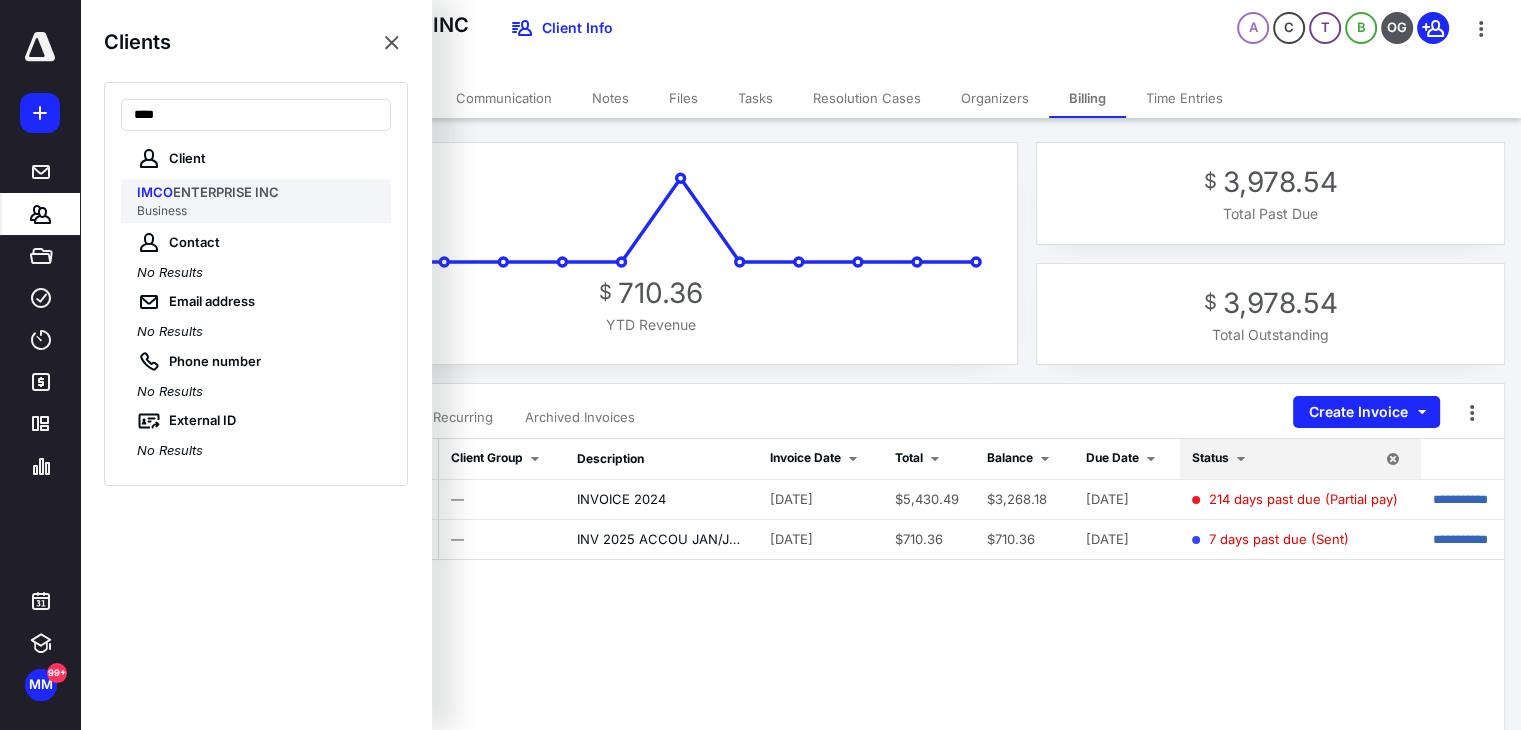 click on "Business" at bounding box center [258, 211] 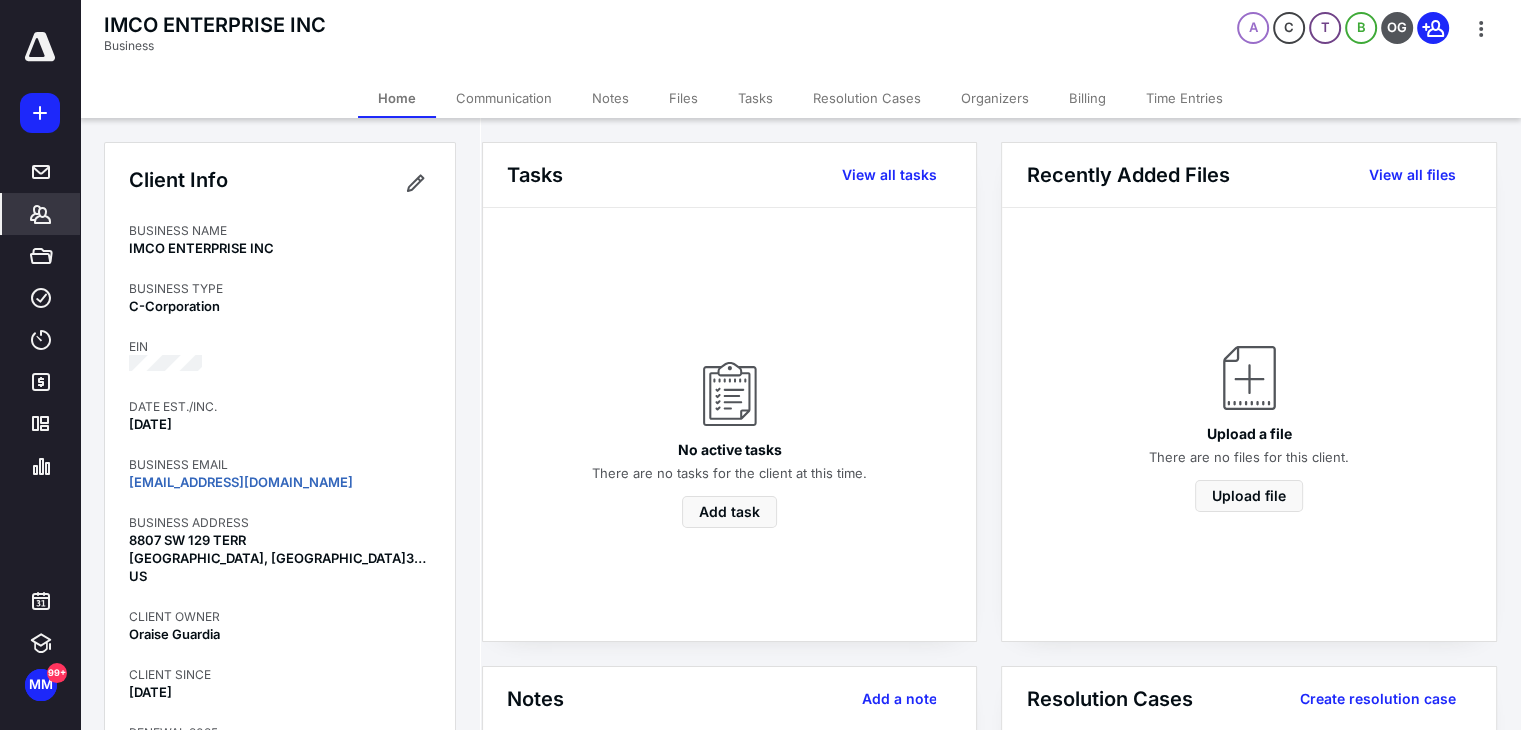 click on "Billing" at bounding box center (1087, 98) 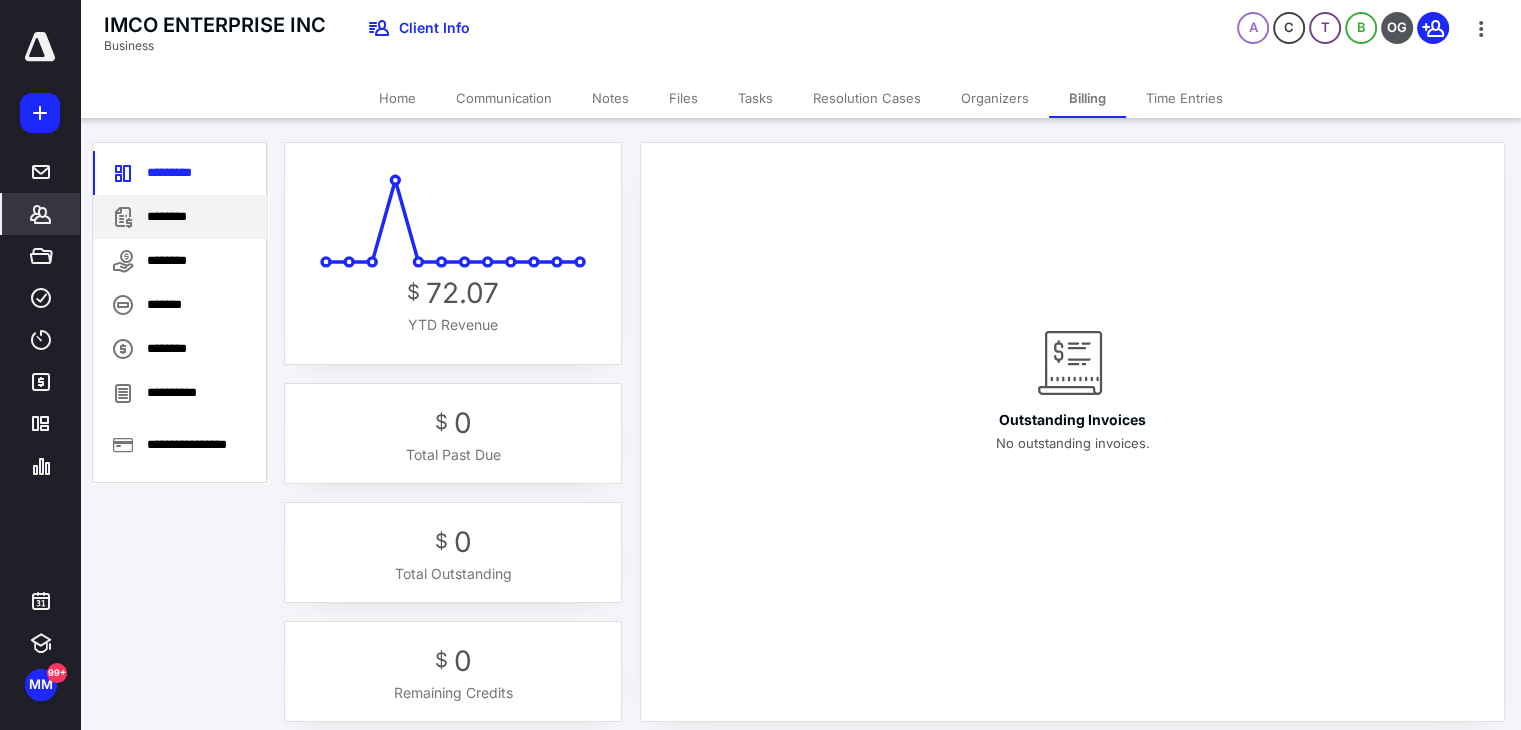 click on "********" at bounding box center (180, 217) 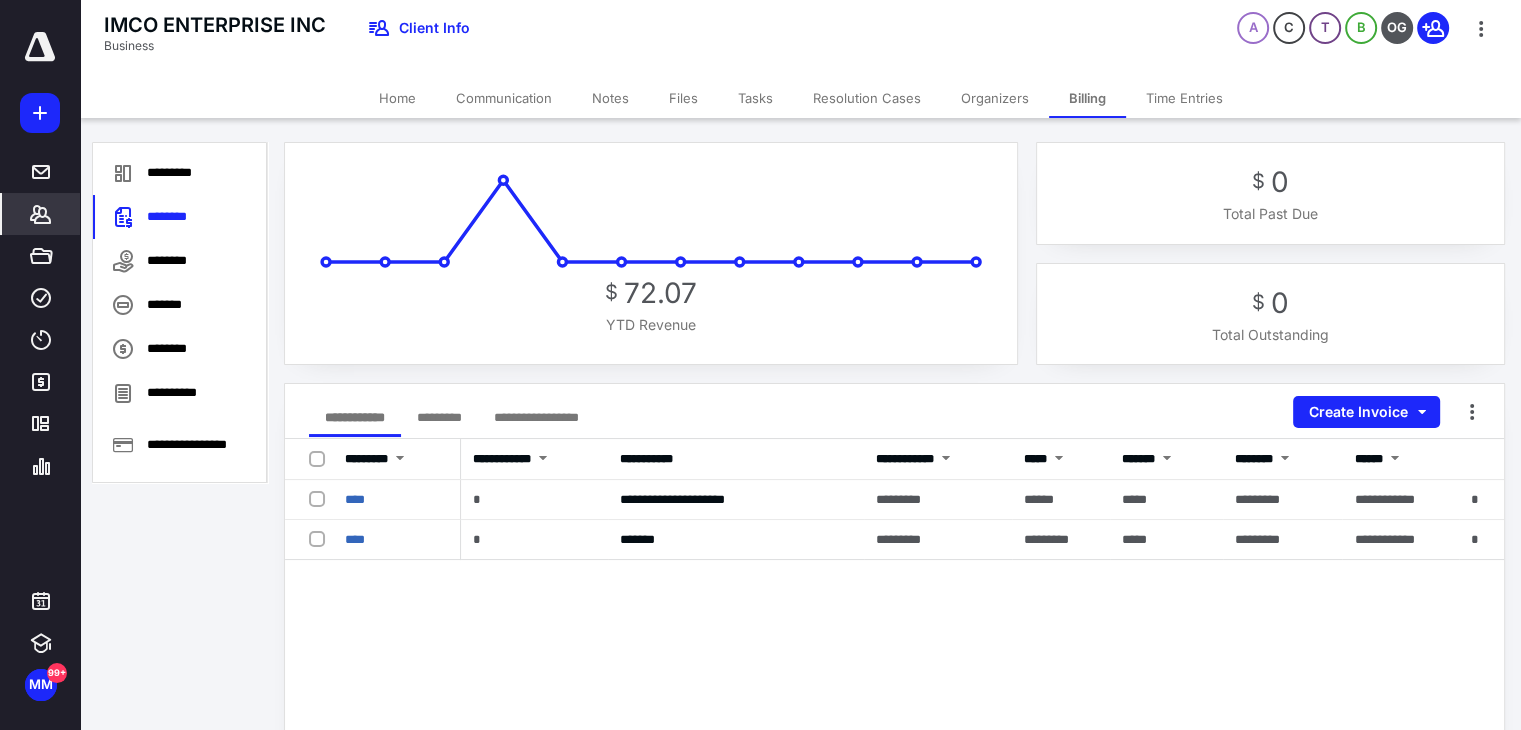 click on "**********" at bounding box center [894, 839] 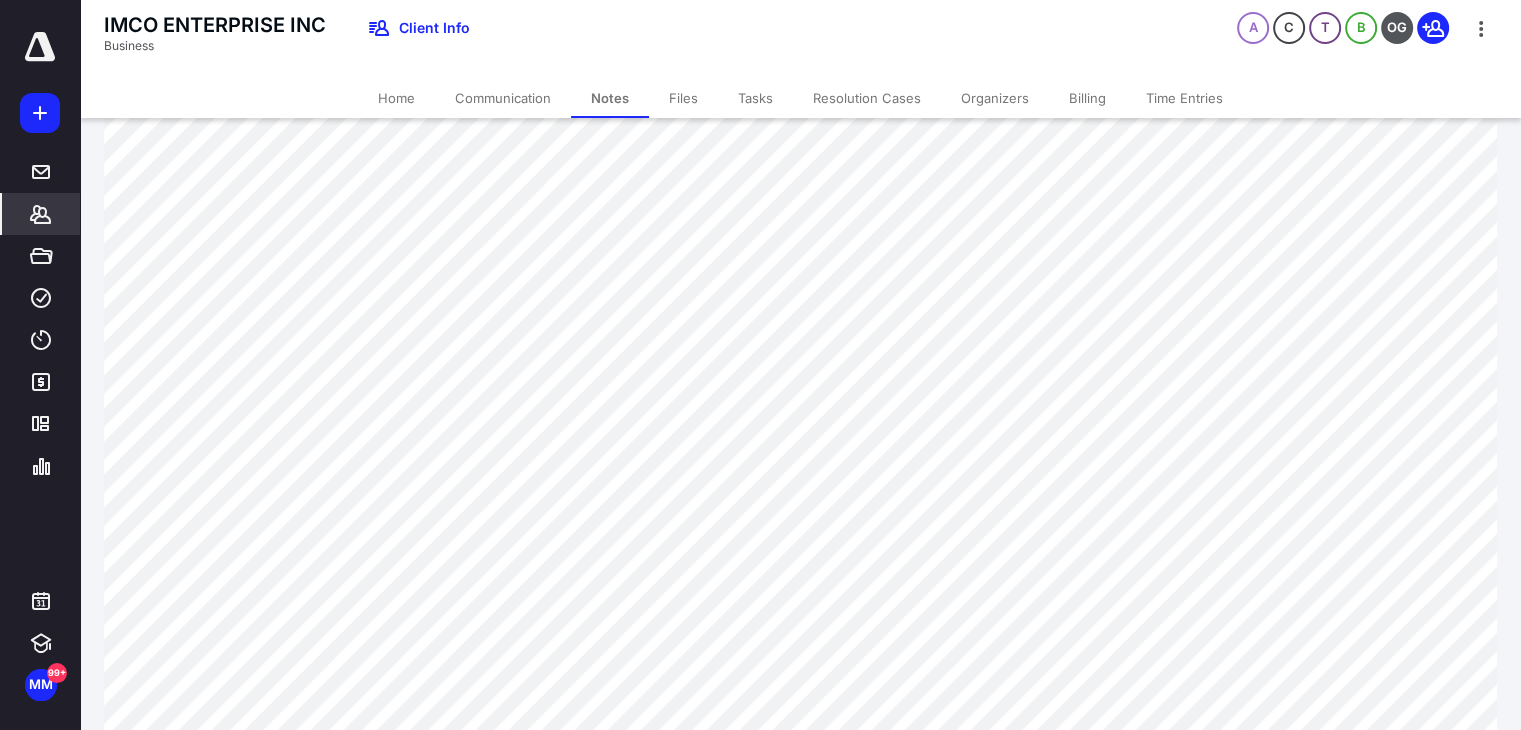 scroll, scrollTop: 800, scrollLeft: 0, axis: vertical 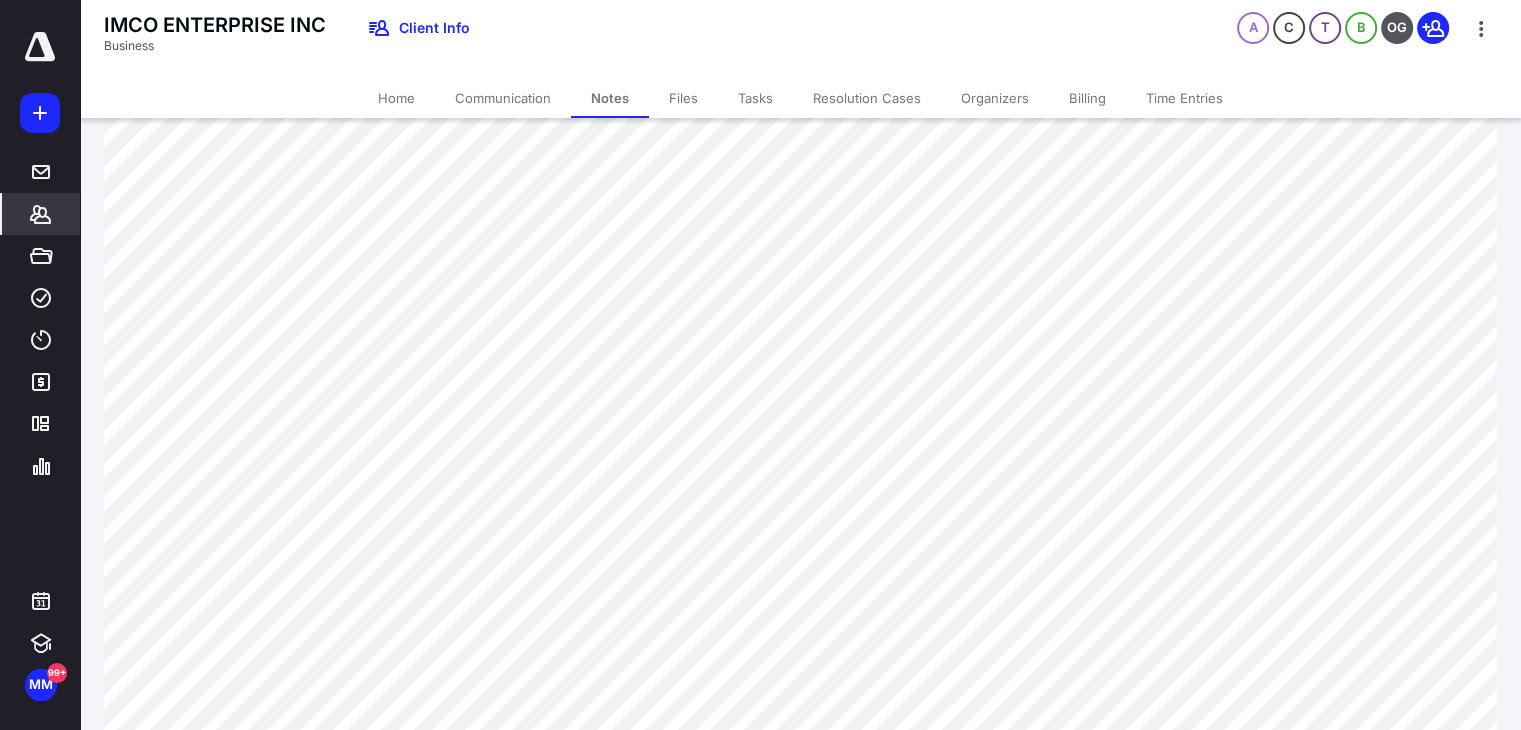 click on "Home" at bounding box center (396, 98) 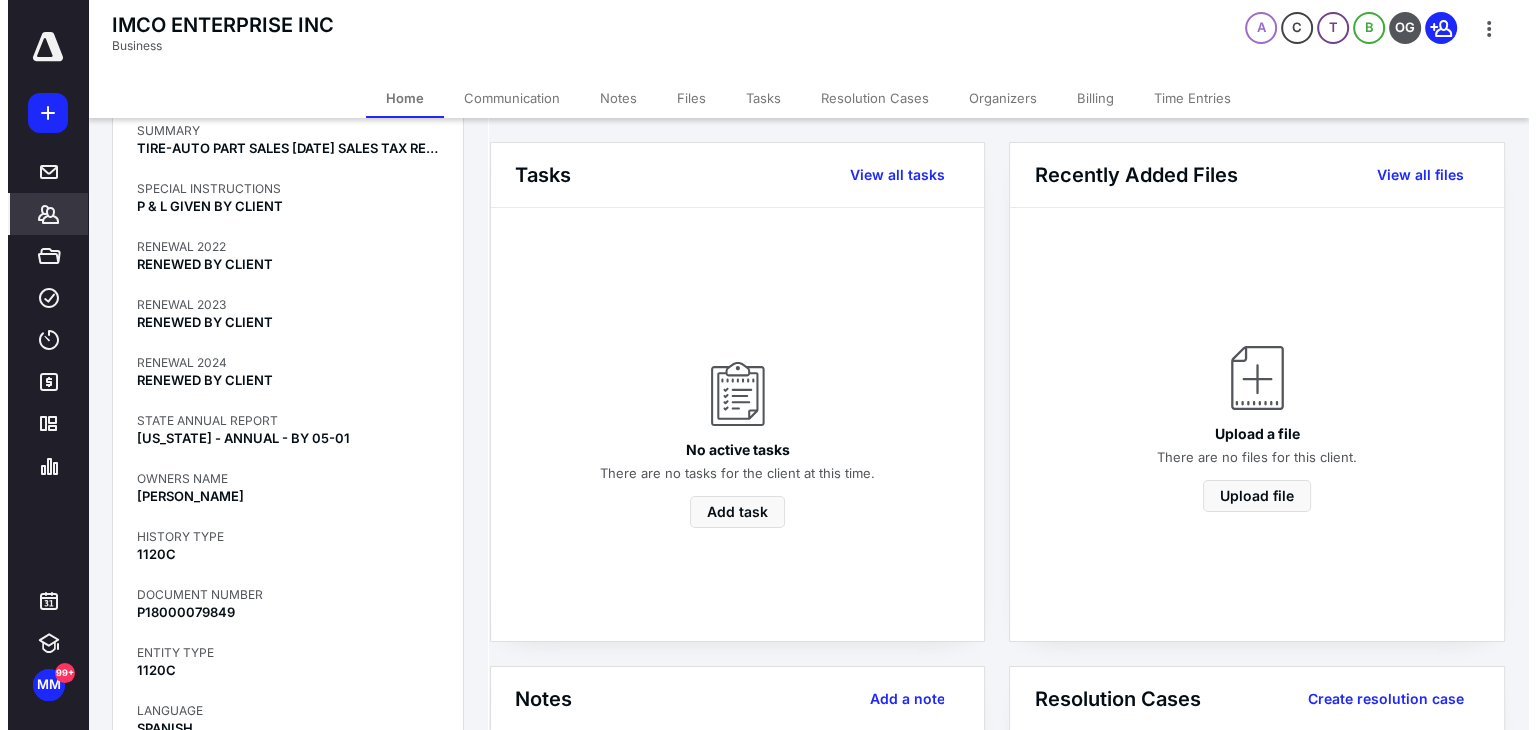 scroll, scrollTop: 1400, scrollLeft: 0, axis: vertical 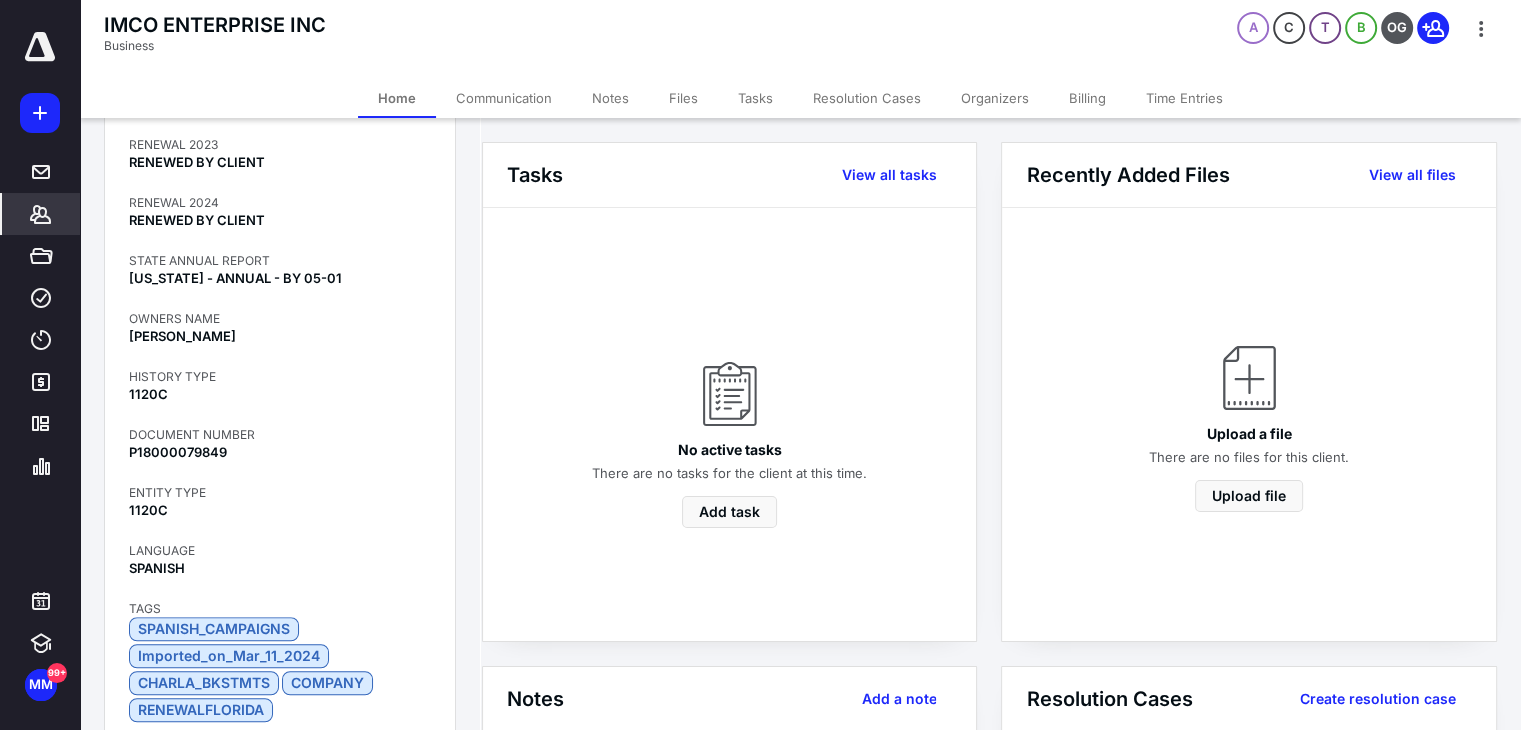 click on "Billing" at bounding box center (1087, 98) 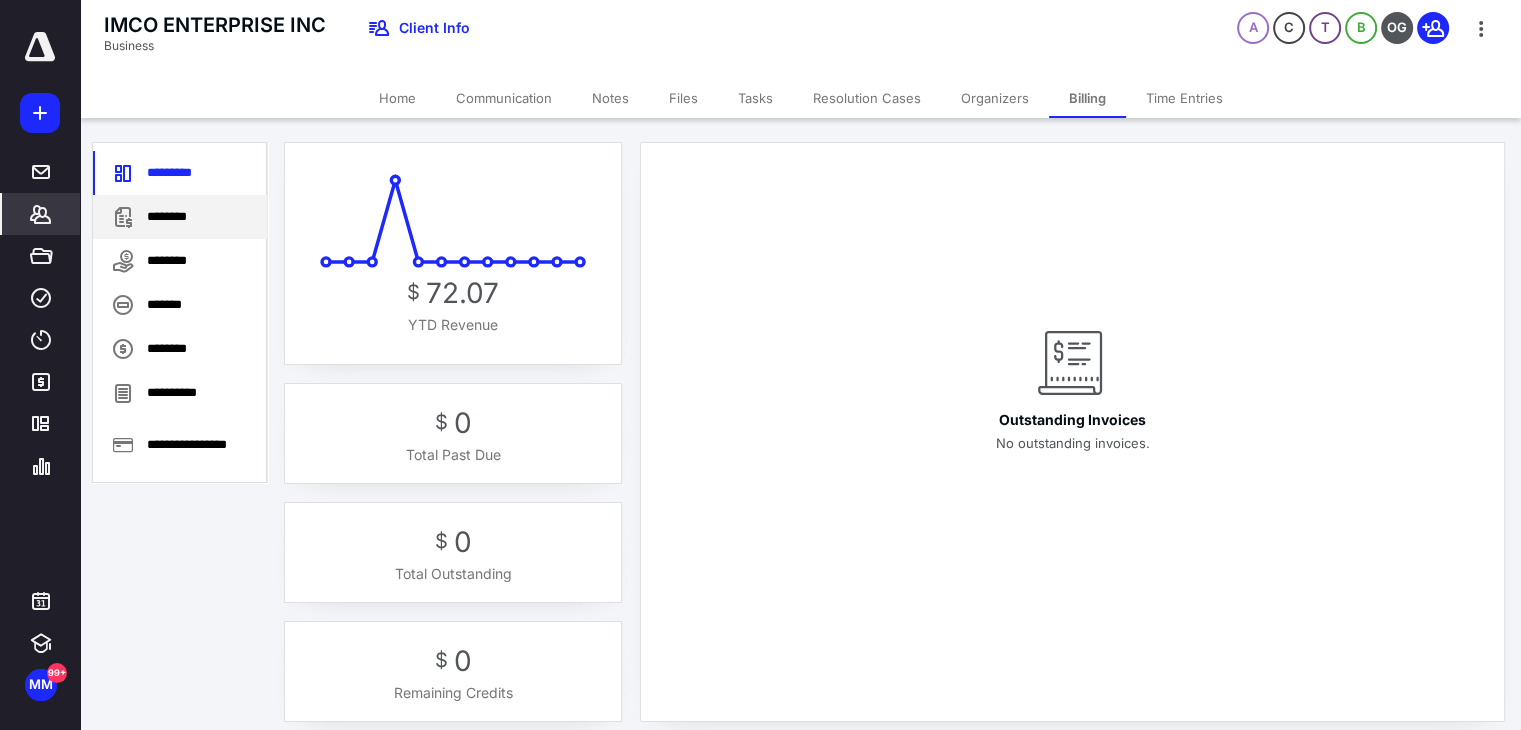 click on "********" at bounding box center [180, 217] 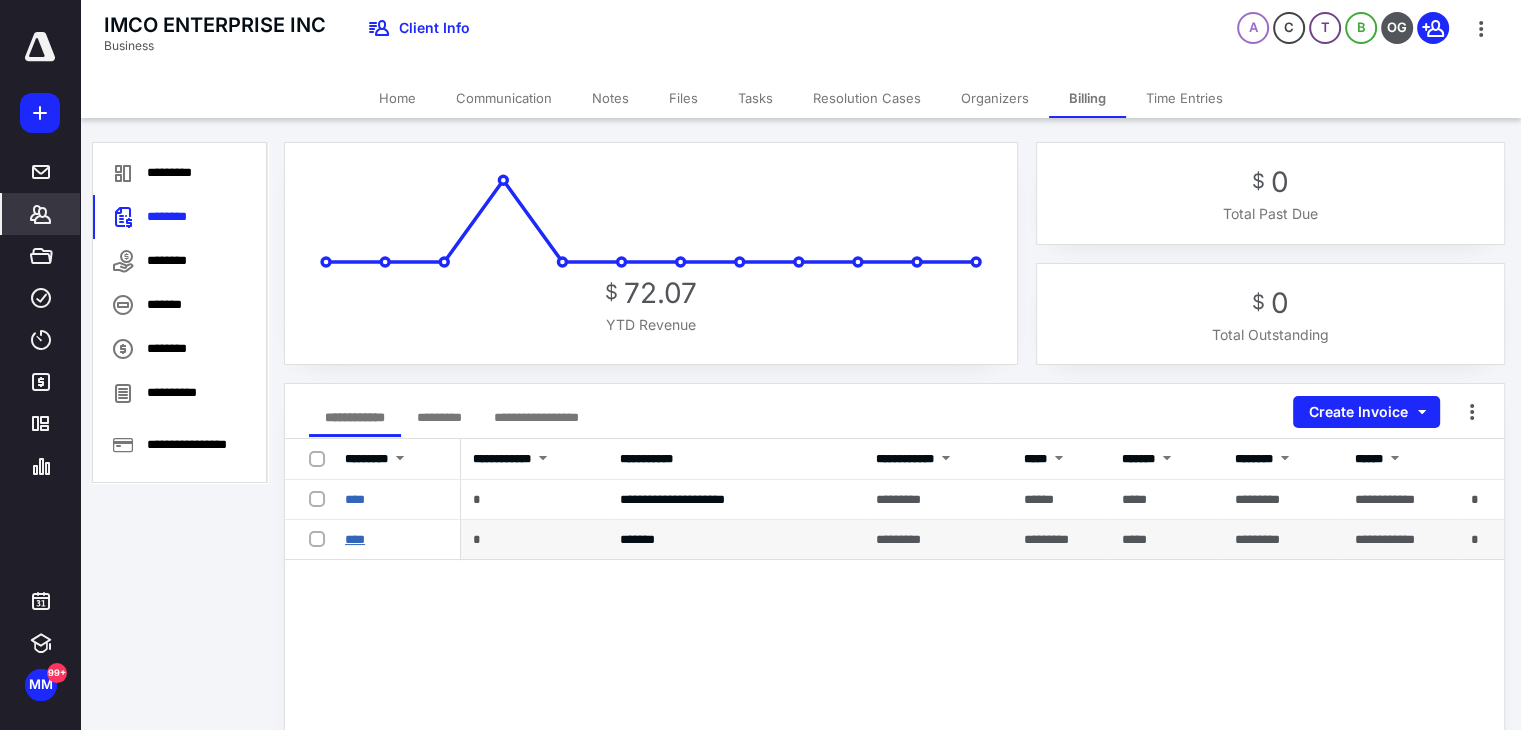 click on "****" at bounding box center (355, 539) 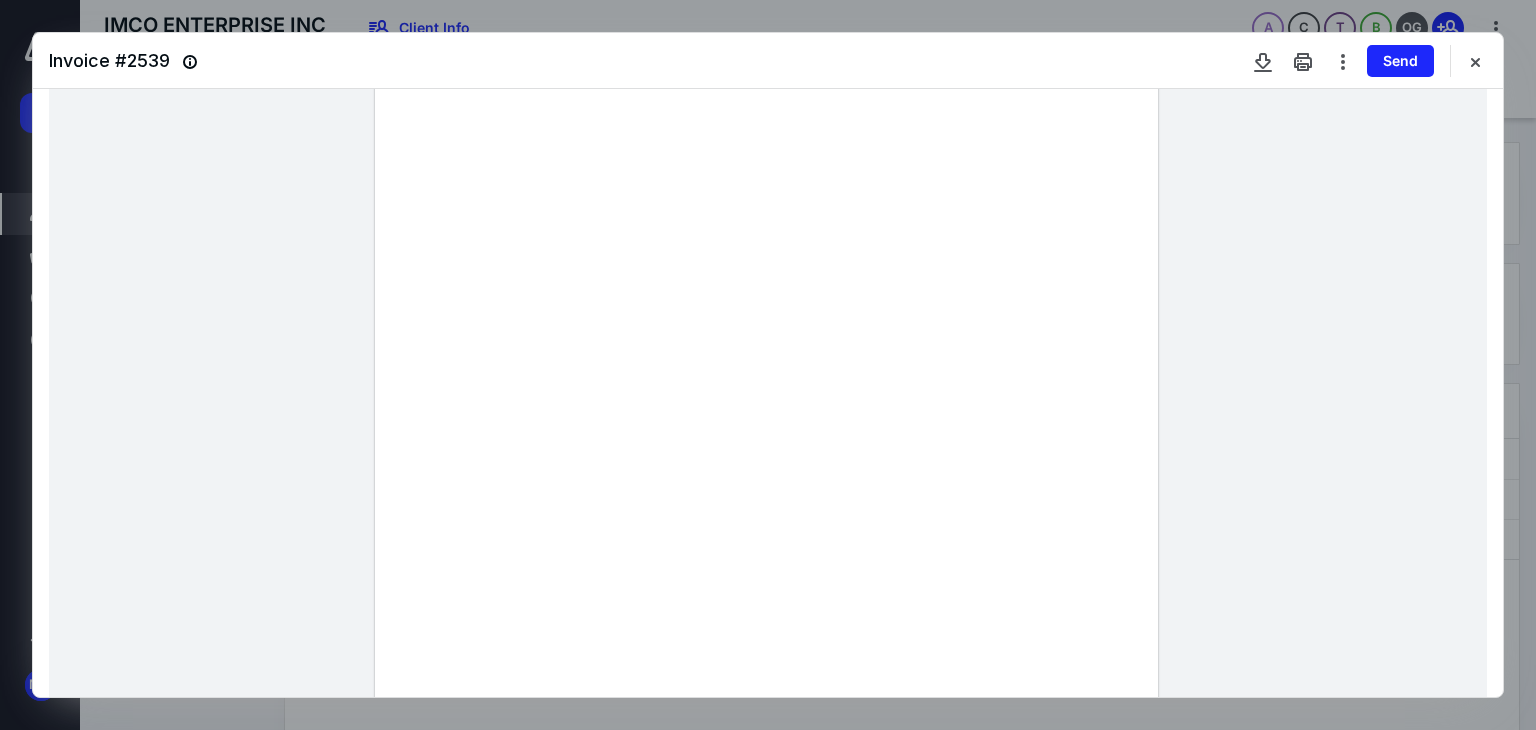 scroll, scrollTop: 200, scrollLeft: 0, axis: vertical 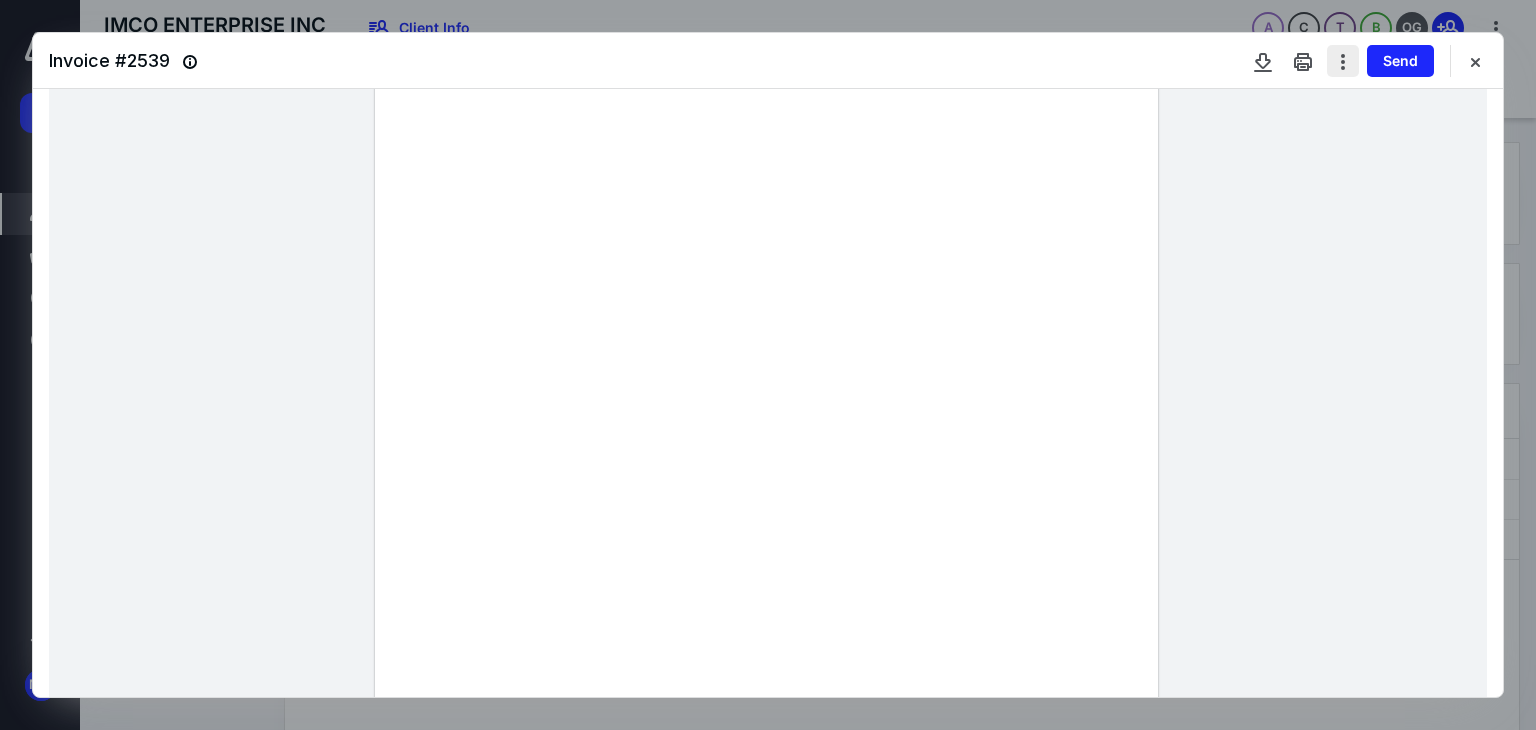 click at bounding box center (1343, 61) 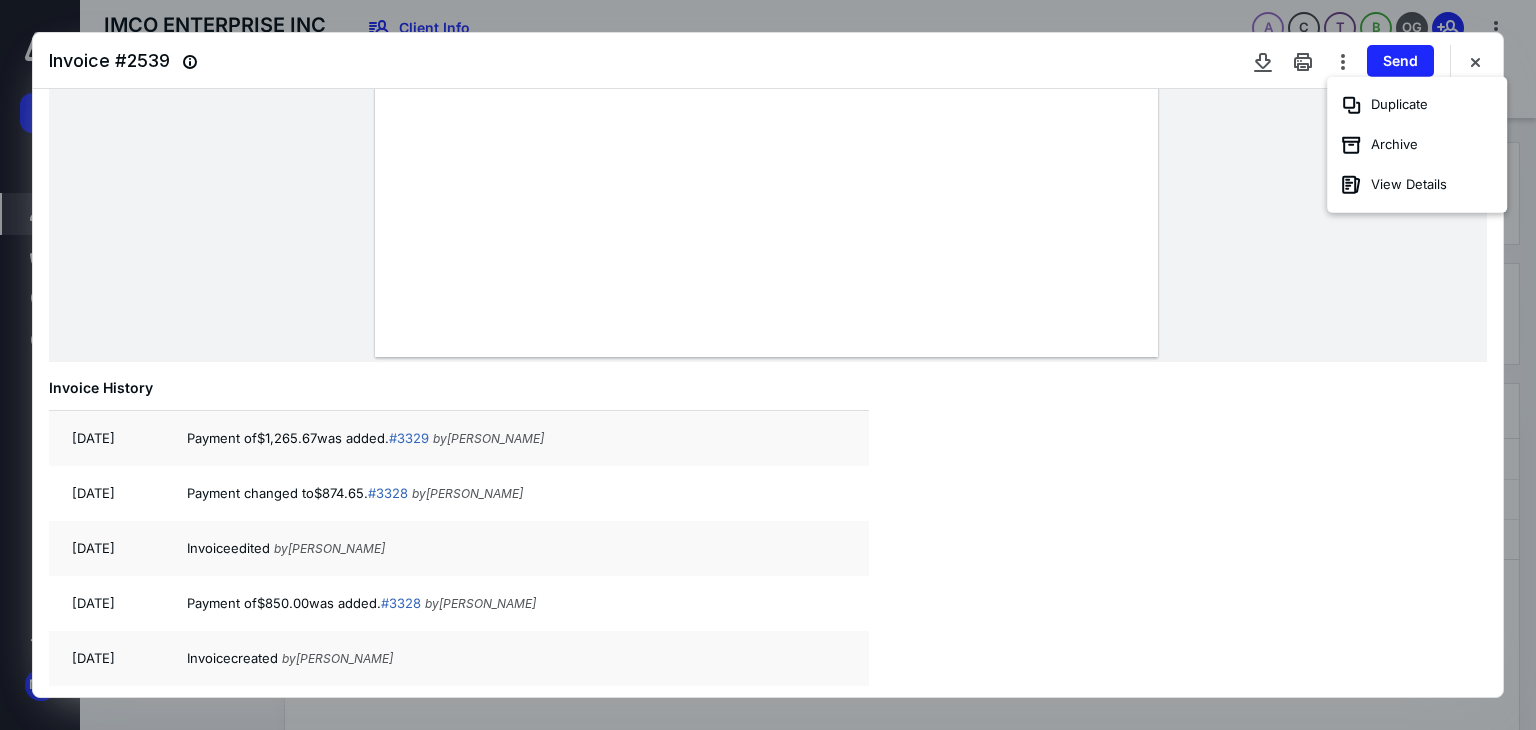scroll, scrollTop: 772, scrollLeft: 0, axis: vertical 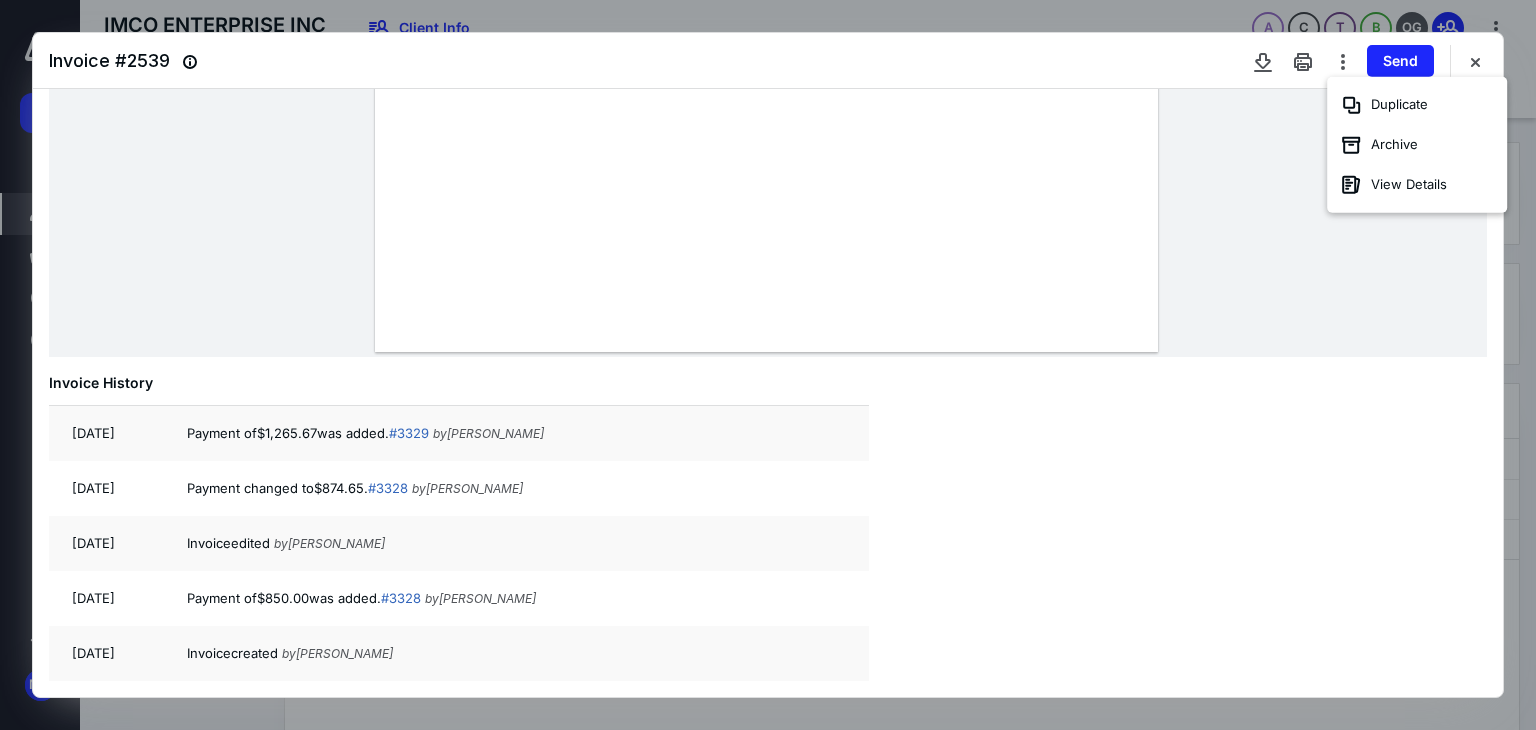 click on "Invoice # 2539 Send" at bounding box center (768, 61) 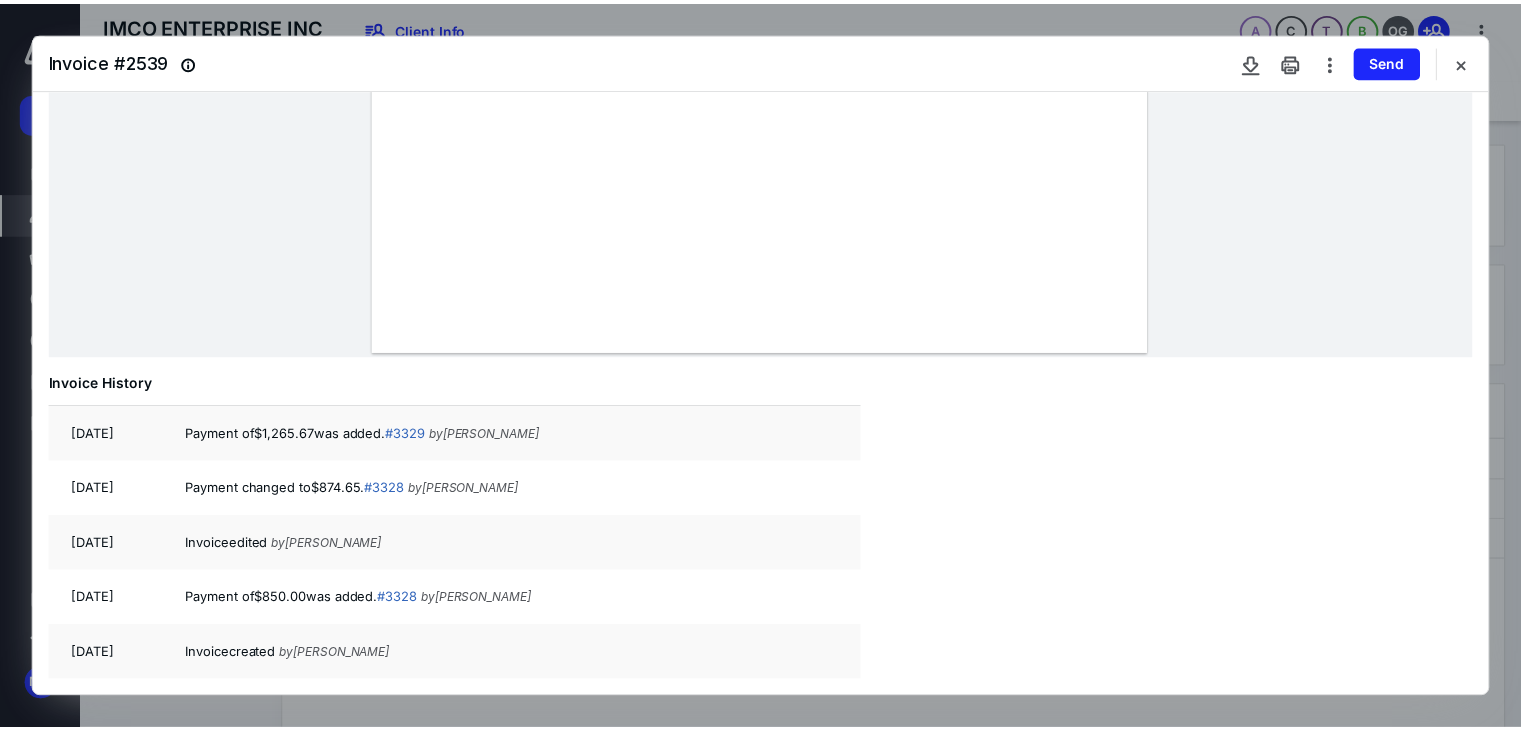 scroll, scrollTop: 0, scrollLeft: 0, axis: both 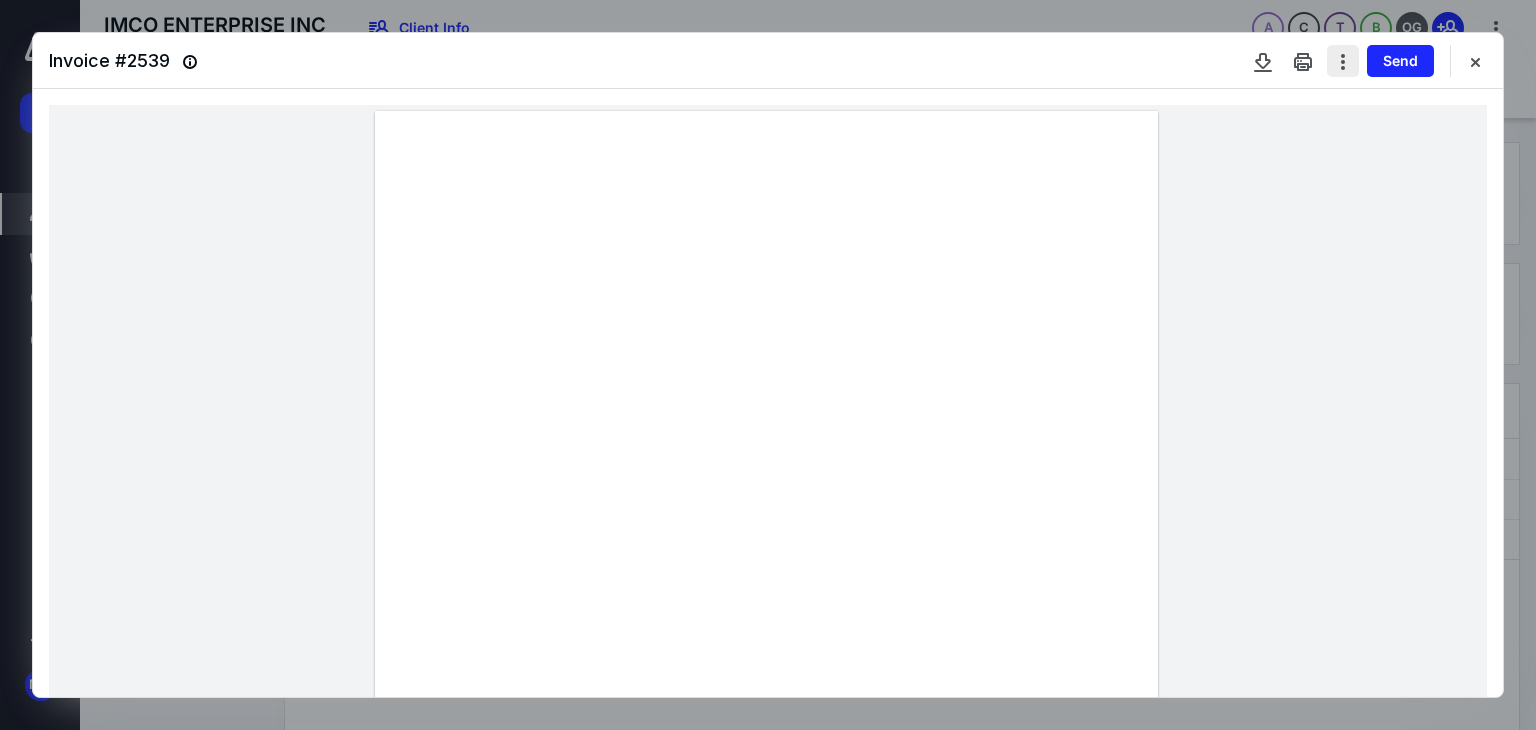 click at bounding box center [1343, 61] 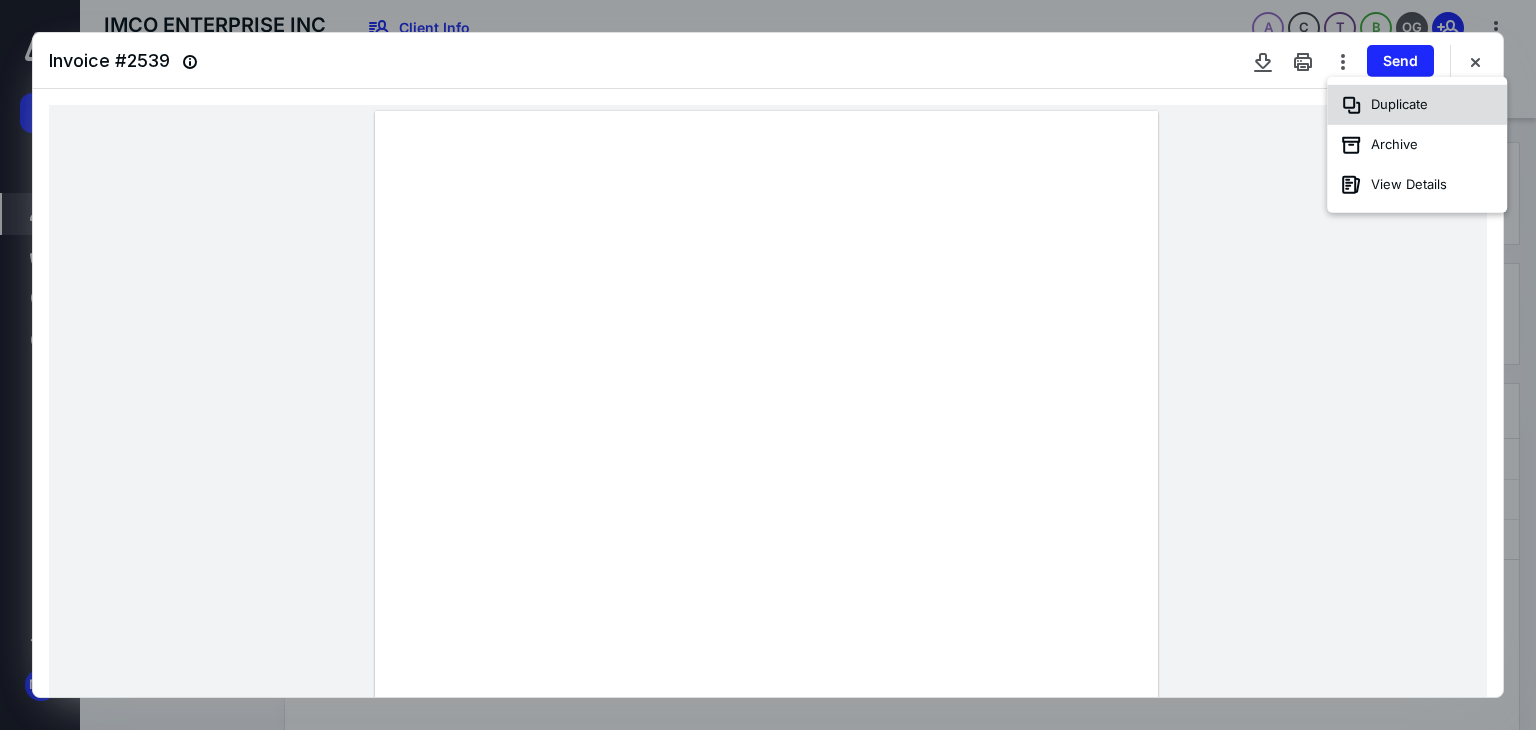 click on "Duplicate" at bounding box center [1417, 105] 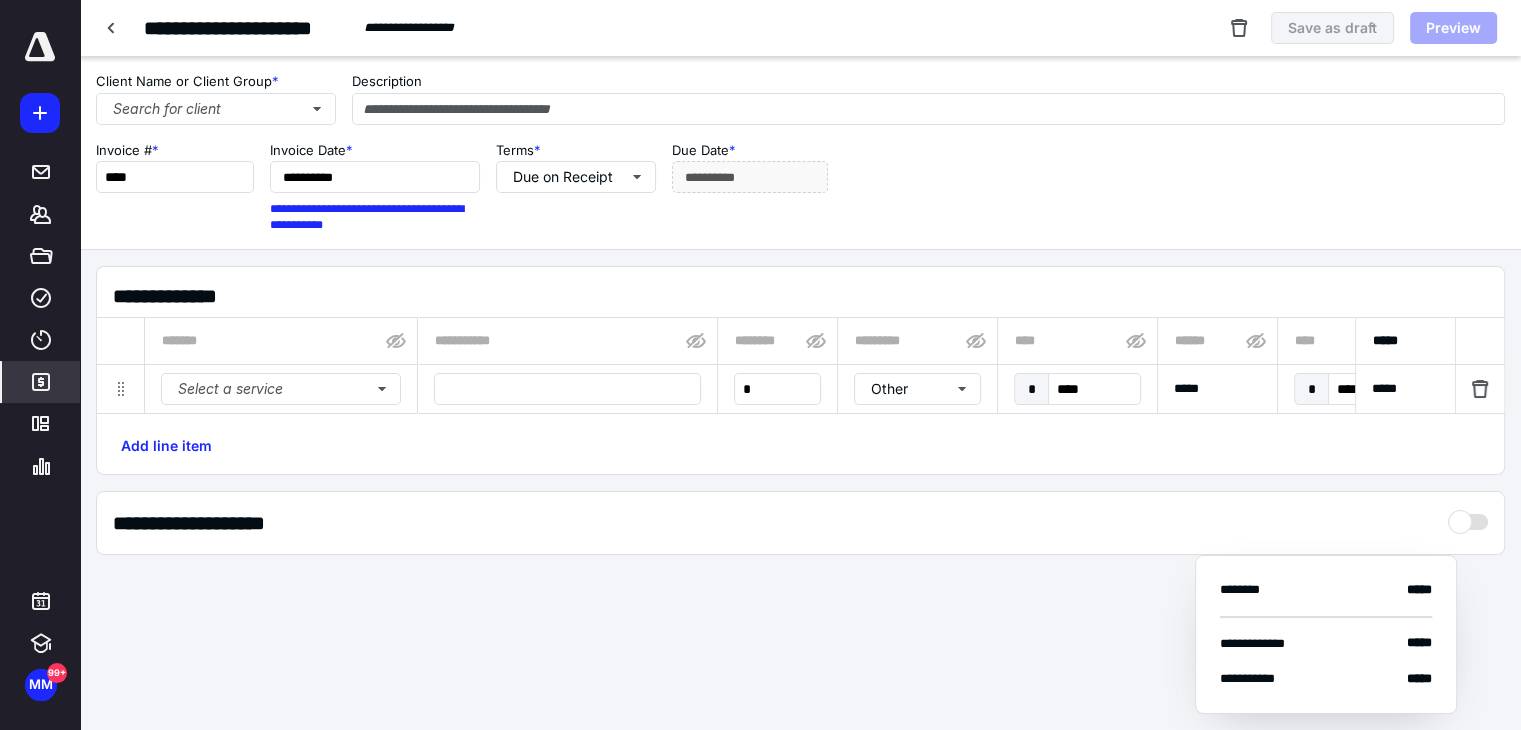 type on "*******" 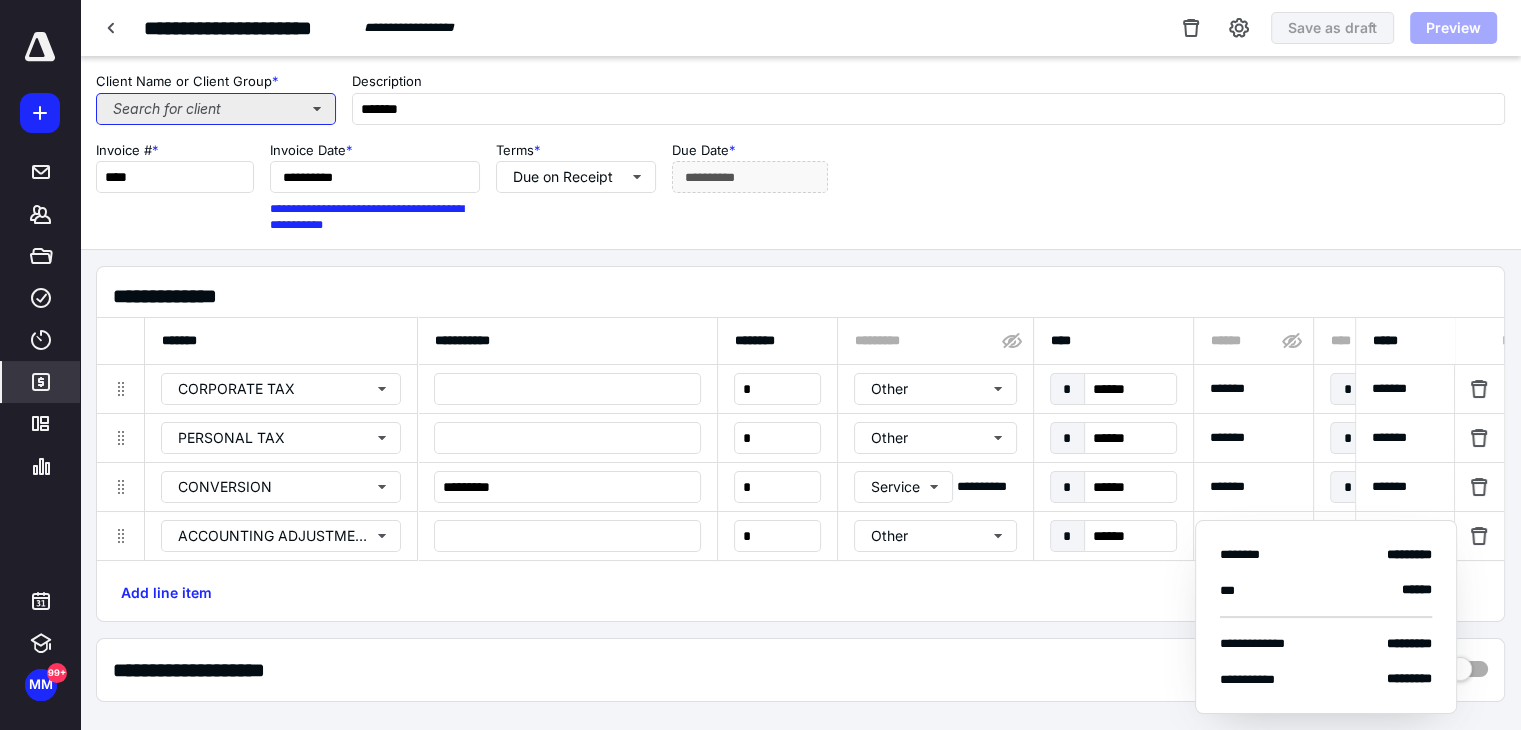 click on "Search for client" at bounding box center (216, 109) 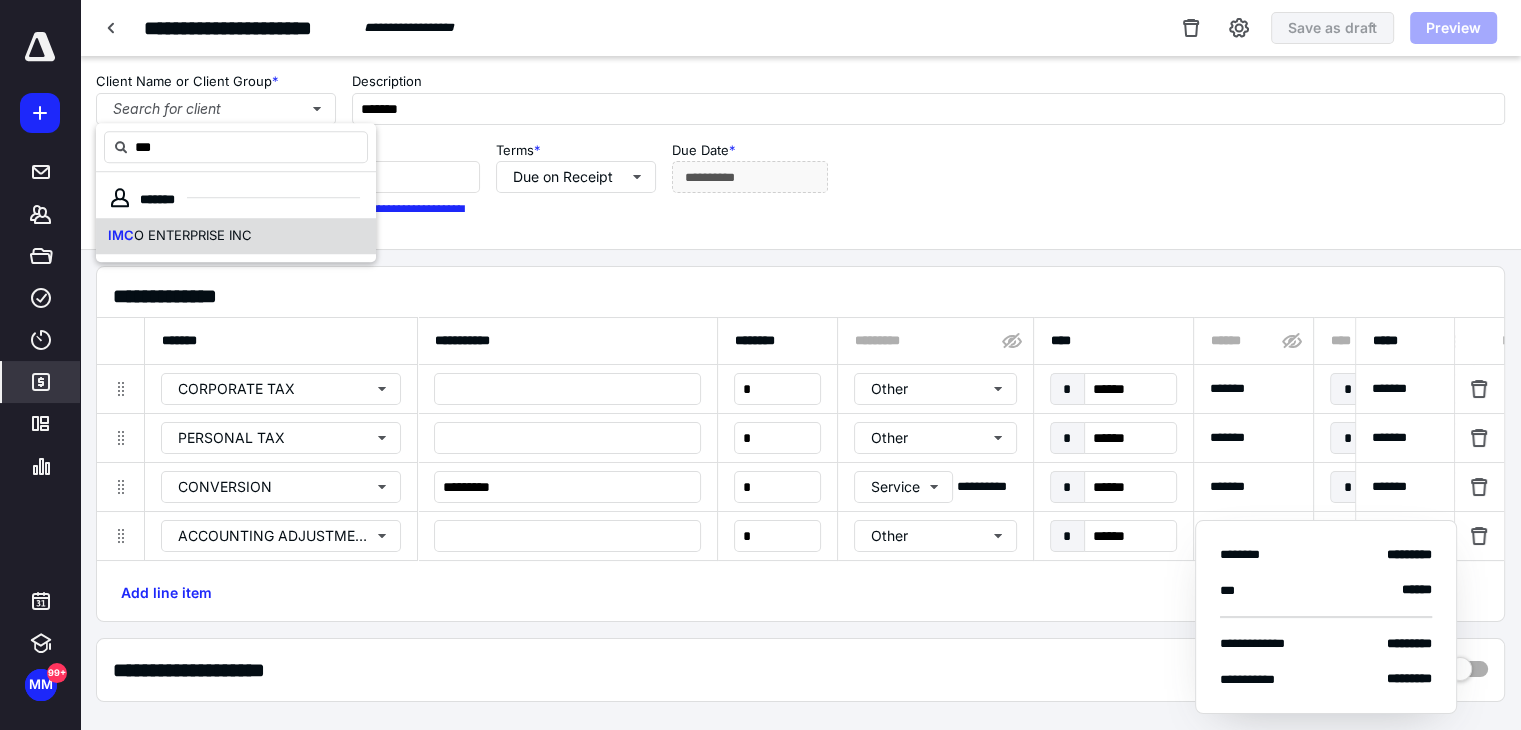 click on "IMC O ENTERPRISE INC" at bounding box center [236, 236] 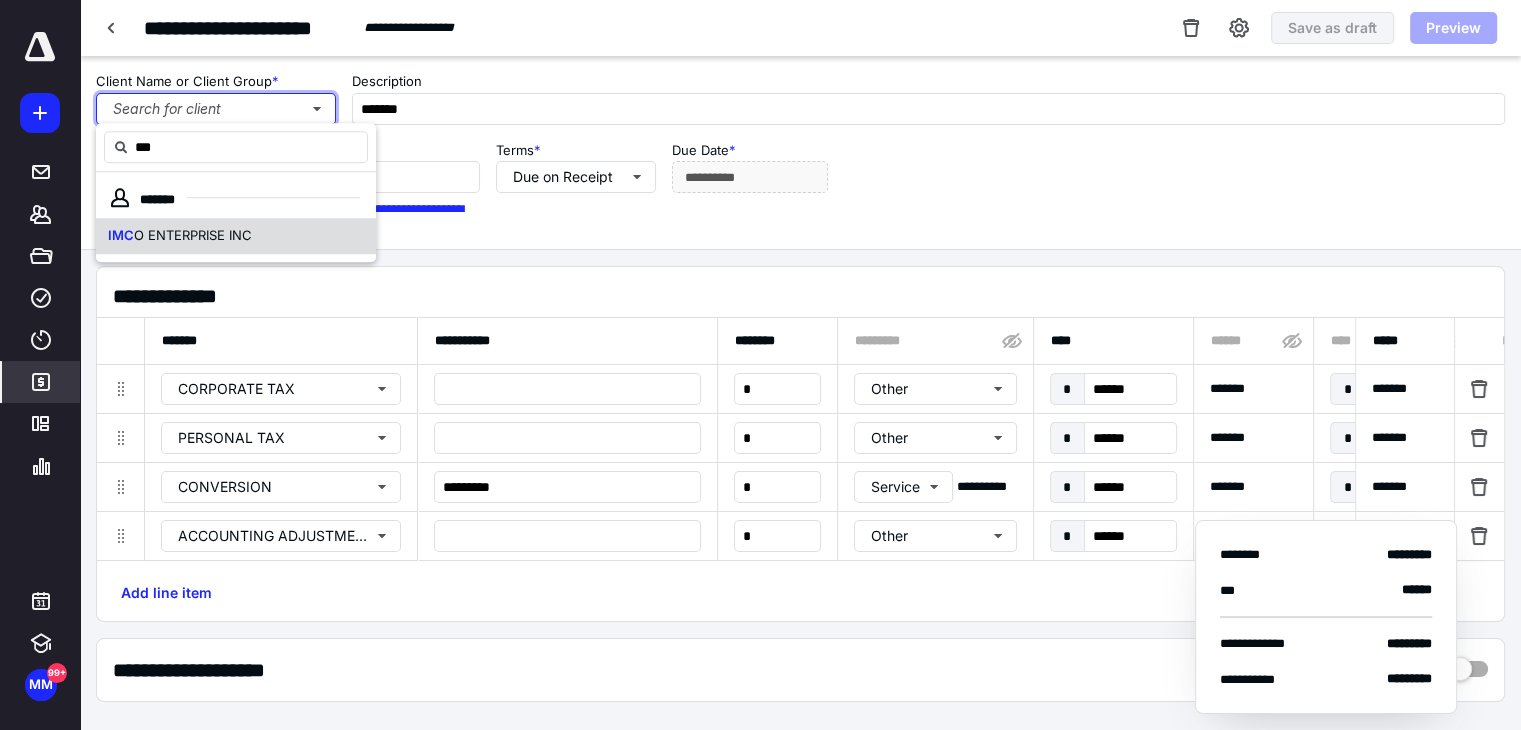 type 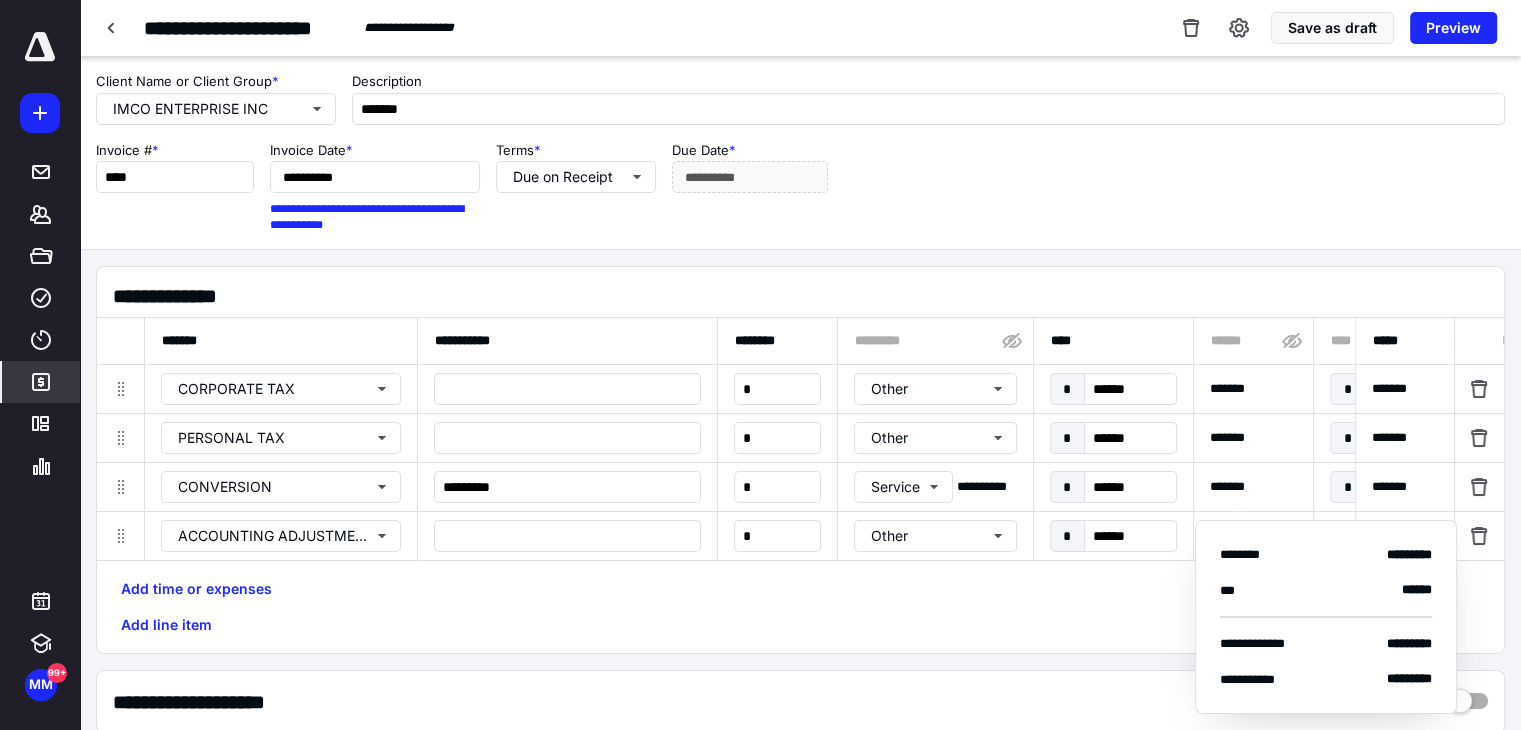 click on "**********" at bounding box center [800, 152] 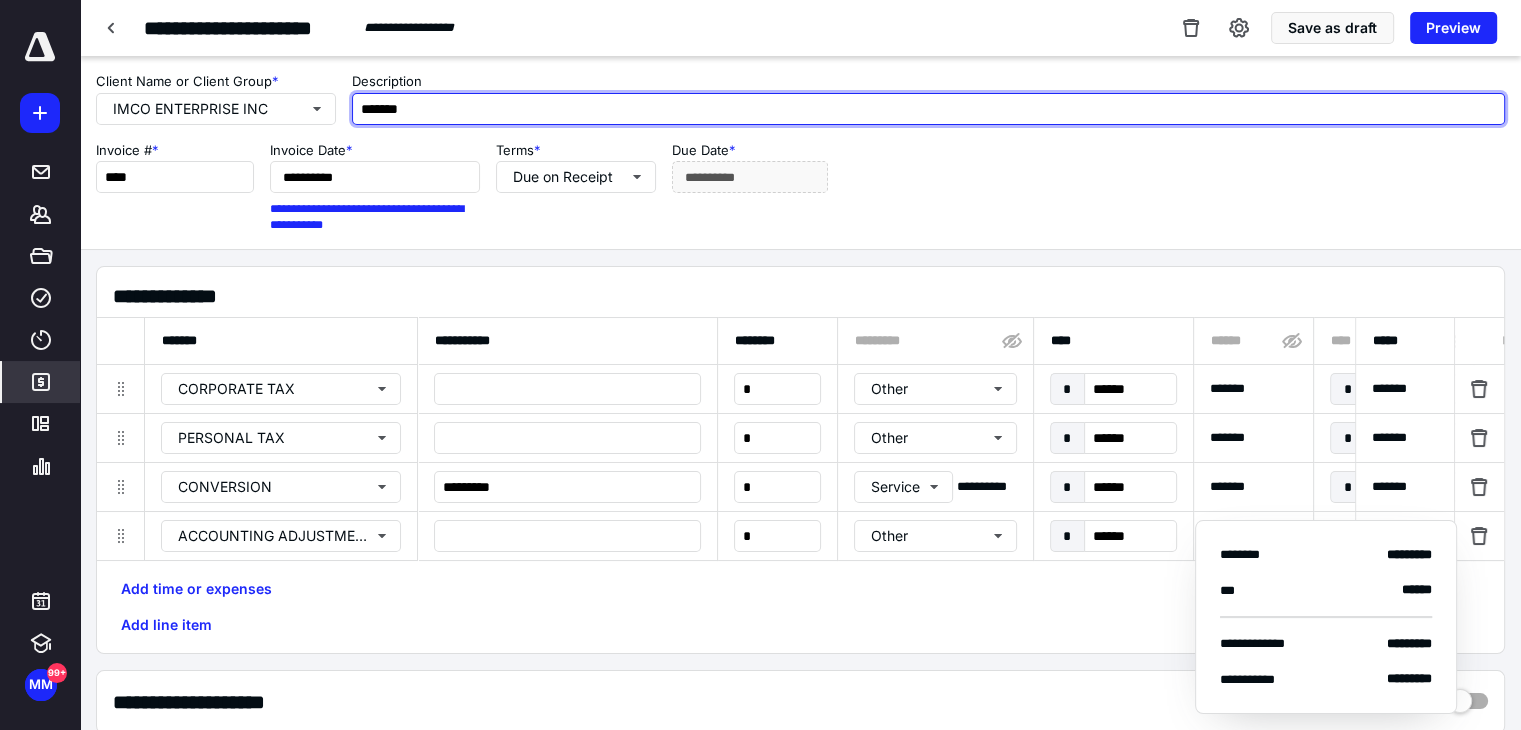 click on "*******" at bounding box center [928, 109] 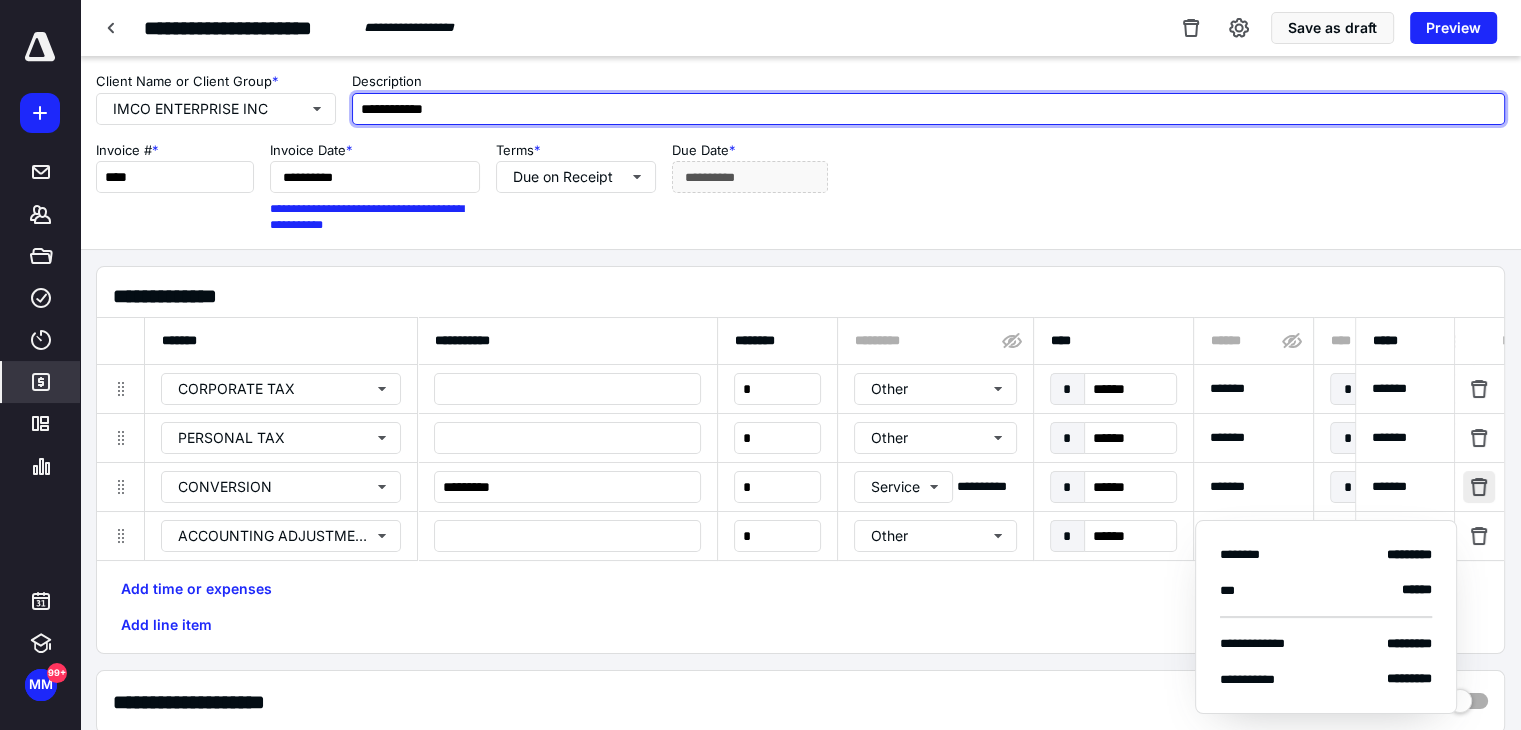 type on "**********" 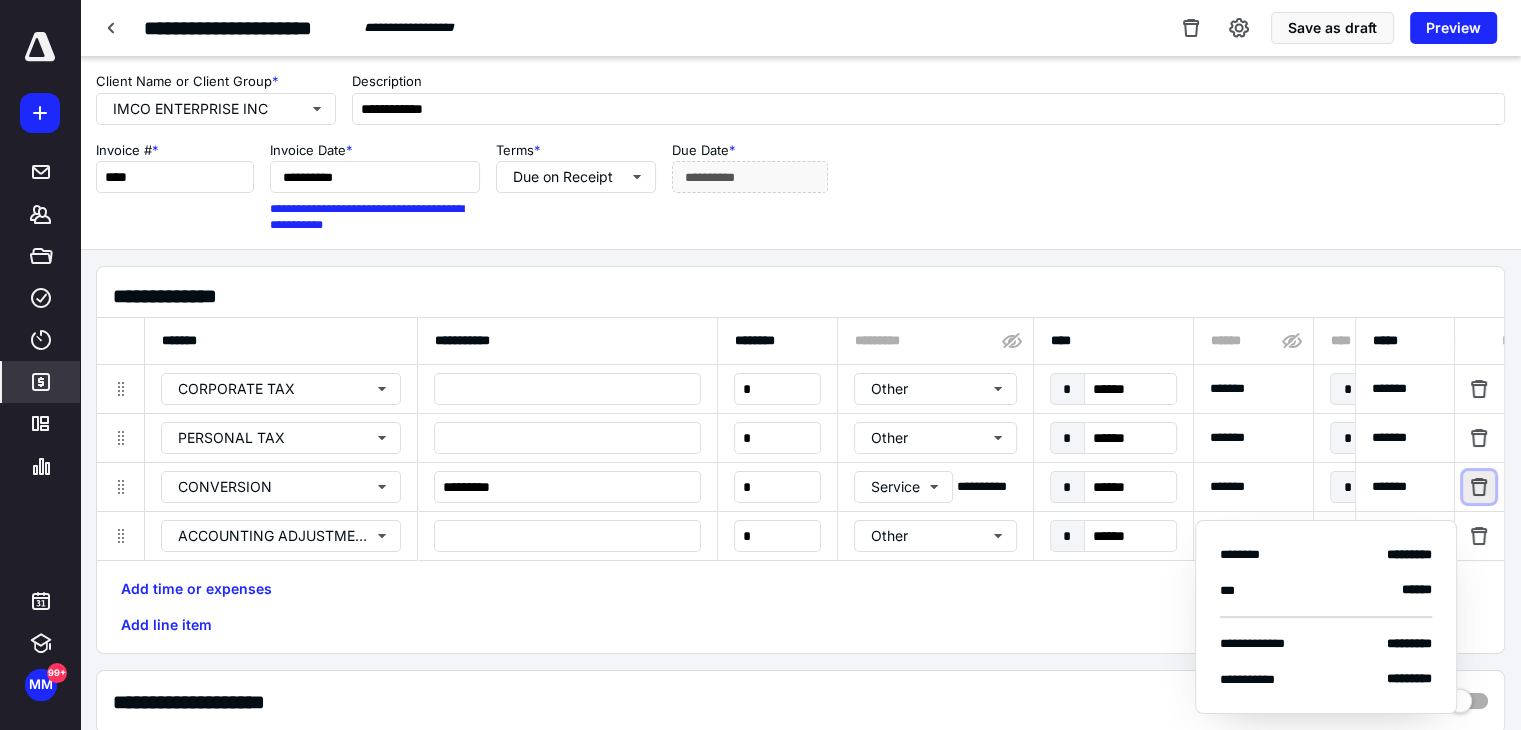 click at bounding box center (1480, 487) 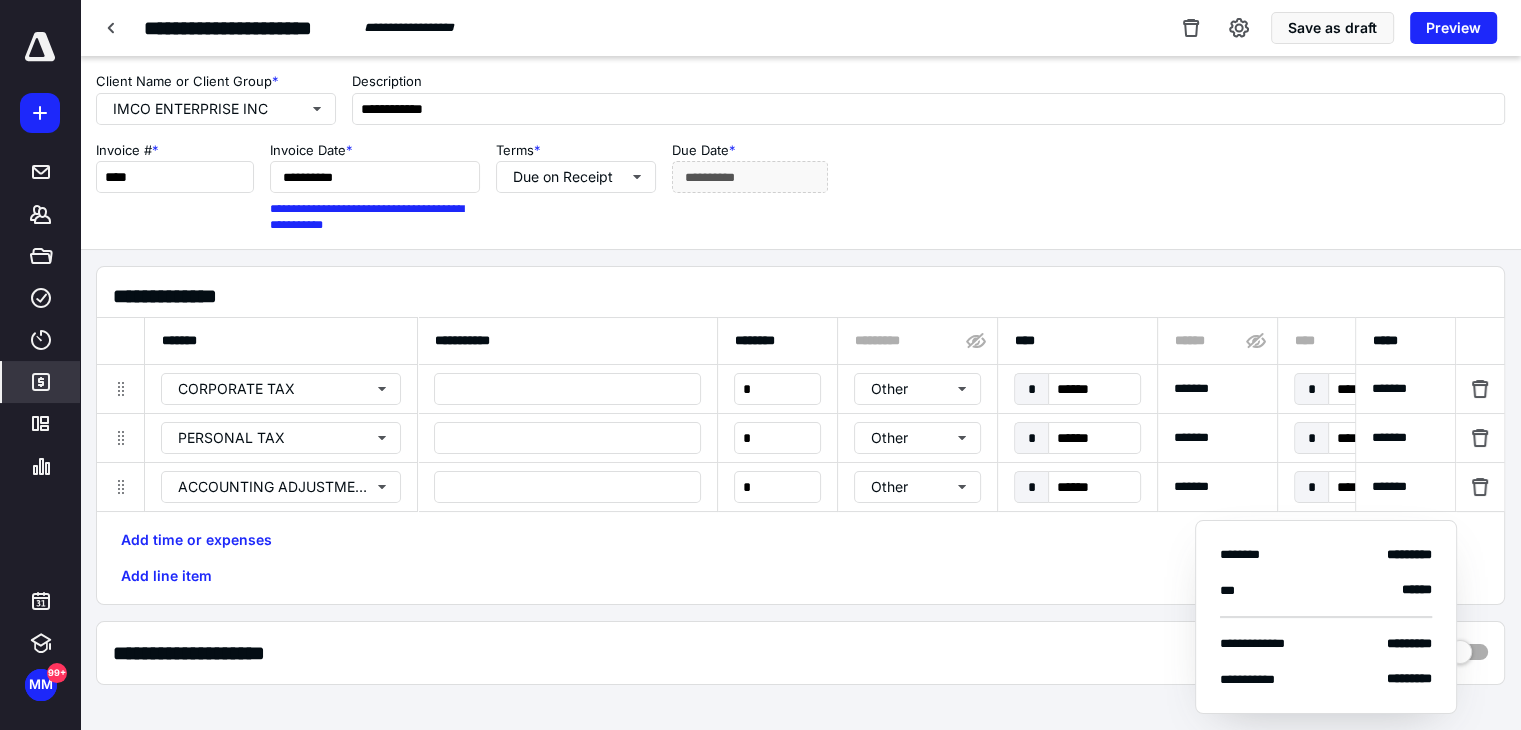 click on "**********" at bounding box center [800, 435] 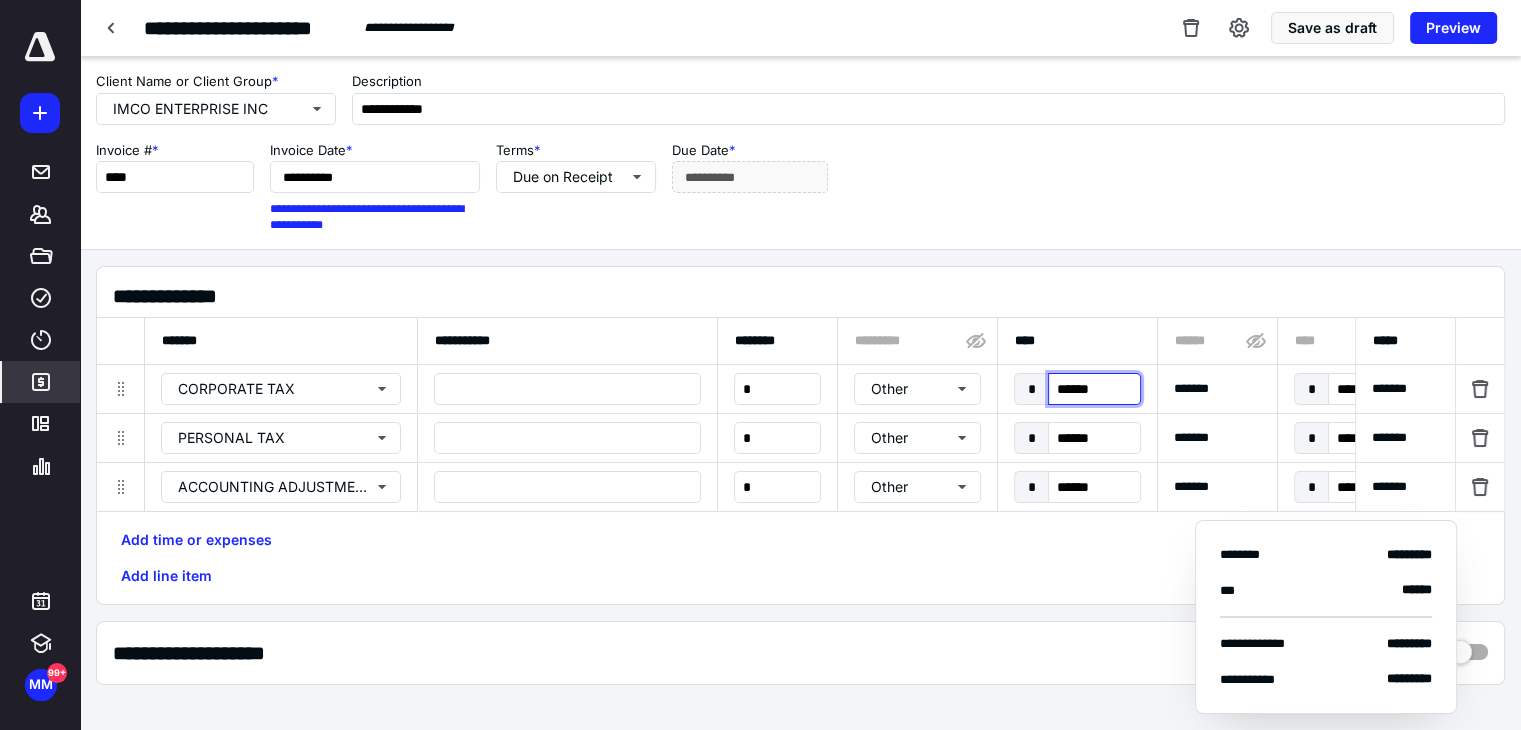 click on "******" at bounding box center [1094, 389] 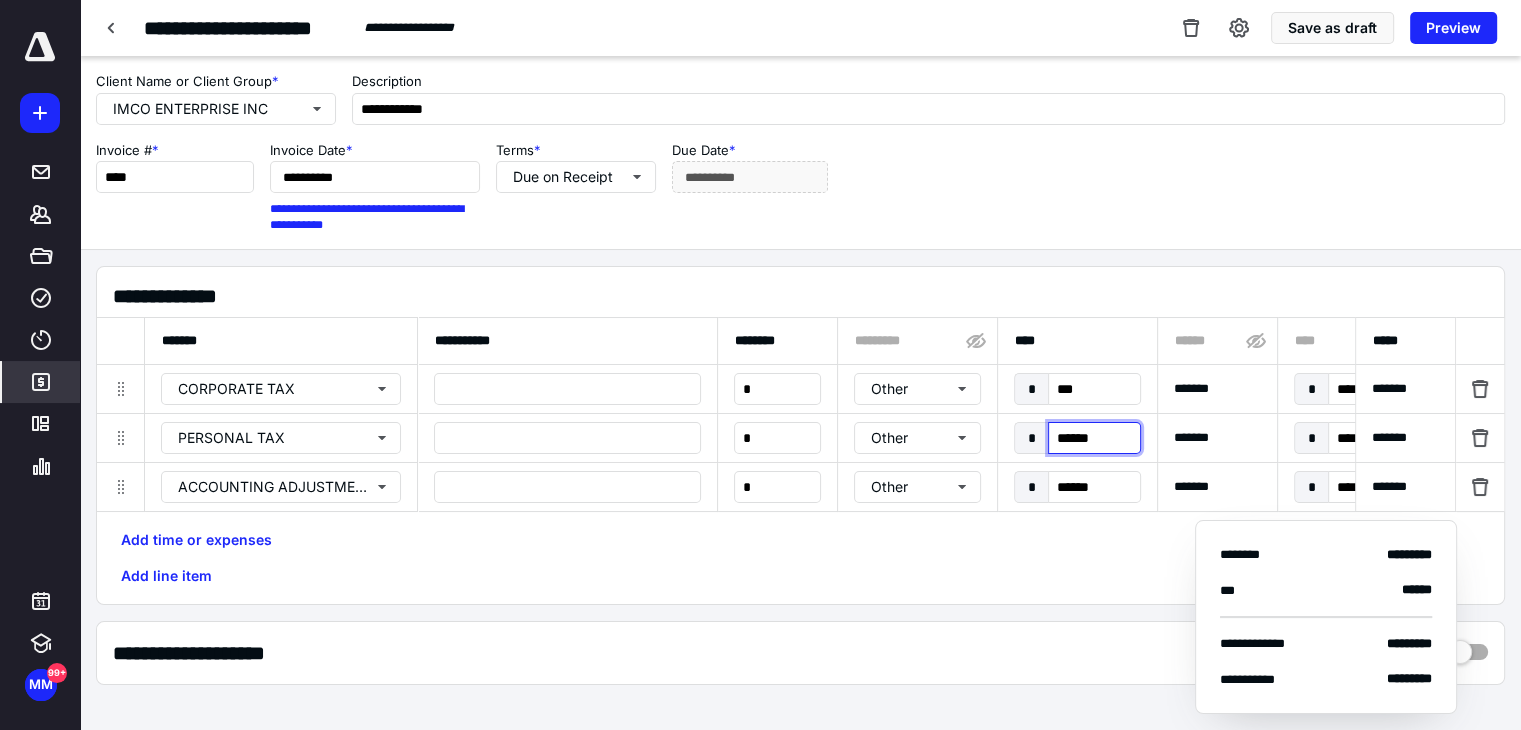 type on "******" 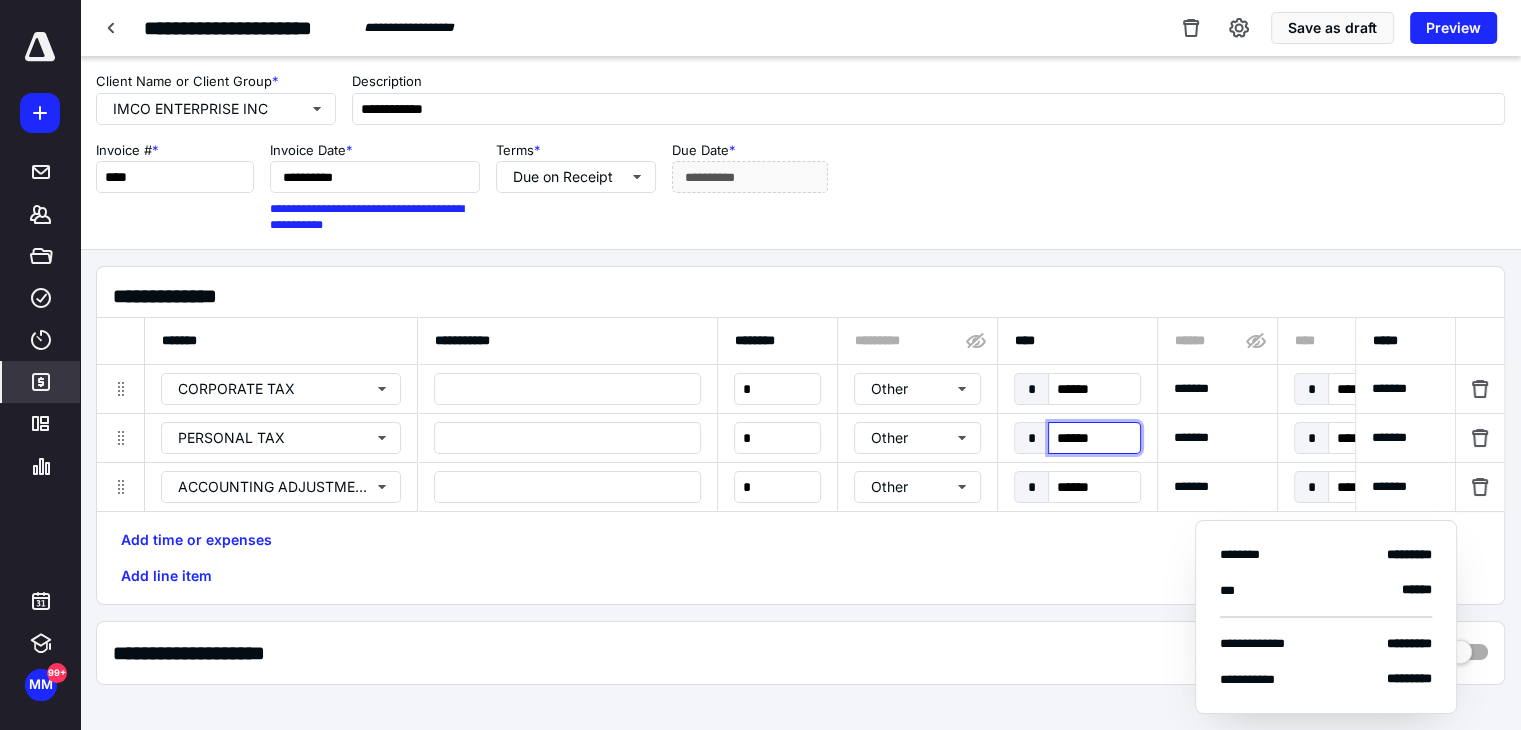 click on "******" at bounding box center (1094, 438) 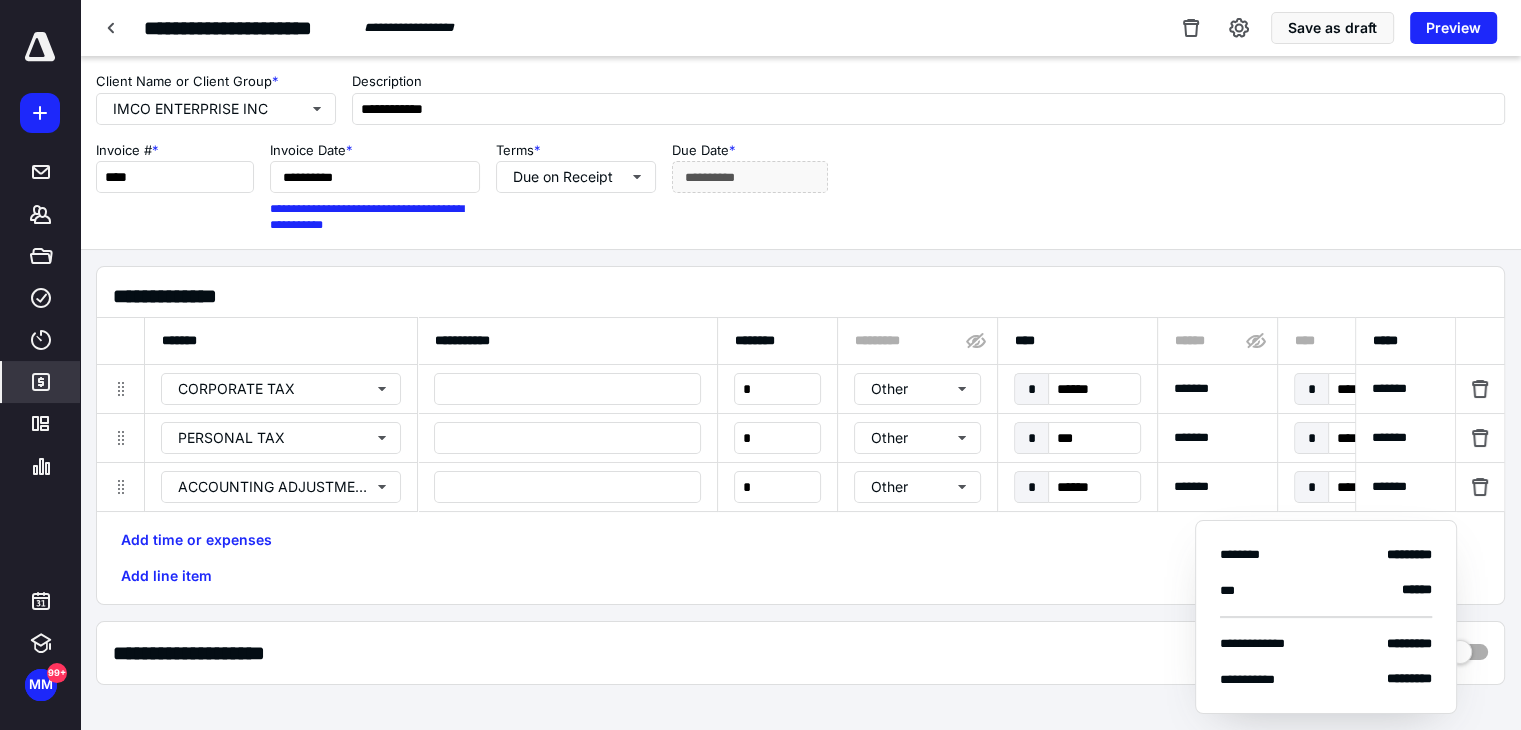 type on "******" 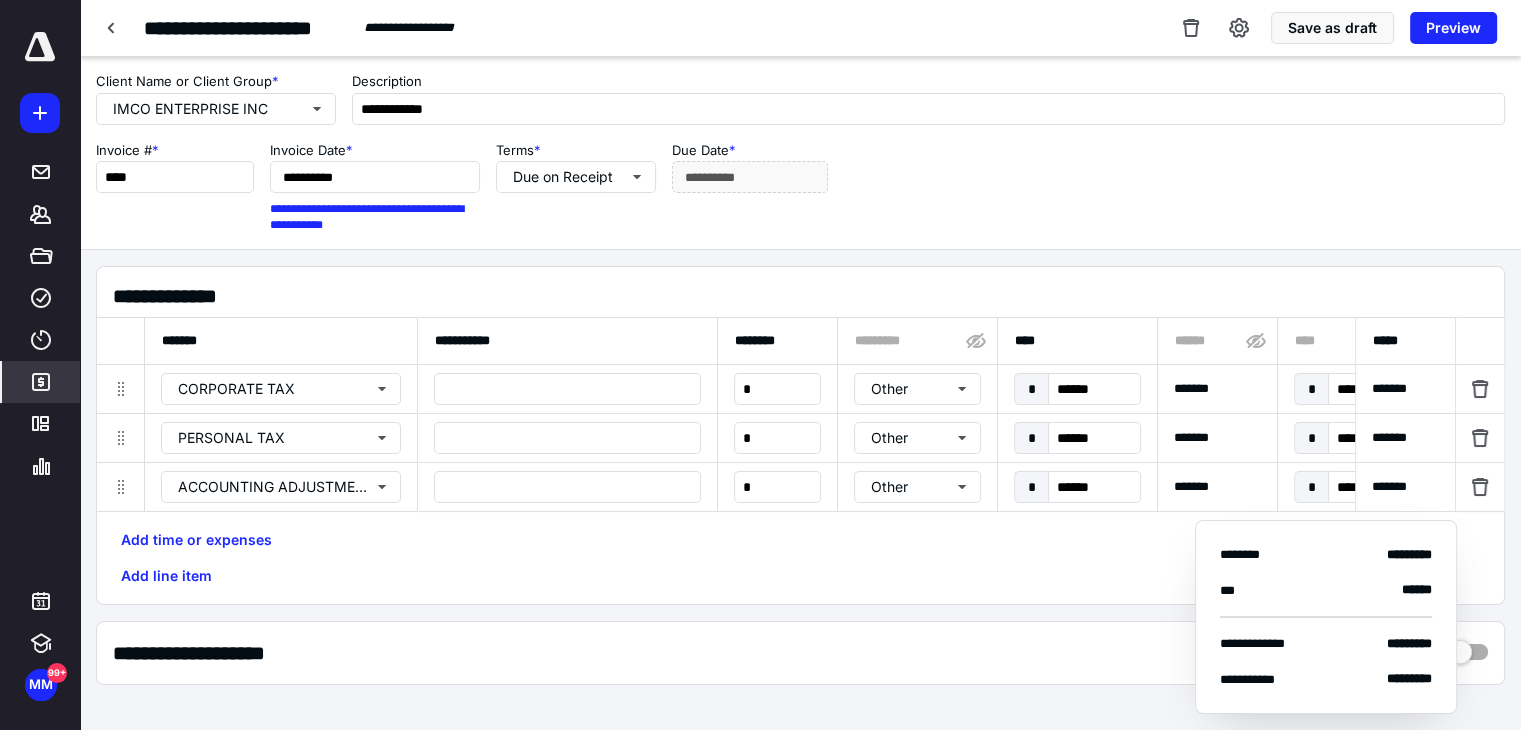 drag, startPoint x: 1015, startPoint y: 589, endPoint x: 977, endPoint y: 581, distance: 38.832977 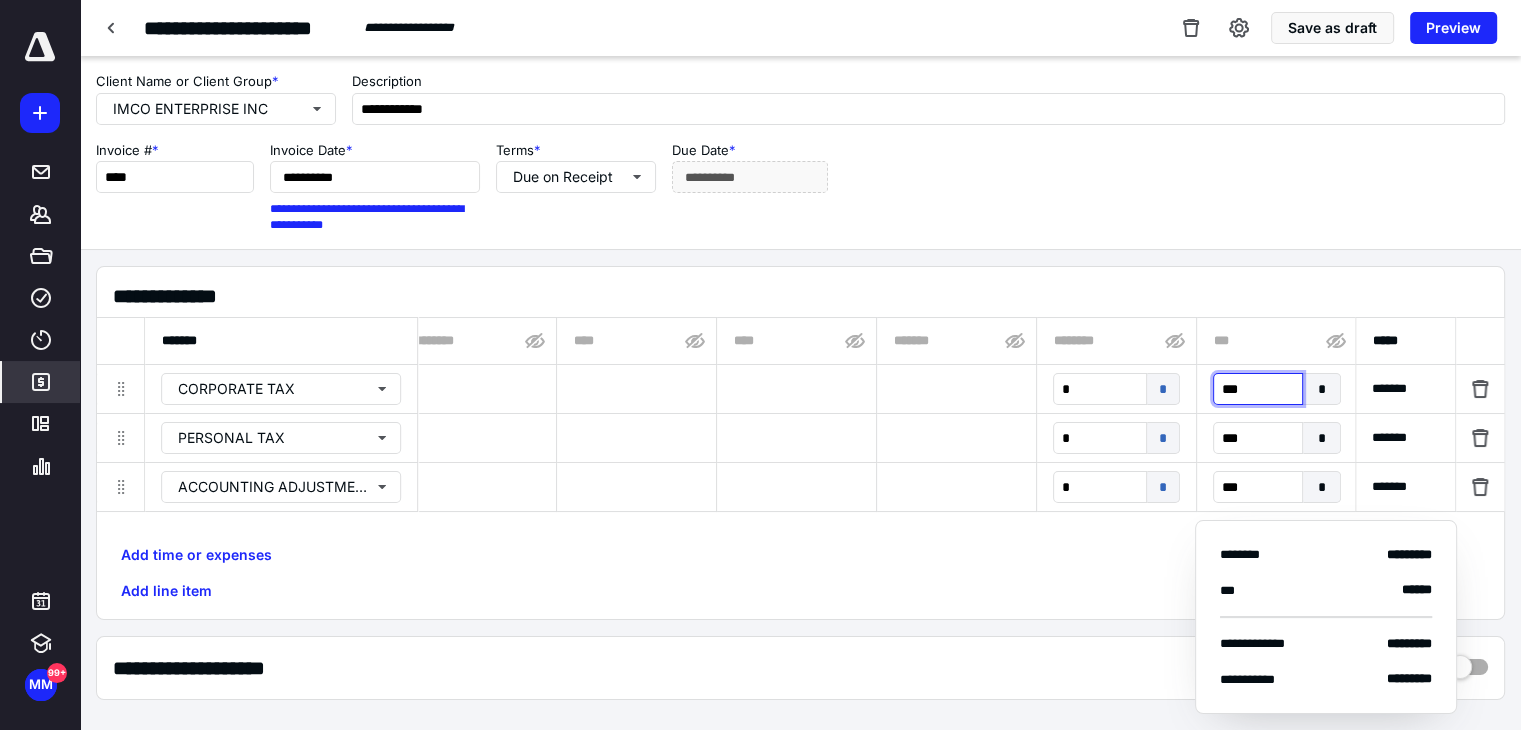 click on "***" at bounding box center (1257, 389) 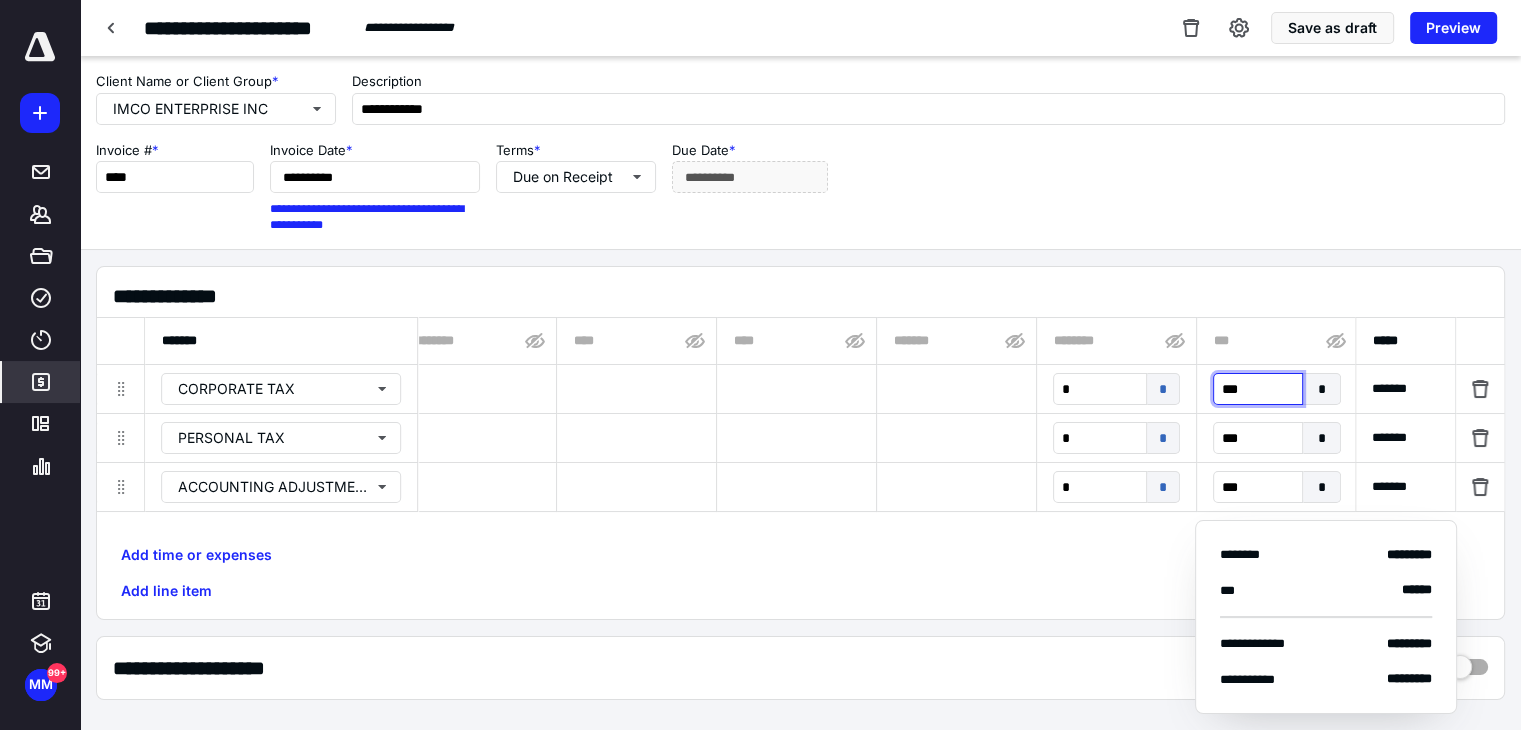 type on "****" 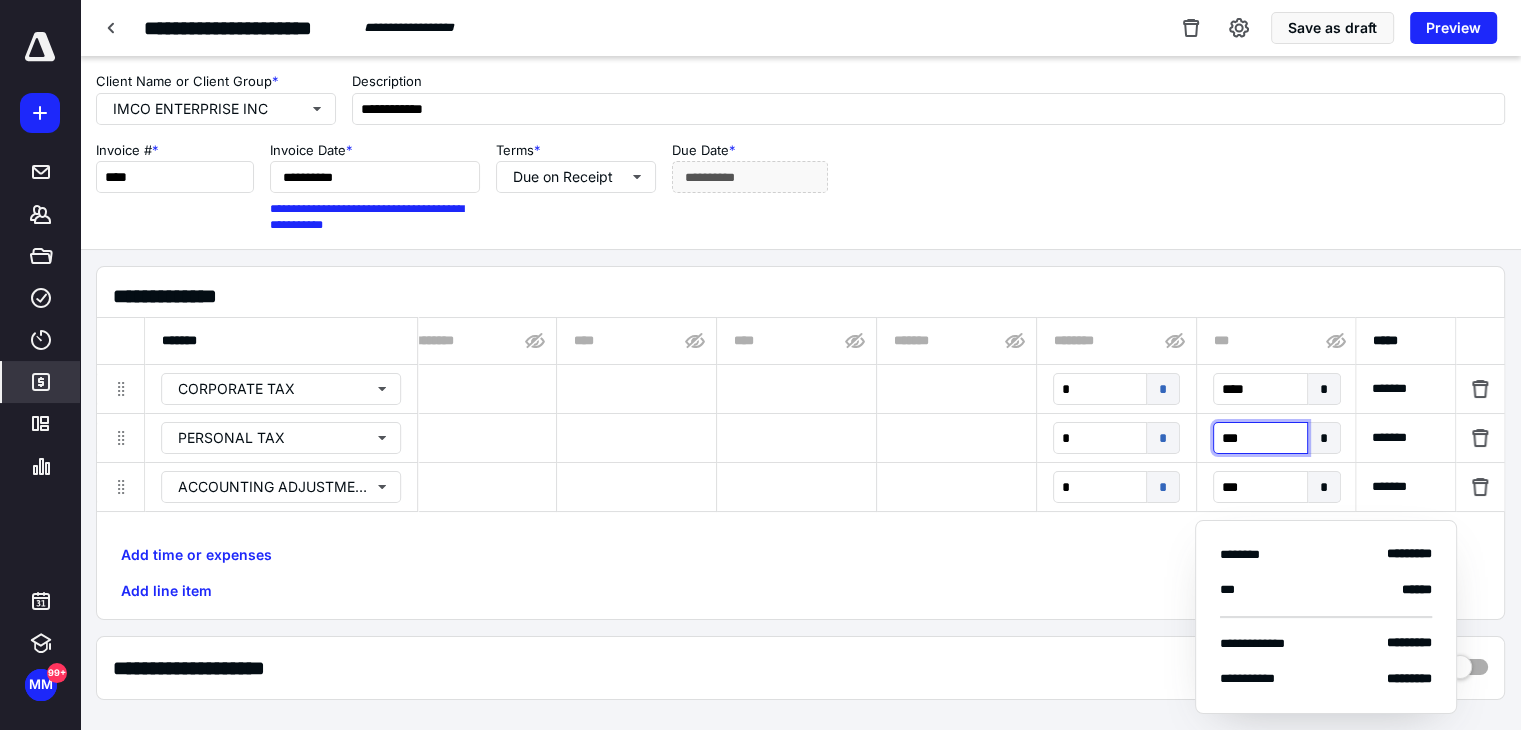click on "***" at bounding box center [1260, 438] 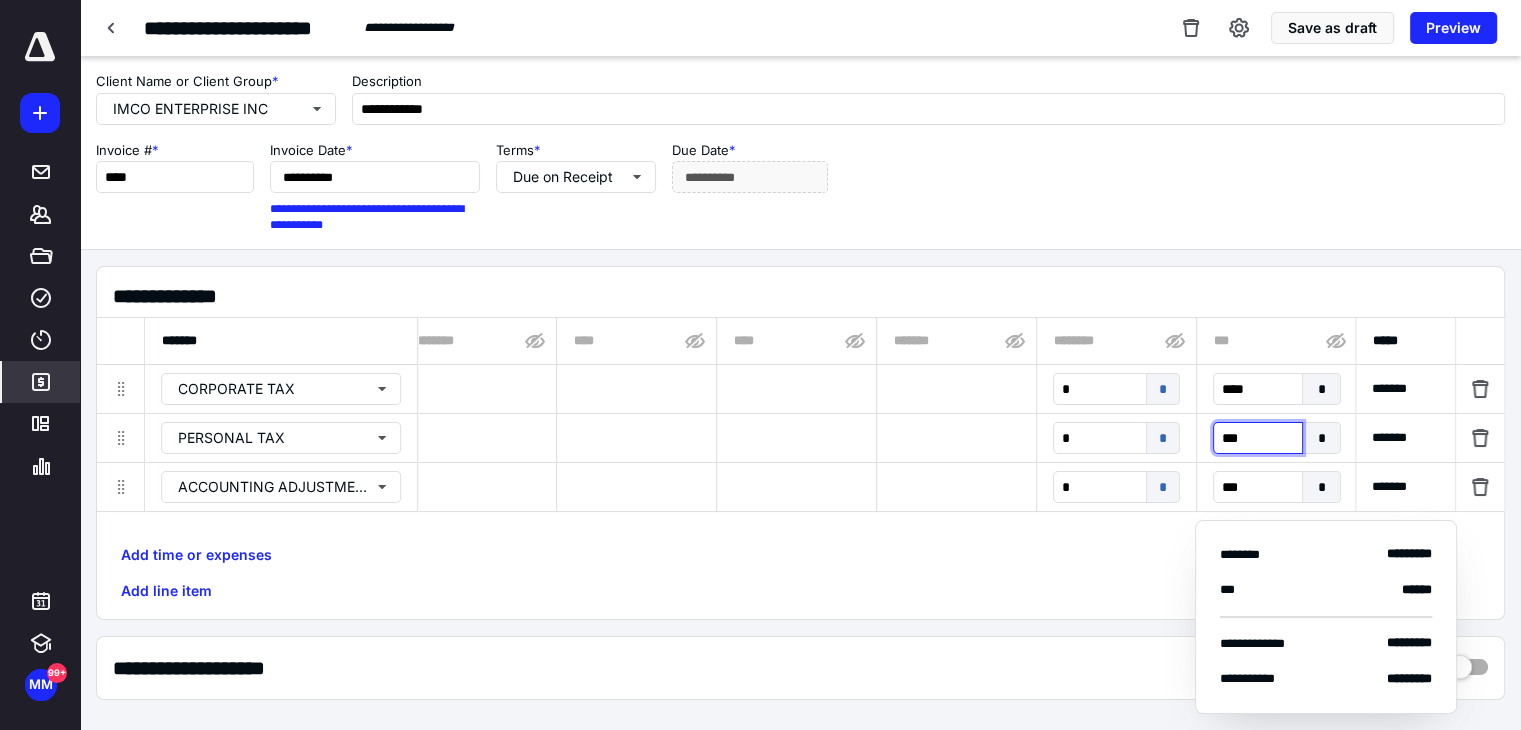 type on "****" 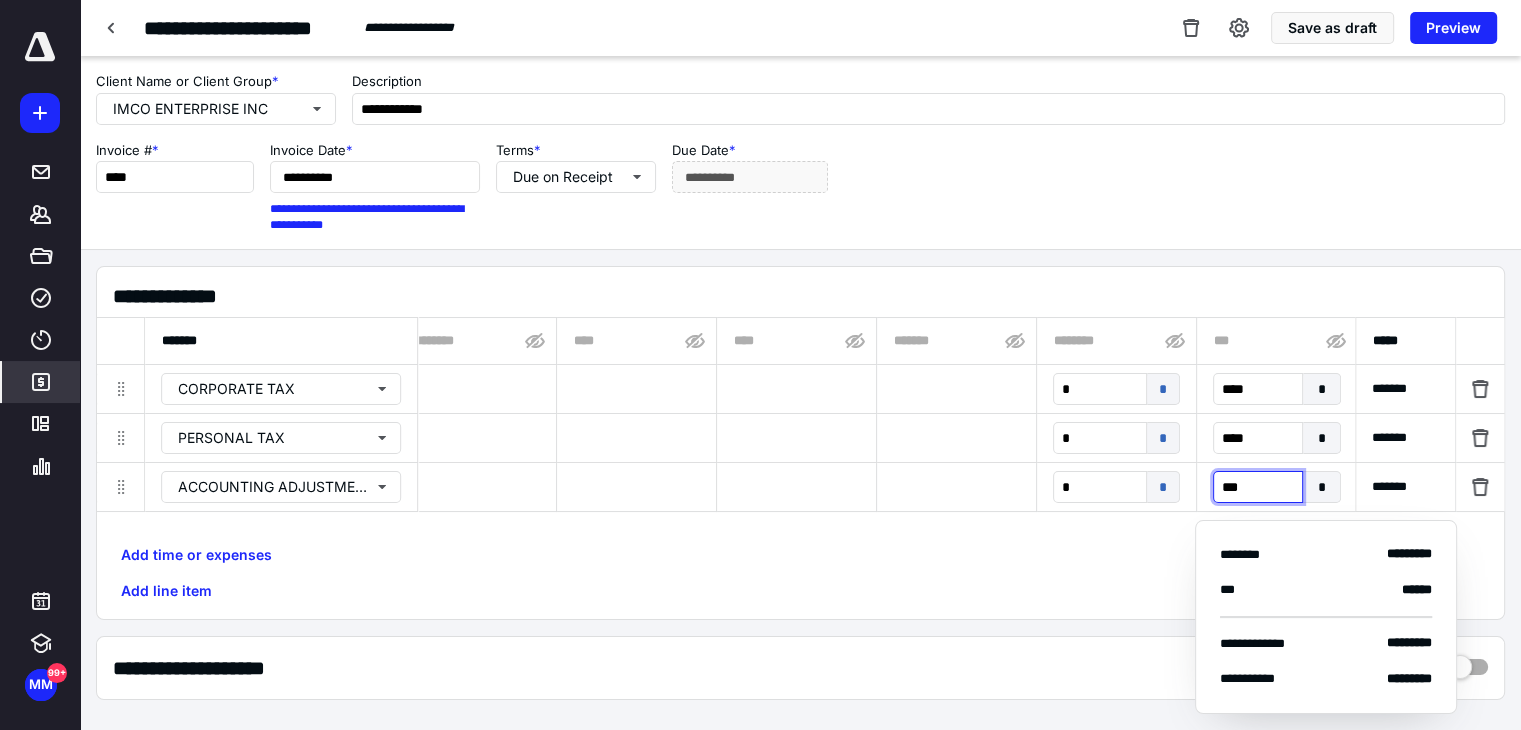 click on "***" at bounding box center (1257, 487) 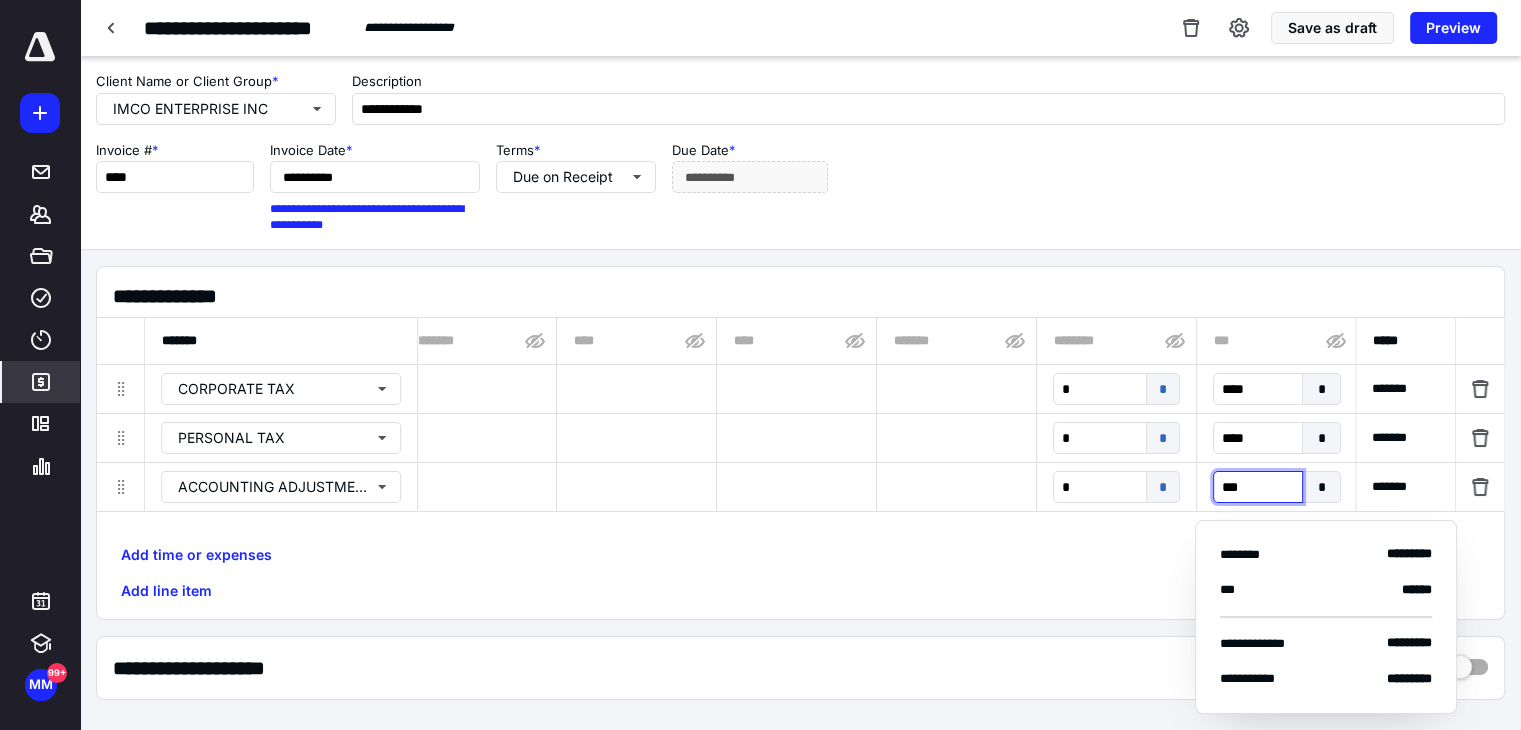 type on "****" 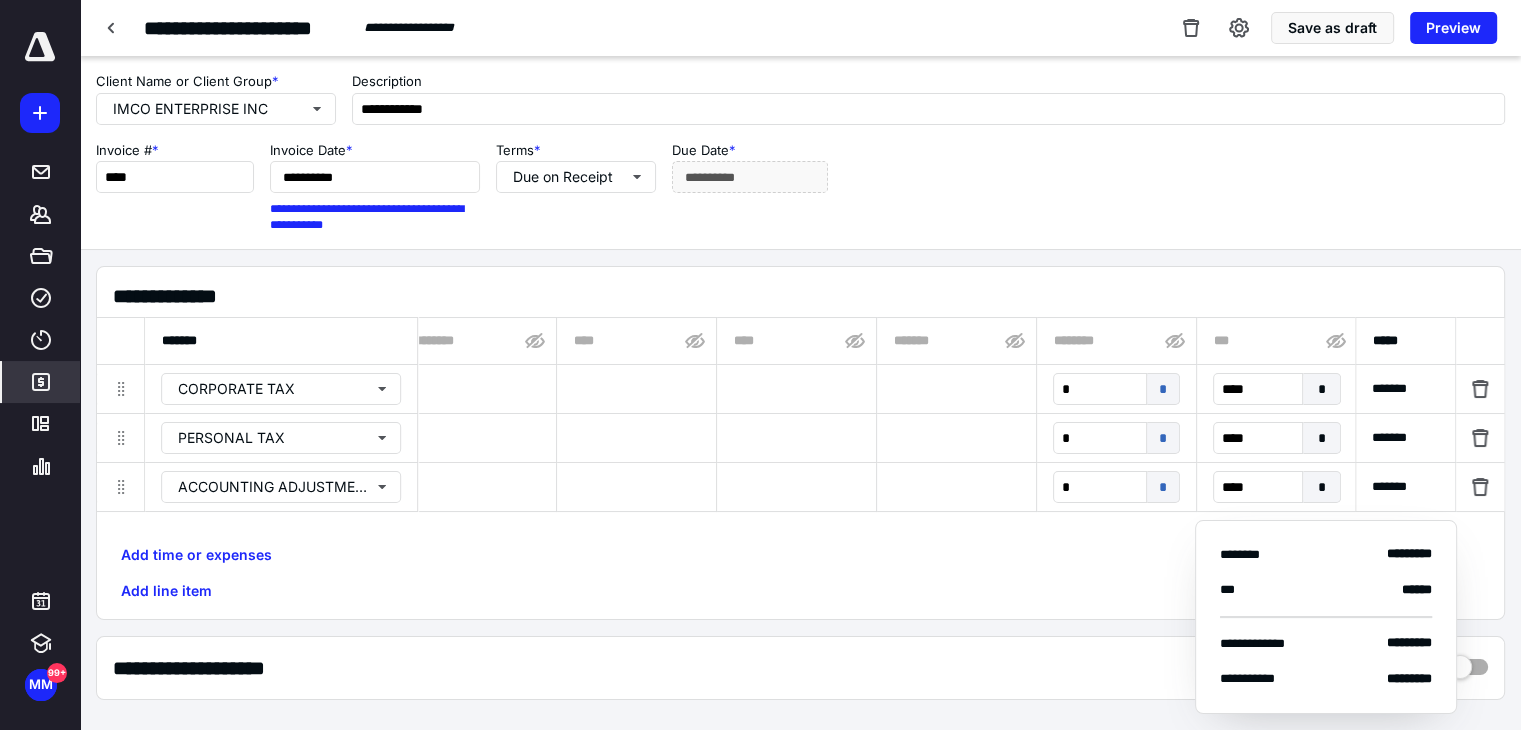 click on "Add time or expenses Add line item" at bounding box center (800, 573) 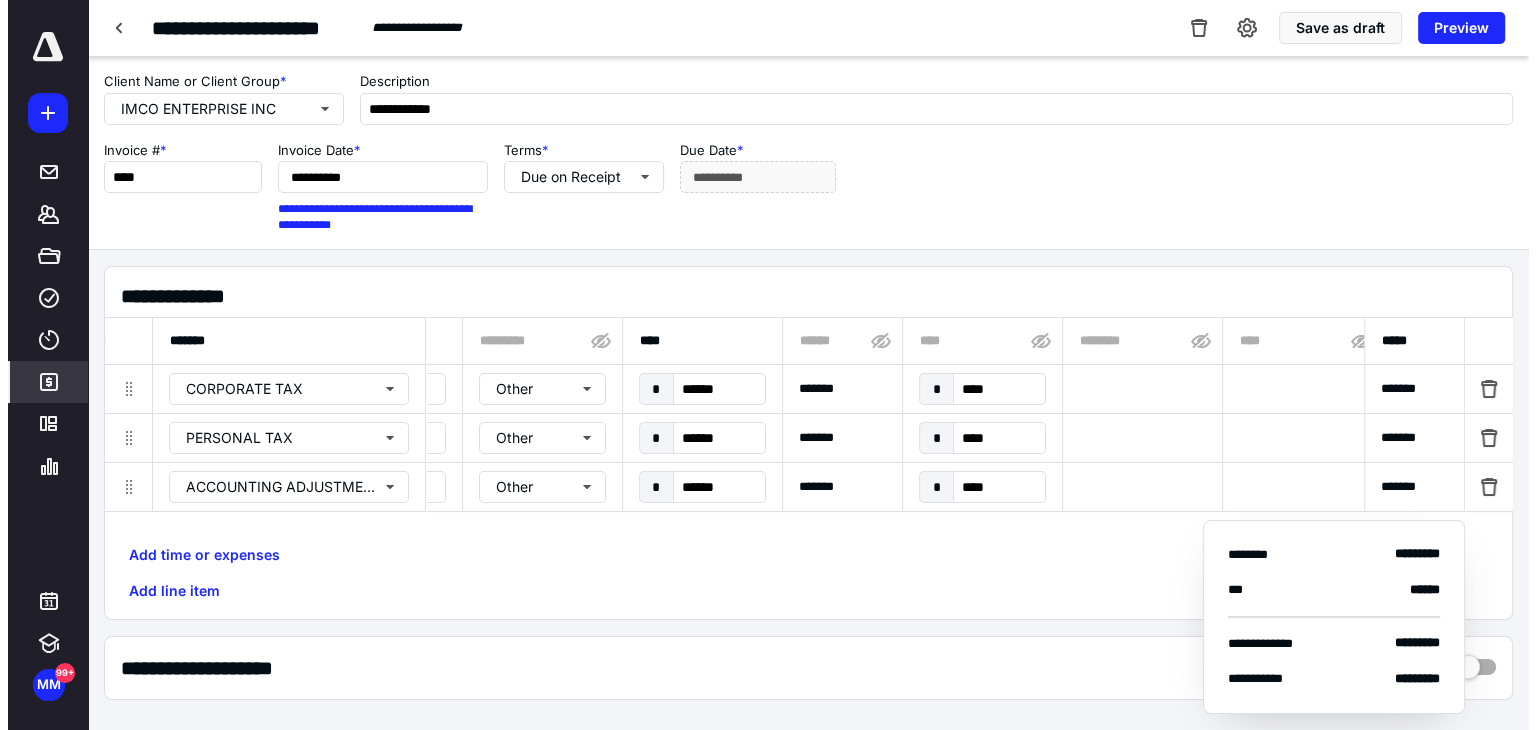 scroll, scrollTop: 0, scrollLeft: 0, axis: both 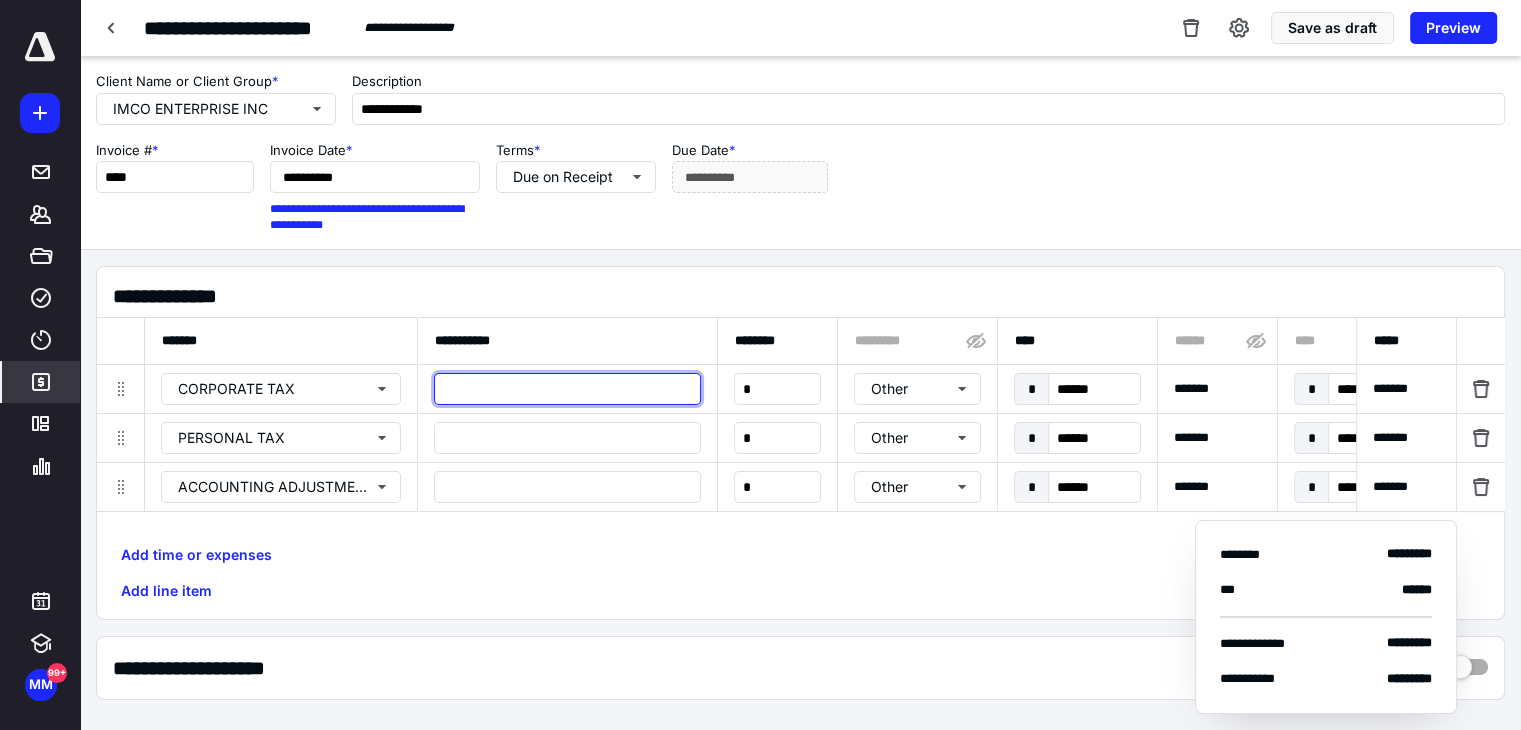 click at bounding box center (567, 389) 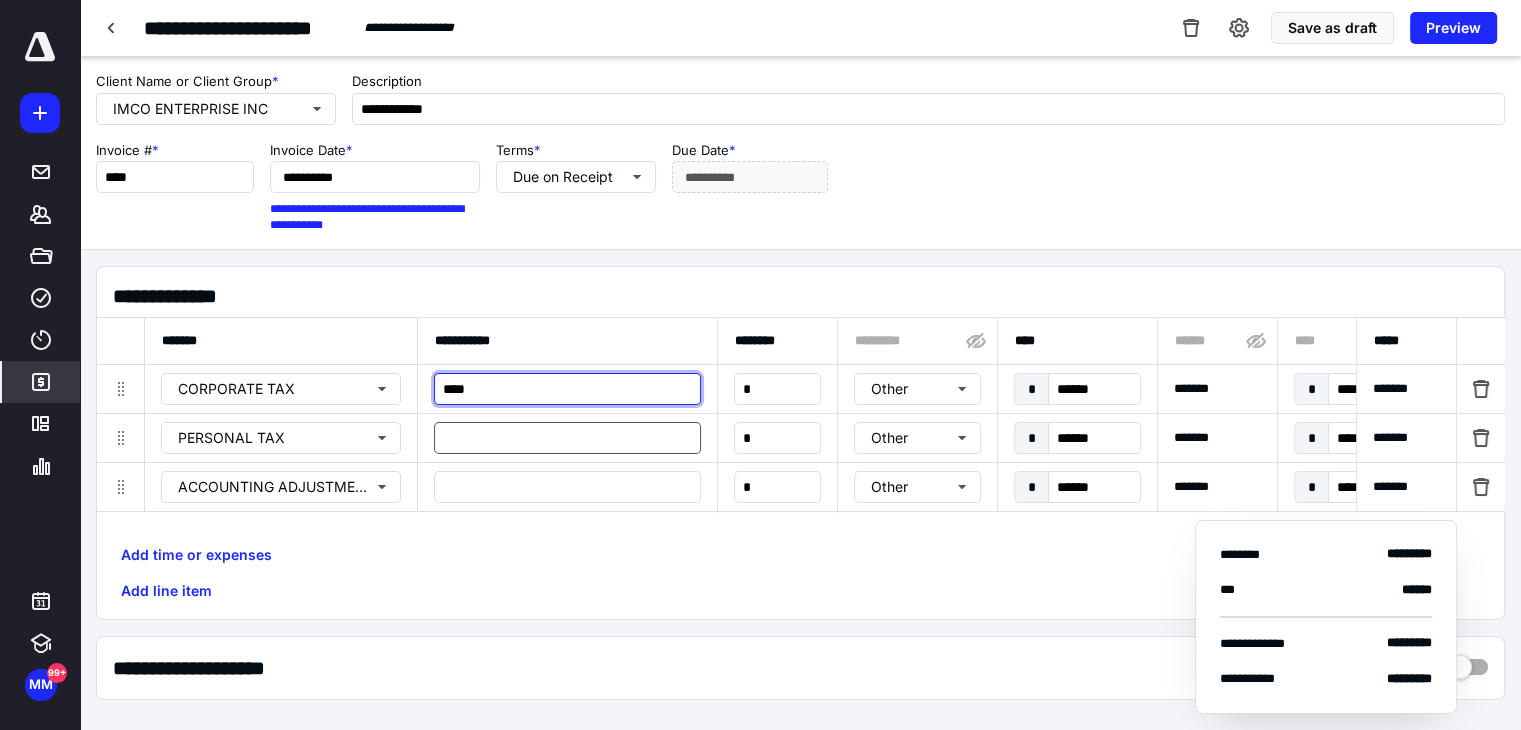 type on "****" 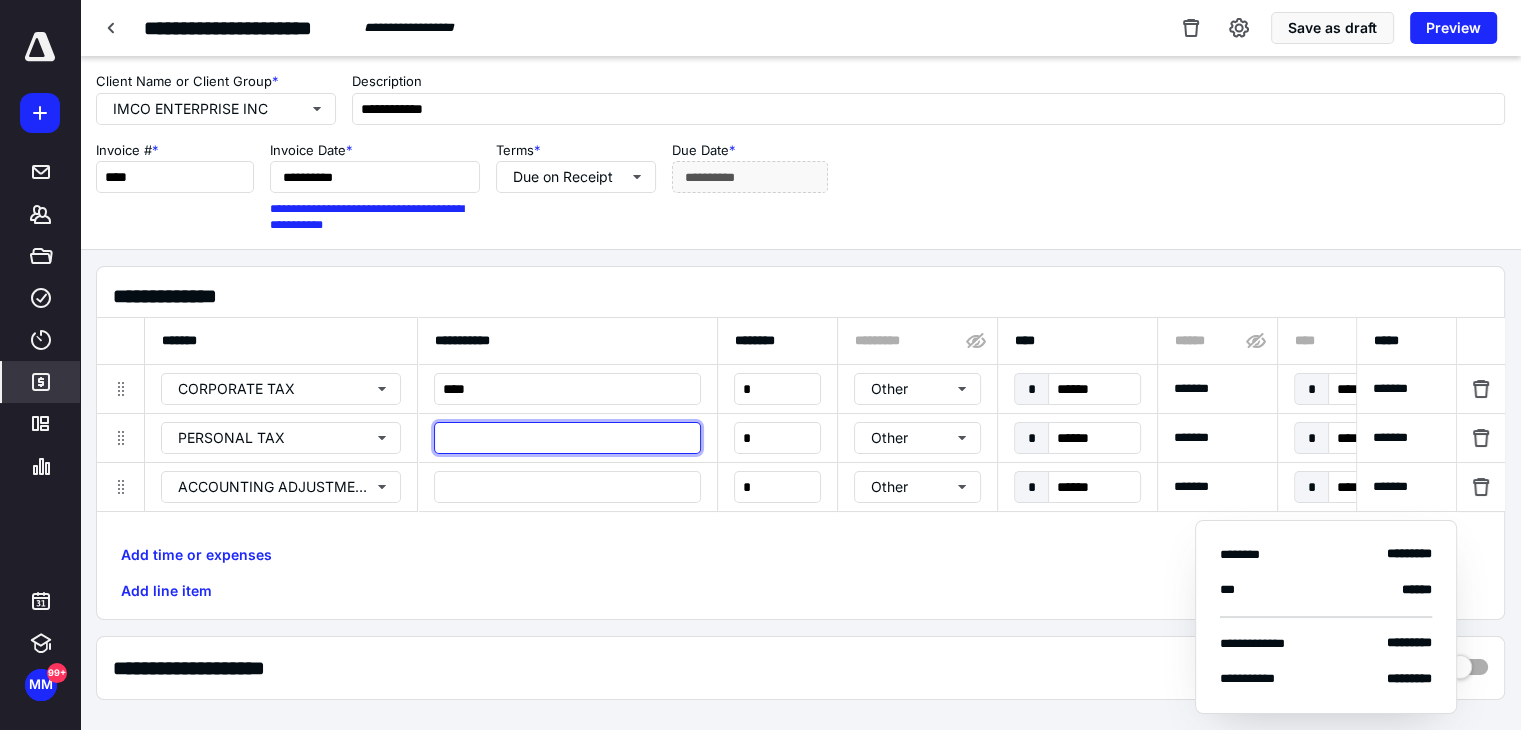 click at bounding box center (567, 438) 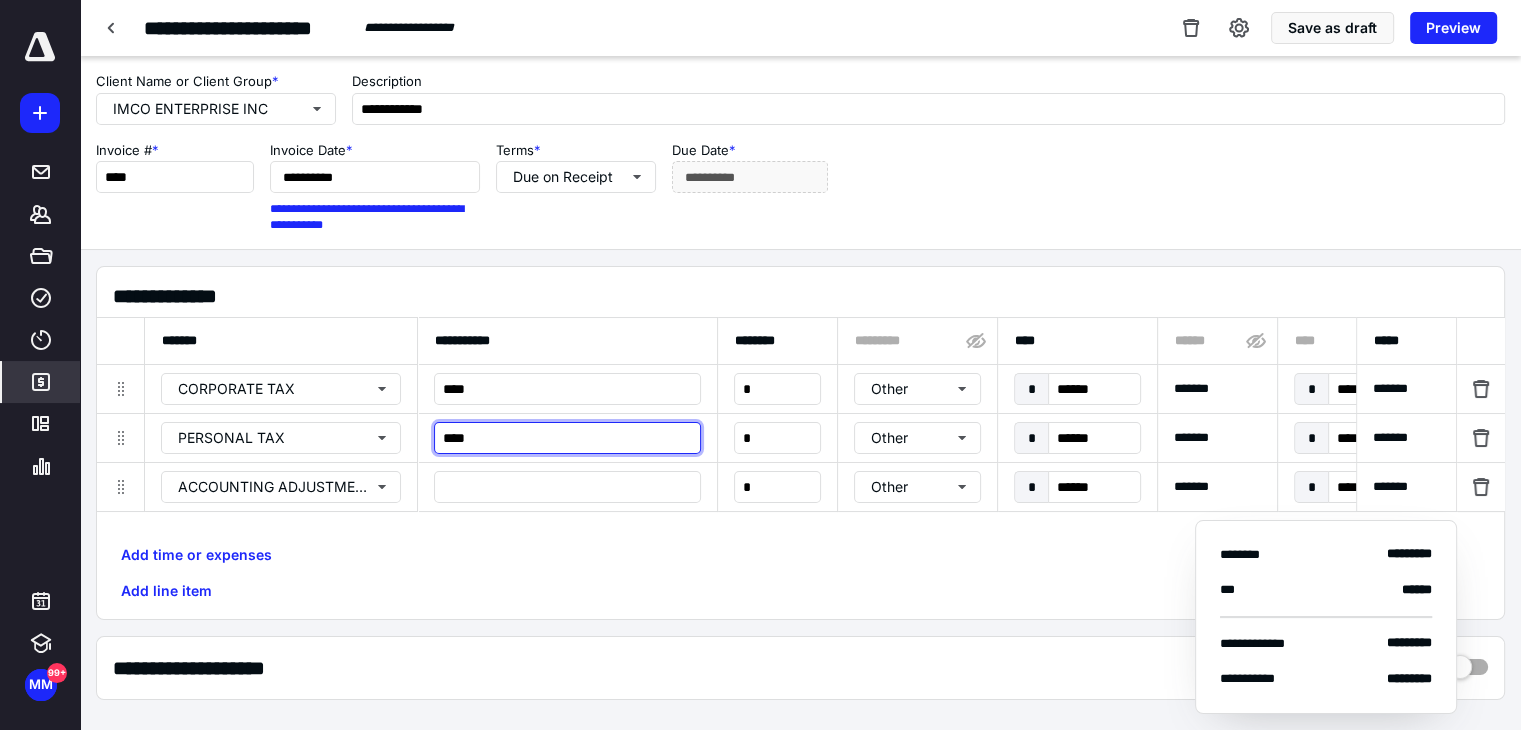 type on "****" 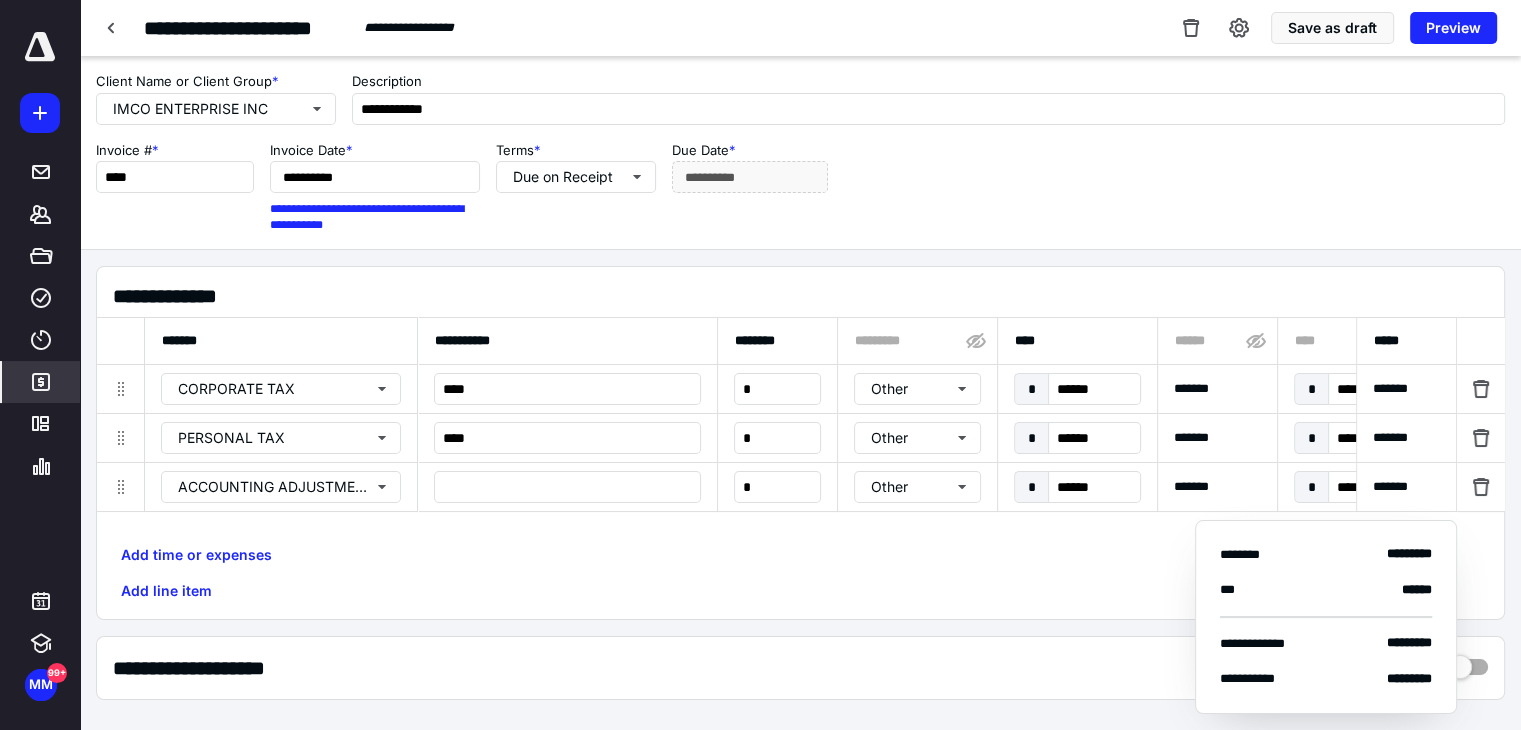 click on "Add time or expenses Add line item" at bounding box center [800, 573] 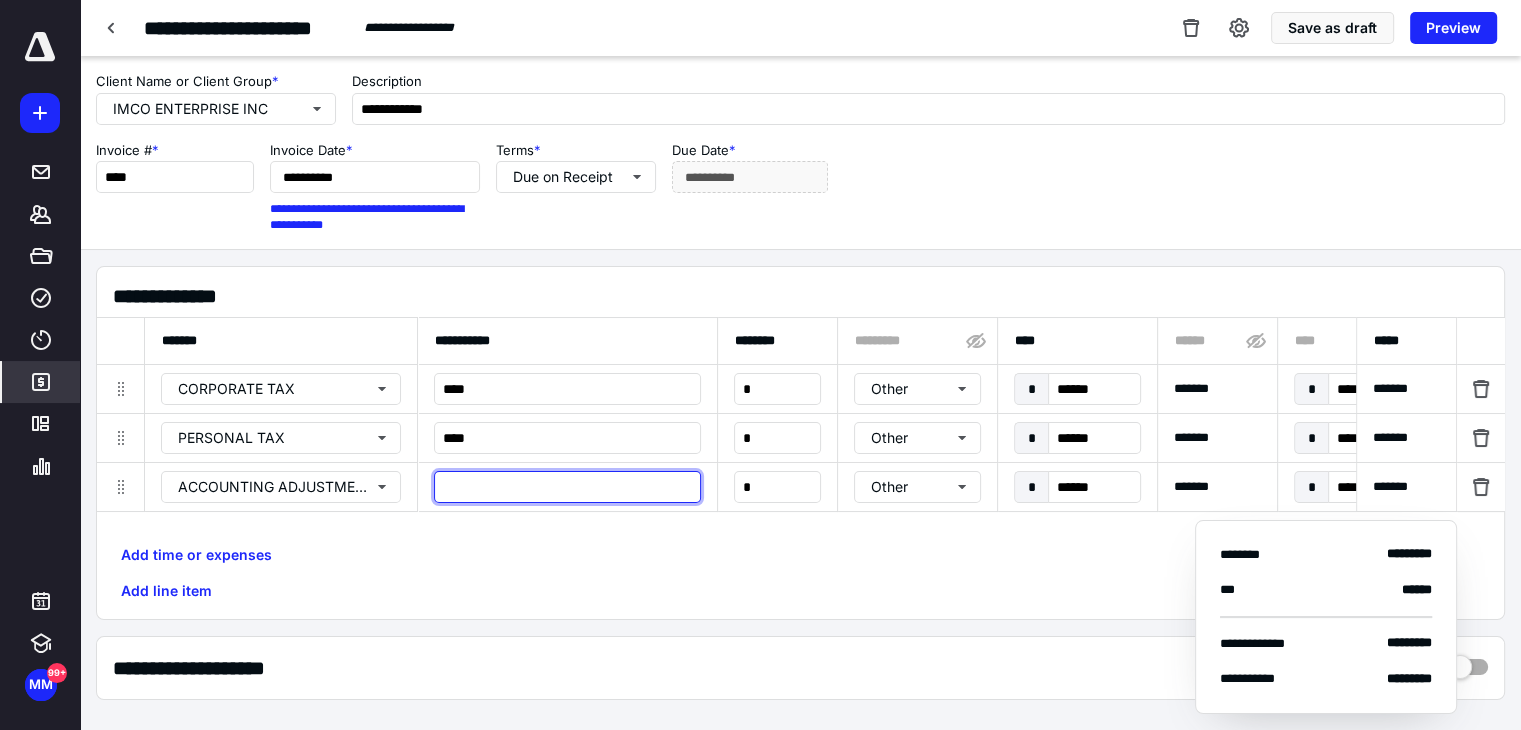 click at bounding box center [567, 487] 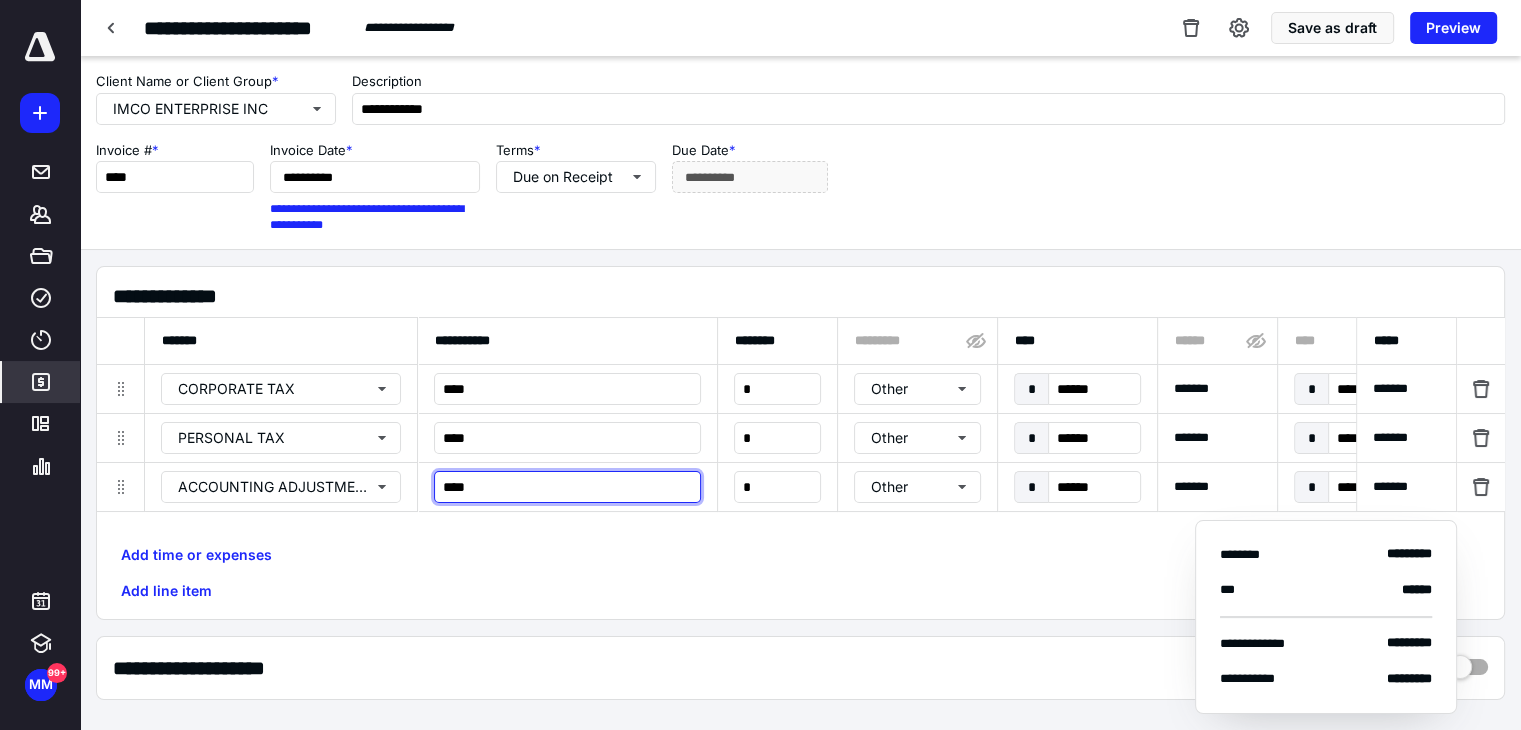 type on "****" 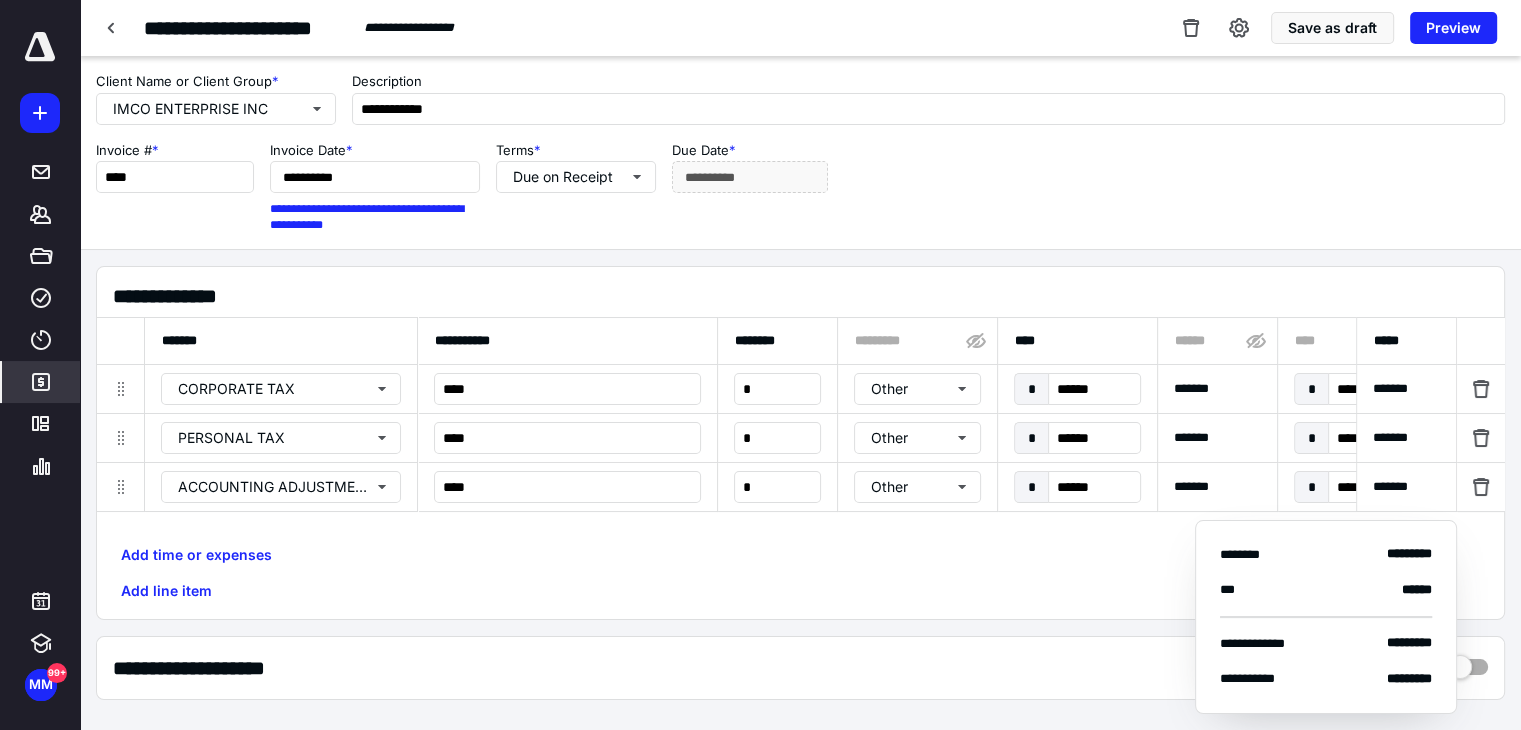 click on "Add time or expenses Add line item" at bounding box center (800, 573) 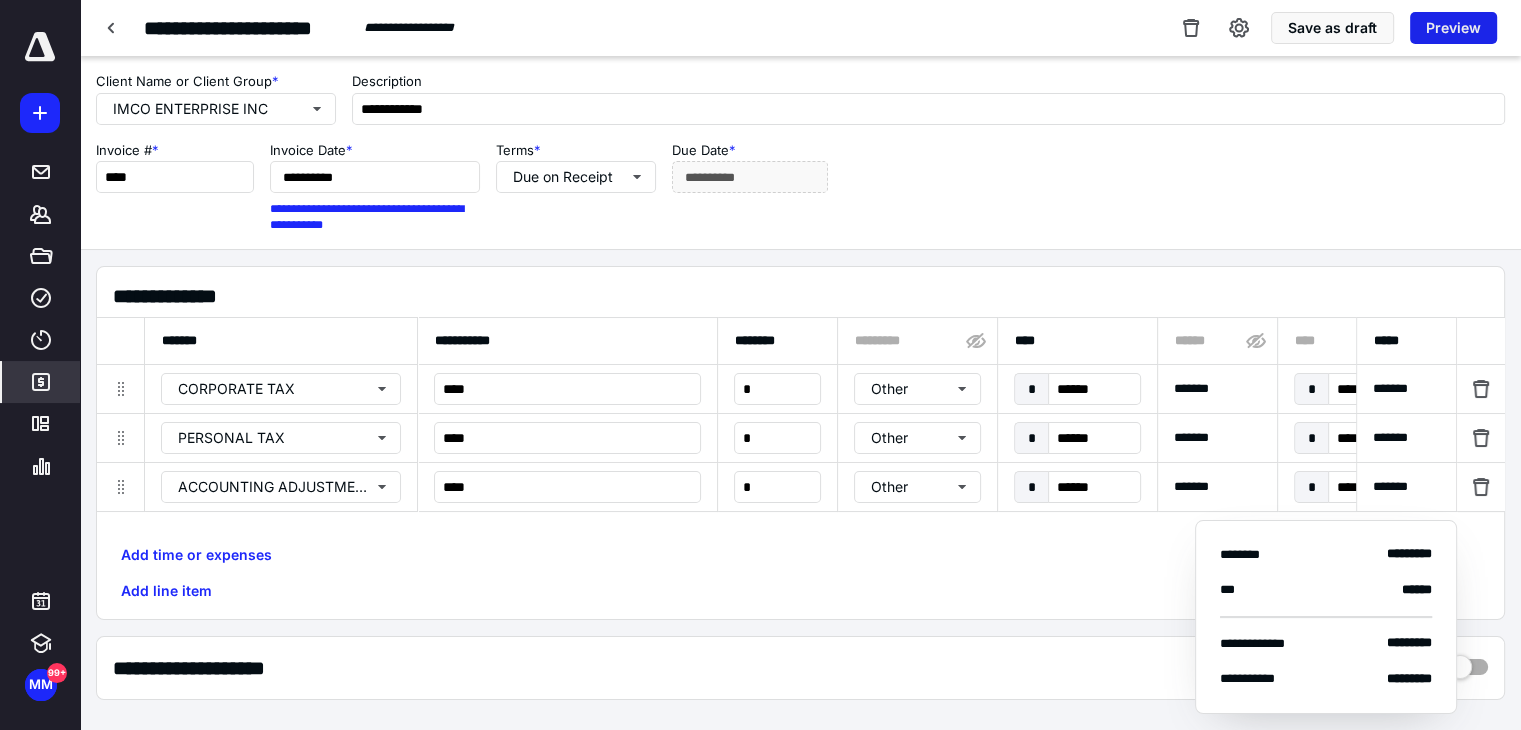 click on "Preview" at bounding box center (1453, 28) 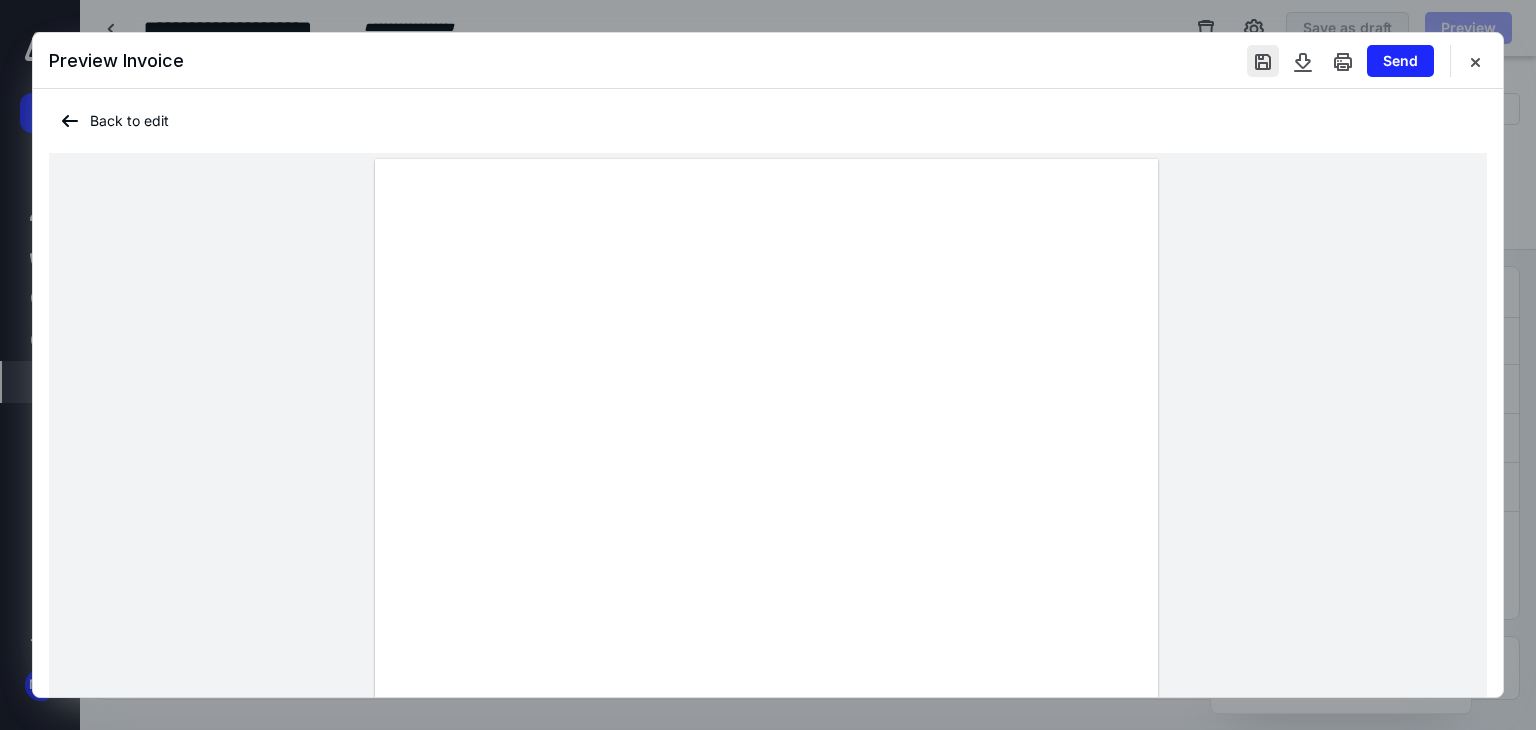 click at bounding box center (1263, 61) 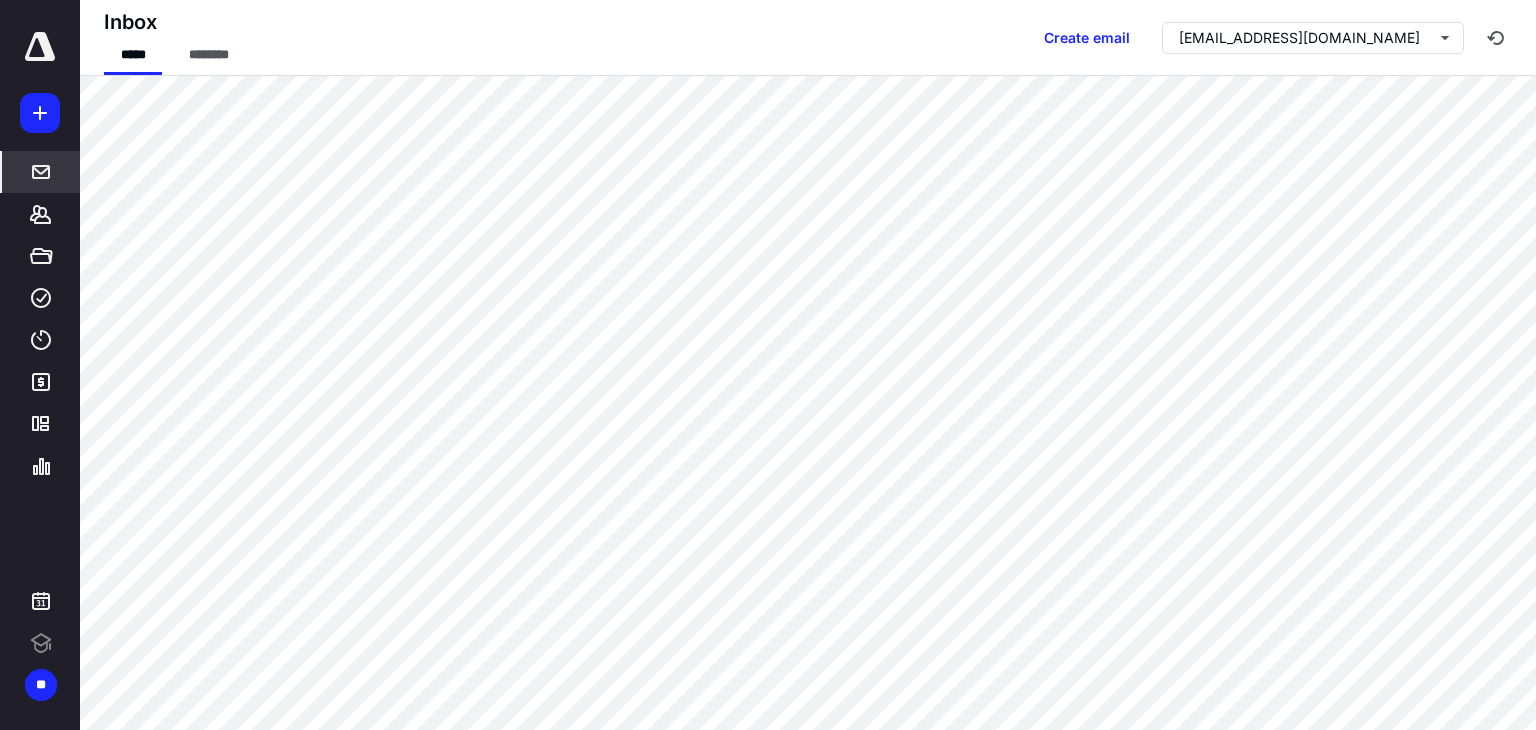 scroll, scrollTop: 0, scrollLeft: 0, axis: both 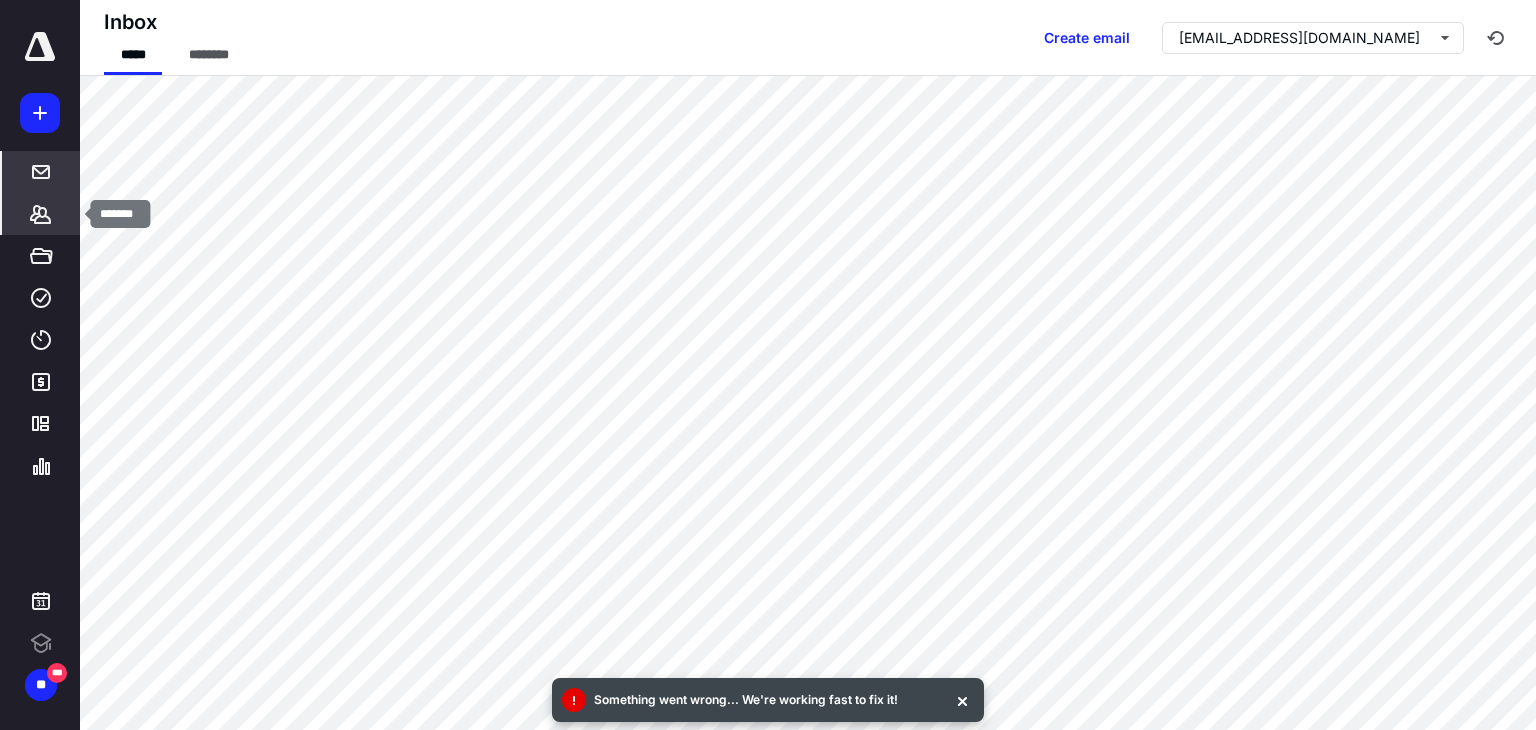 click 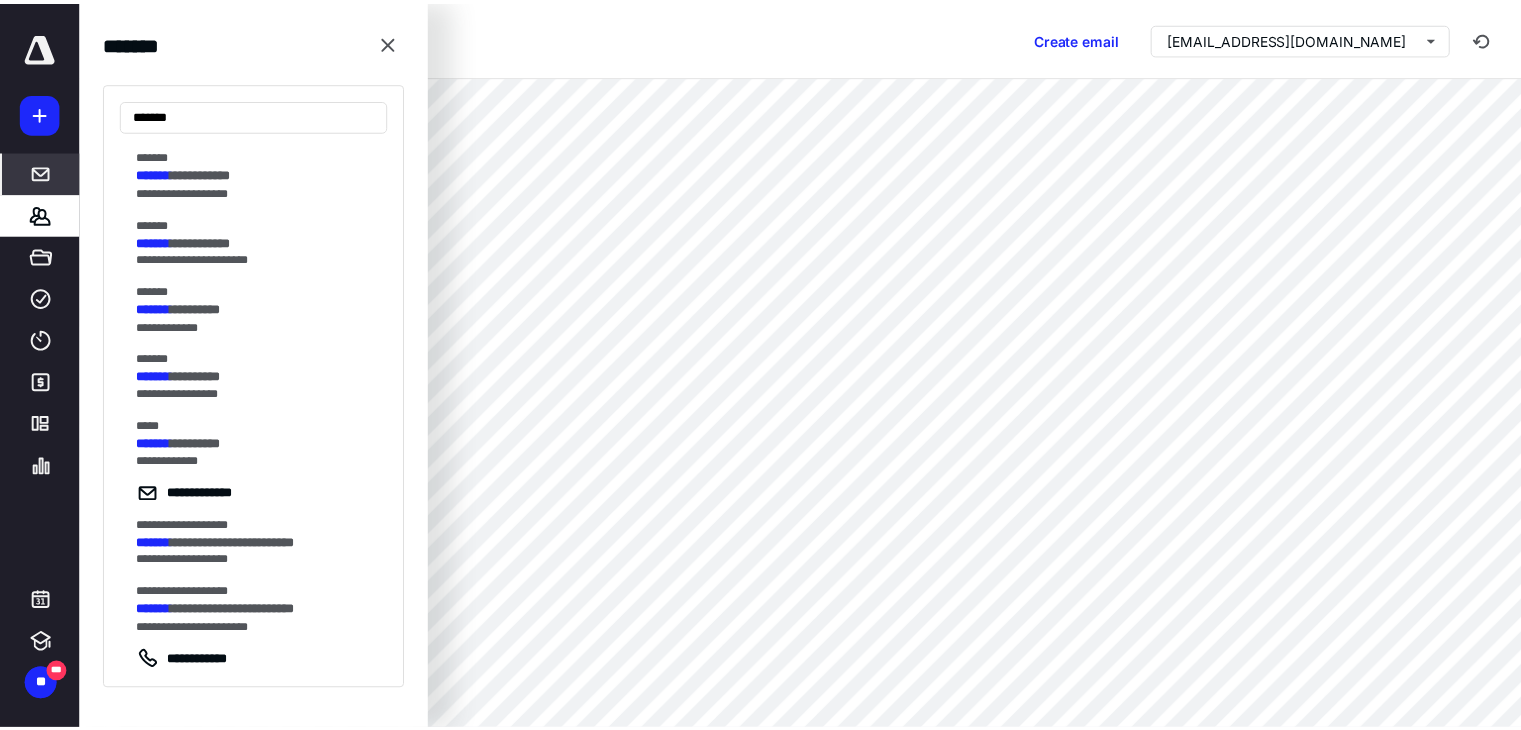scroll, scrollTop: 200, scrollLeft: 0, axis: vertical 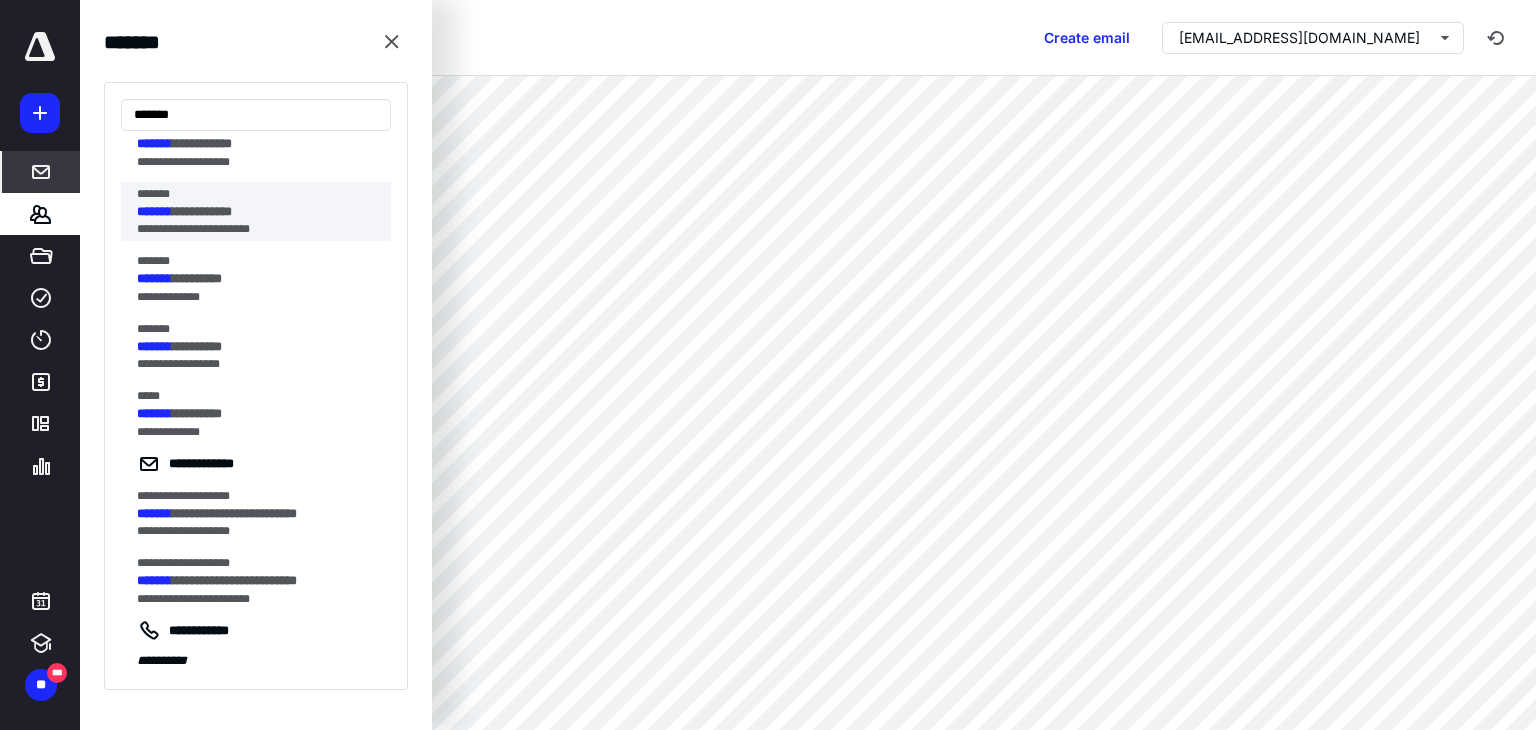 type on "*******" 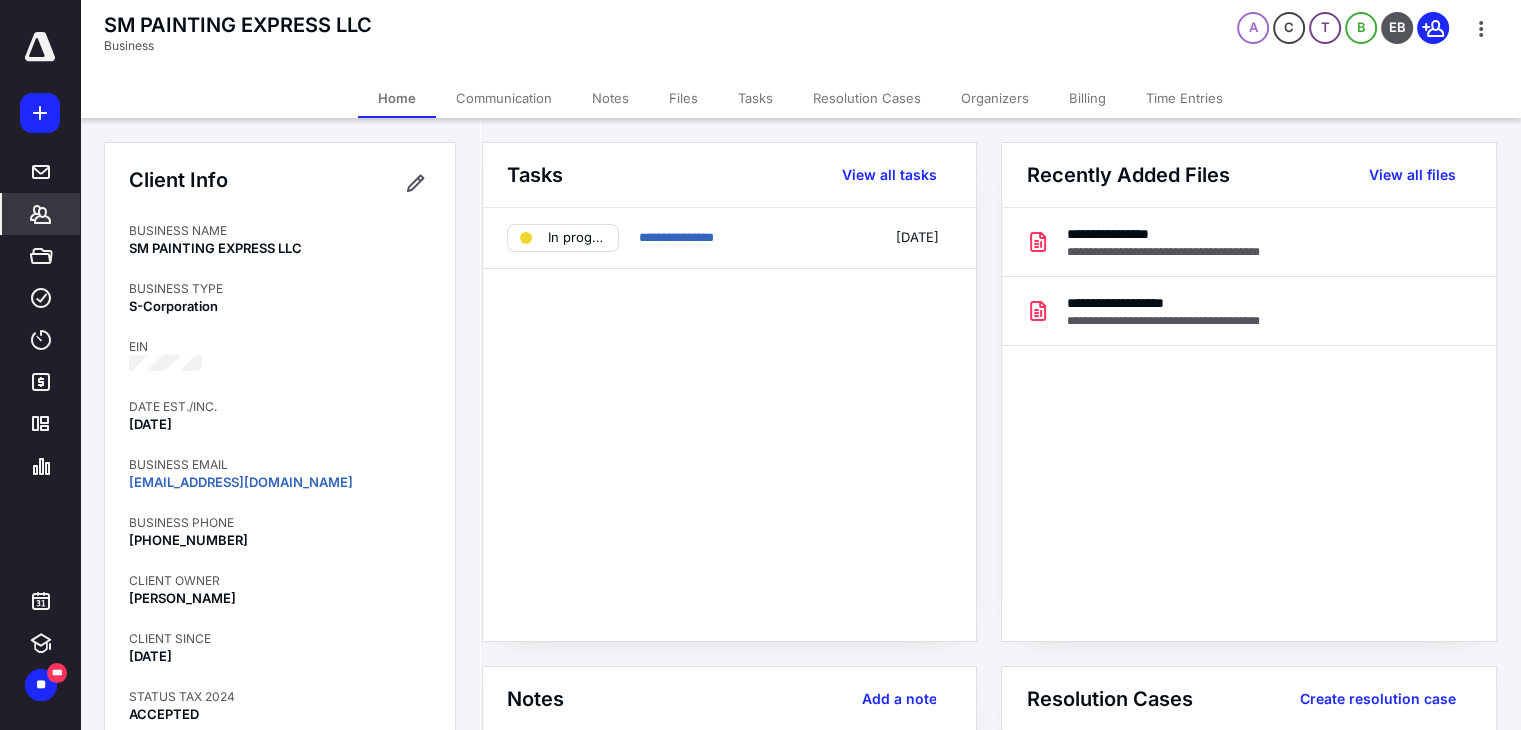 click on "Billing" at bounding box center (1087, 98) 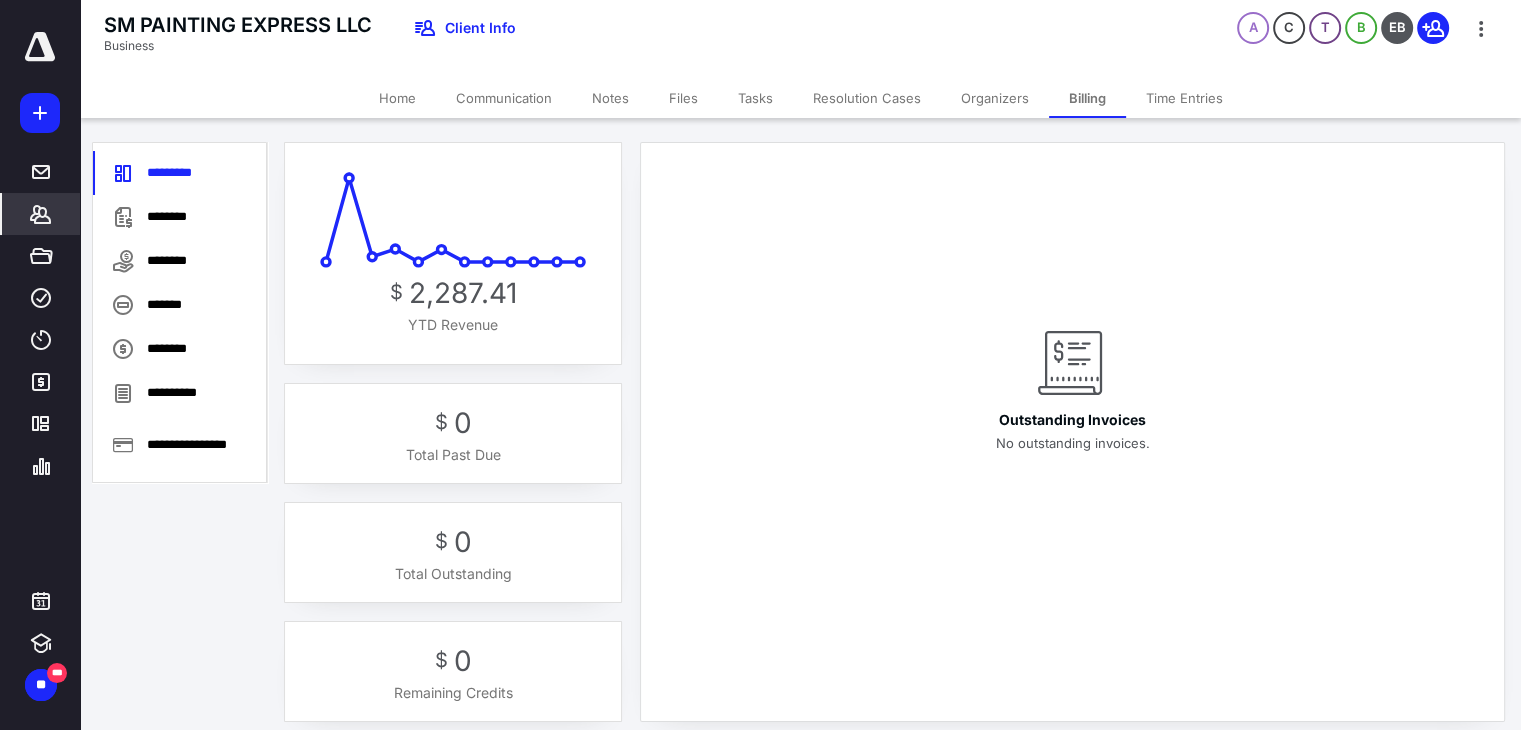 click on "Home" at bounding box center [397, 98] 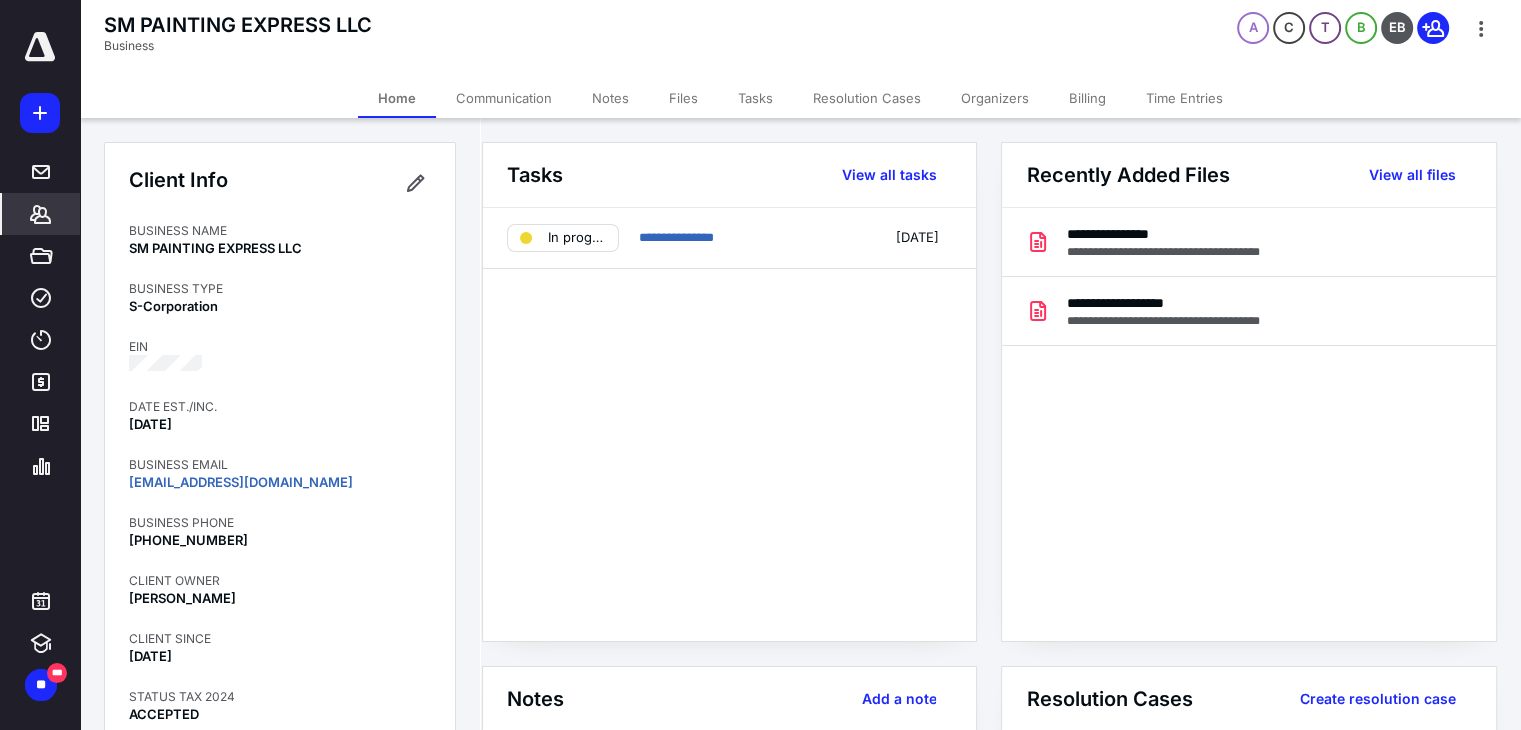 click on "Billing" at bounding box center (1087, 98) 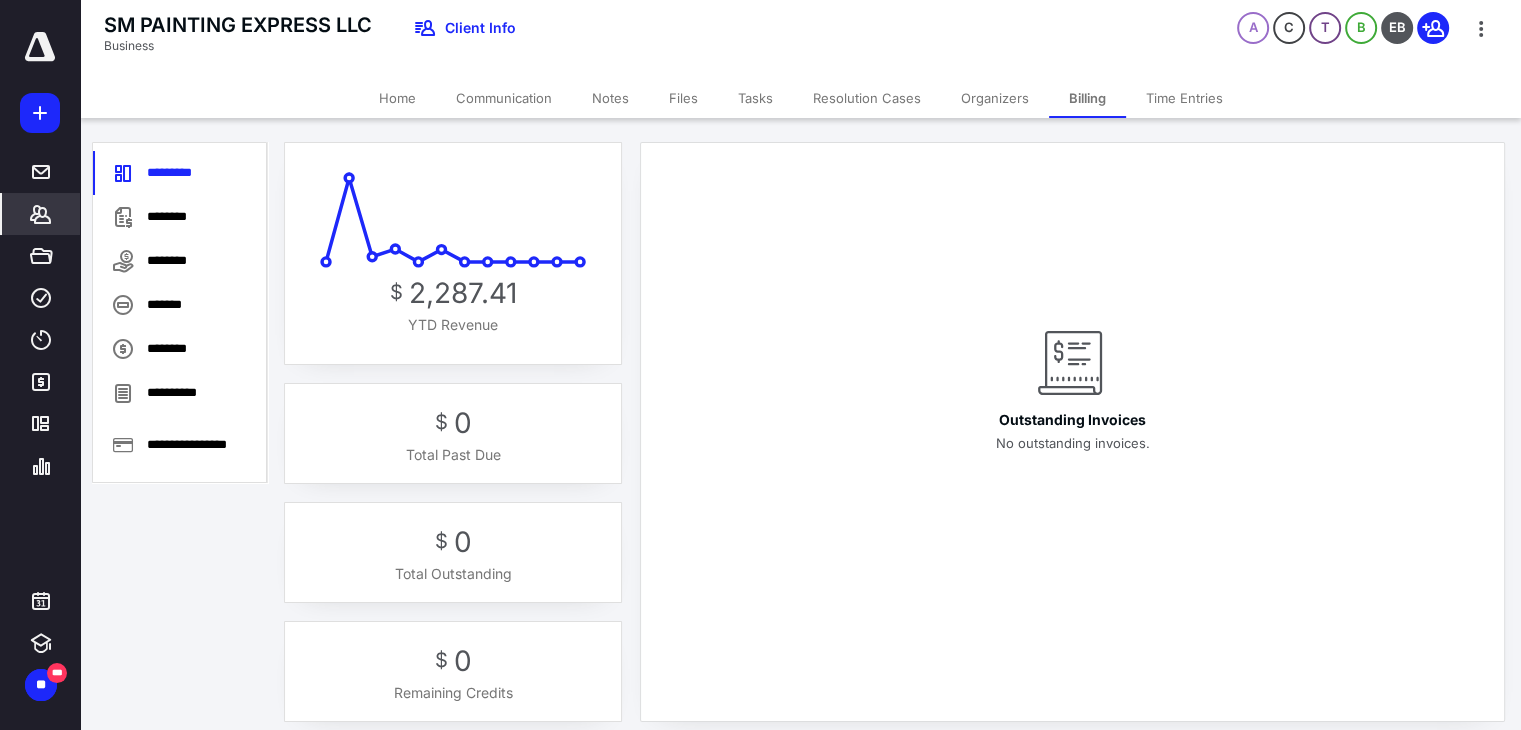 click on "*******" at bounding box center [41, 214] 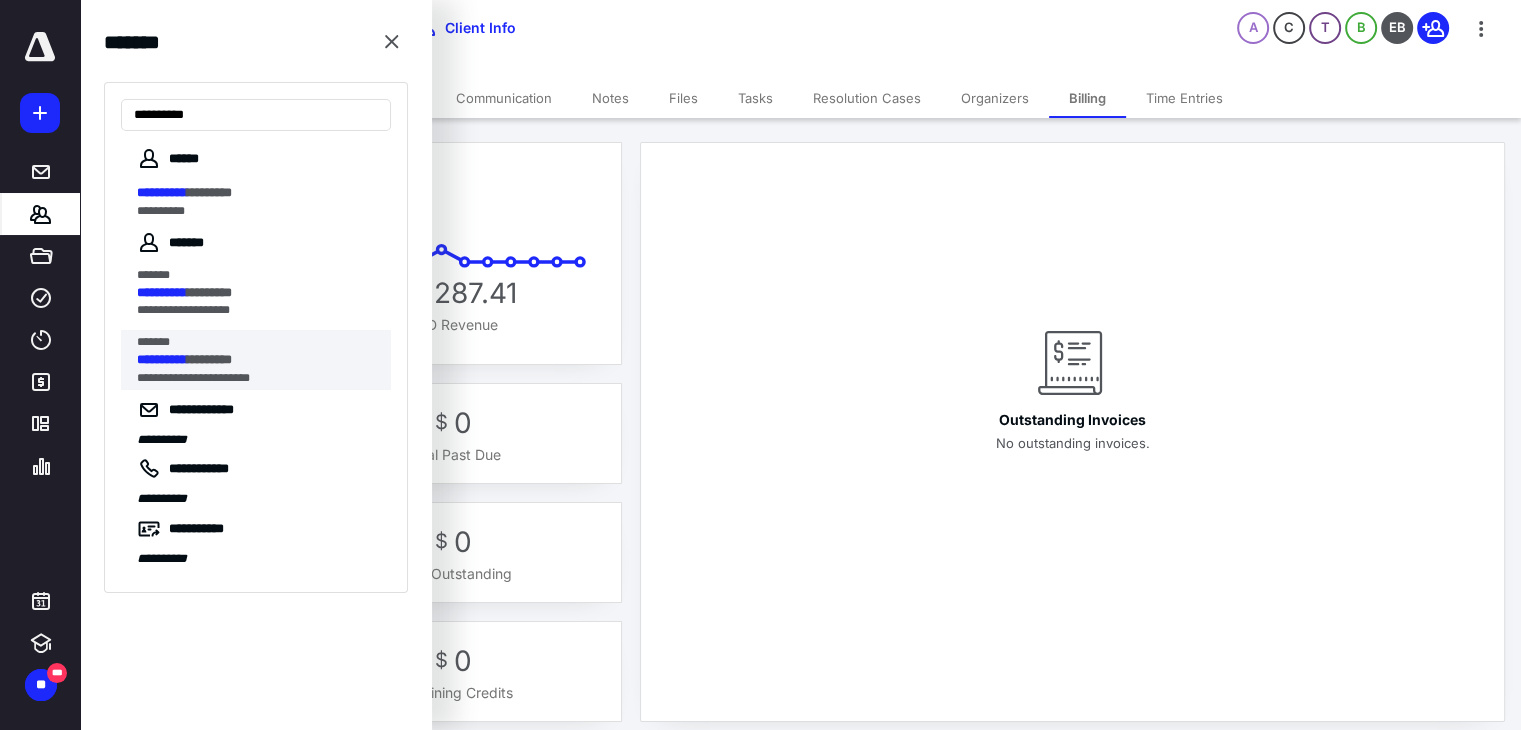 type on "**********" 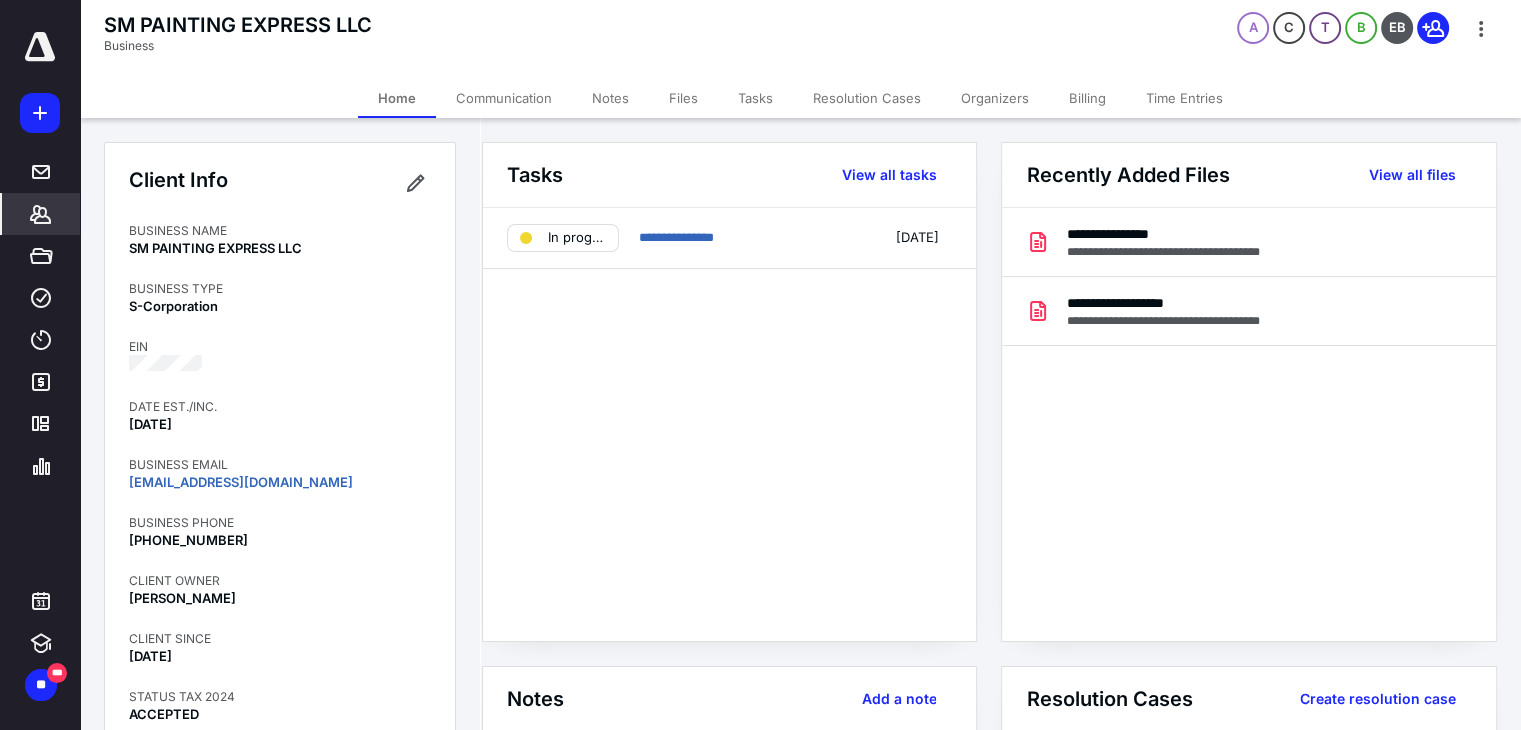click on "Billing" at bounding box center (1087, 98) 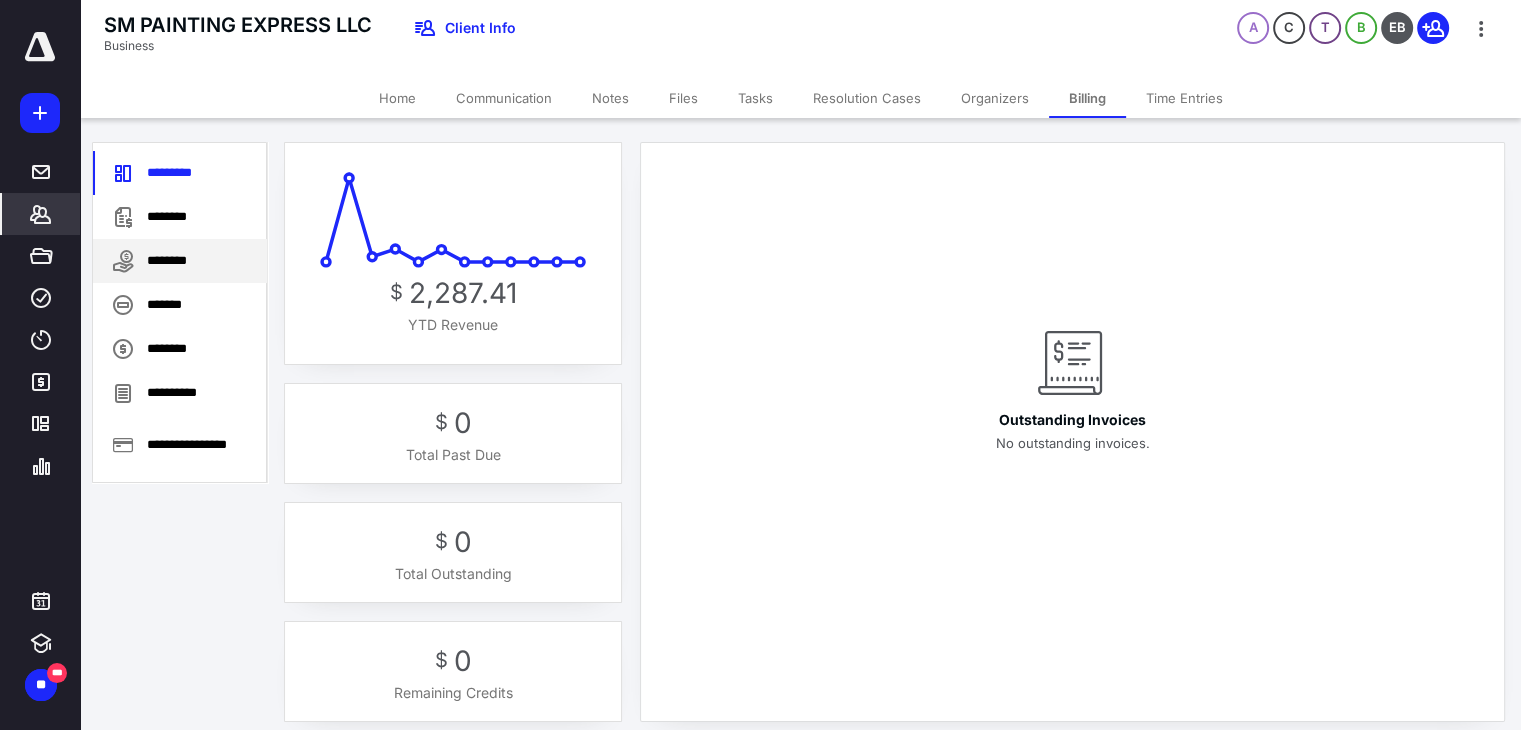 click on "********" at bounding box center (180, 261) 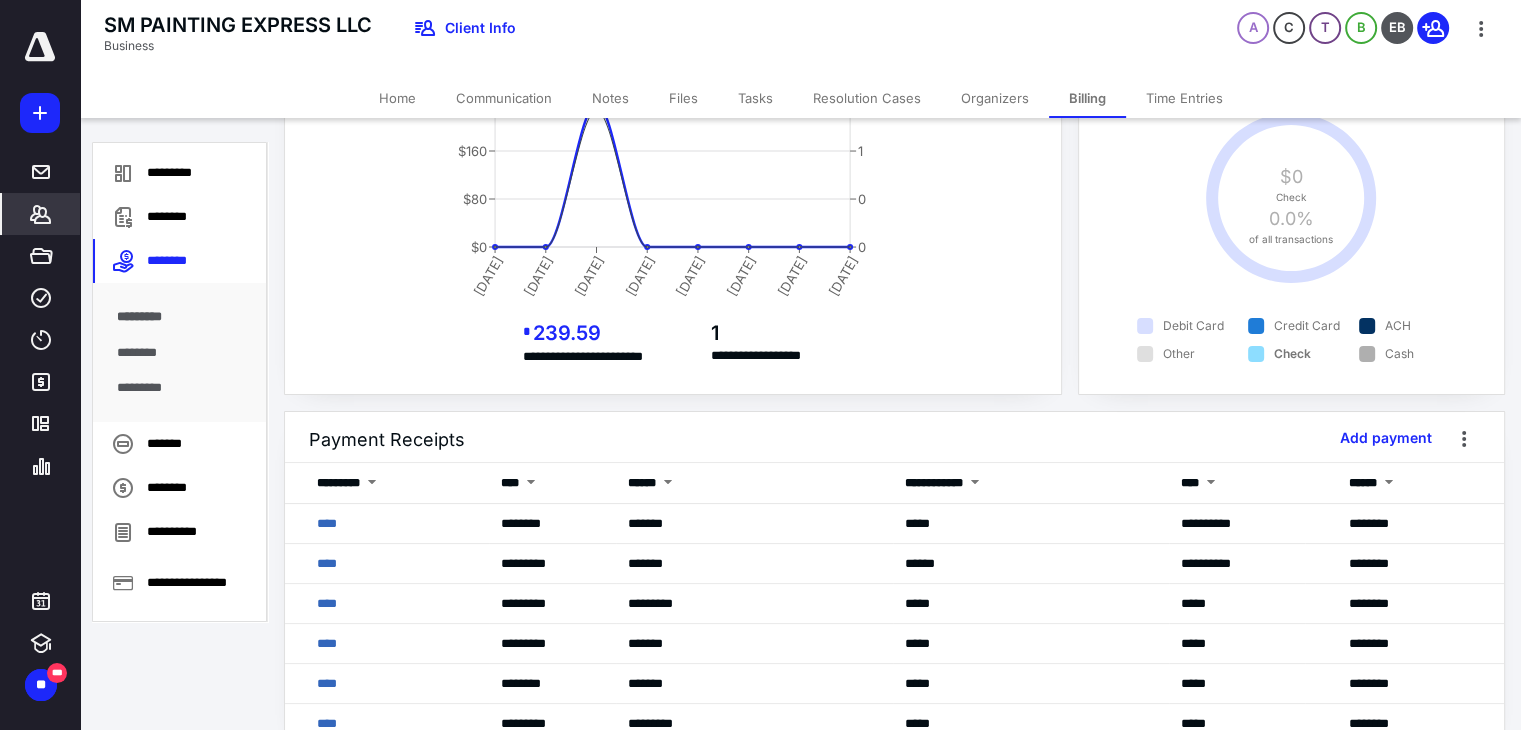 scroll, scrollTop: 156, scrollLeft: 0, axis: vertical 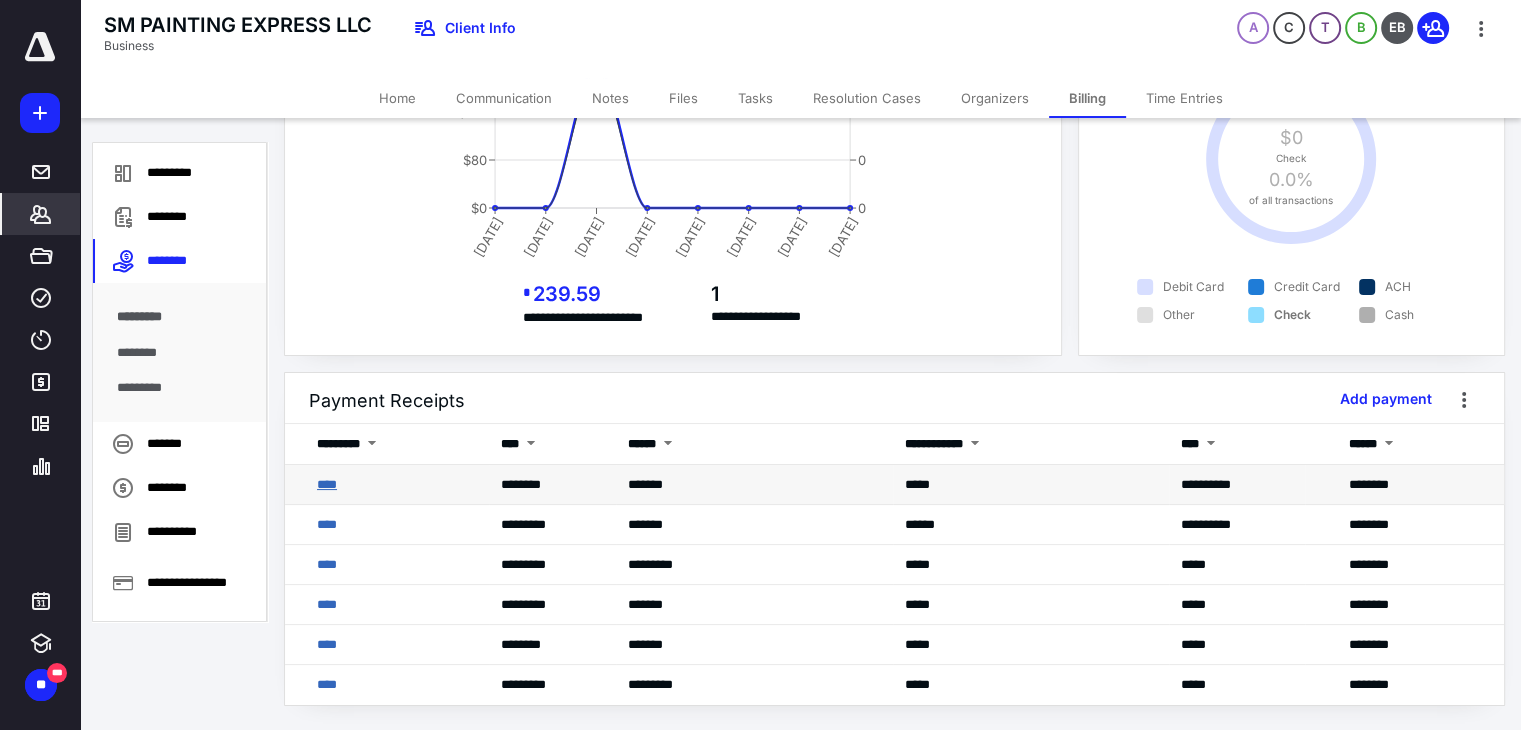 click on "****" at bounding box center (327, 484) 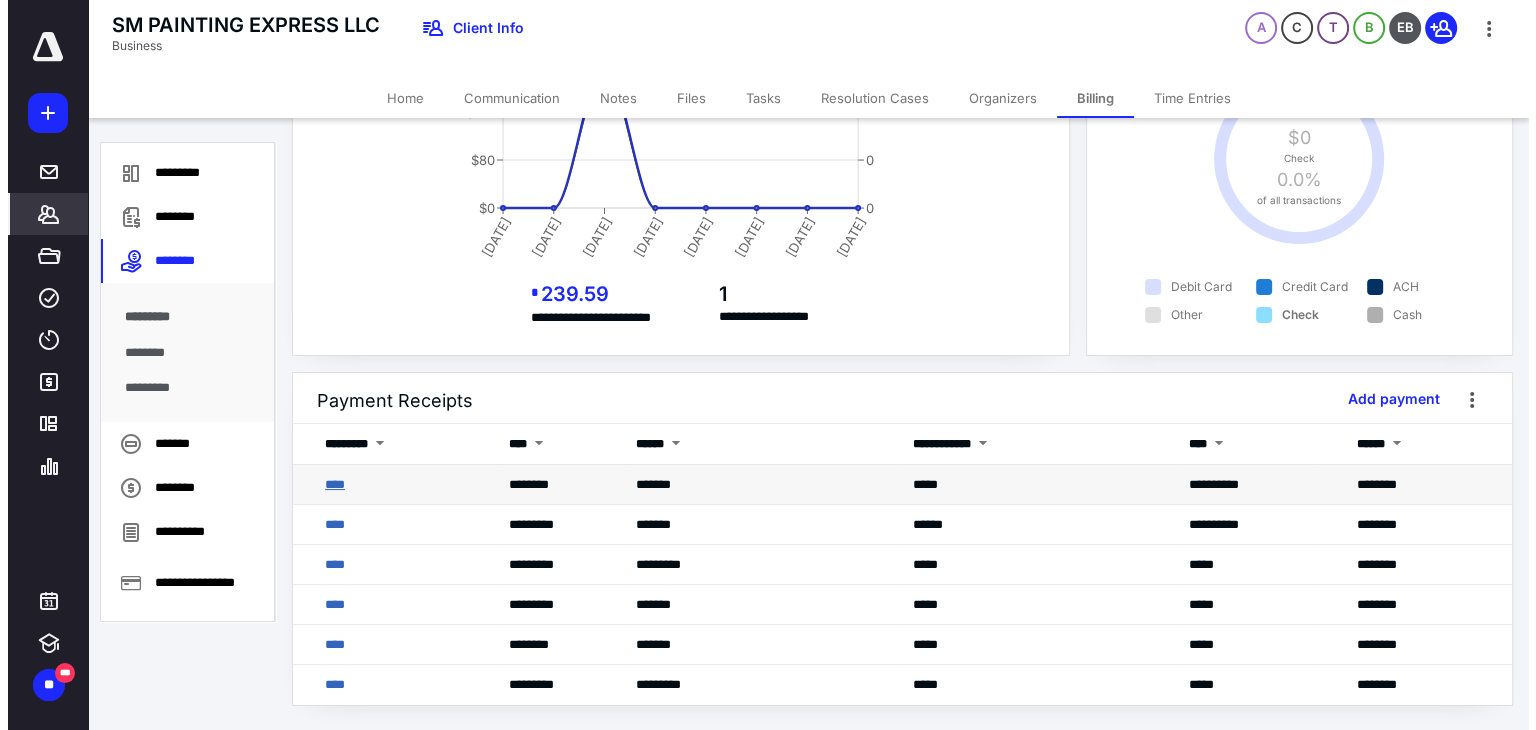 scroll, scrollTop: 0, scrollLeft: 0, axis: both 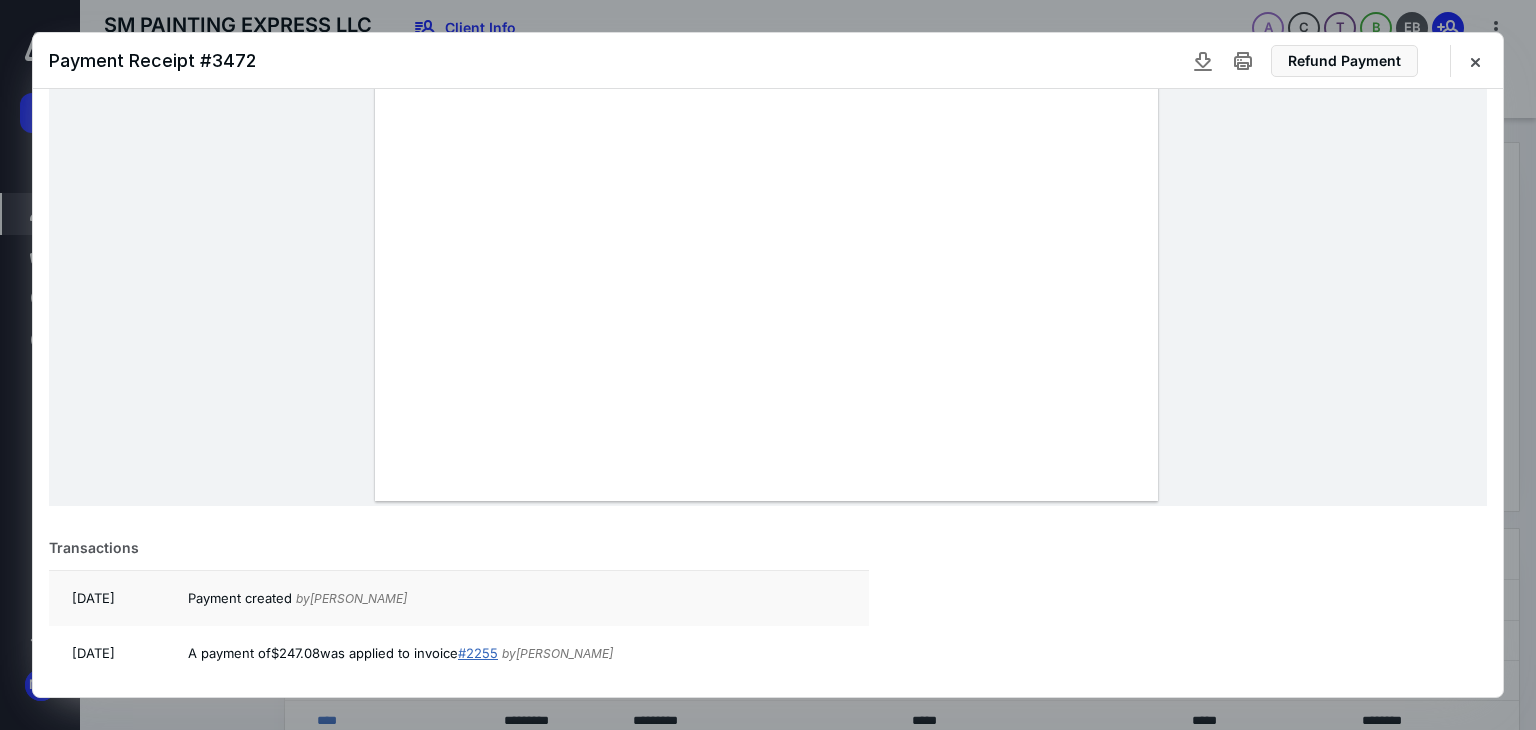 click on "# 2255" at bounding box center [478, 653] 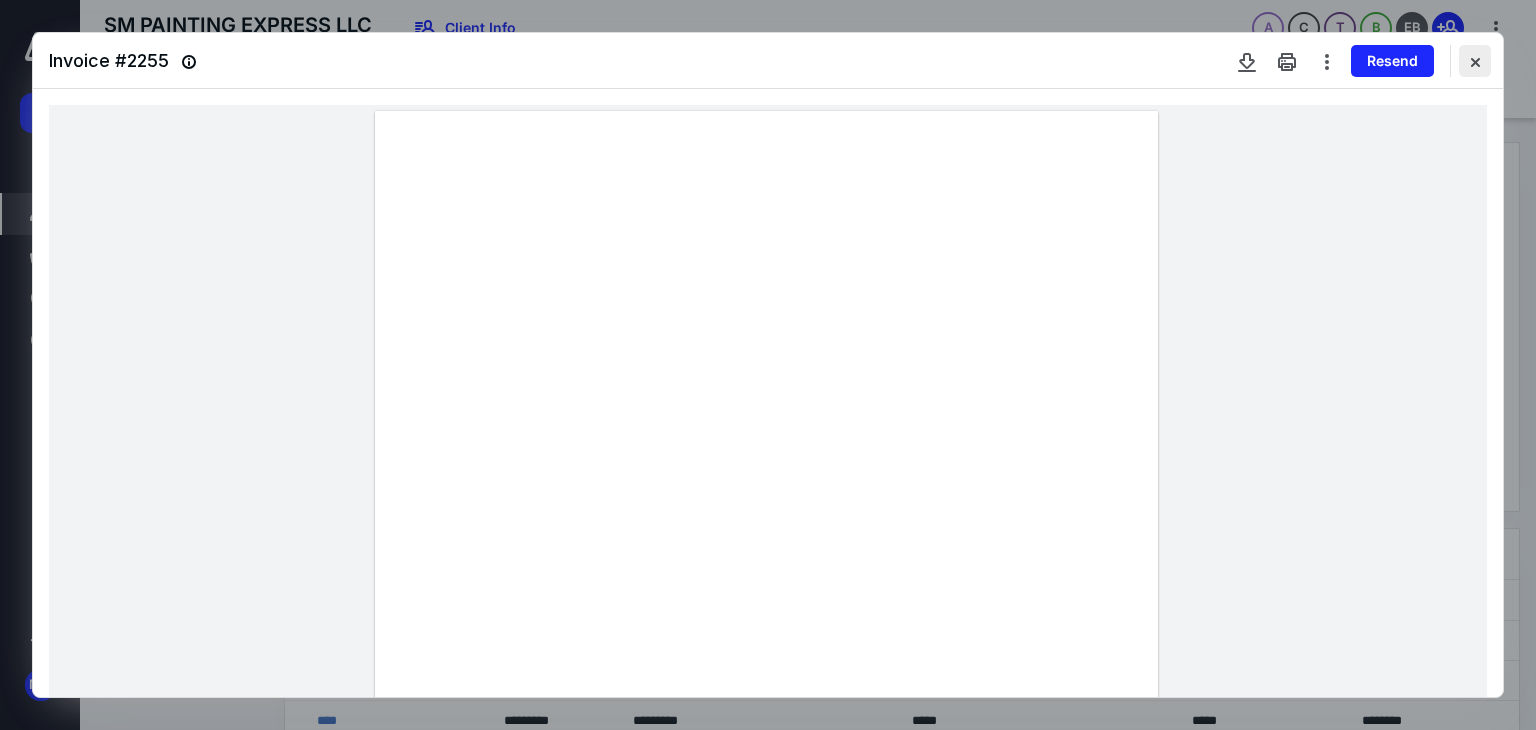 click at bounding box center [1475, 61] 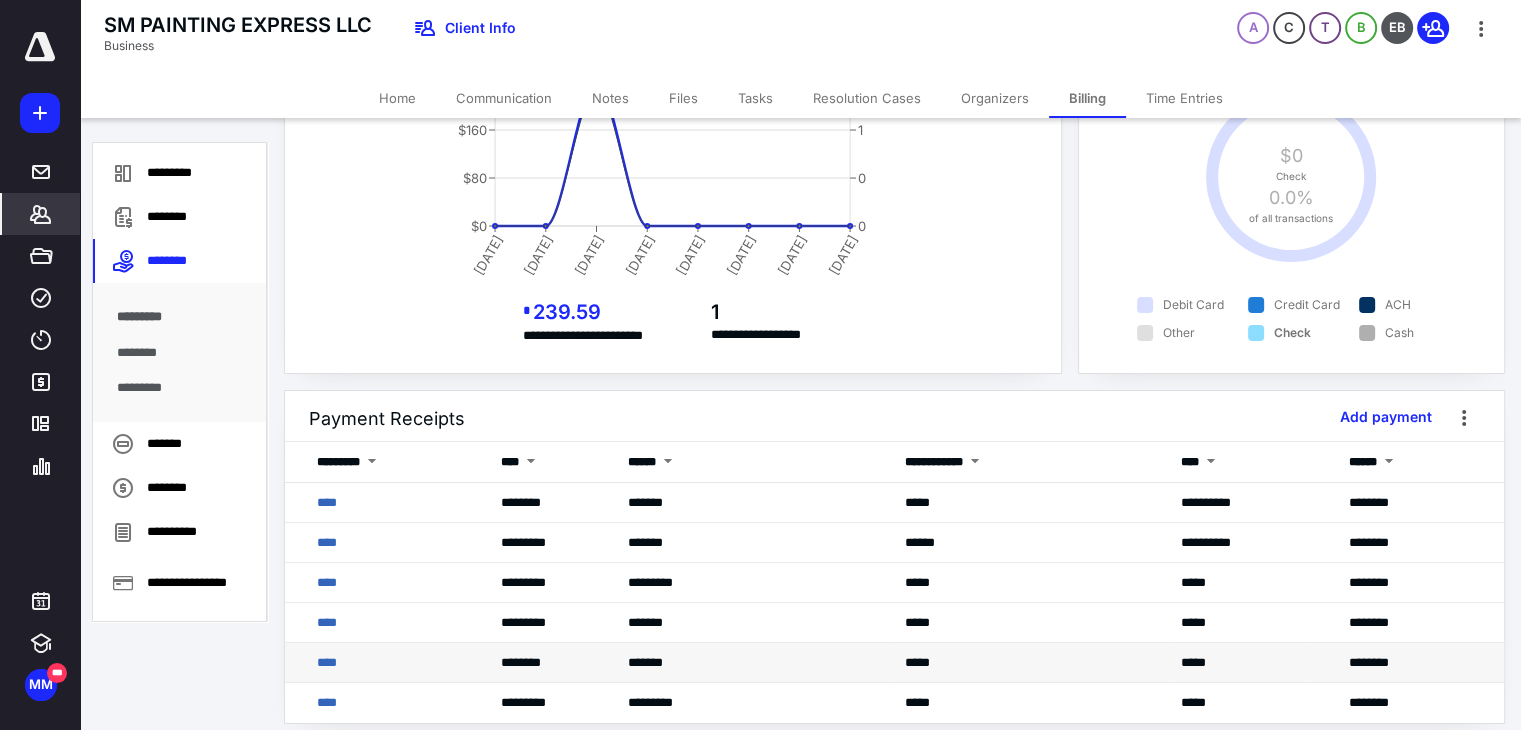 scroll, scrollTop: 175, scrollLeft: 0, axis: vertical 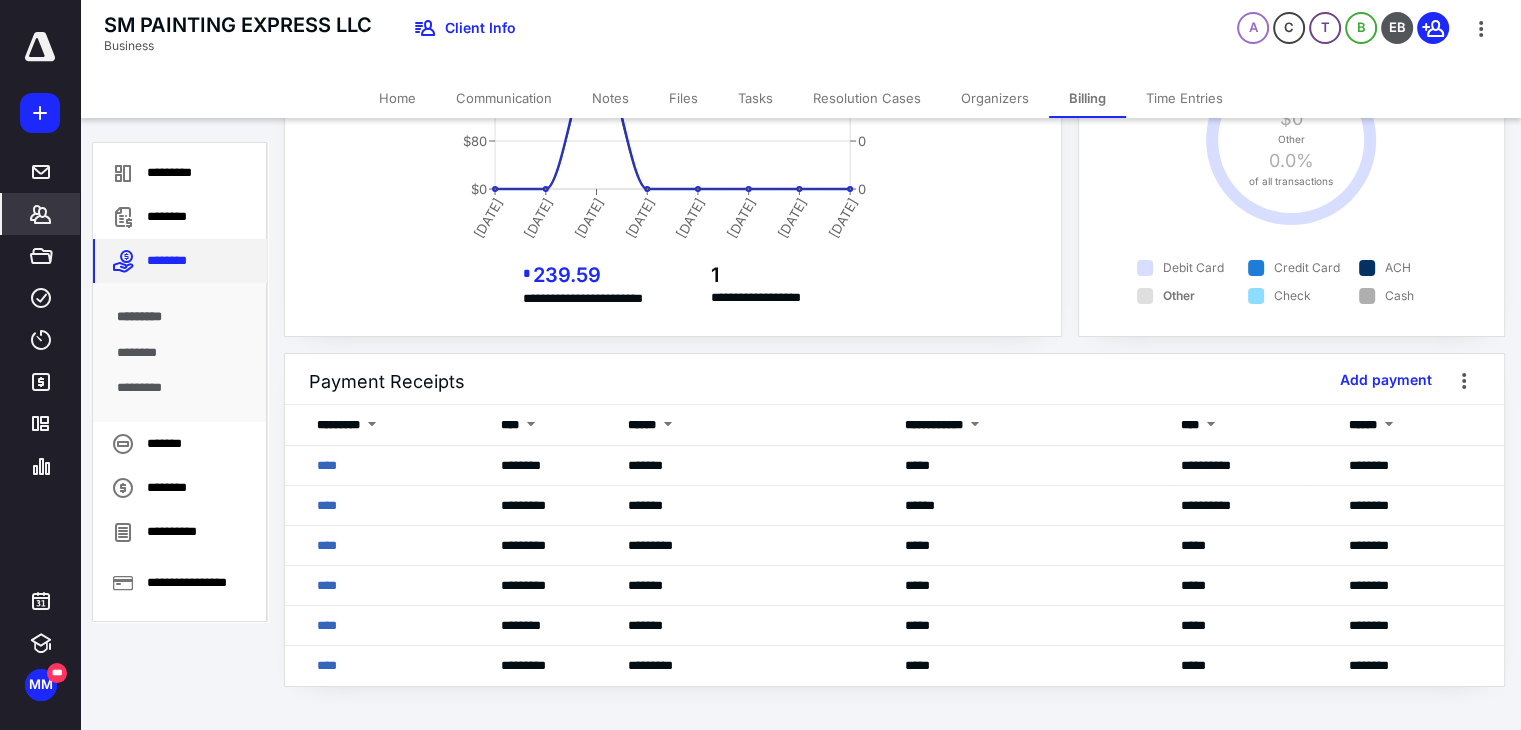 click on "********" at bounding box center [180, 261] 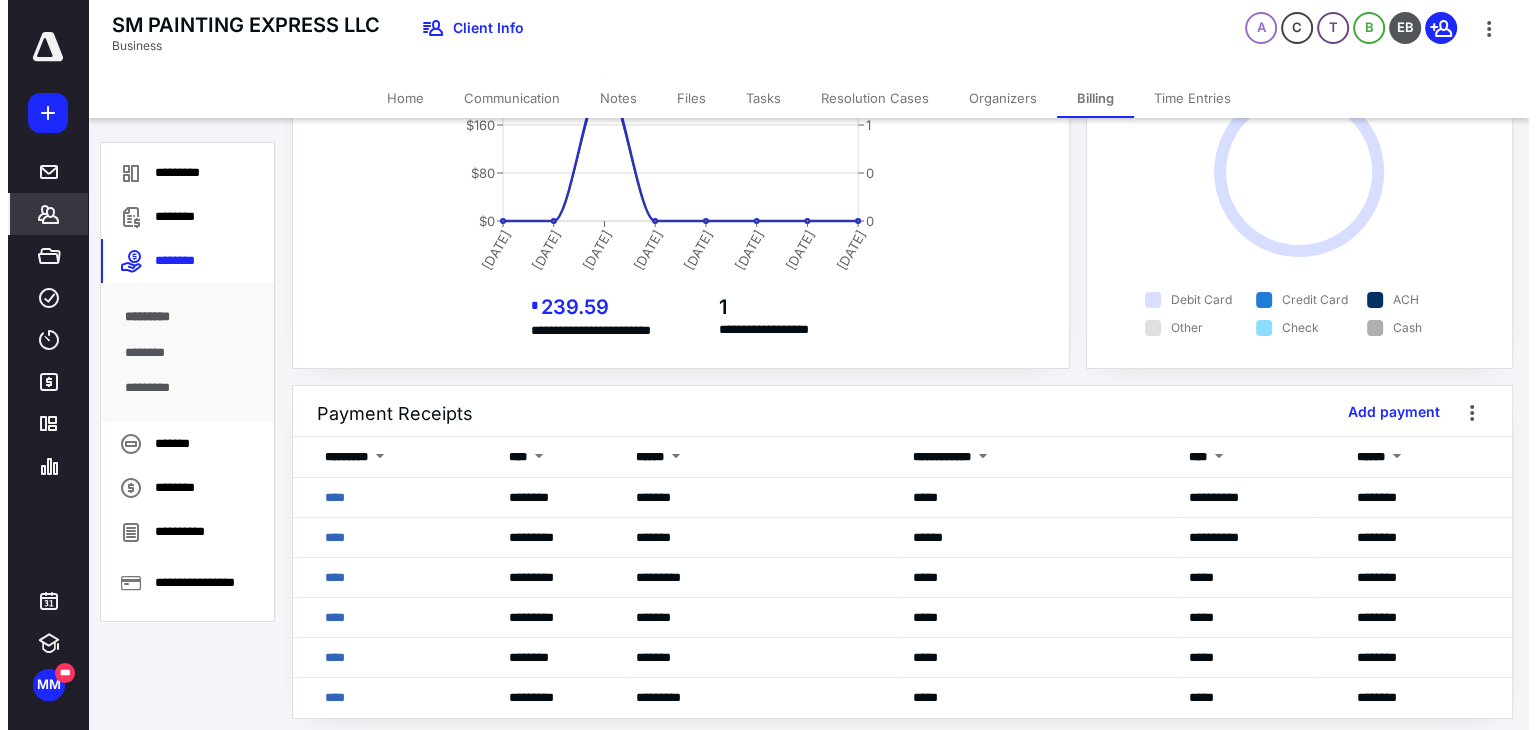scroll, scrollTop: 175, scrollLeft: 0, axis: vertical 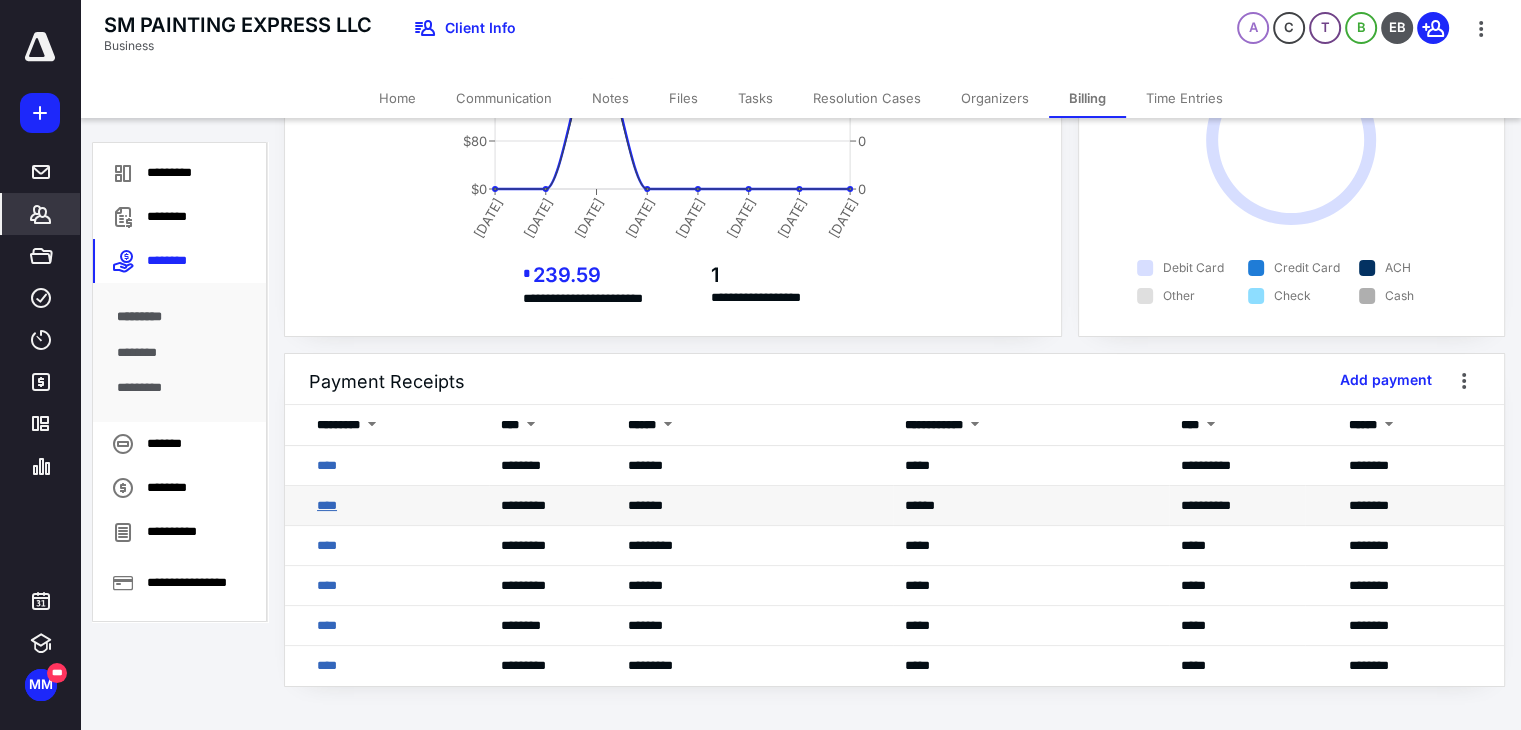 click on "****" at bounding box center [327, 505] 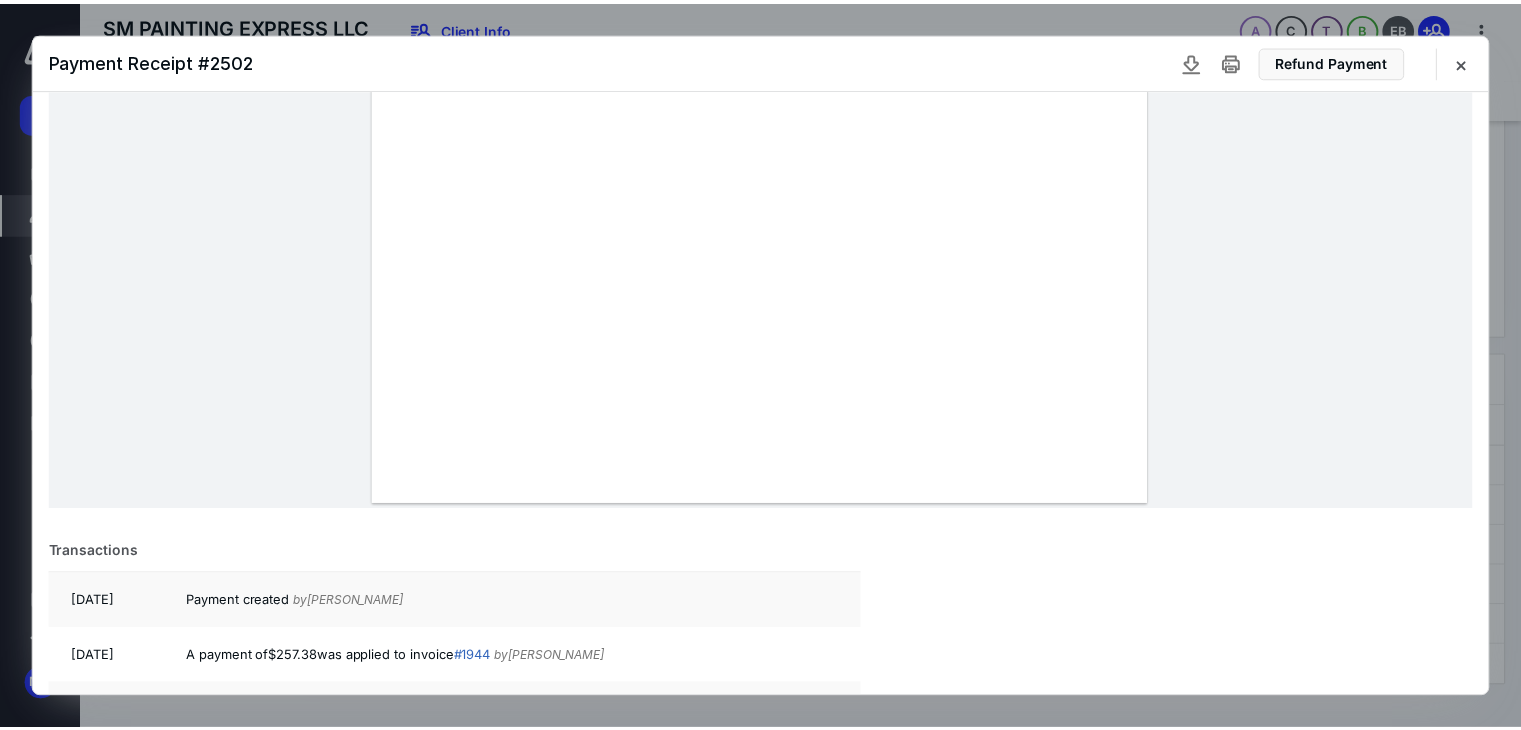 scroll, scrollTop: 677, scrollLeft: 0, axis: vertical 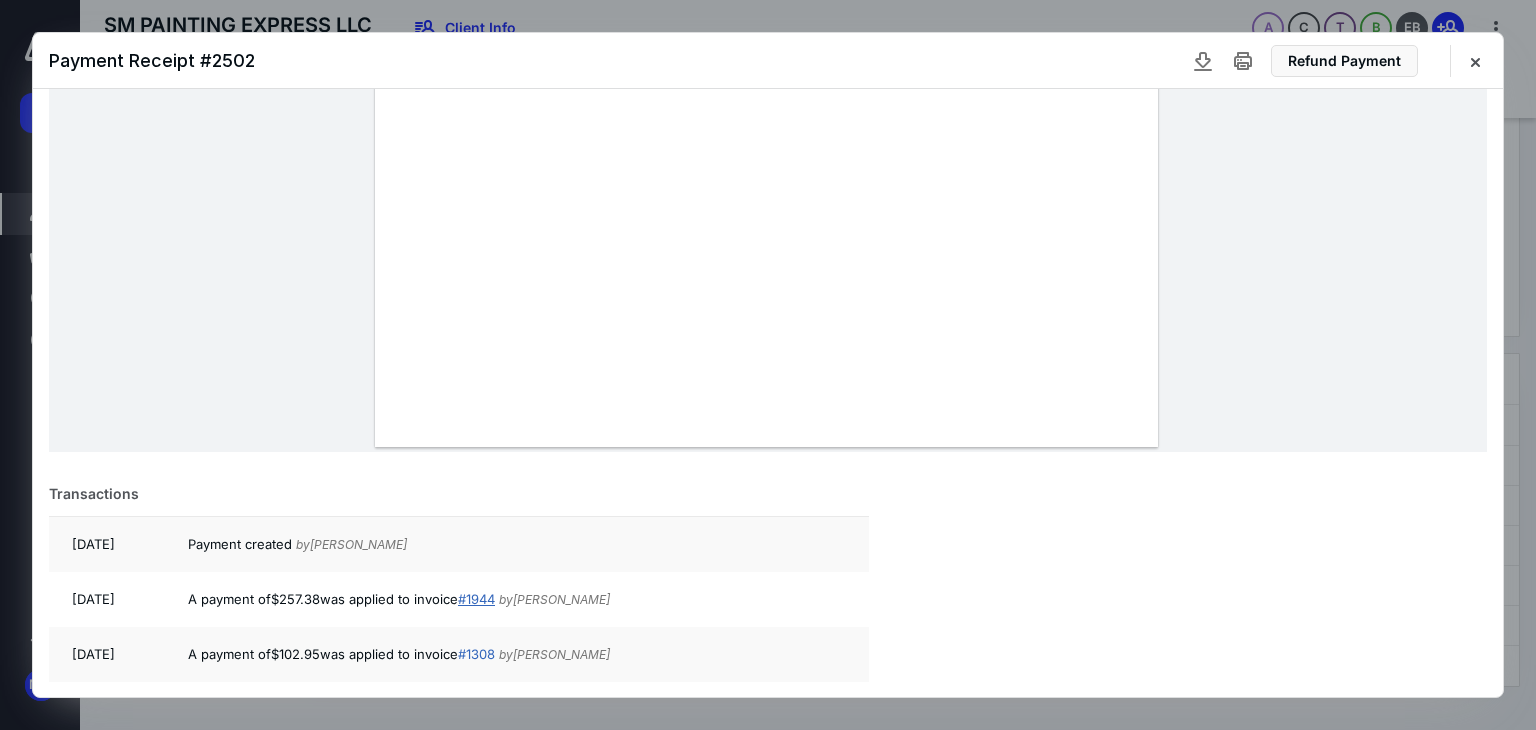 click on "# 1944" at bounding box center (476, 599) 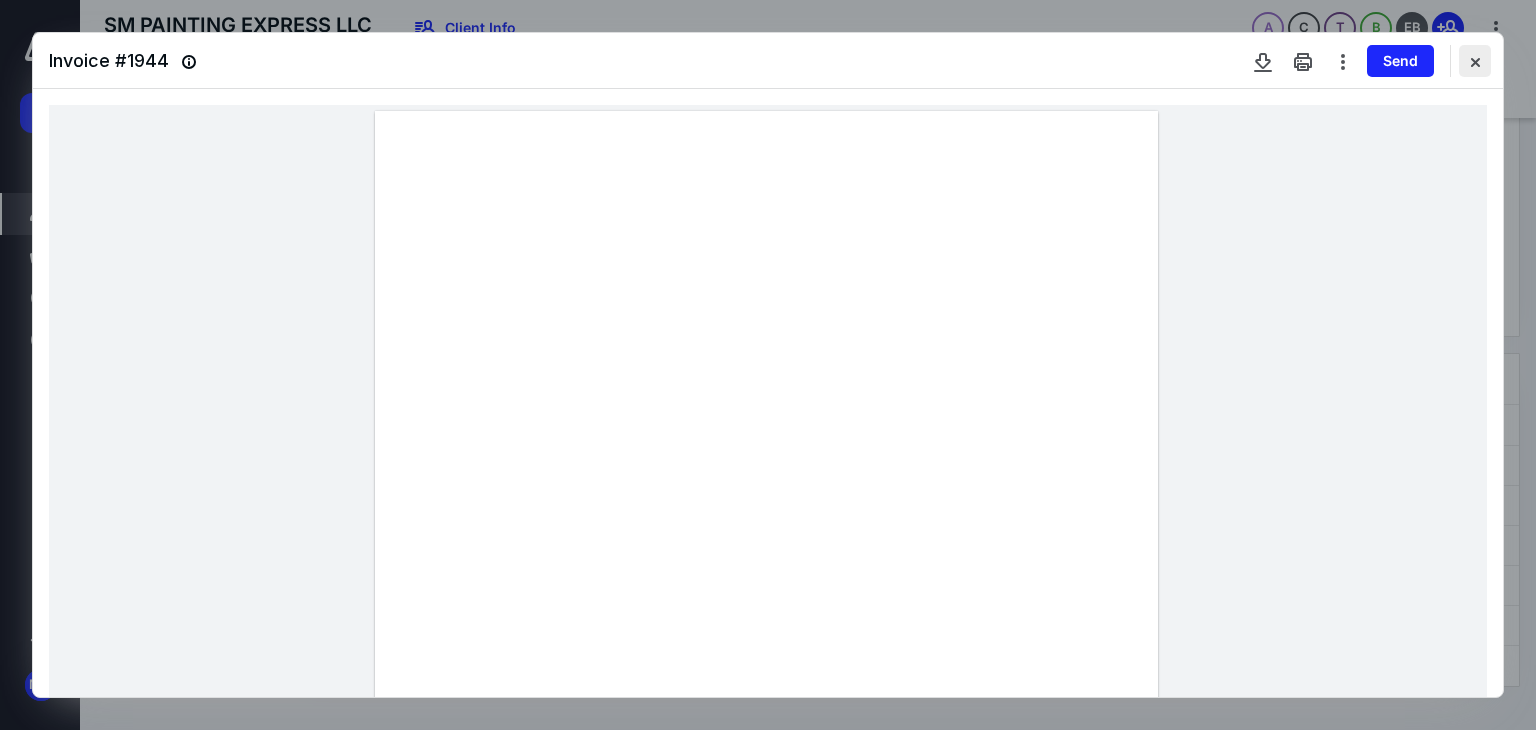 click at bounding box center [1475, 61] 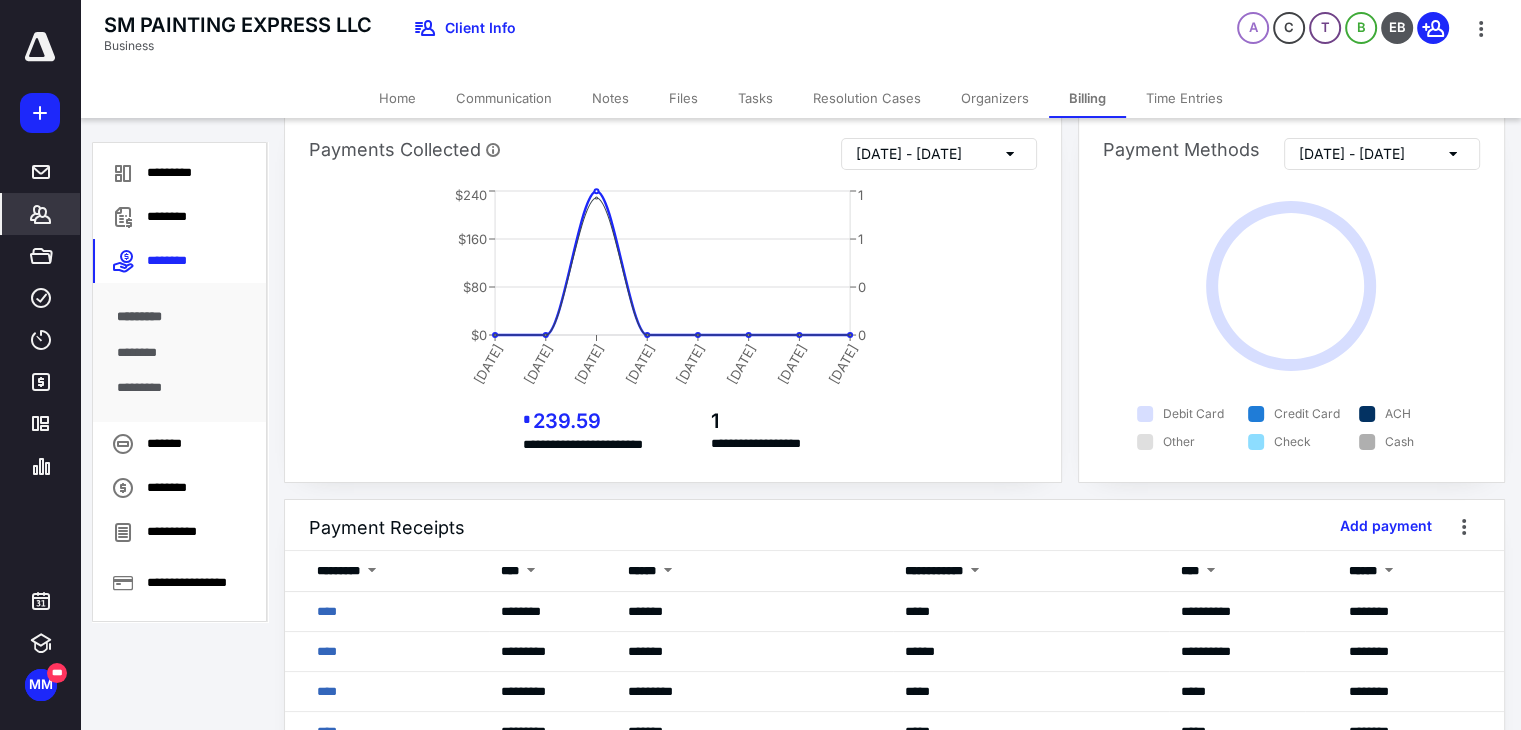 scroll, scrollTop: 0, scrollLeft: 0, axis: both 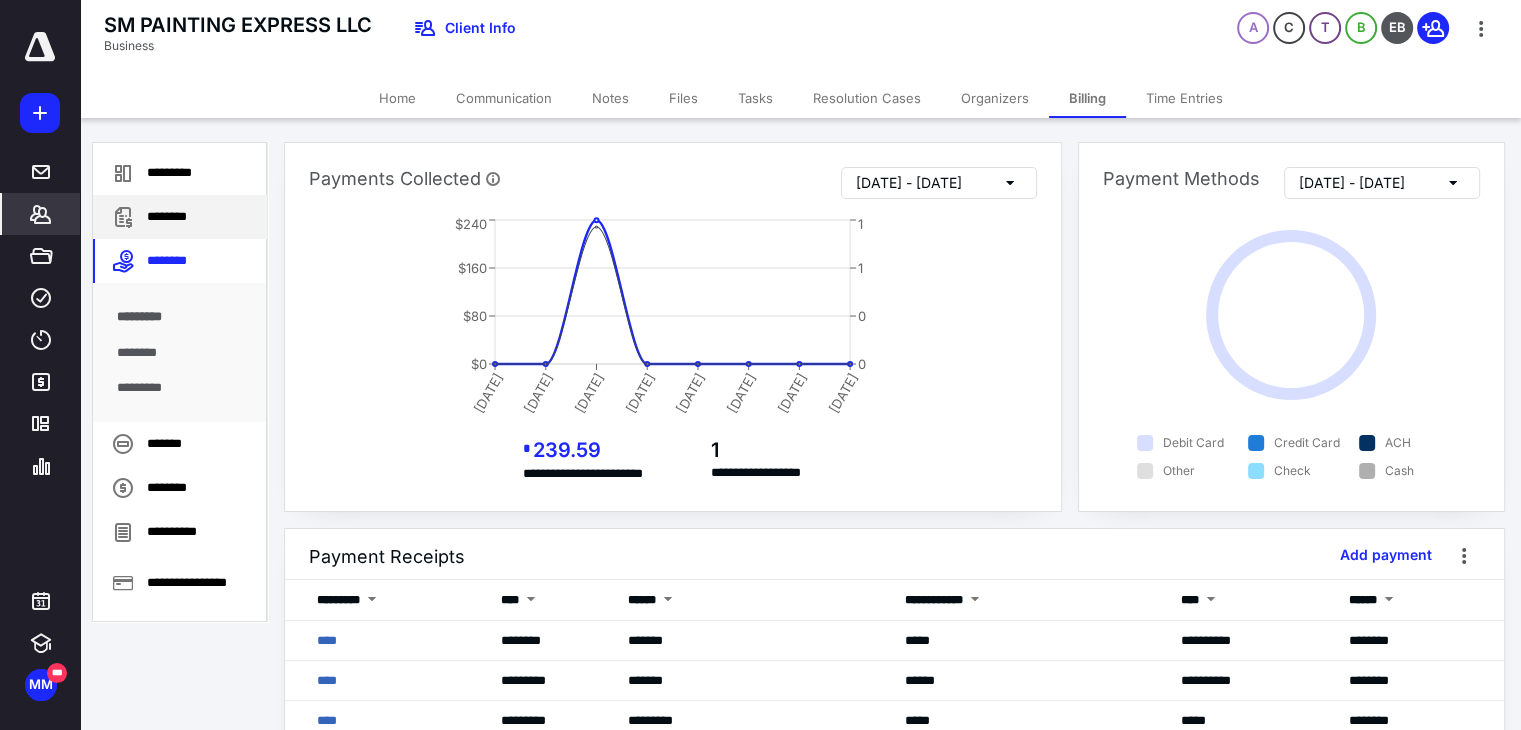 click on "********" at bounding box center (180, 217) 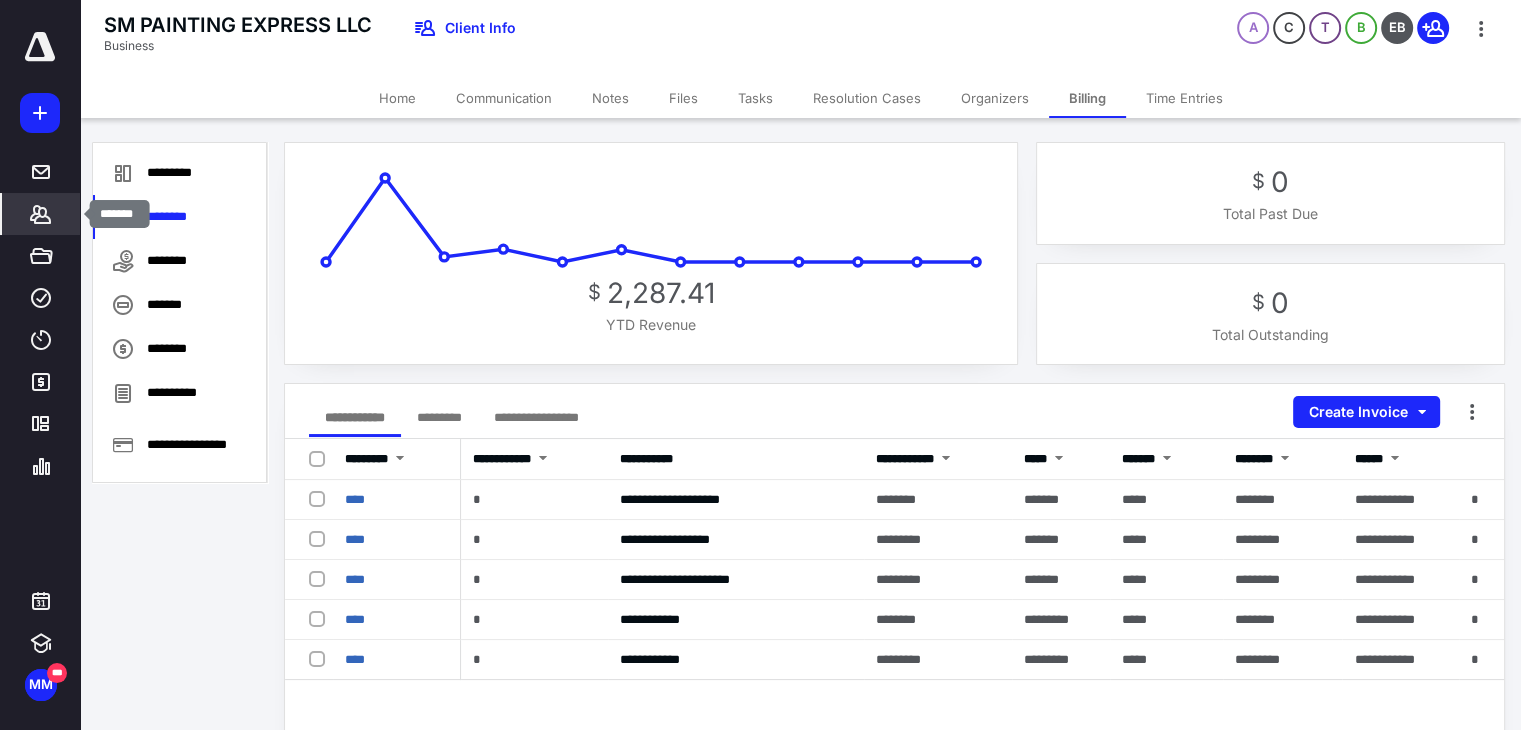 click on "*******" at bounding box center (41, 214) 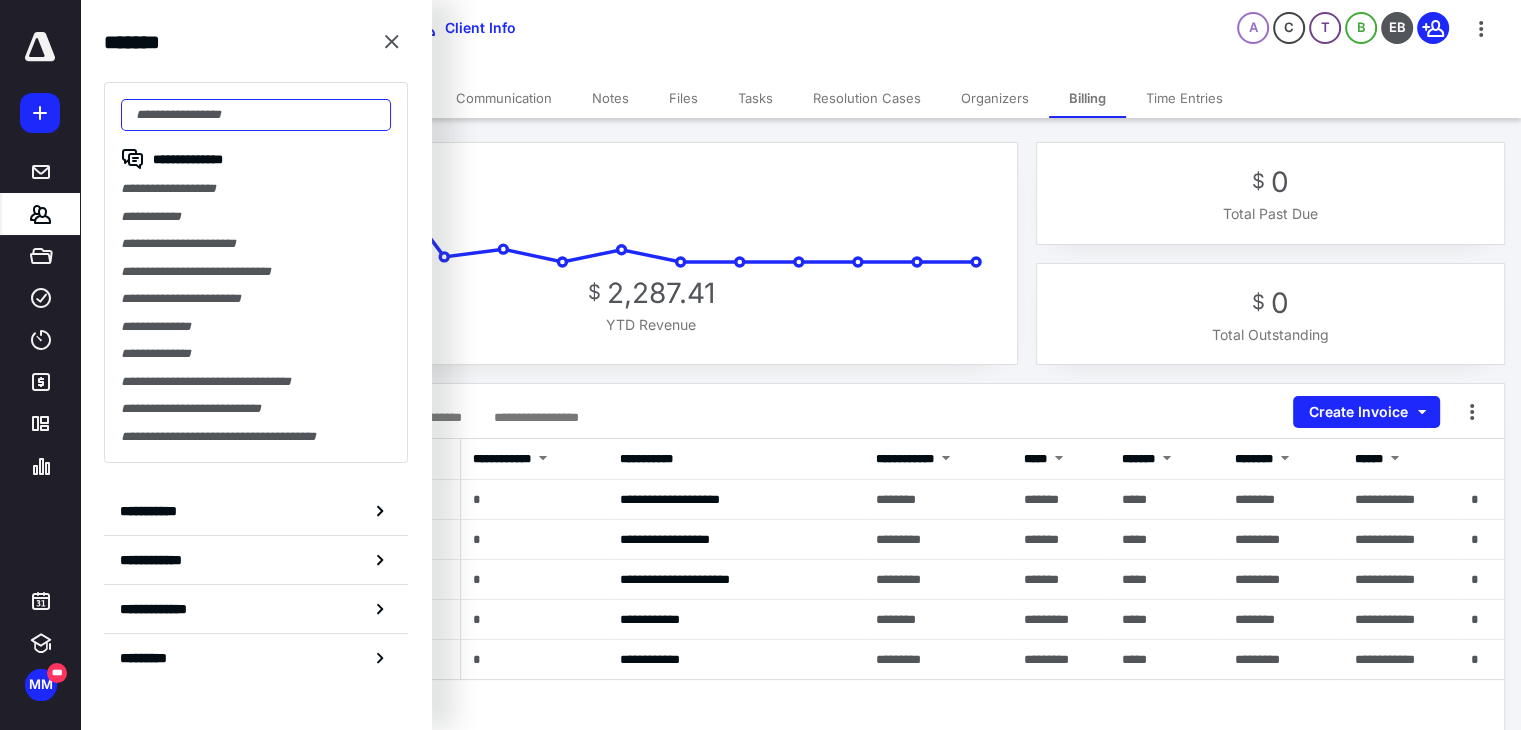 click at bounding box center [256, 115] 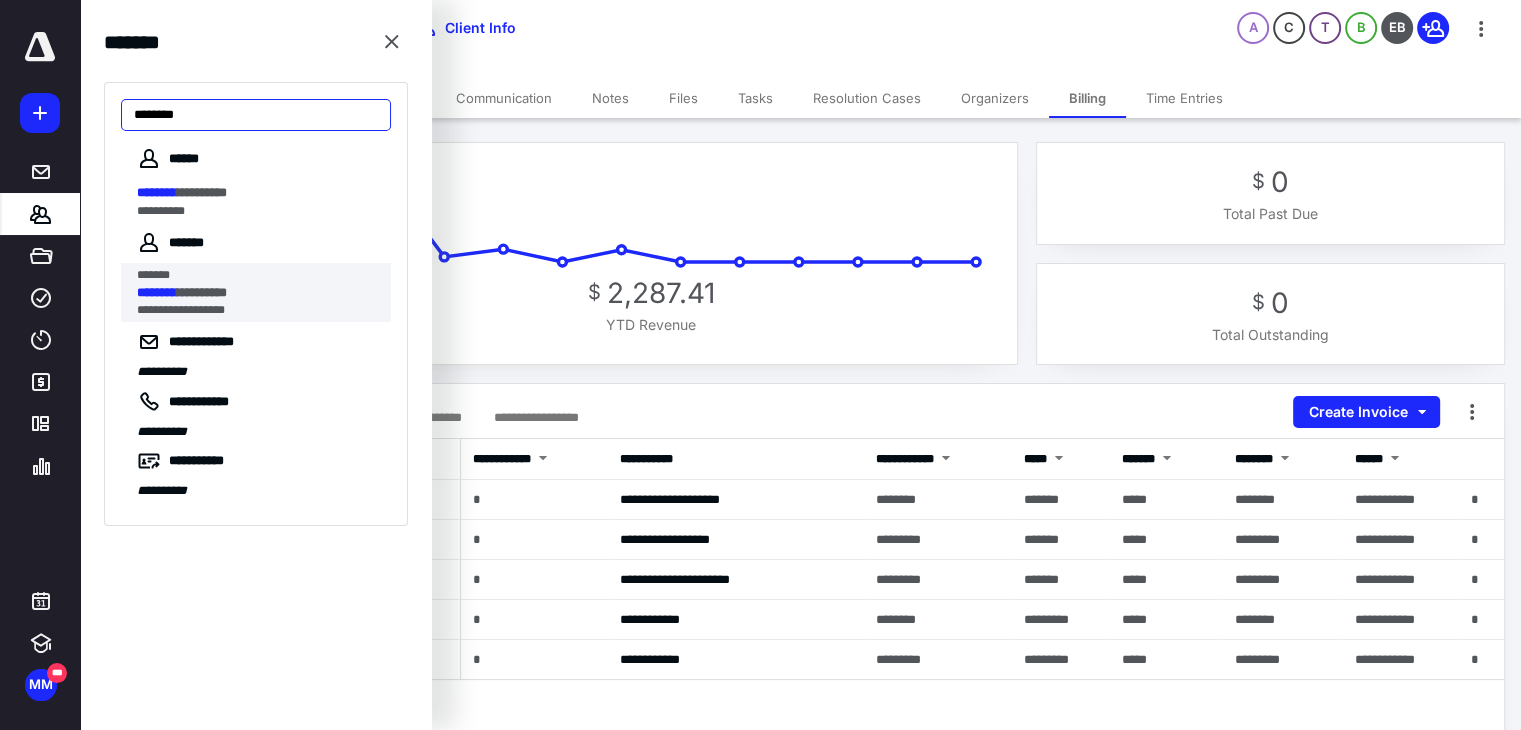 type on "********" 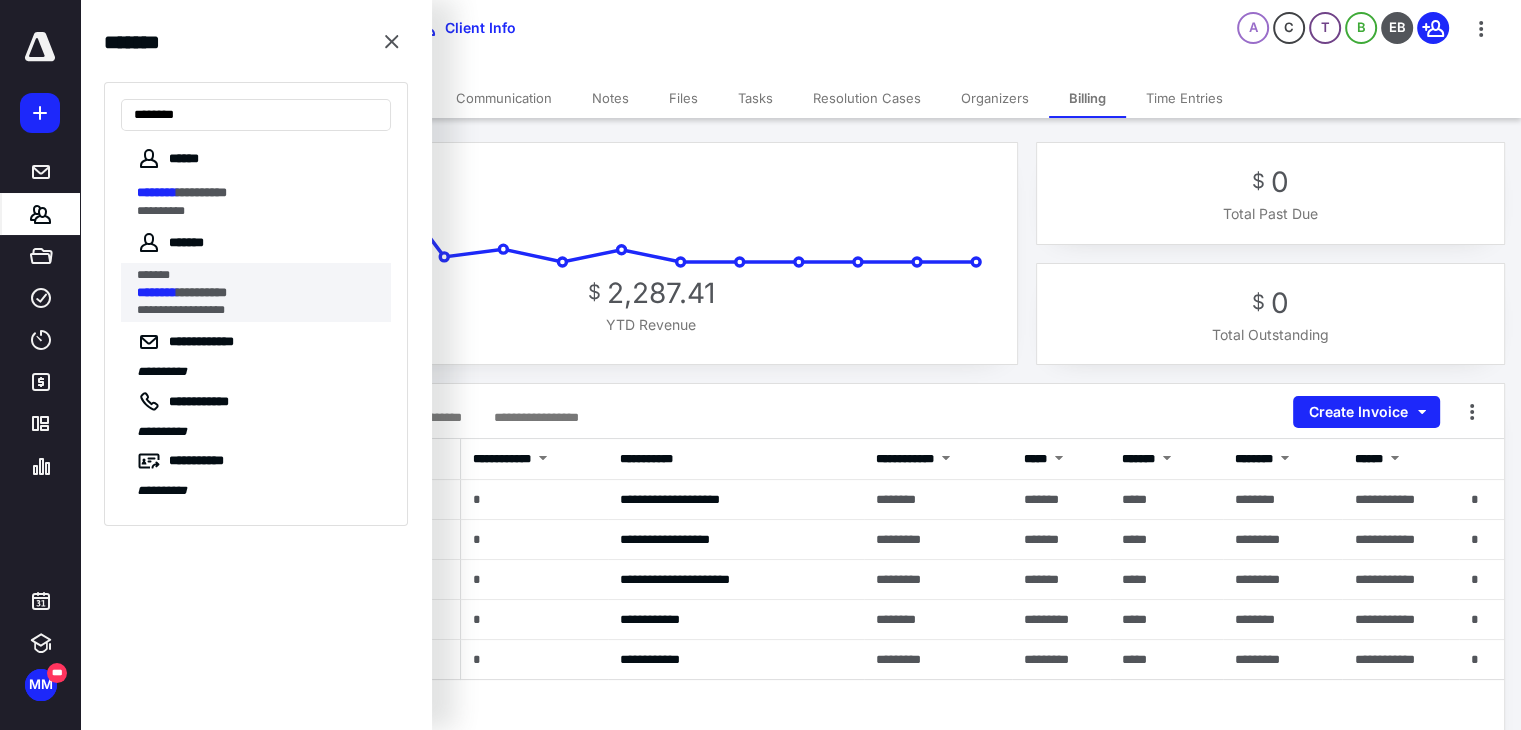 click on "********" at bounding box center (157, 292) 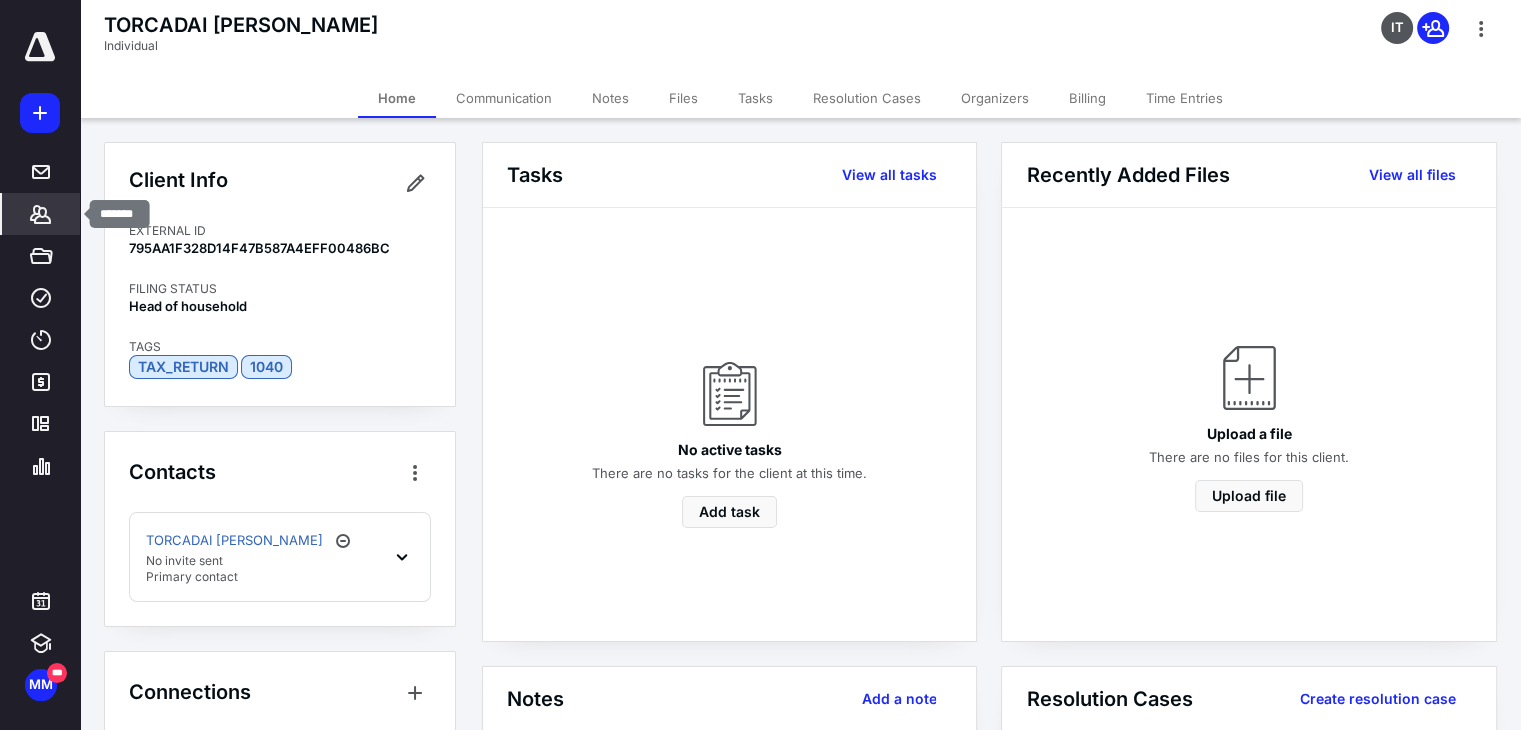 click on "*******" at bounding box center [41, 214] 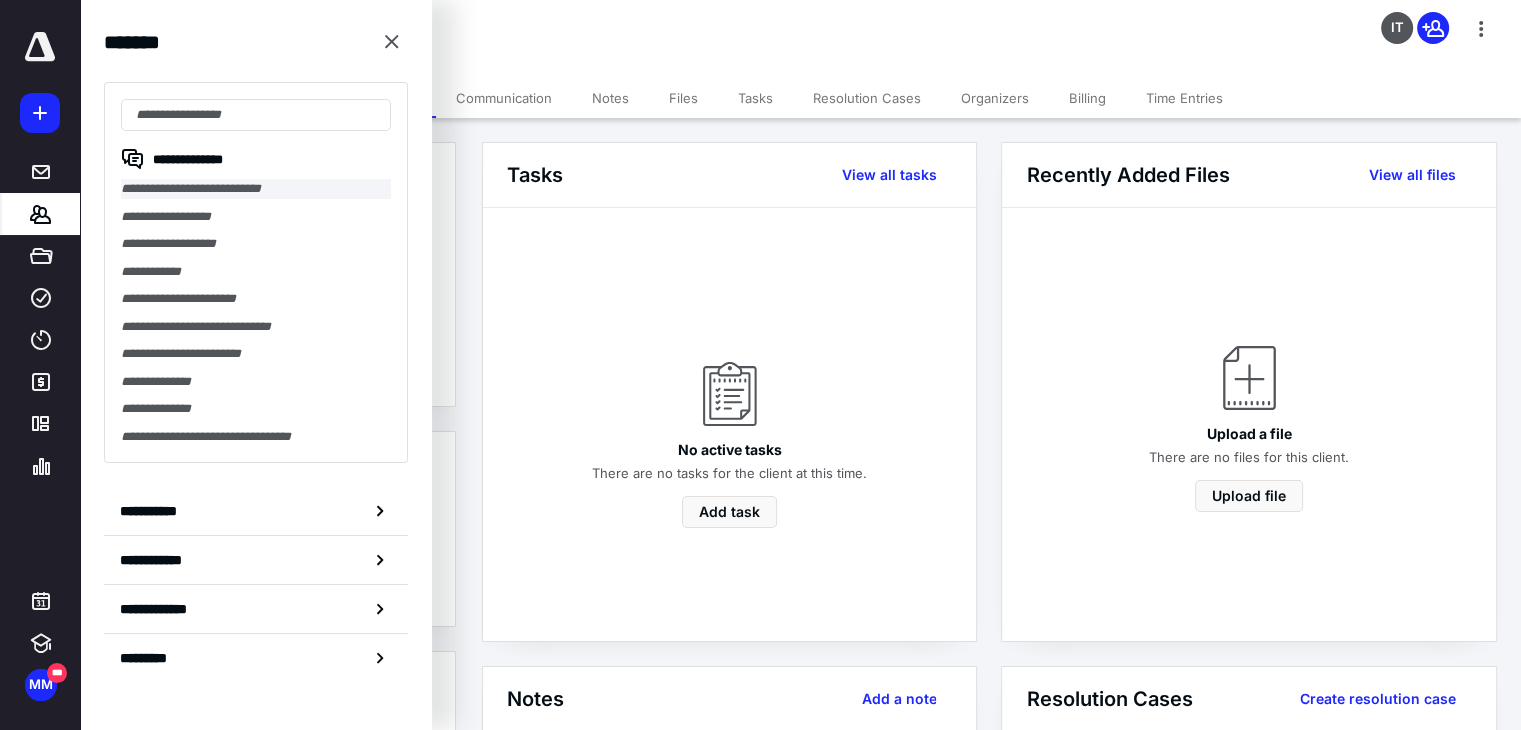 click on "**********" at bounding box center (256, 189) 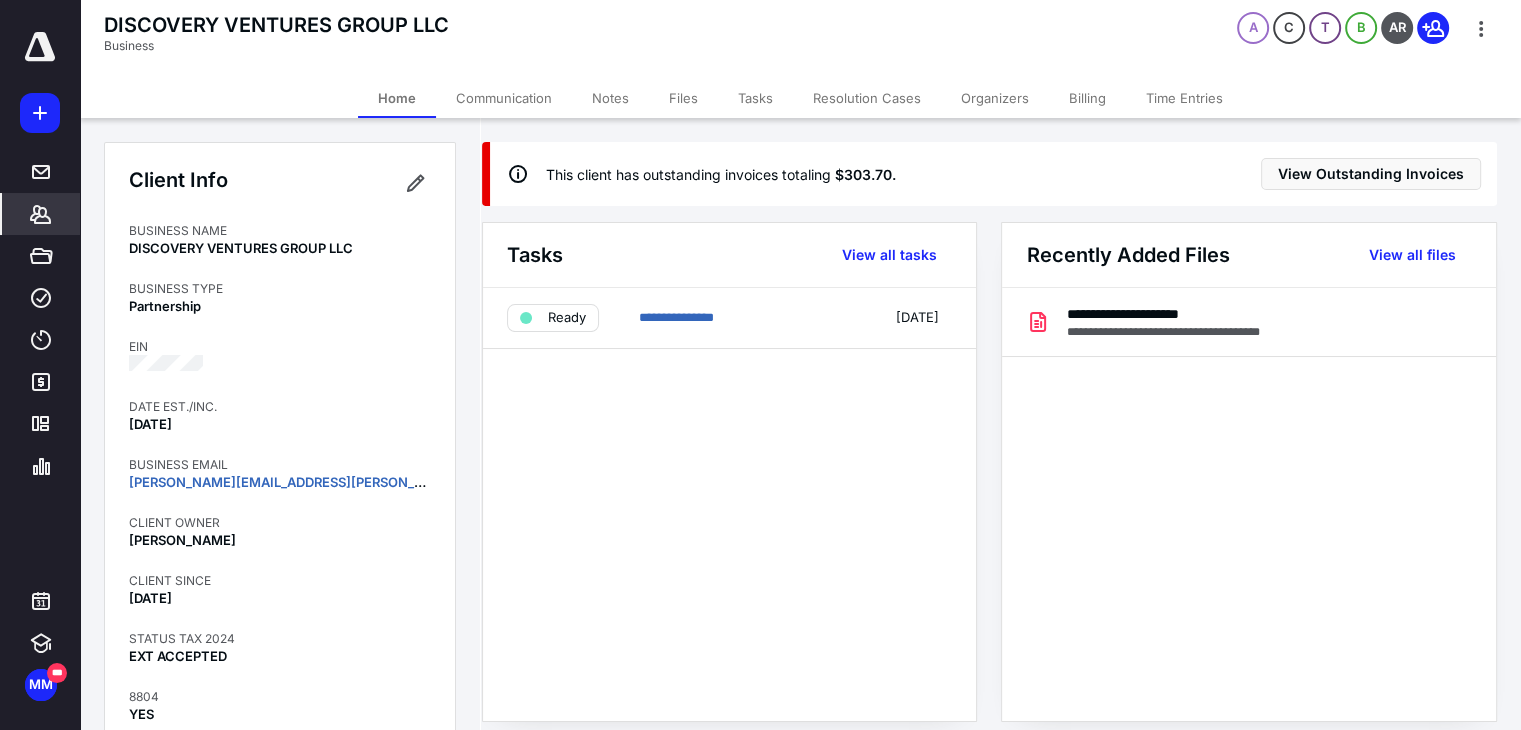 click on "Billing" at bounding box center (1087, 98) 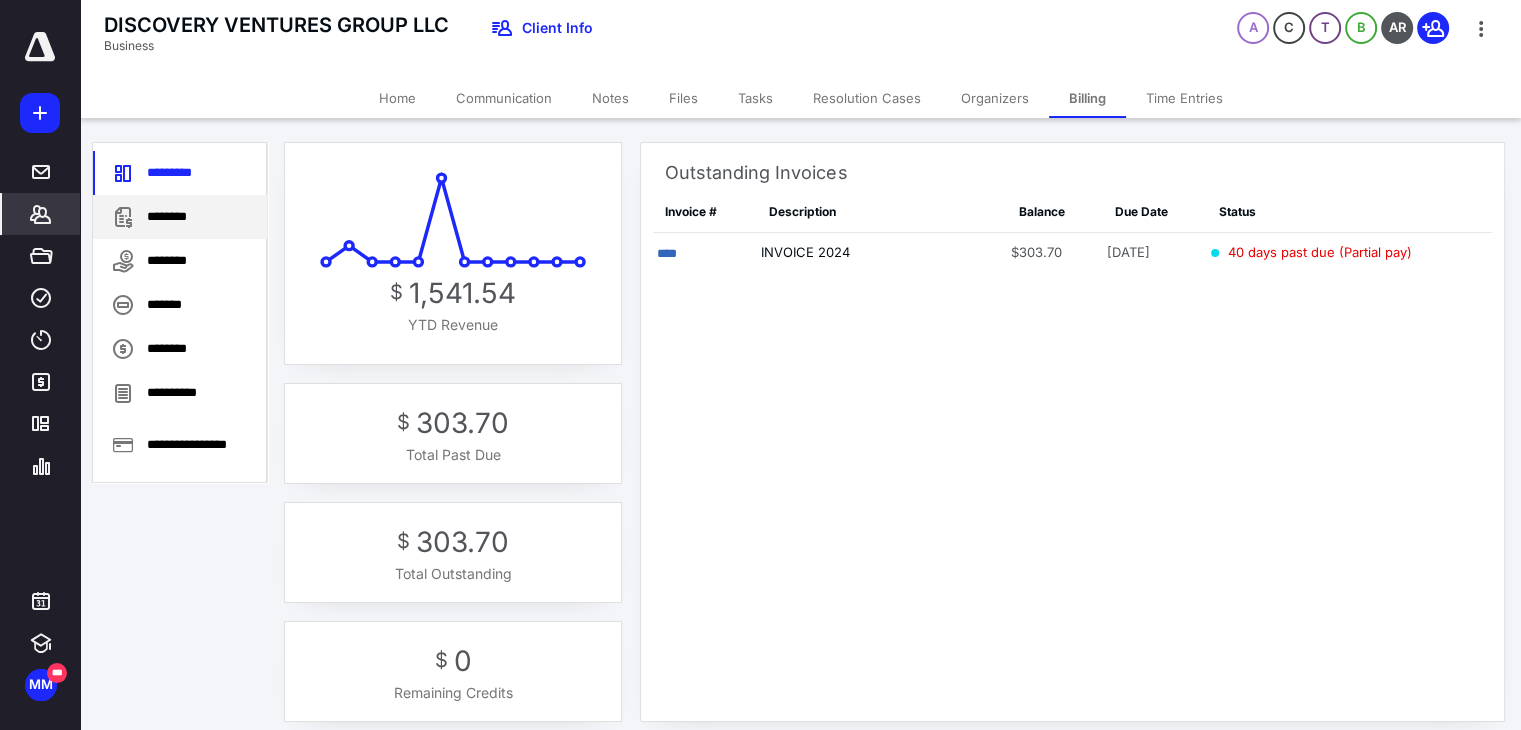 click on "********" at bounding box center (180, 217) 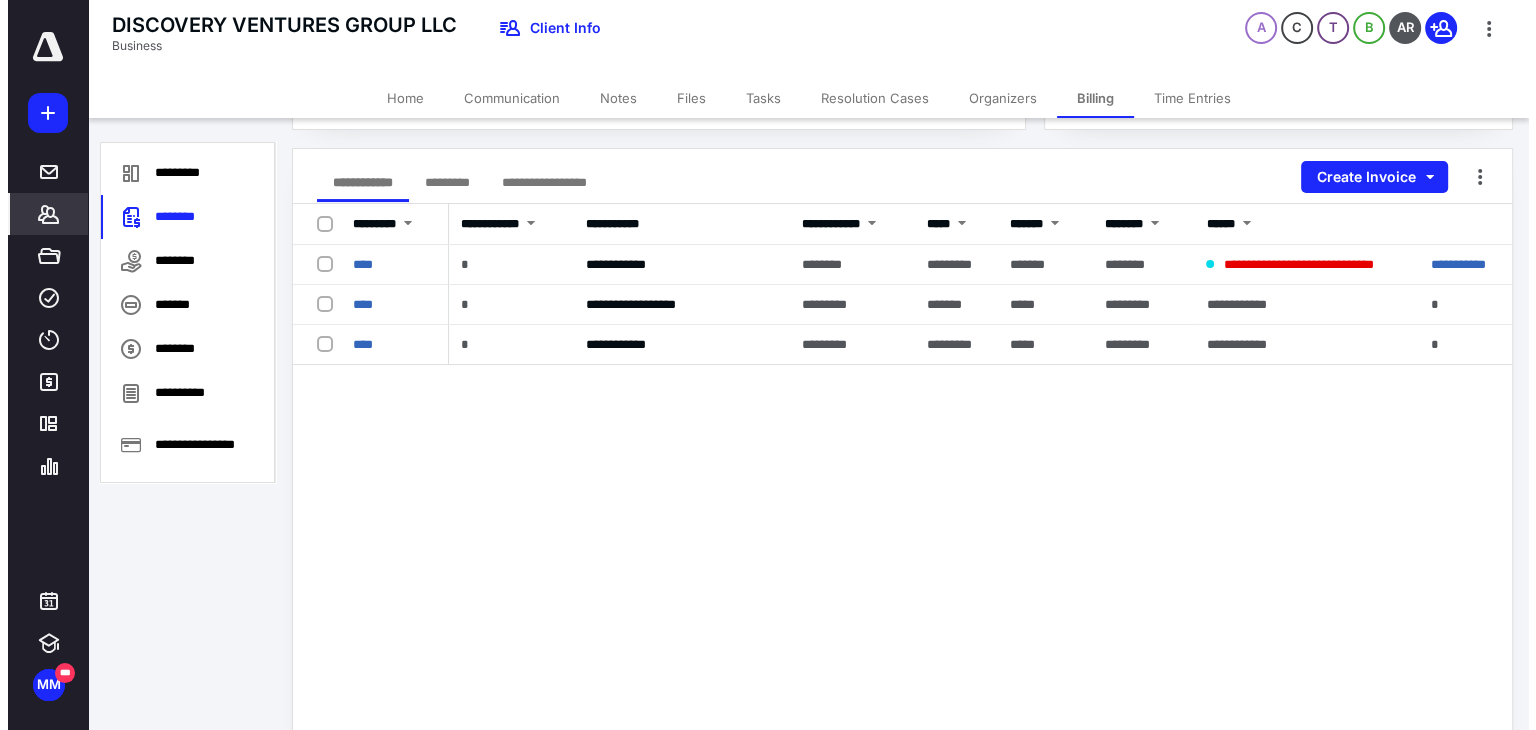 scroll, scrollTop: 400, scrollLeft: 0, axis: vertical 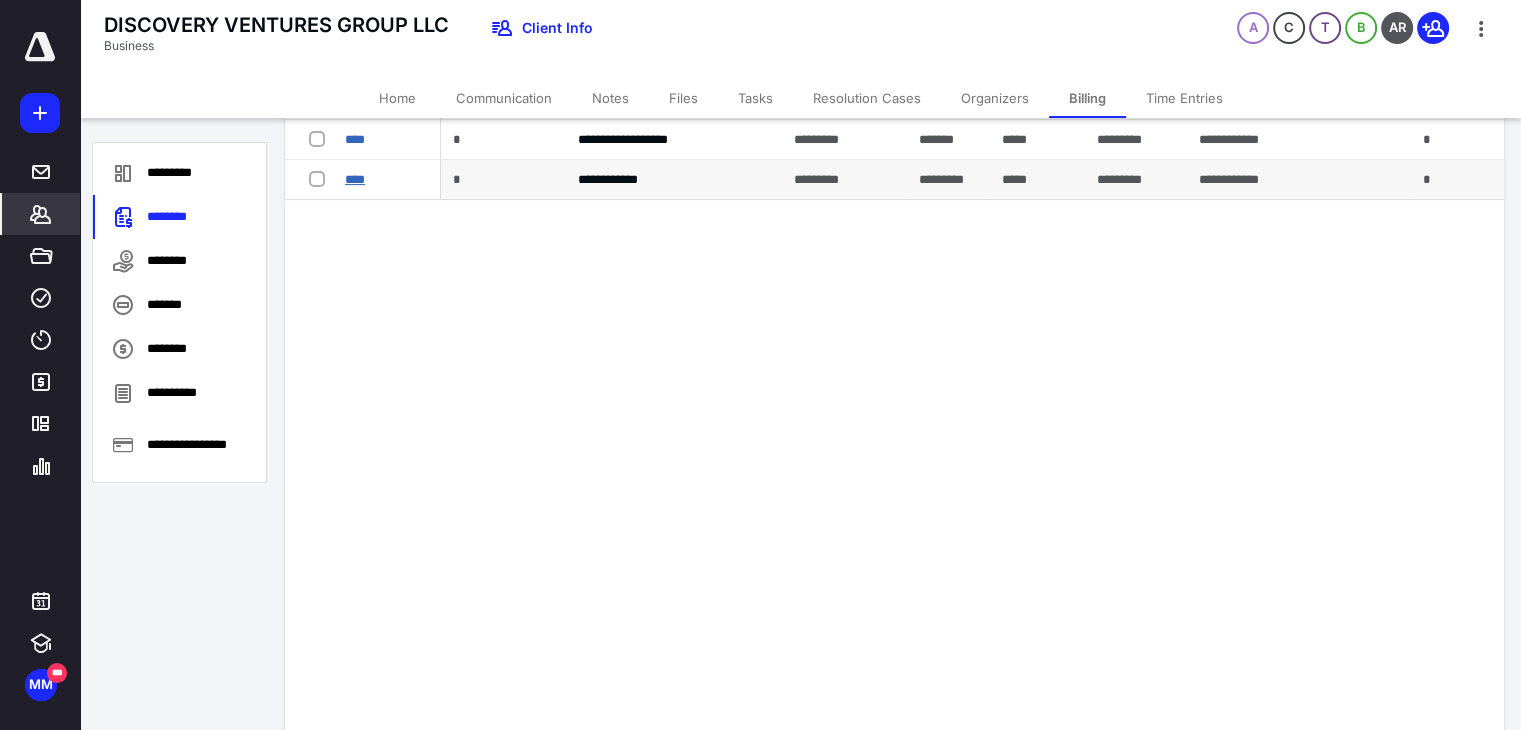 click on "****" at bounding box center [355, 179] 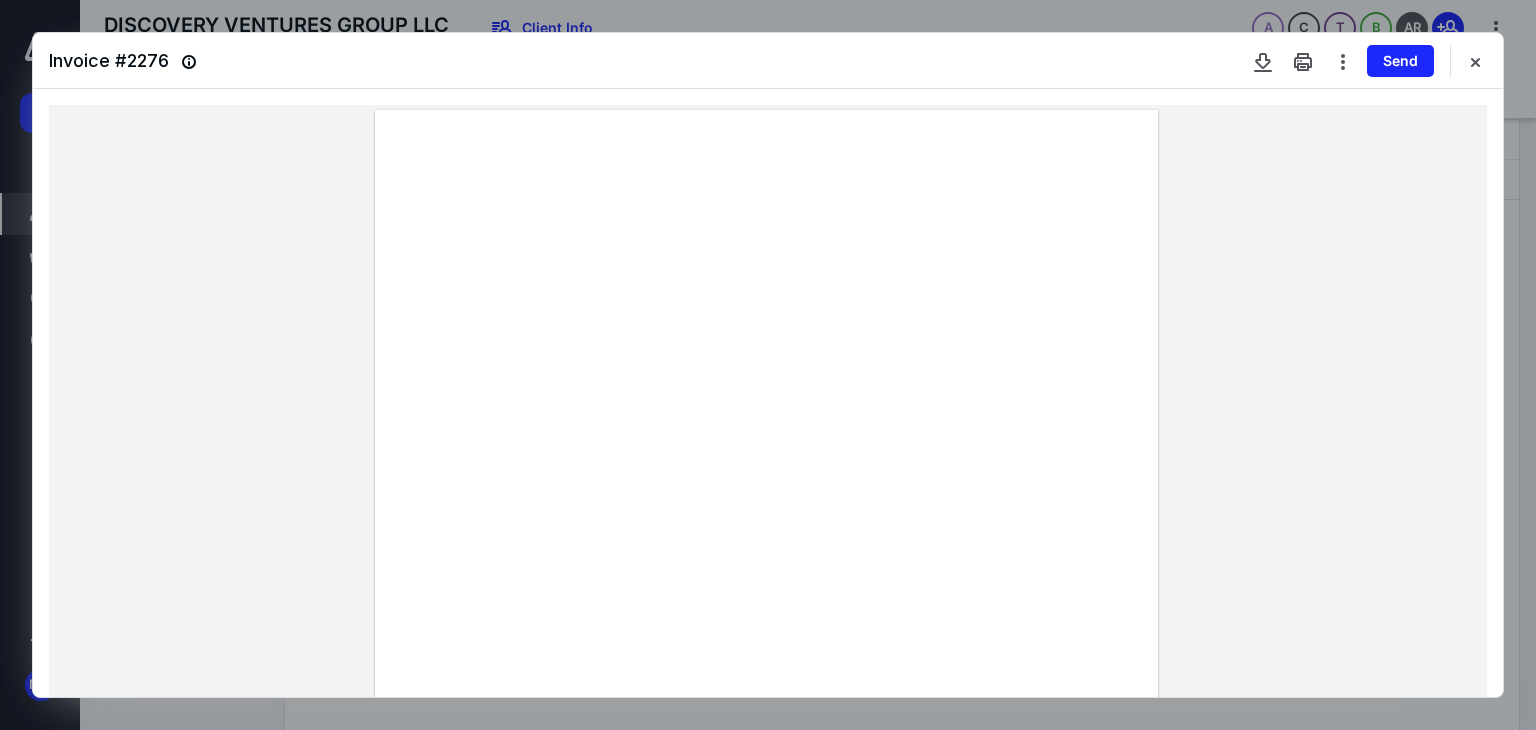 scroll, scrollTop: 400, scrollLeft: 0, axis: vertical 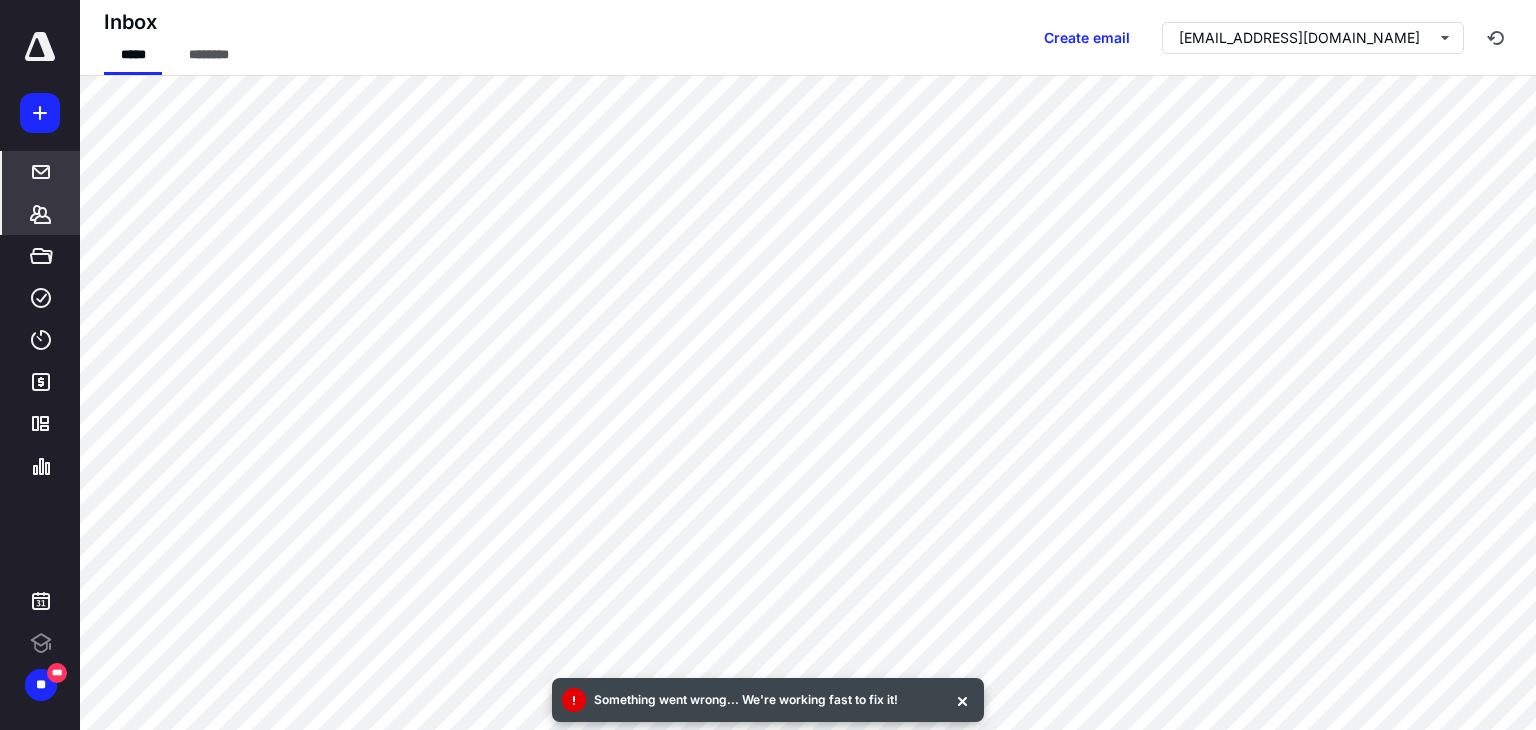 click on "*******" at bounding box center (41, 214) 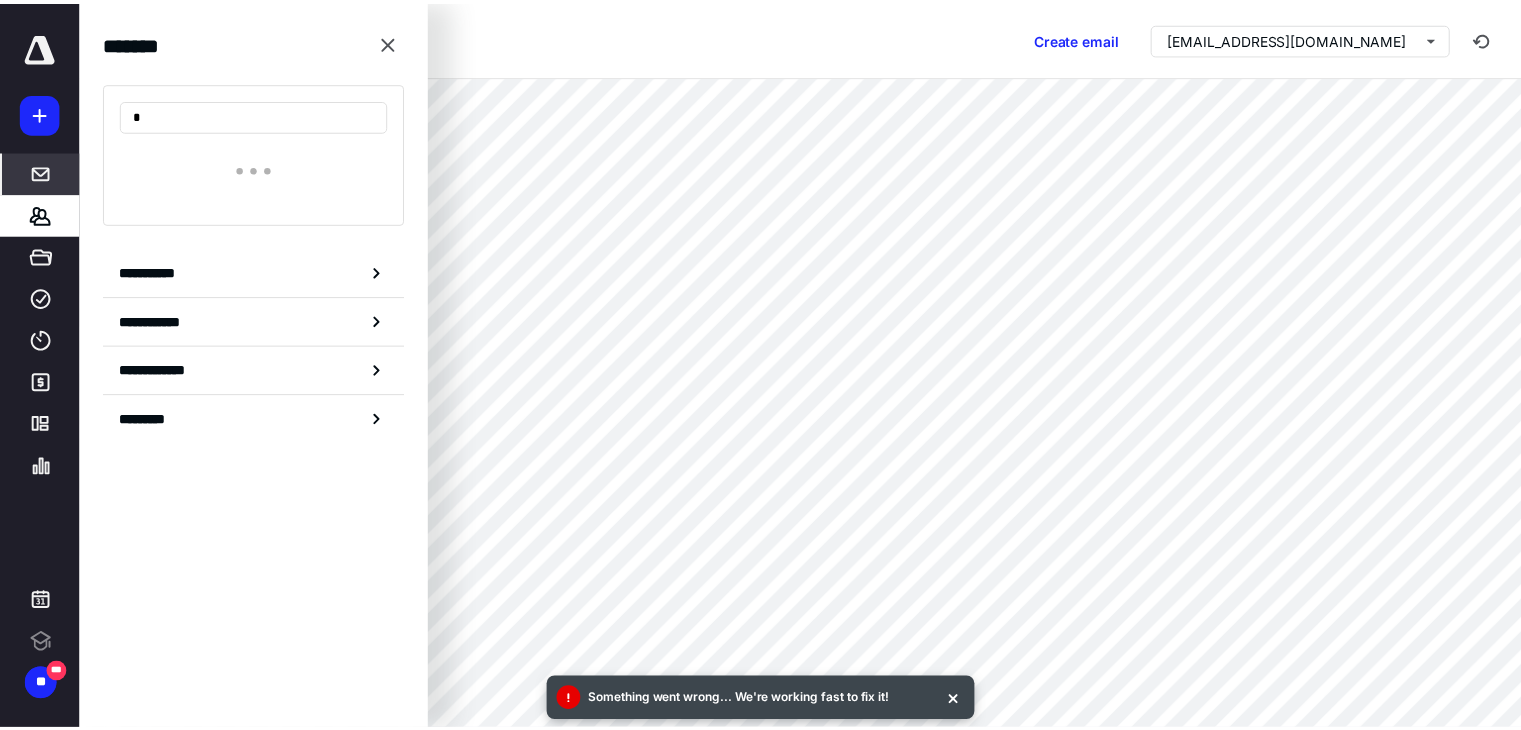 scroll, scrollTop: 0, scrollLeft: 0, axis: both 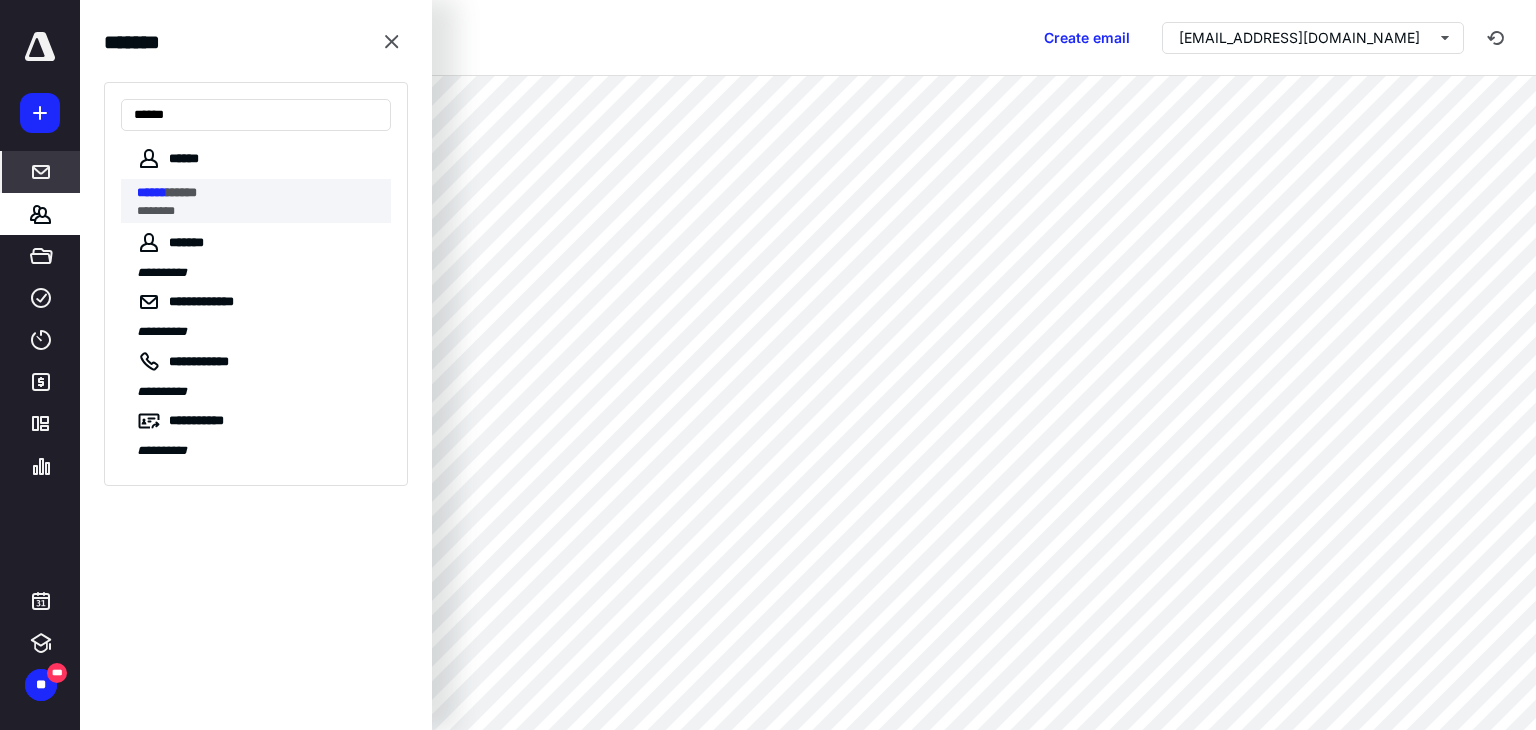 type on "******" 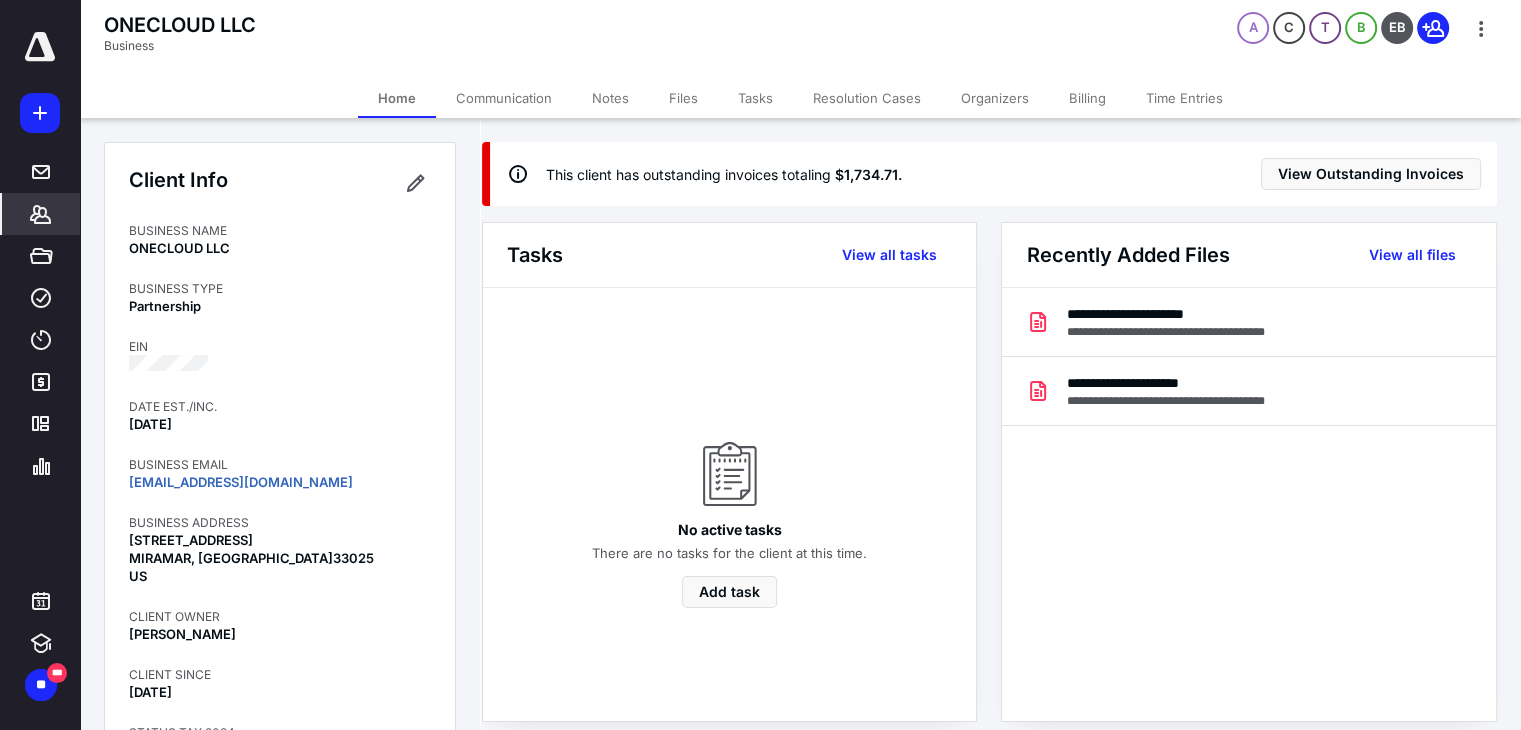 click on "Billing" at bounding box center [1087, 98] 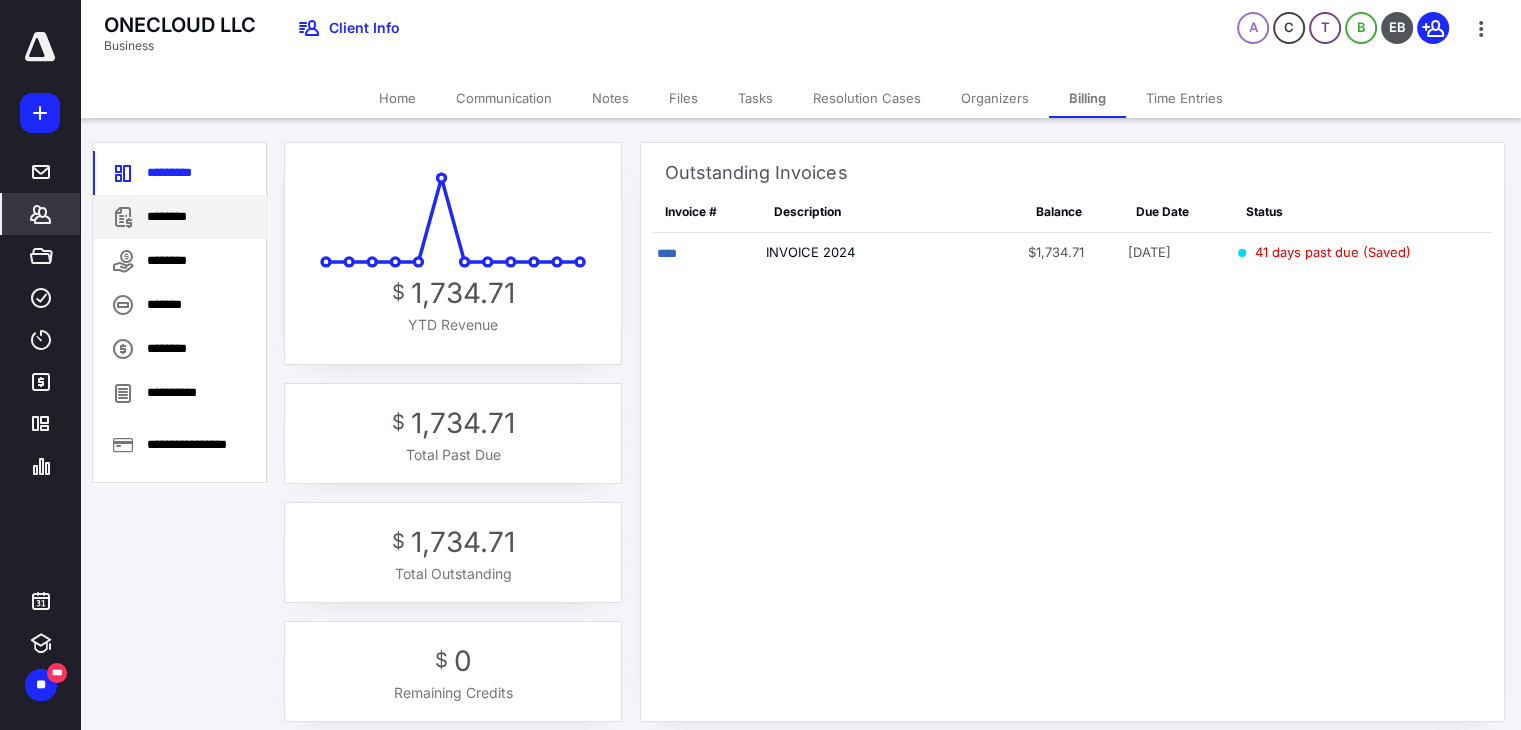 click on "********" at bounding box center [180, 217] 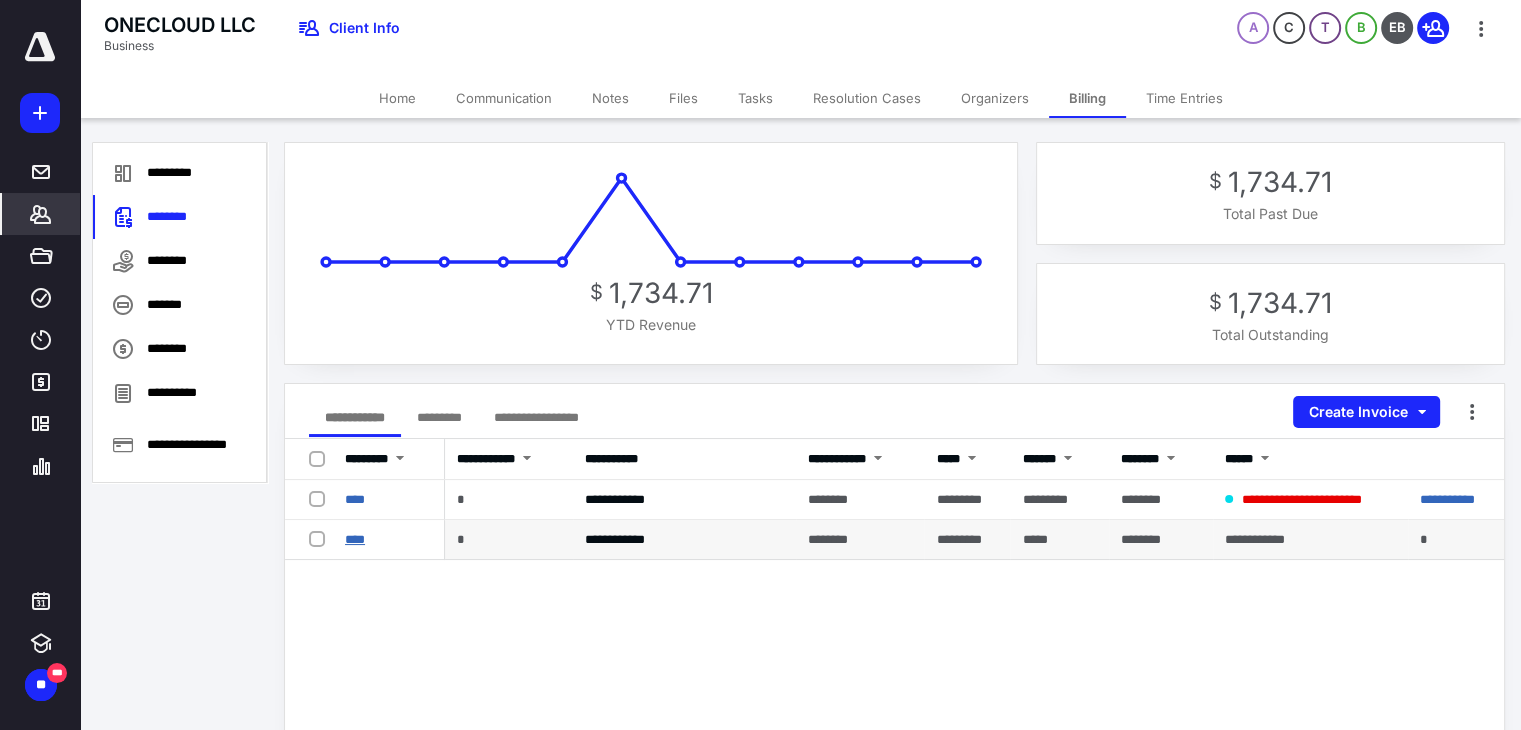 click on "****" at bounding box center (355, 539) 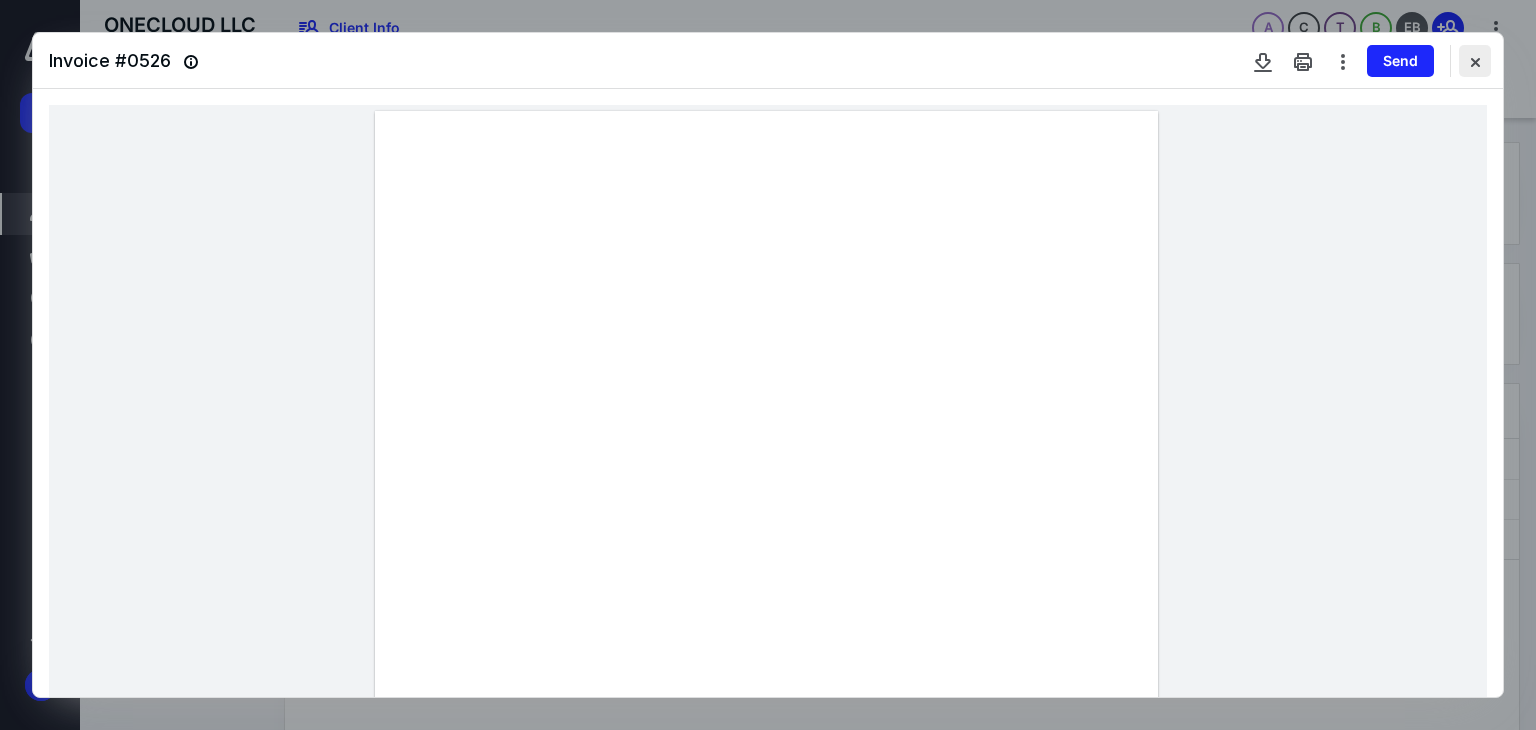 click at bounding box center (1475, 61) 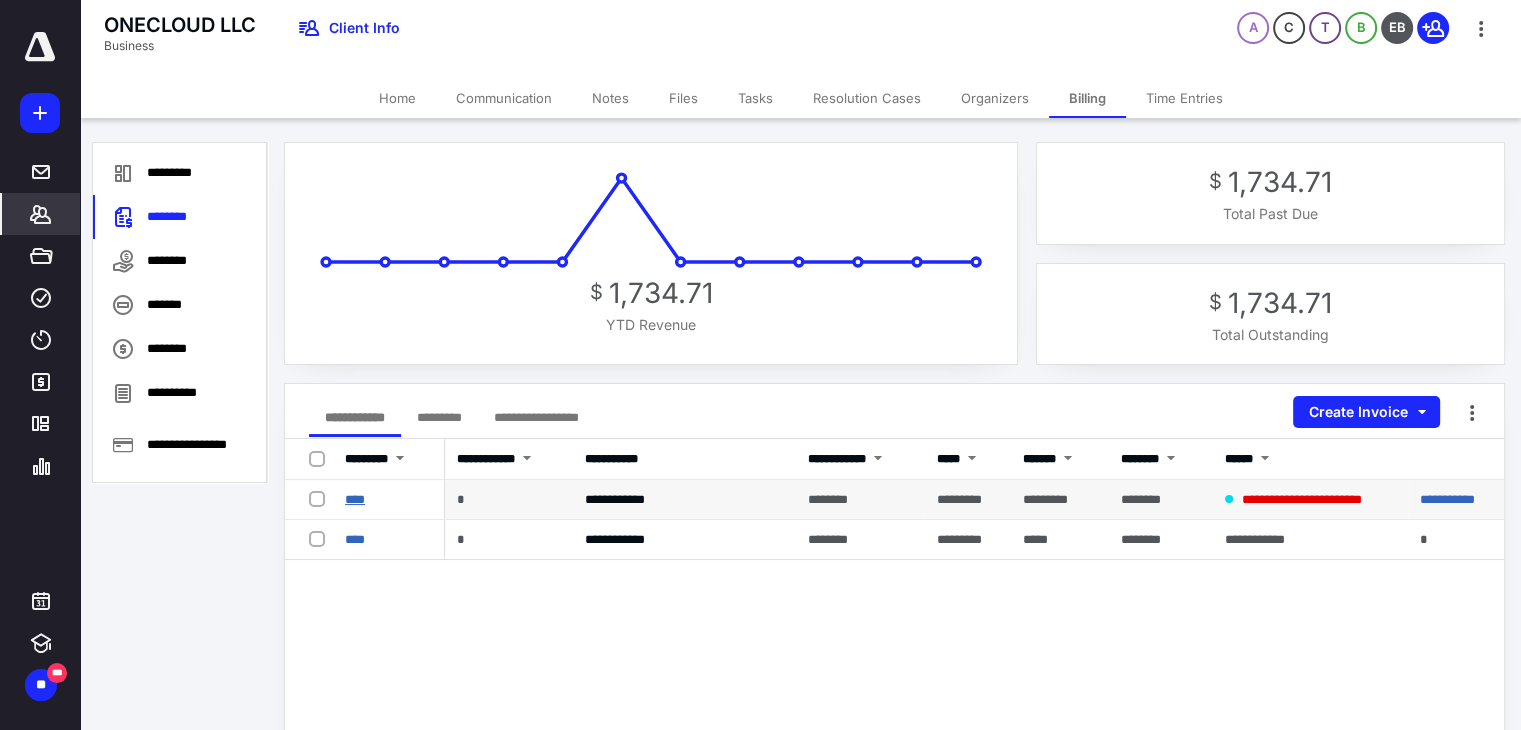 click on "****" at bounding box center (355, 499) 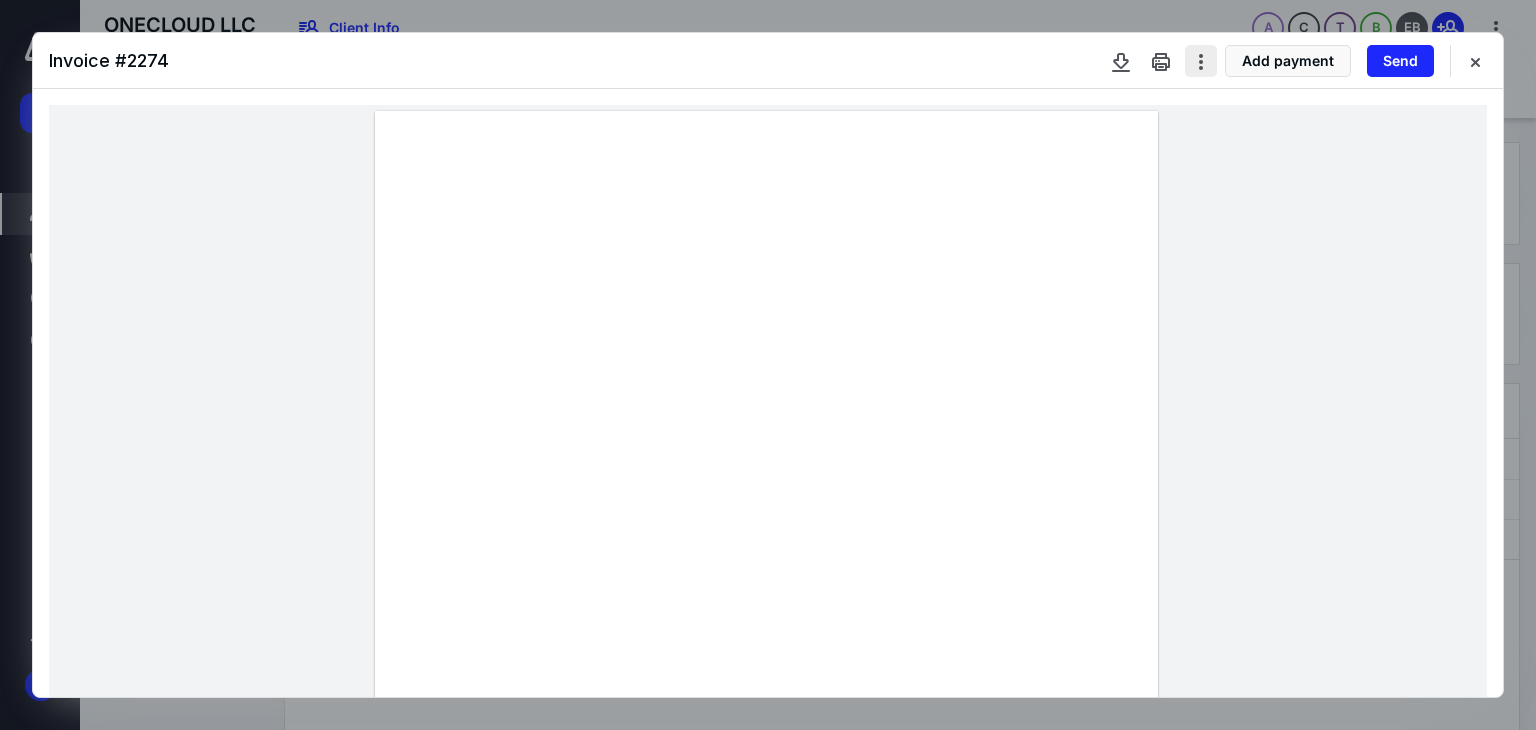 click at bounding box center (1201, 61) 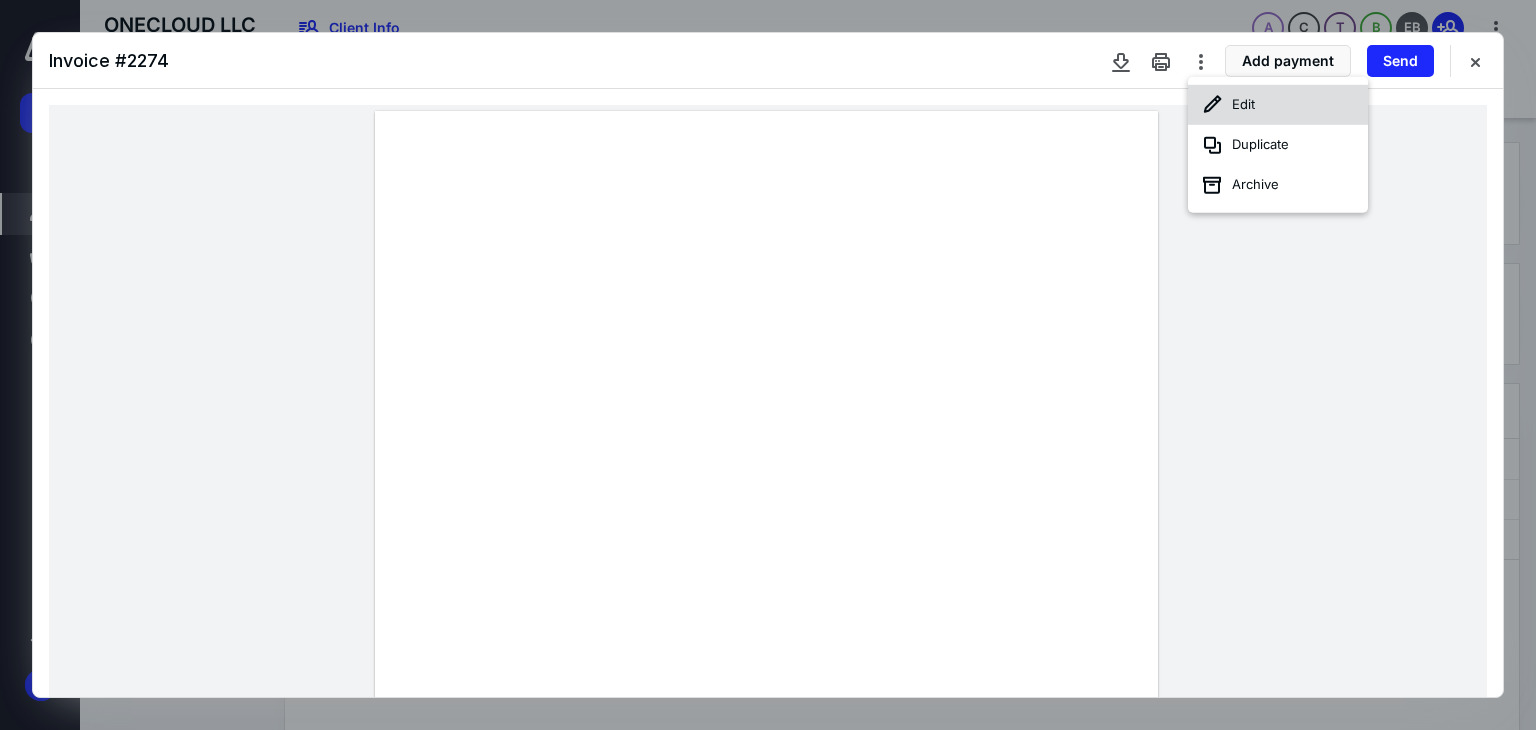 click on "Edit" at bounding box center [1278, 105] 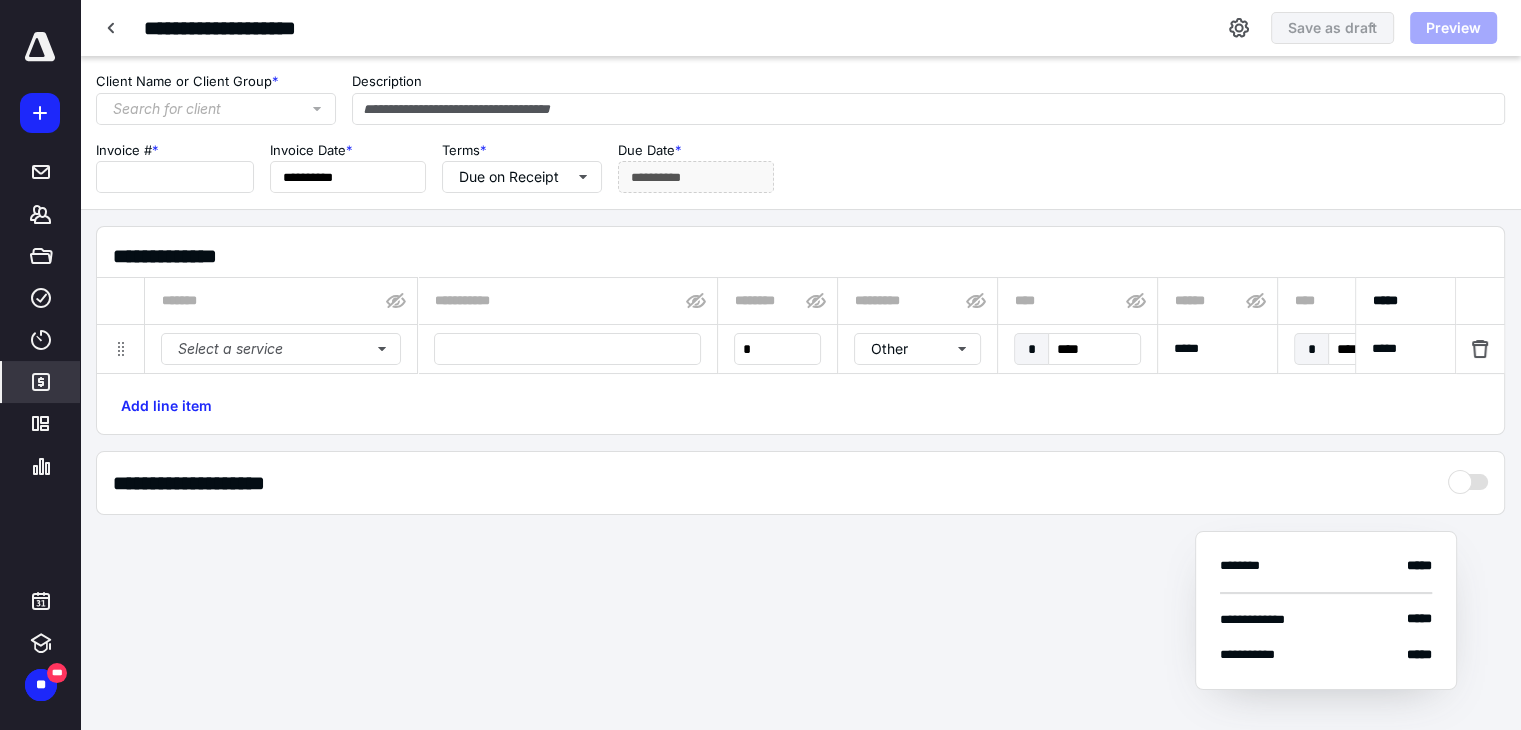 type on "**********" 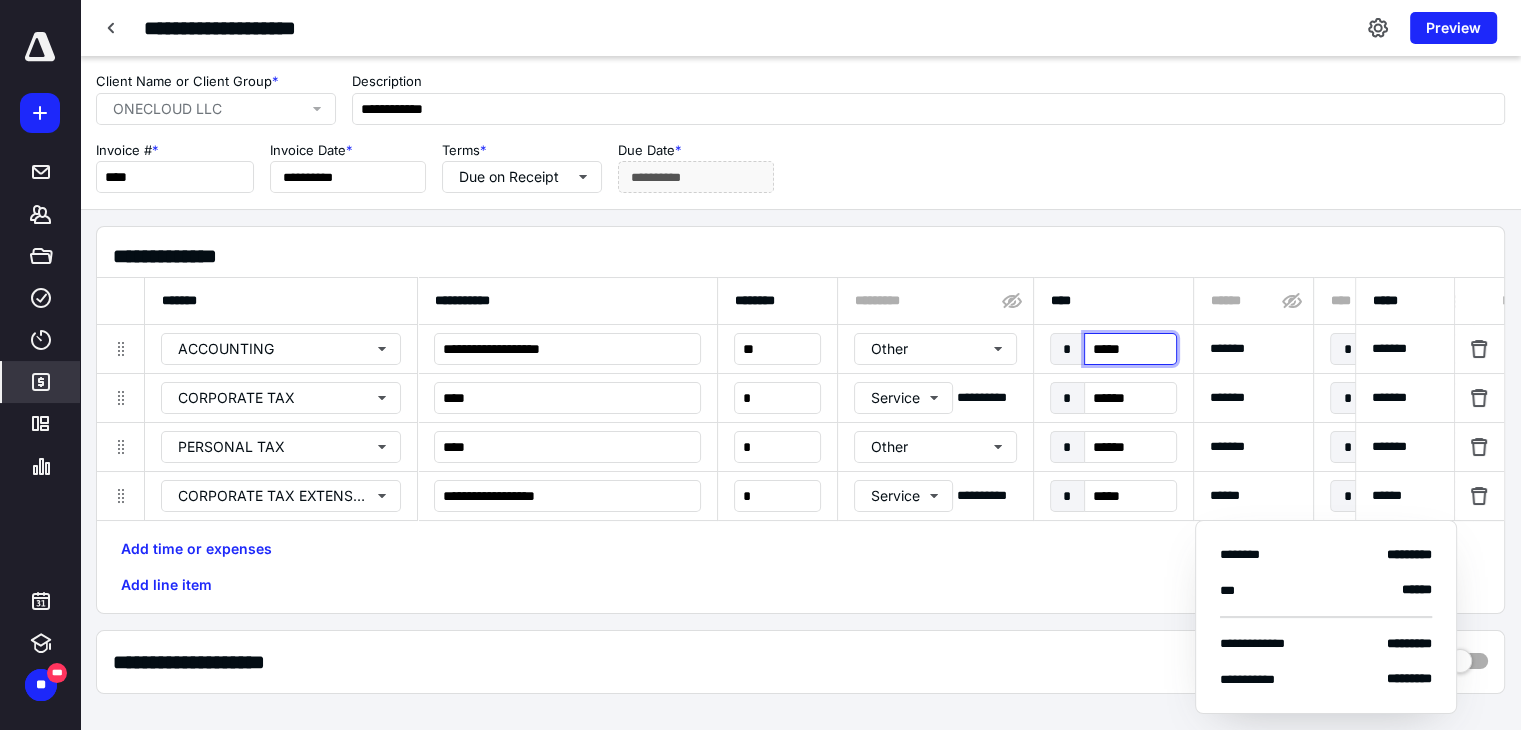 click on "*****" at bounding box center [1130, 349] 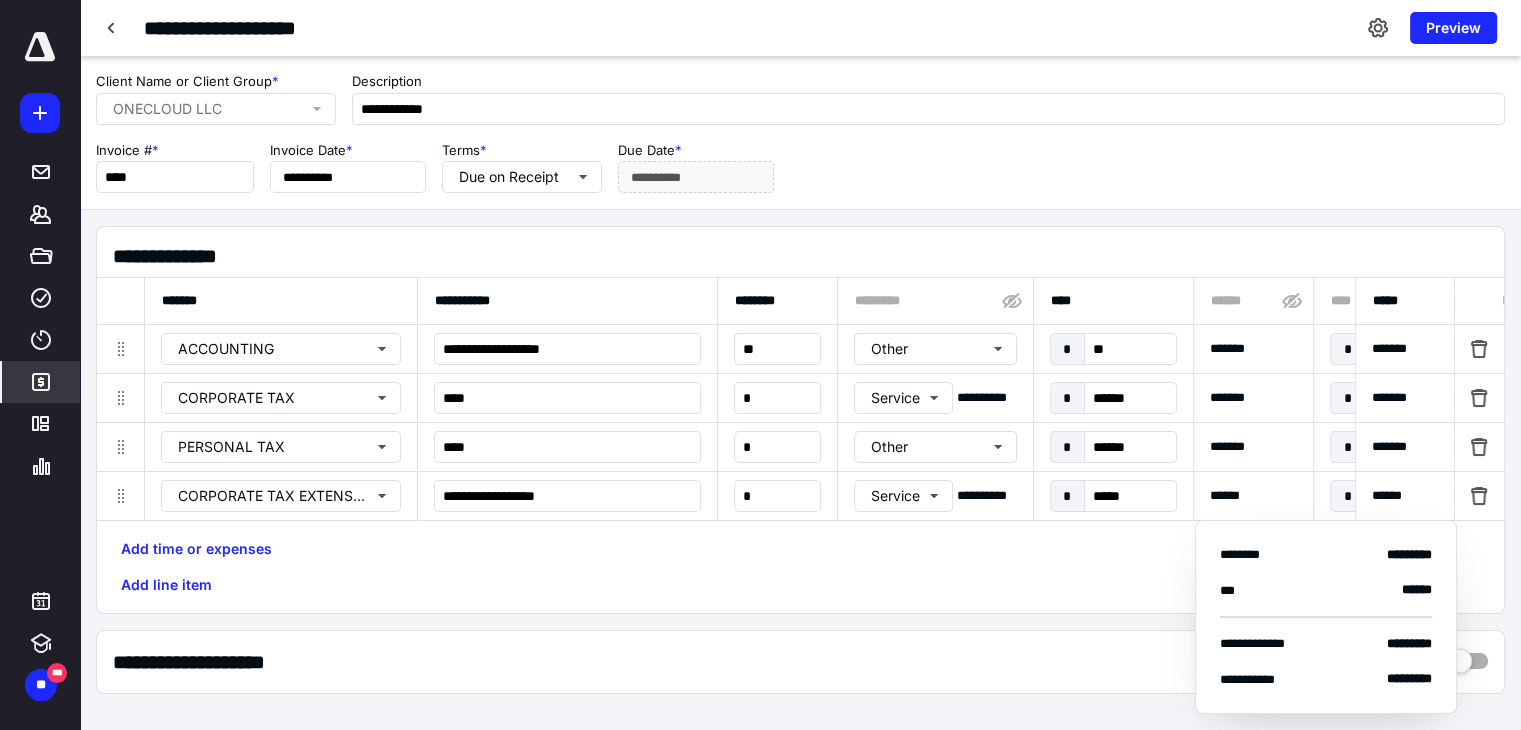type on "*****" 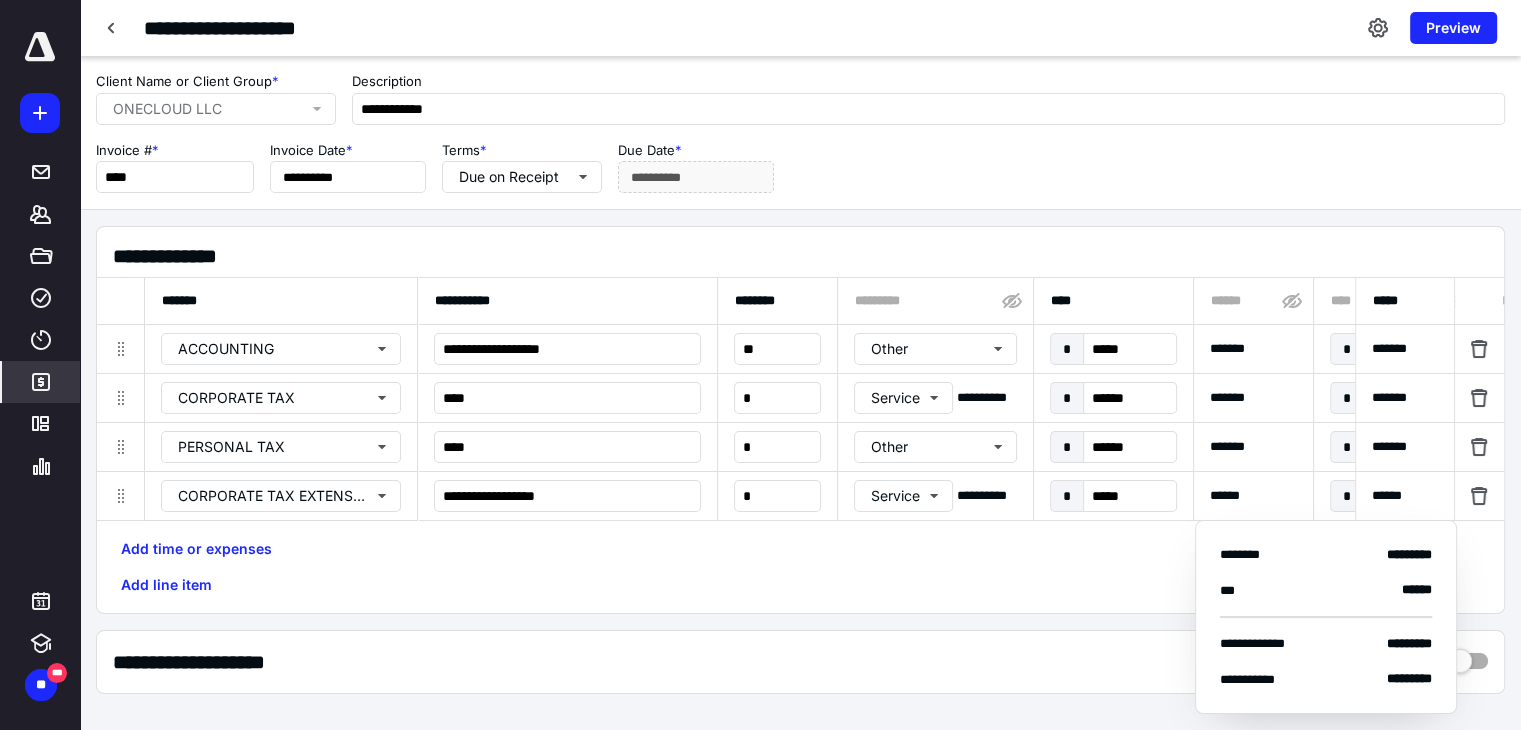 click on "**********" at bounding box center [800, 662] 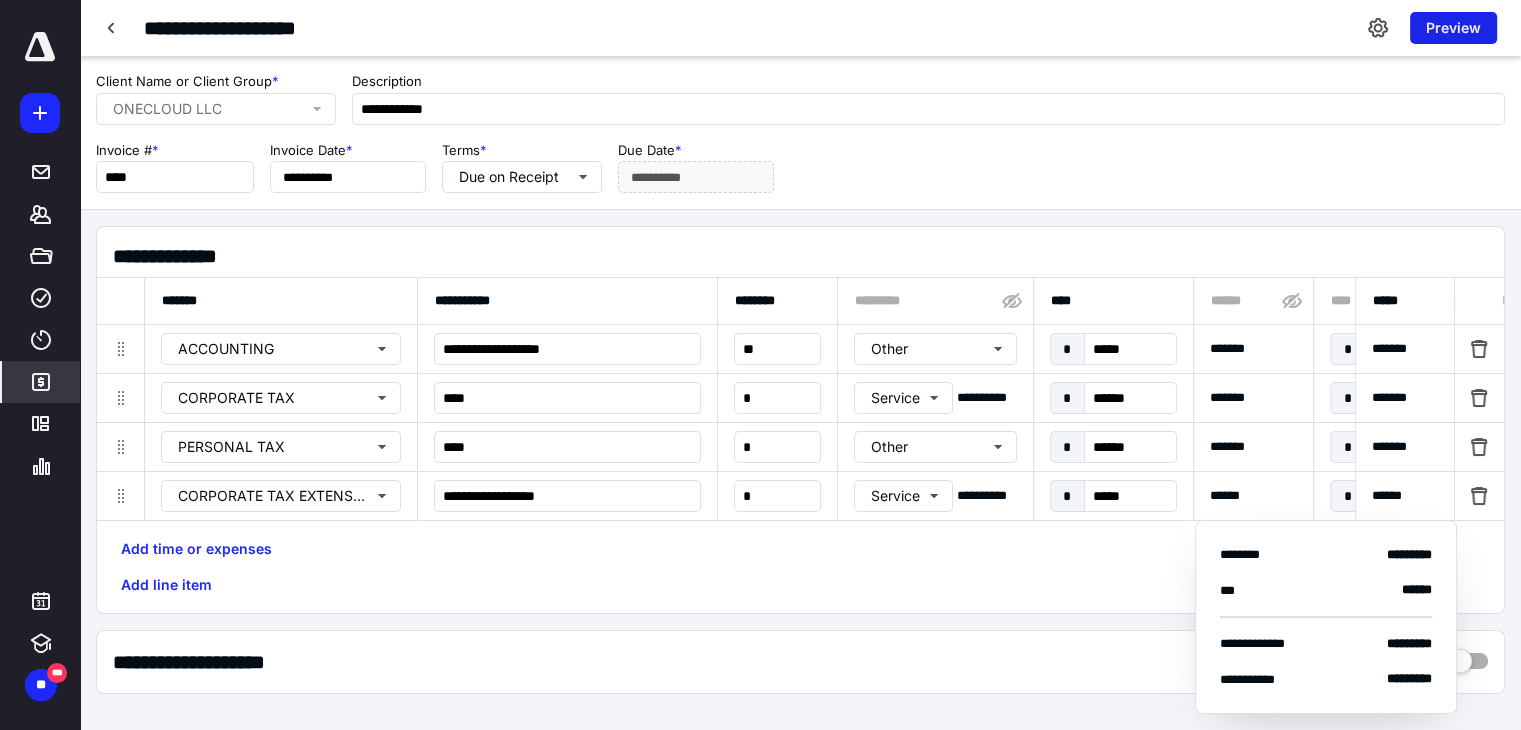 click on "Preview" at bounding box center (1453, 28) 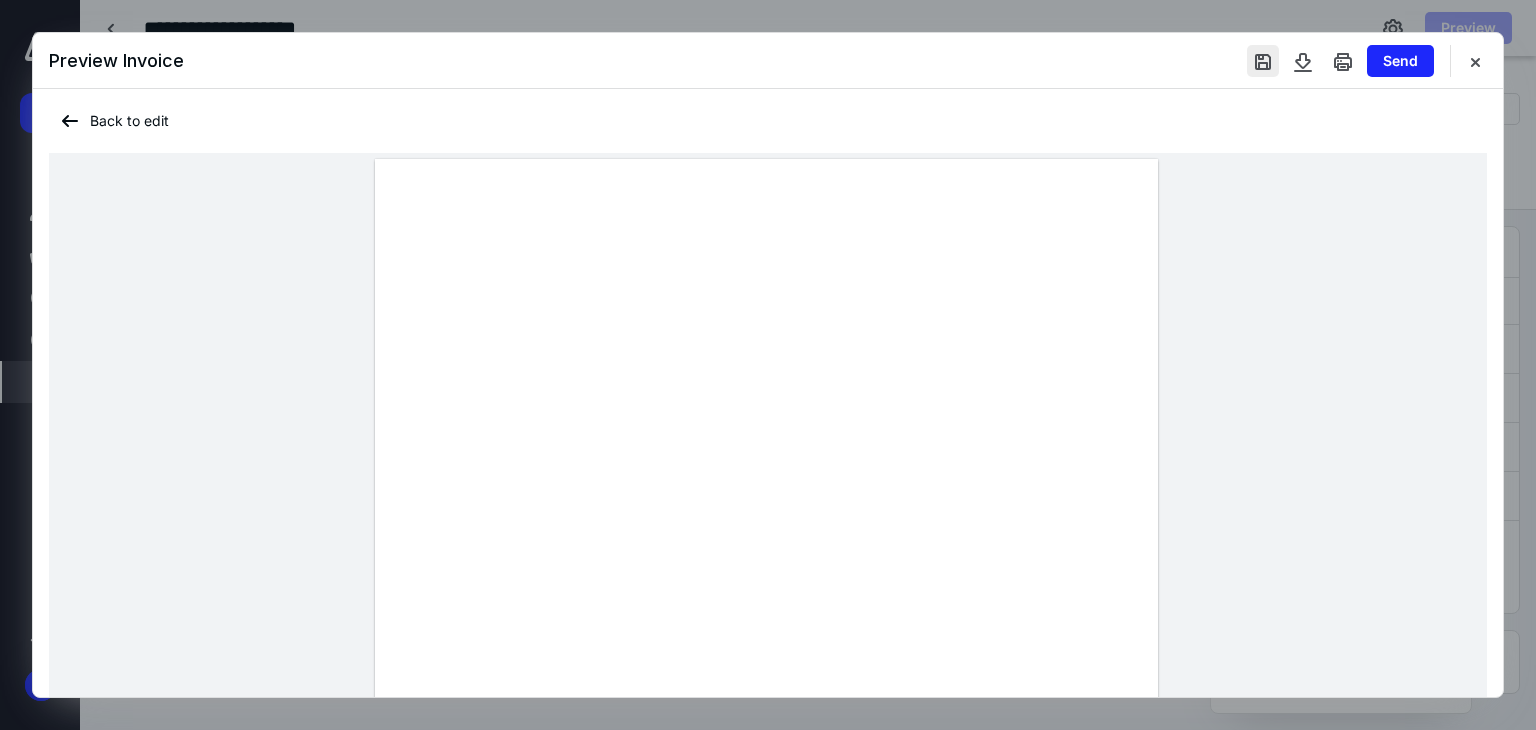 click at bounding box center [1263, 61] 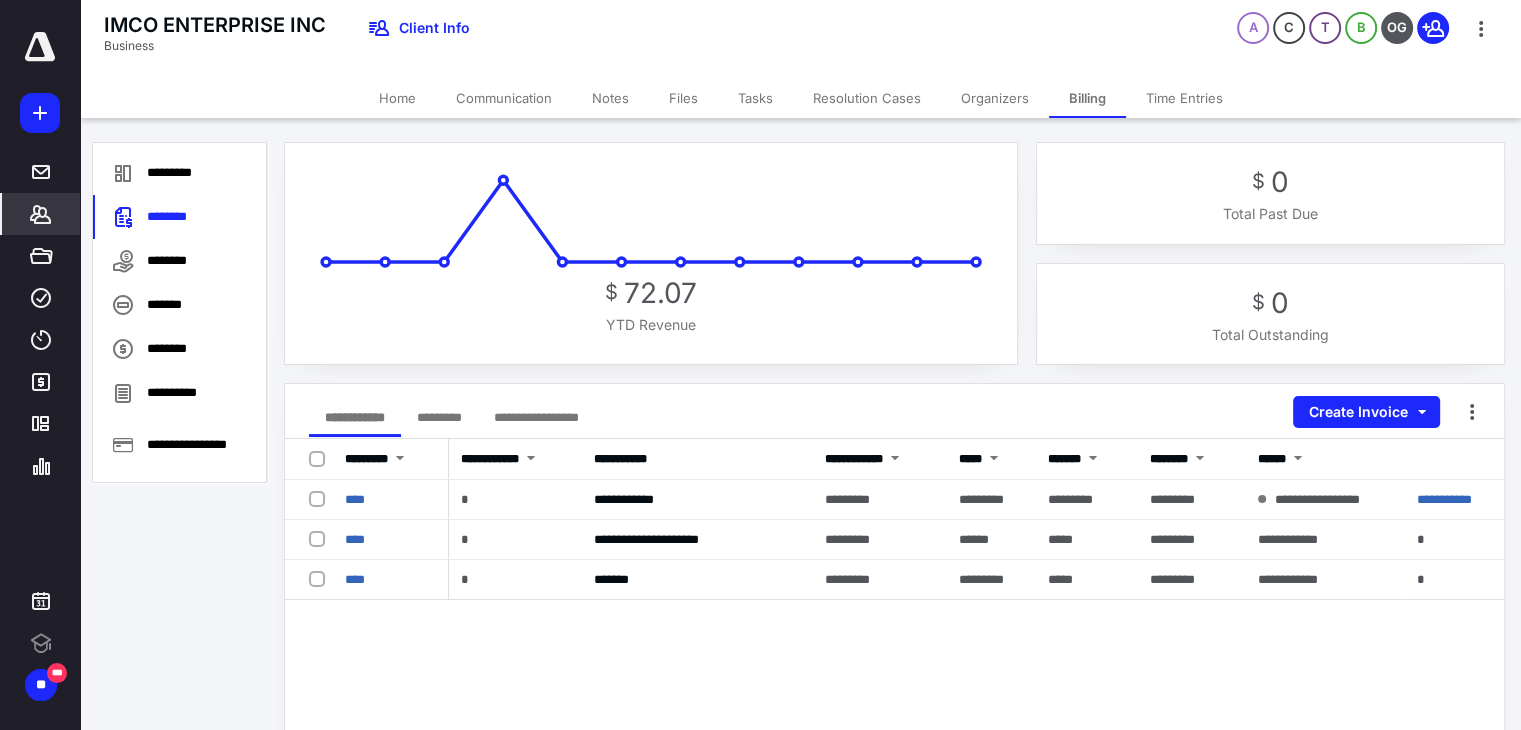 scroll, scrollTop: 0, scrollLeft: 0, axis: both 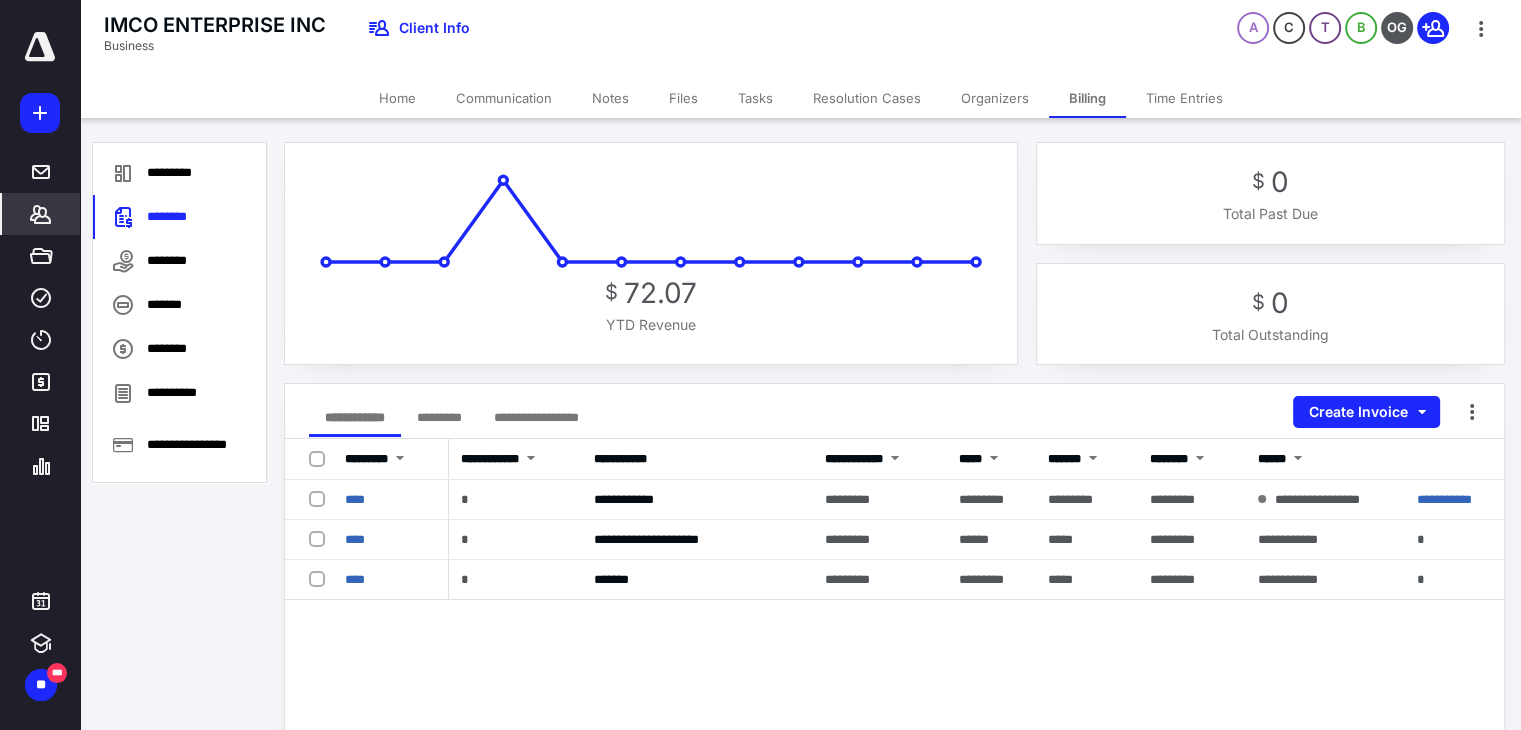 click on "Home" at bounding box center (397, 98) 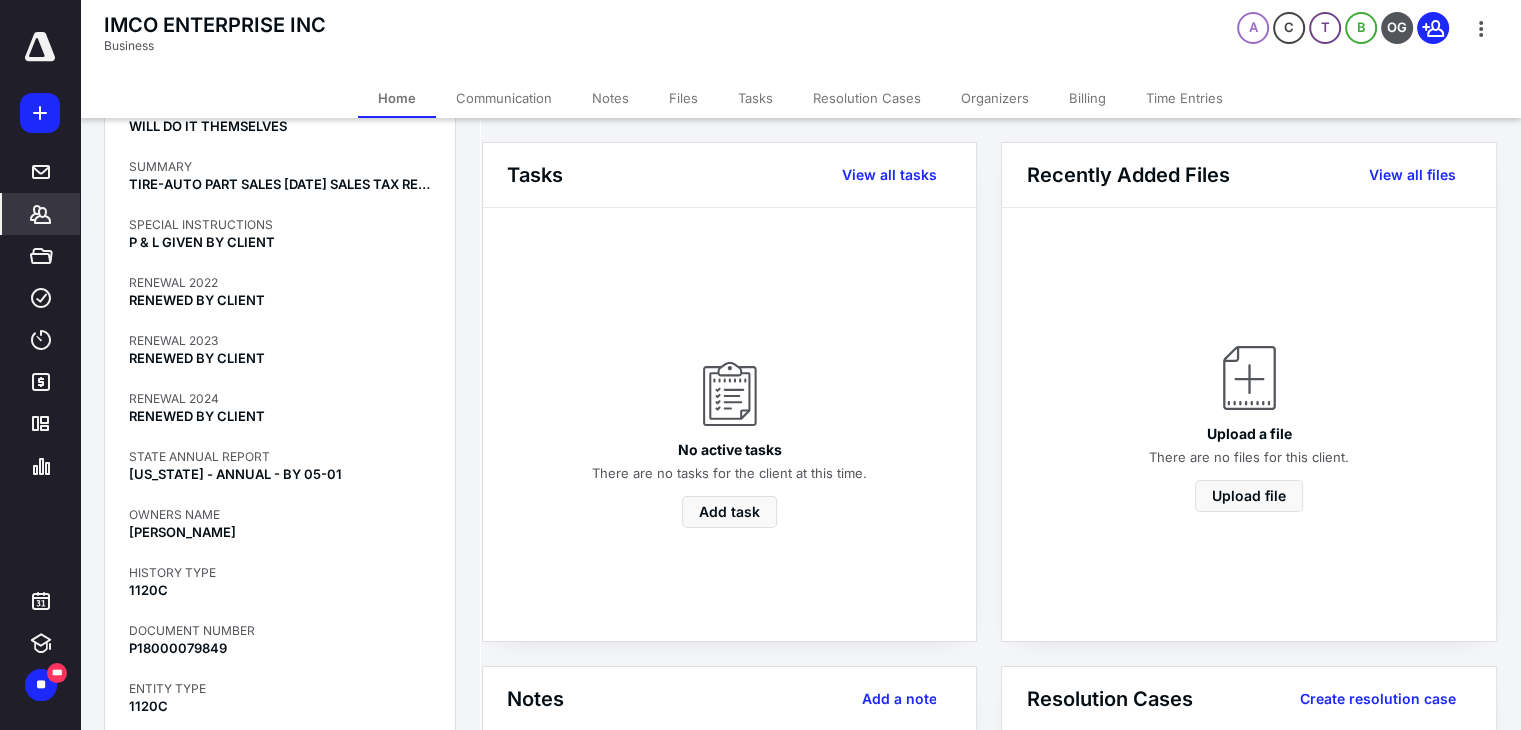 scroll, scrollTop: 1600, scrollLeft: 0, axis: vertical 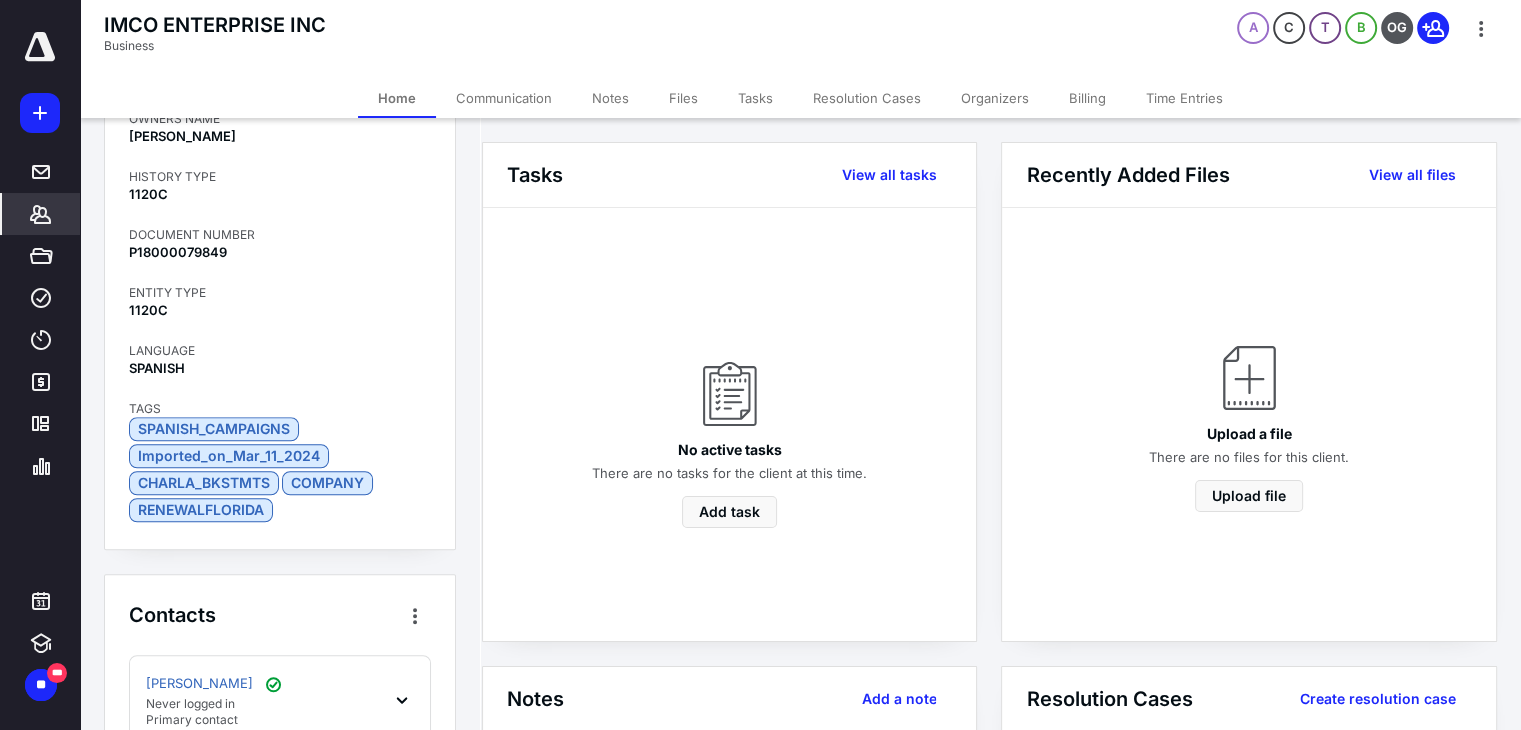 click on "Billing" at bounding box center [1087, 98] 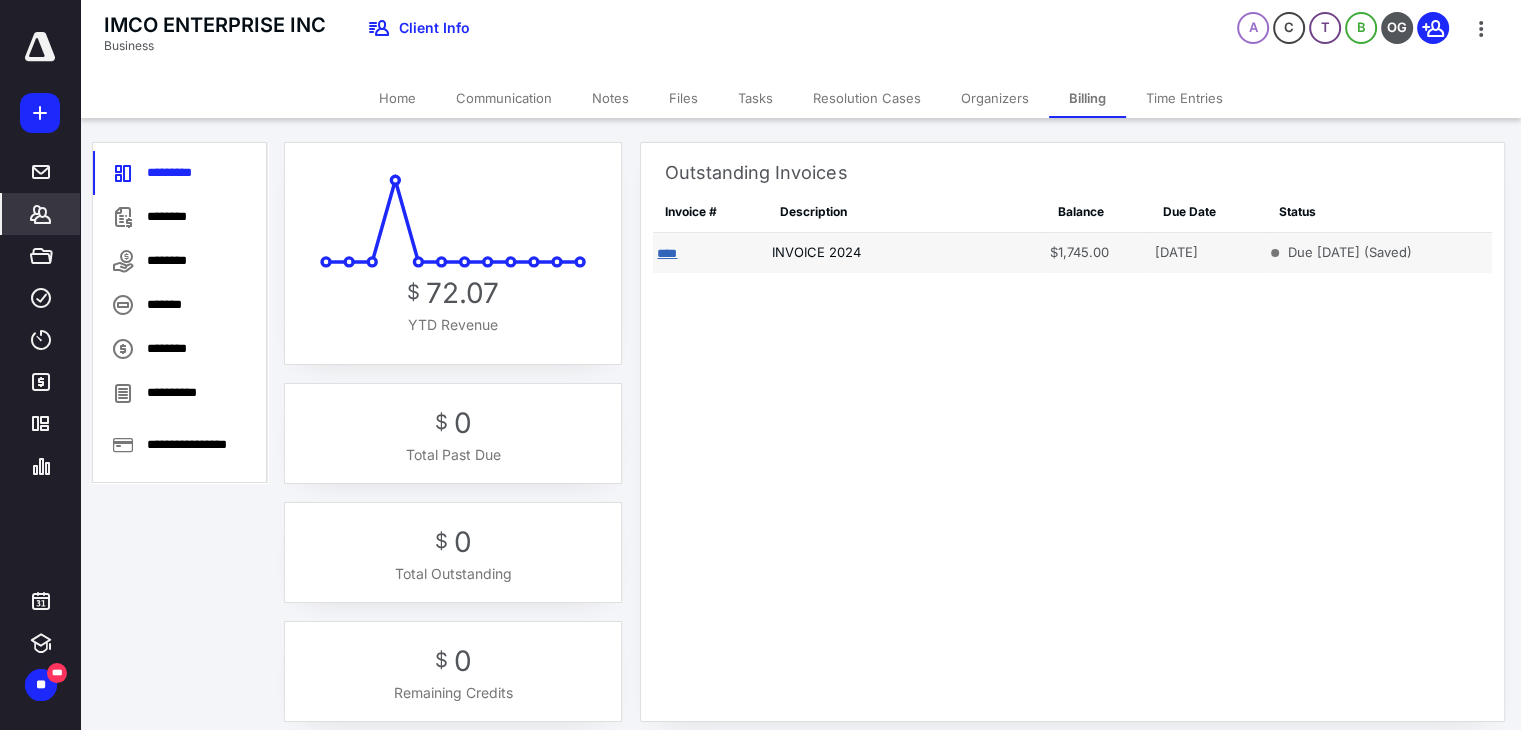 click on "****" at bounding box center [667, 253] 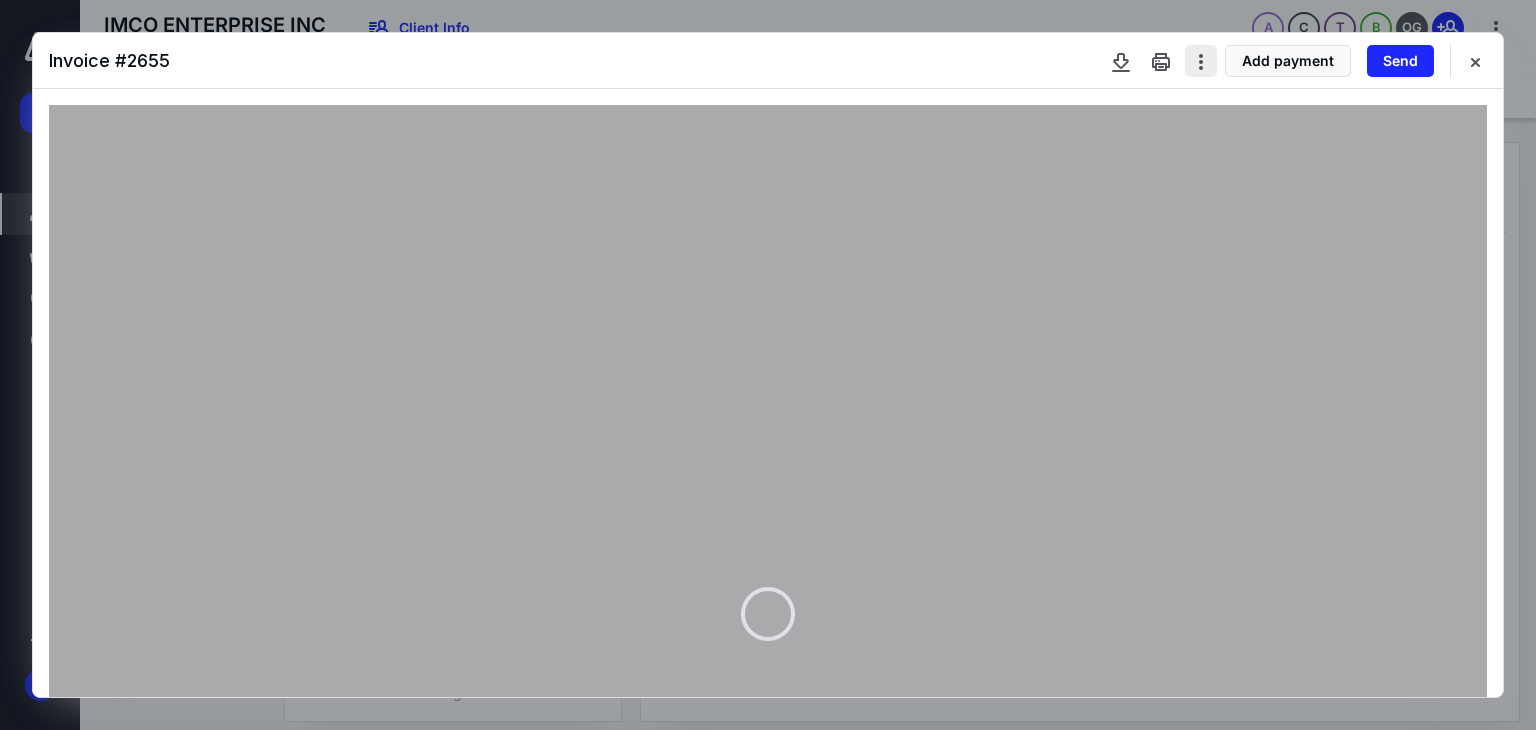 click at bounding box center [1201, 61] 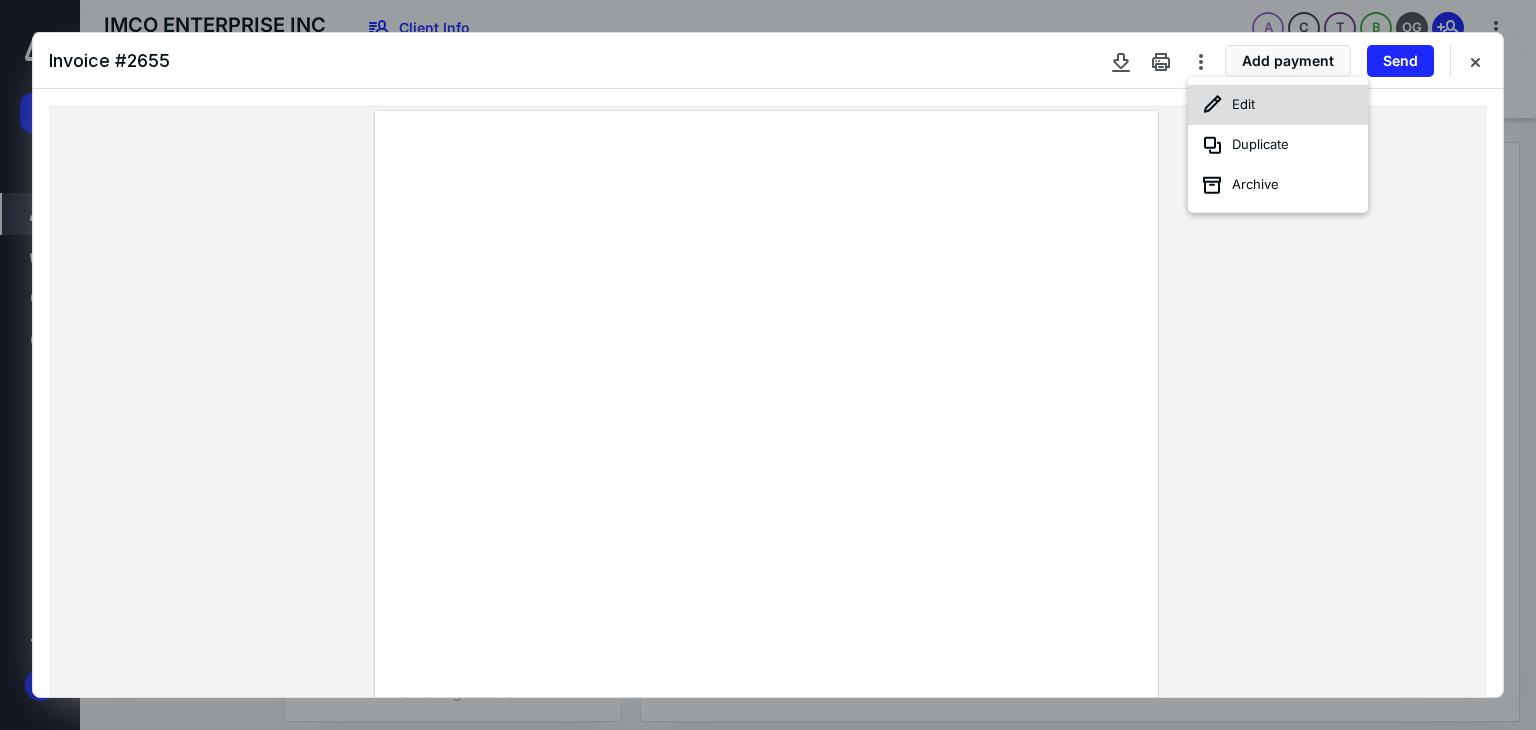 click on "Edit" at bounding box center (1278, 105) 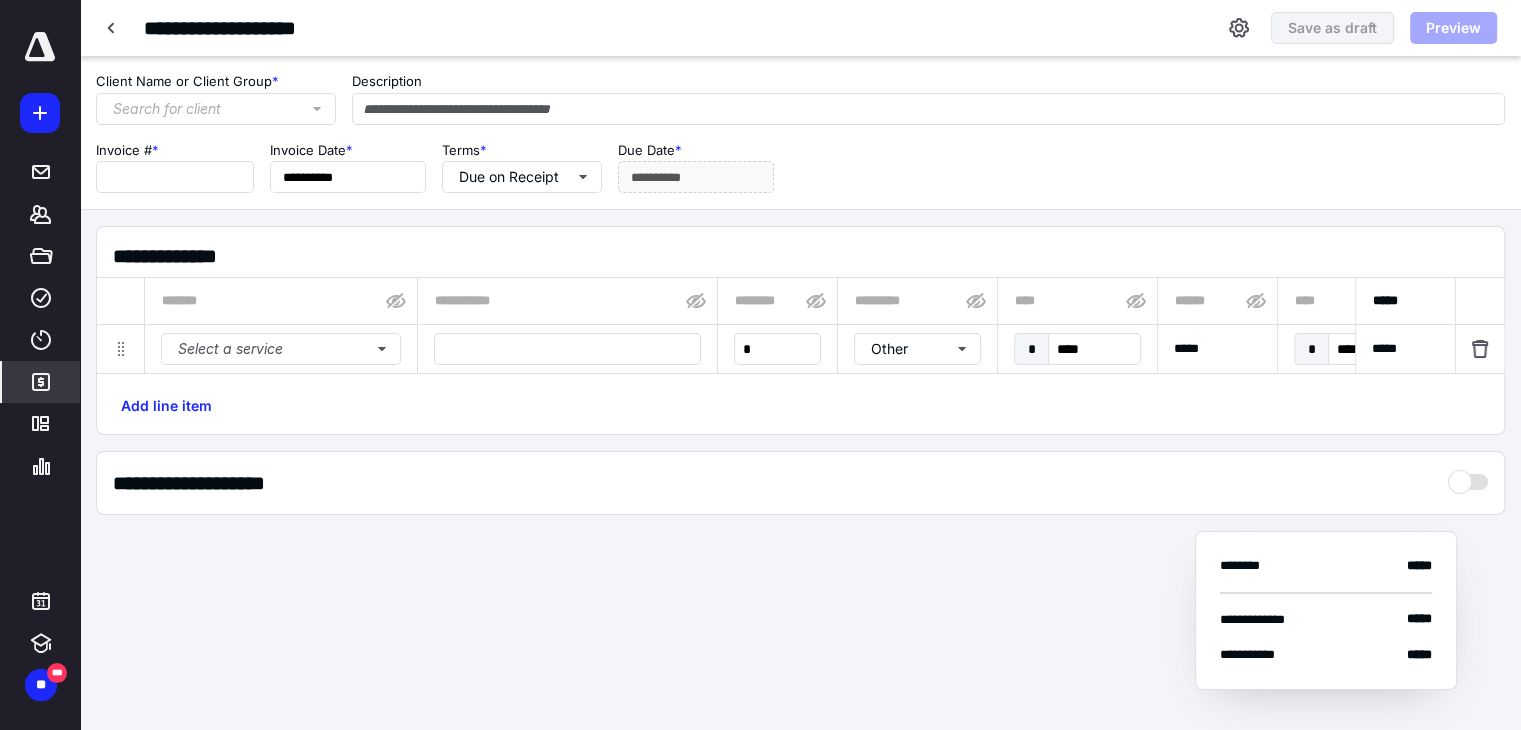 type on "**********" 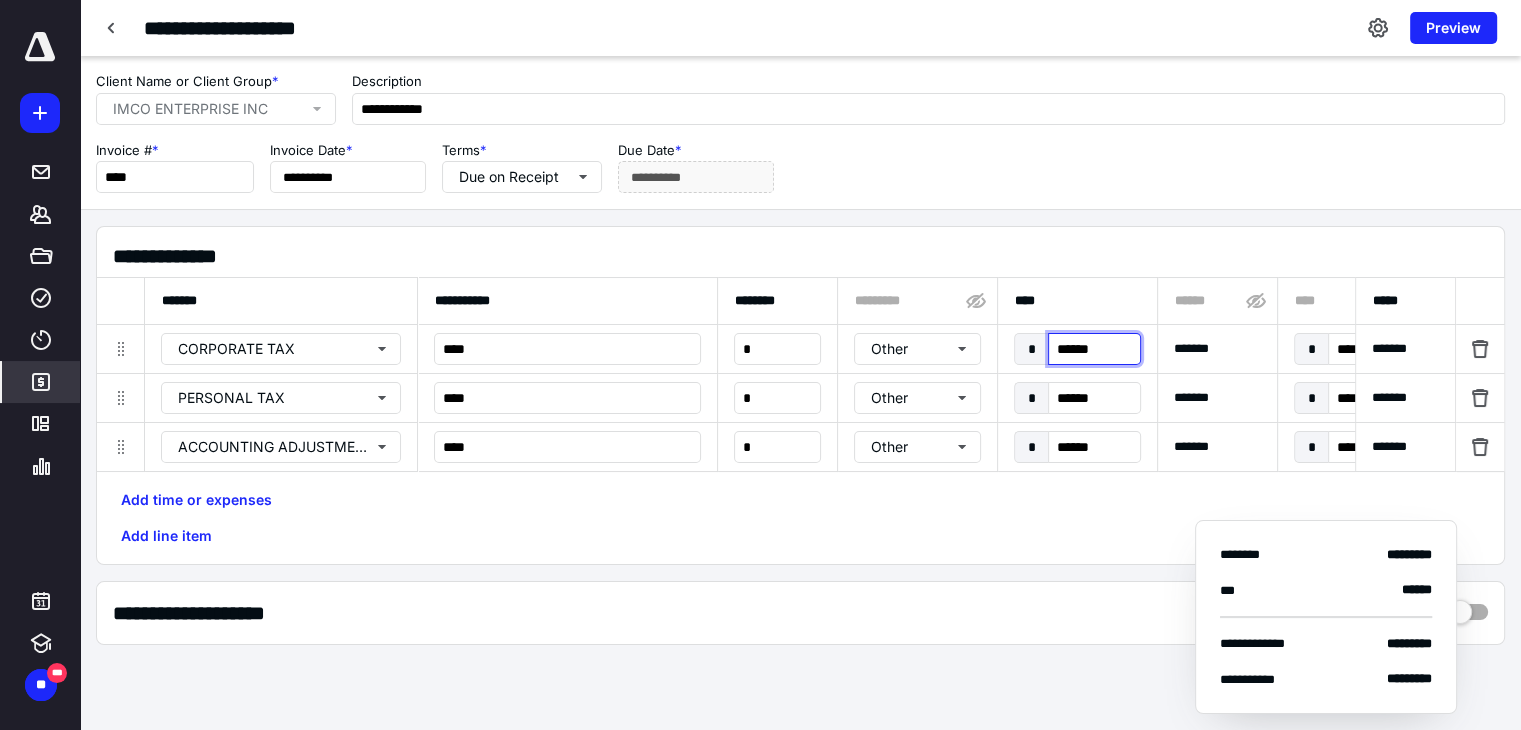 click on "******" at bounding box center [1094, 349] 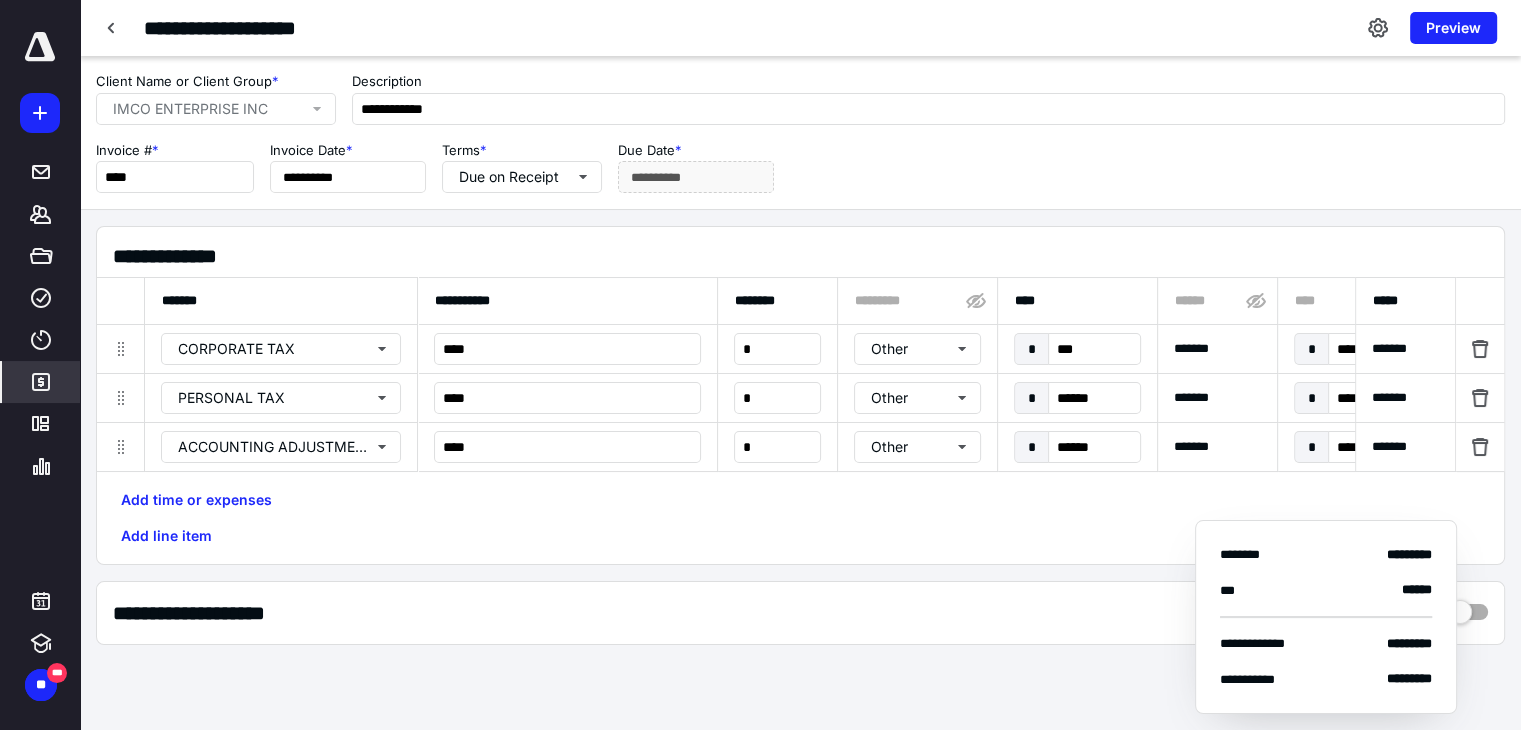 type on "******" 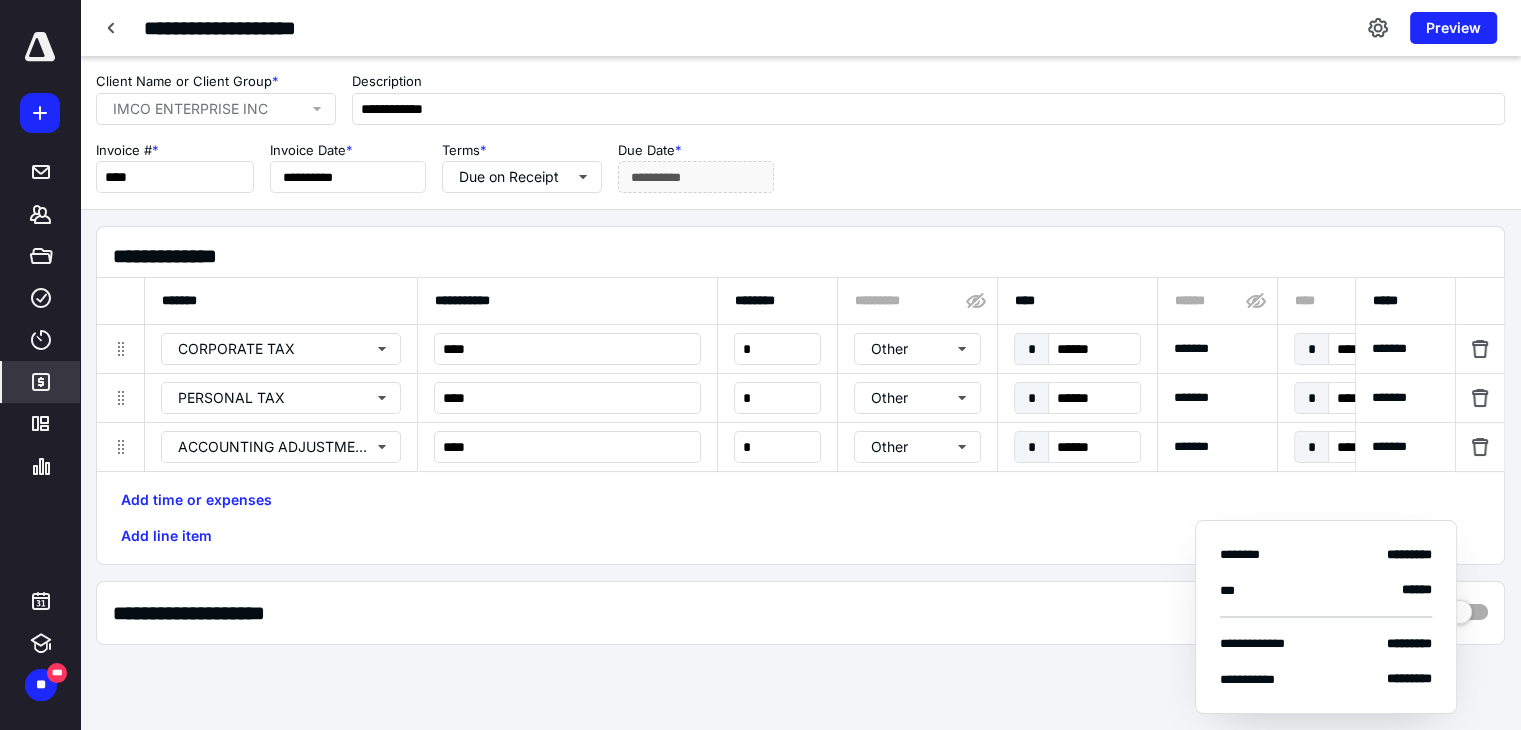 click on "Add time or expenses Add line item" at bounding box center (800, 518) 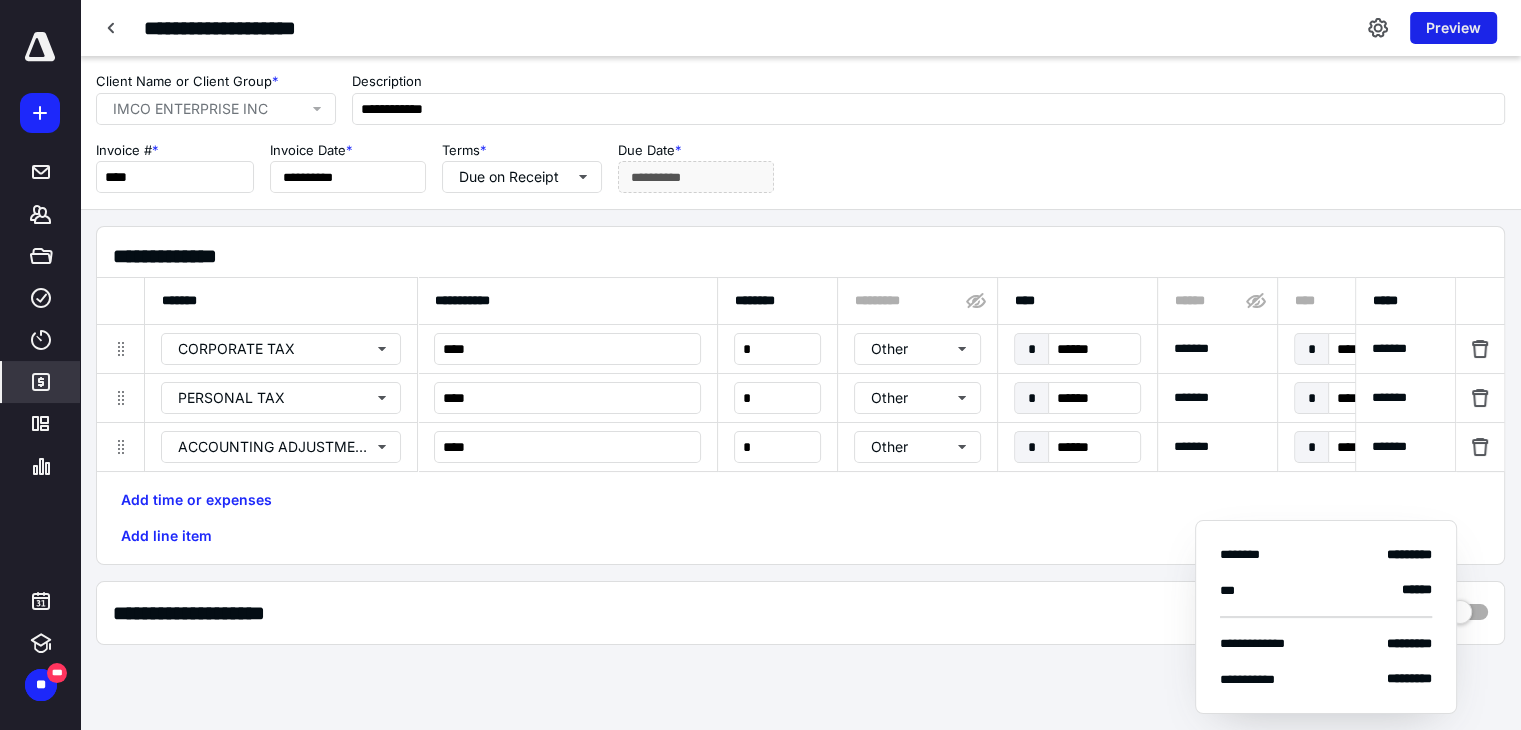click on "Preview" at bounding box center [1453, 28] 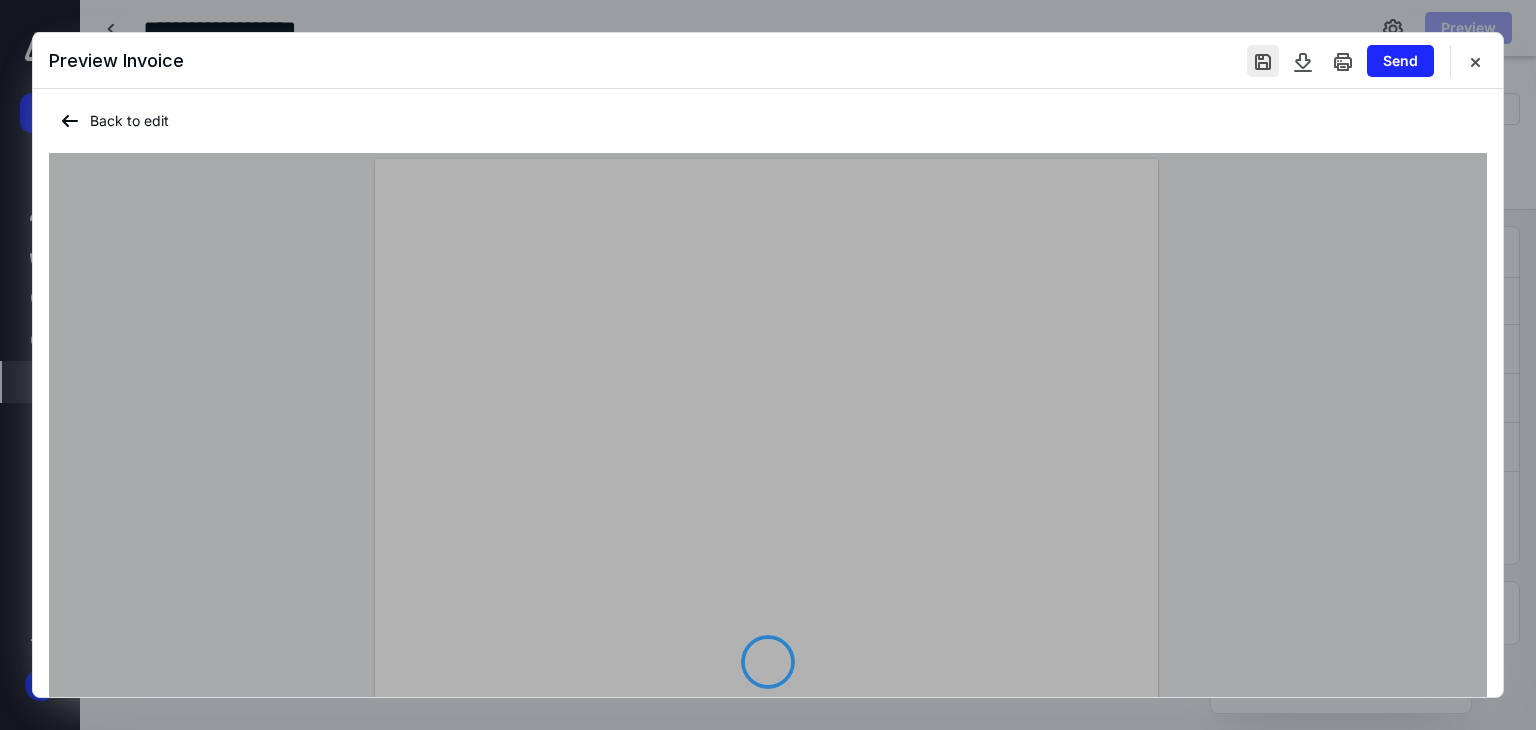 click at bounding box center (1263, 61) 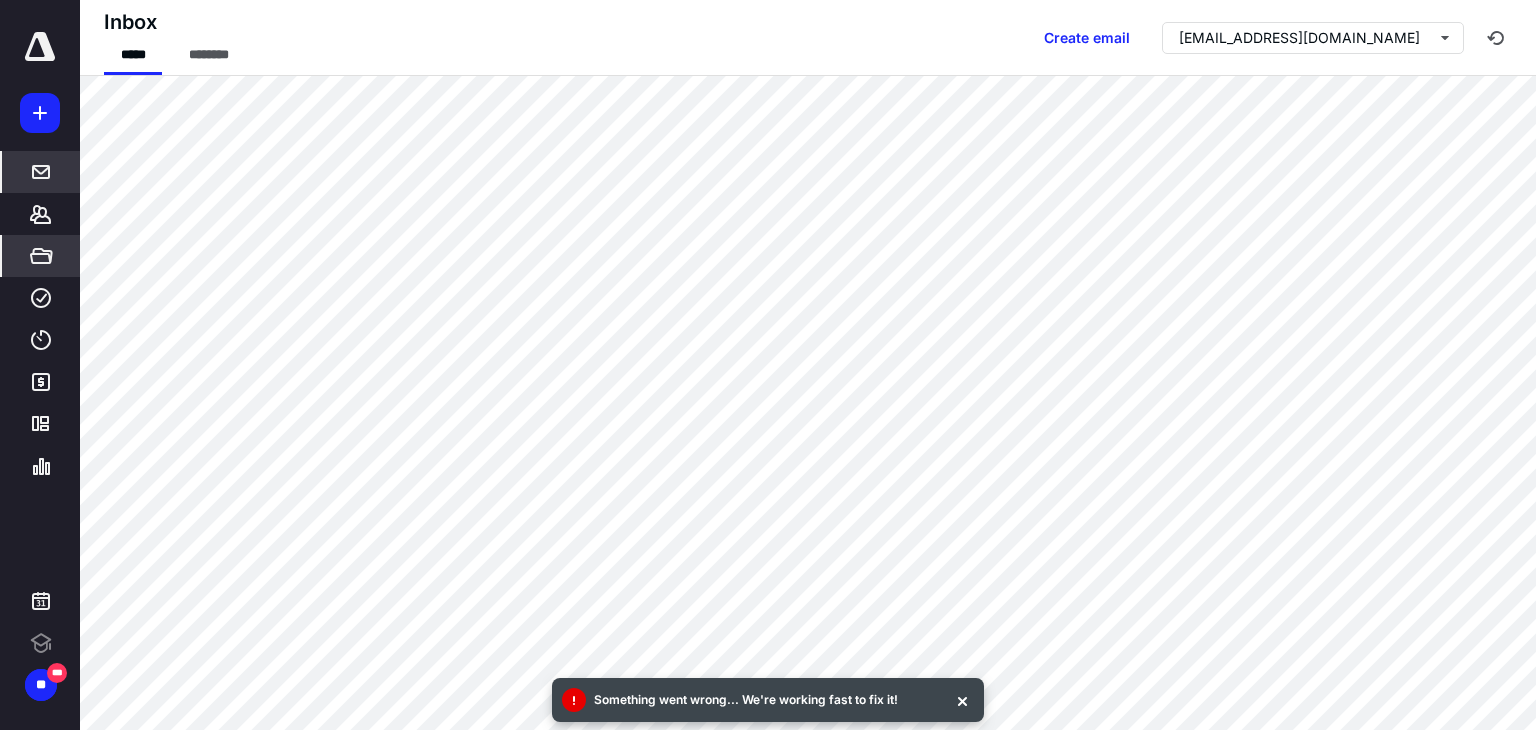 scroll, scrollTop: 0, scrollLeft: 0, axis: both 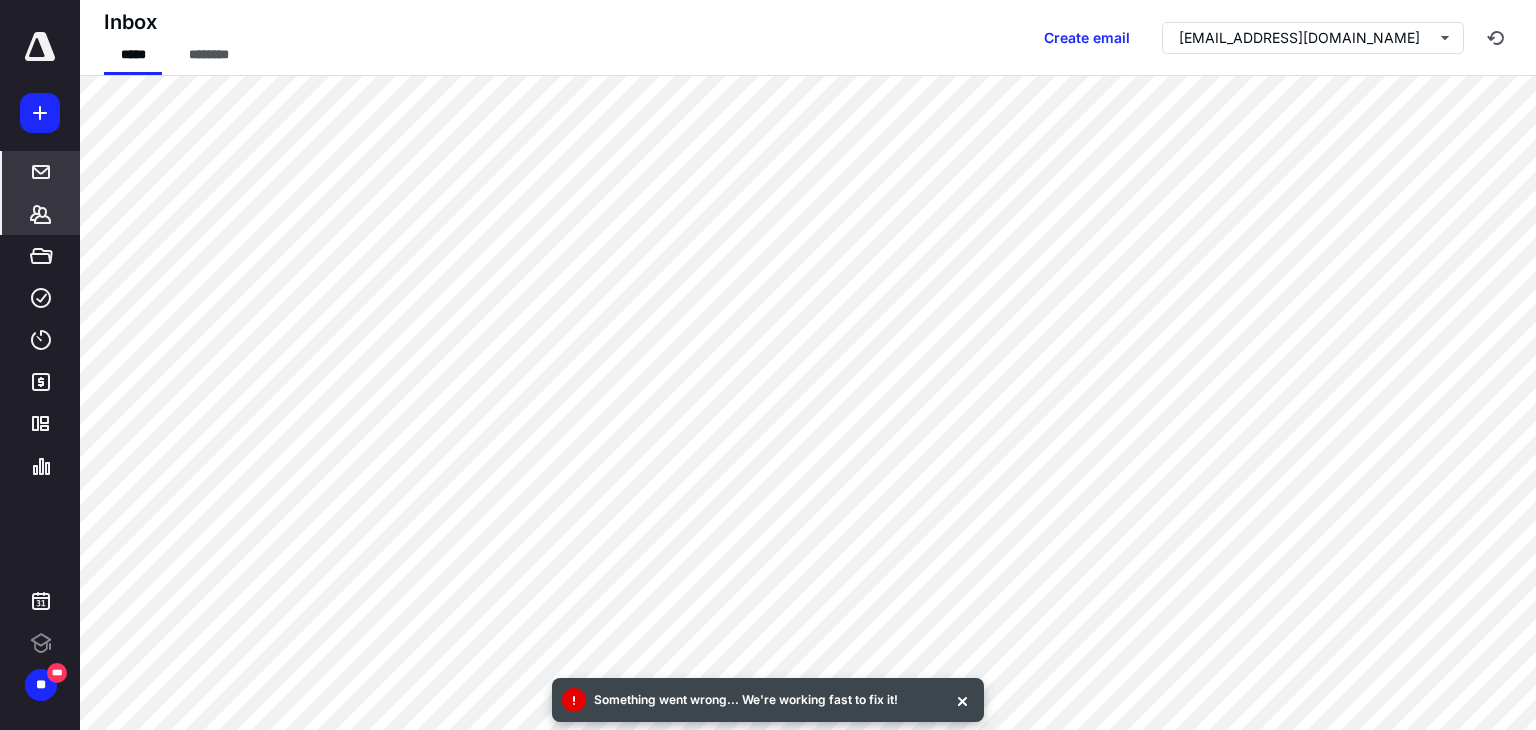 click 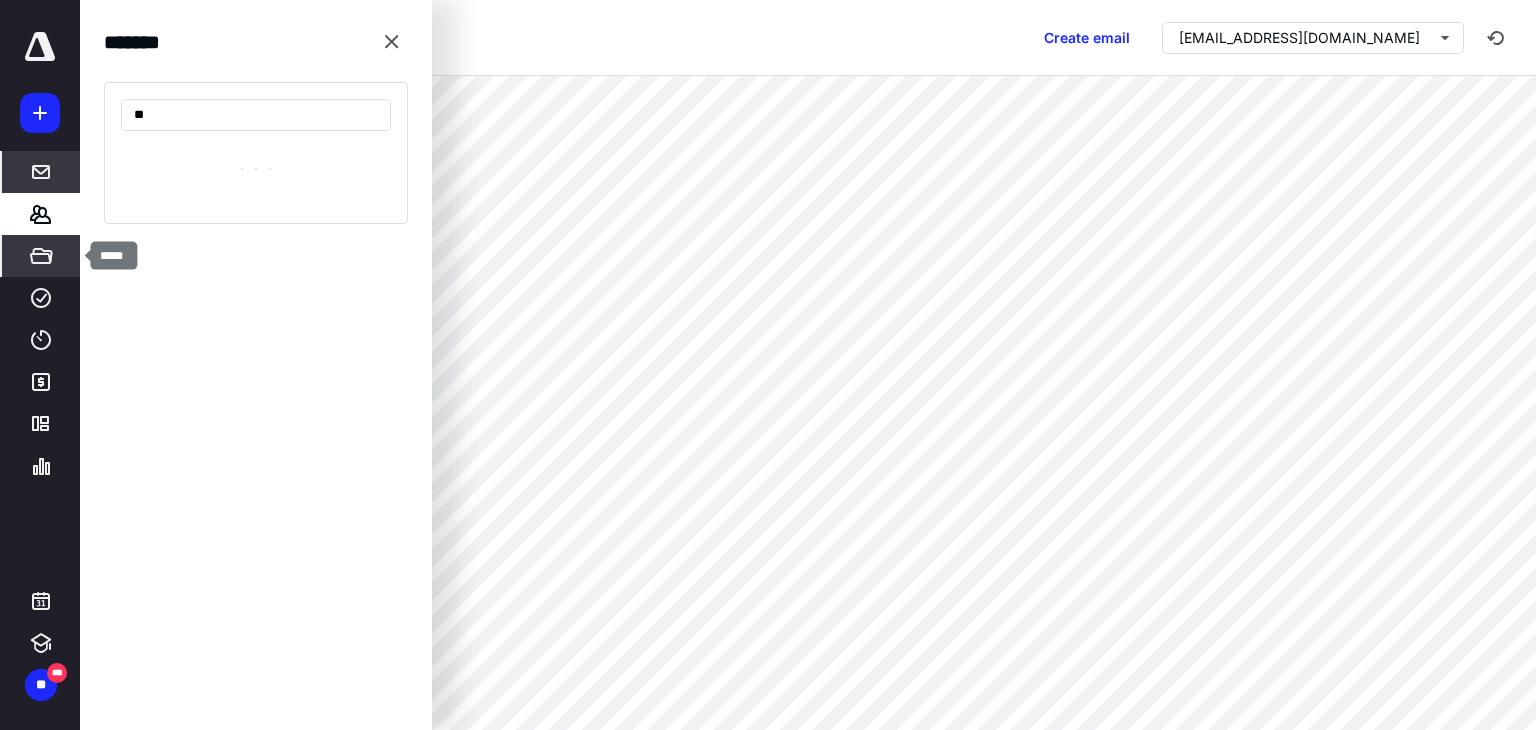 type on "*" 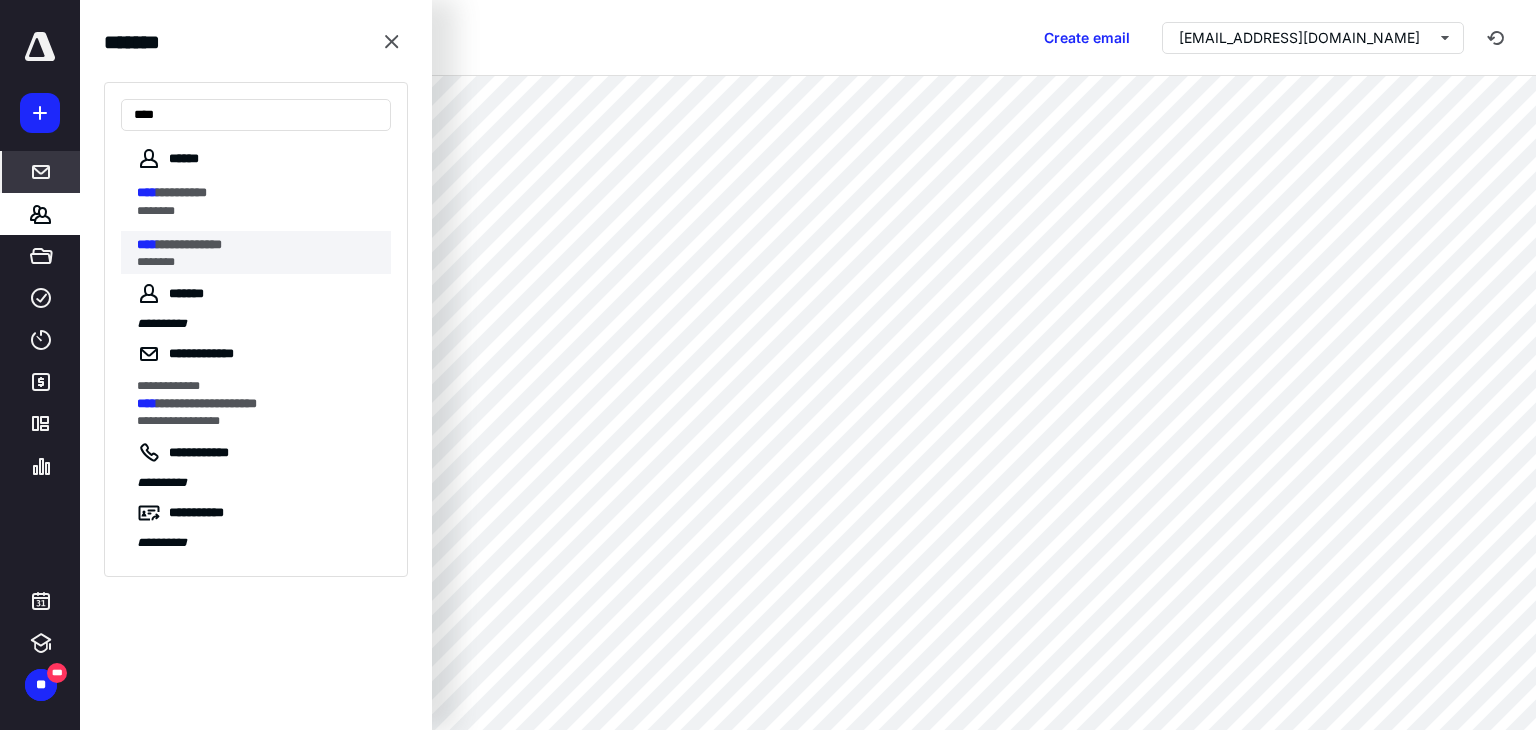type on "****" 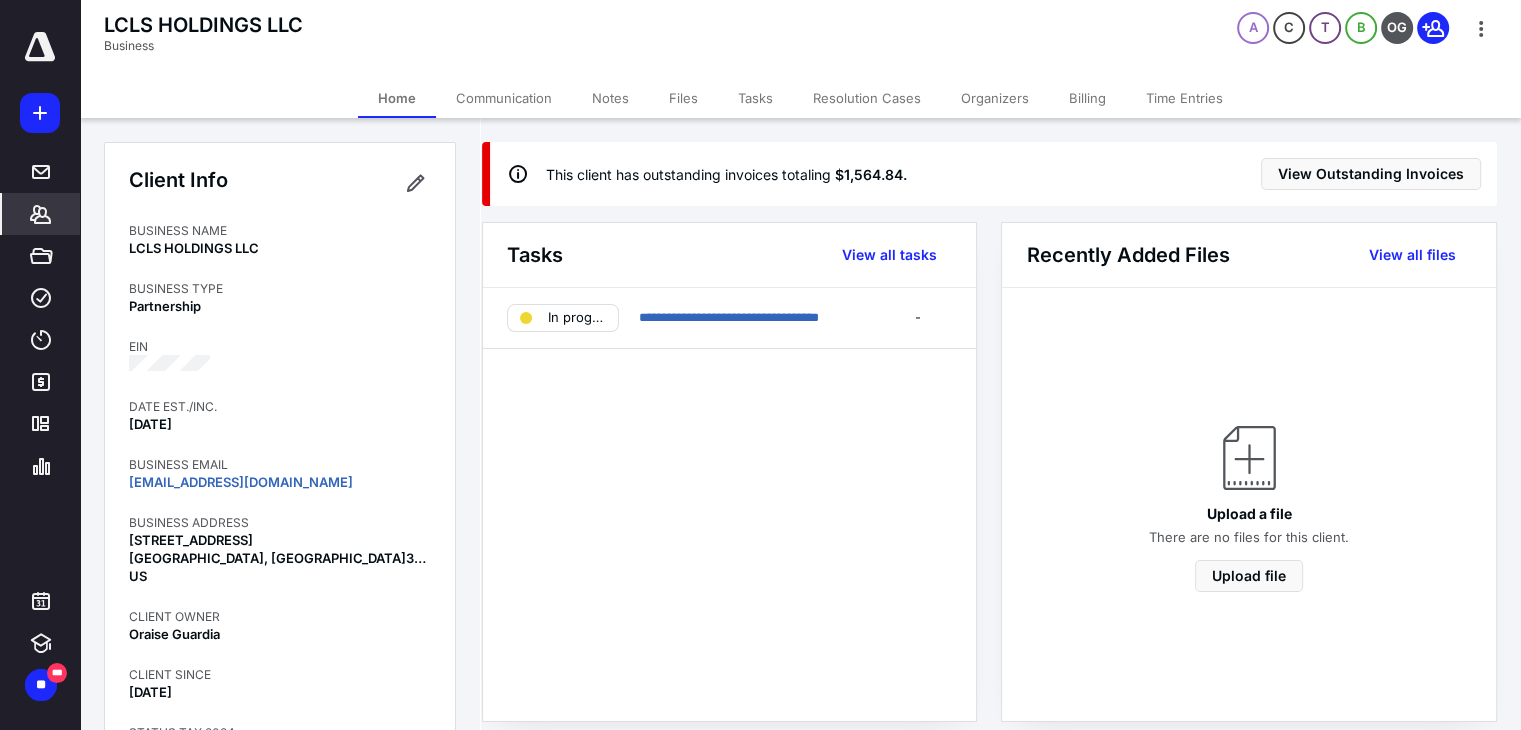 click on "Billing" at bounding box center (1087, 98) 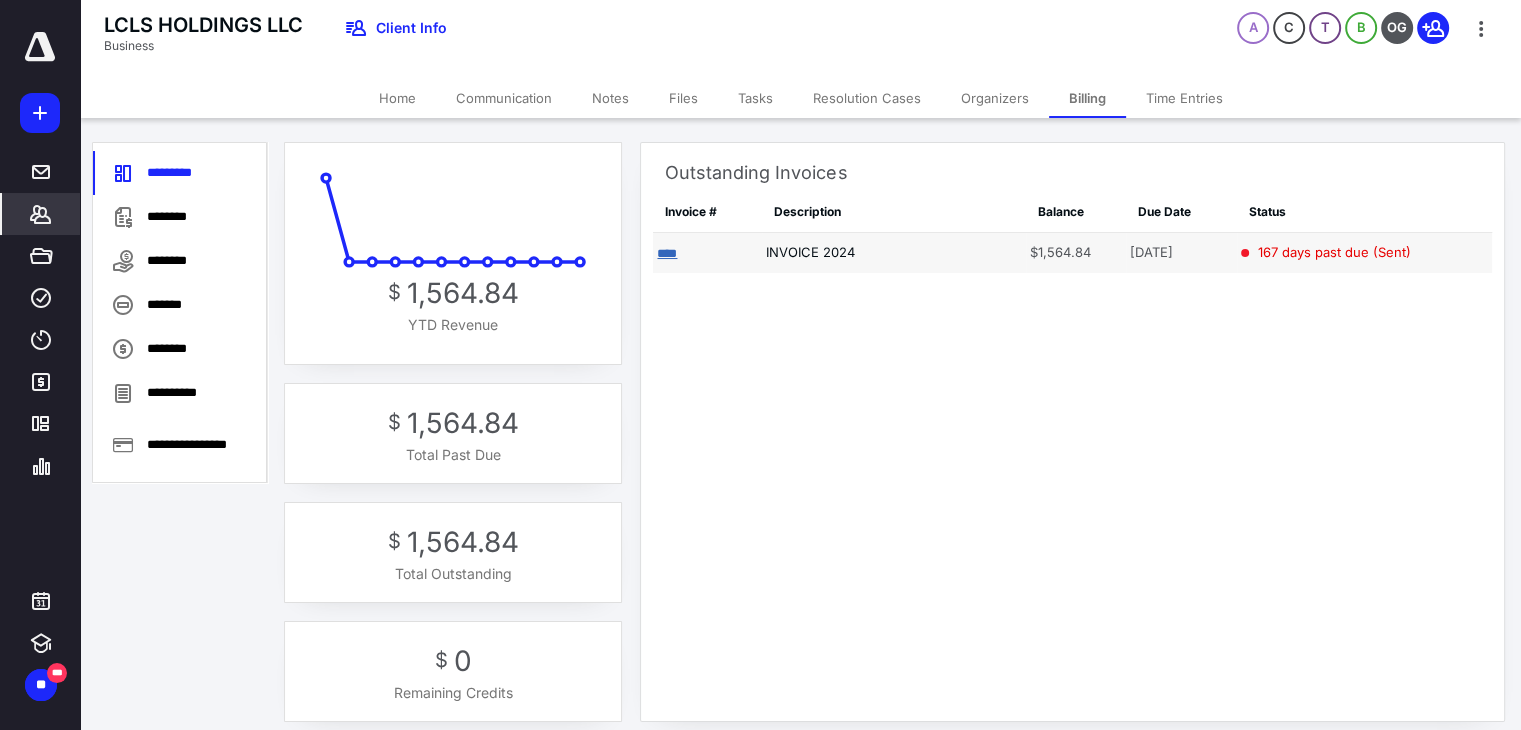 click on "****" at bounding box center [667, 253] 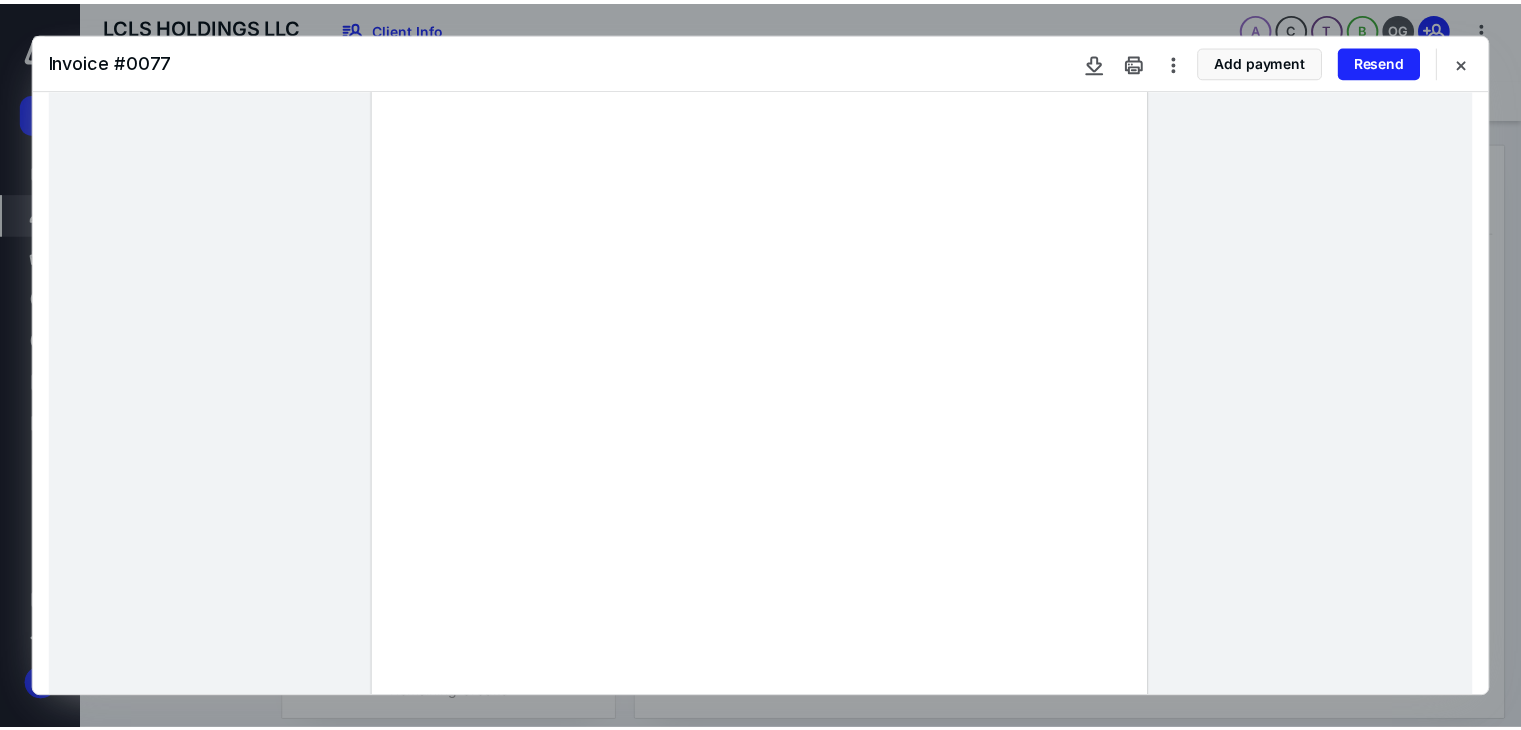 scroll, scrollTop: 0, scrollLeft: 0, axis: both 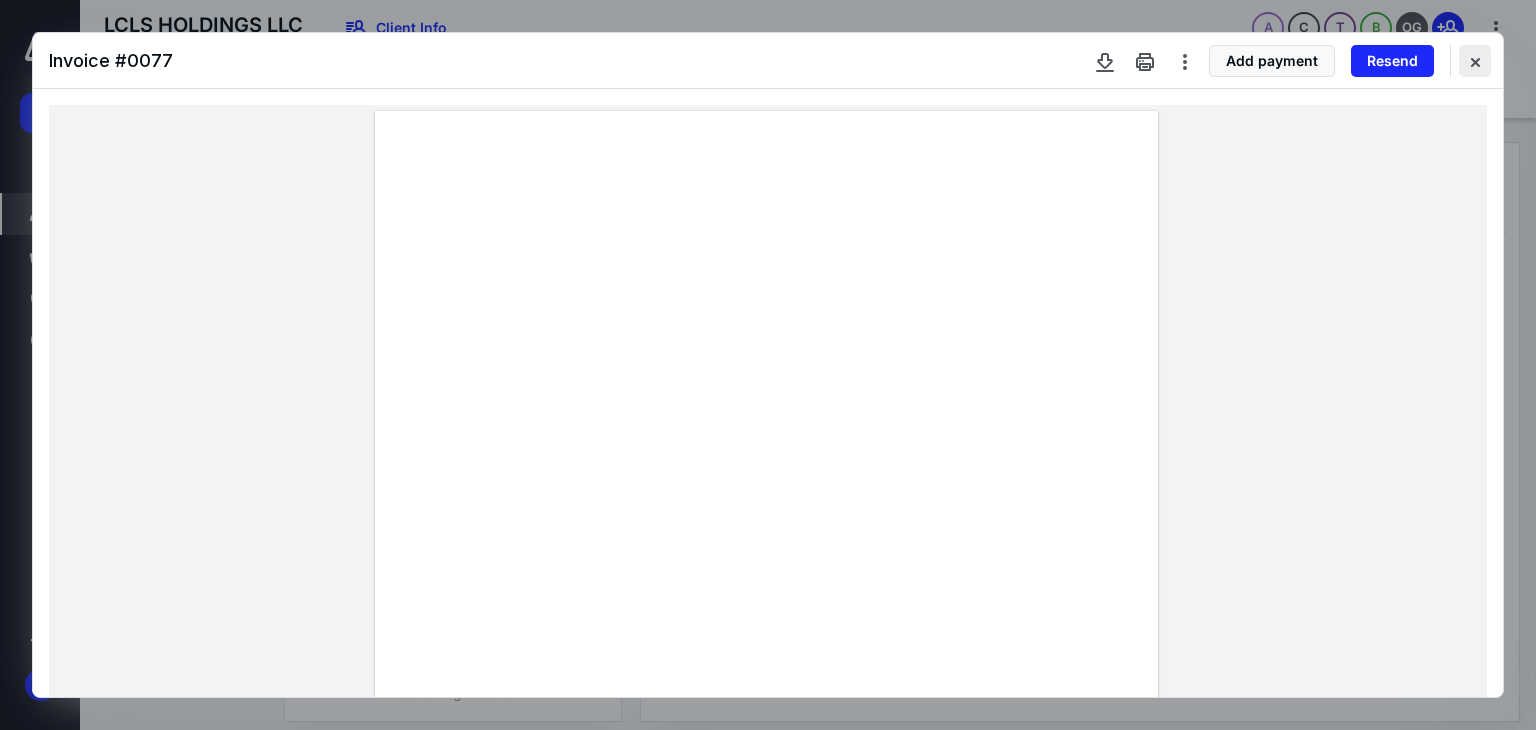 click at bounding box center (1475, 61) 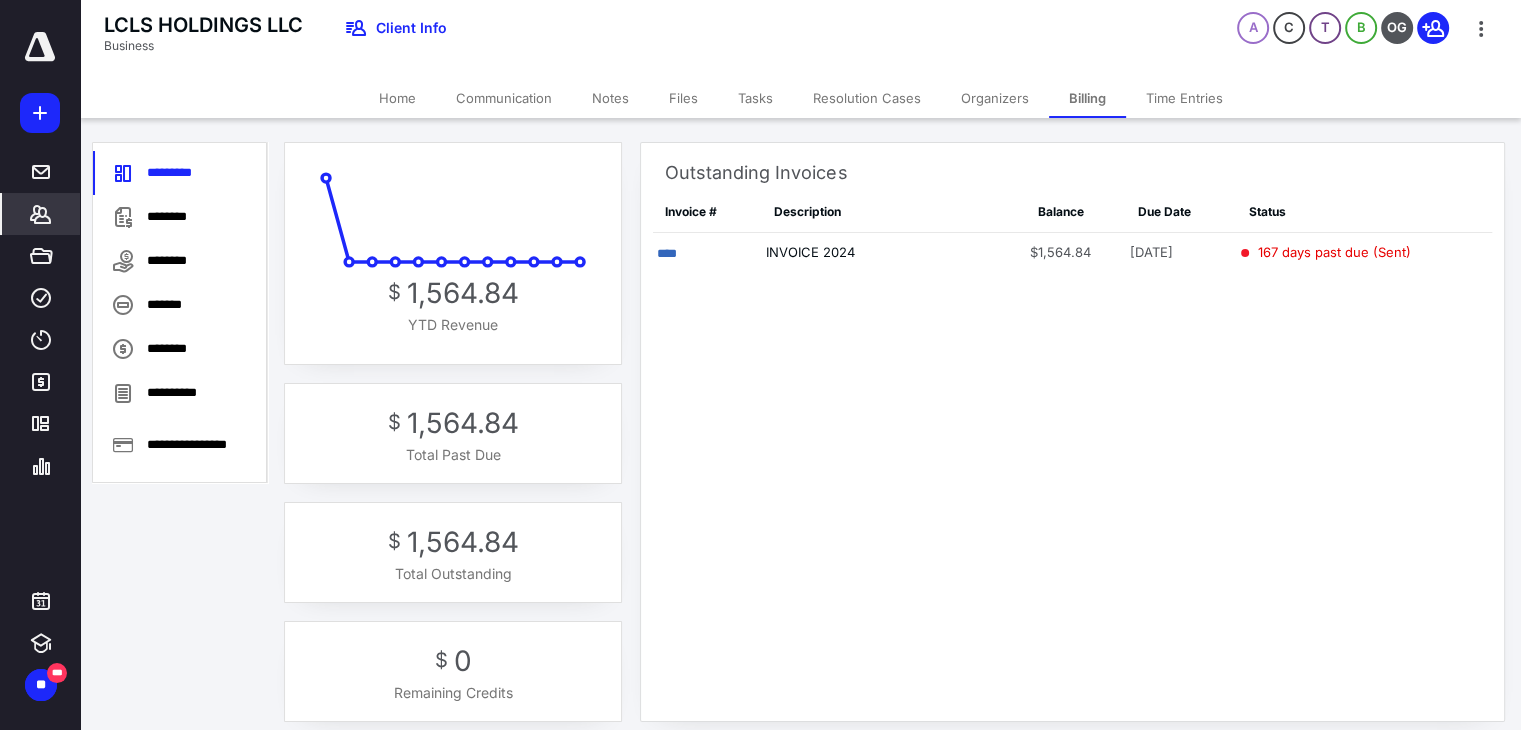 click on "Home" at bounding box center (397, 98) 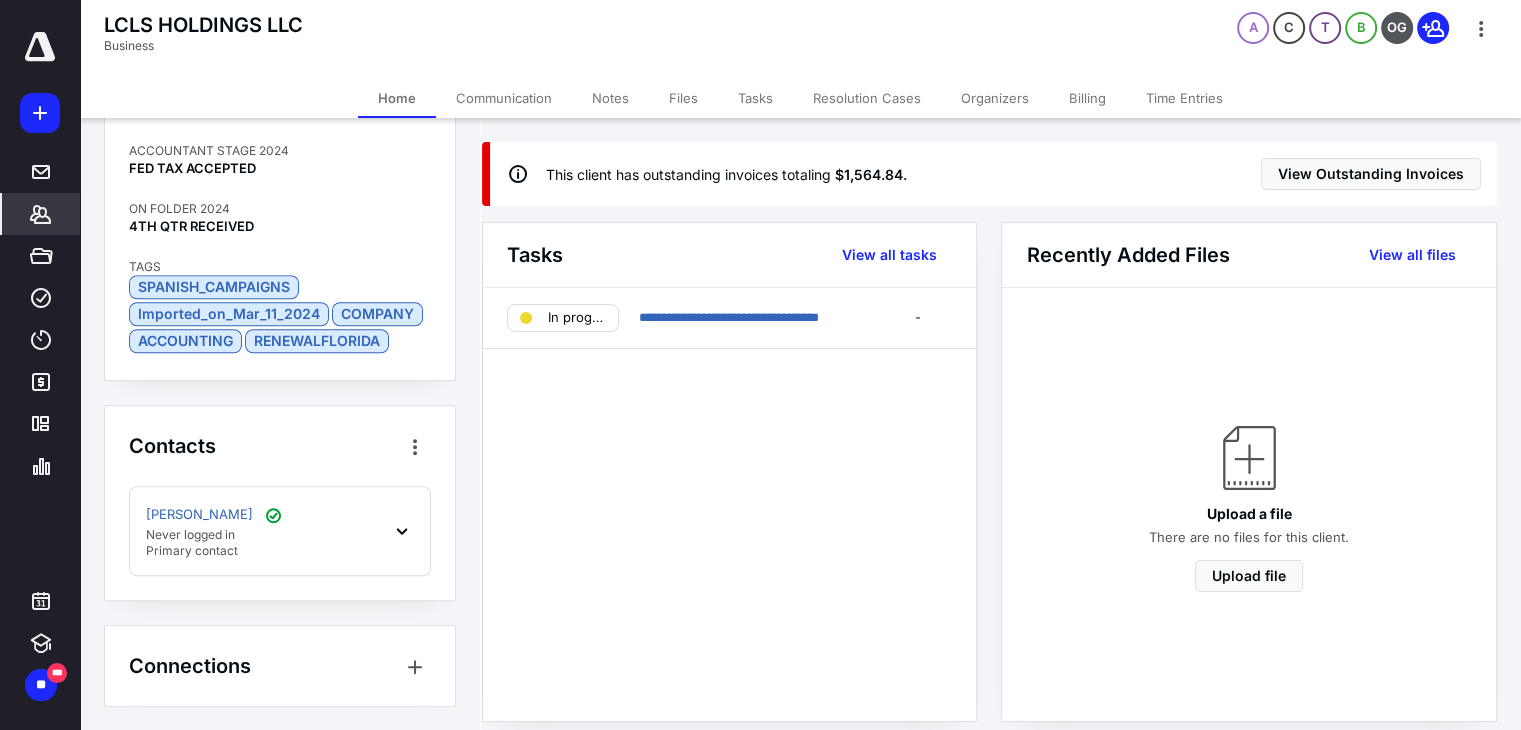 scroll, scrollTop: 1824, scrollLeft: 0, axis: vertical 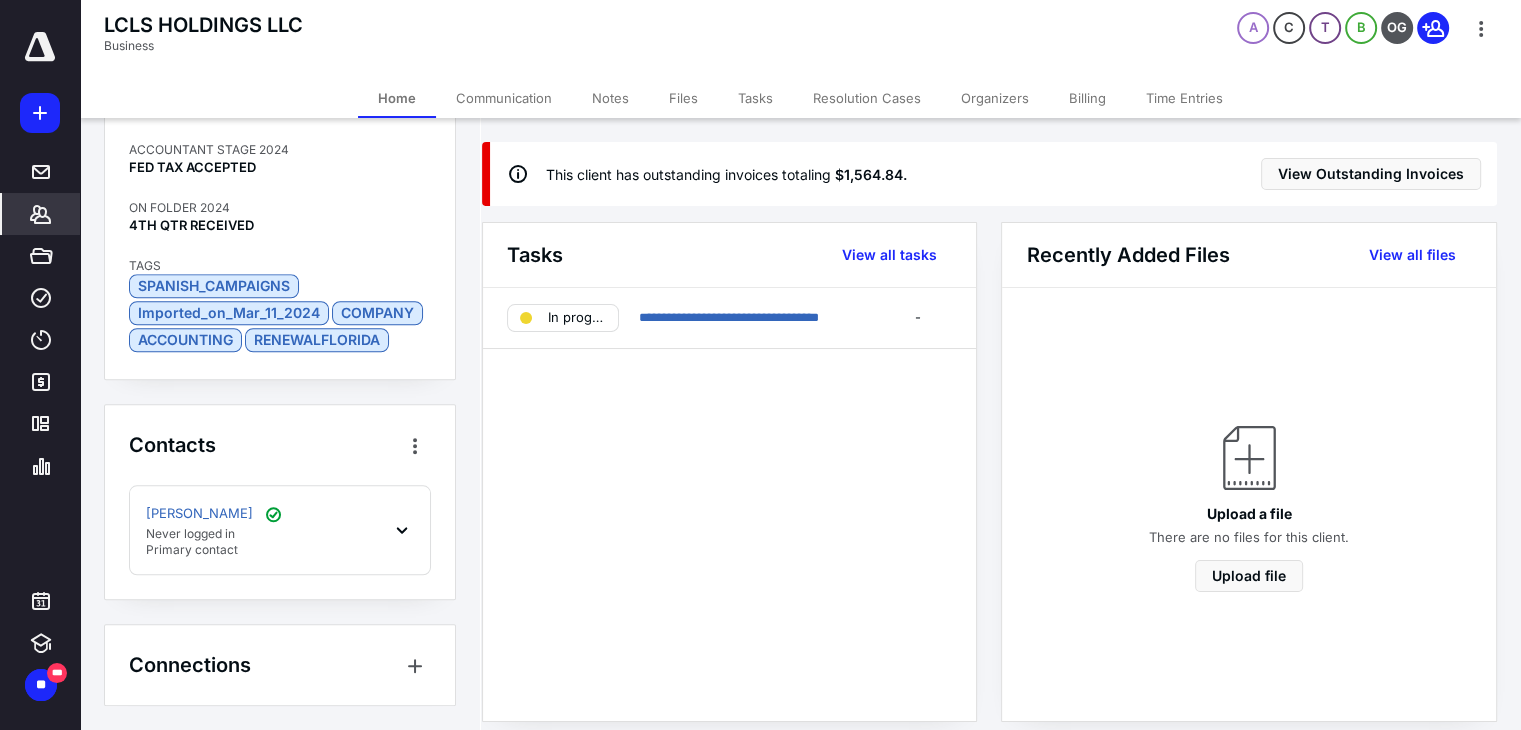 click 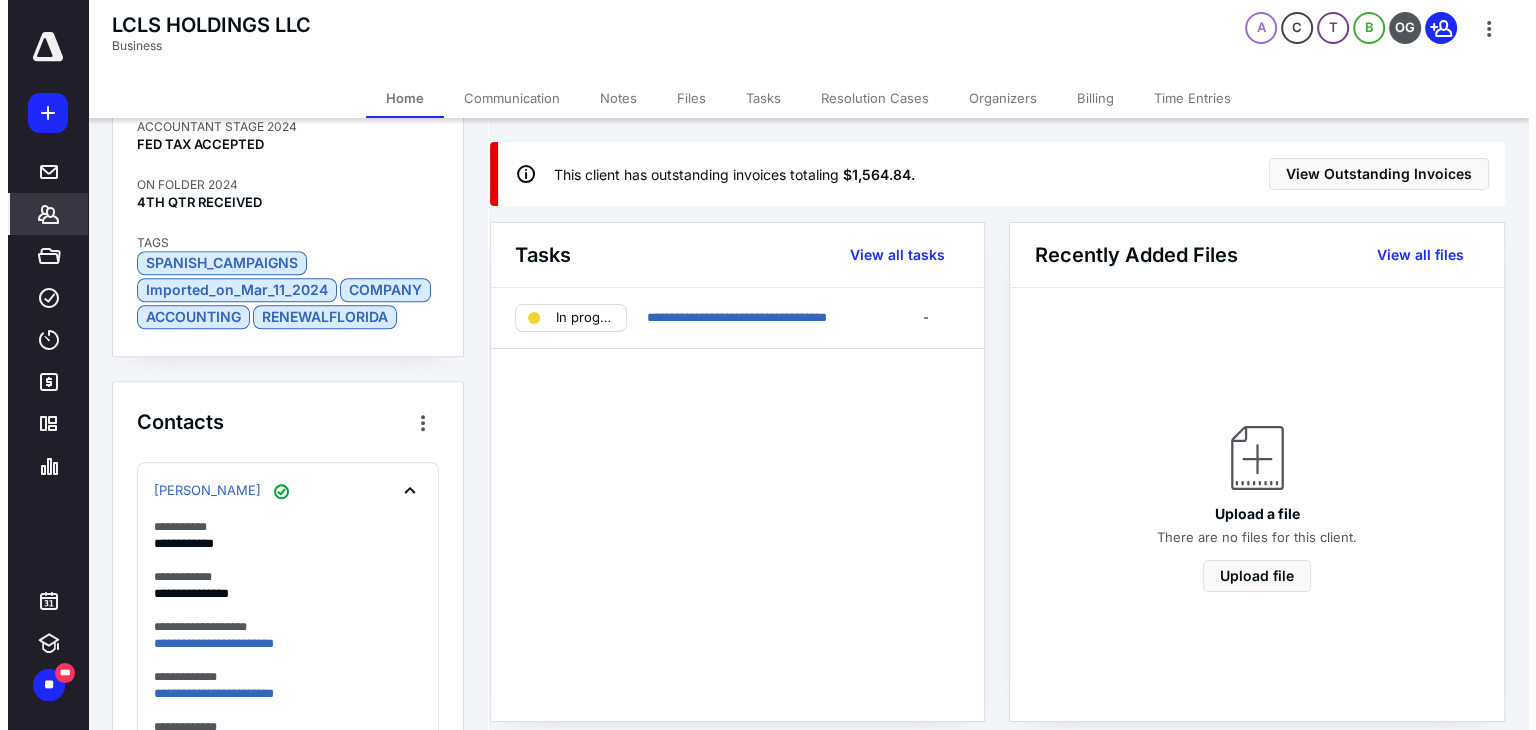 scroll, scrollTop: 2024, scrollLeft: 0, axis: vertical 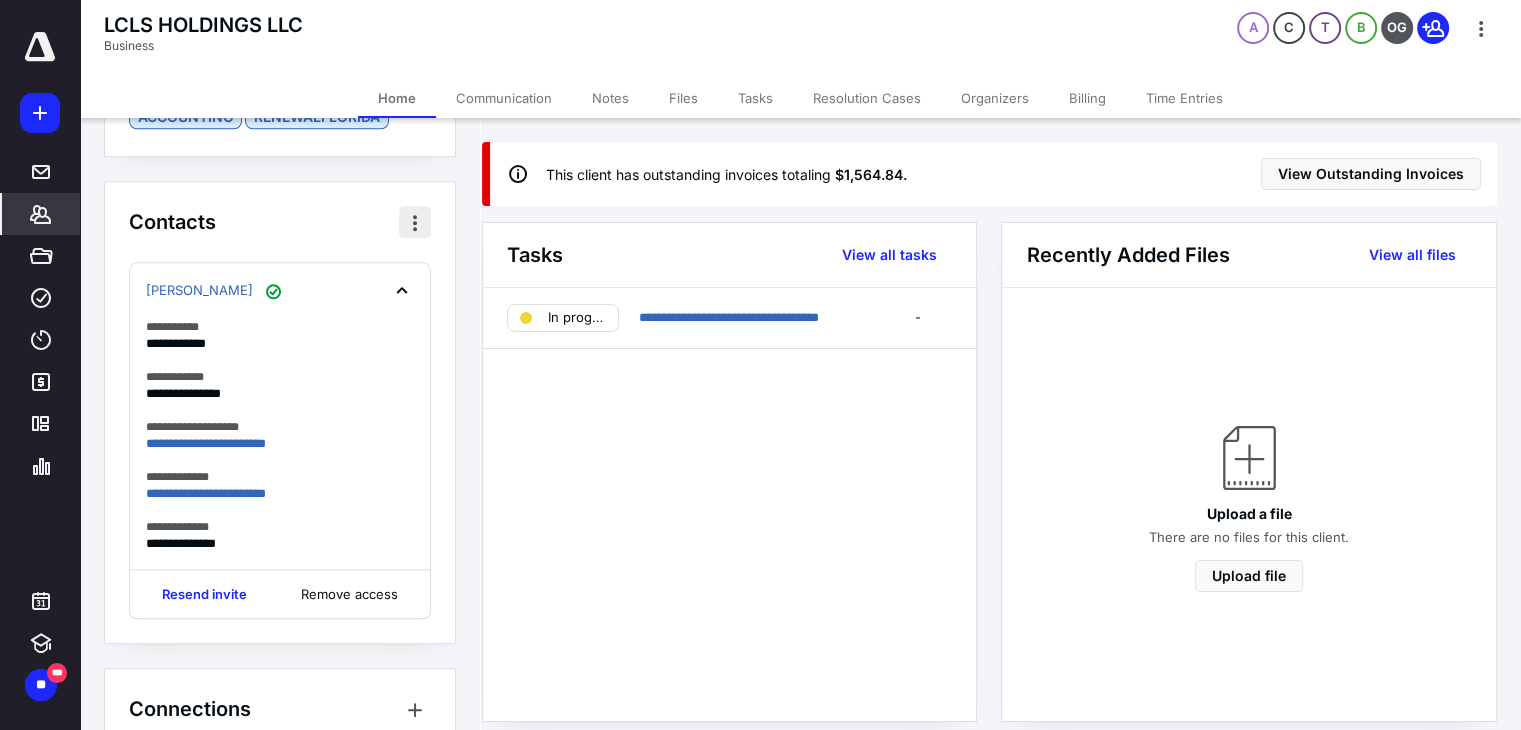 click at bounding box center (415, 222) 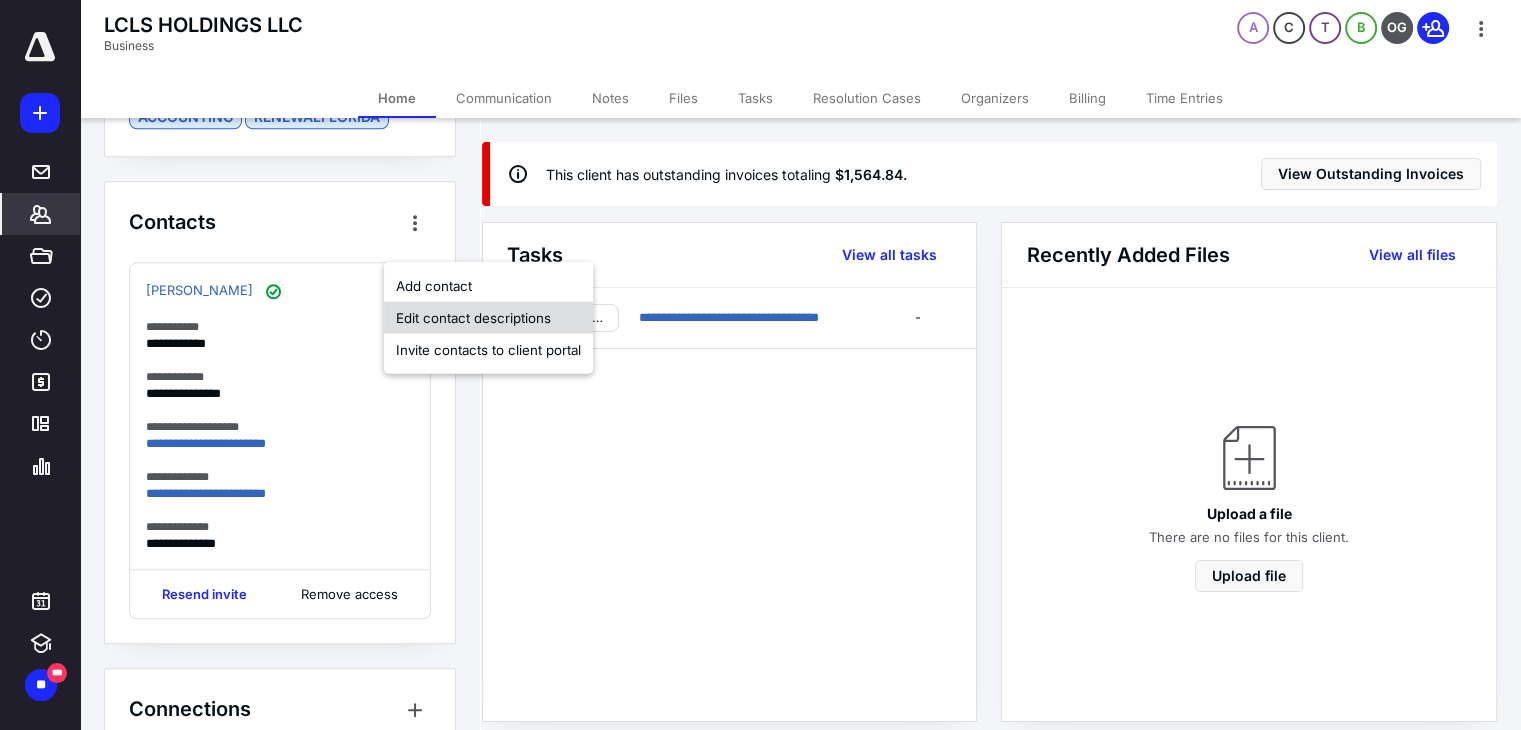 click on "Edit contact descriptions" at bounding box center (488, 318) 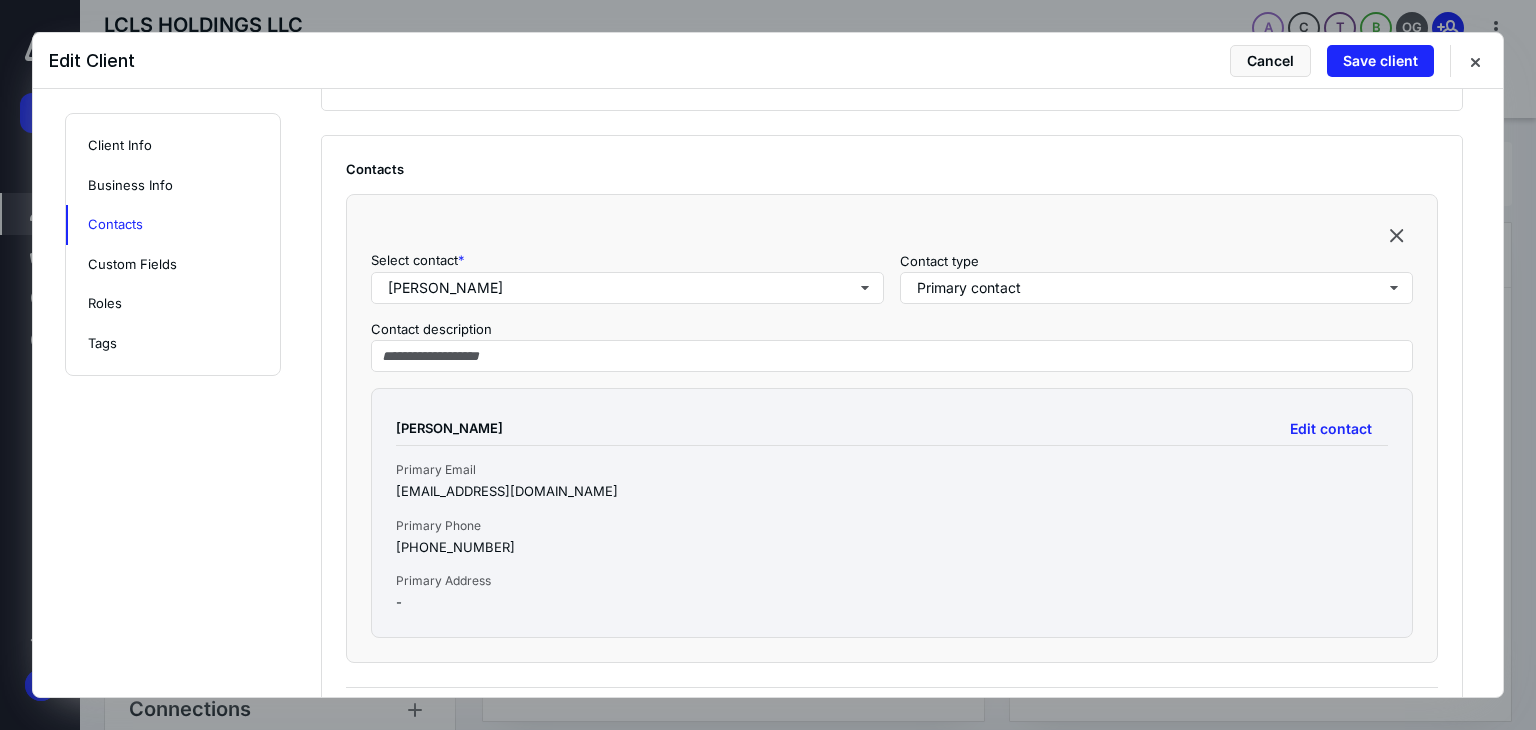 scroll, scrollTop: 1362, scrollLeft: 0, axis: vertical 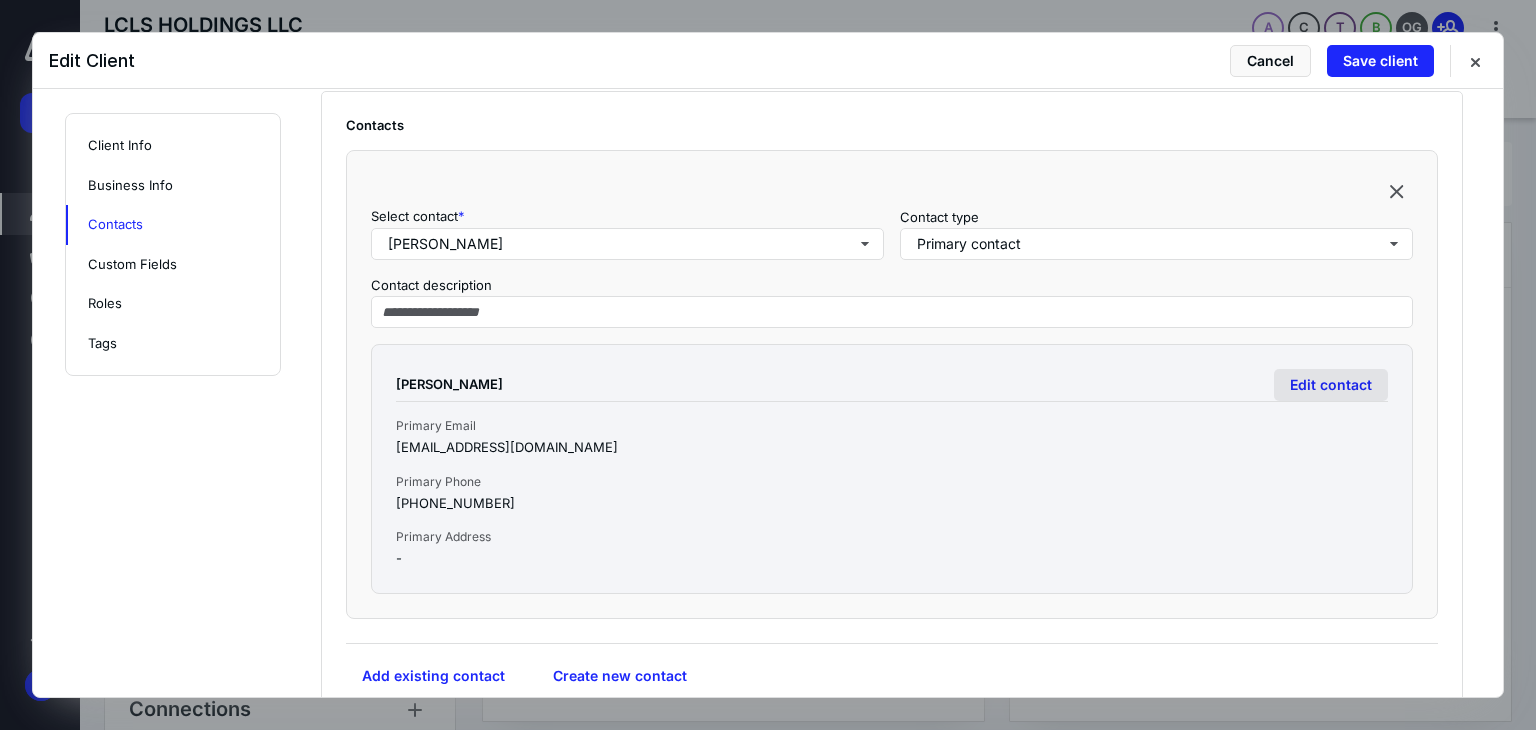 click on "Edit contact" at bounding box center [1331, 385] 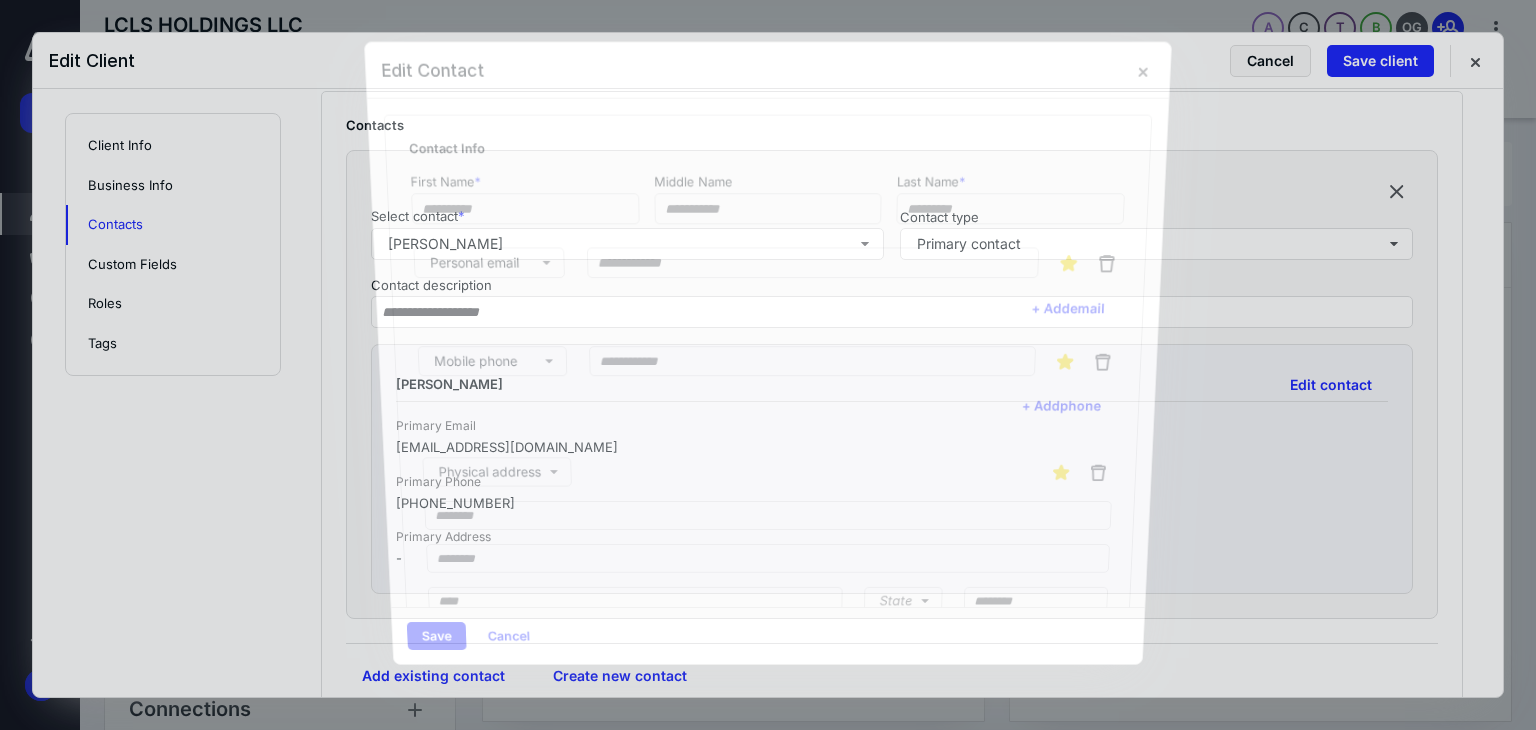 type on "*******" 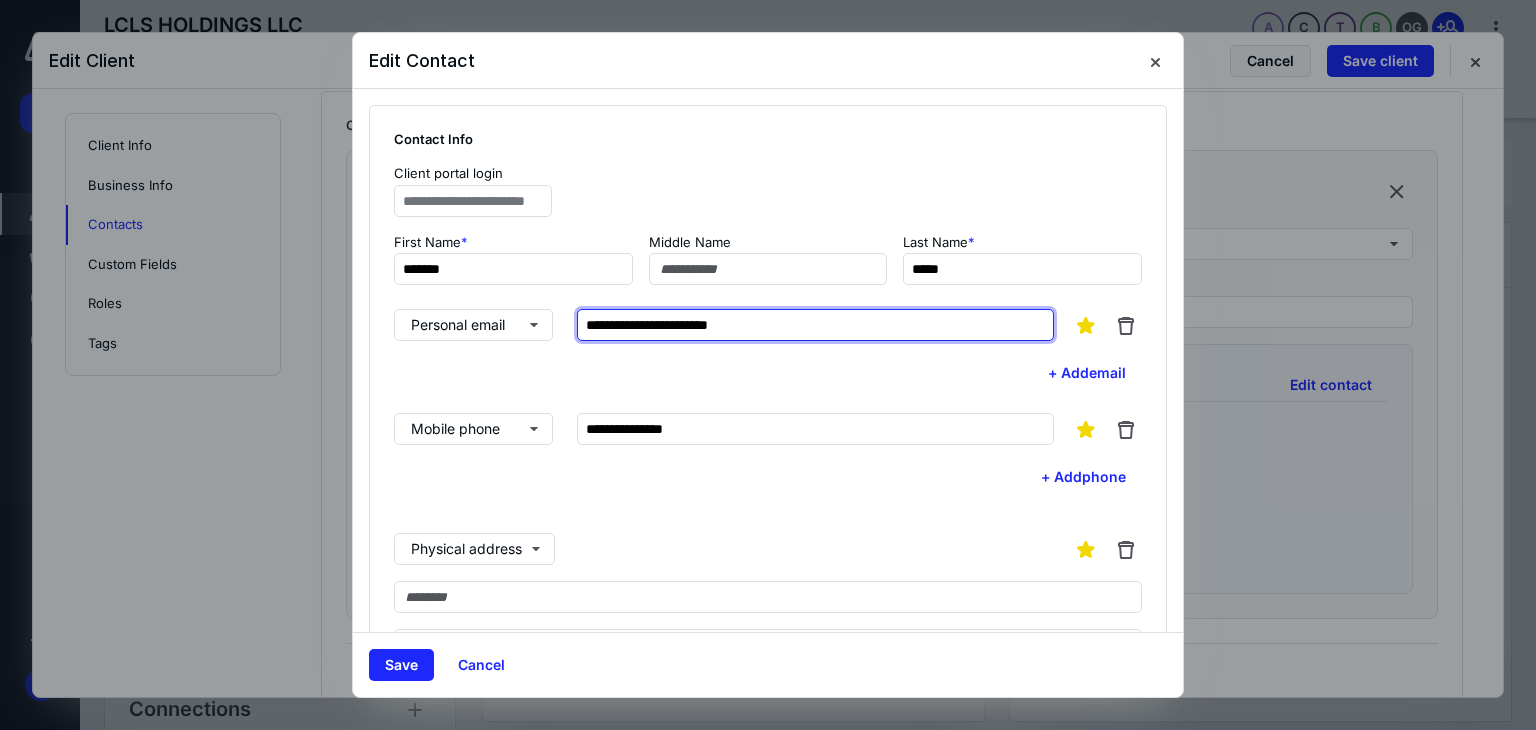 click on "**********" at bounding box center [815, 325] 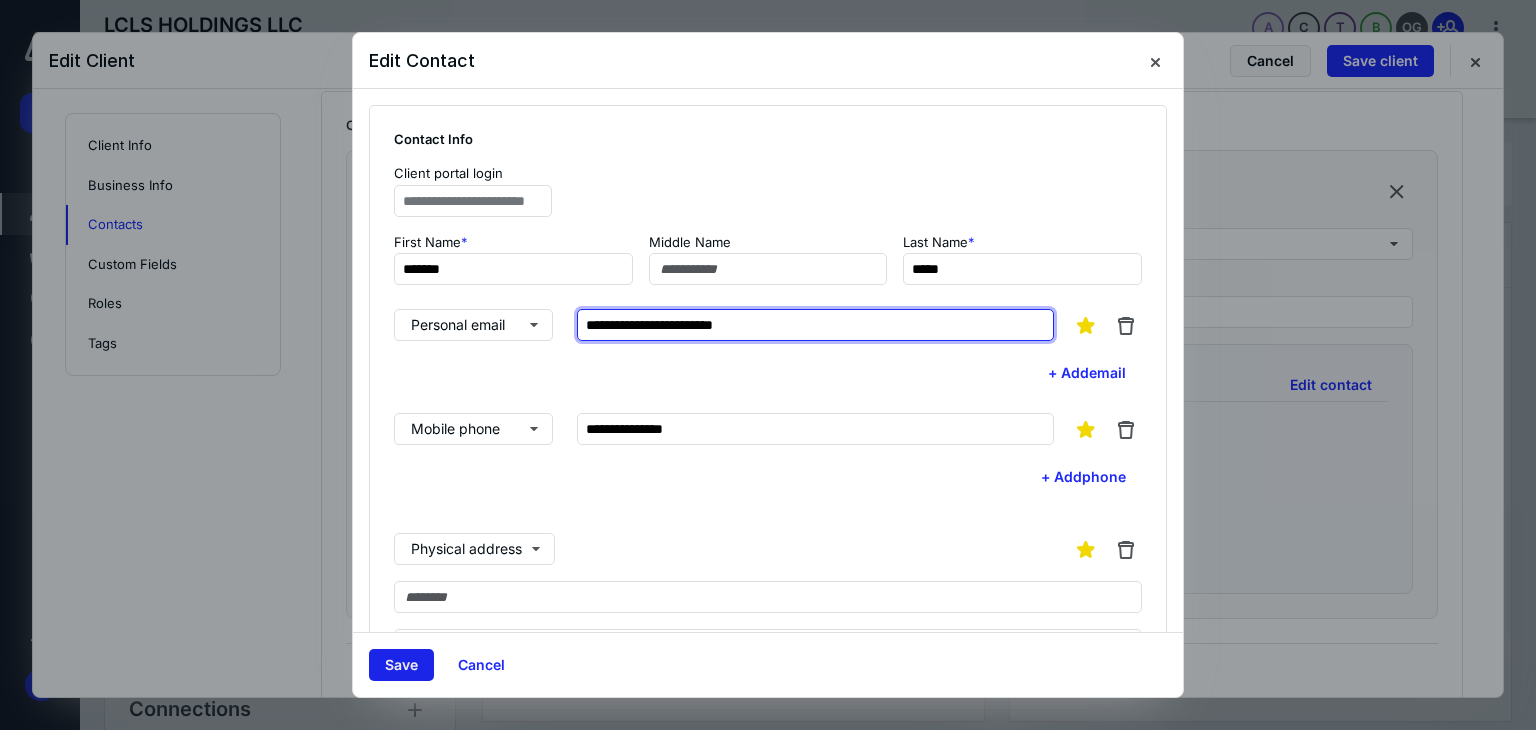type on "**********" 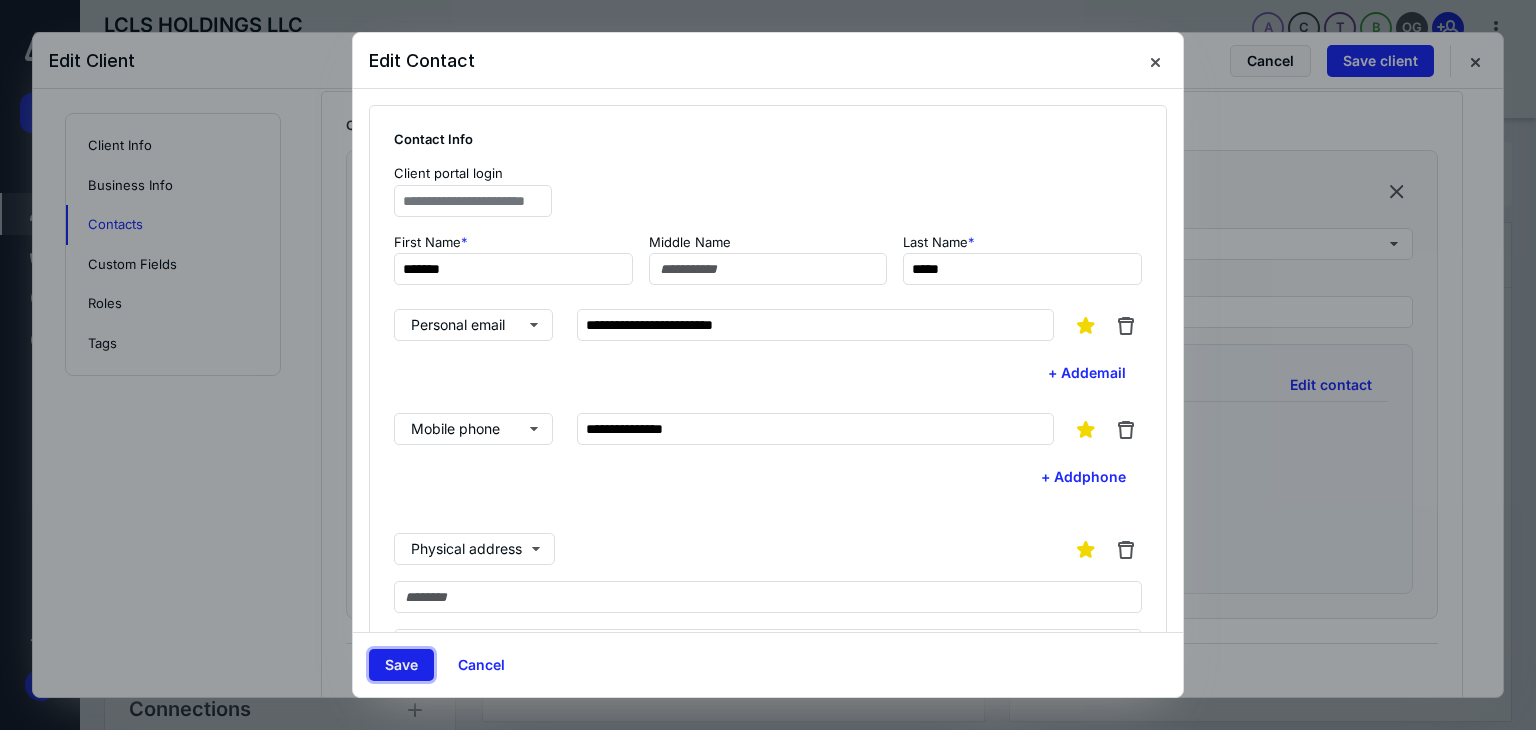 click on "Save" at bounding box center [401, 665] 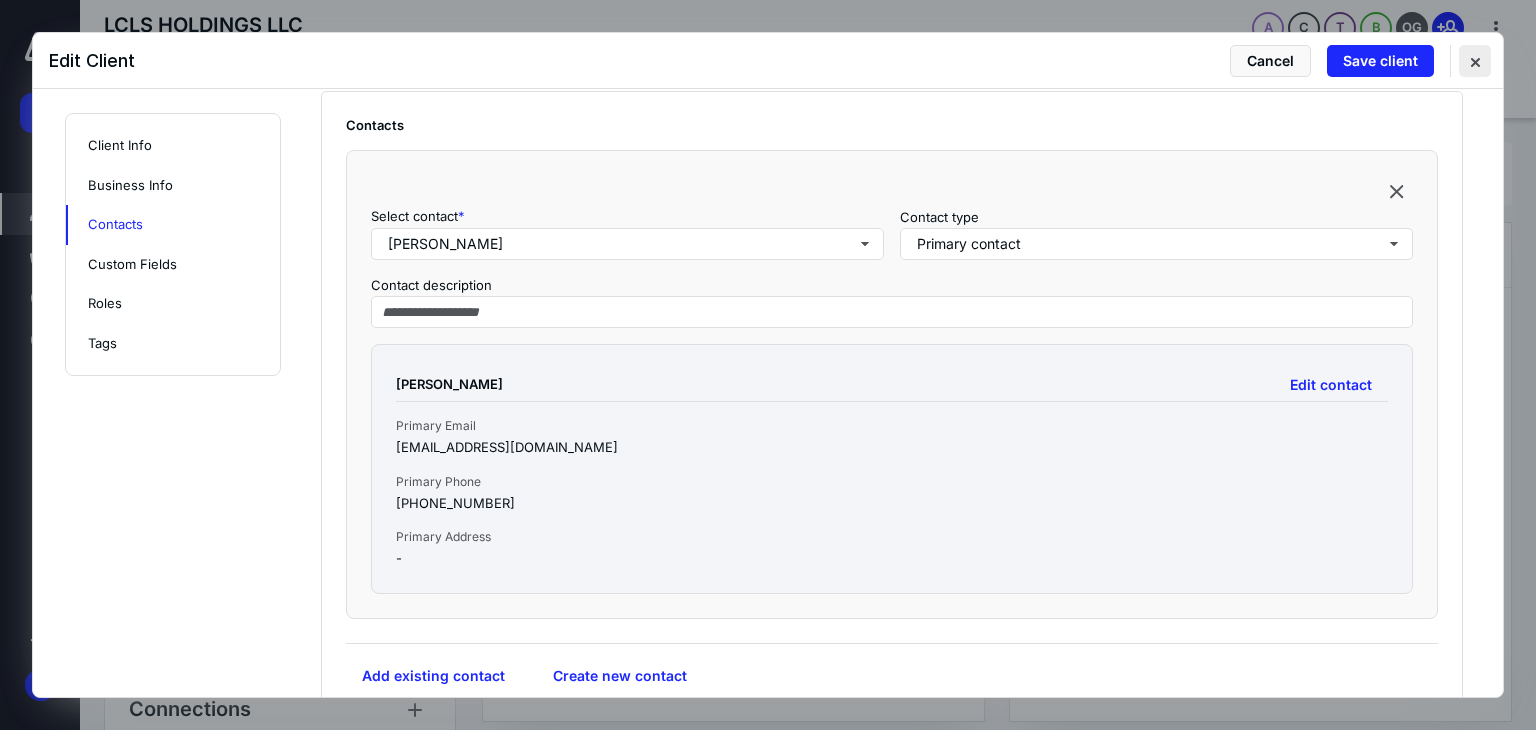 click at bounding box center (1475, 61) 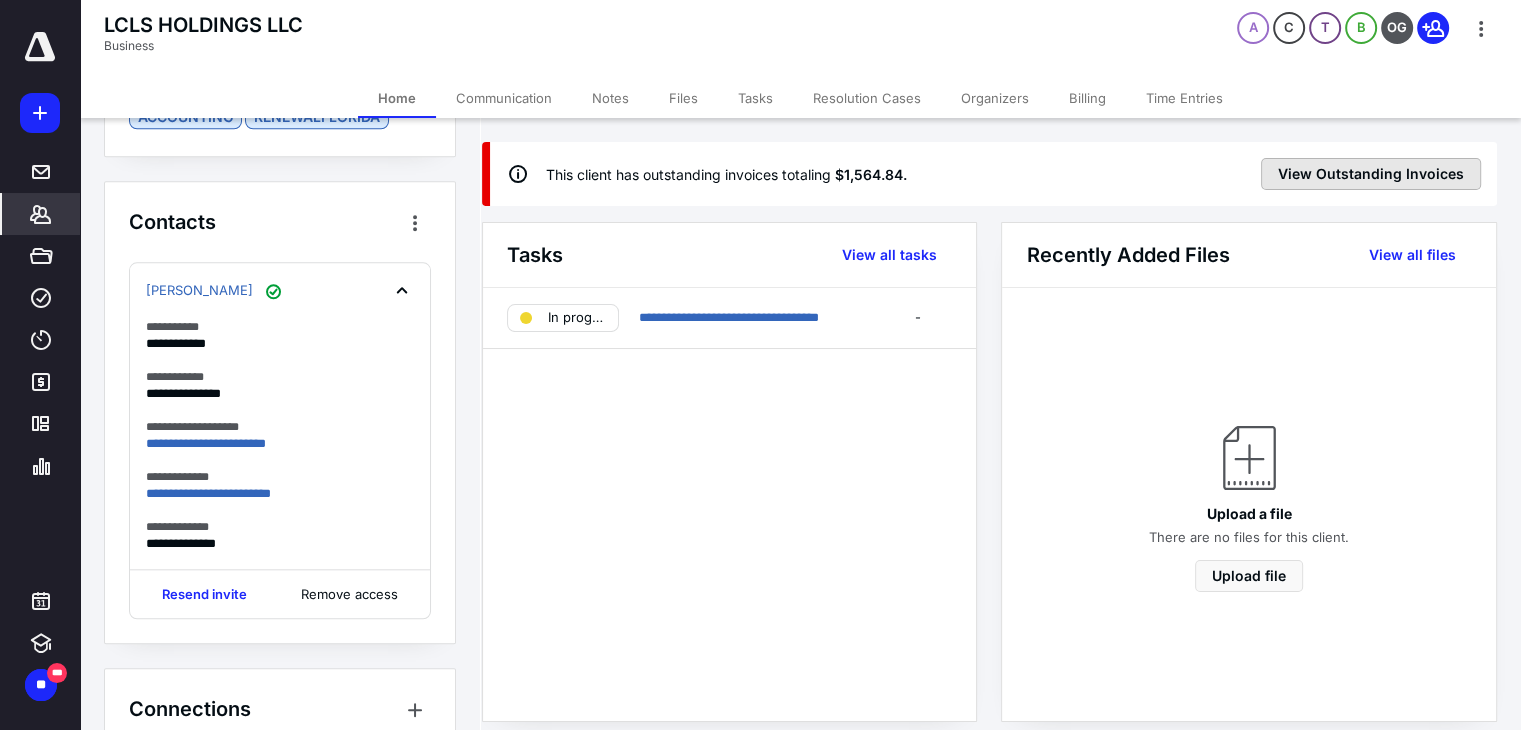 click on "View Outstanding Invoices" at bounding box center [1371, 174] 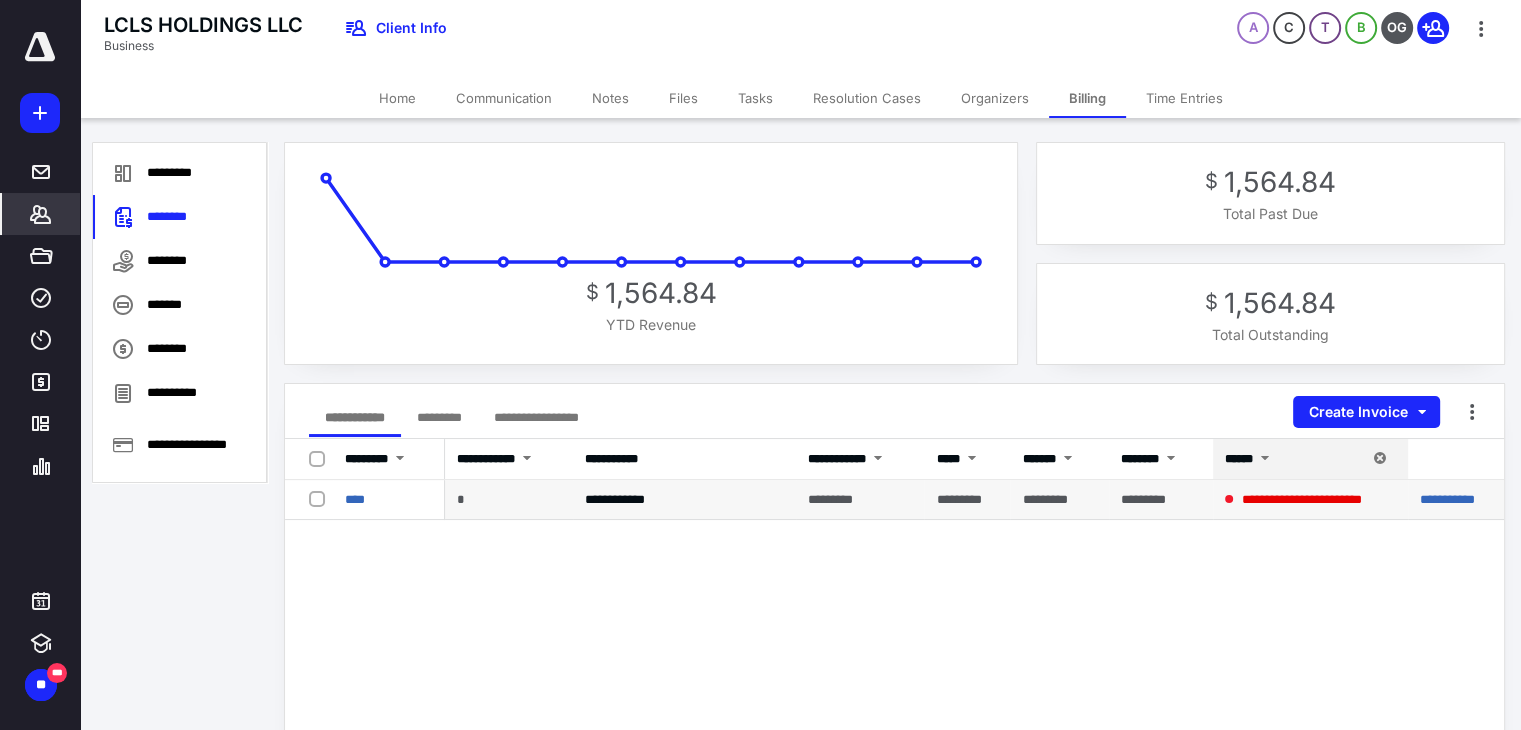 click on "****" at bounding box center (389, 500) 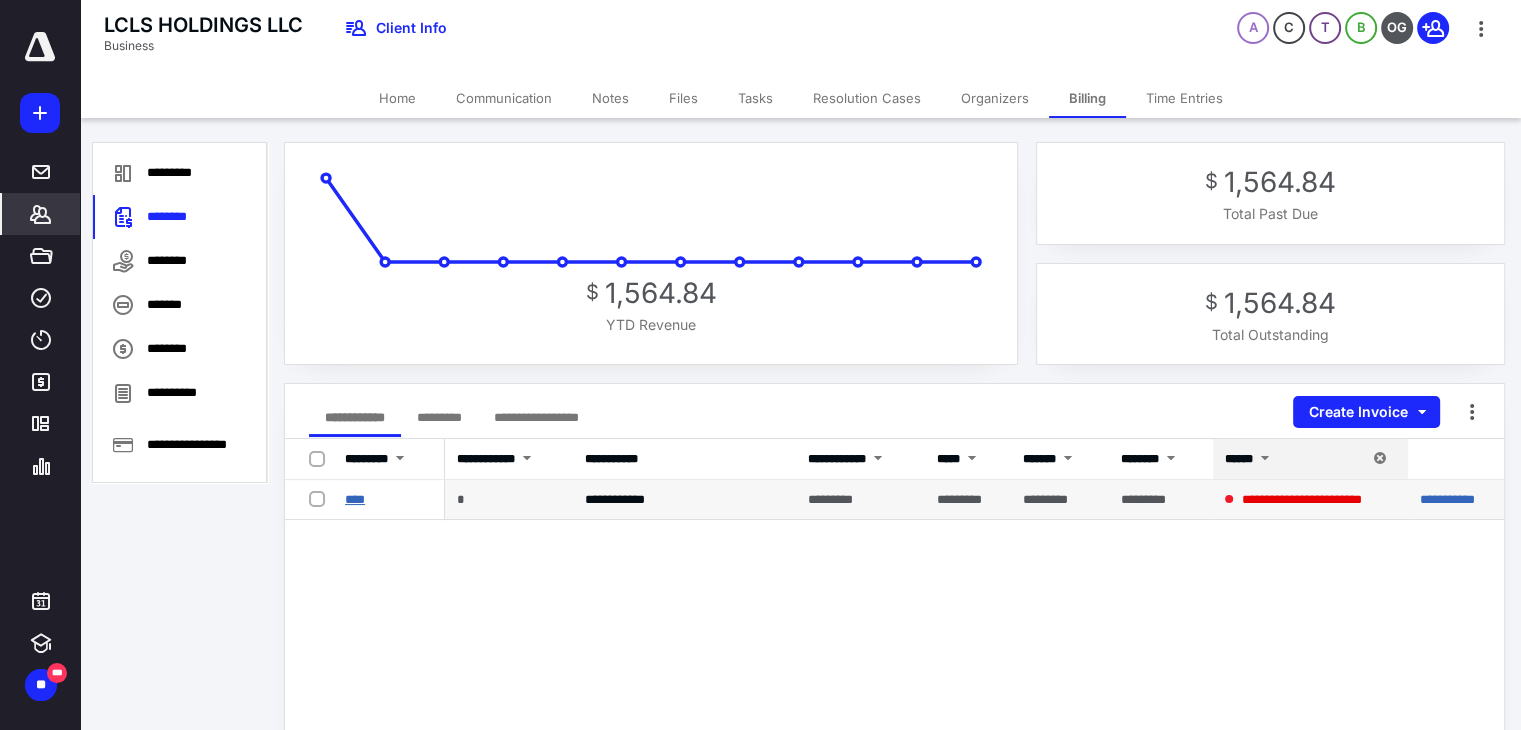 click on "****" at bounding box center [355, 499] 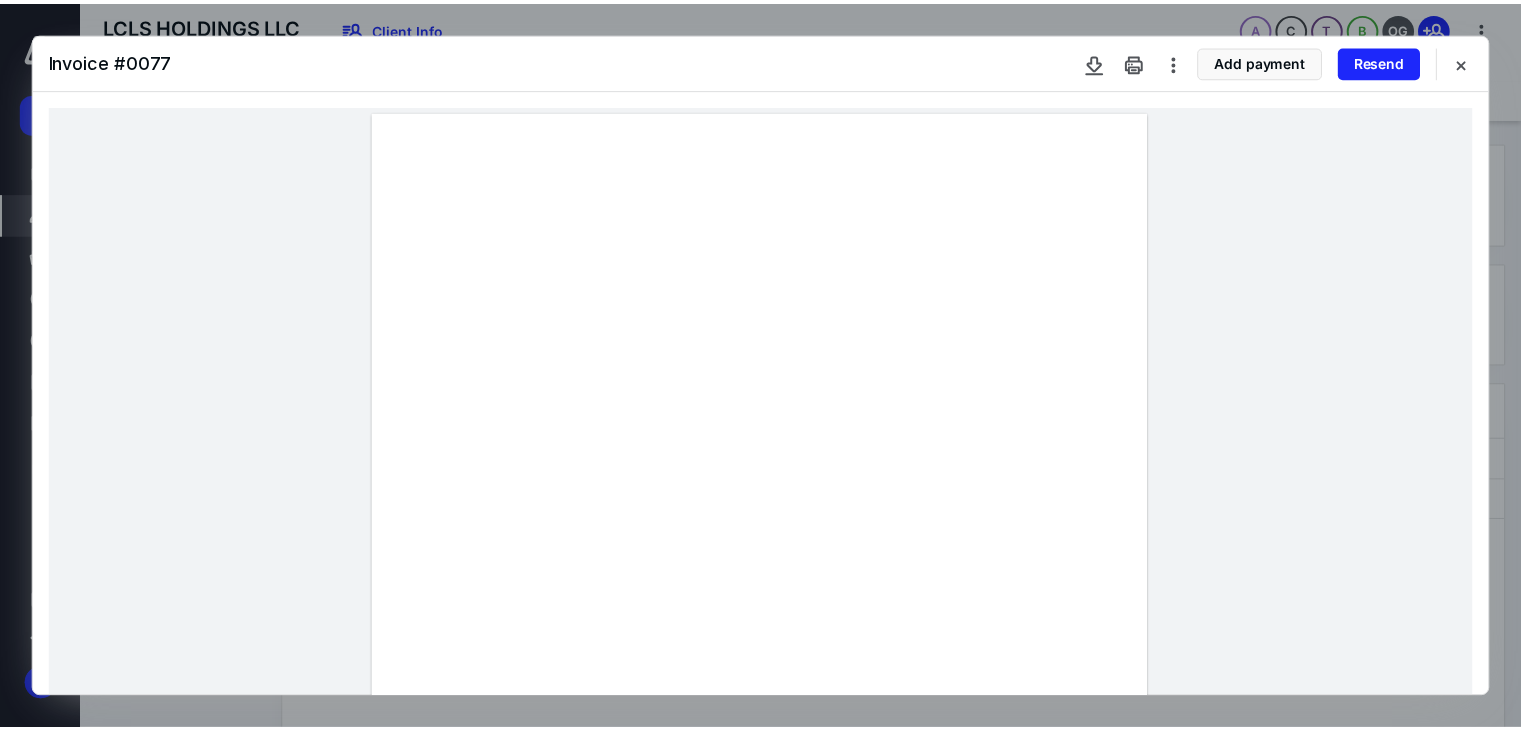 scroll, scrollTop: 200, scrollLeft: 0, axis: vertical 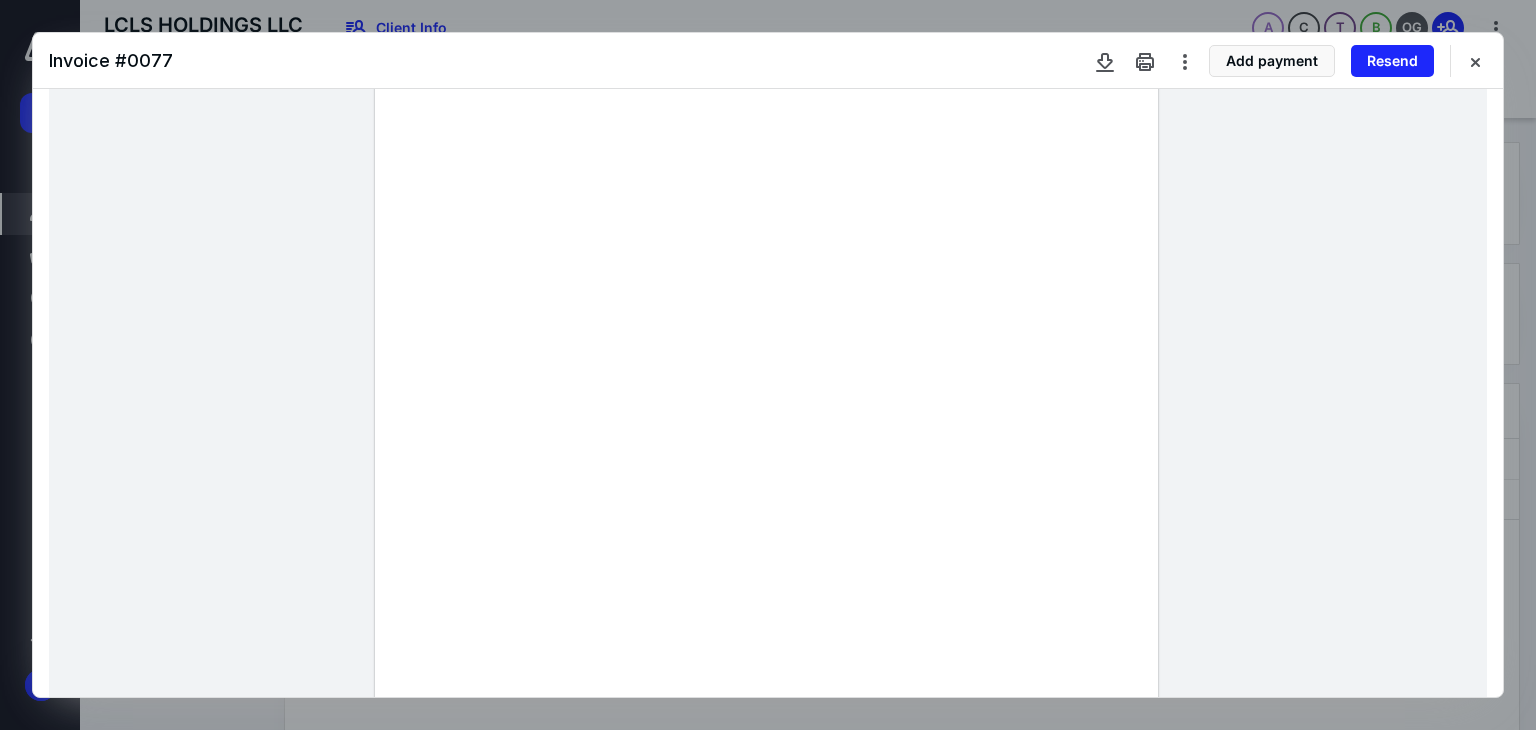 click on "Invoice # 0077 Add payment Resend" at bounding box center (768, 61) 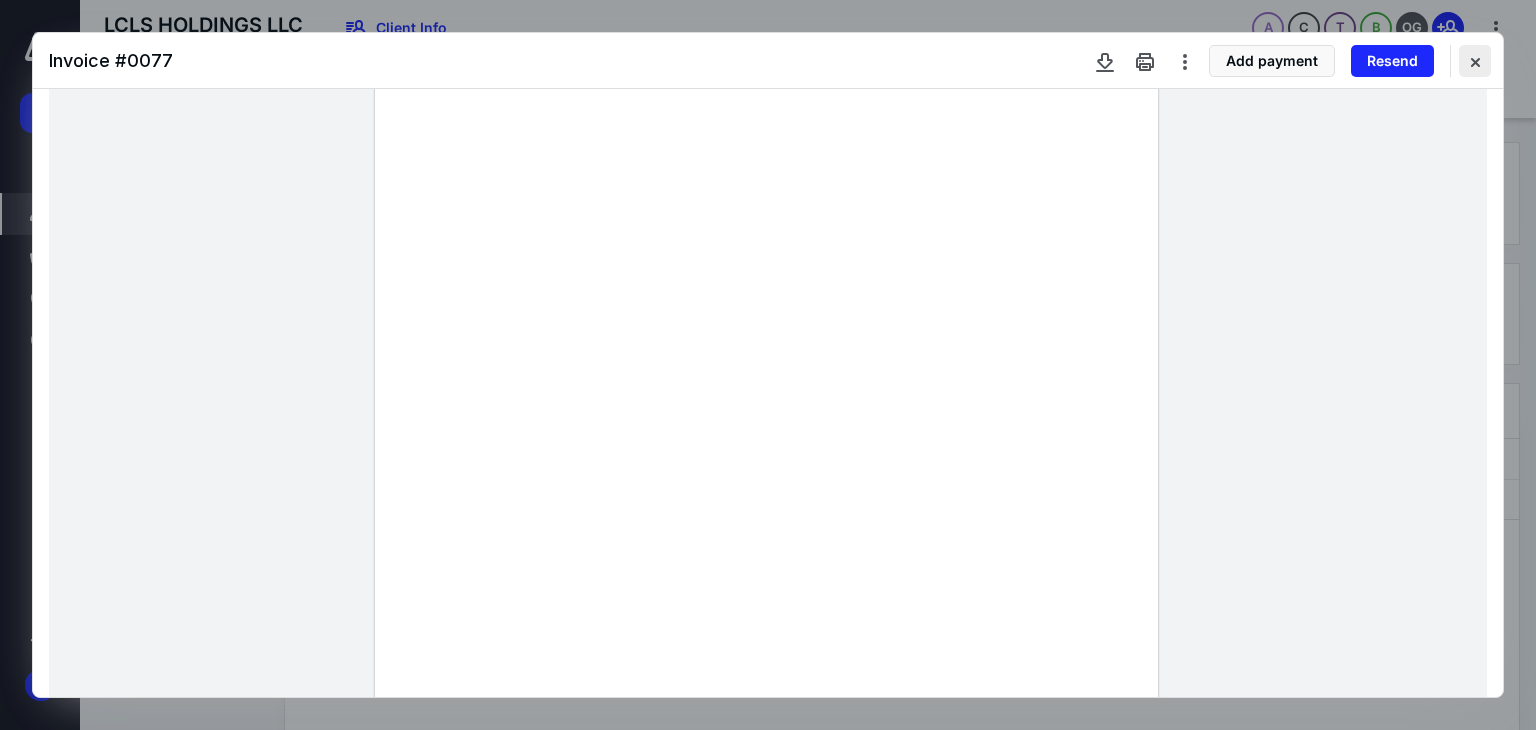 click at bounding box center (1475, 61) 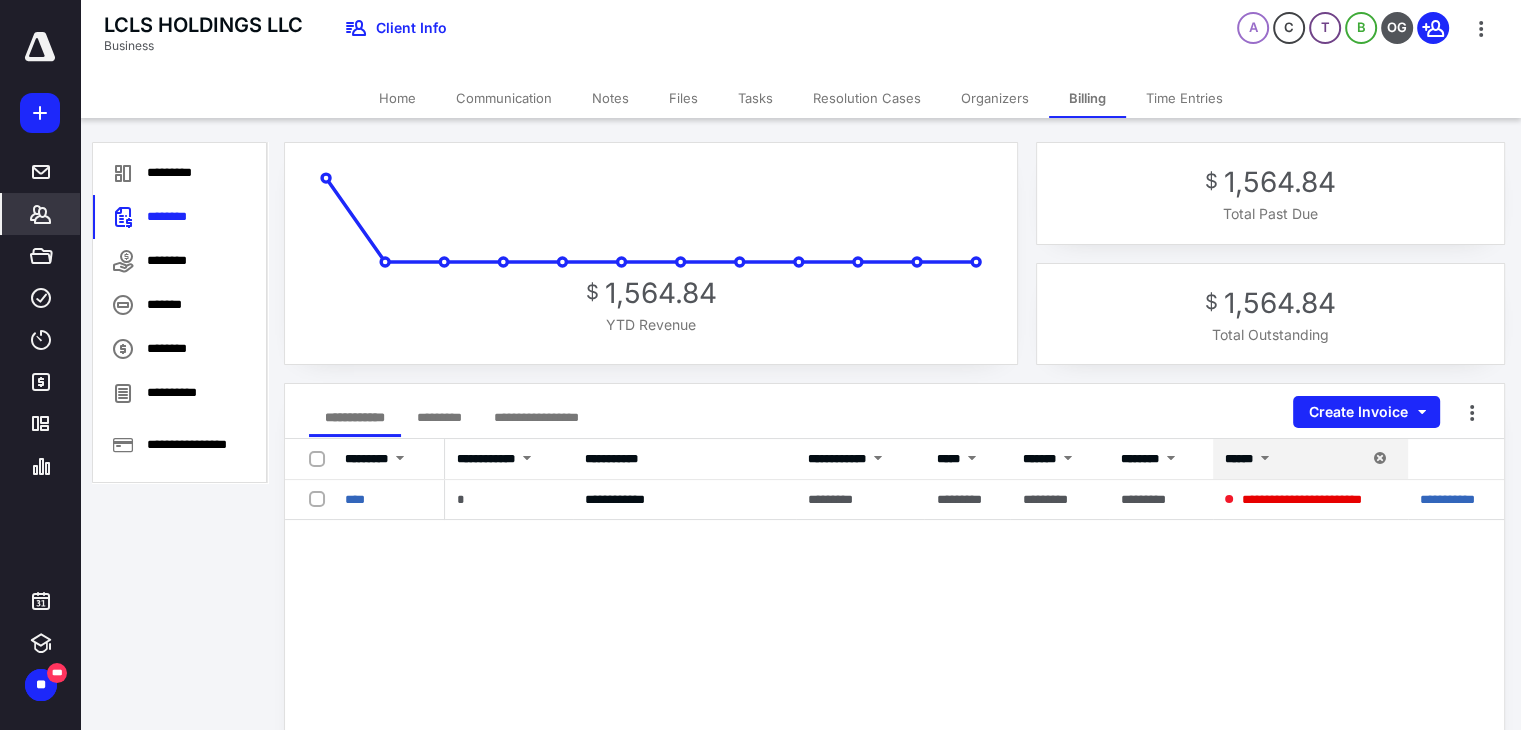 click on "Home" at bounding box center (397, 98) 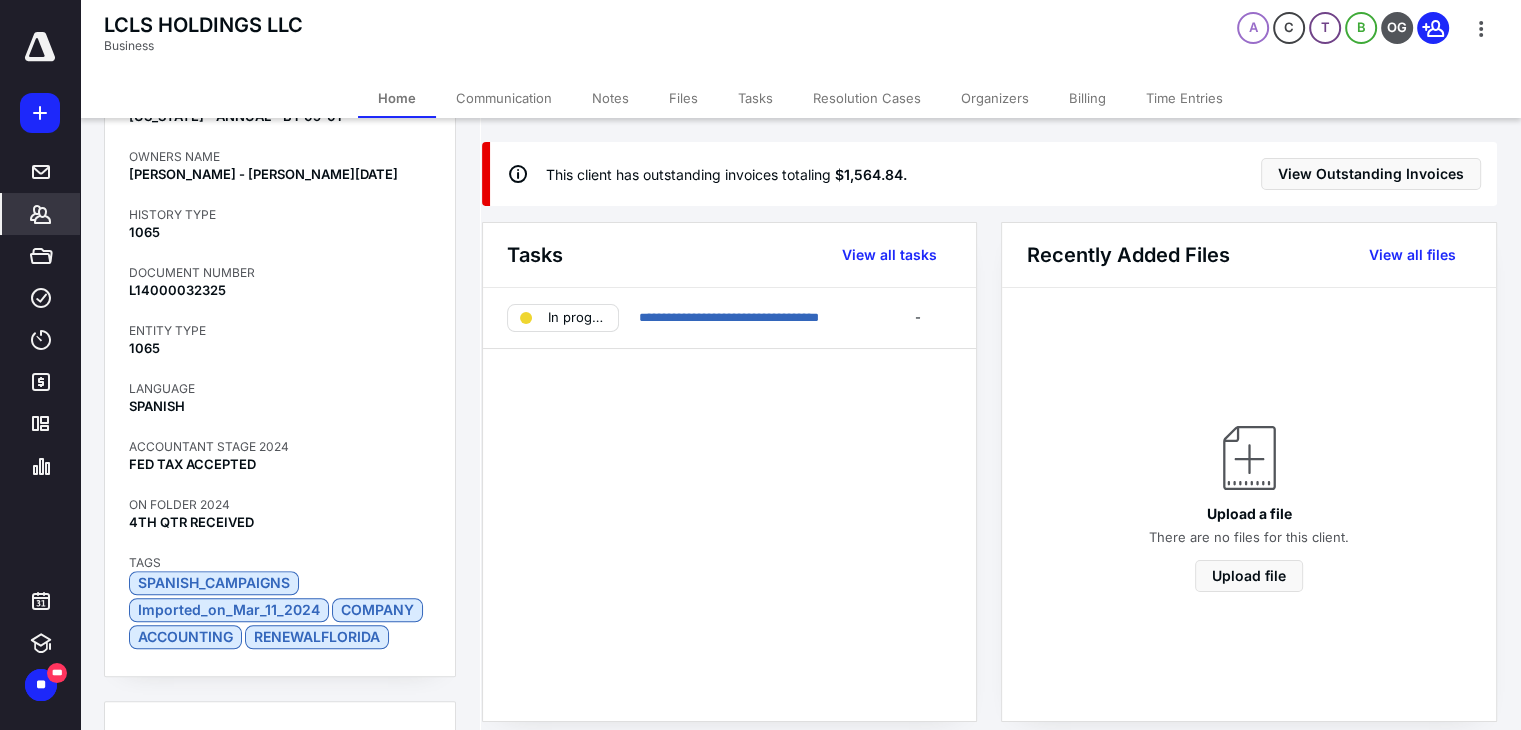 scroll, scrollTop: 1824, scrollLeft: 0, axis: vertical 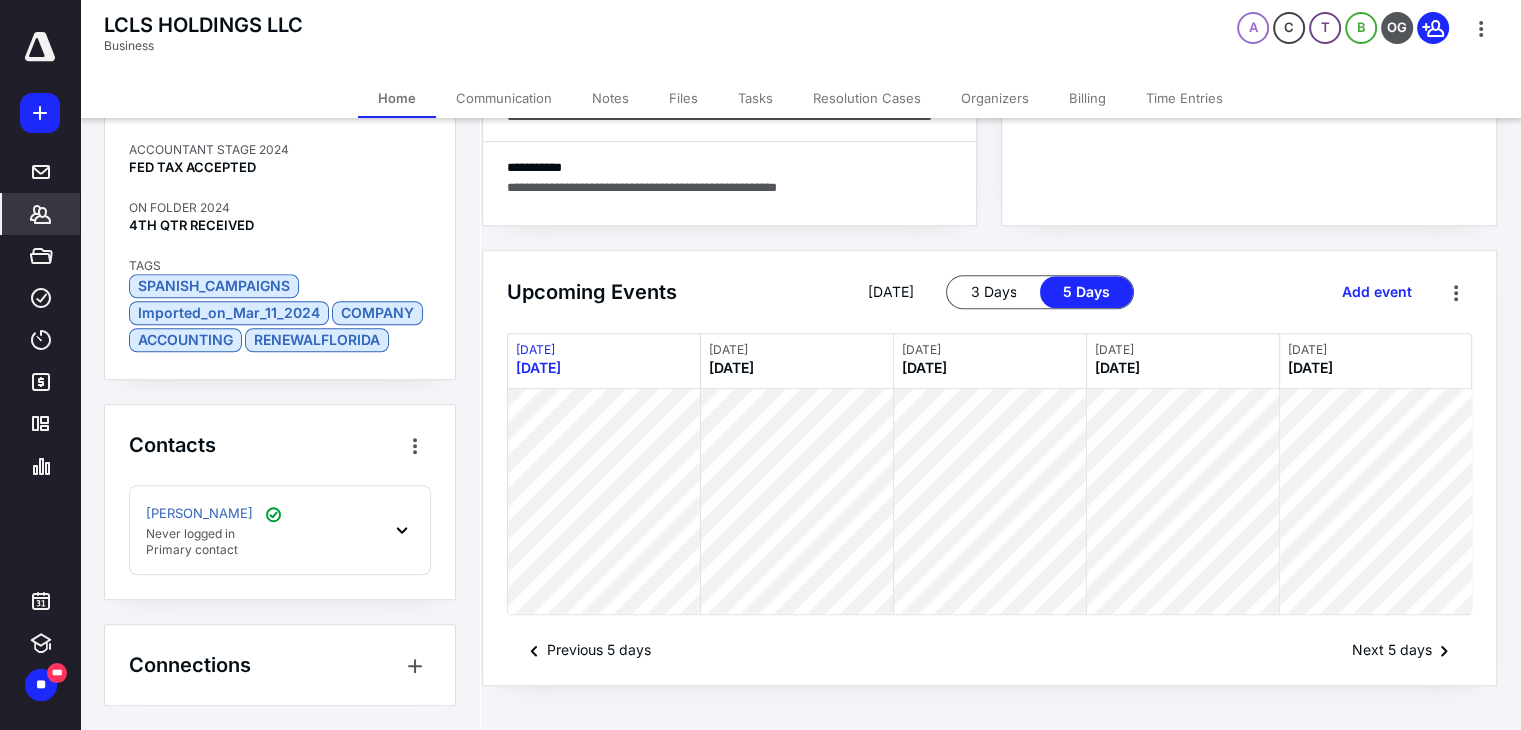 click on "Billing" at bounding box center (1087, 98) 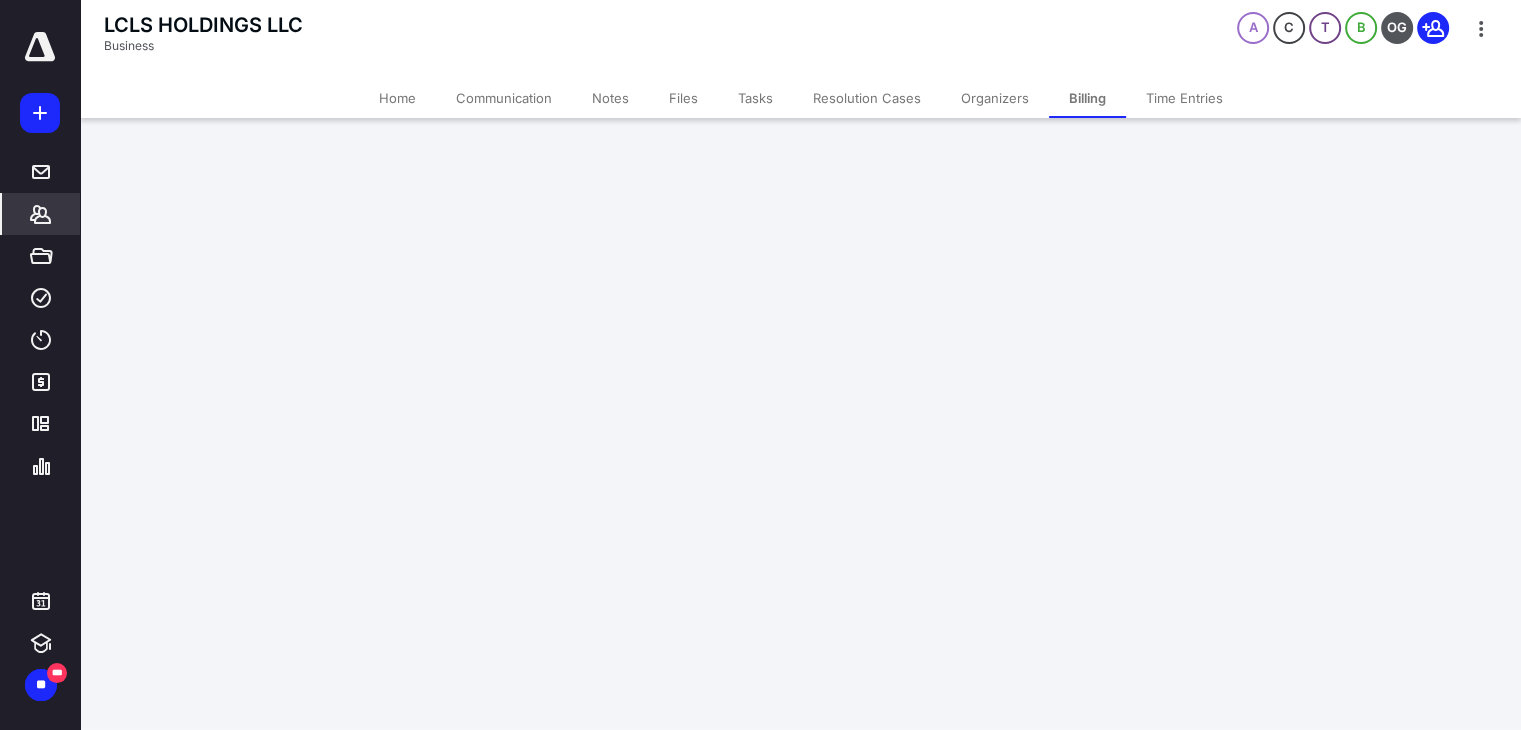 scroll, scrollTop: 0, scrollLeft: 0, axis: both 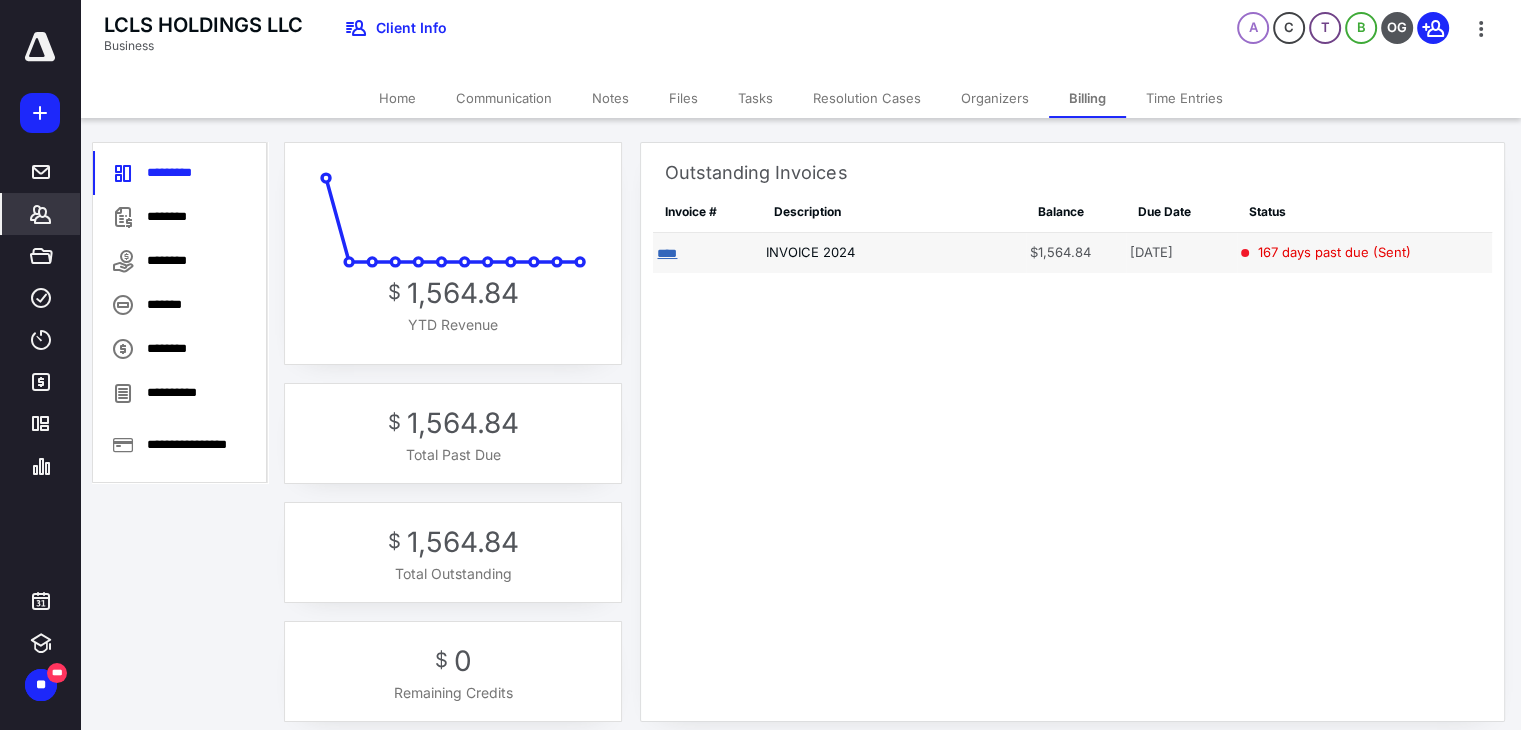 click on "****" at bounding box center (667, 253) 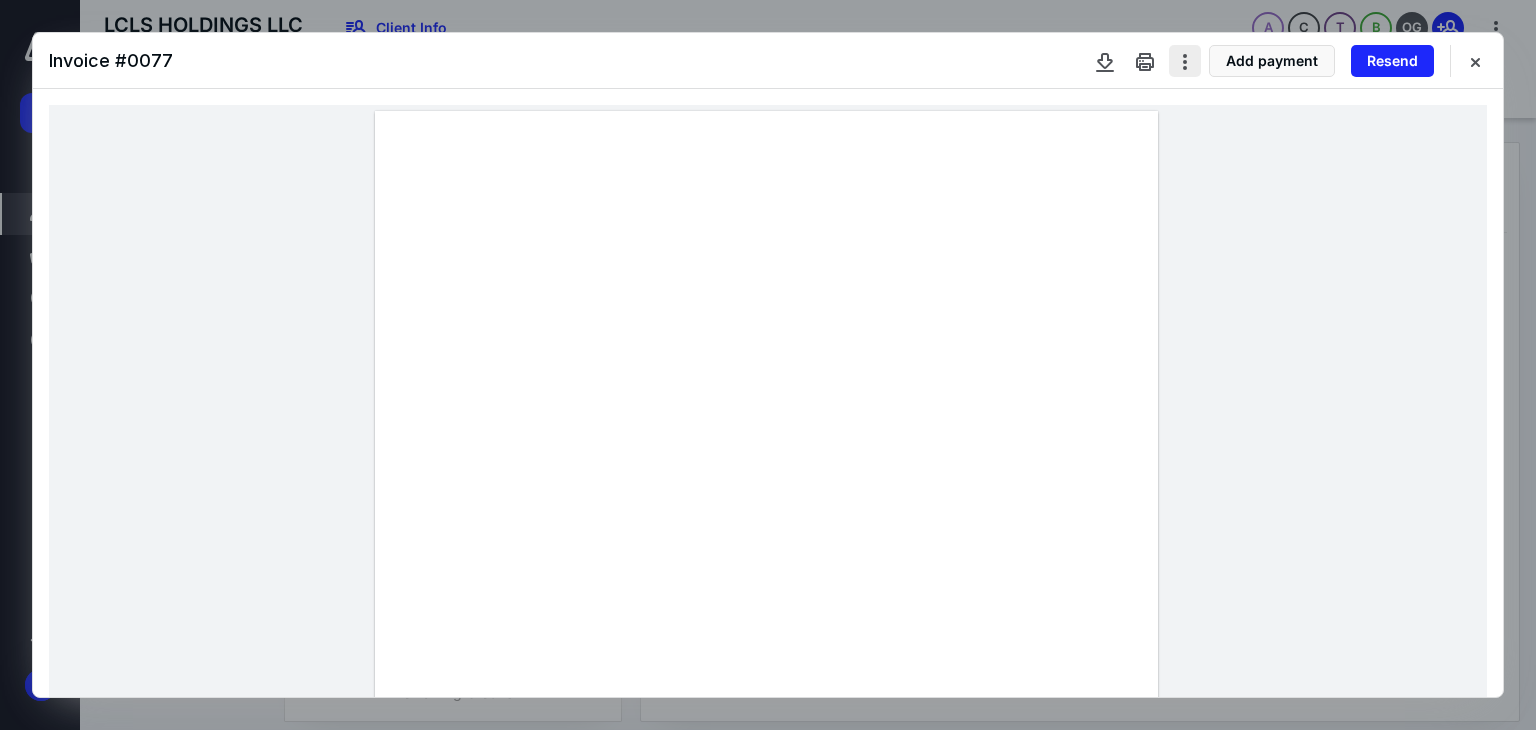 click at bounding box center (1185, 61) 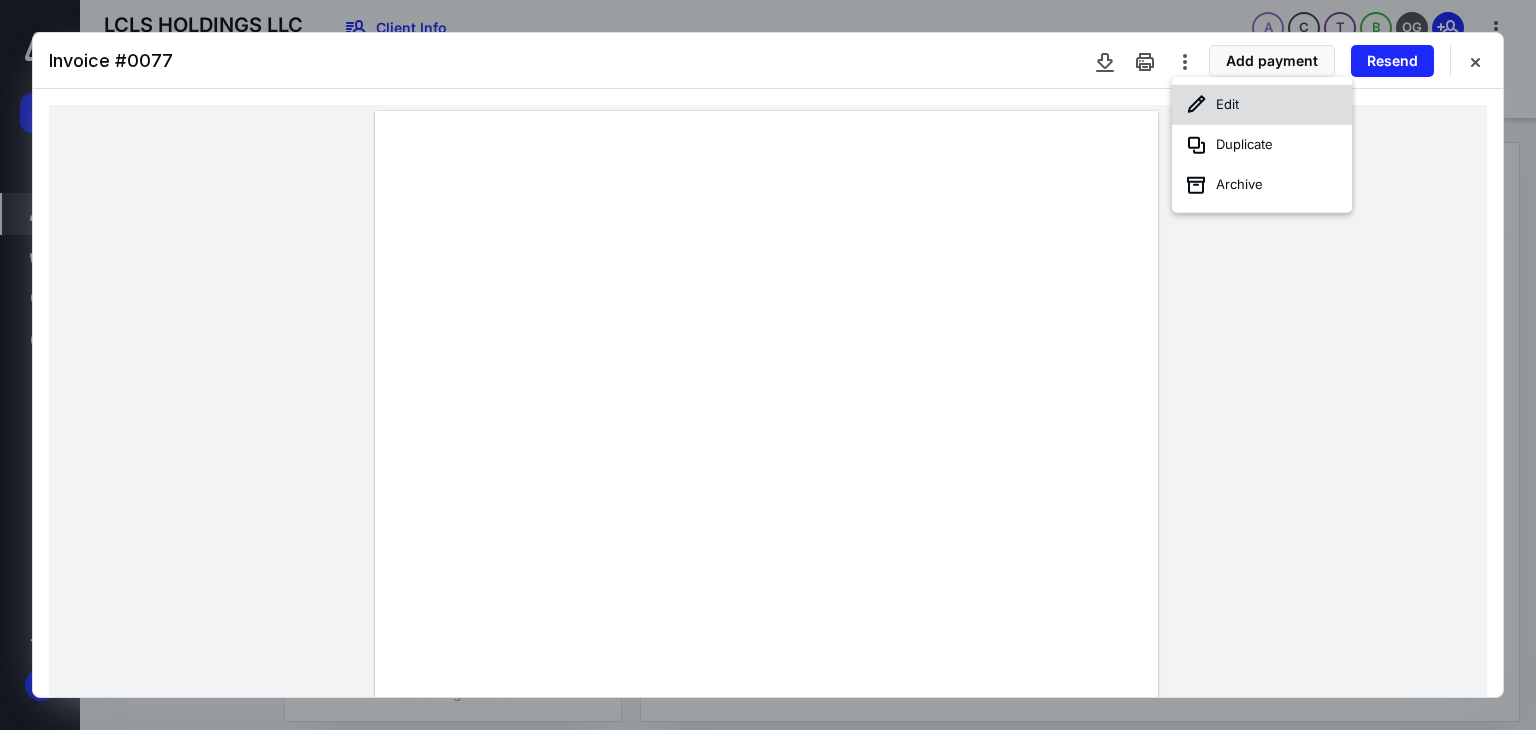 click on "Edit" at bounding box center [1262, 105] 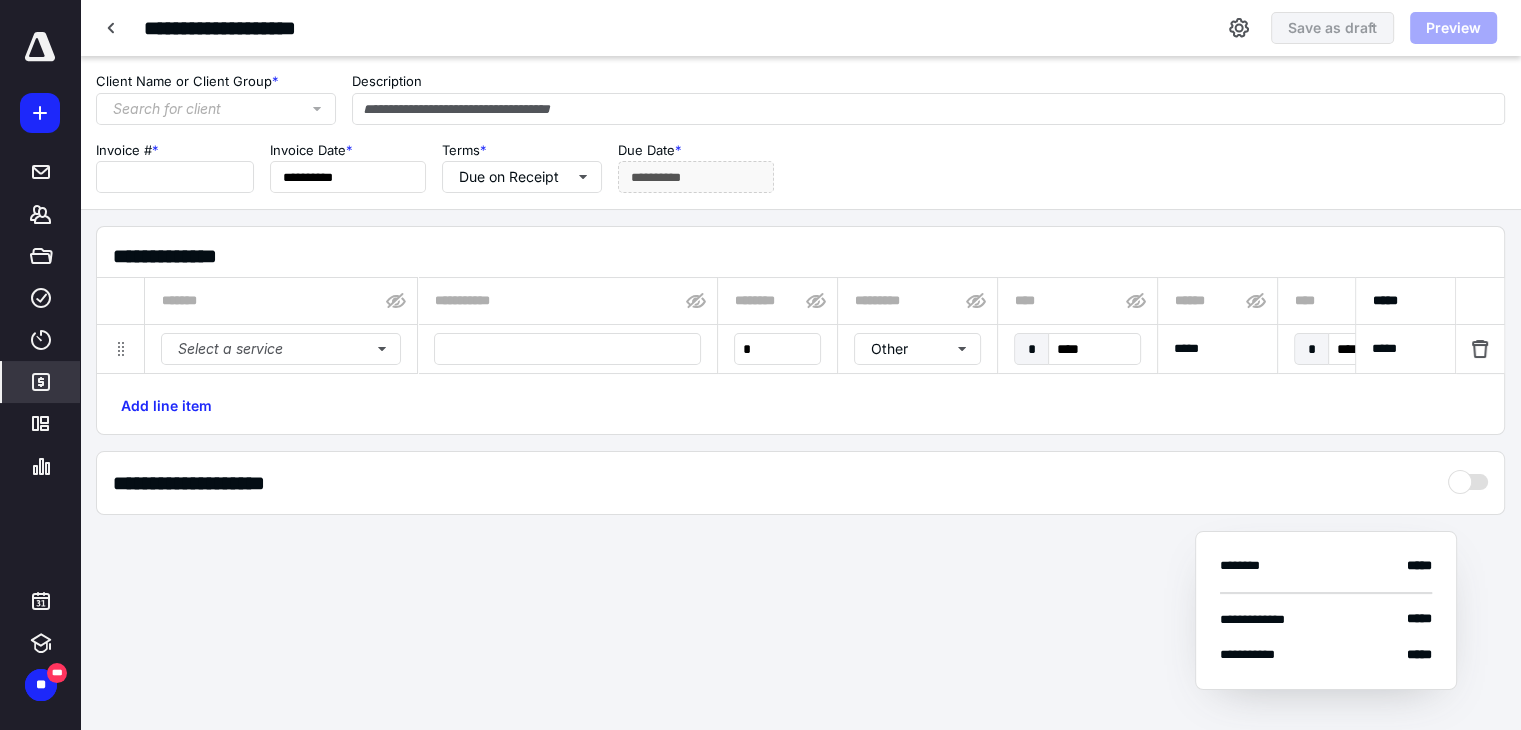 type on "**********" 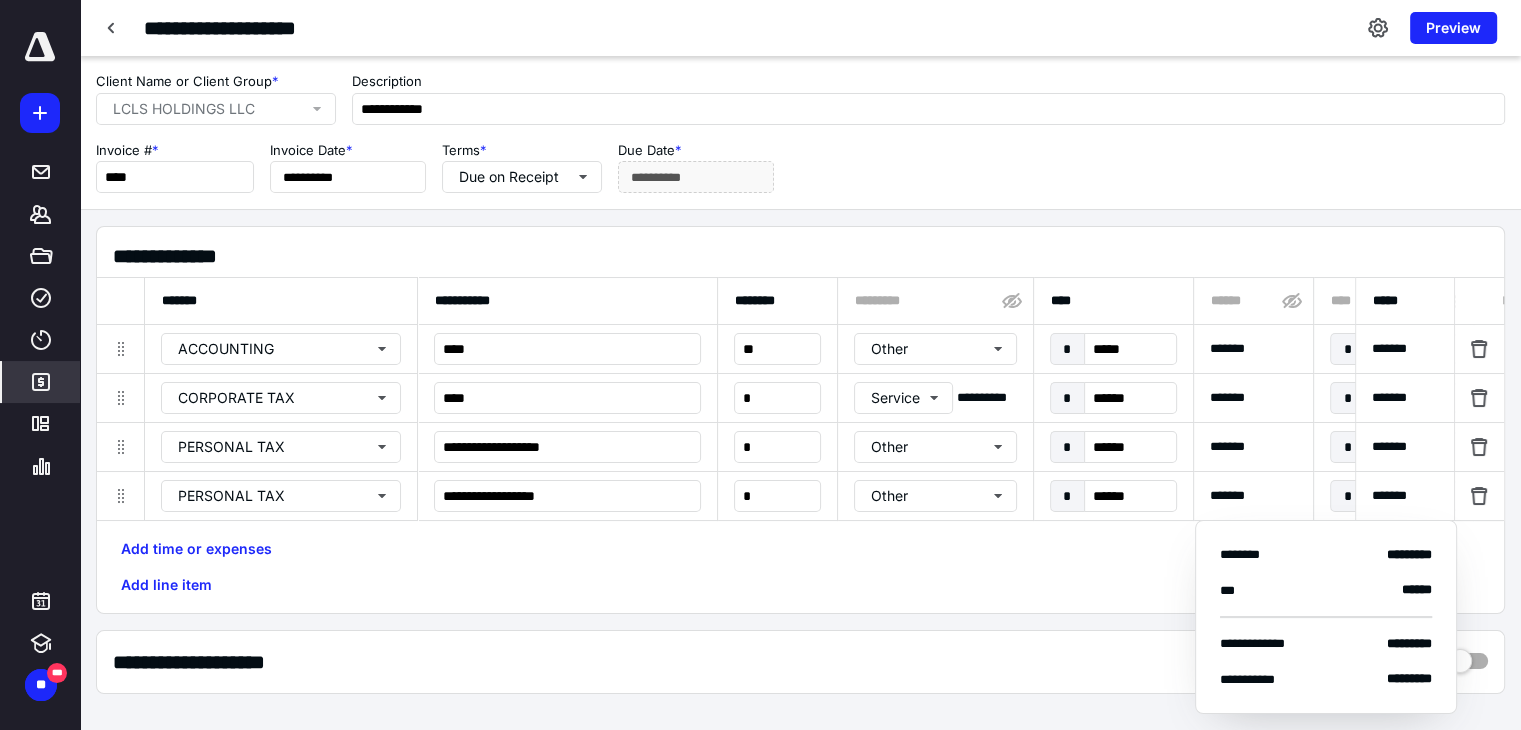 click on "Add line item" at bounding box center [166, 585] 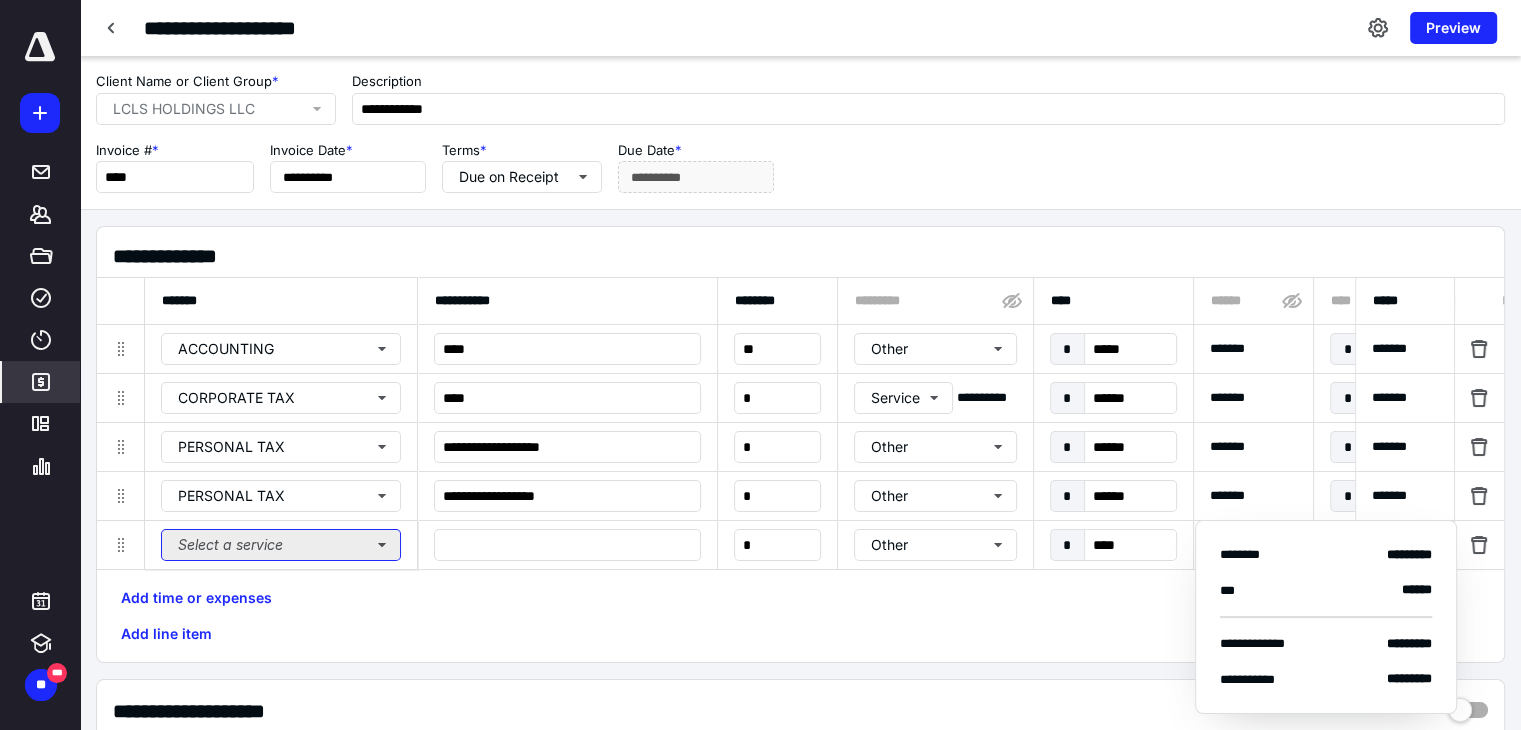 click on "Select a service" at bounding box center [281, 545] 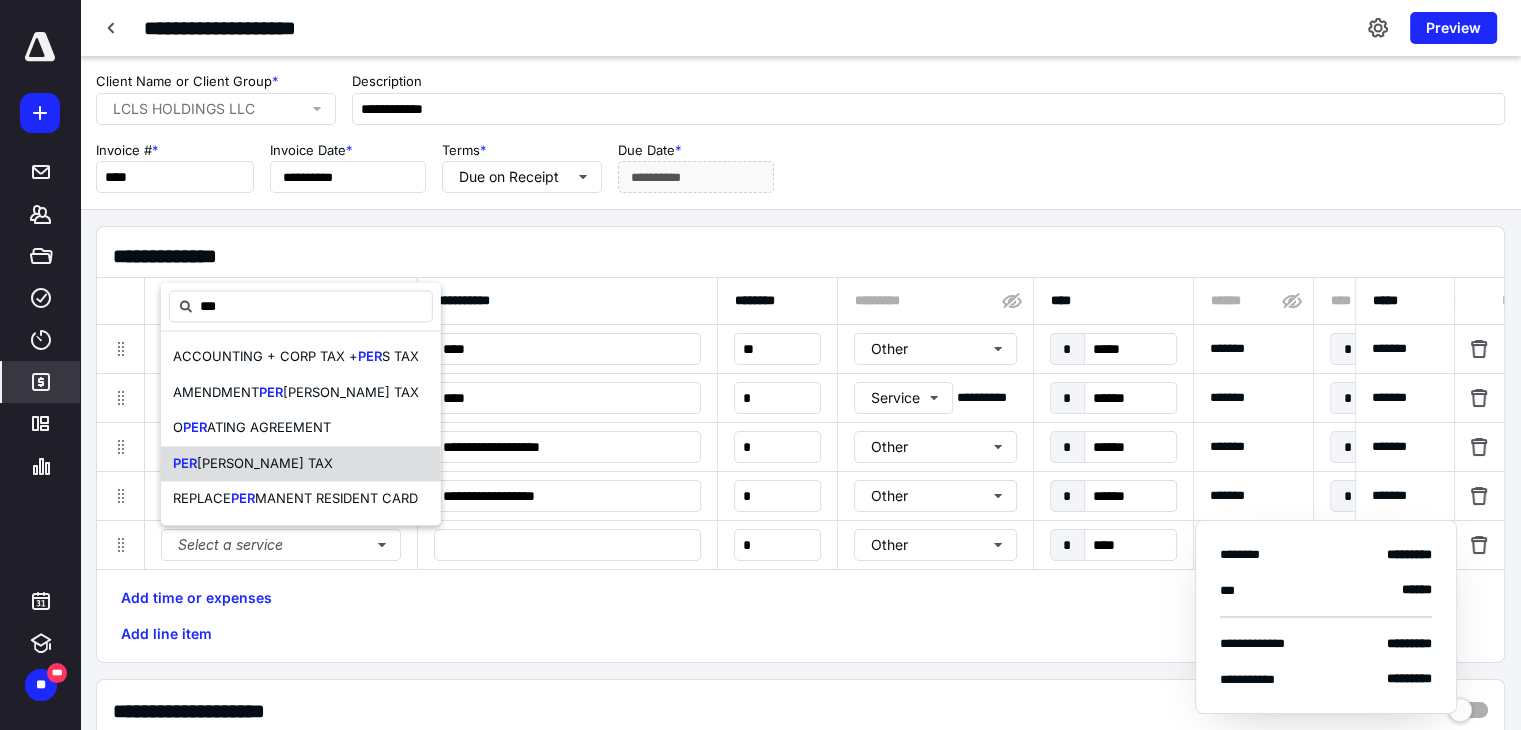 click on "PER SONAL TAX" at bounding box center [301, 464] 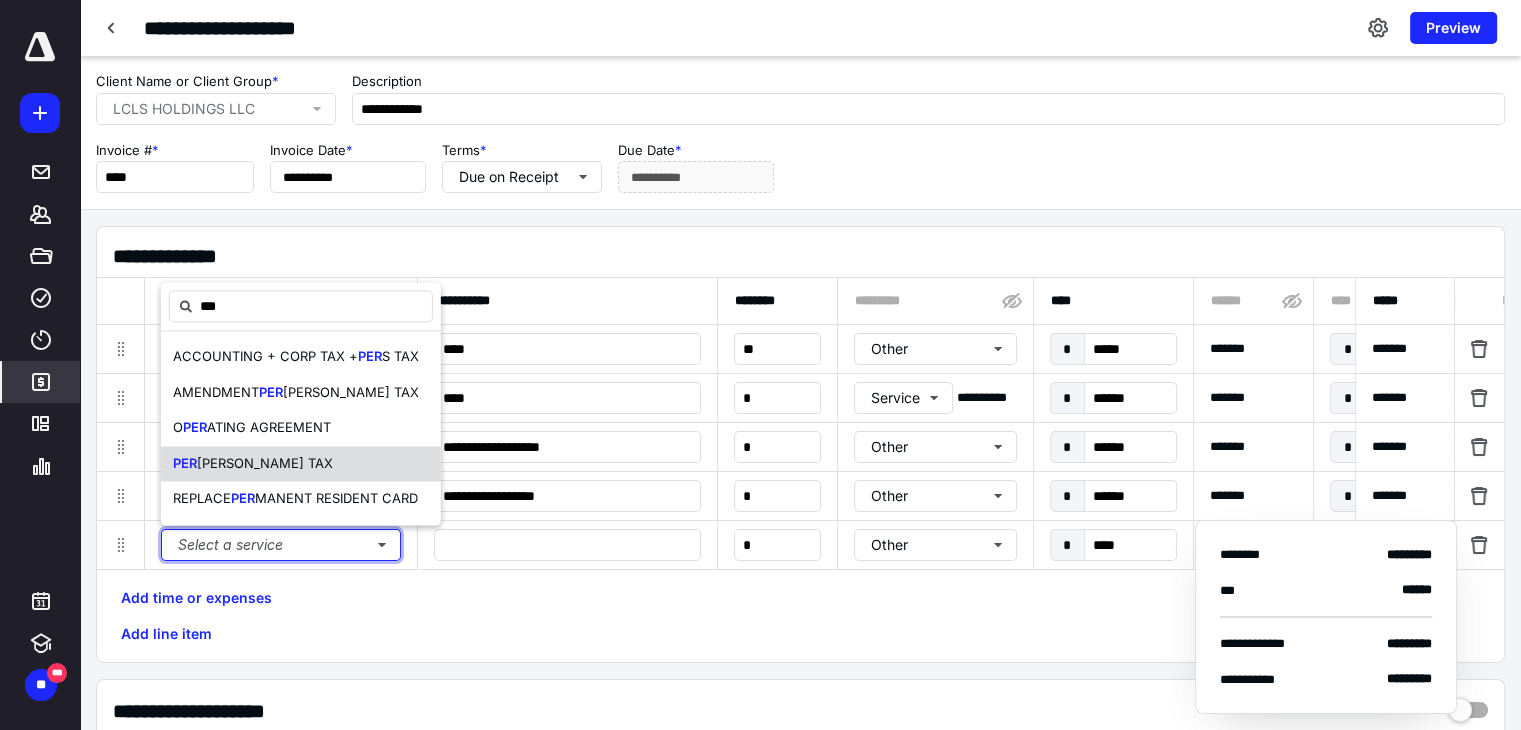 type 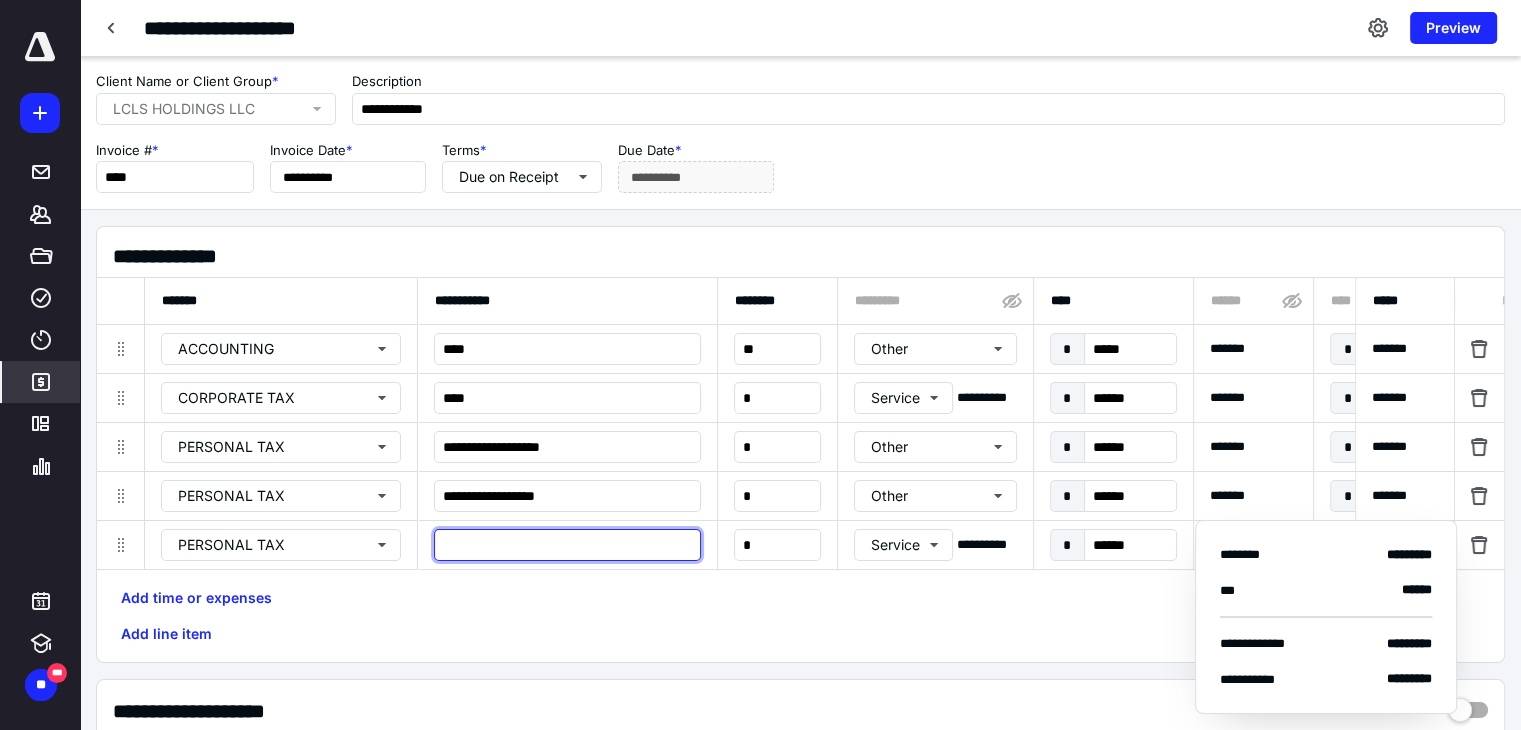 click at bounding box center [567, 545] 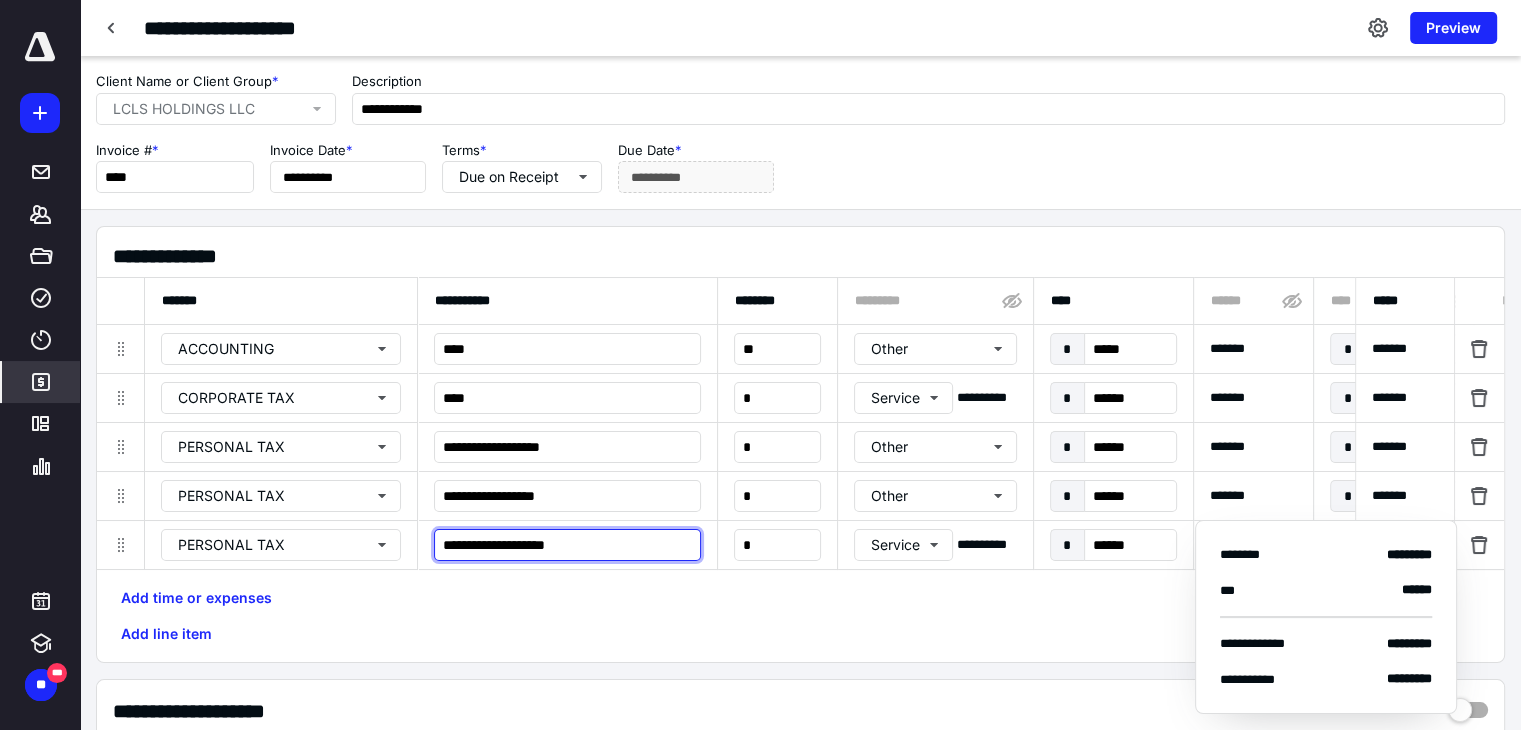 type on "**********" 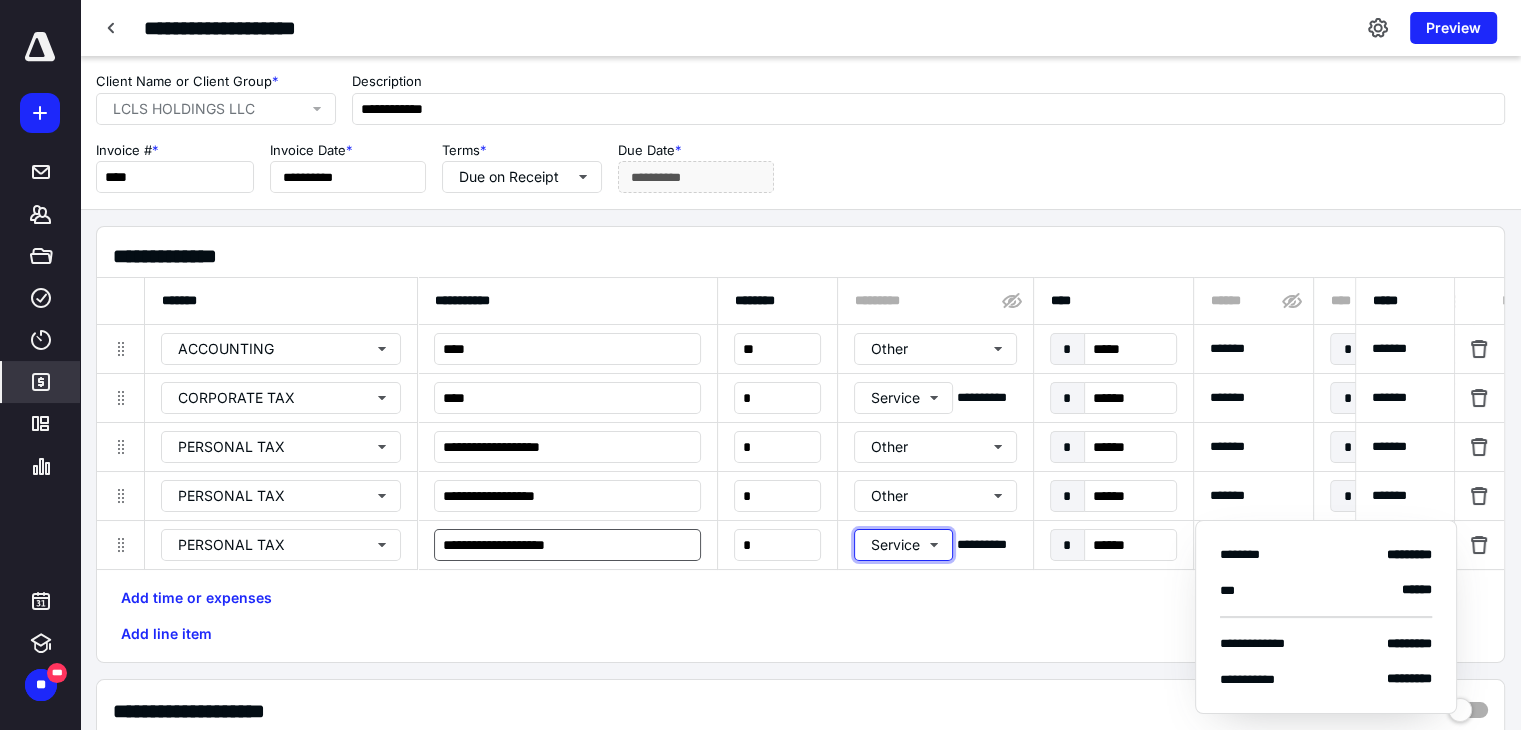type 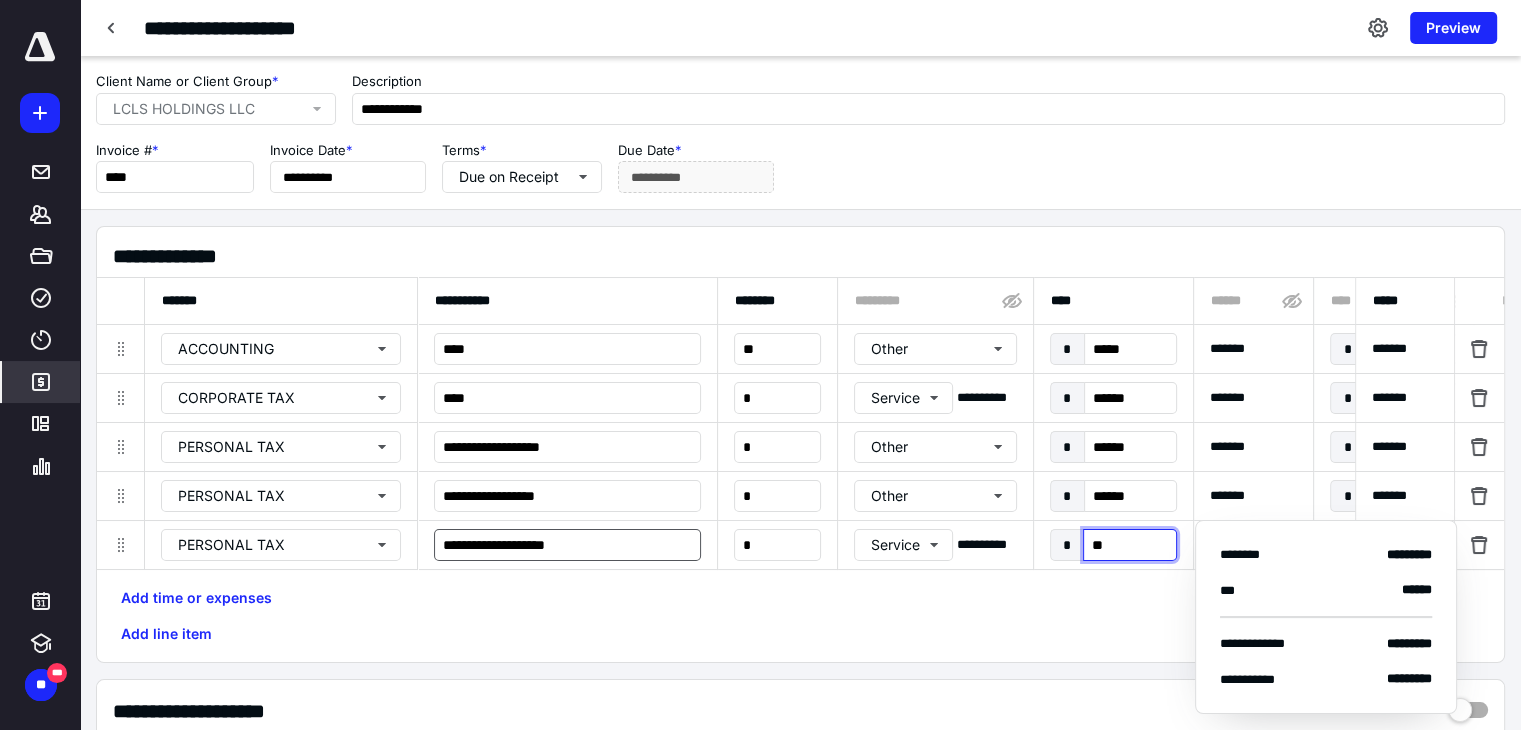 type on "***" 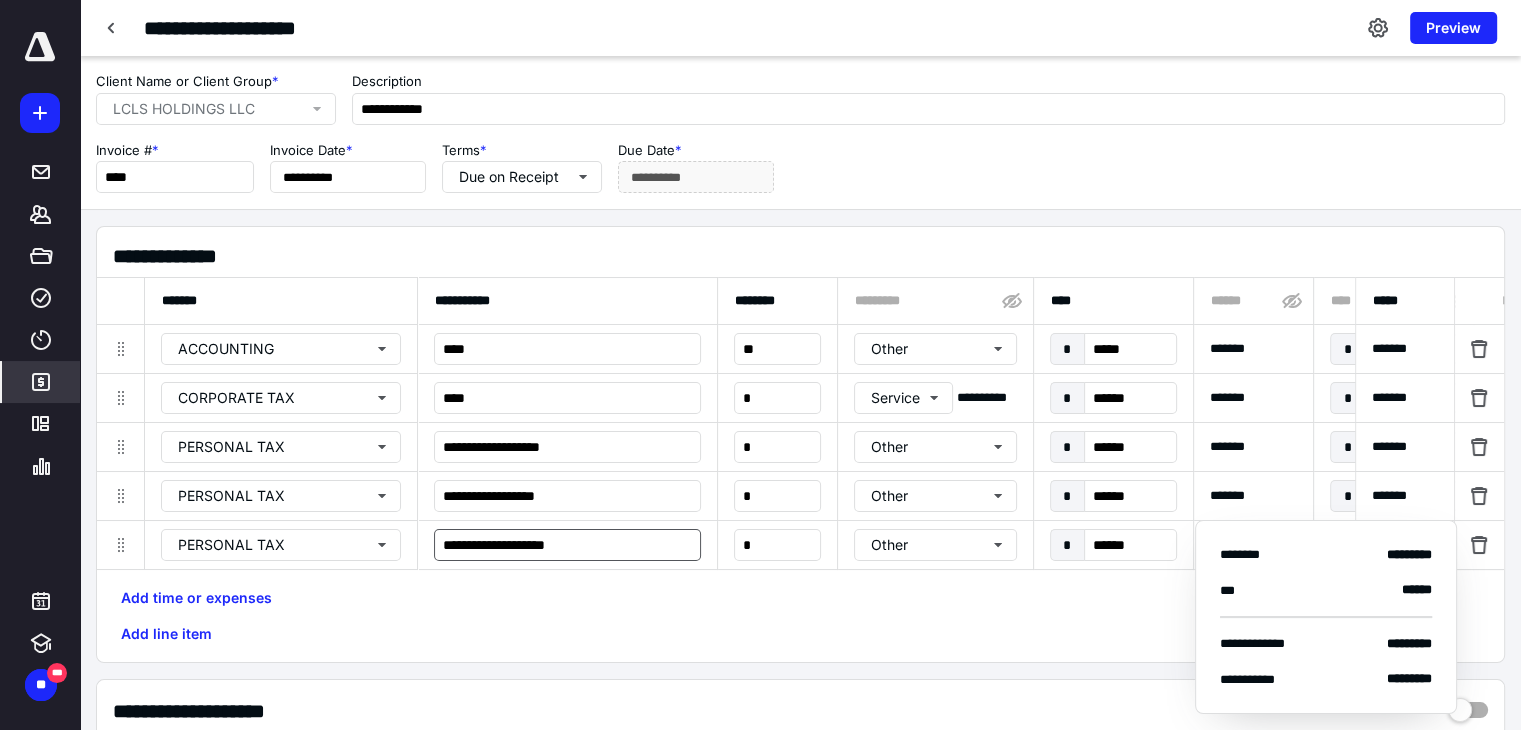 scroll, scrollTop: 0, scrollLeft: 1078, axis: horizontal 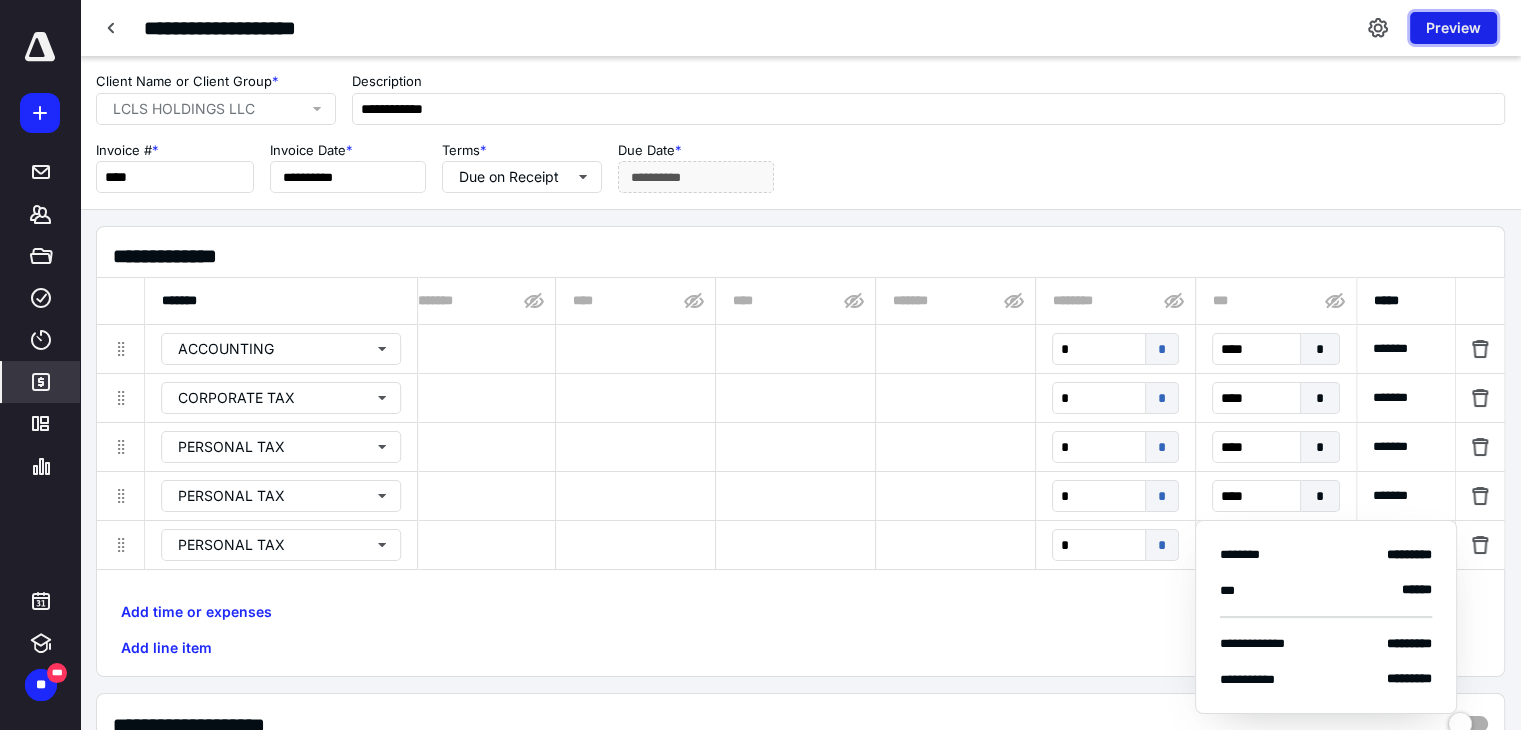 click on "Preview" at bounding box center [1453, 28] 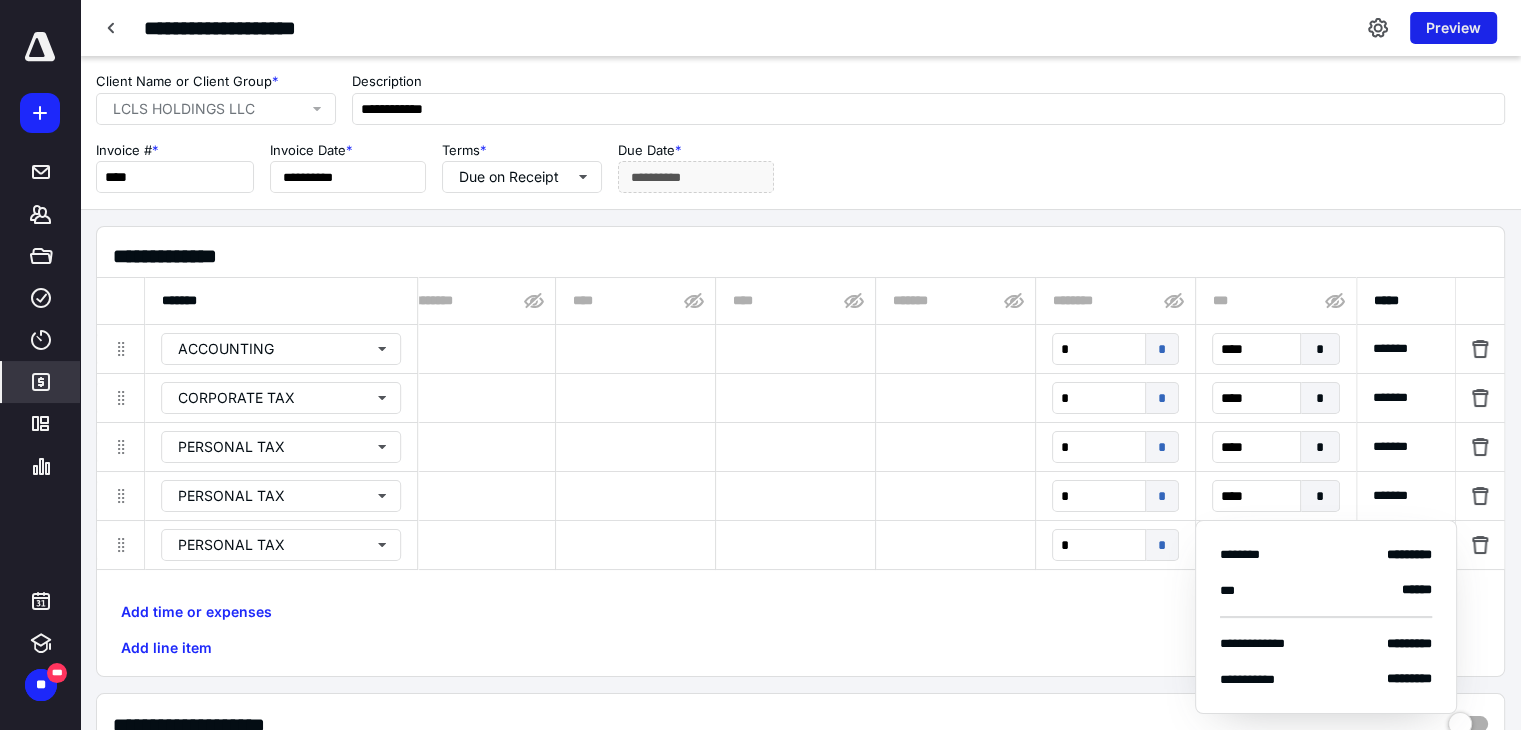 scroll, scrollTop: 0, scrollLeft: 1063, axis: horizontal 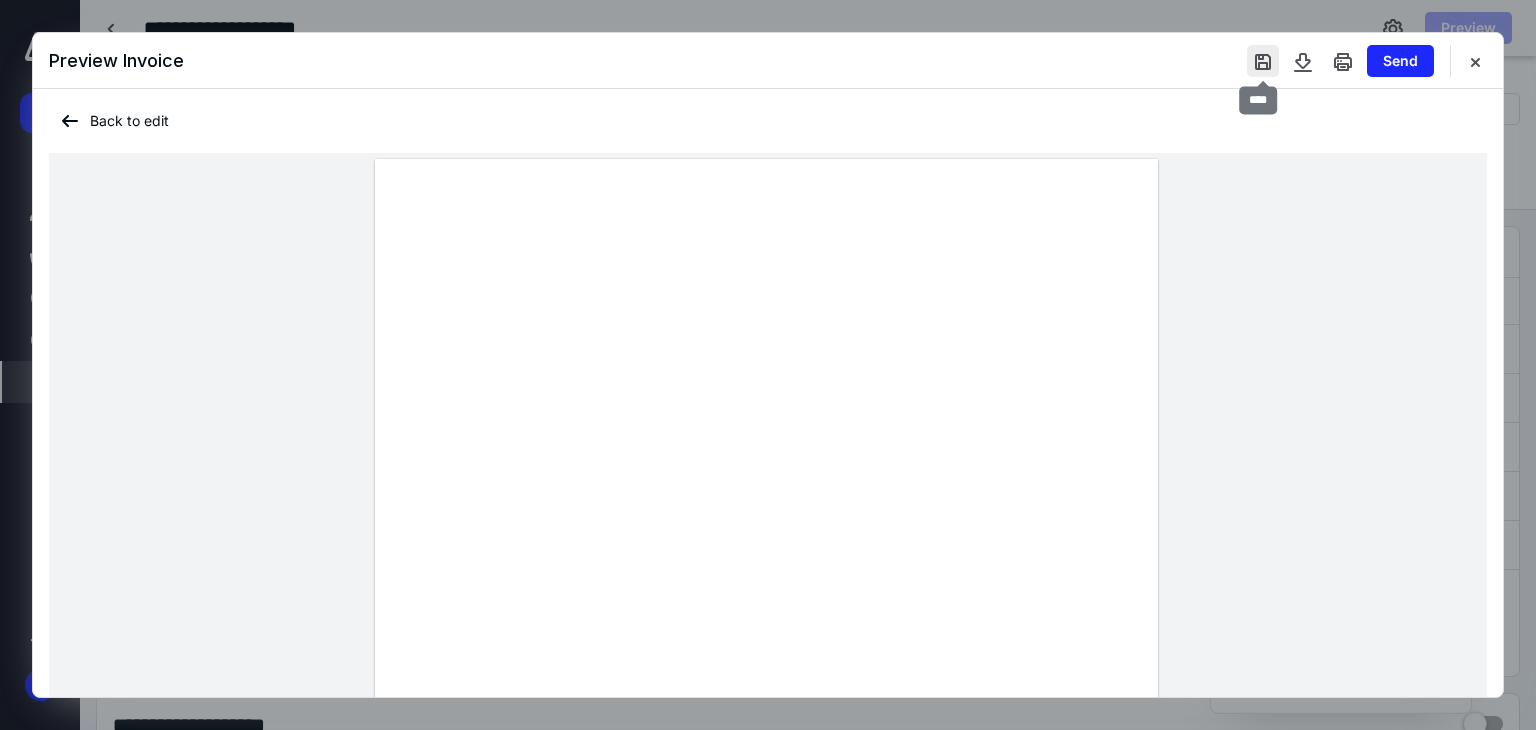 click at bounding box center [1263, 61] 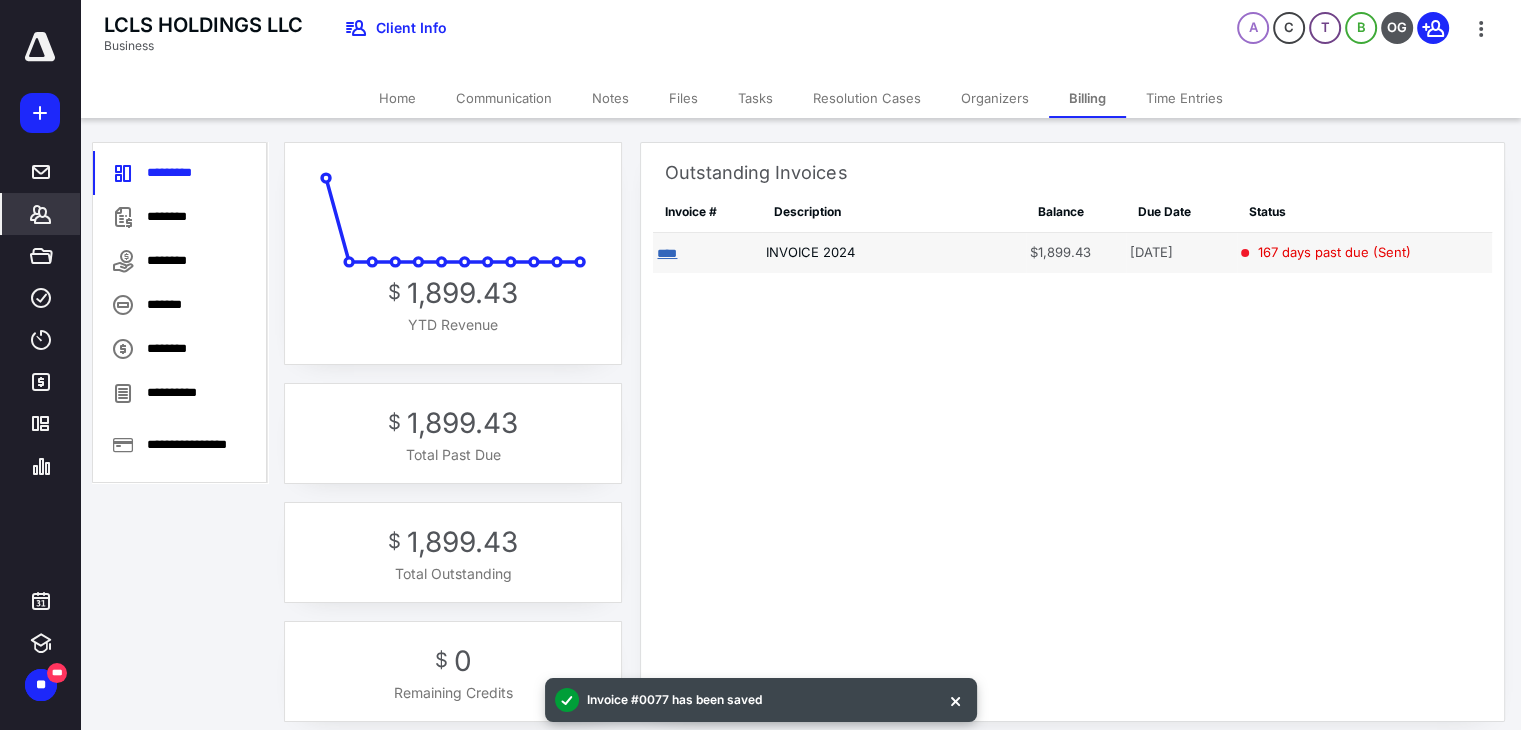 click on "****" at bounding box center (667, 253) 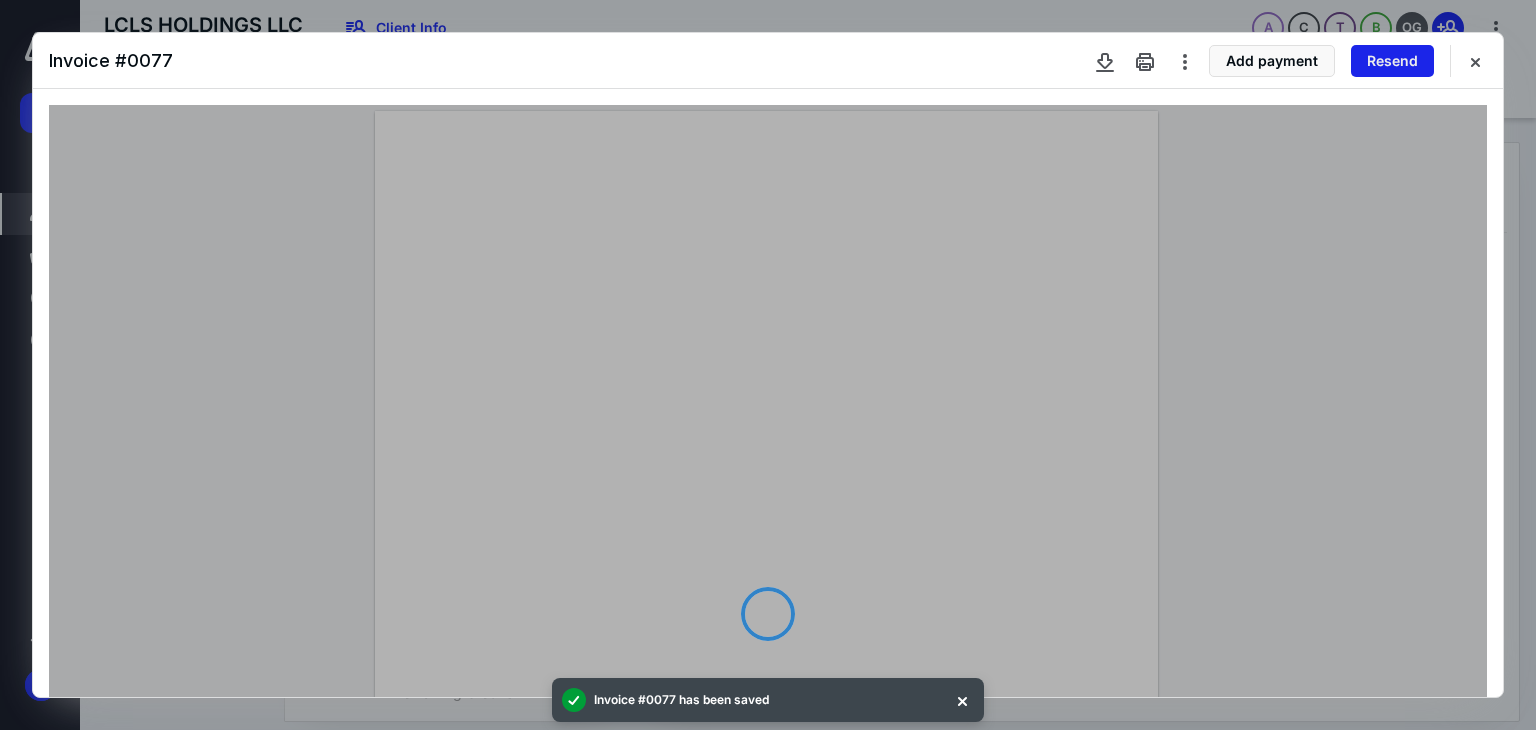 click on "Resend" at bounding box center (1392, 61) 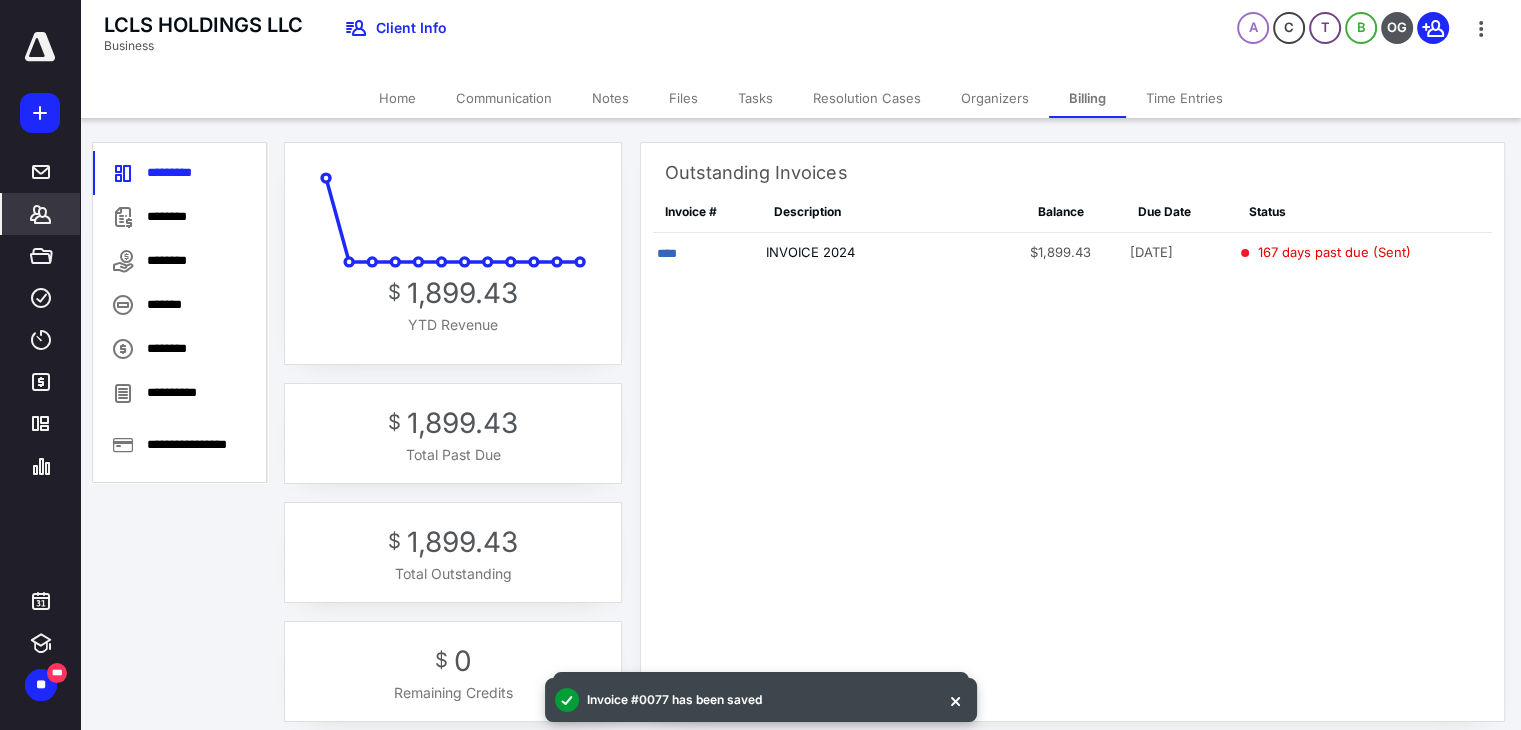 click on "Home" at bounding box center [397, 98] 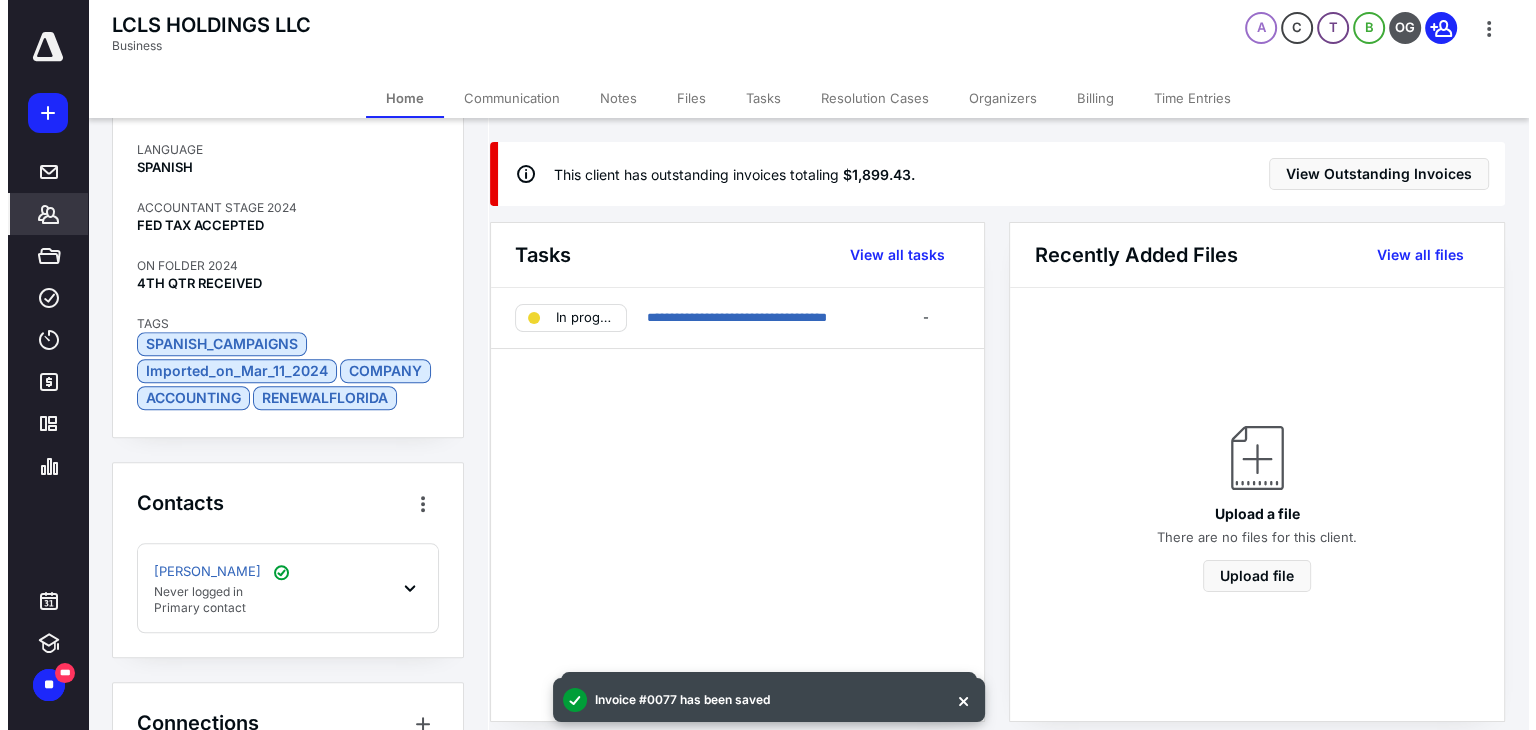 scroll, scrollTop: 1824, scrollLeft: 0, axis: vertical 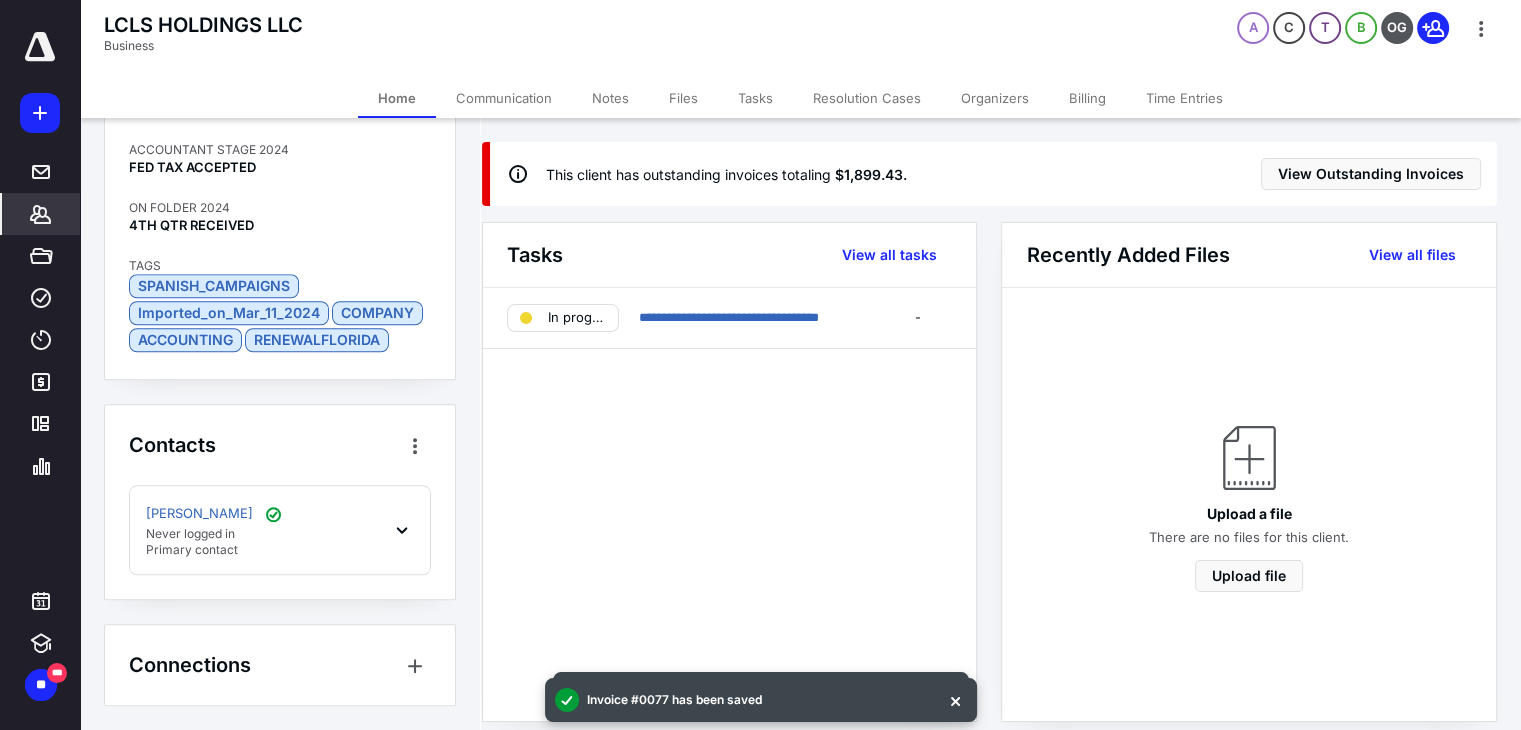 click 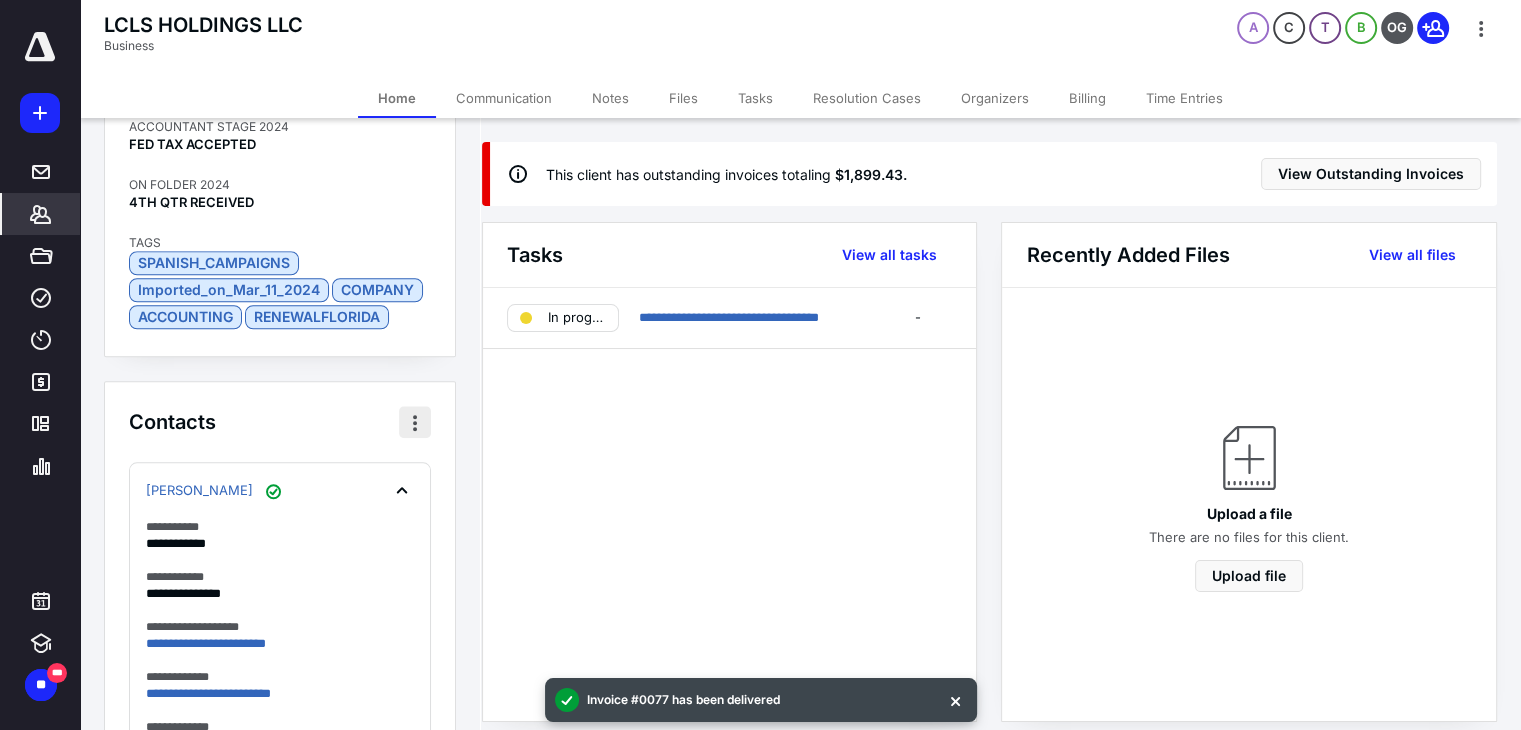 click at bounding box center (415, 422) 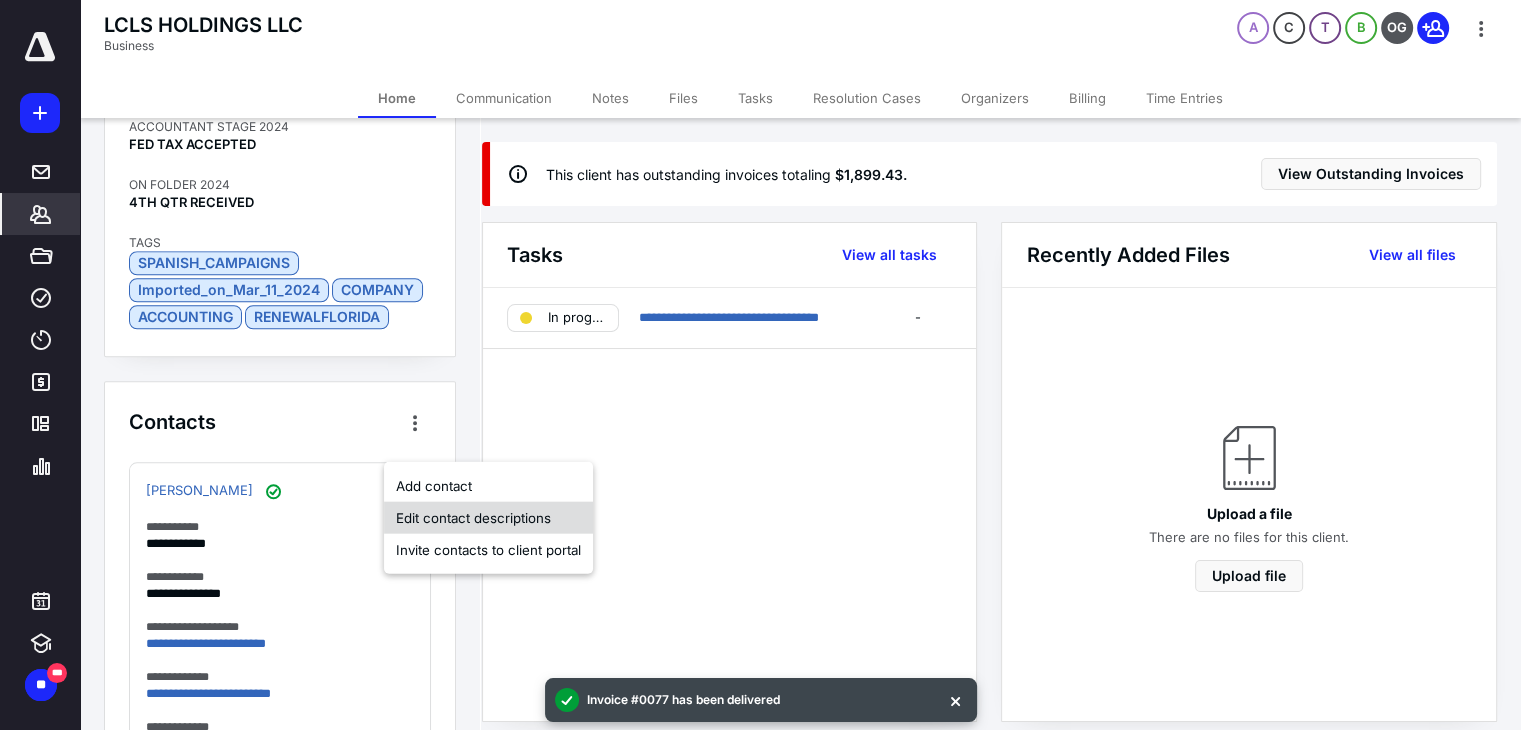 click on "Edit contact descriptions" at bounding box center (488, 518) 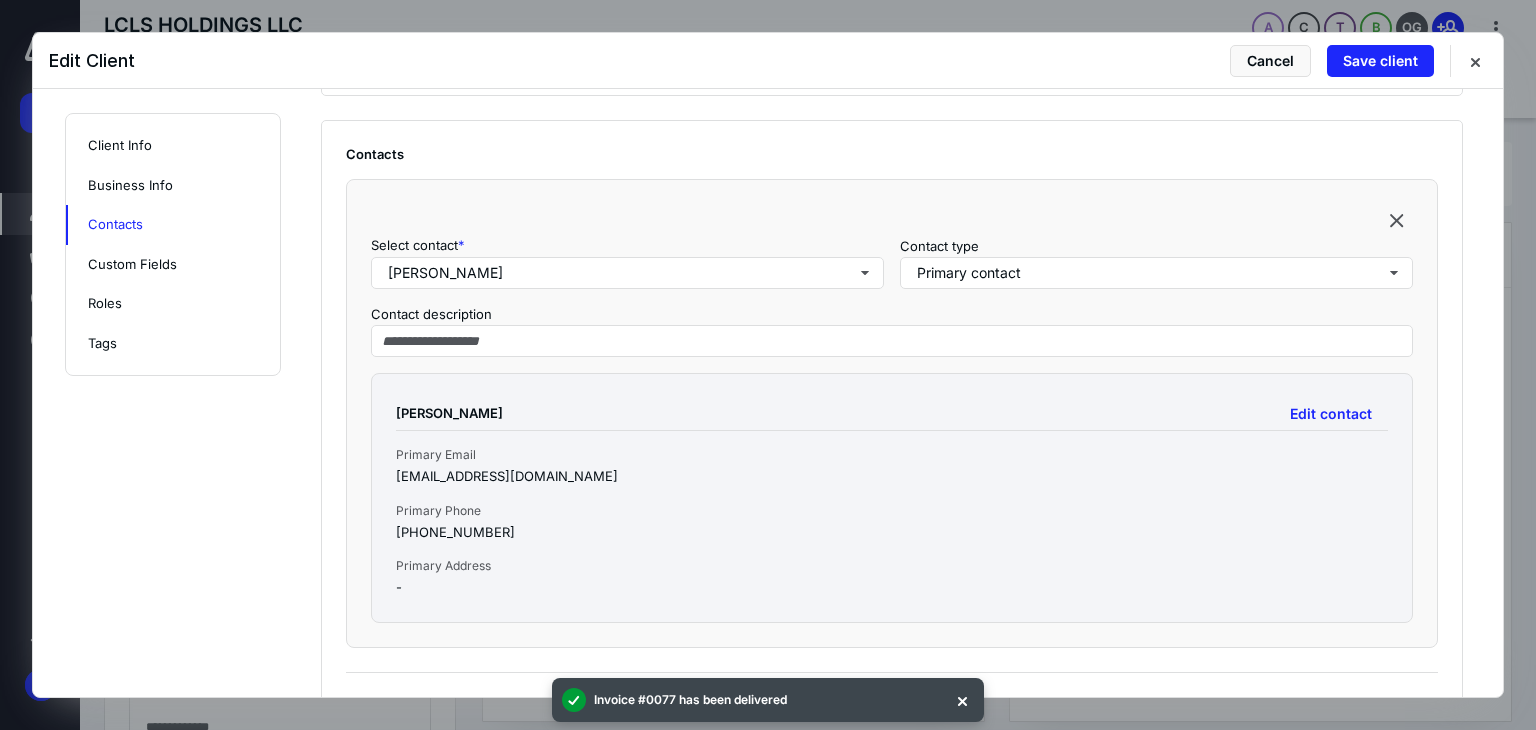 scroll, scrollTop: 1362, scrollLeft: 0, axis: vertical 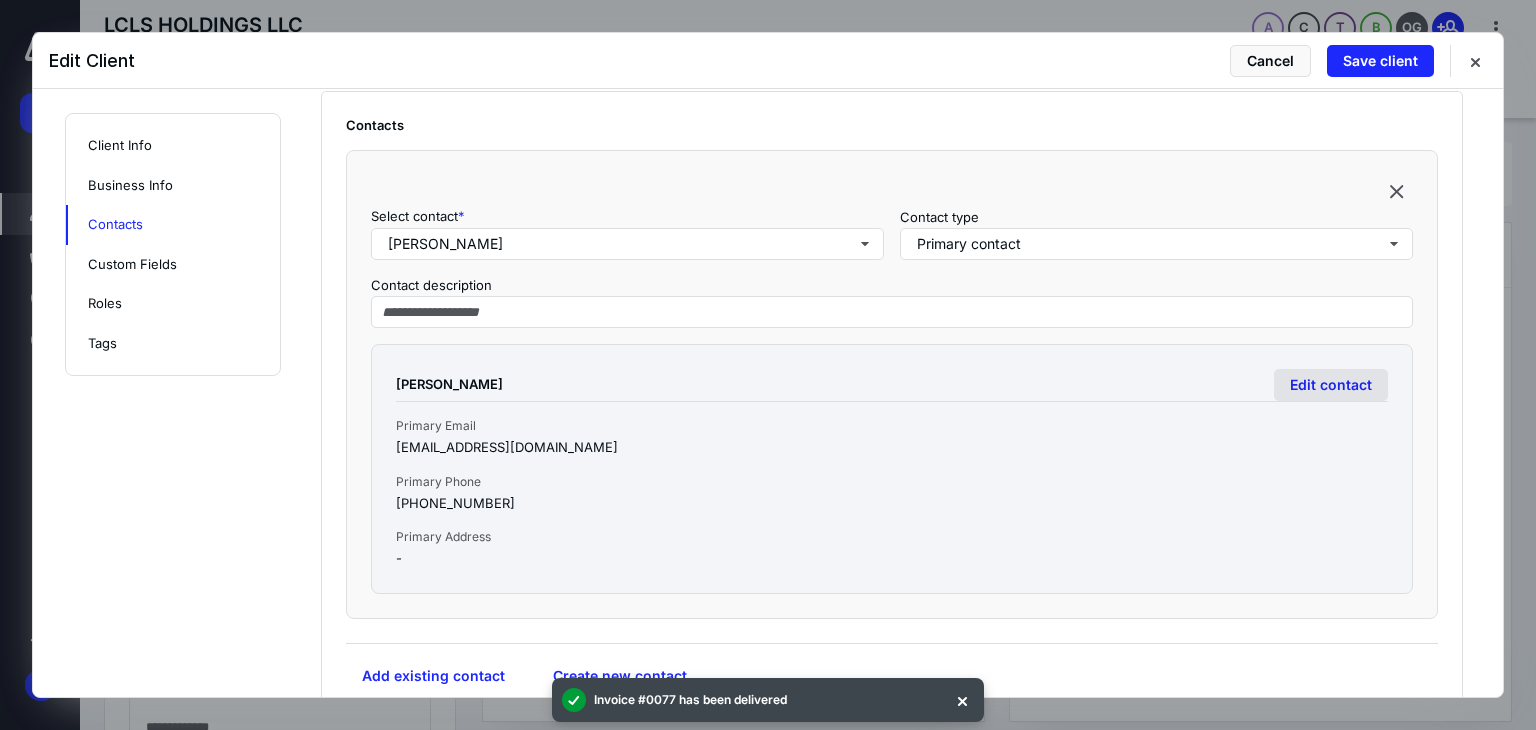 click on "Edit contact" at bounding box center [1331, 385] 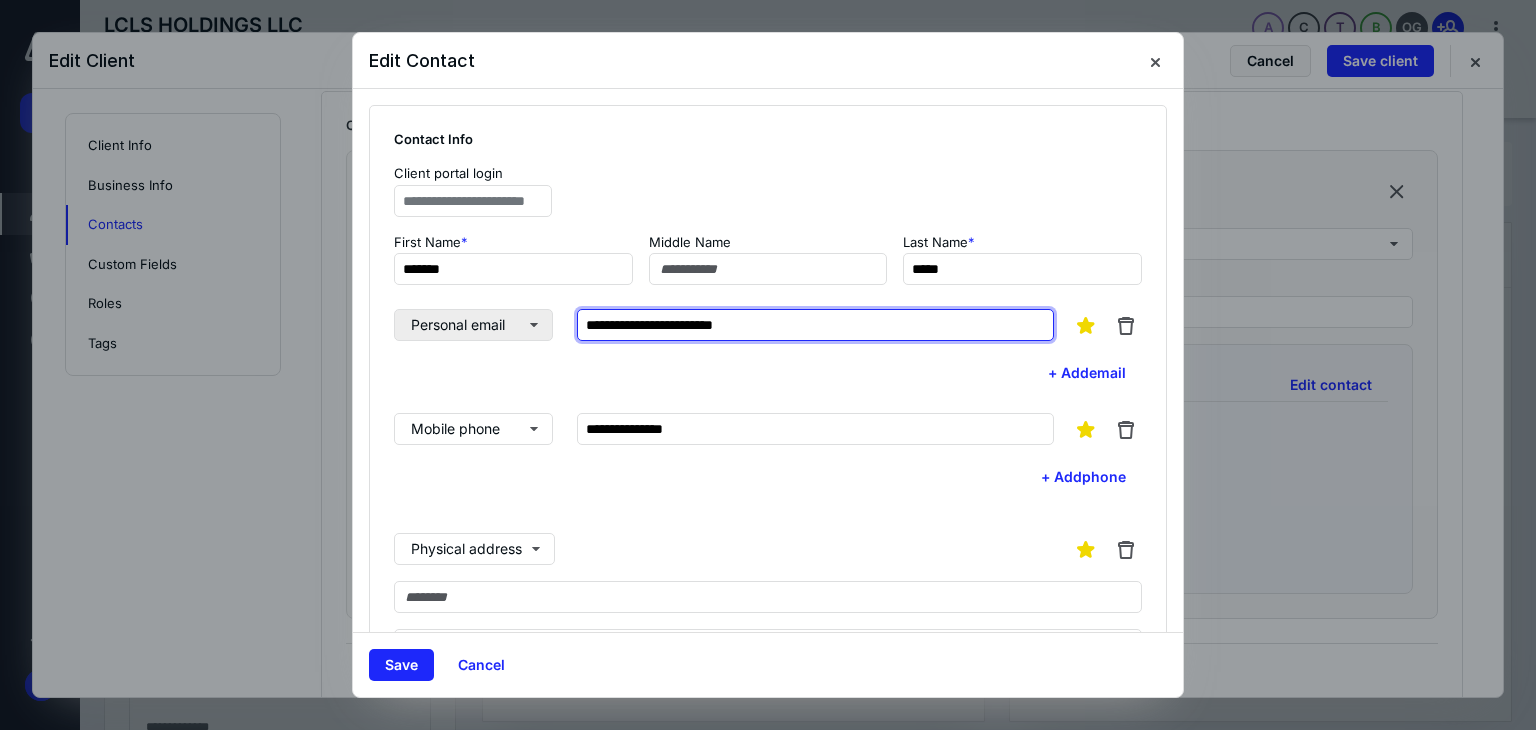drag, startPoint x: 783, startPoint y: 323, endPoint x: 507, endPoint y: 323, distance: 276 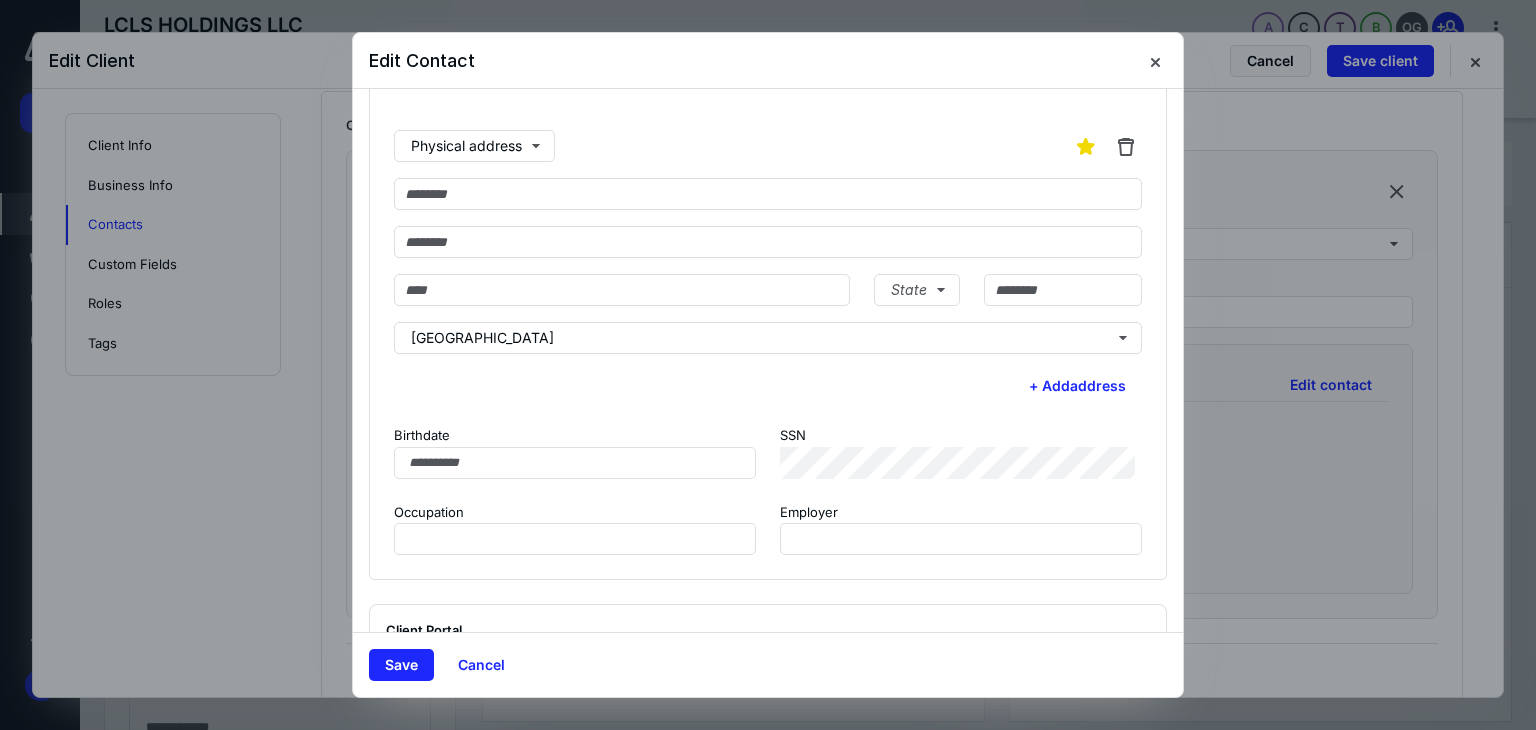 scroll, scrollTop: 508, scrollLeft: 0, axis: vertical 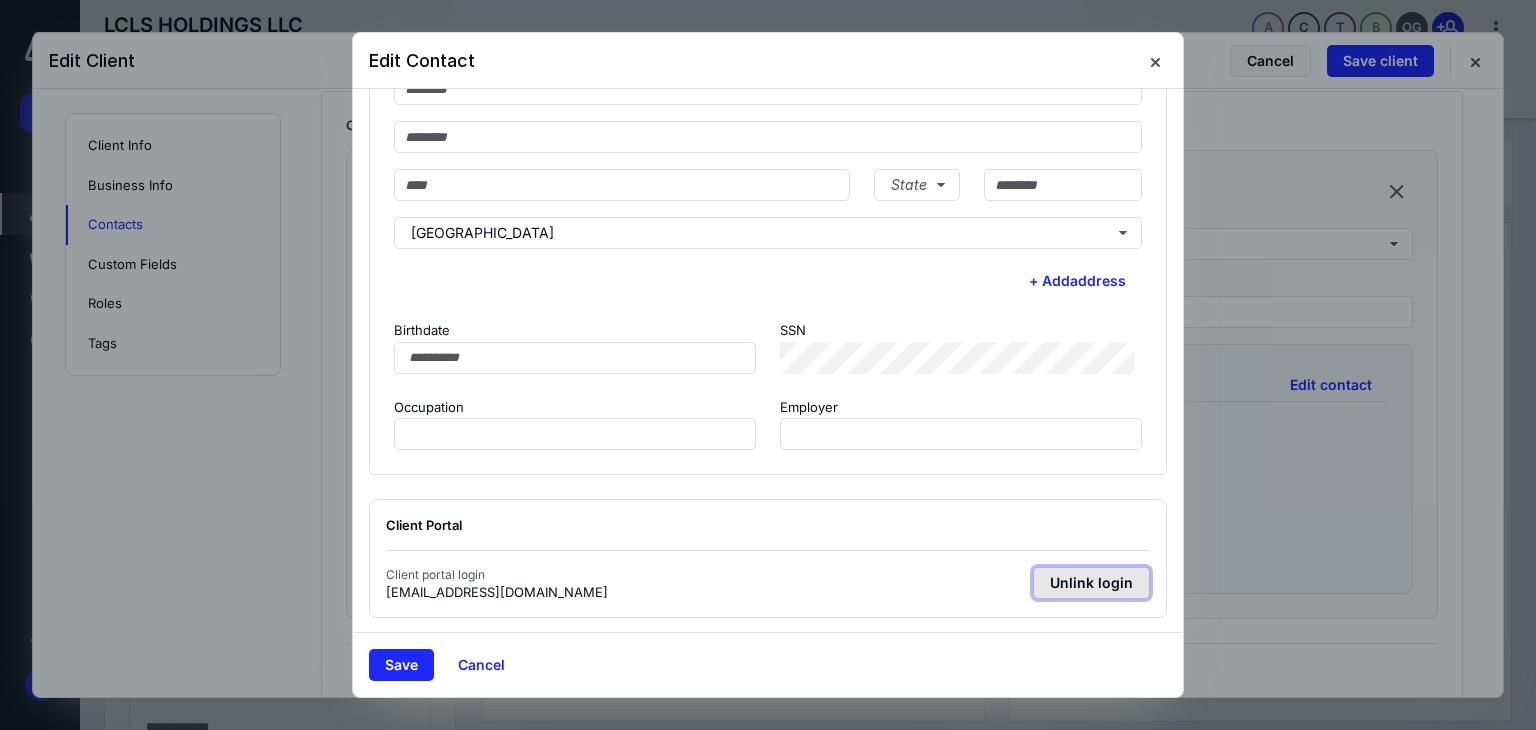 click on "Unlink login" at bounding box center (1091, 583) 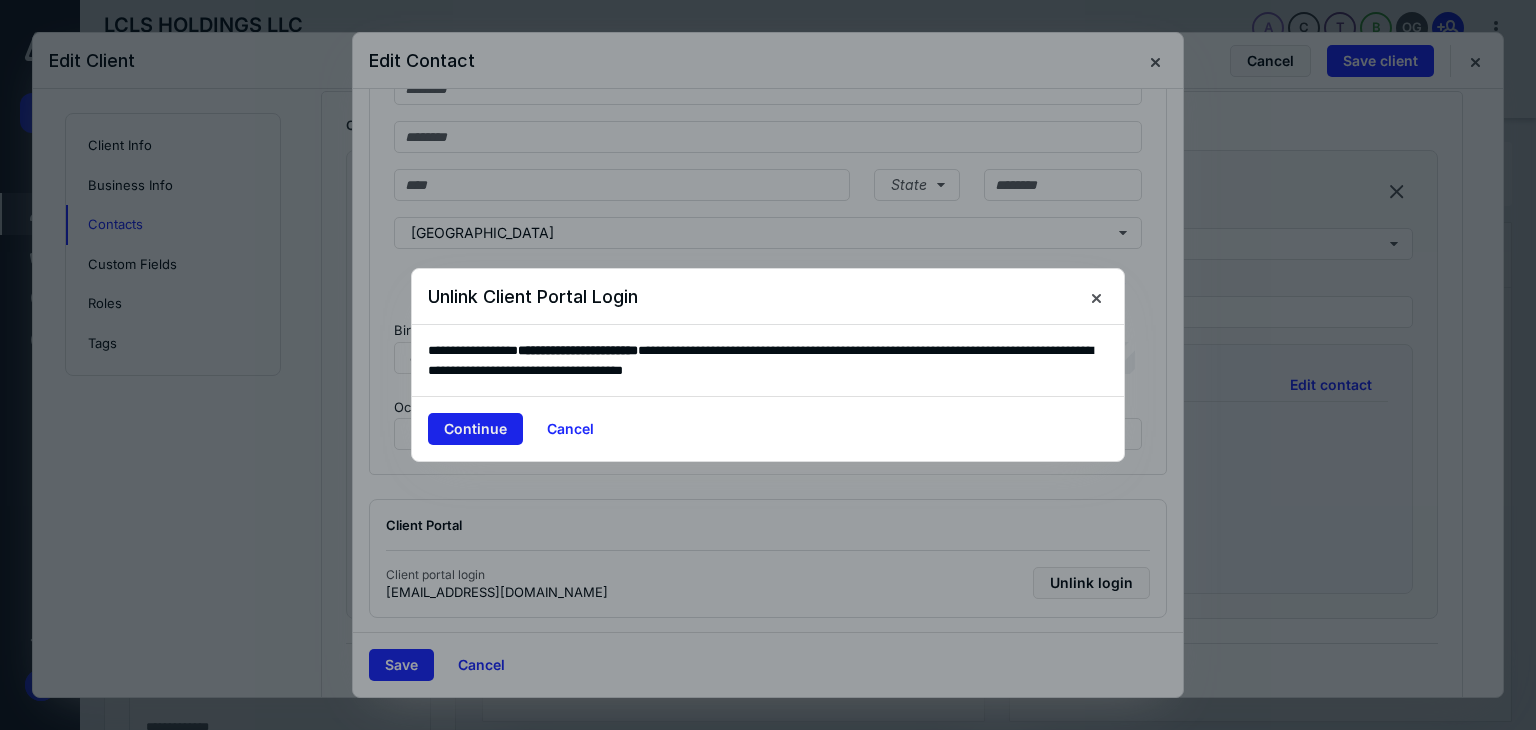 click on "Continue" at bounding box center [475, 429] 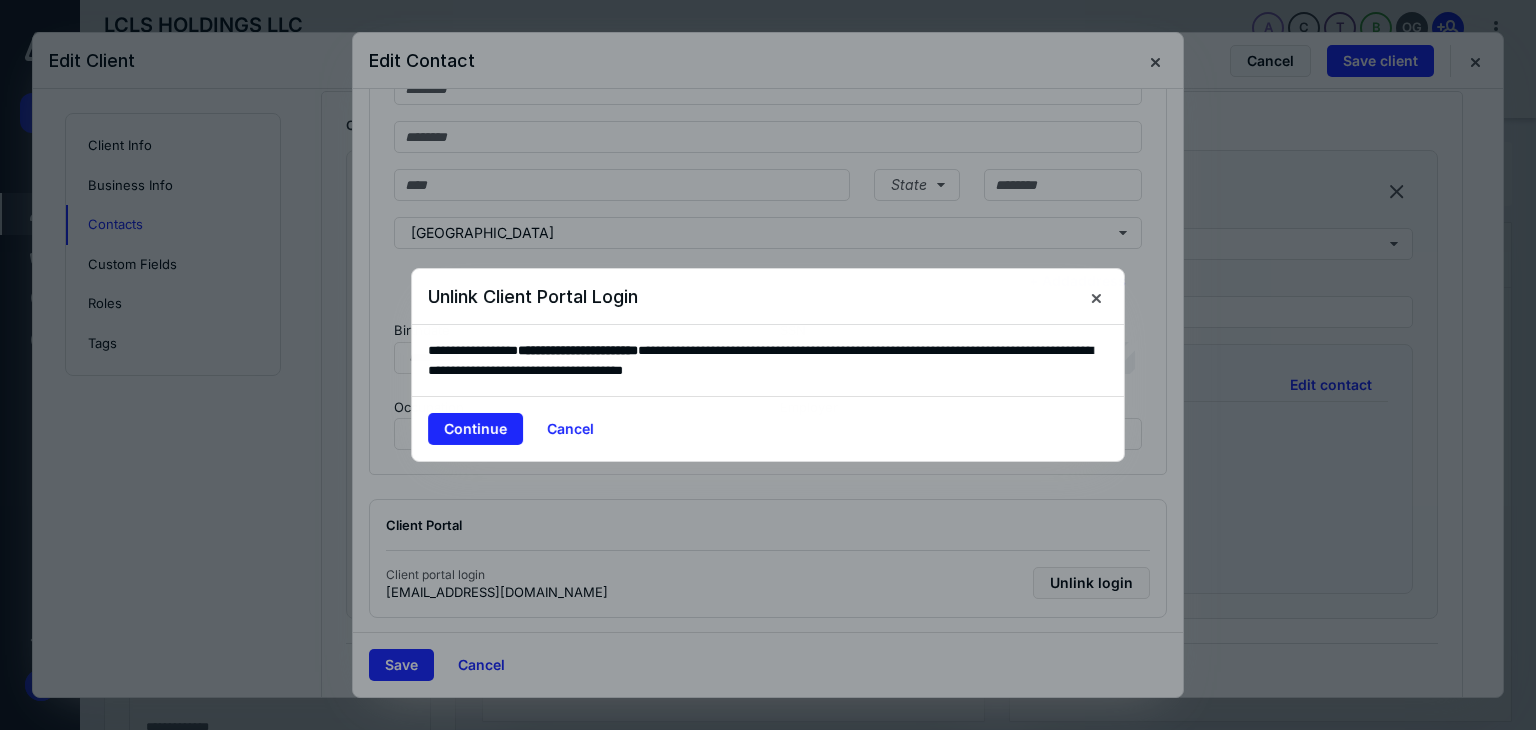 scroll, scrollTop: 297, scrollLeft: 0, axis: vertical 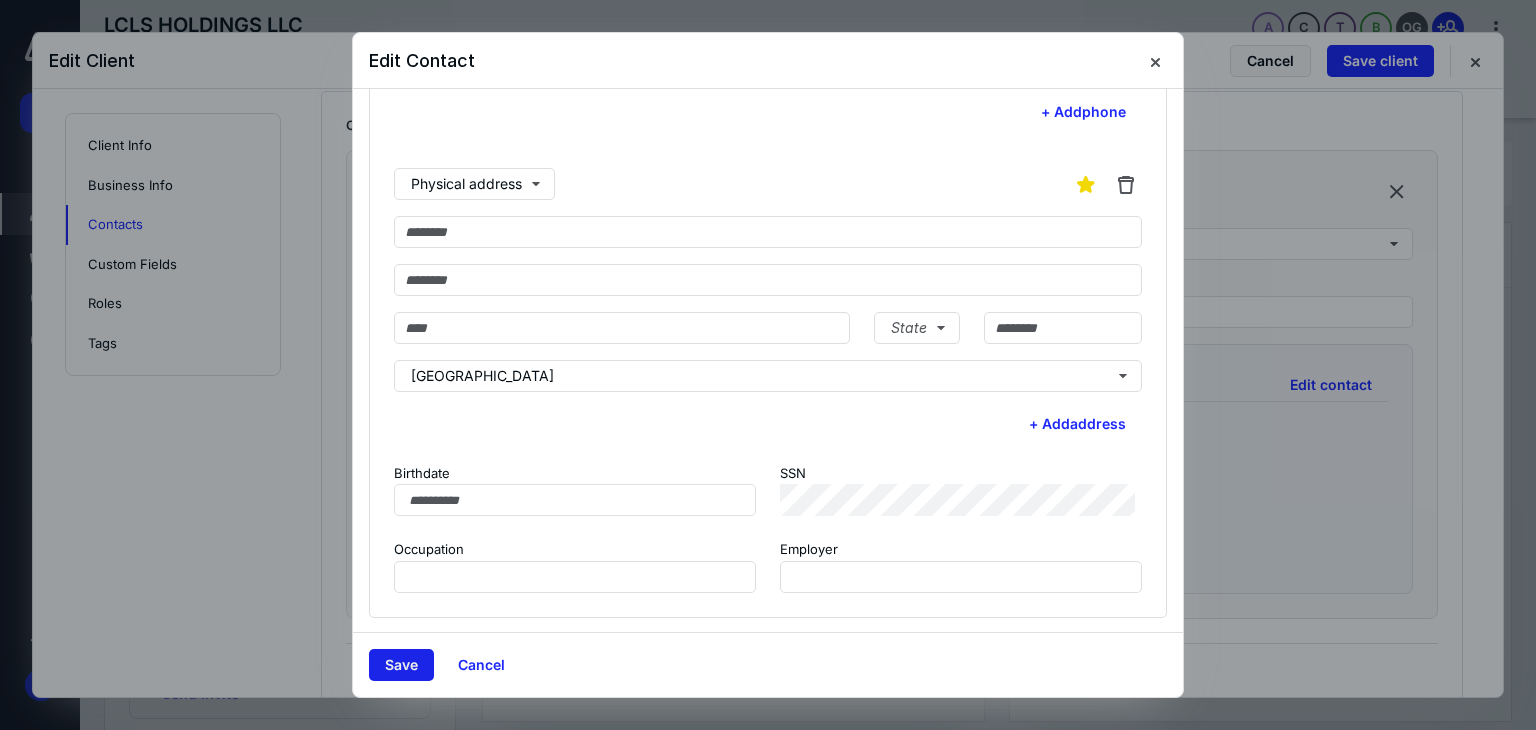 click on "Save" at bounding box center [401, 665] 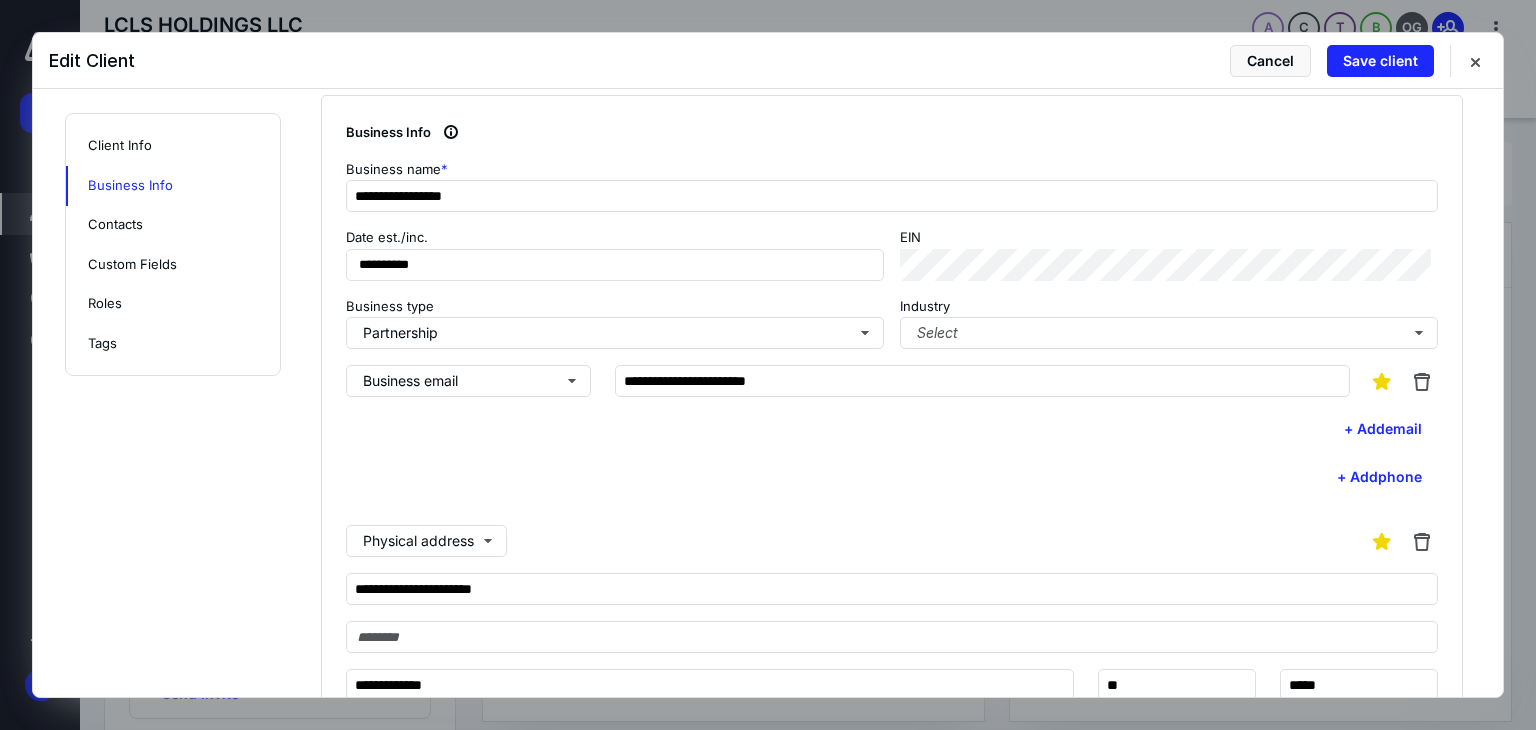scroll, scrollTop: 562, scrollLeft: 0, axis: vertical 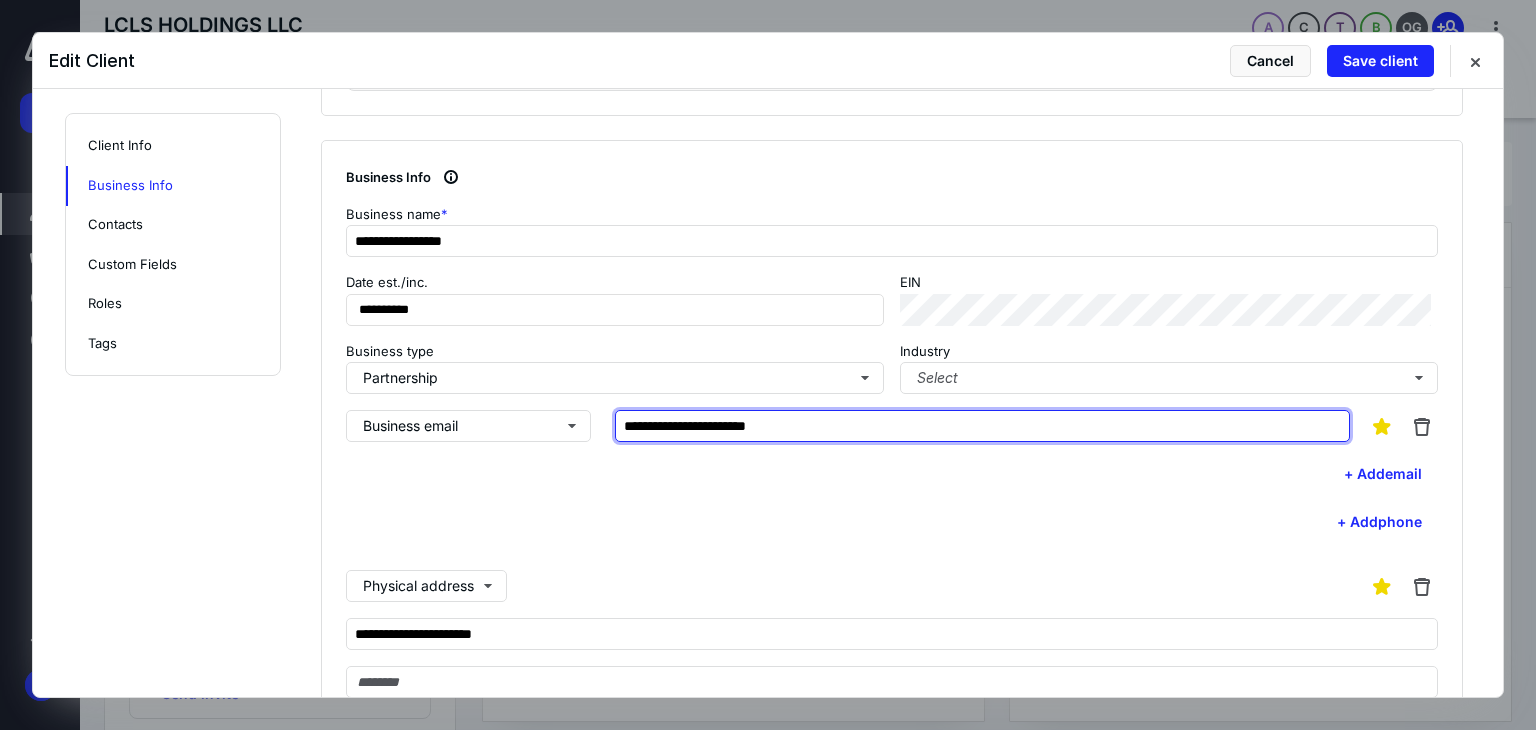 click on "**********" at bounding box center [982, 426] 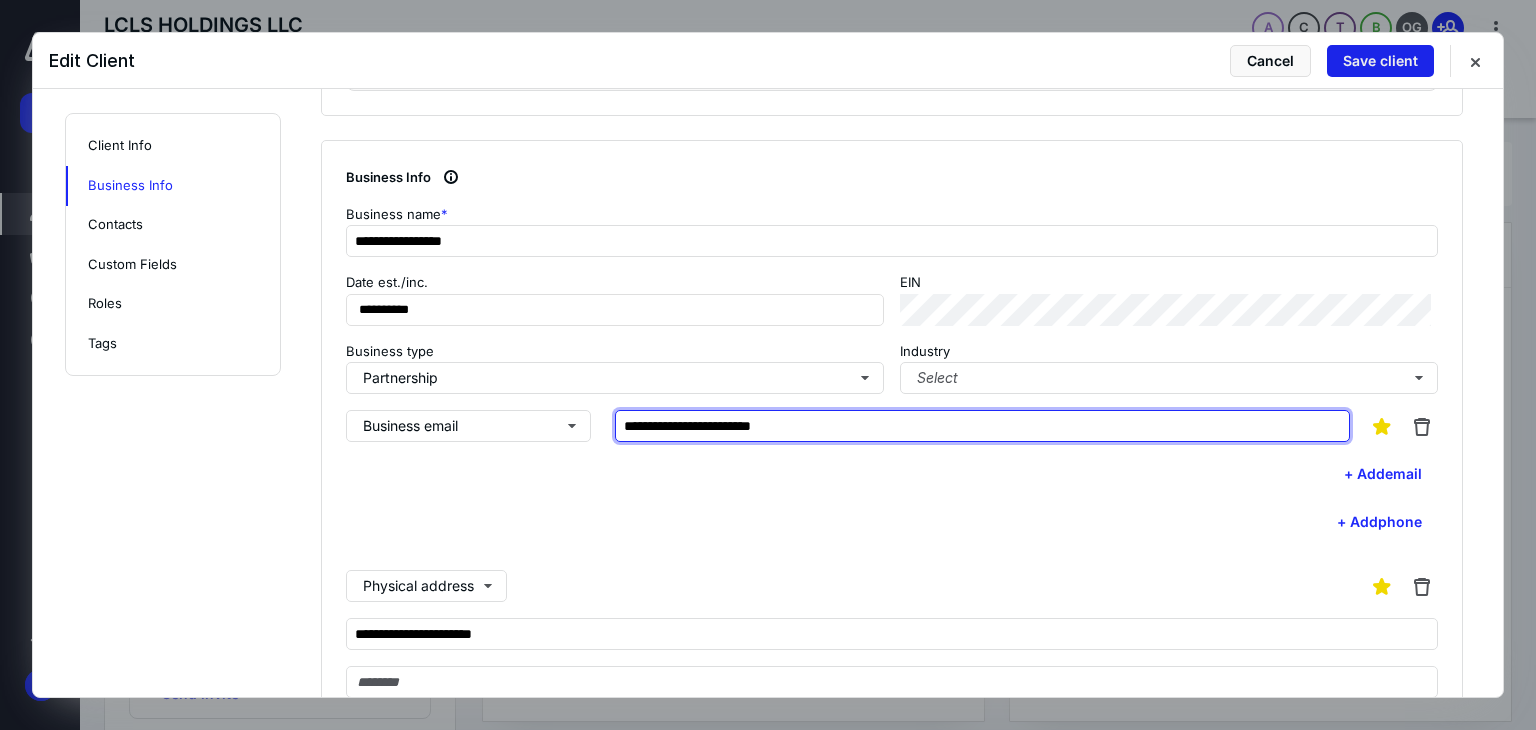 type on "**********" 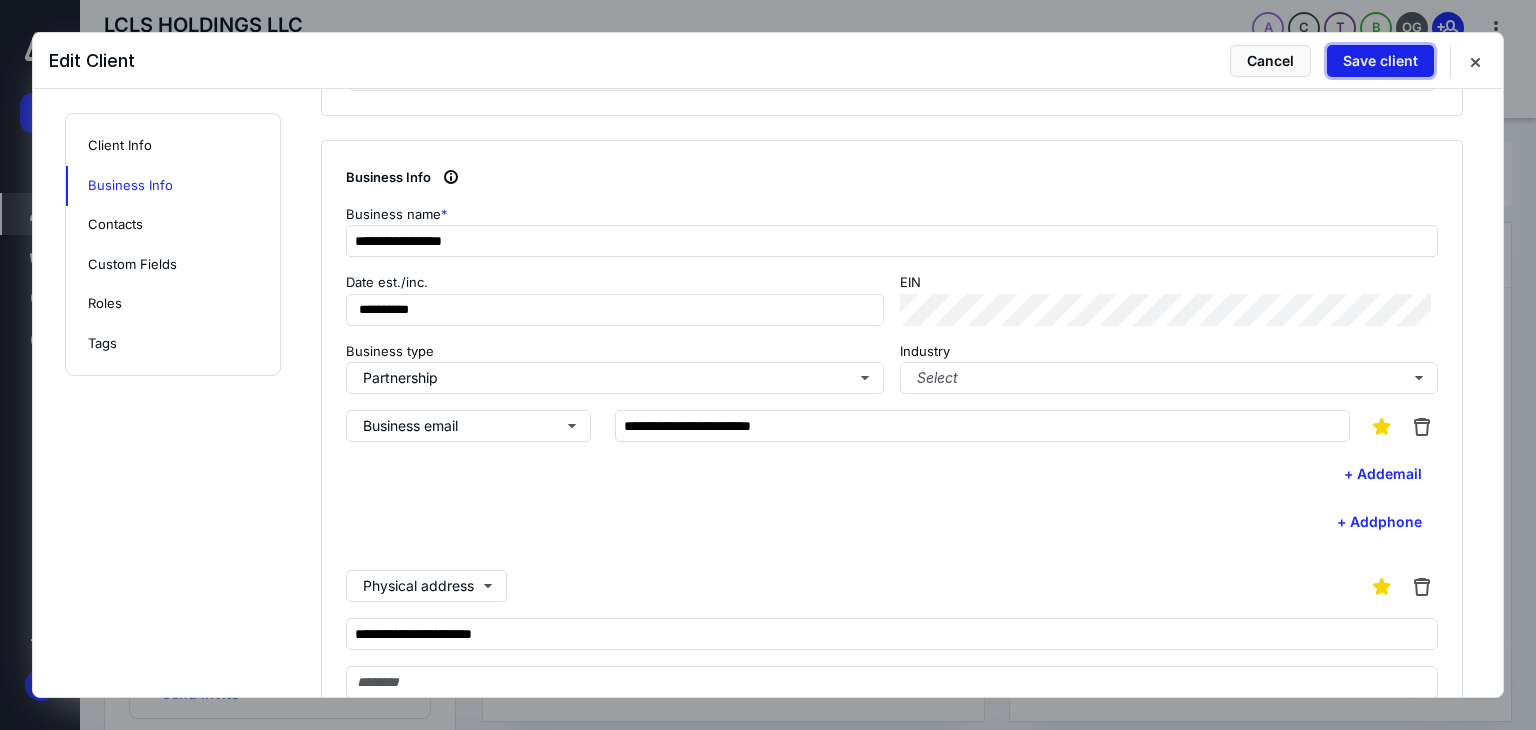 click on "Save client" at bounding box center [1380, 61] 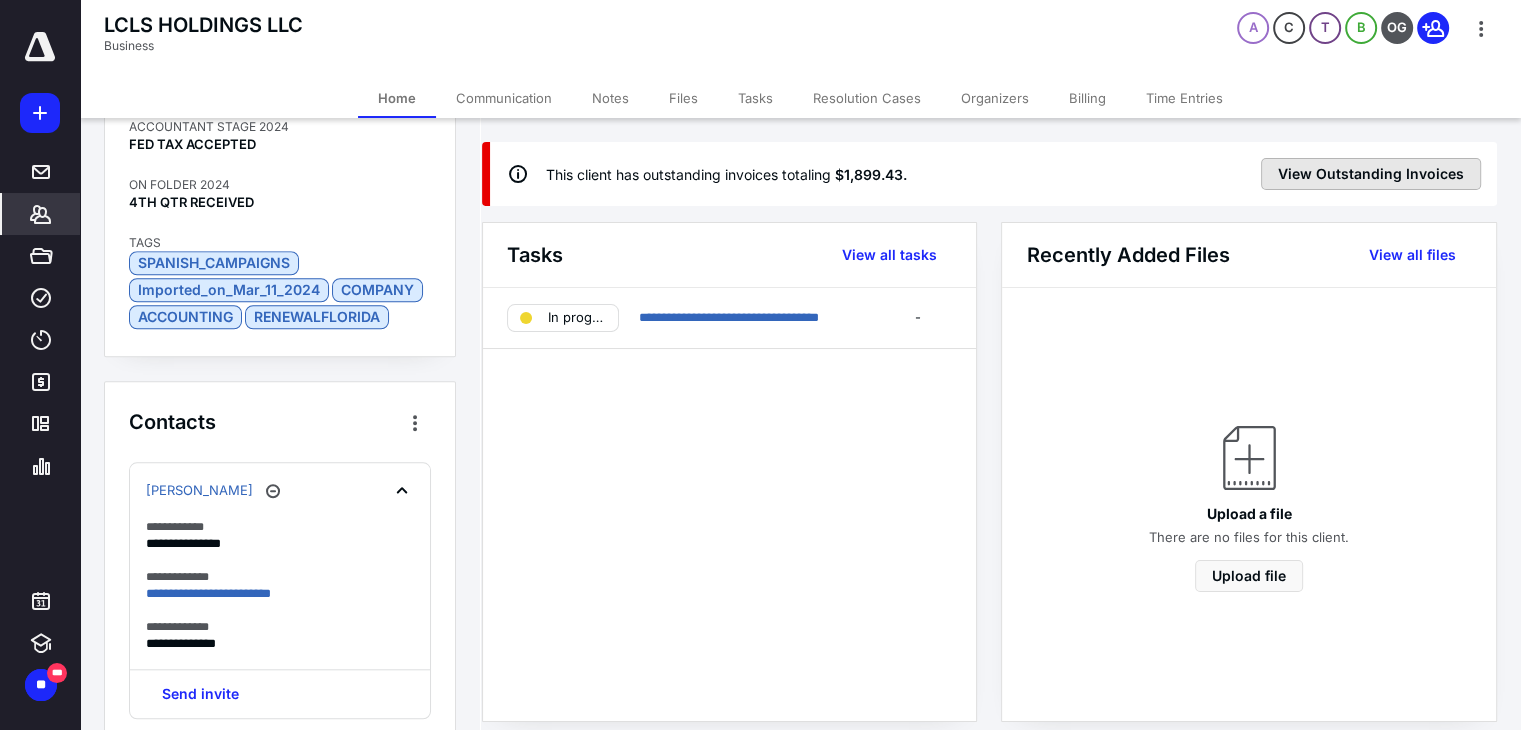 click on "View Outstanding Invoices" at bounding box center (1371, 174) 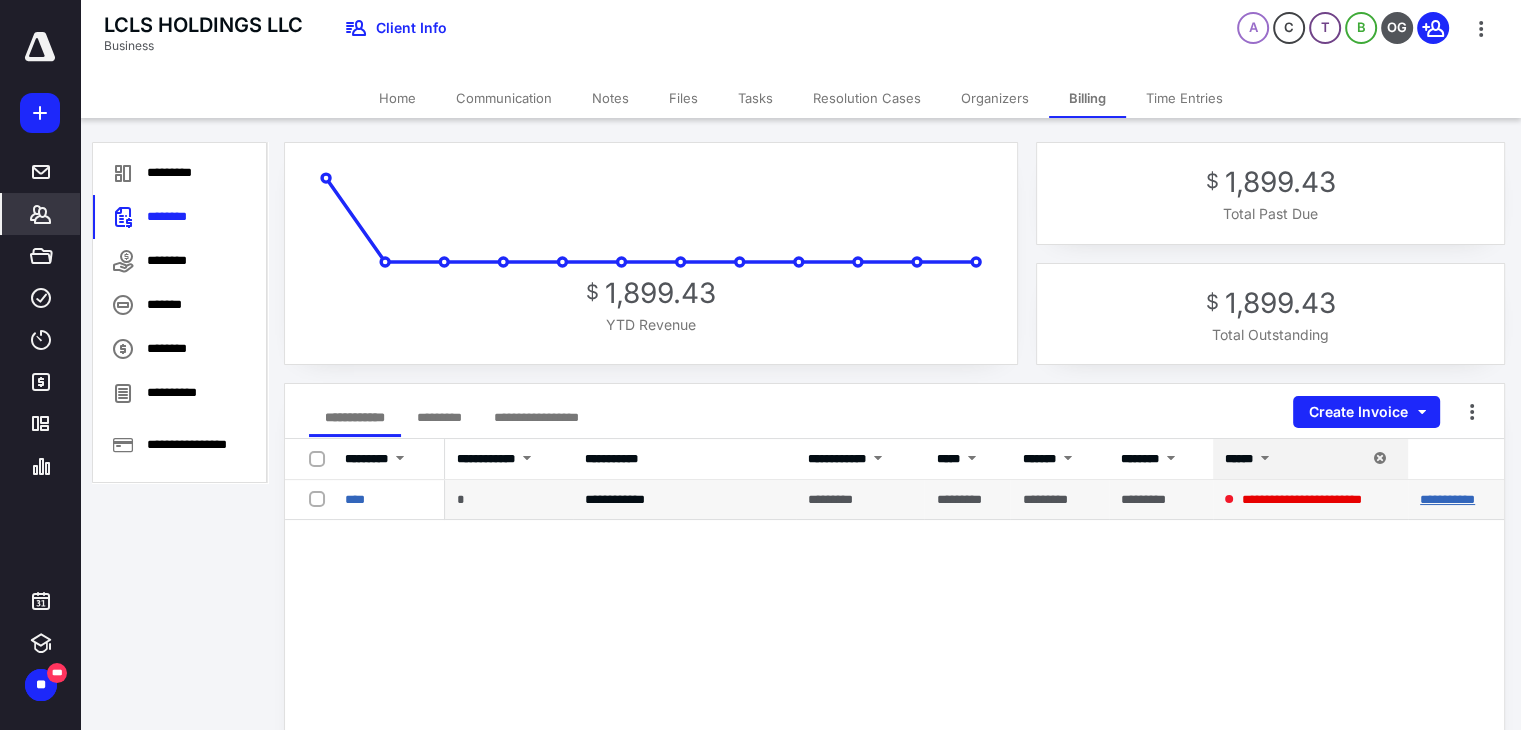 click on "**********" at bounding box center (1447, 499) 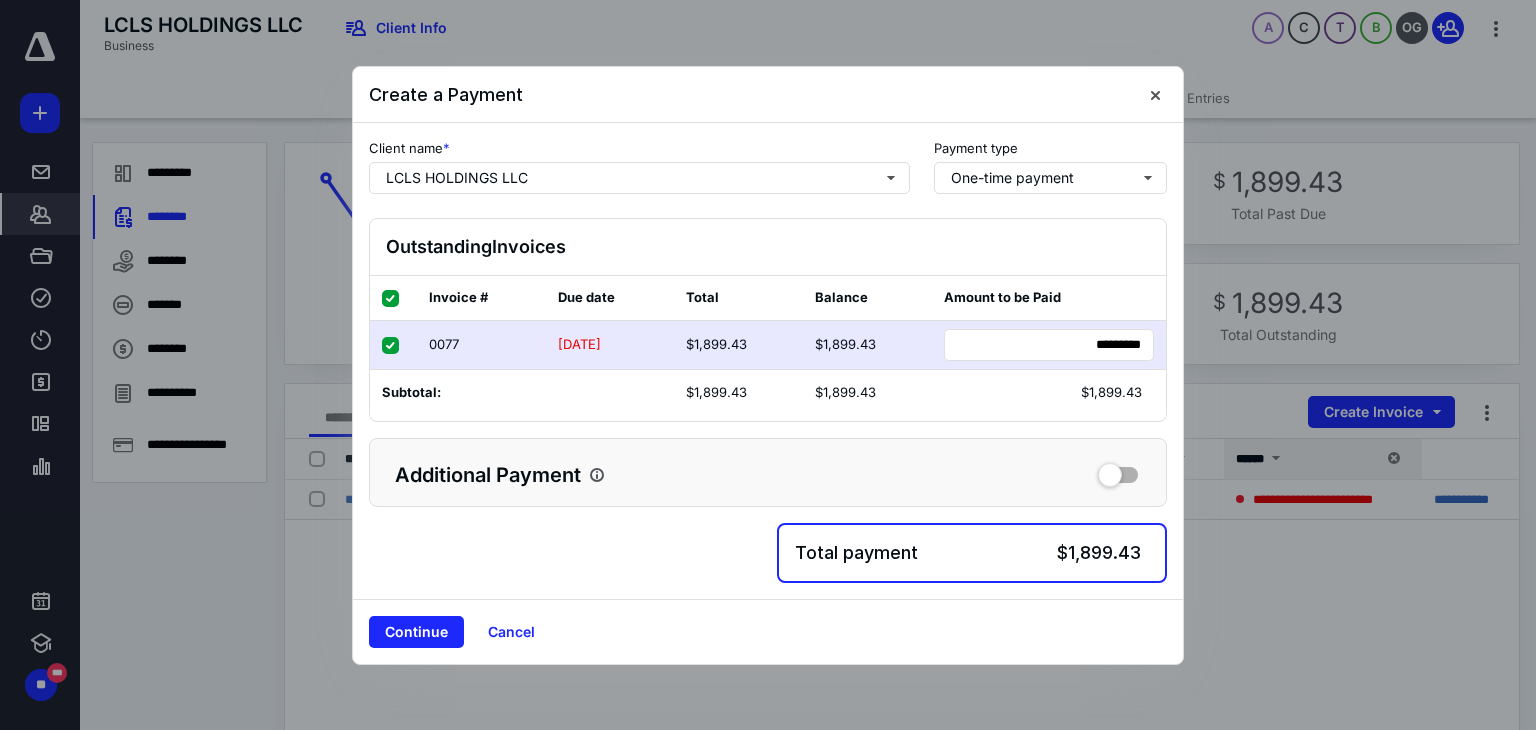 drag, startPoint x: 533, startPoint y: 632, endPoint x: 729, endPoint y: 566, distance: 206.81392 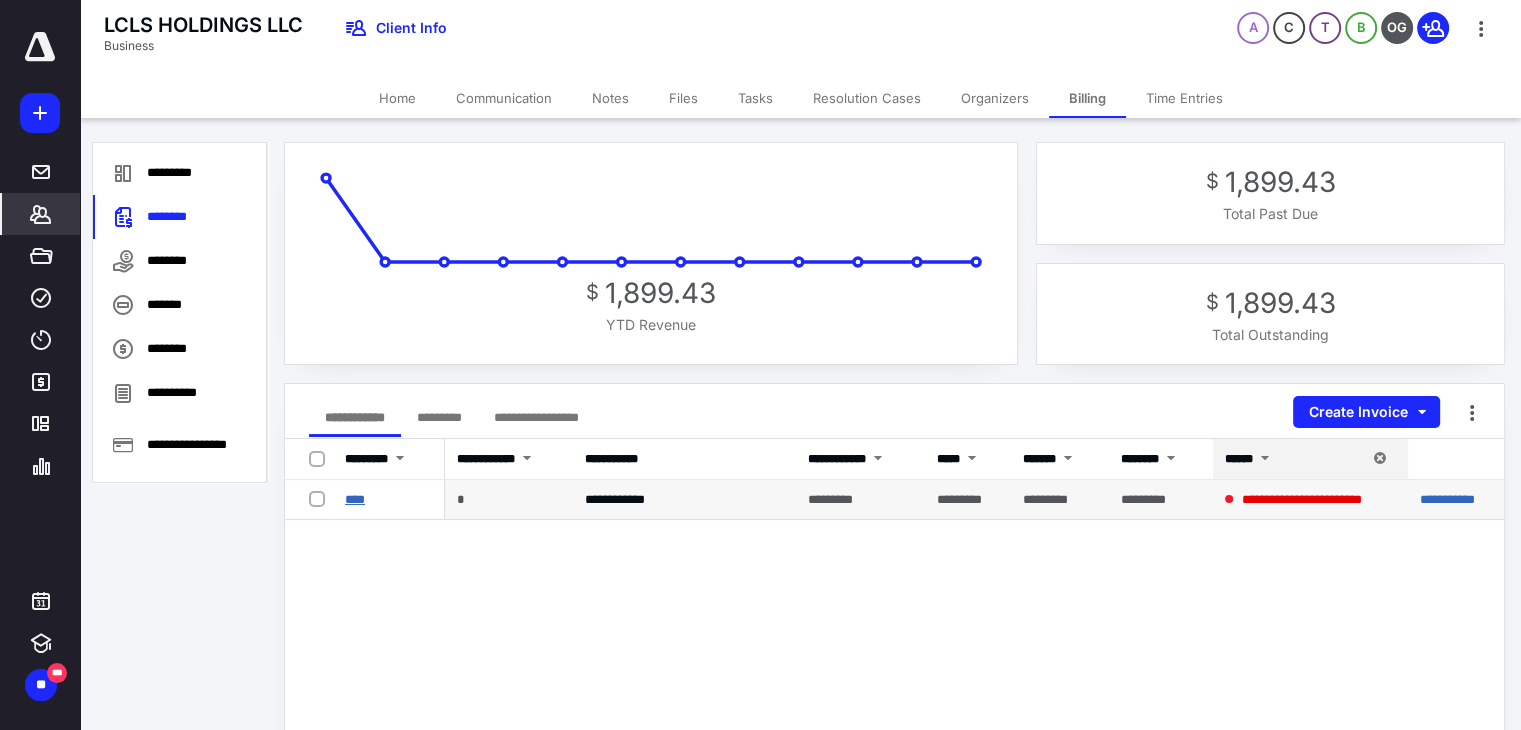 click on "****" at bounding box center (355, 499) 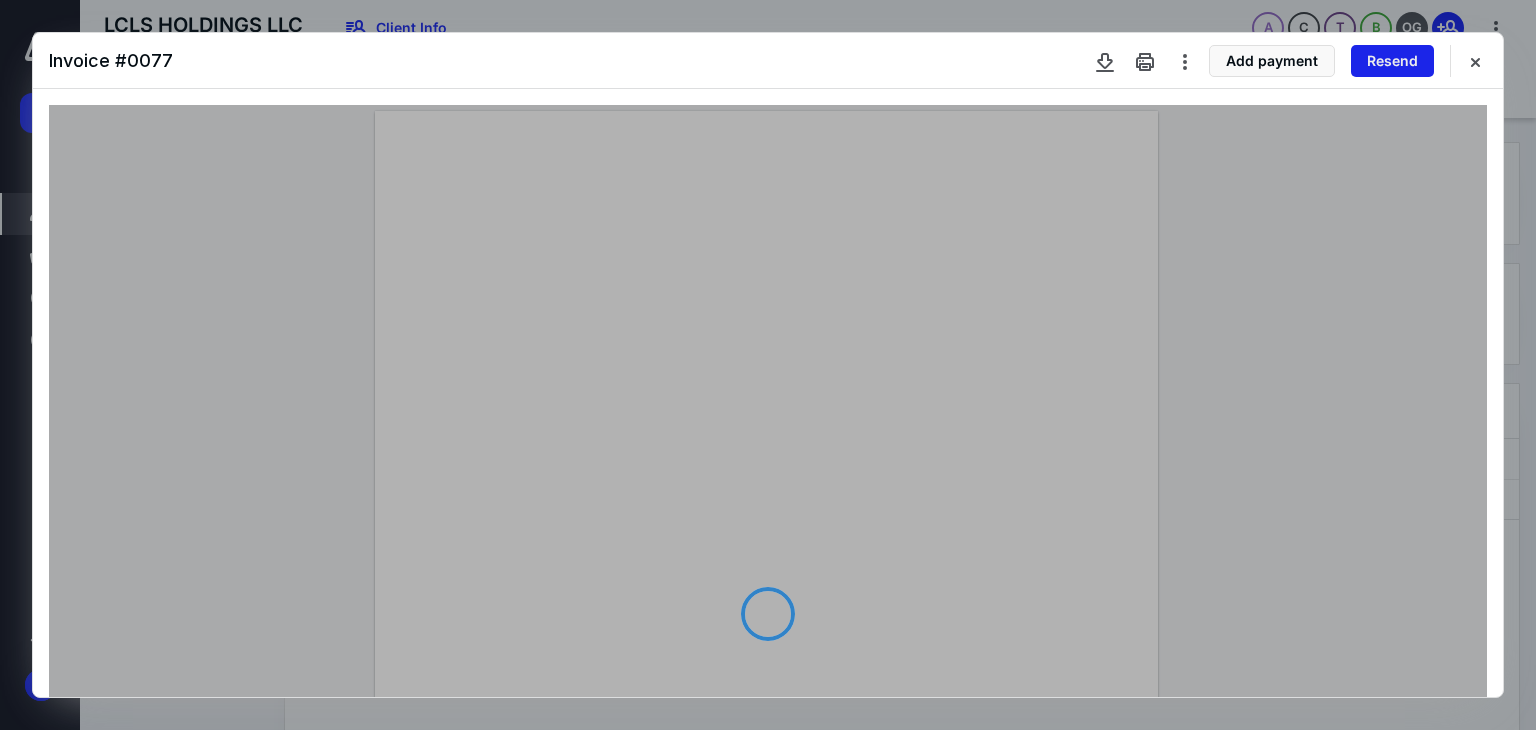 click on "Resend" at bounding box center [1392, 61] 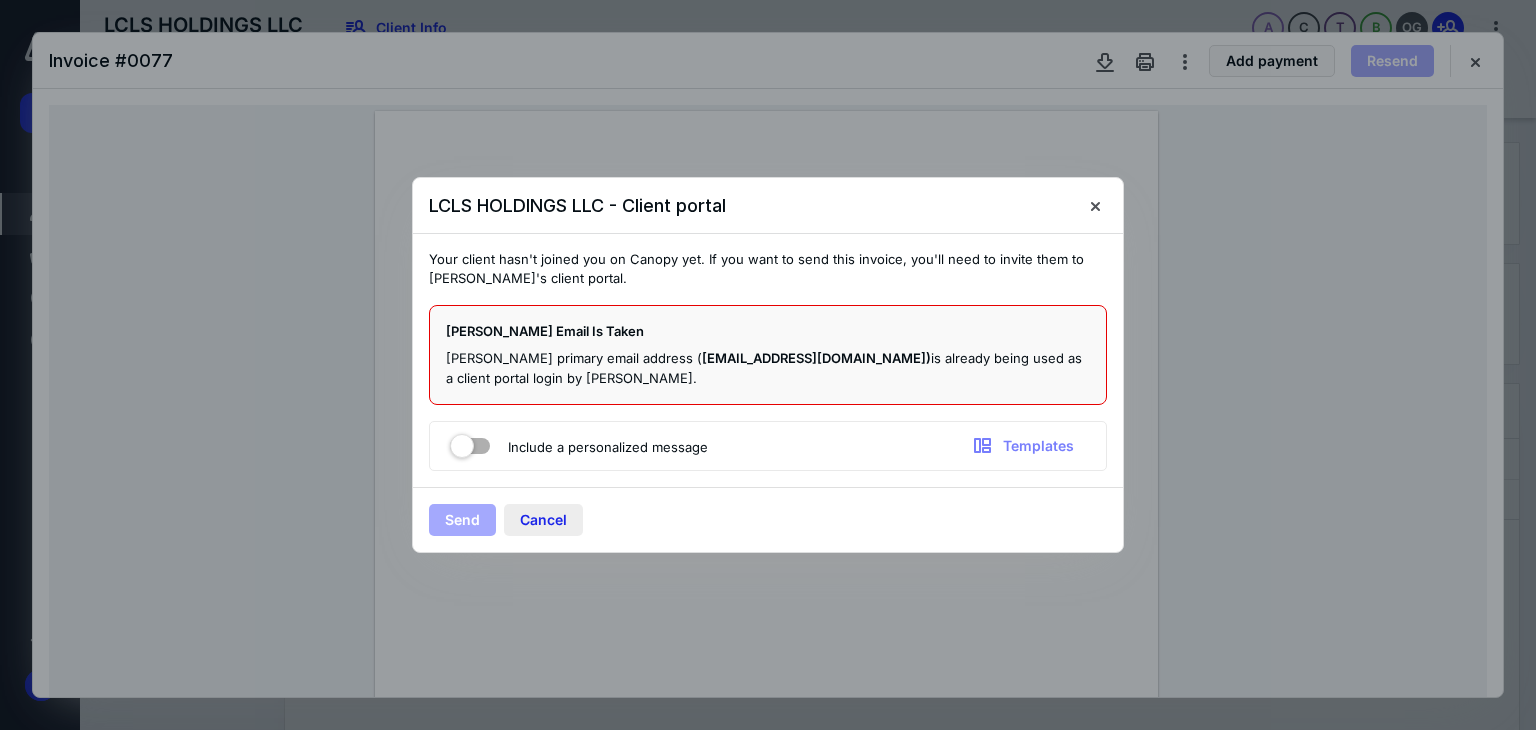 click on "Cancel" at bounding box center (543, 520) 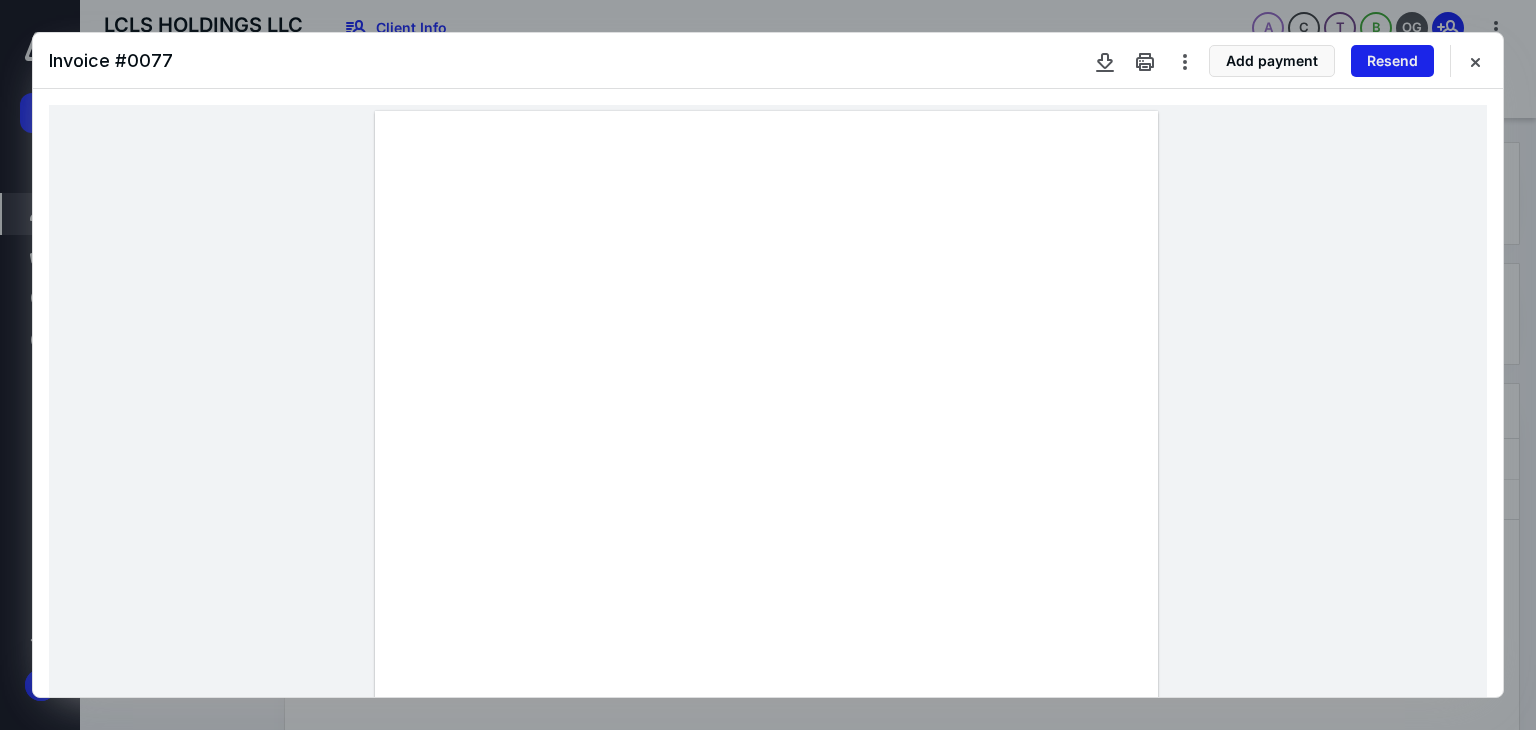 click on "Resend" at bounding box center (1392, 61) 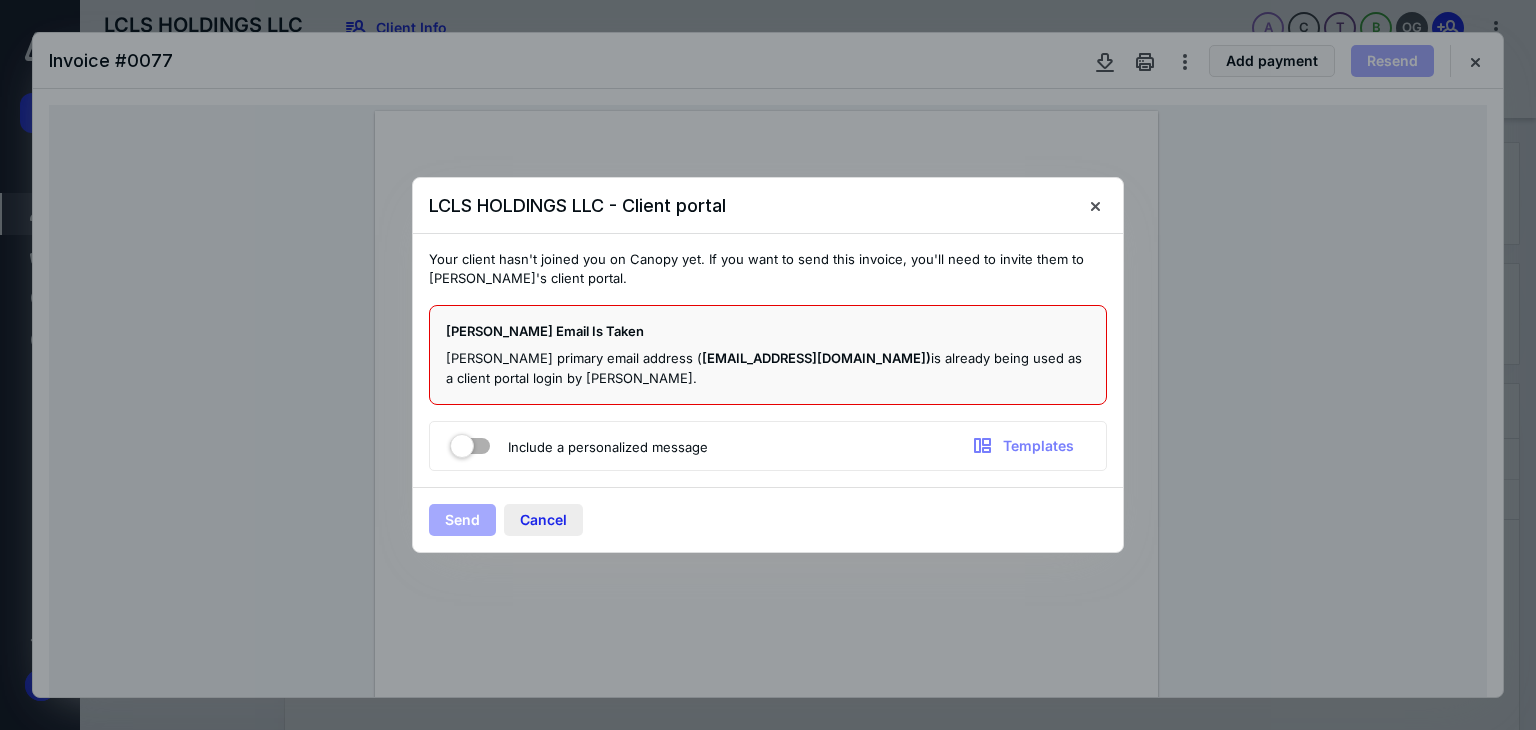 drag, startPoint x: 536, startPoint y: 524, endPoint x: 565, endPoint y: 517, distance: 29.832869 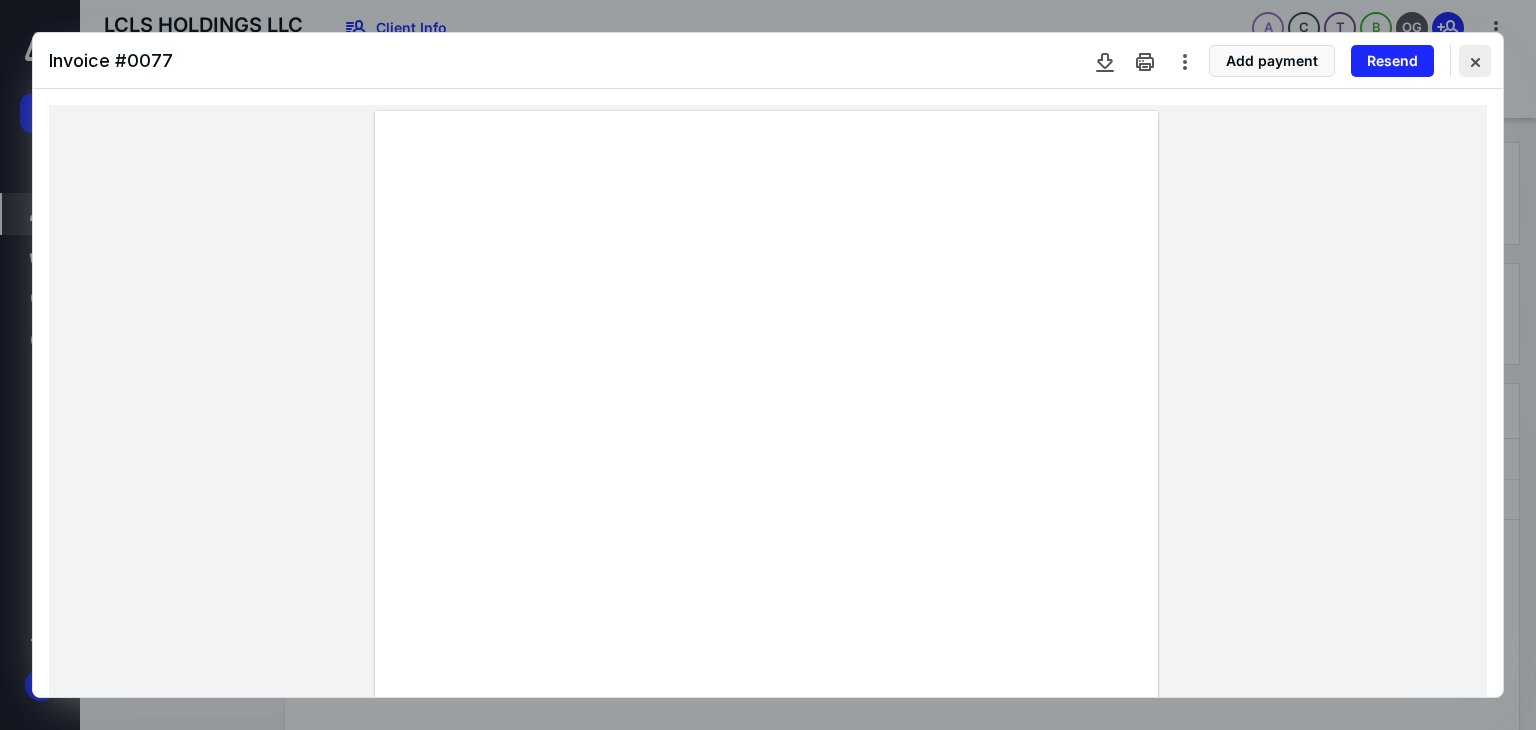 click at bounding box center (1475, 61) 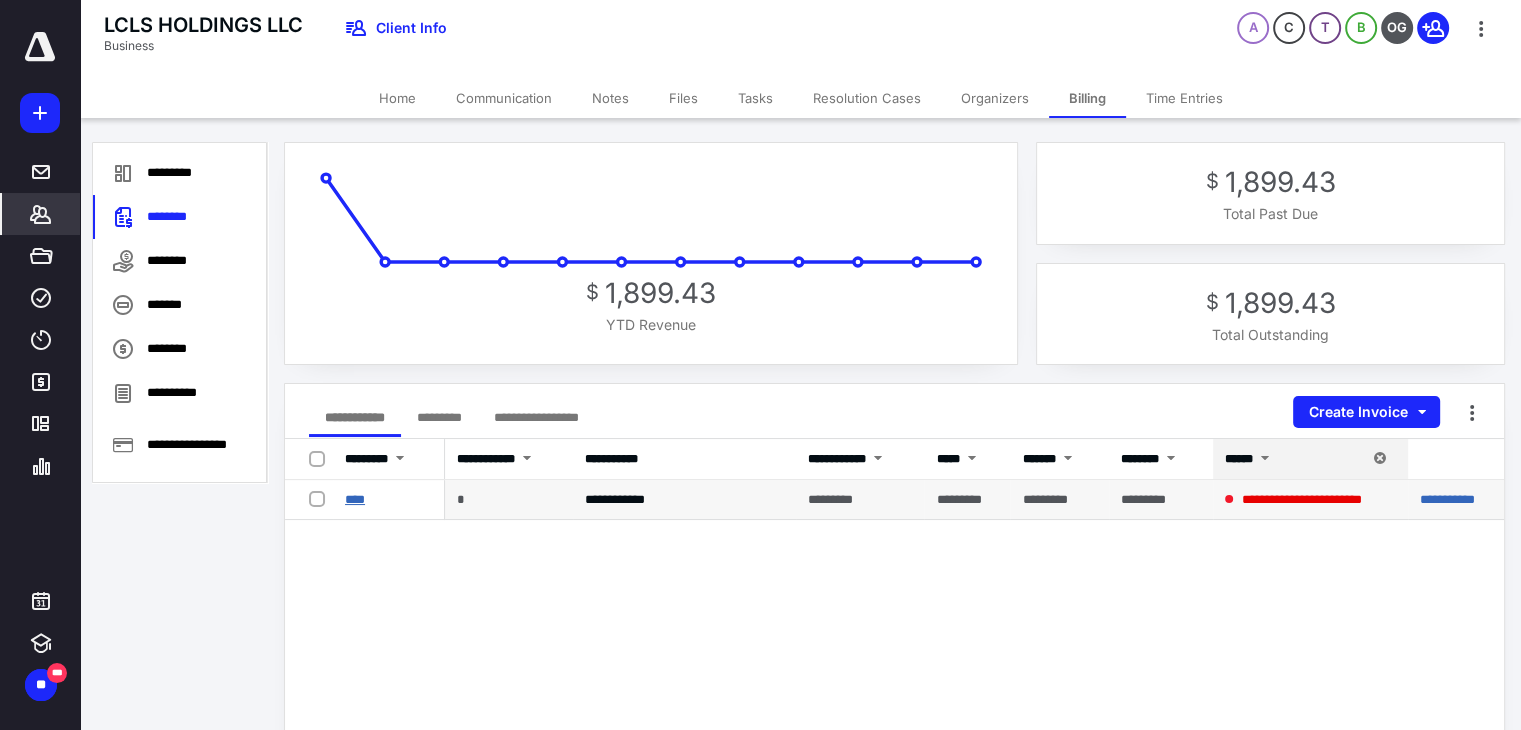 click on "****" at bounding box center (355, 499) 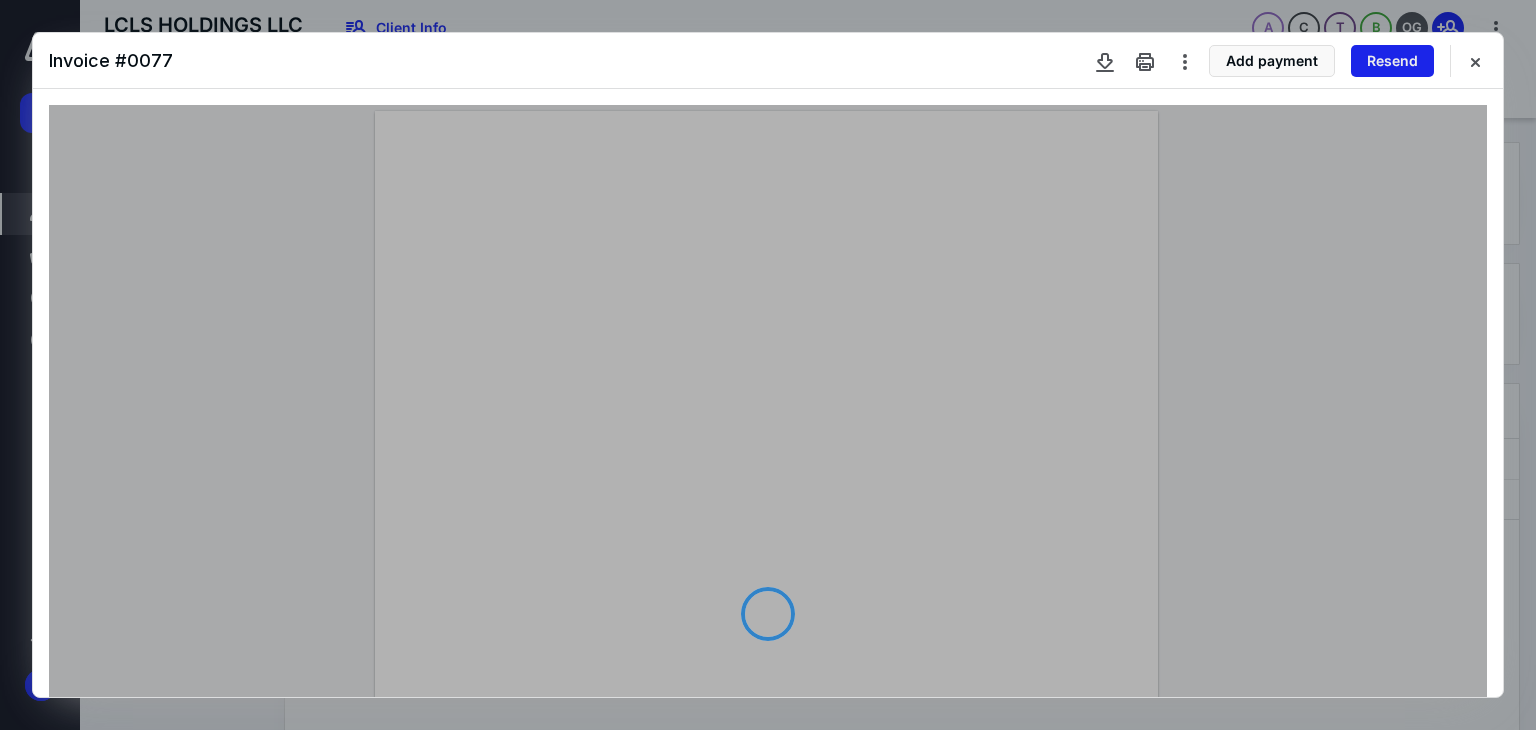 click on "Resend" at bounding box center (1392, 61) 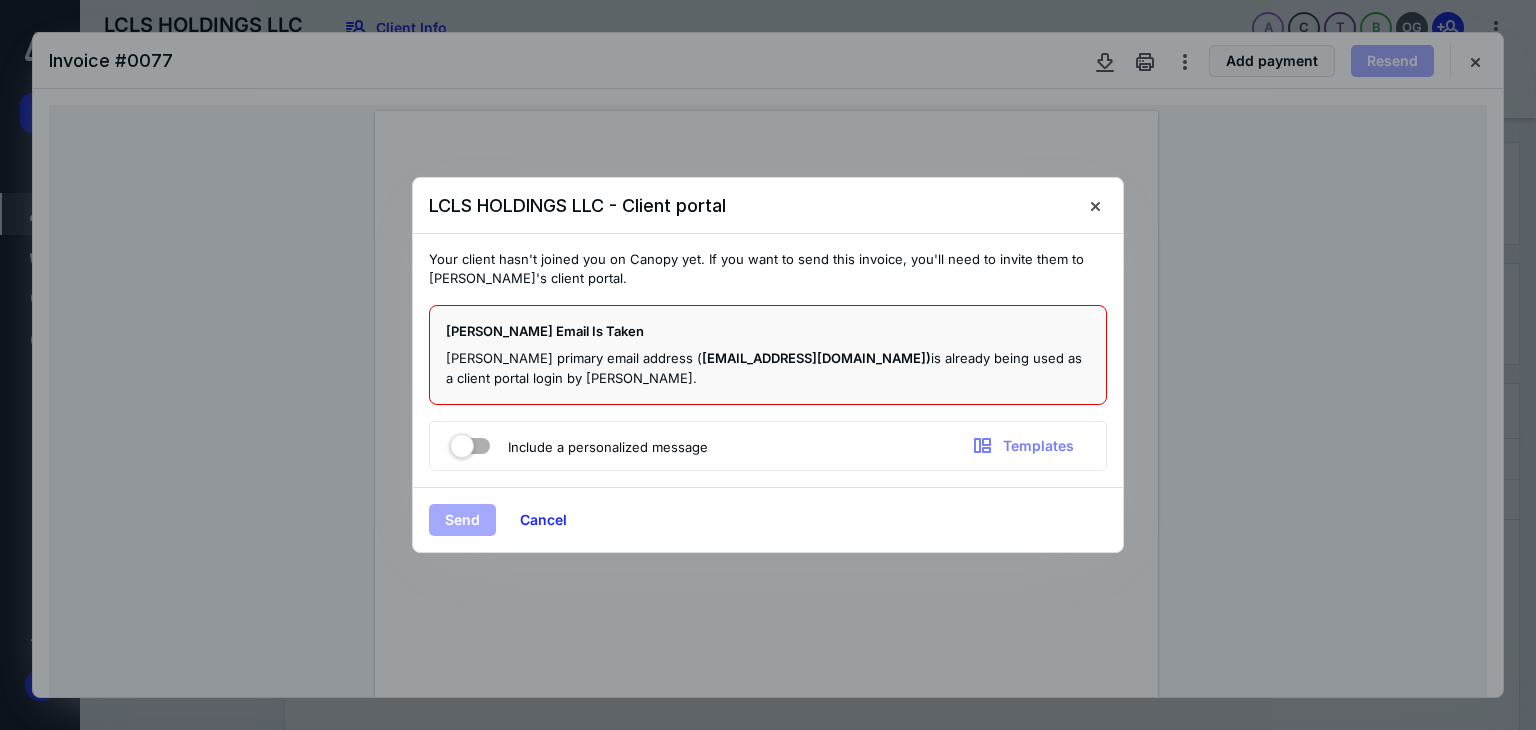 drag, startPoint x: 528, startPoint y: 518, endPoint x: 864, endPoint y: 268, distance: 418.80307 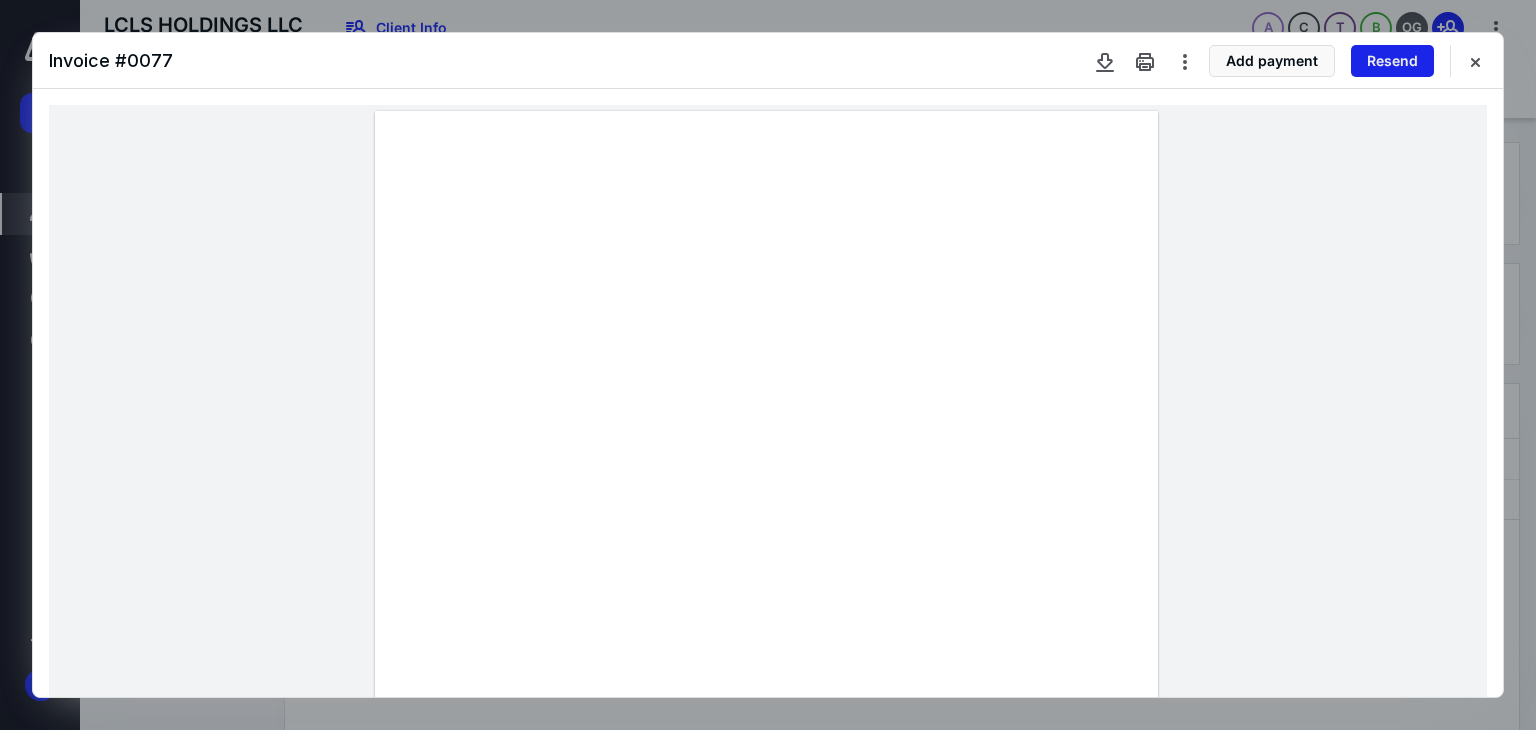 click on "Resend" at bounding box center (1392, 61) 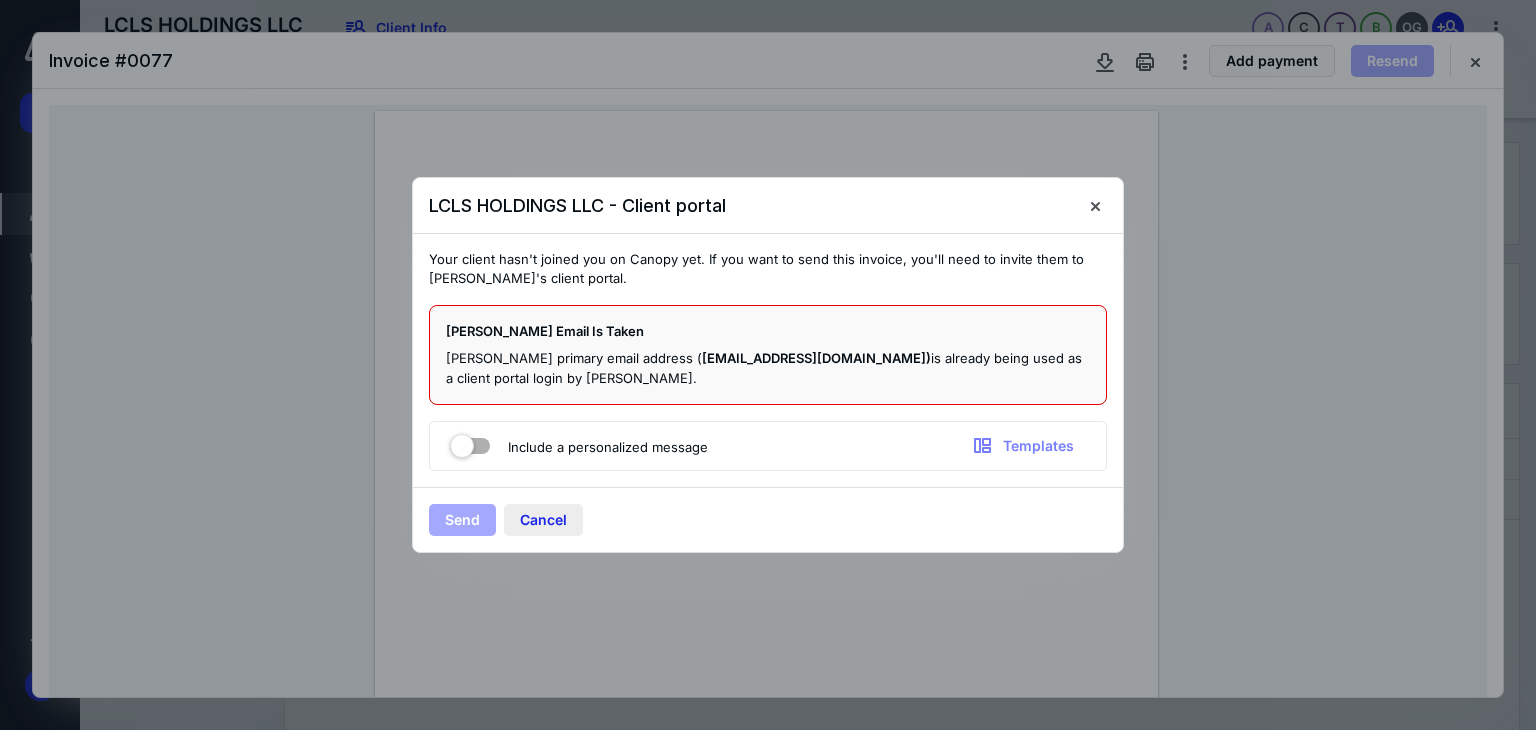 click on "Cancel" at bounding box center (543, 520) 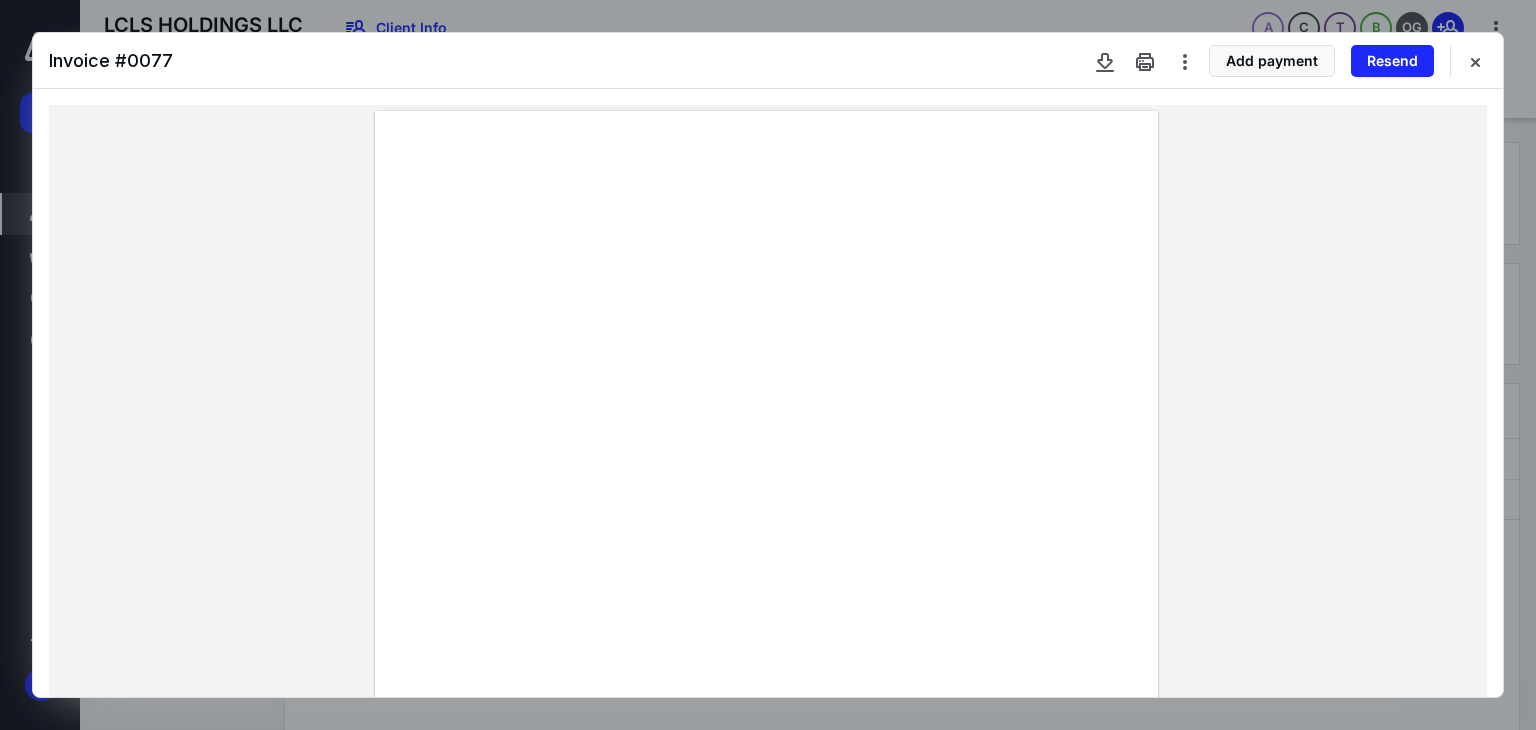 click on "Invoice # 0077 Add payment Resend" at bounding box center (768, 61) 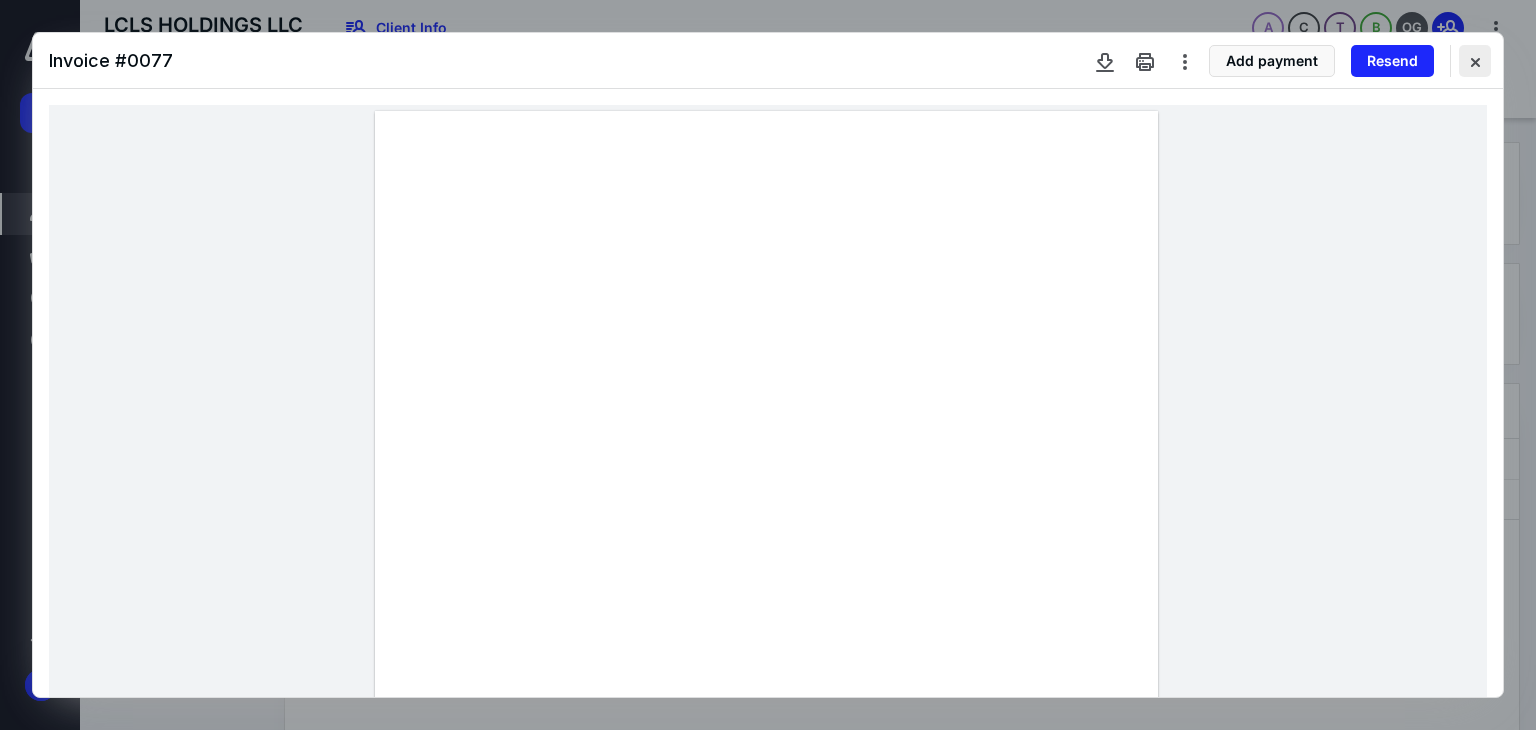click on "Invoice # 0077 Add payment Resend" at bounding box center [768, 61] 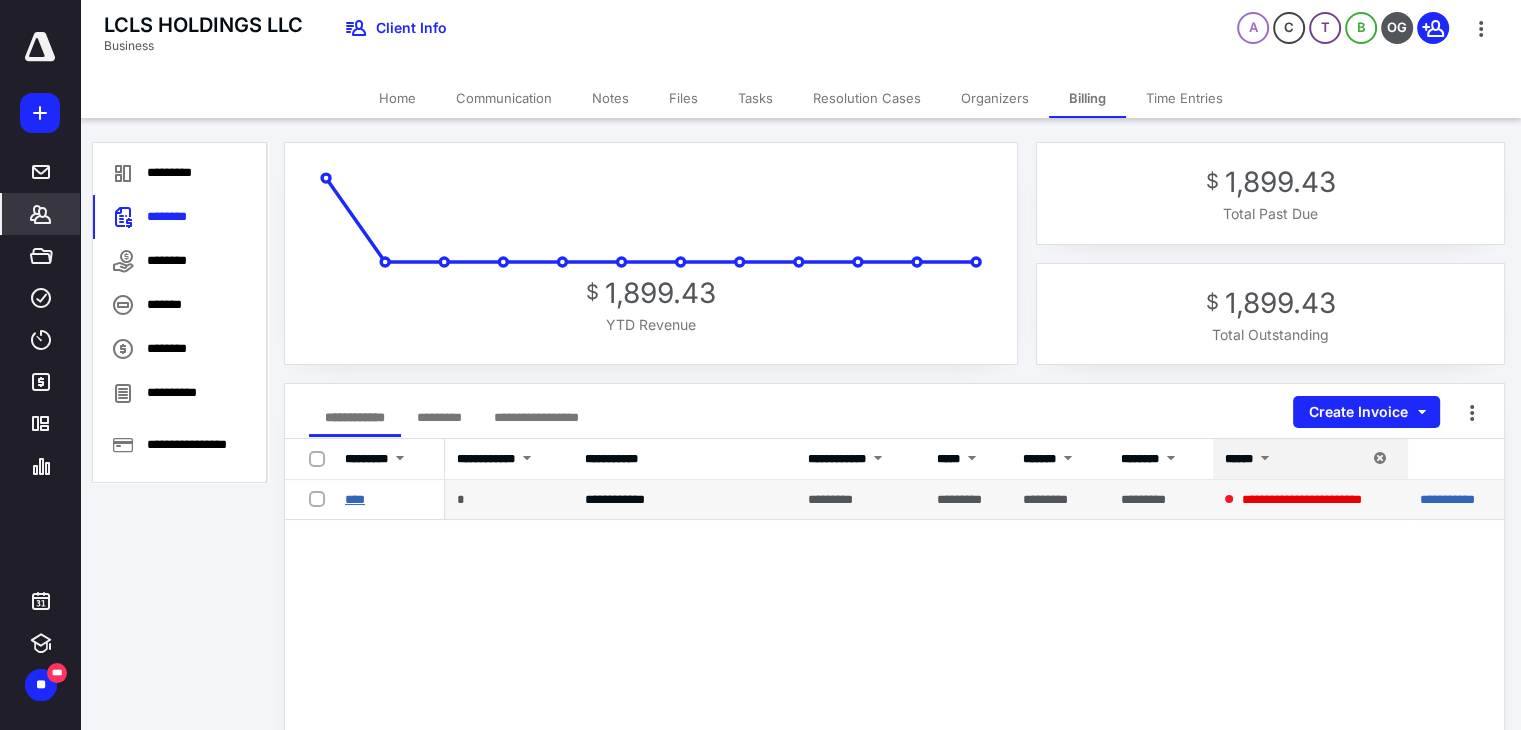 click on "****" at bounding box center (355, 499) 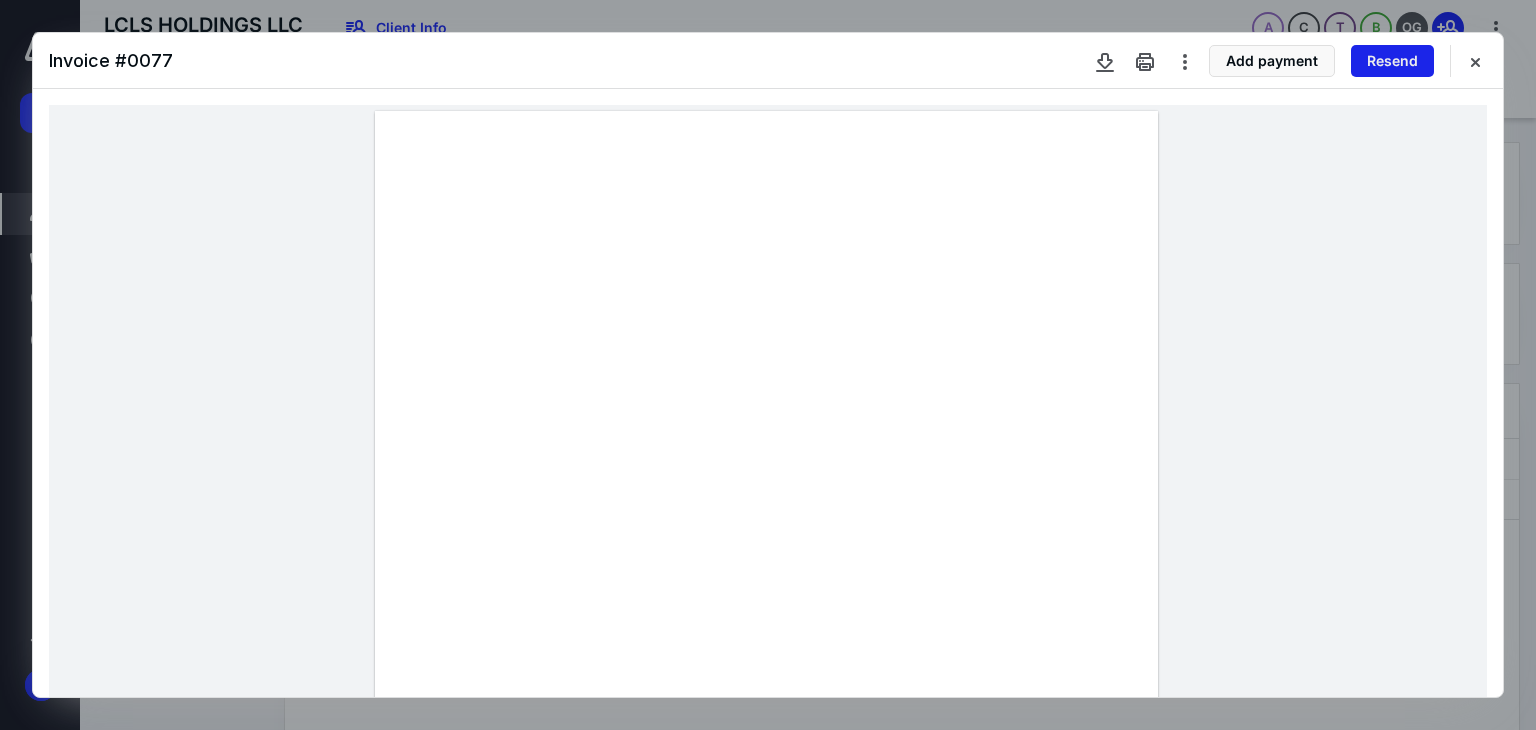 click on "Resend" at bounding box center (1392, 61) 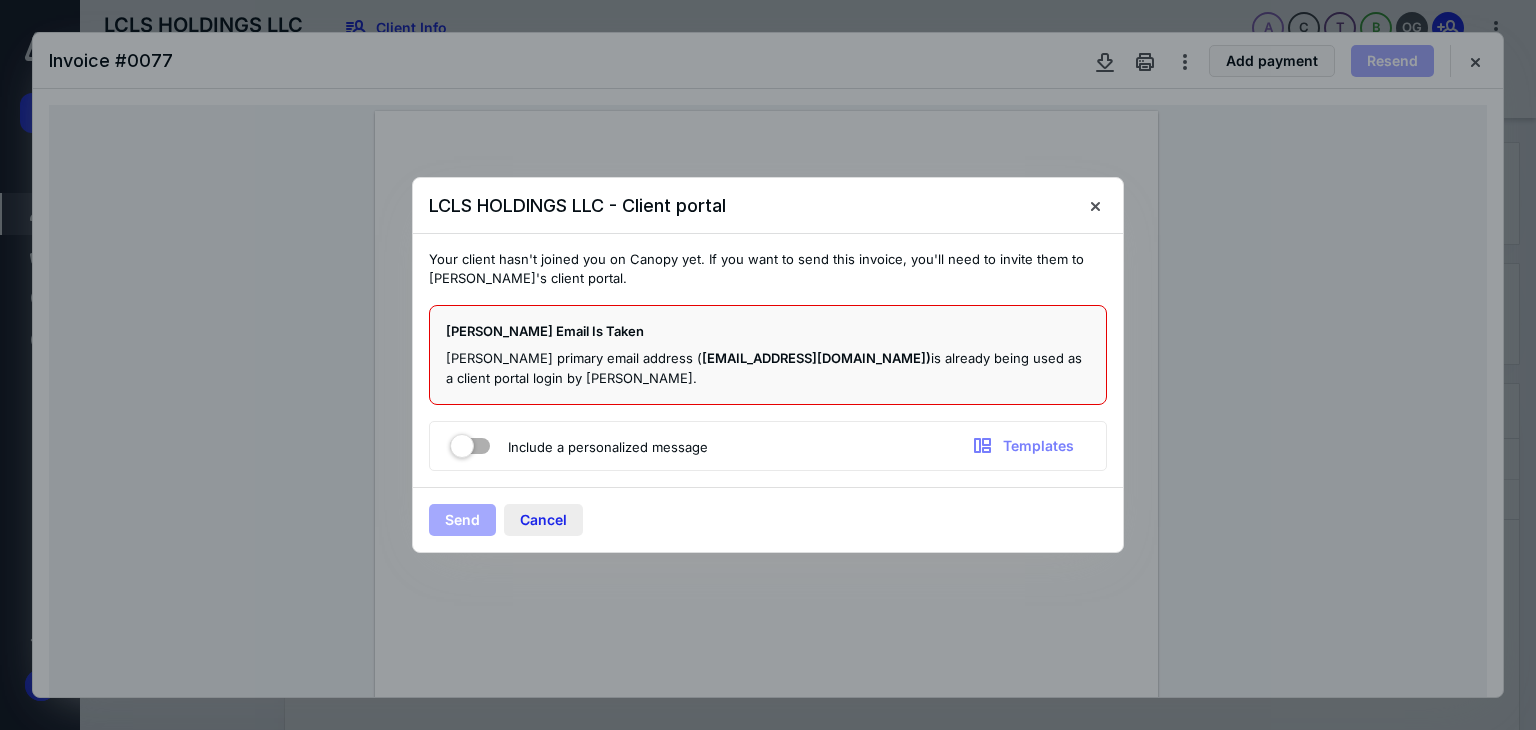 click on "Cancel" at bounding box center (543, 520) 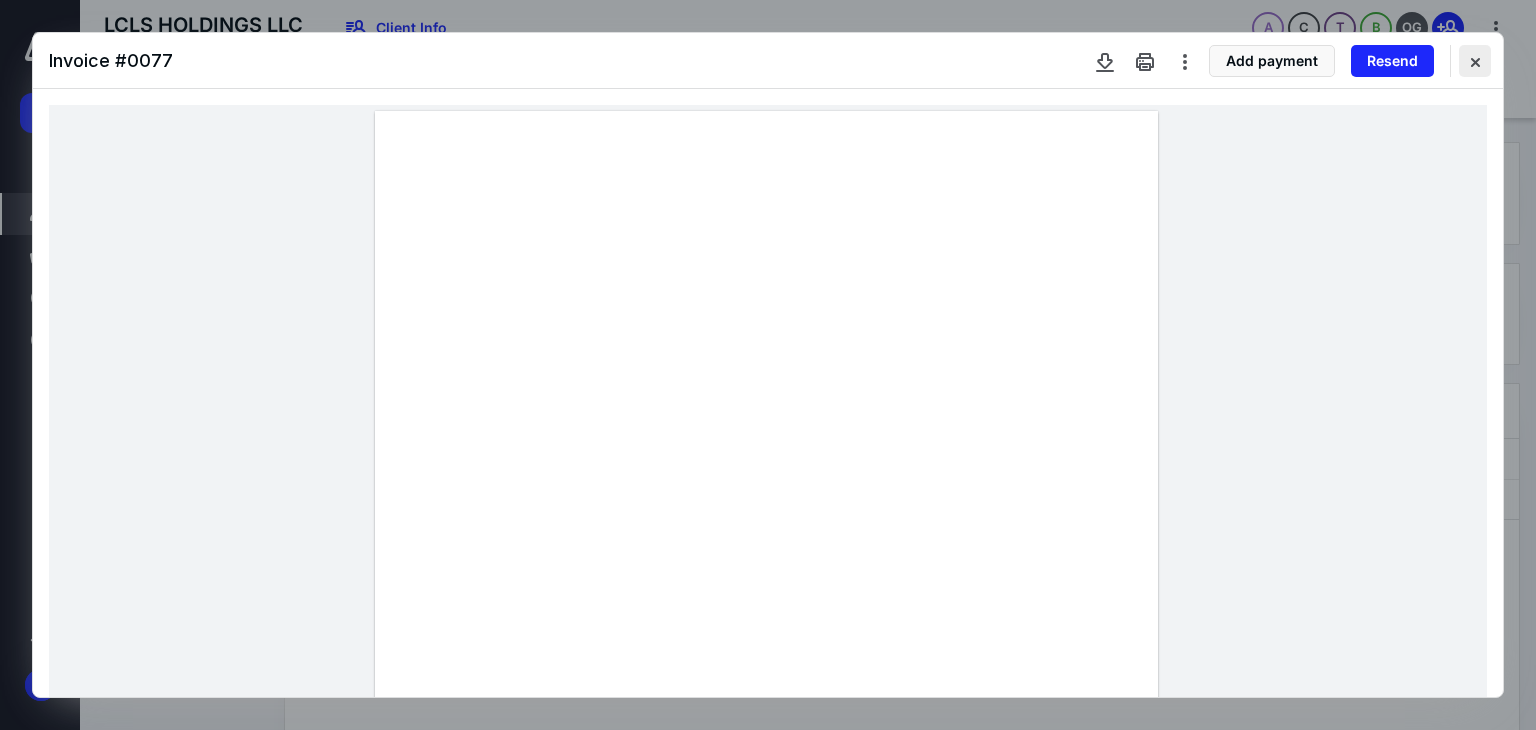 click at bounding box center (1475, 61) 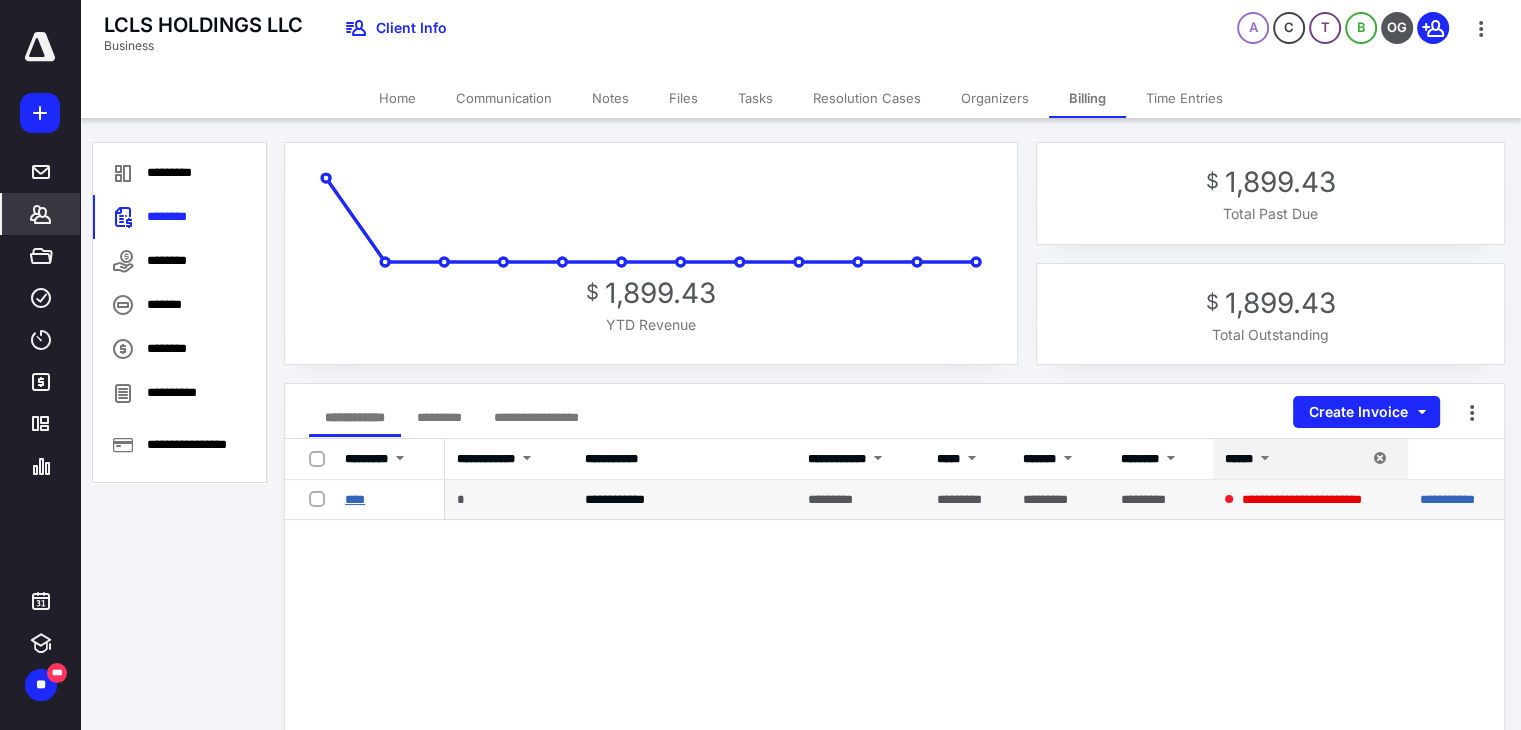 click on "****" at bounding box center [355, 499] 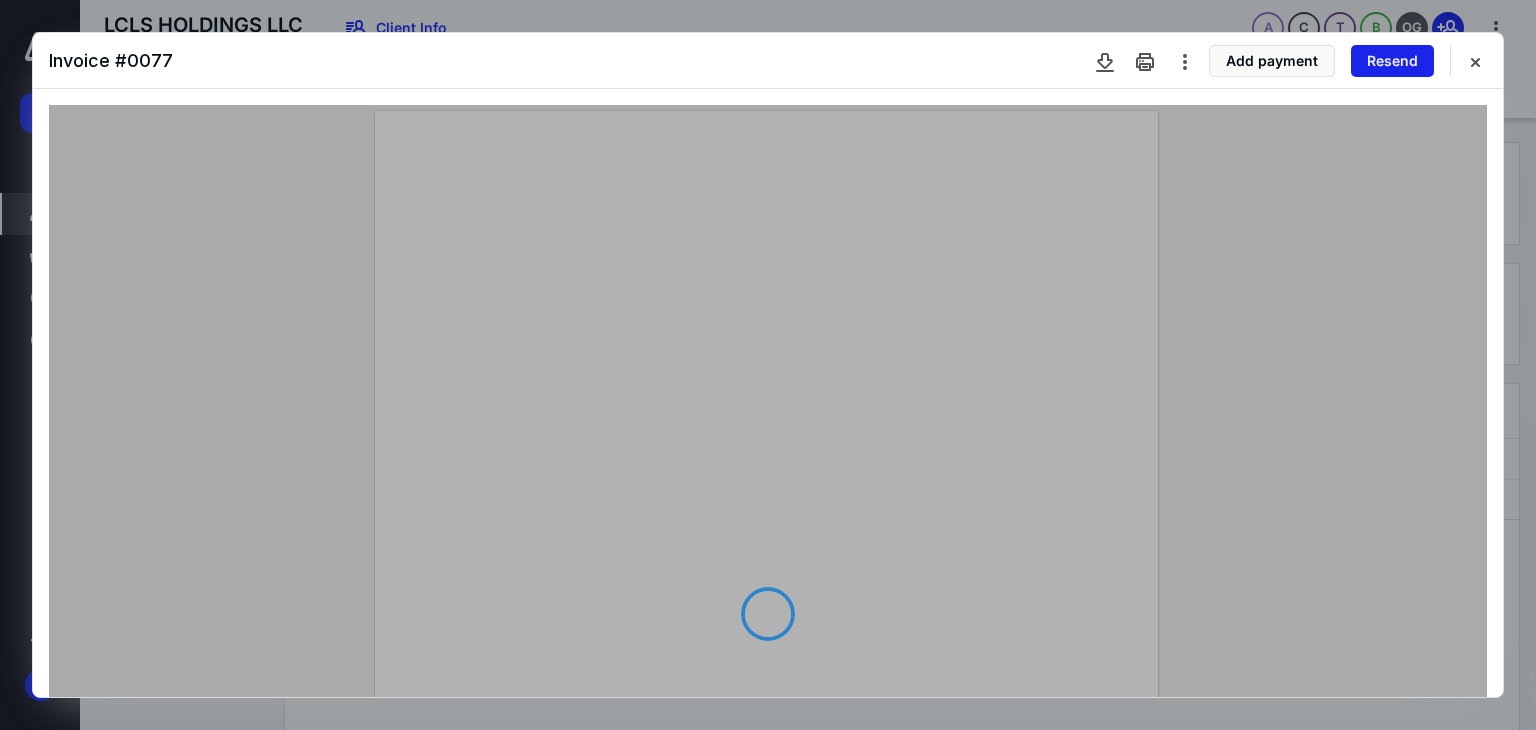 click on "Resend" at bounding box center [1392, 61] 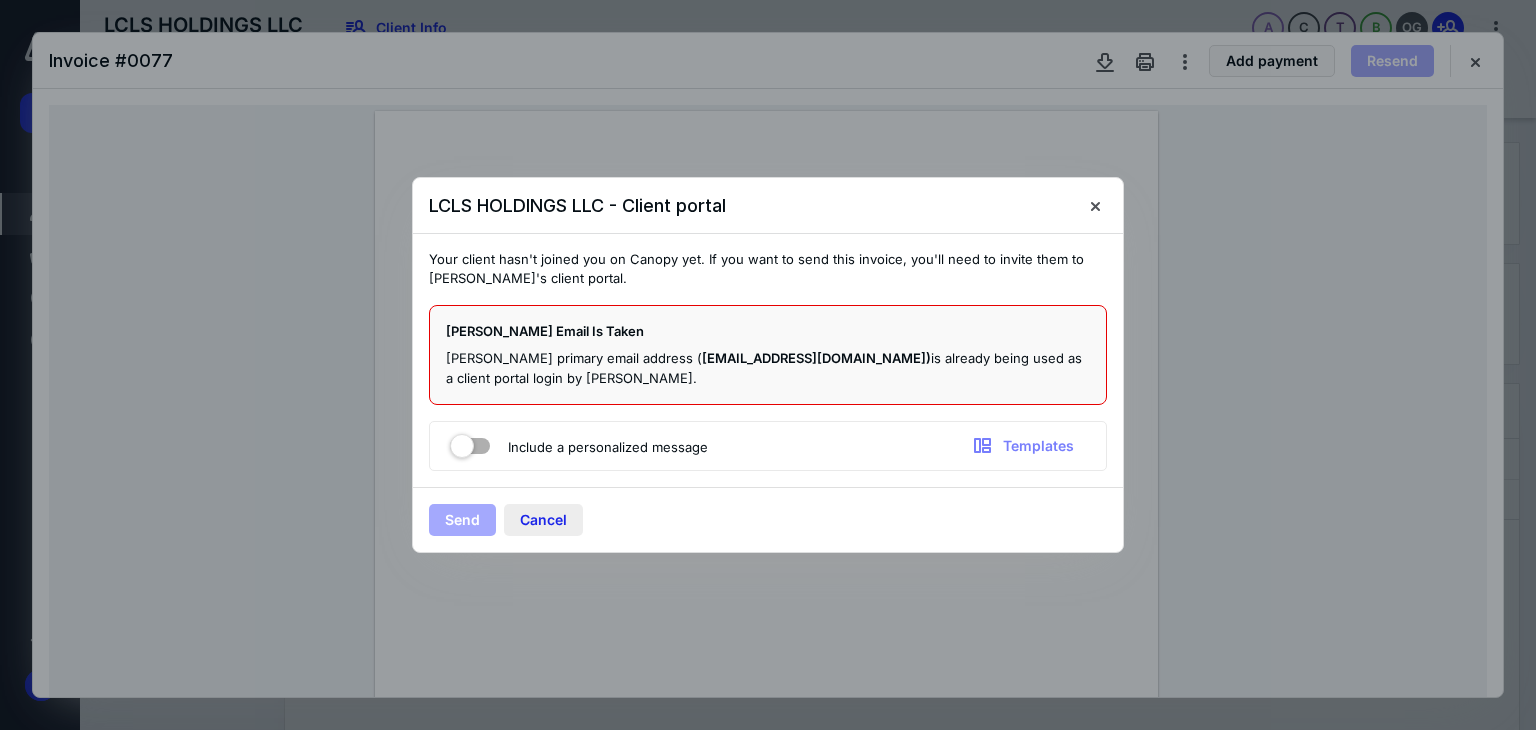 click on "Cancel" at bounding box center (543, 520) 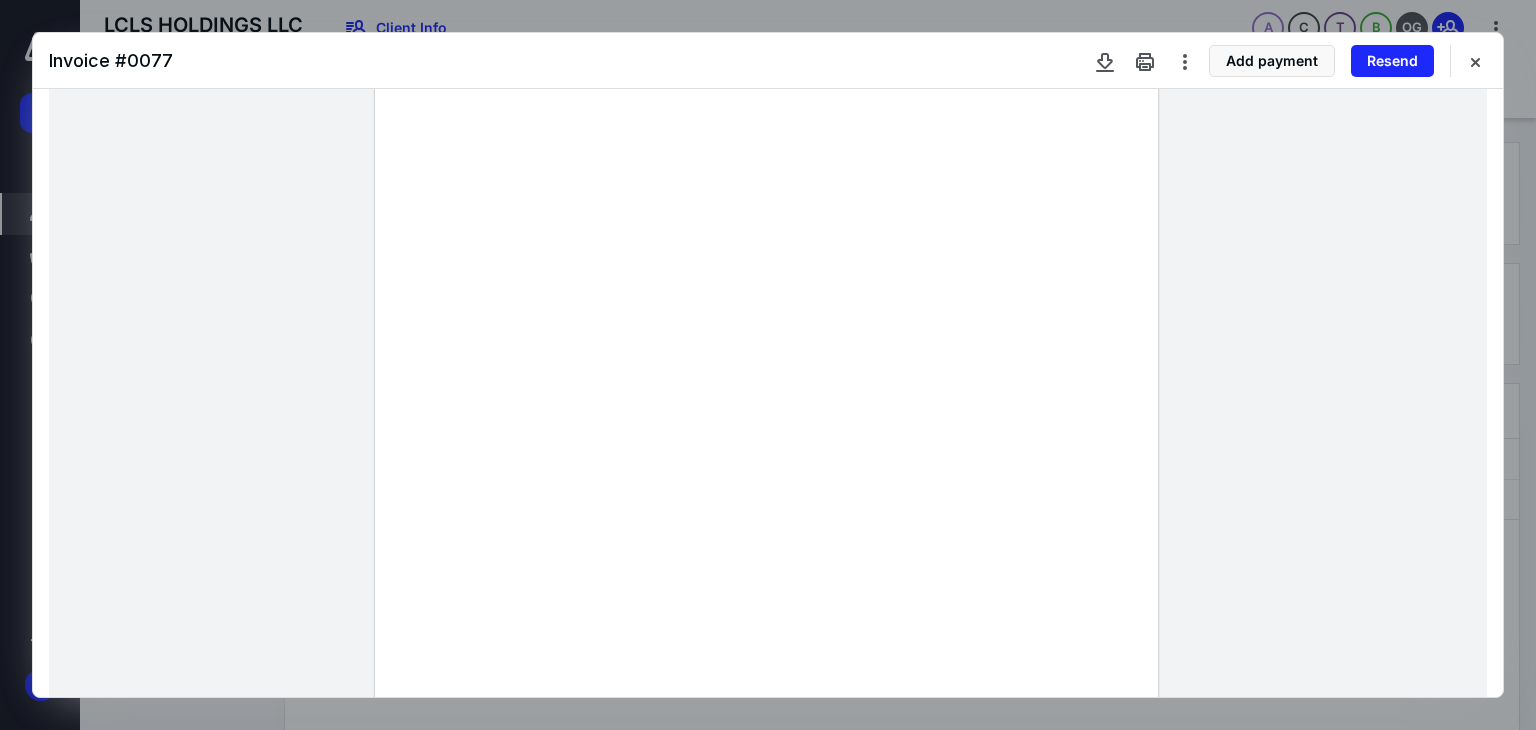 scroll, scrollTop: 200, scrollLeft: 0, axis: vertical 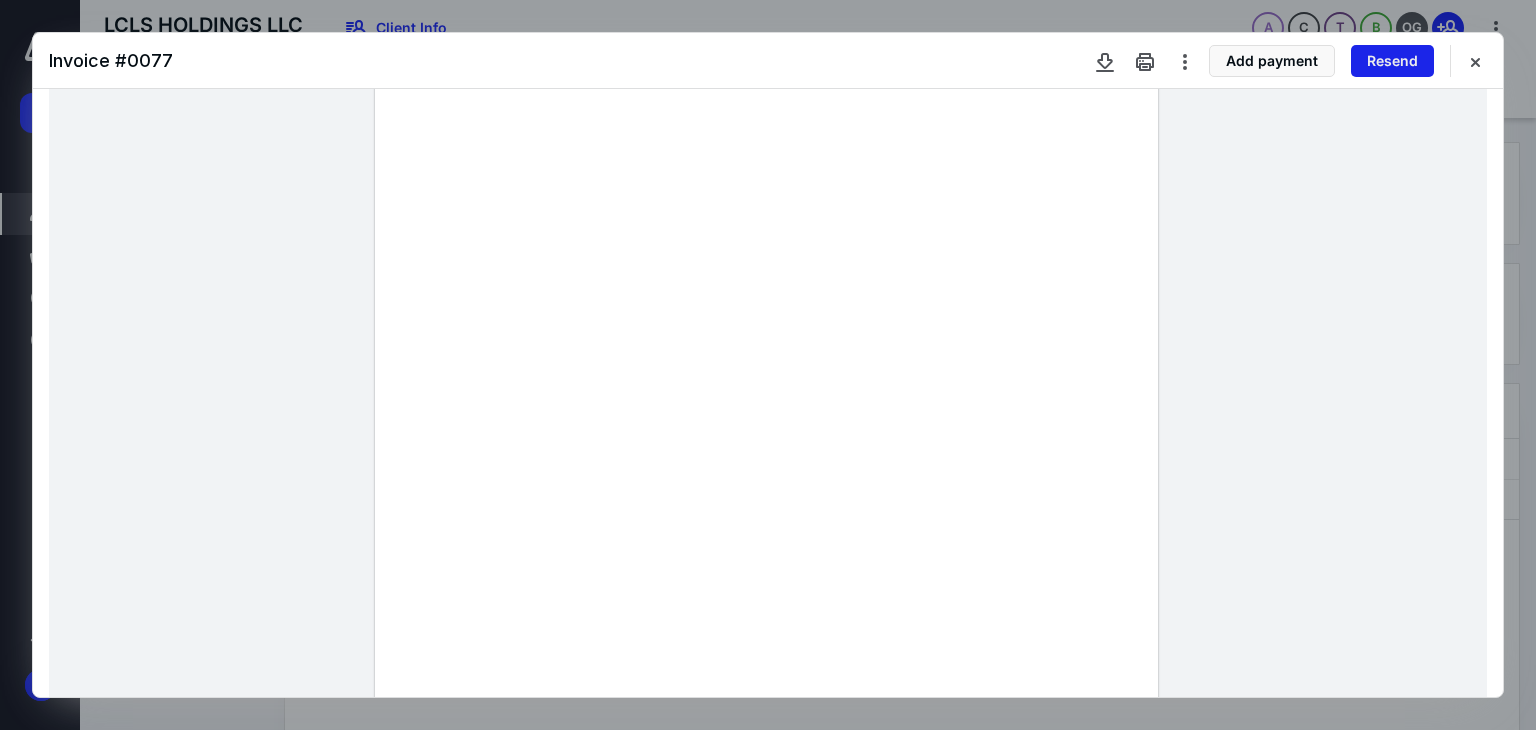 click on "Resend" at bounding box center (1392, 61) 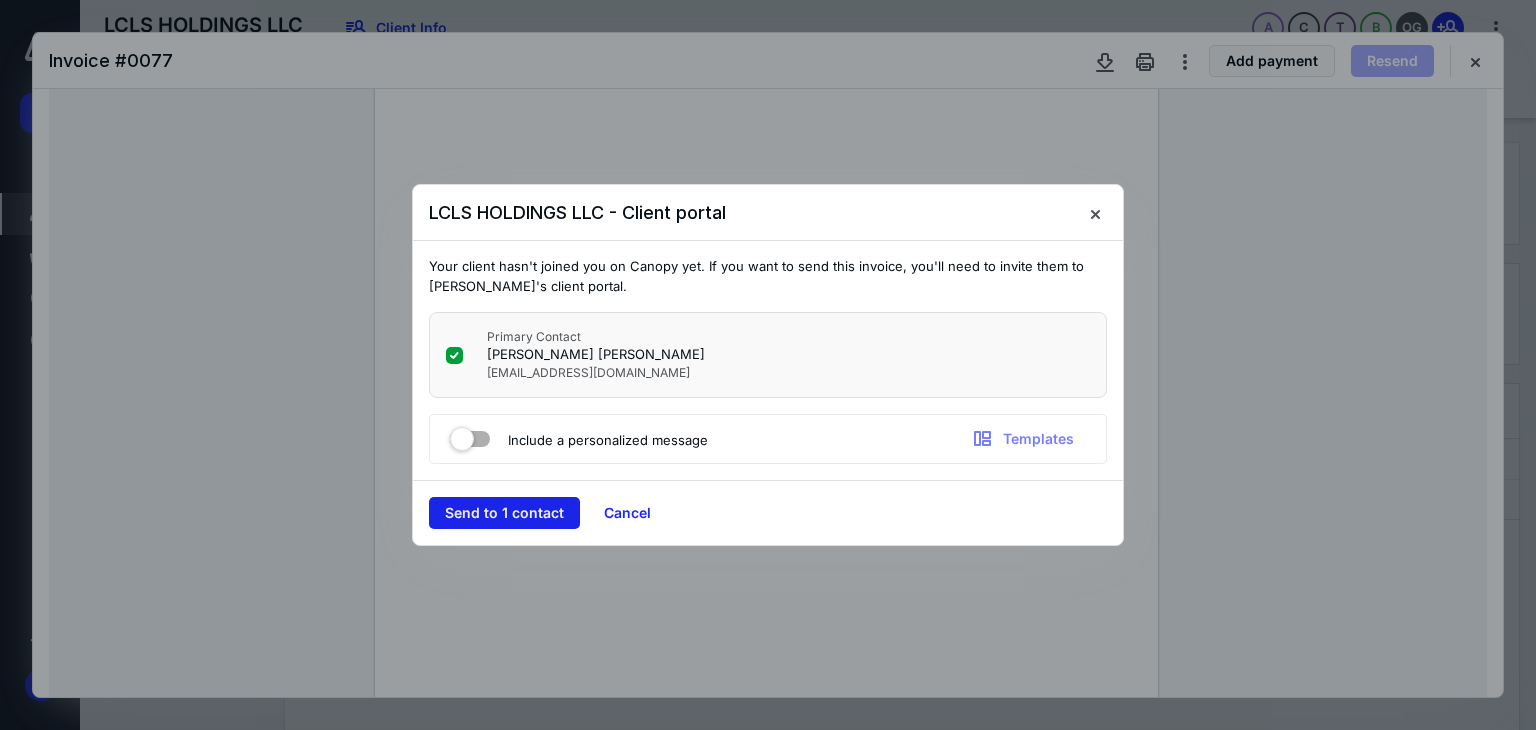 click on "Send to 1 contact" at bounding box center [504, 513] 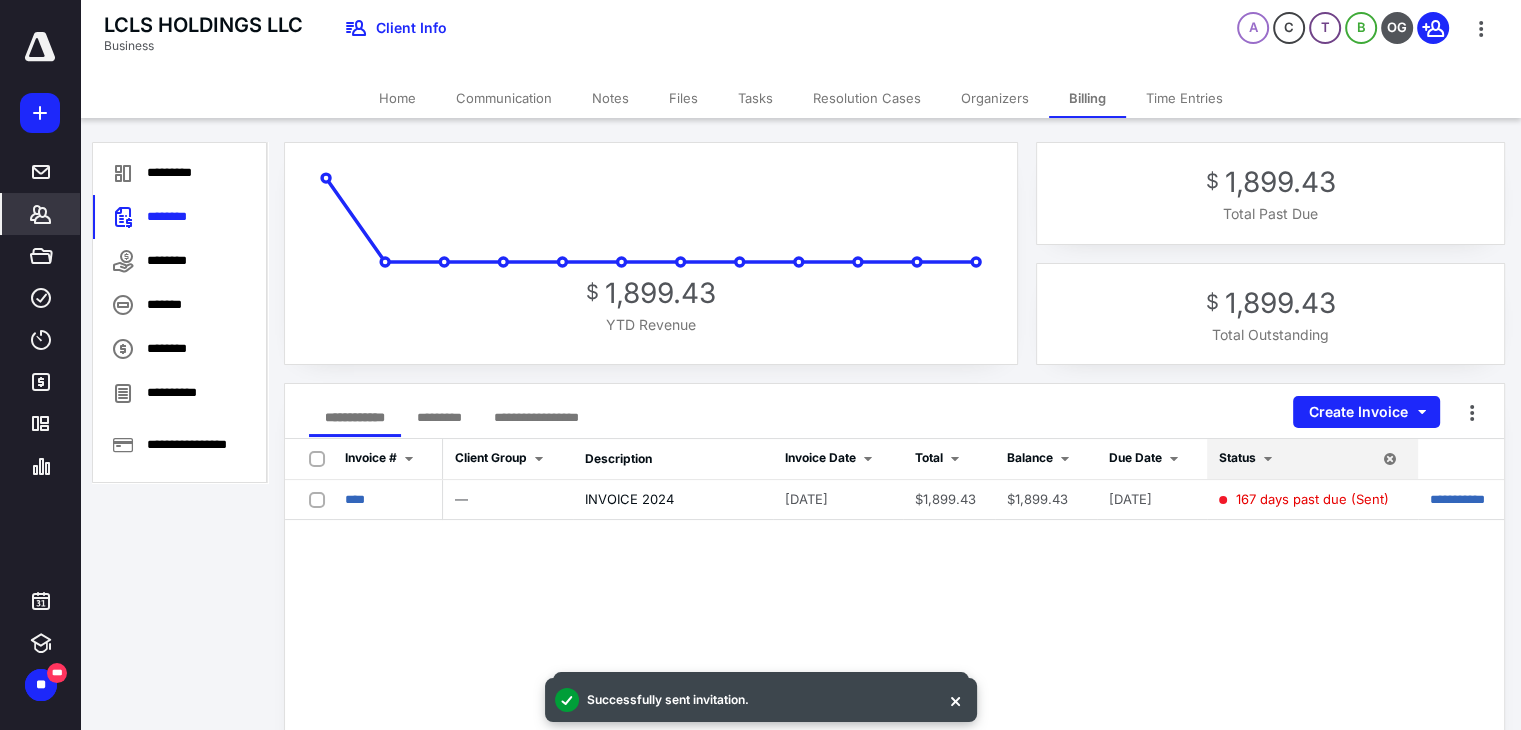 click on "Notes" at bounding box center [610, 98] 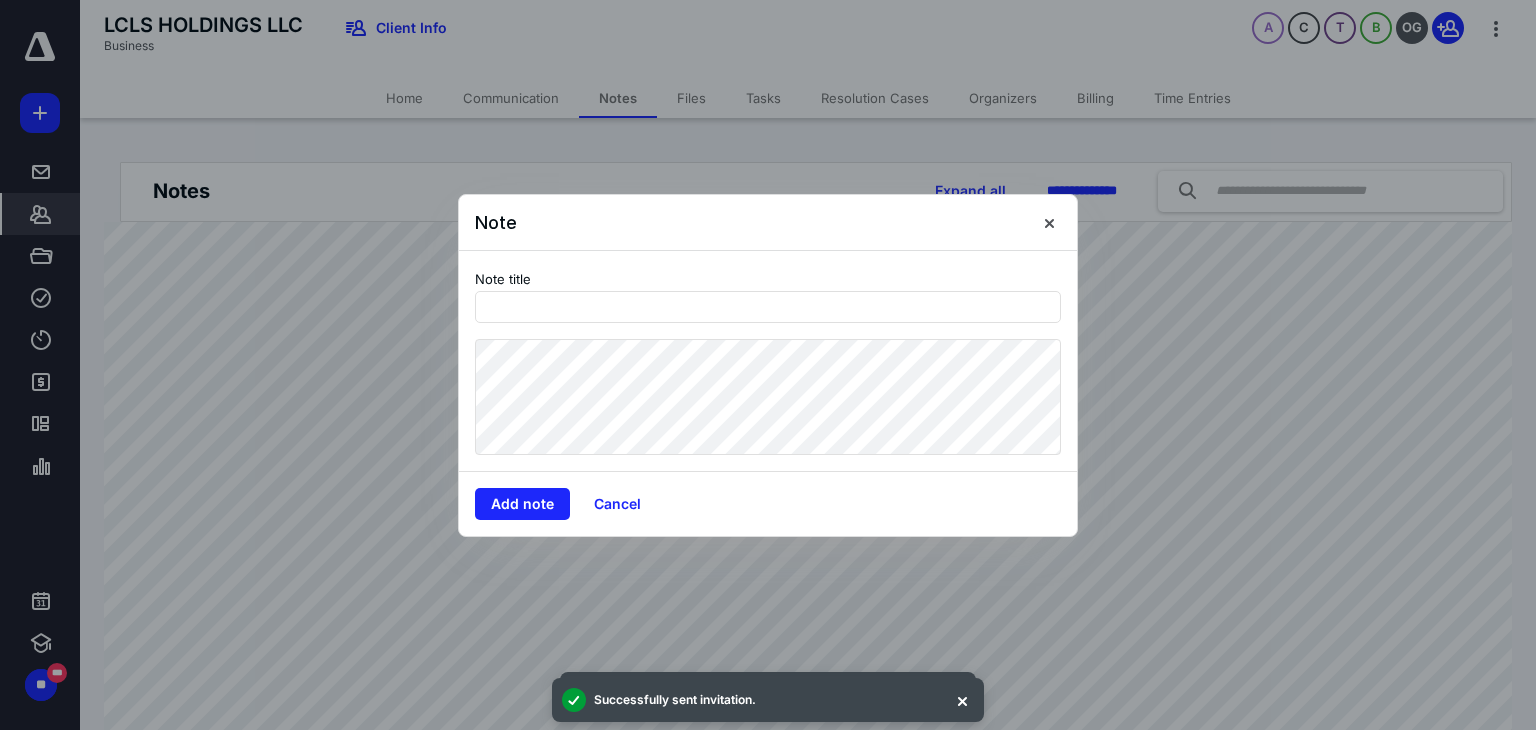click on "Note title" at bounding box center [768, 361] 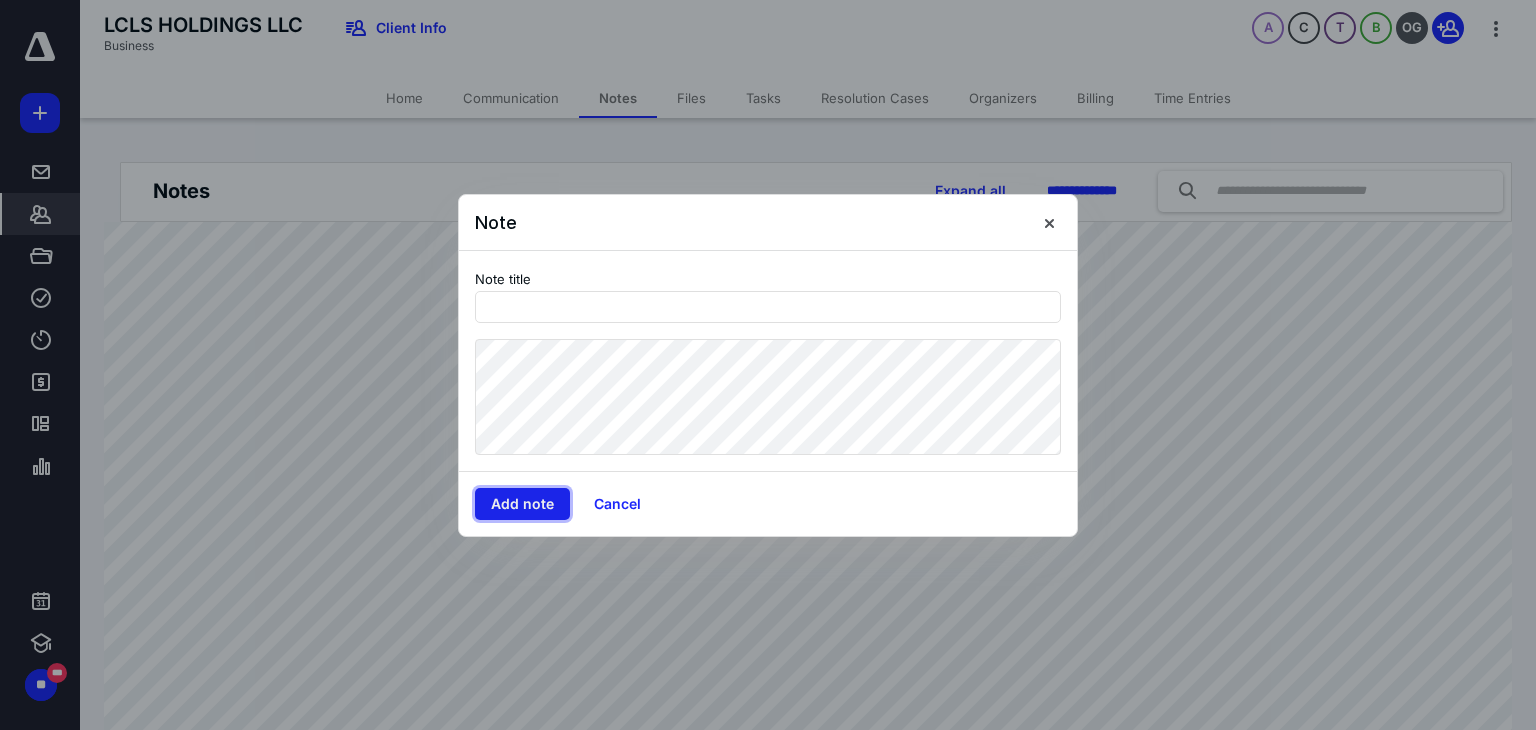 click on "Add note" at bounding box center (522, 504) 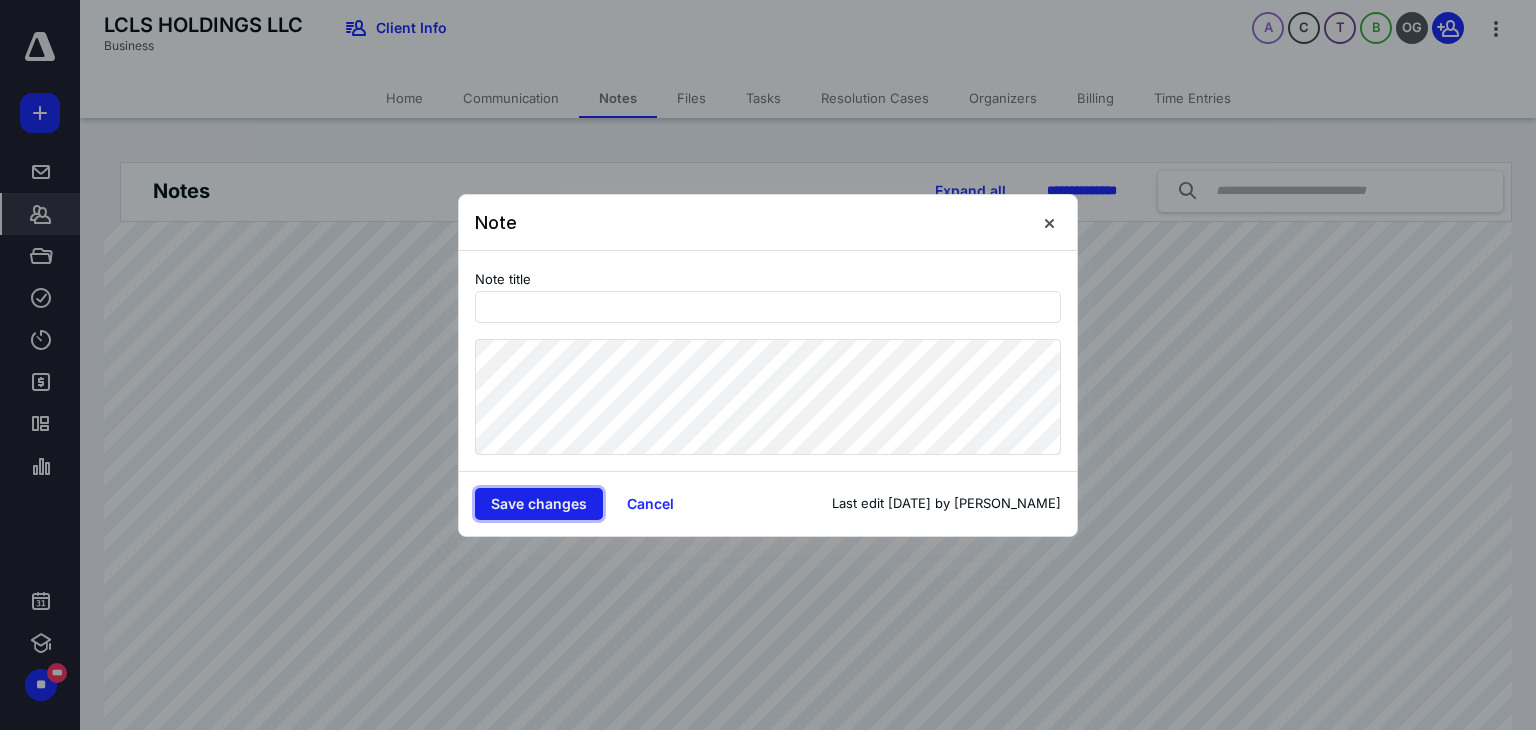 click on "Save changes" at bounding box center [539, 504] 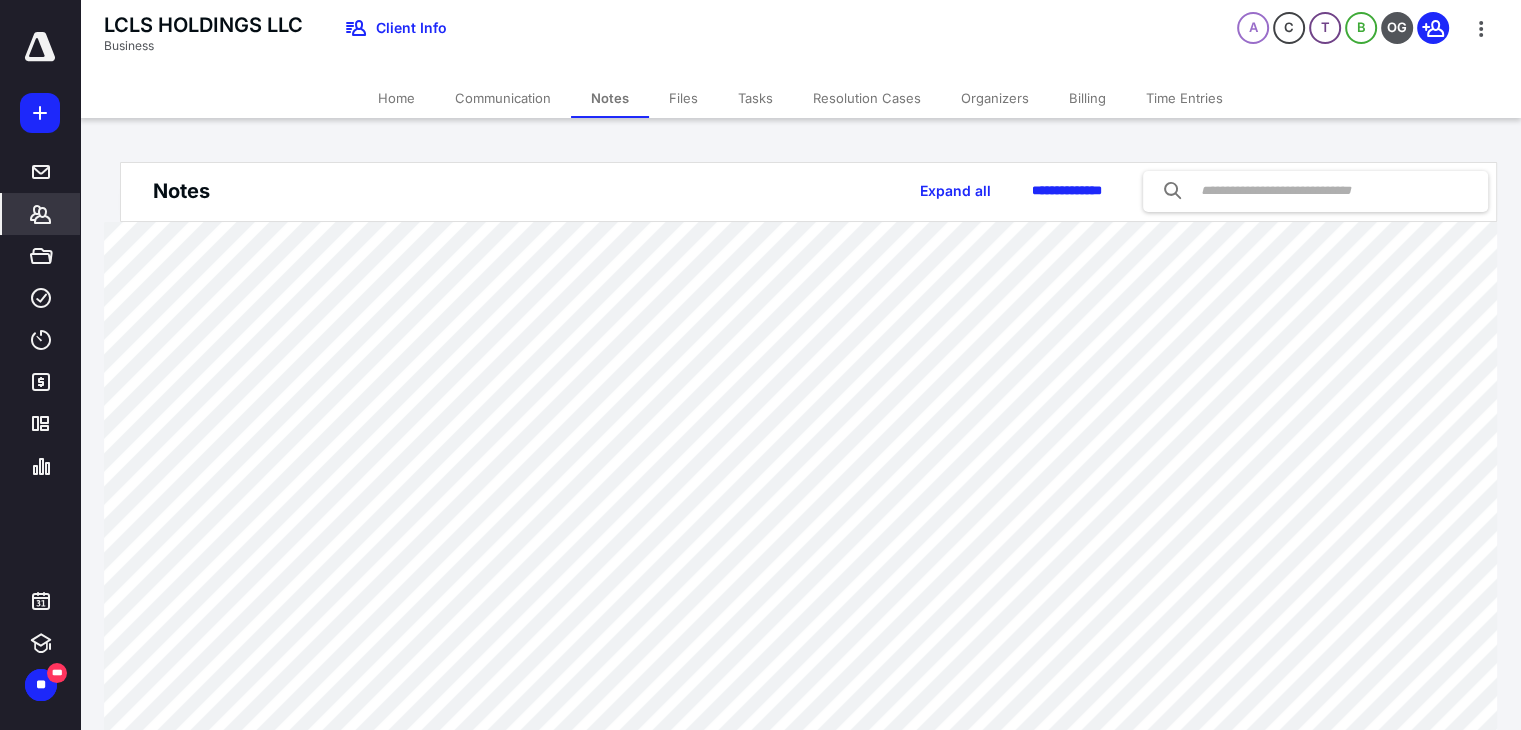 click on "Tasks" at bounding box center (755, 98) 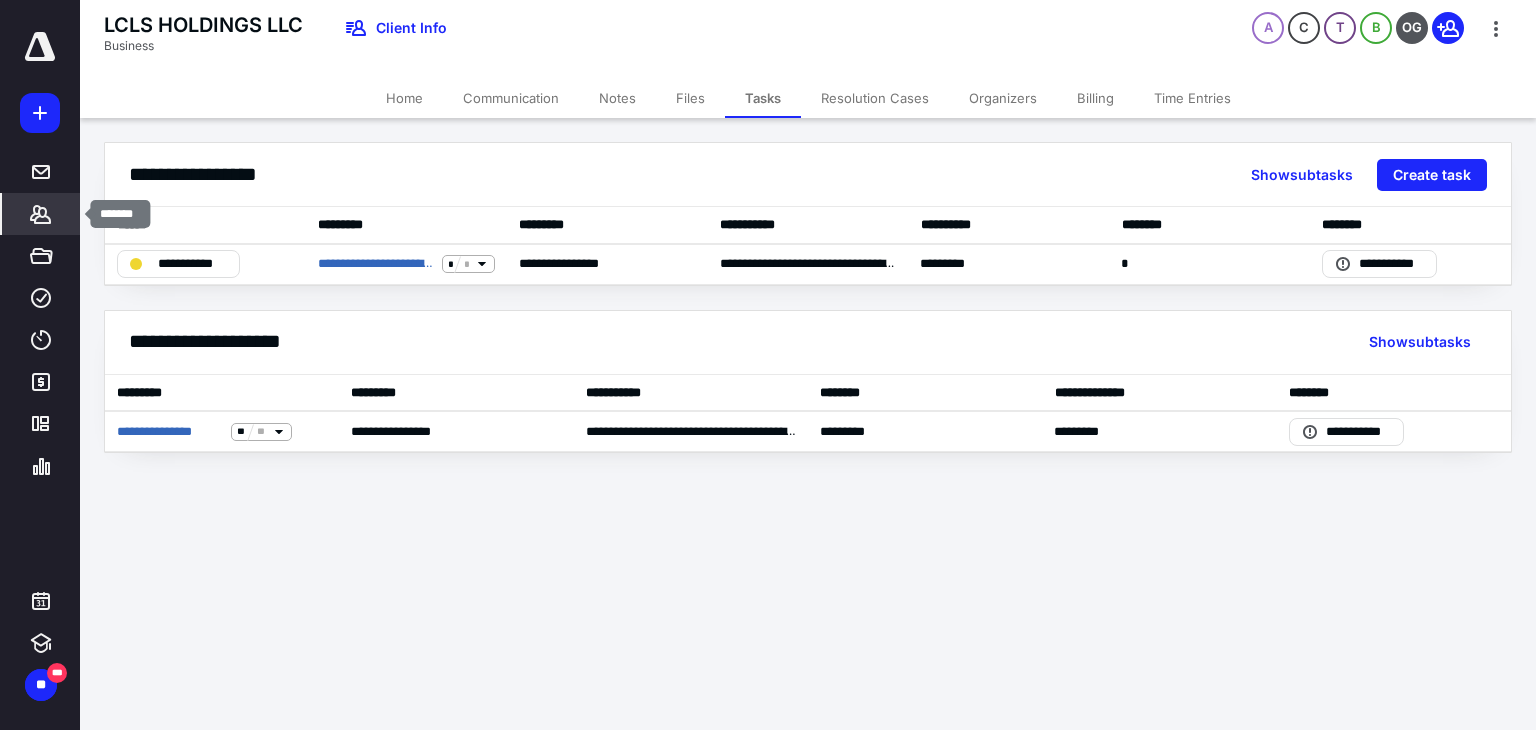 click 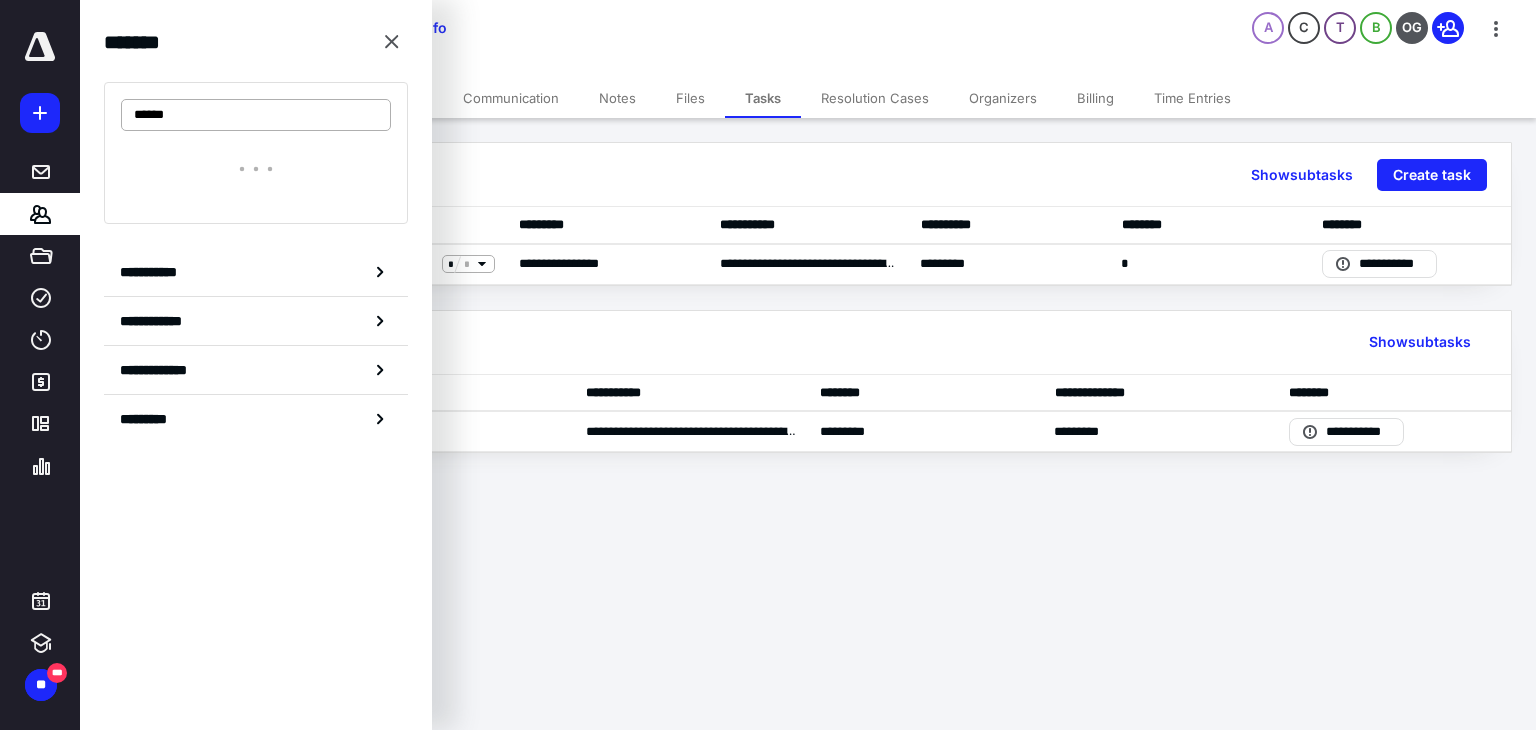 type on "*******" 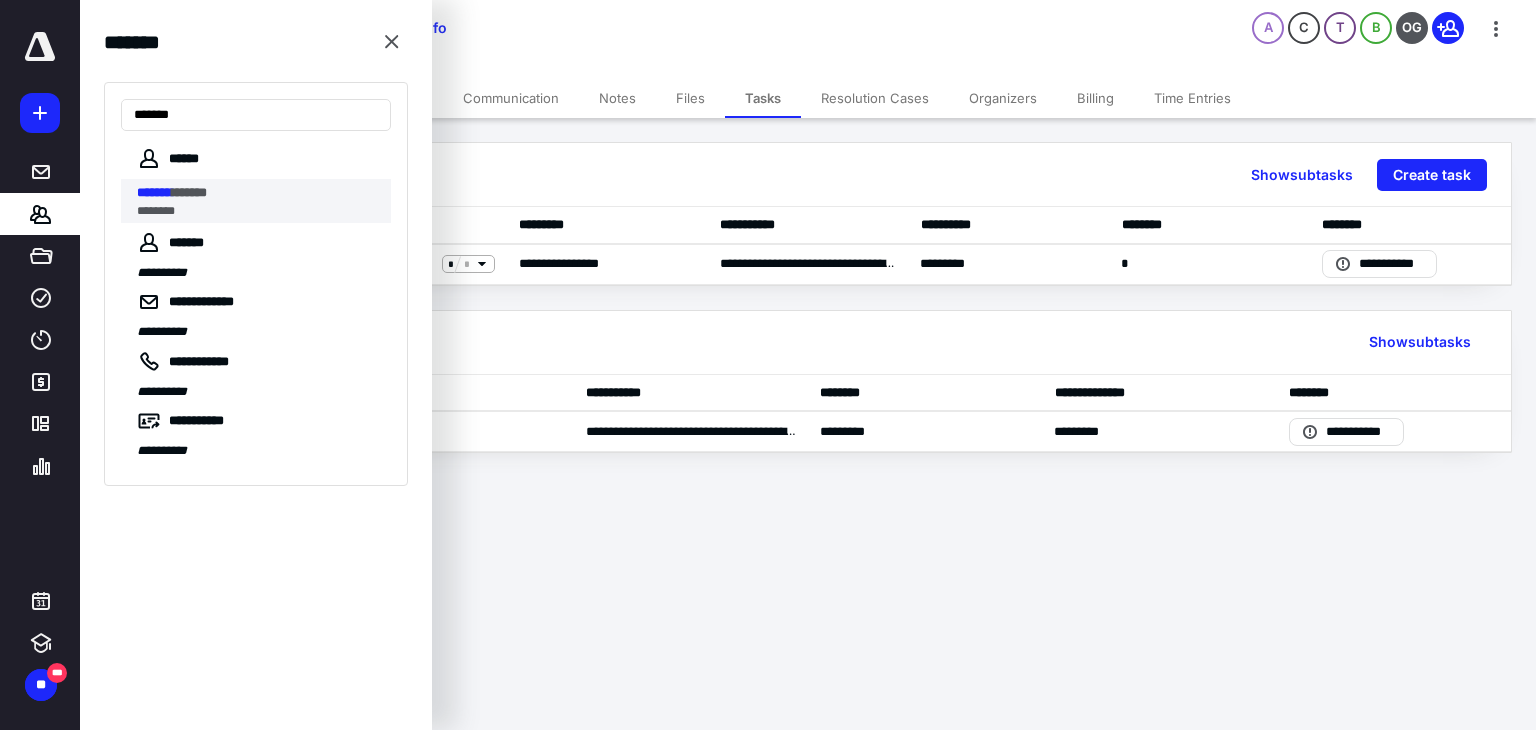 click on "******* *******" at bounding box center (258, 193) 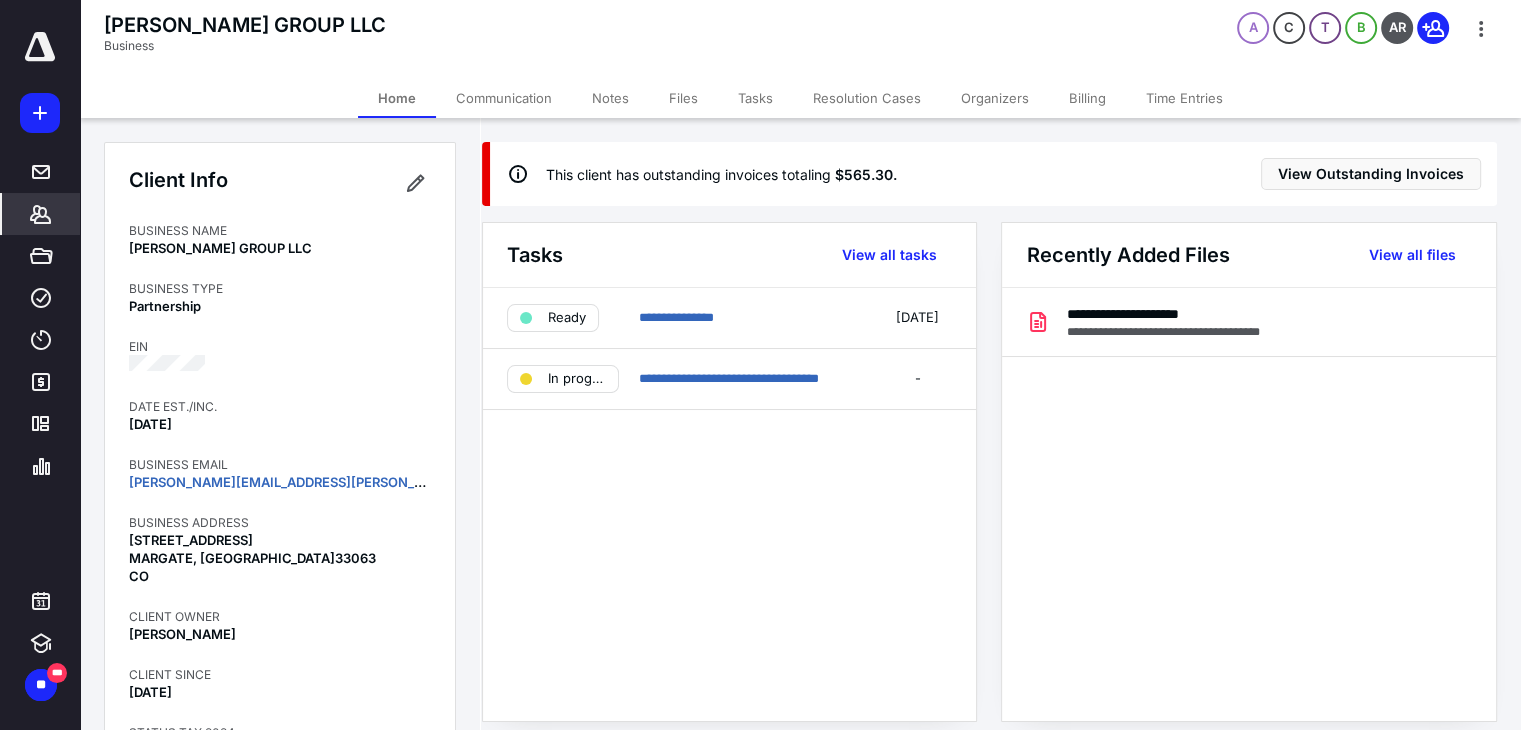 click on "Billing" at bounding box center (1087, 98) 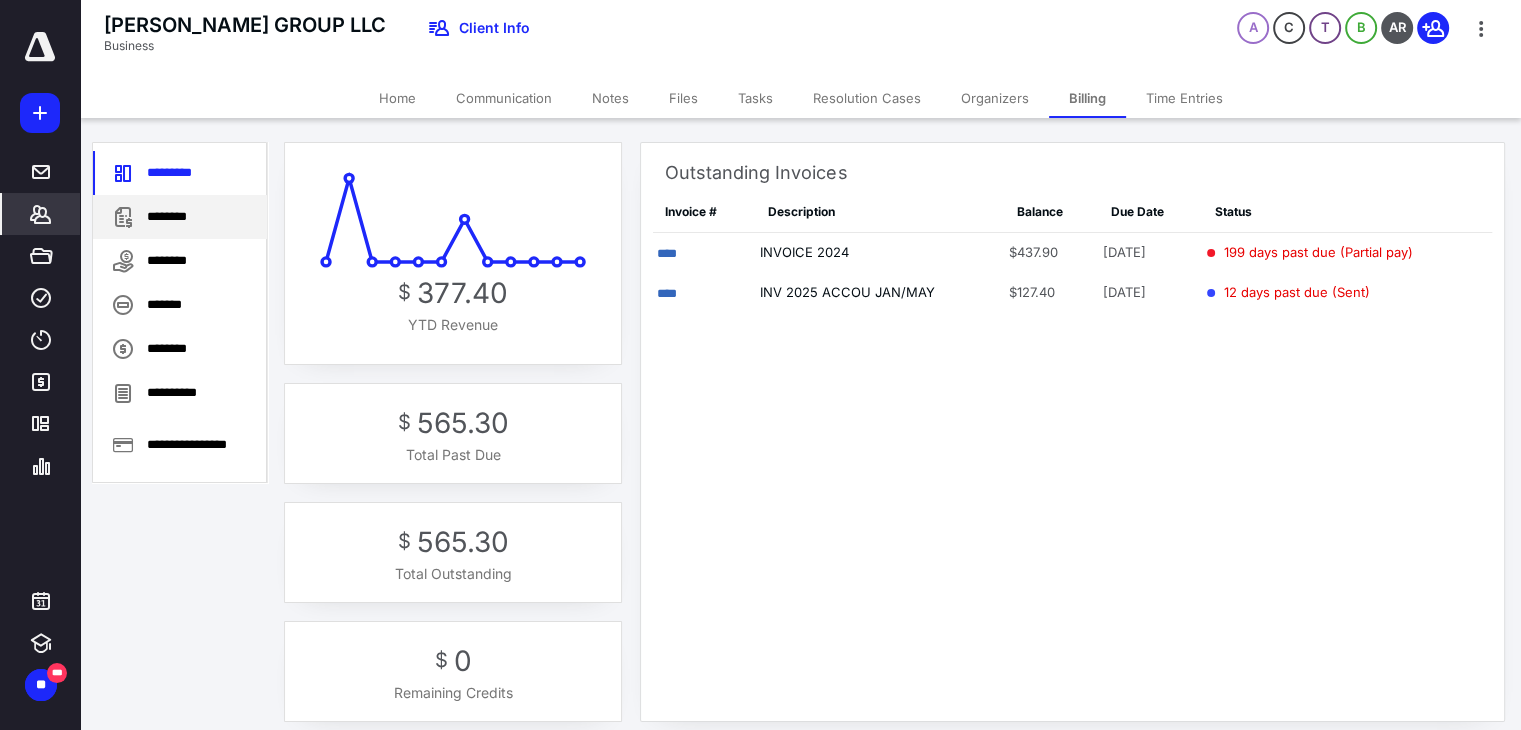 click on "********" at bounding box center (180, 217) 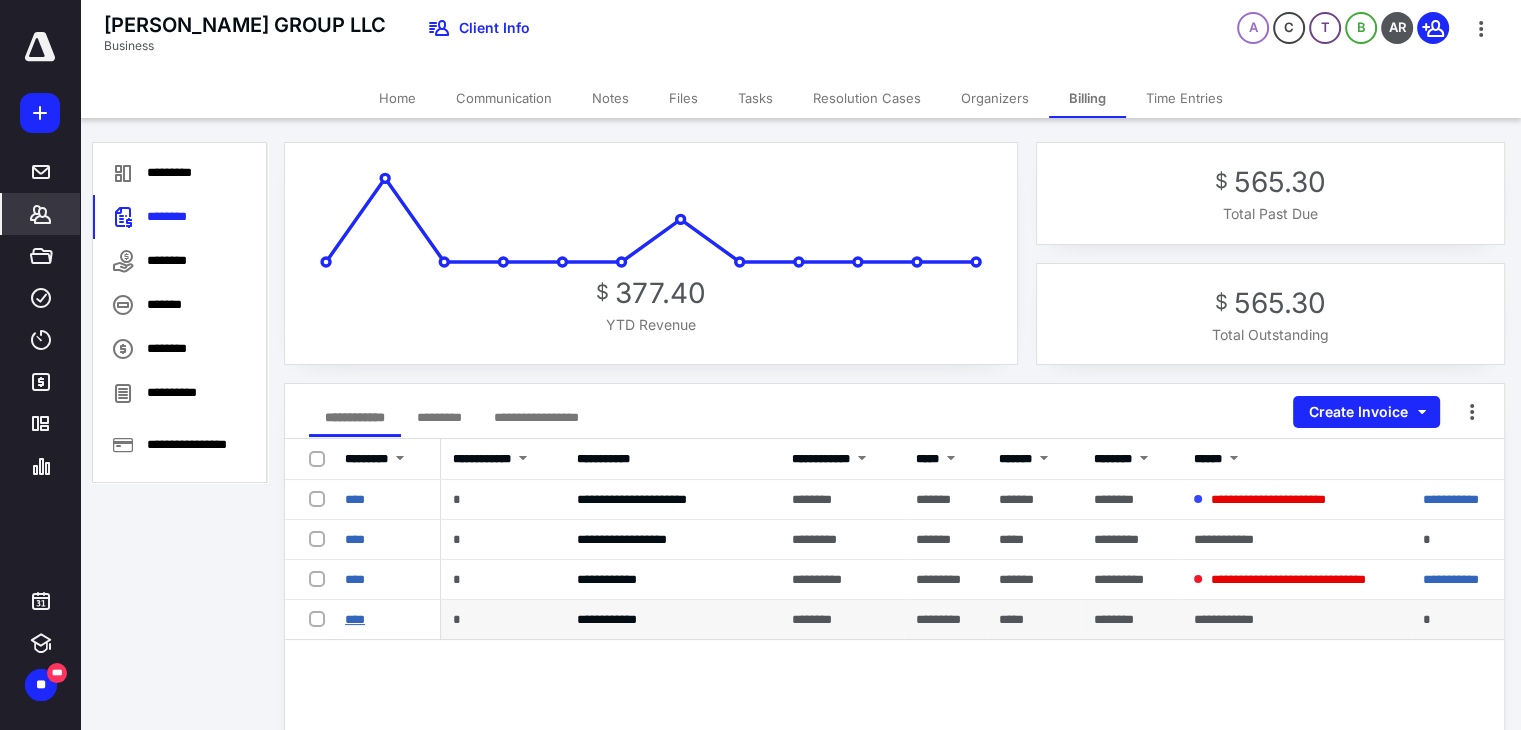click on "****" at bounding box center (355, 619) 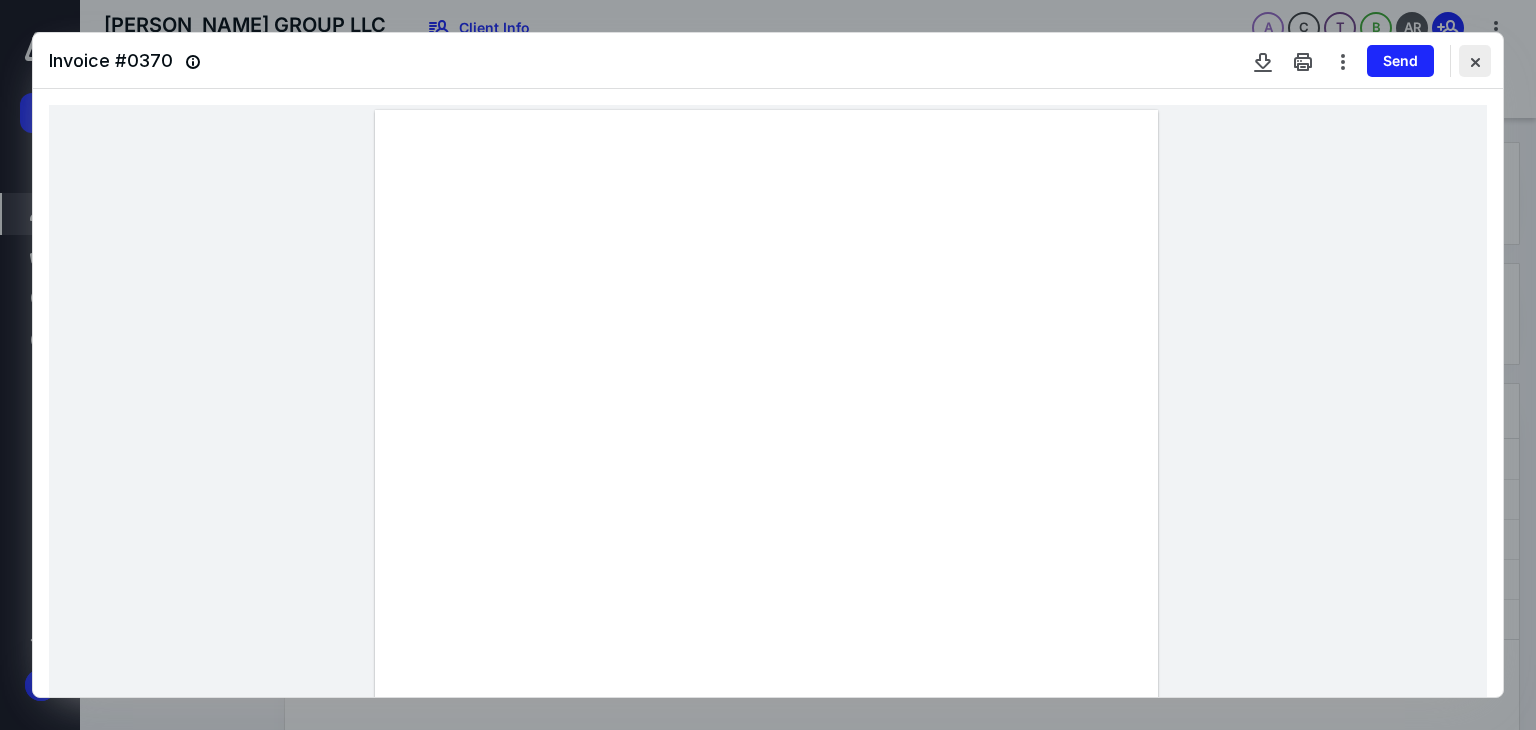 click at bounding box center (1475, 61) 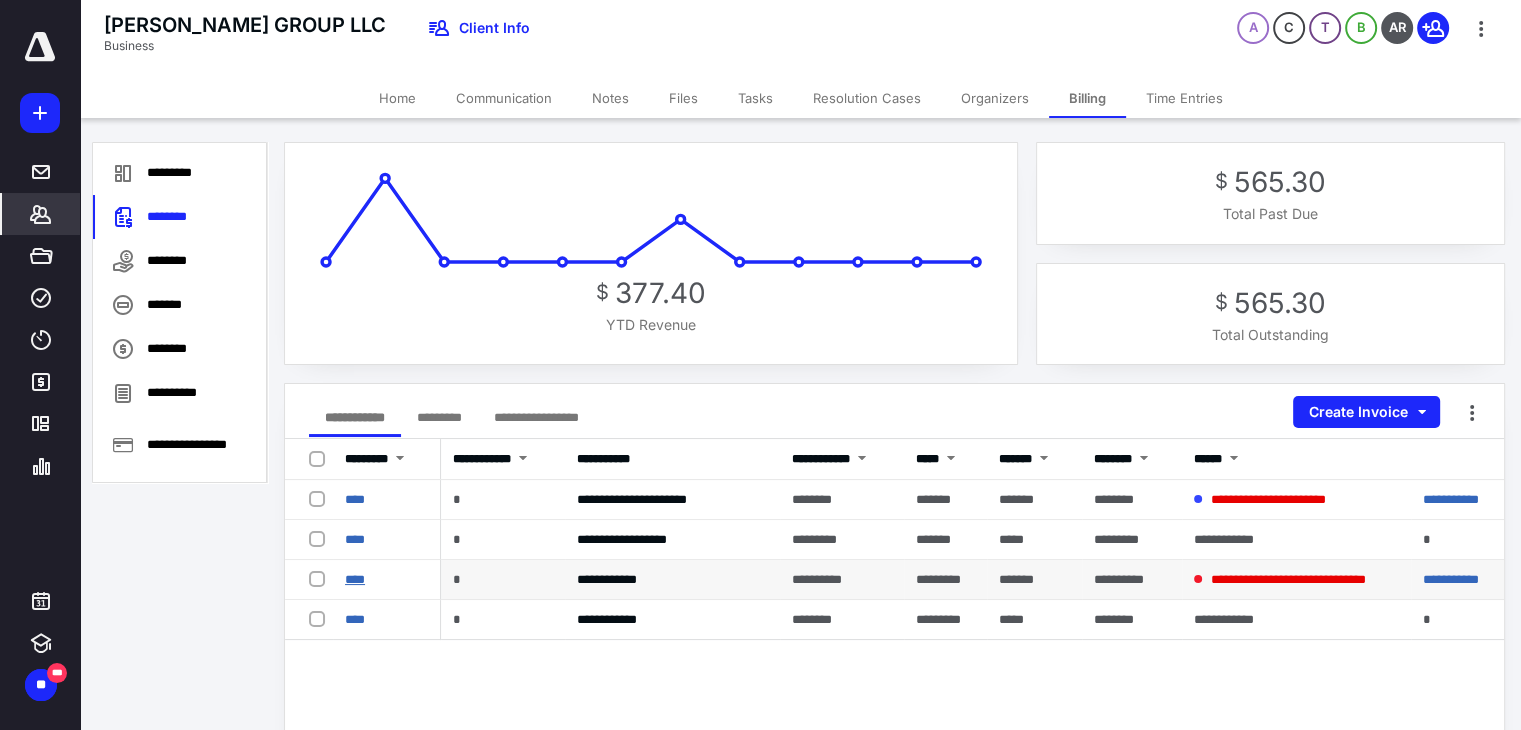 click on "****" at bounding box center (355, 579) 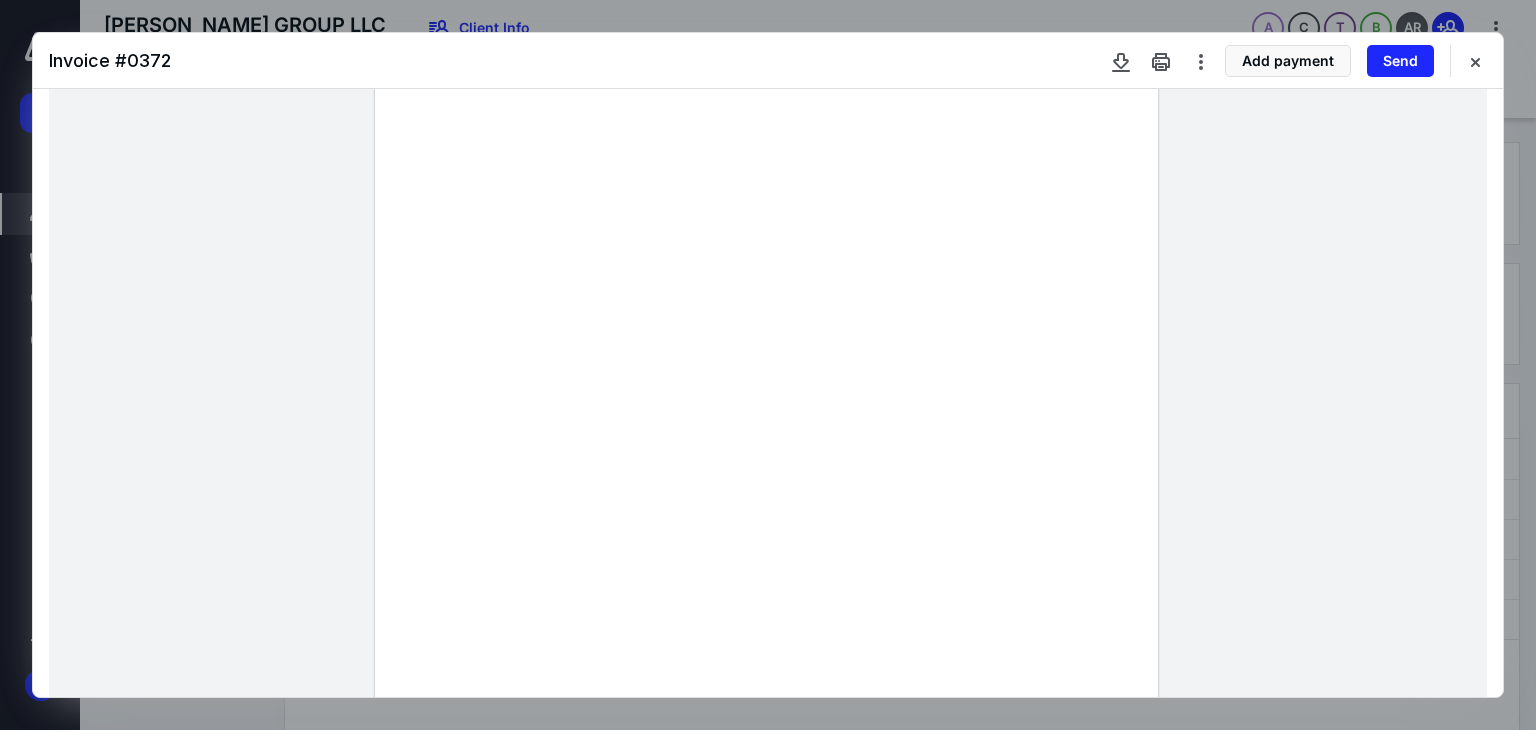 scroll, scrollTop: 607, scrollLeft: 0, axis: vertical 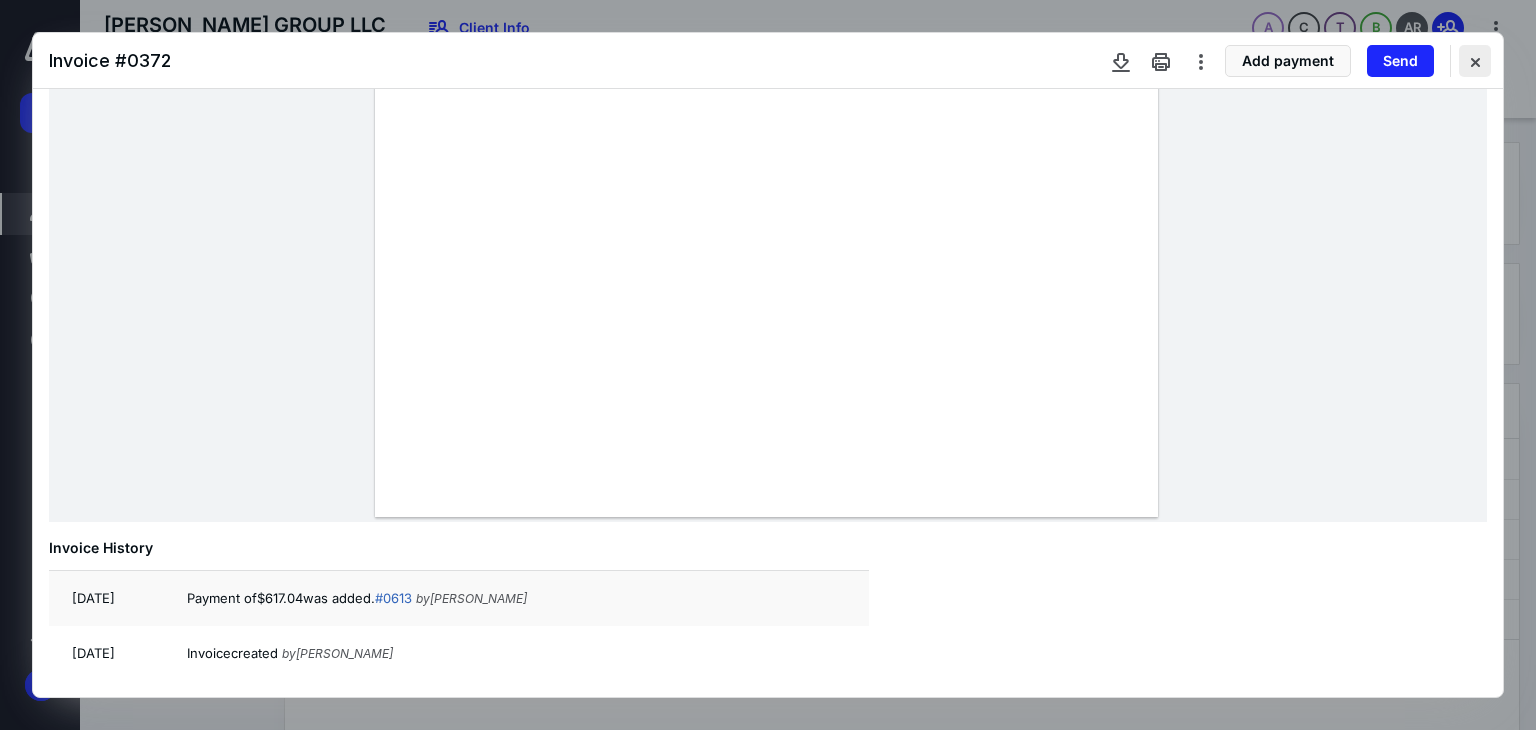 click at bounding box center (1475, 61) 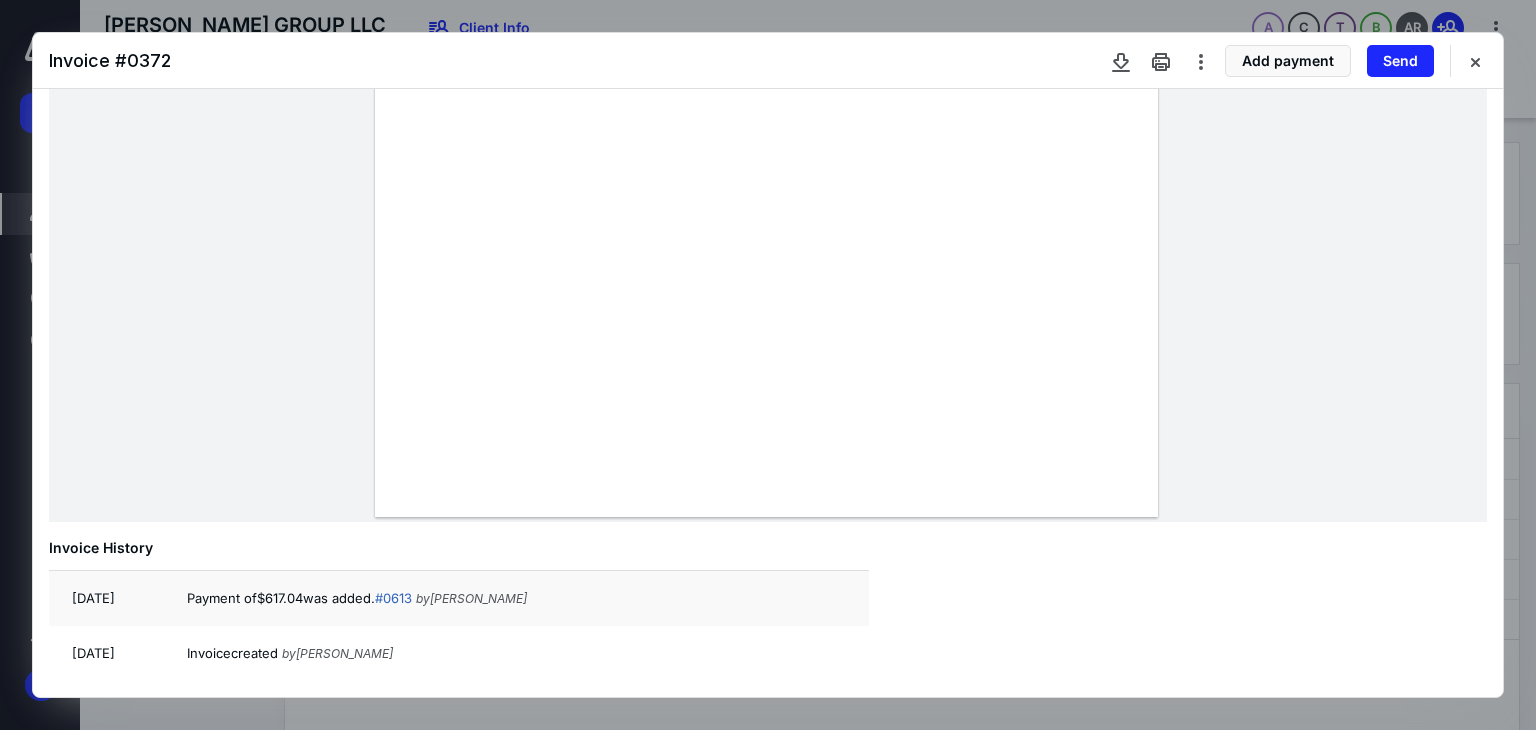 scroll, scrollTop: 448, scrollLeft: 0, axis: vertical 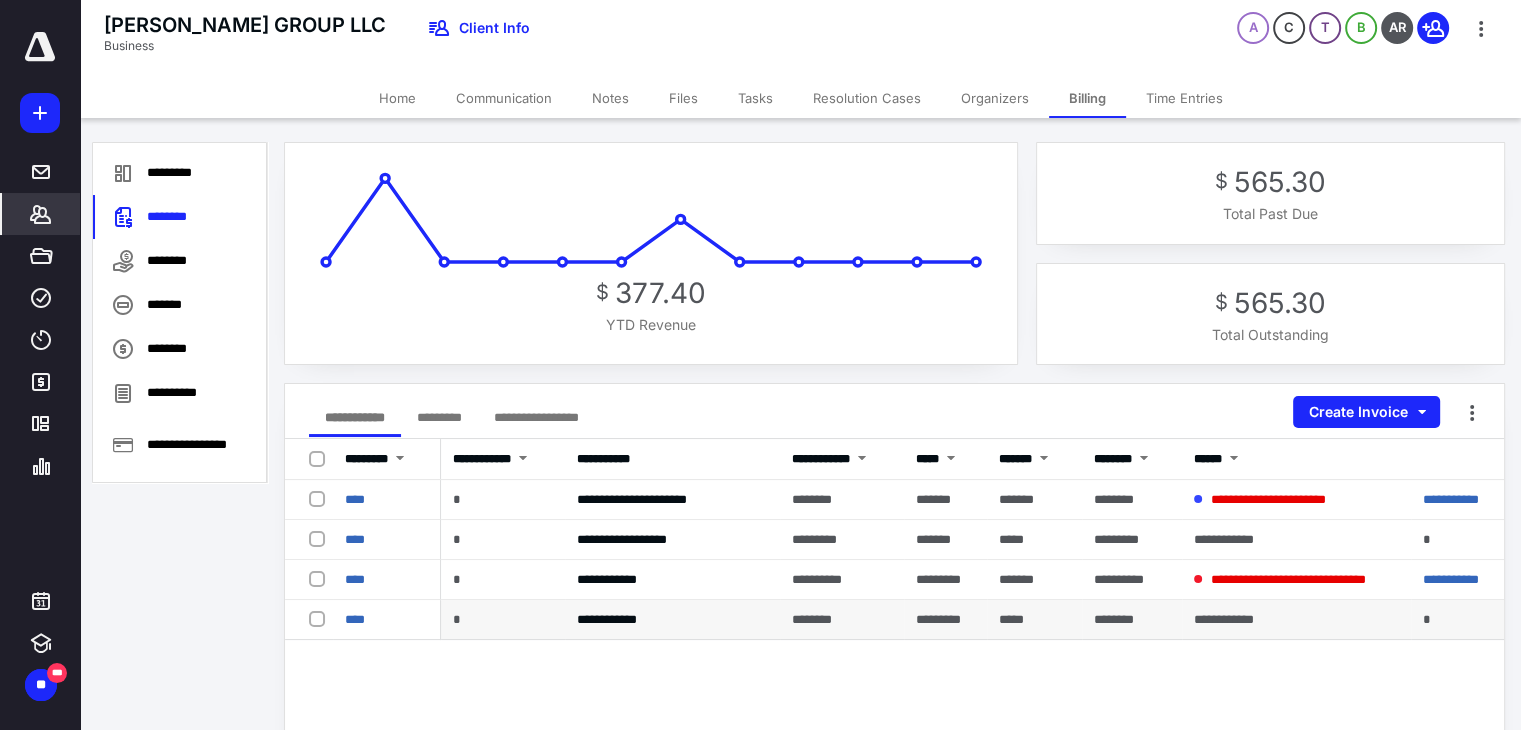 click on "****" at bounding box center (387, 620) 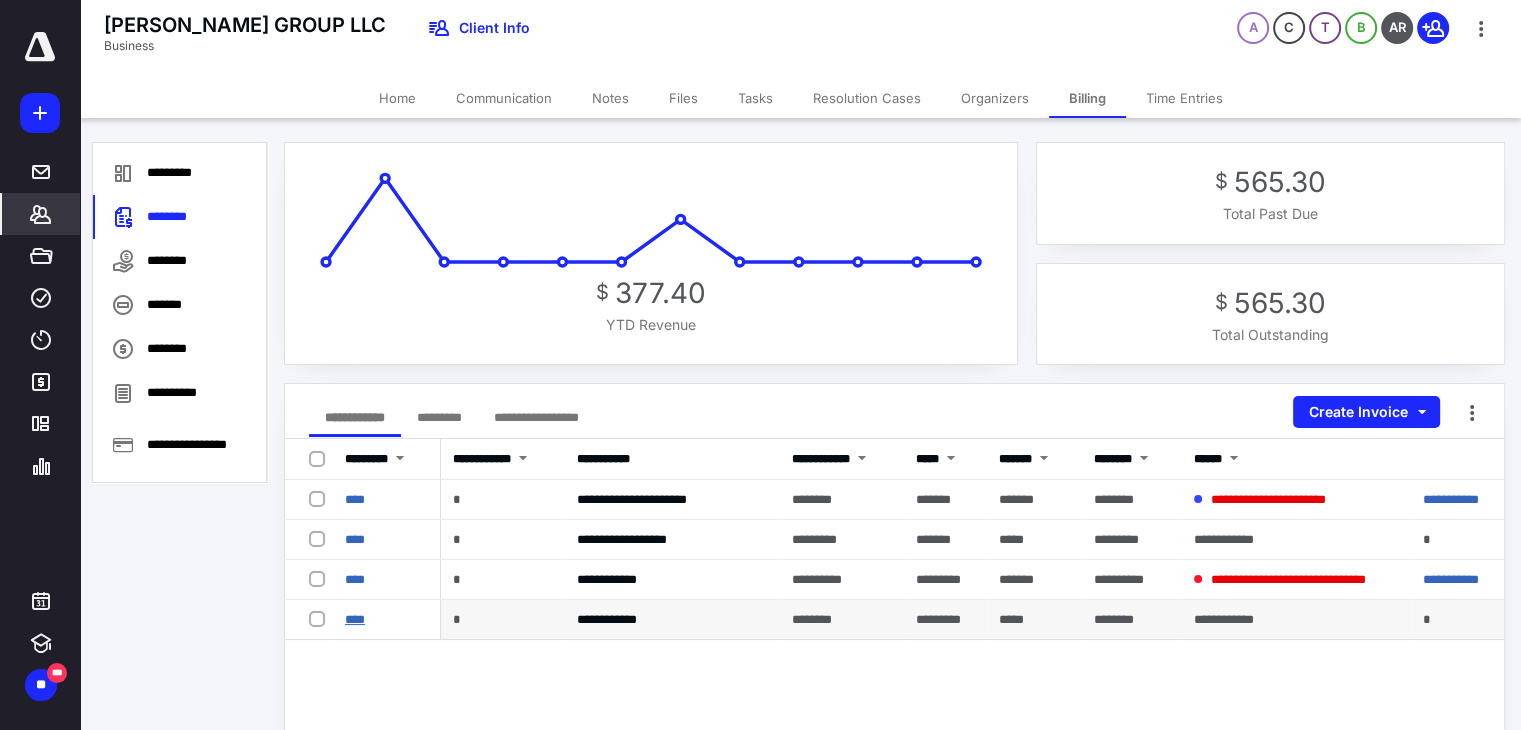 click on "****" at bounding box center [355, 619] 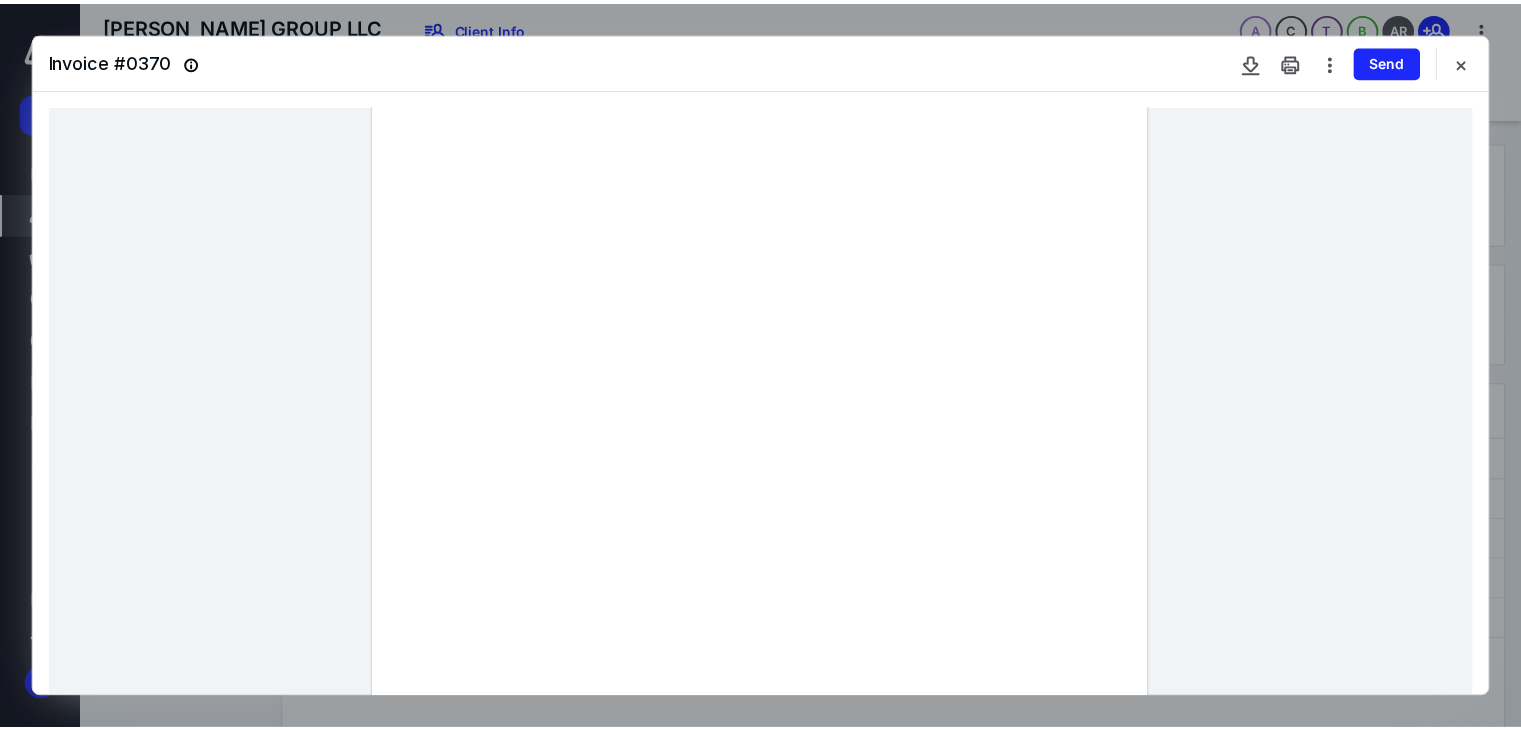 scroll, scrollTop: 400, scrollLeft: 0, axis: vertical 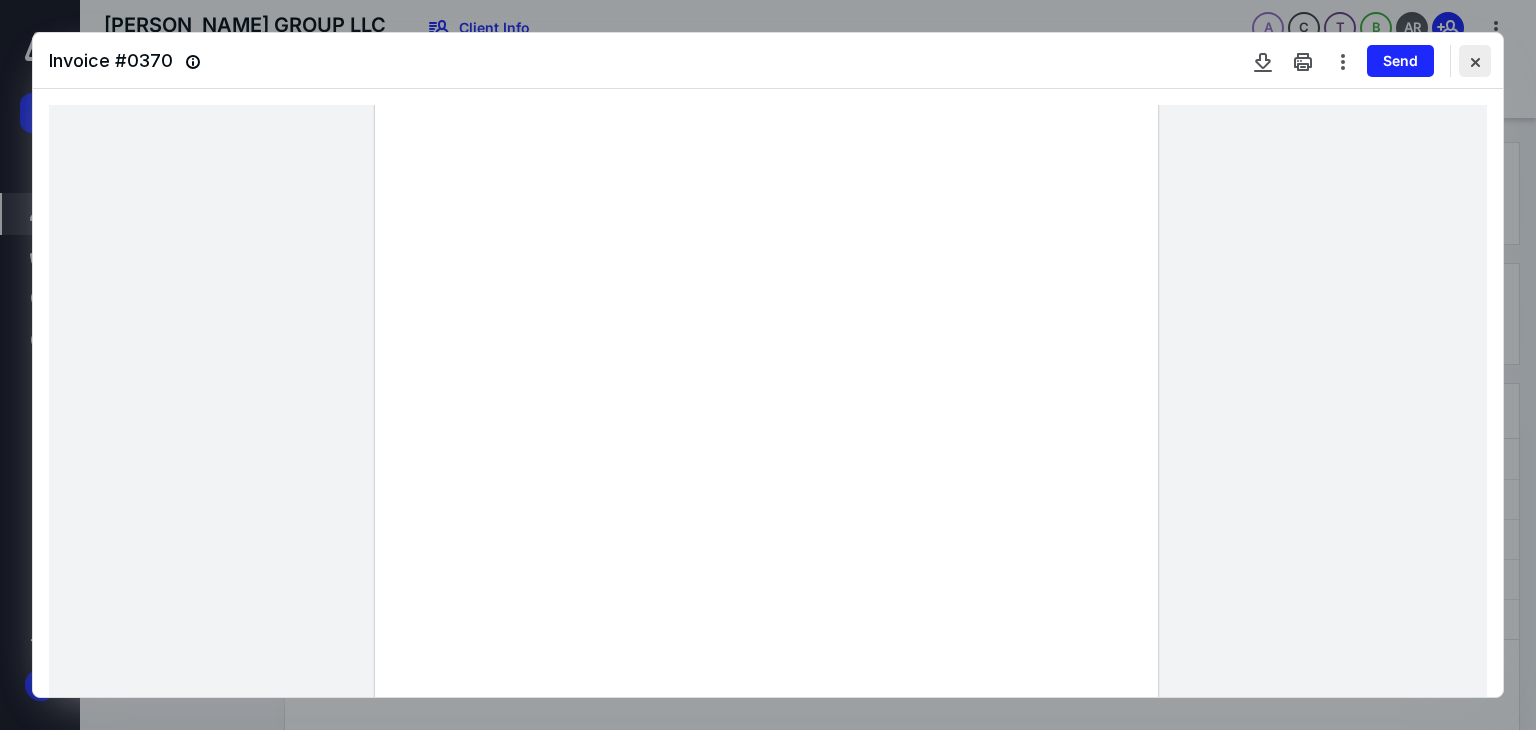 click at bounding box center (1475, 61) 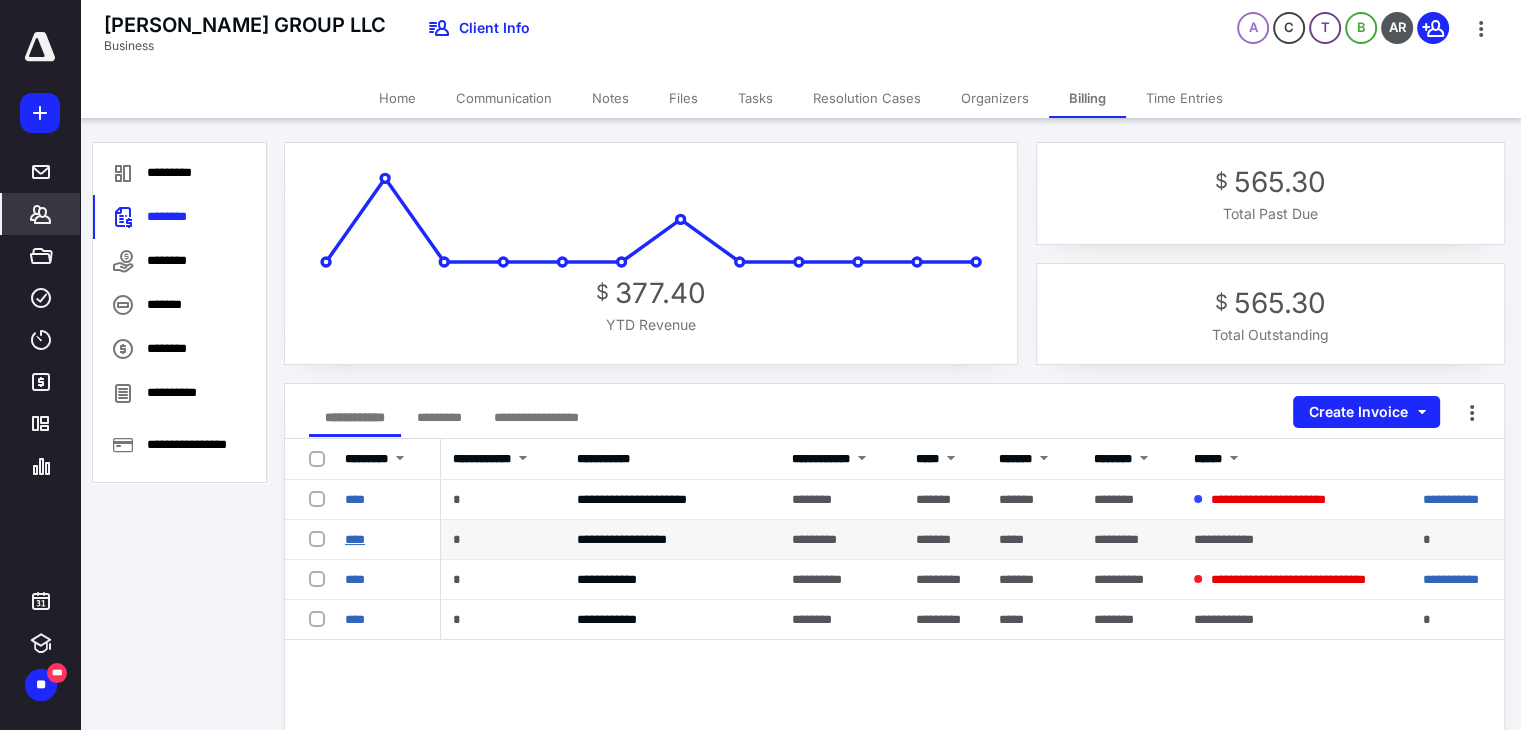 click on "****" at bounding box center [355, 539] 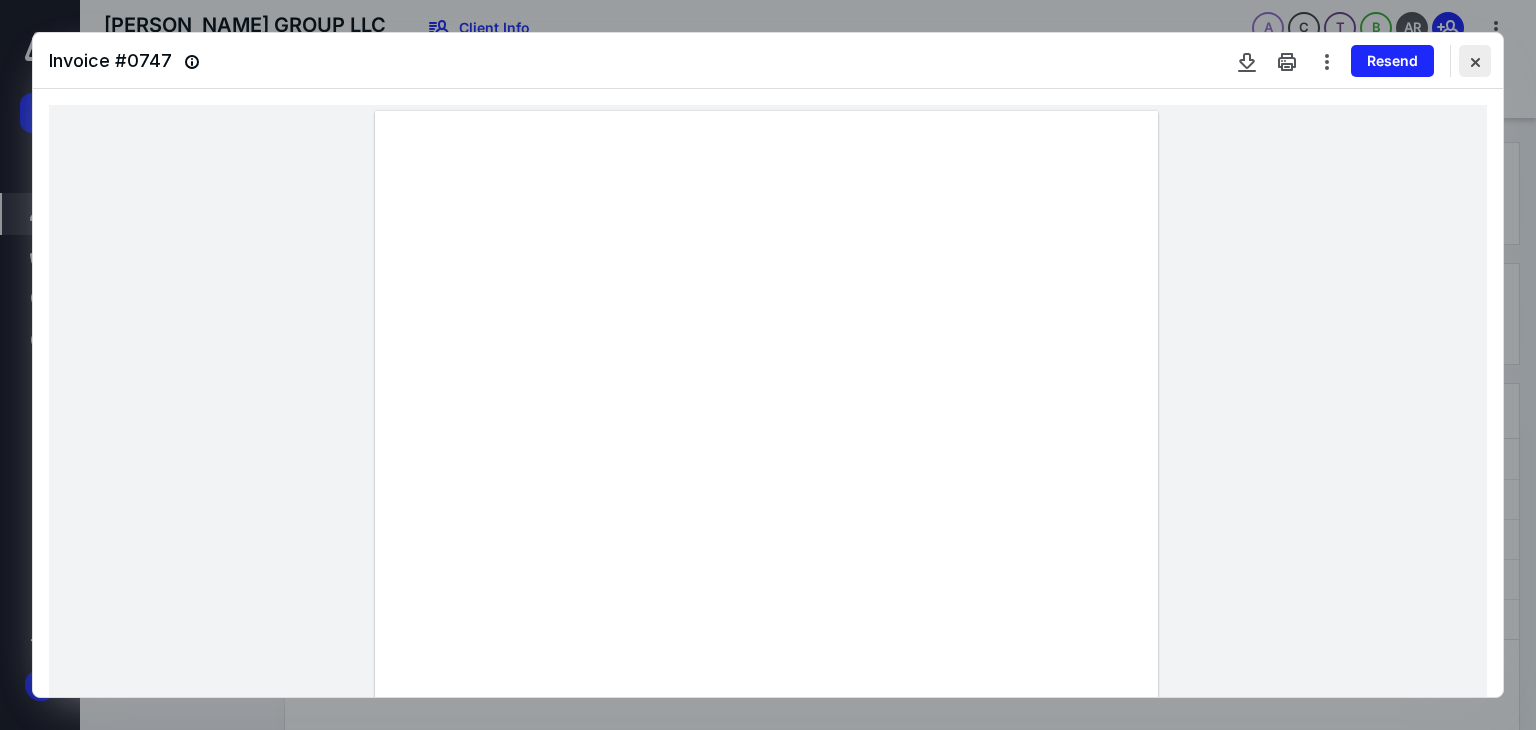 click at bounding box center (1475, 61) 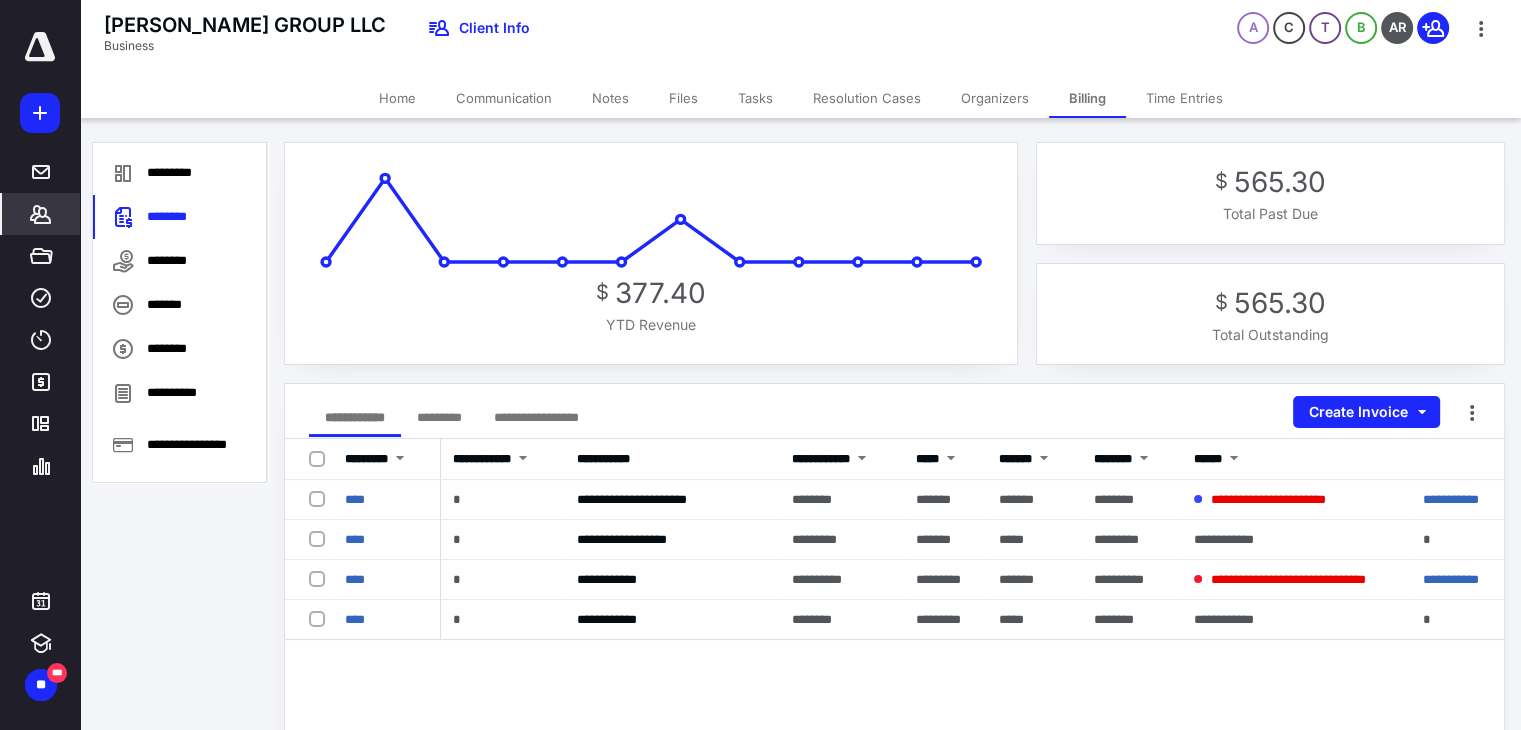 click on "Notes" at bounding box center (610, 98) 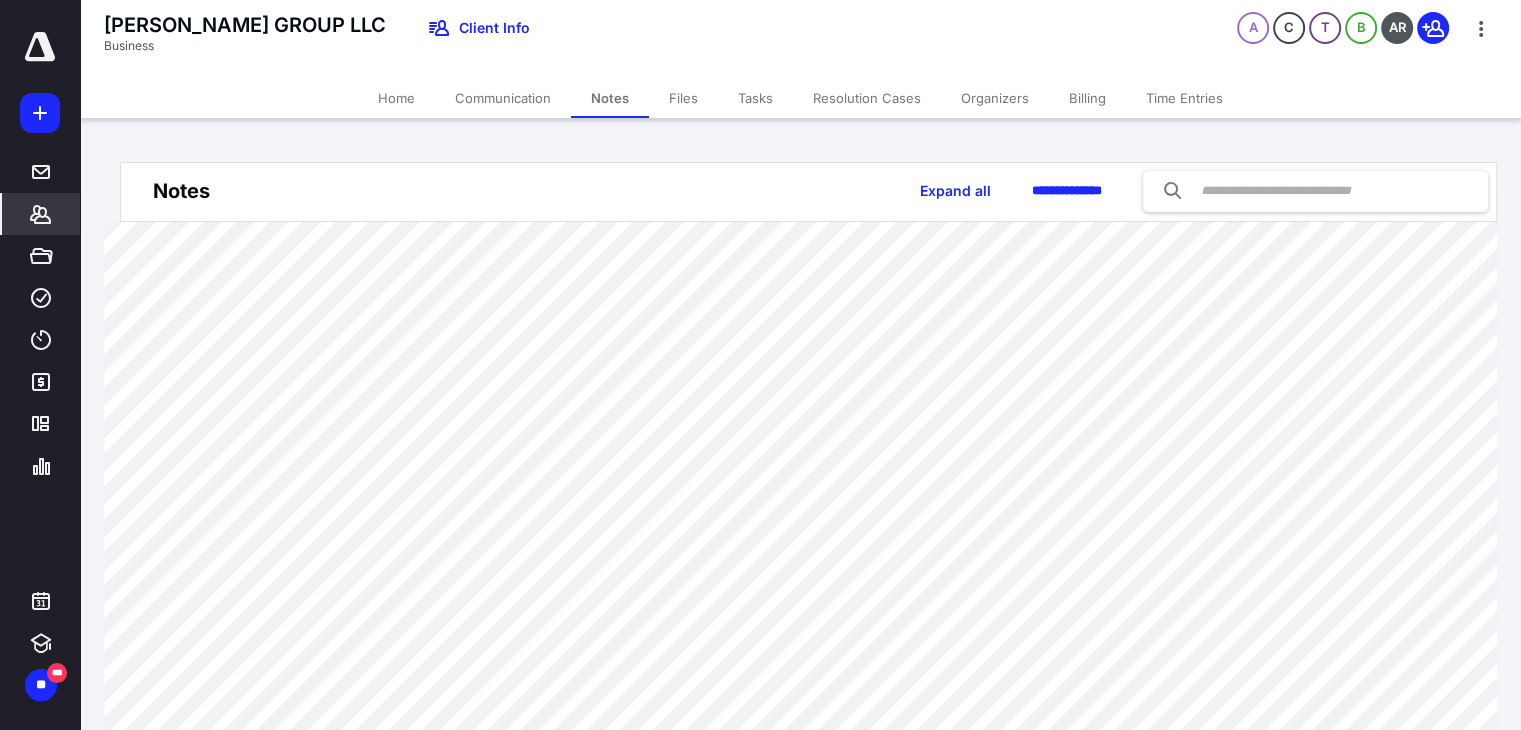 click on "Home" at bounding box center [396, 98] 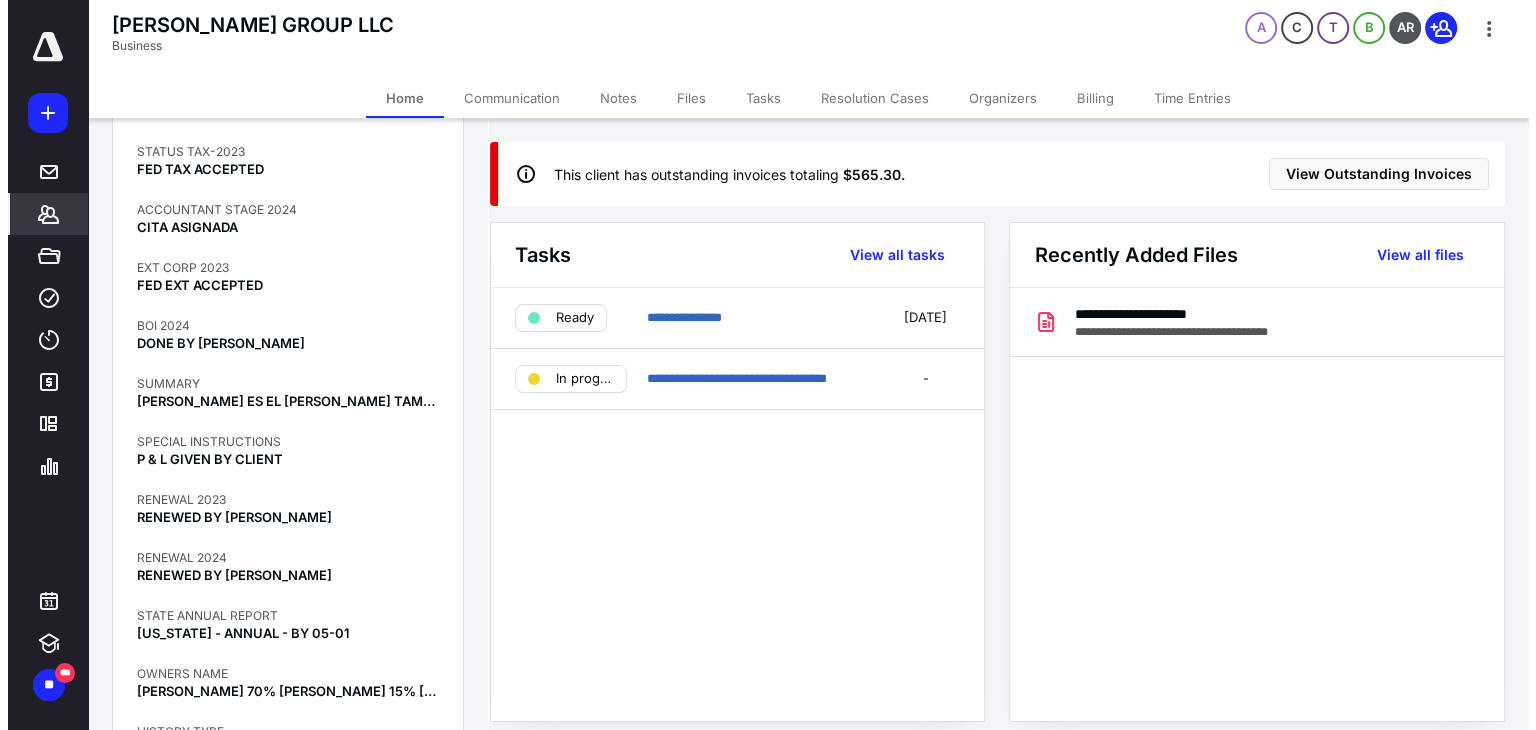 scroll, scrollTop: 1000, scrollLeft: 0, axis: vertical 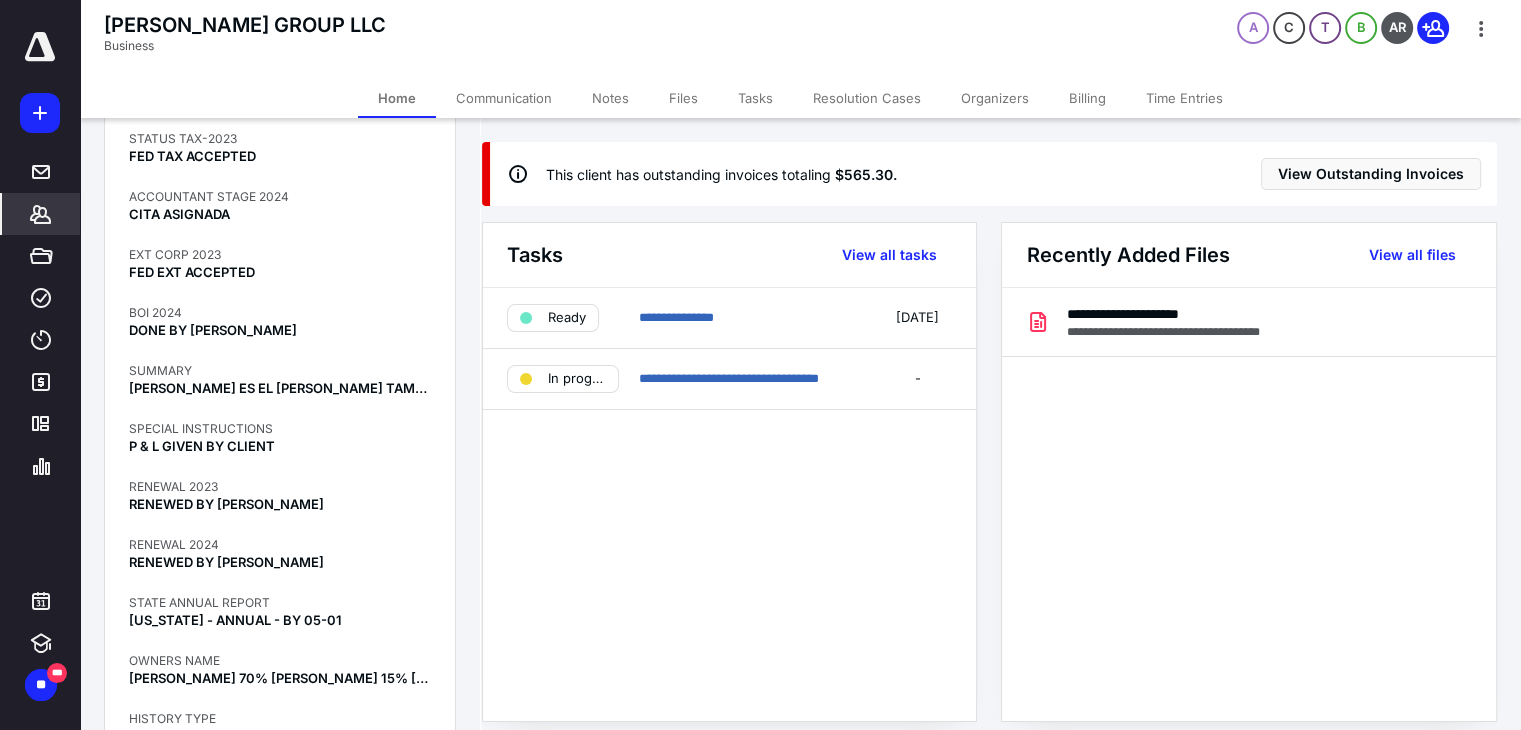 click on "Billing" at bounding box center (1087, 98) 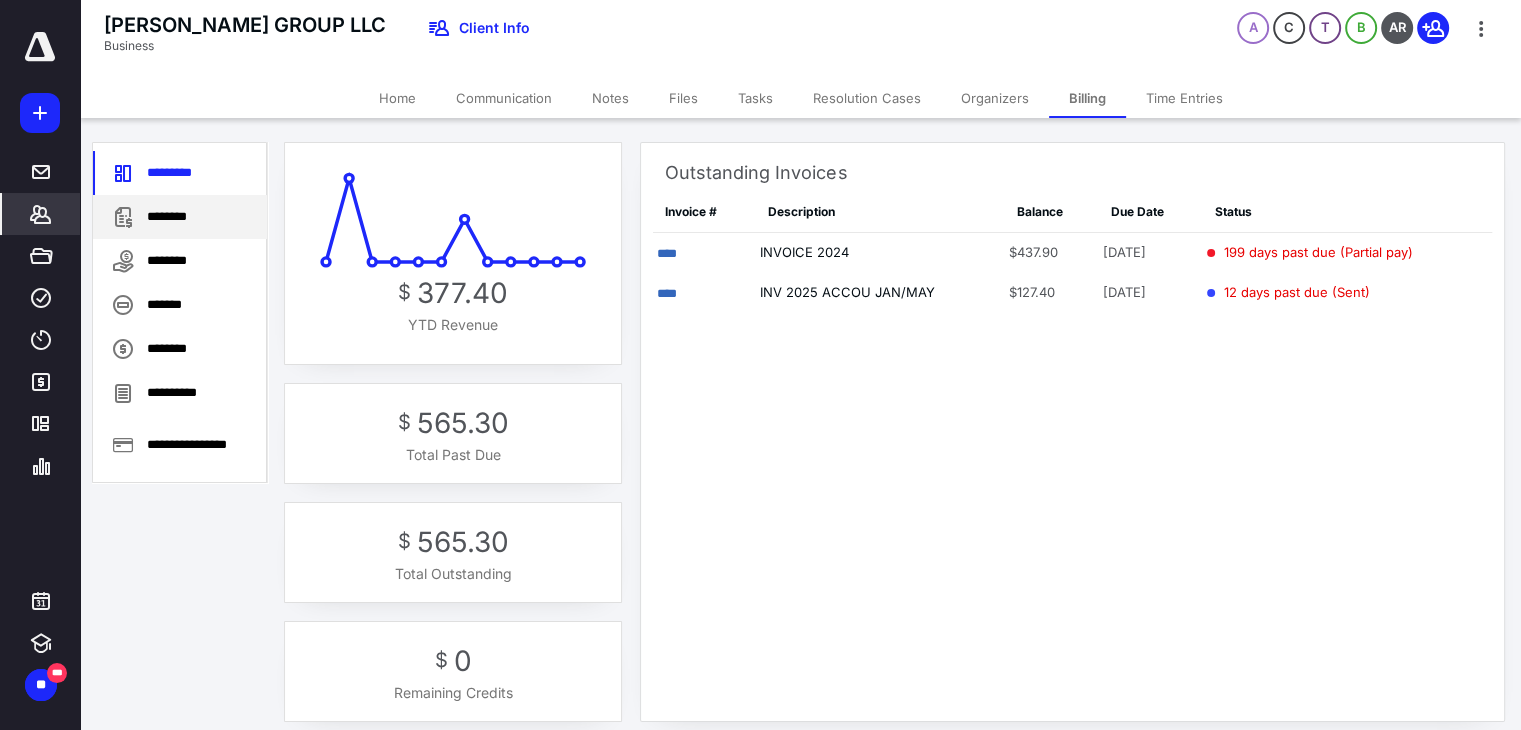 click on "********" at bounding box center [180, 217] 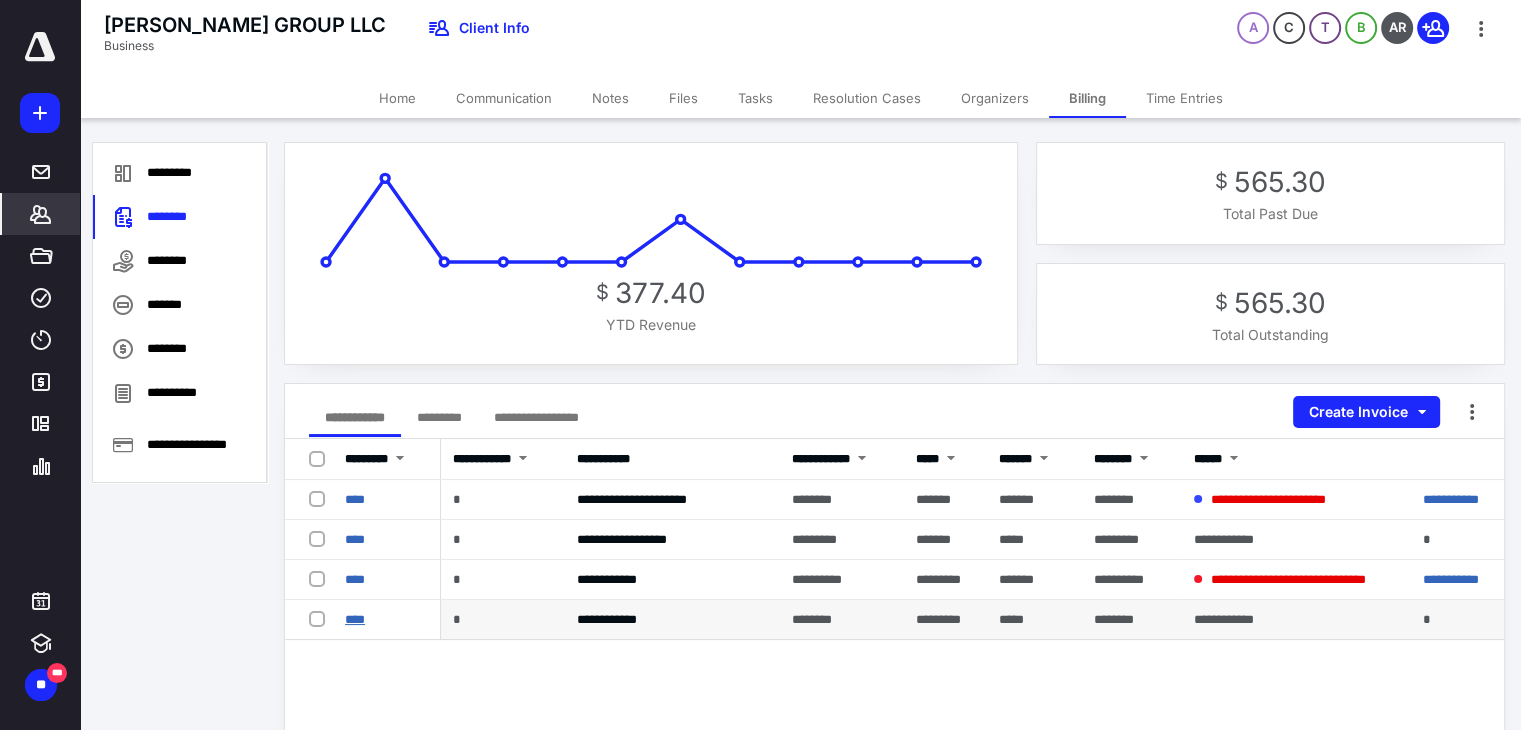 click on "****" at bounding box center [355, 619] 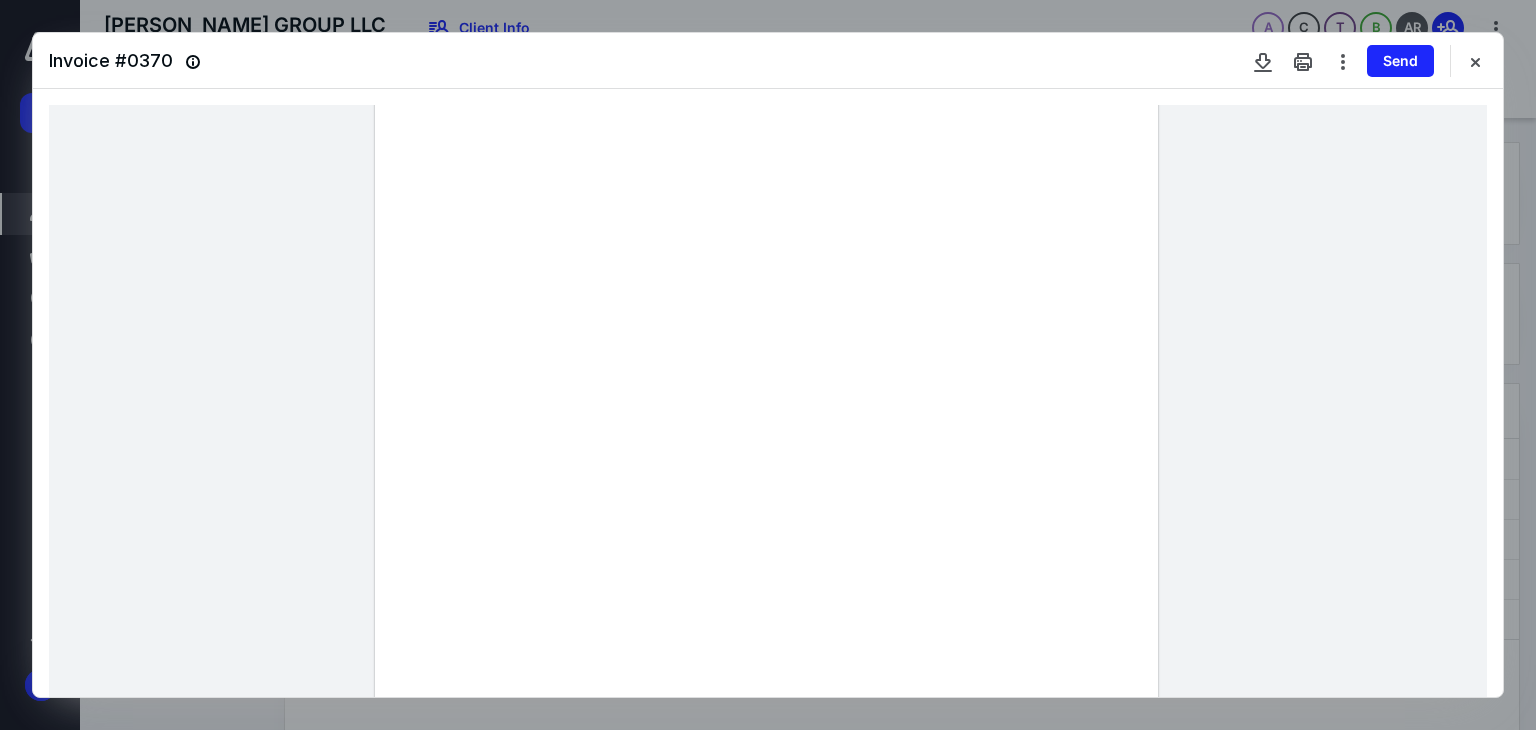 scroll, scrollTop: 200, scrollLeft: 0, axis: vertical 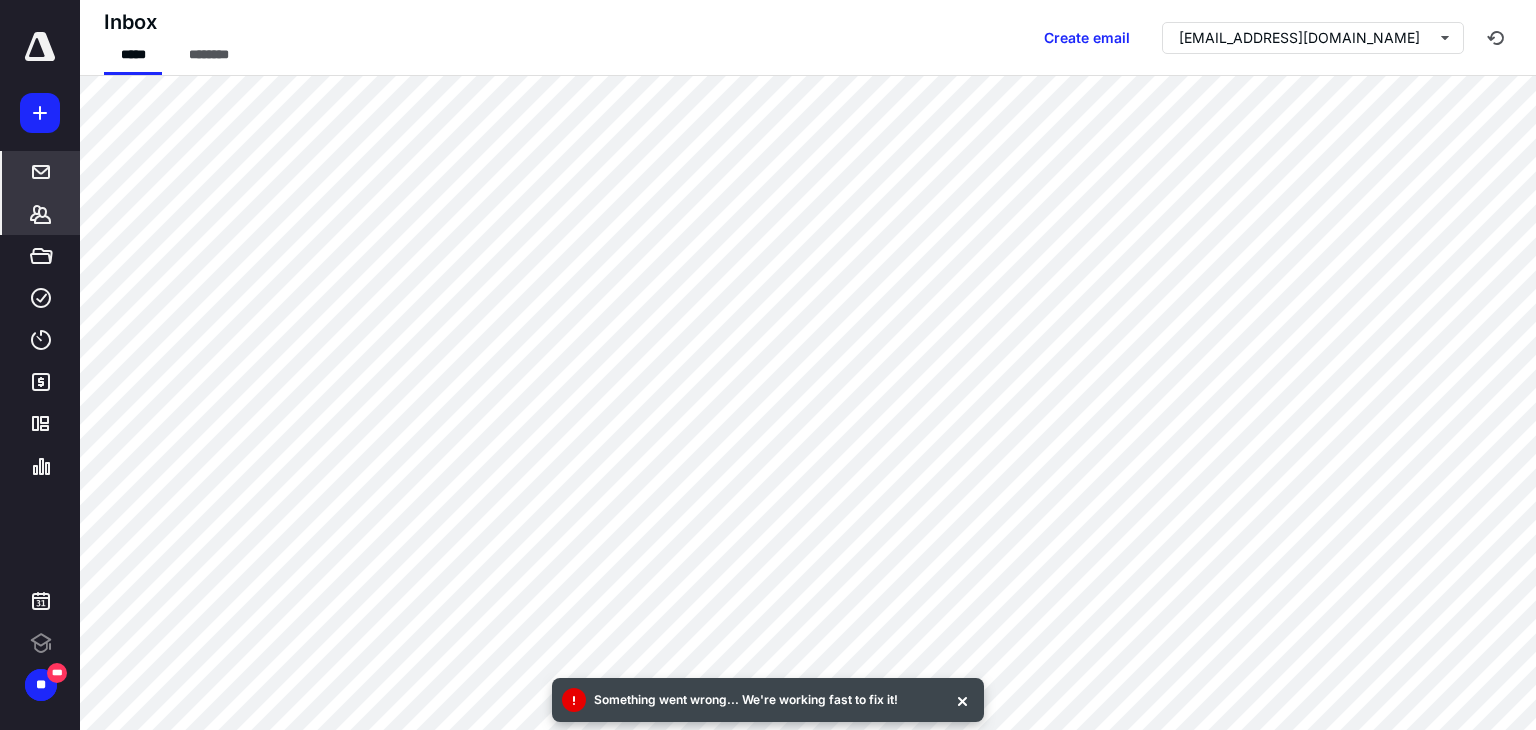 click 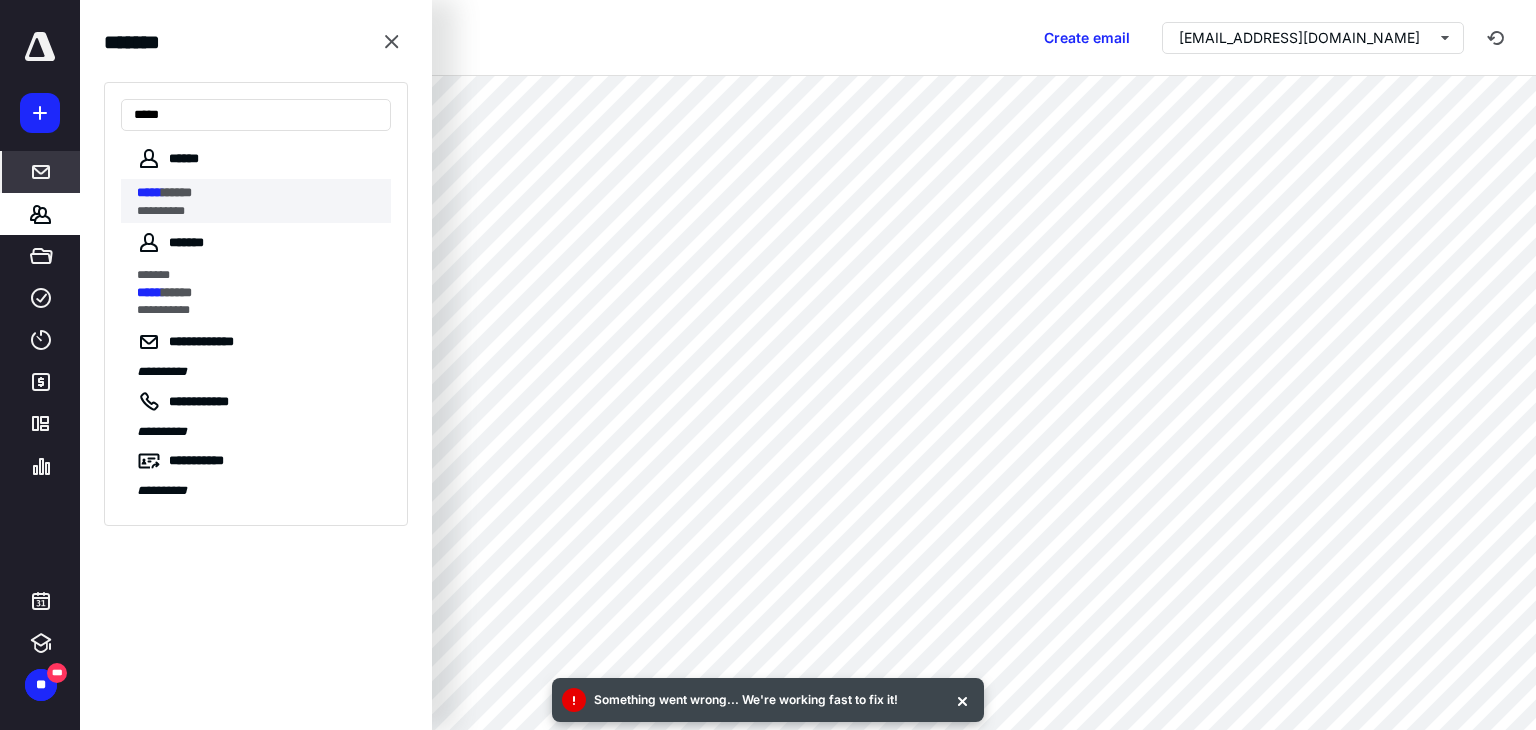 type on "*****" 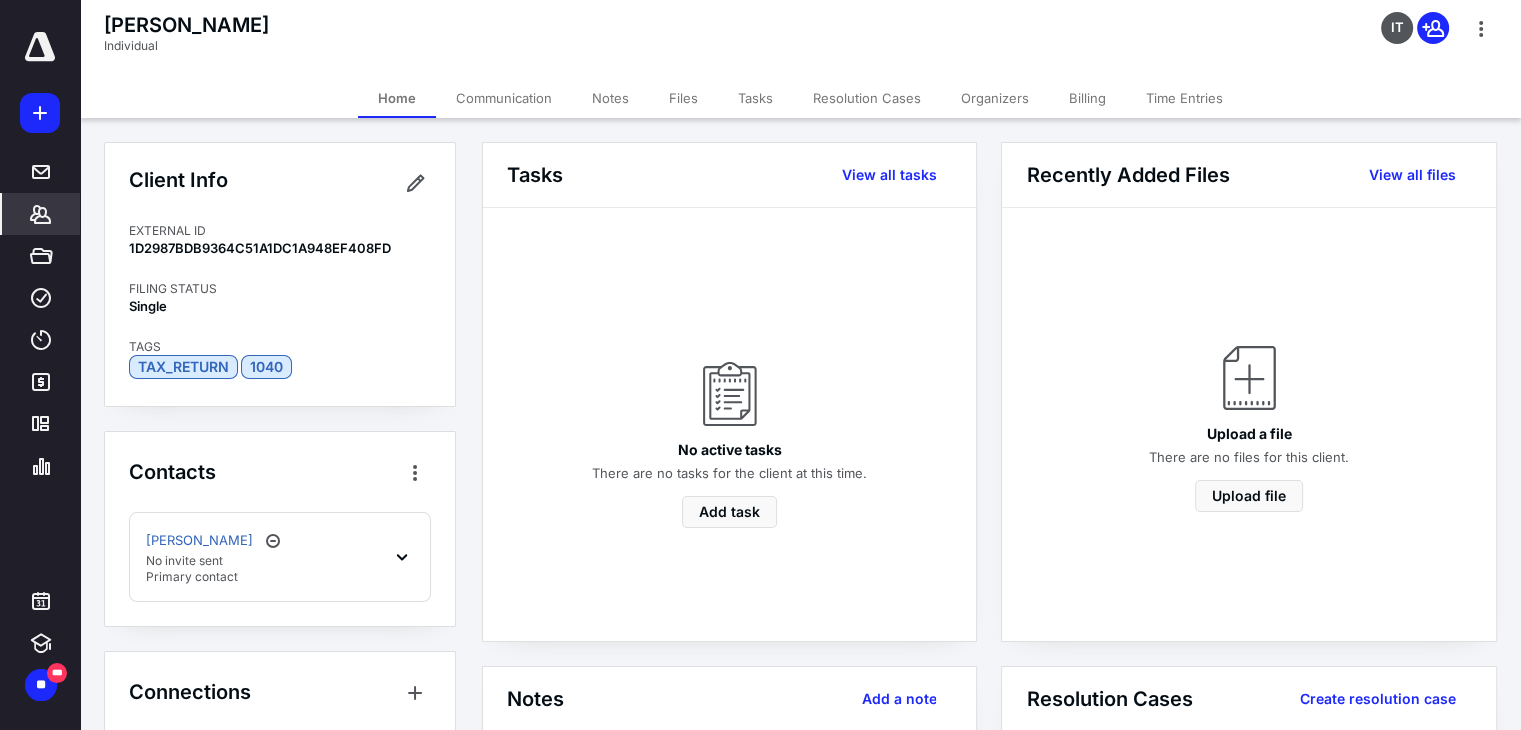 click 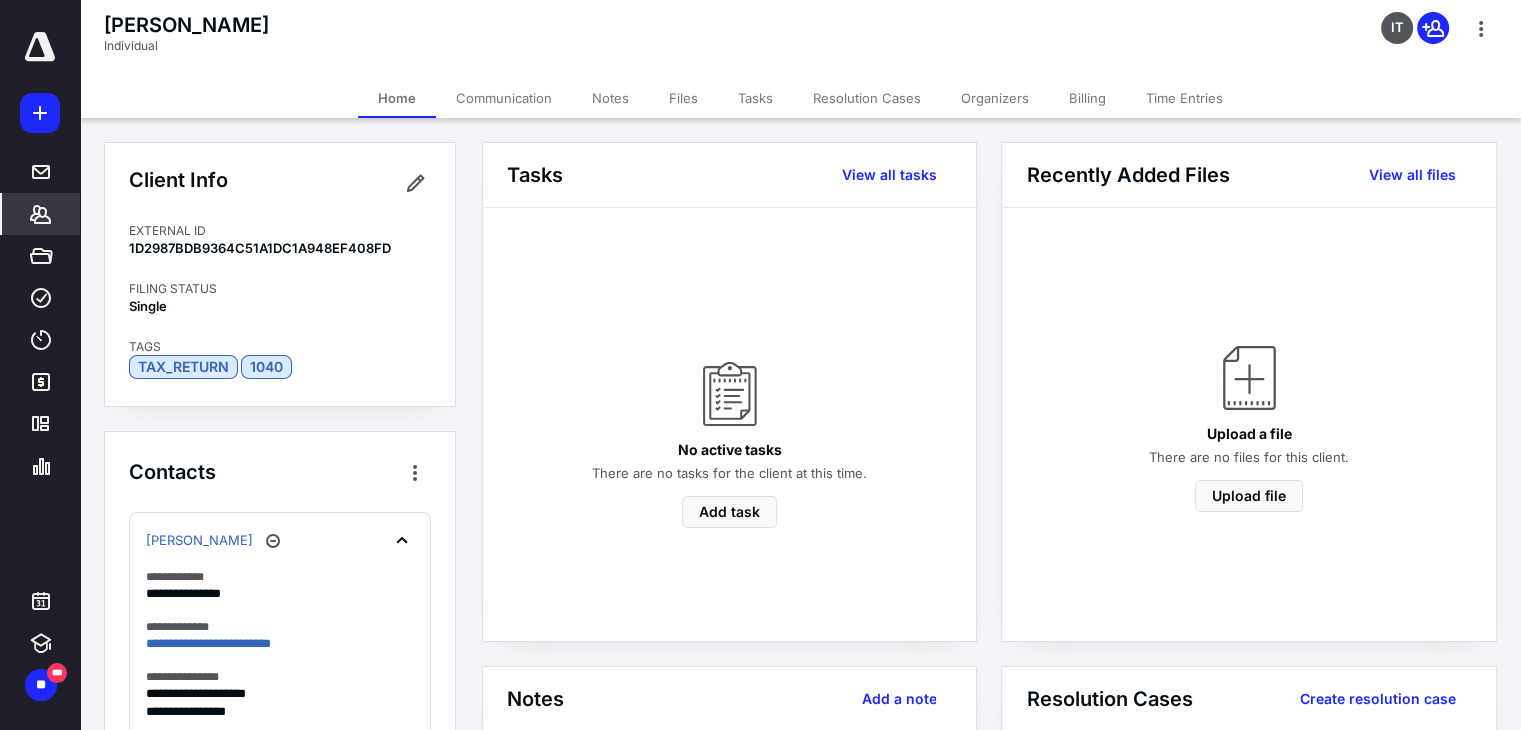 scroll, scrollTop: 310, scrollLeft: 0, axis: vertical 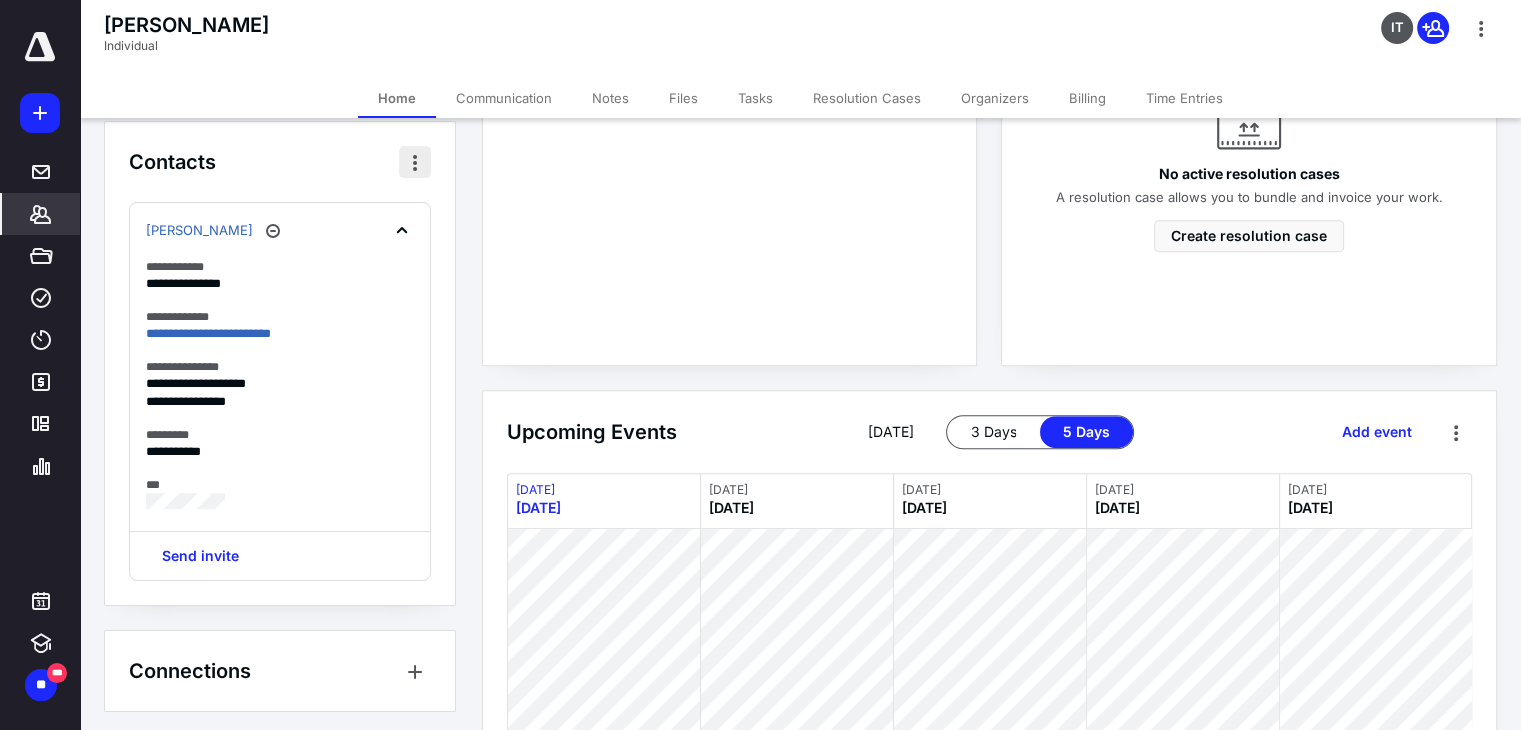click at bounding box center [415, 162] 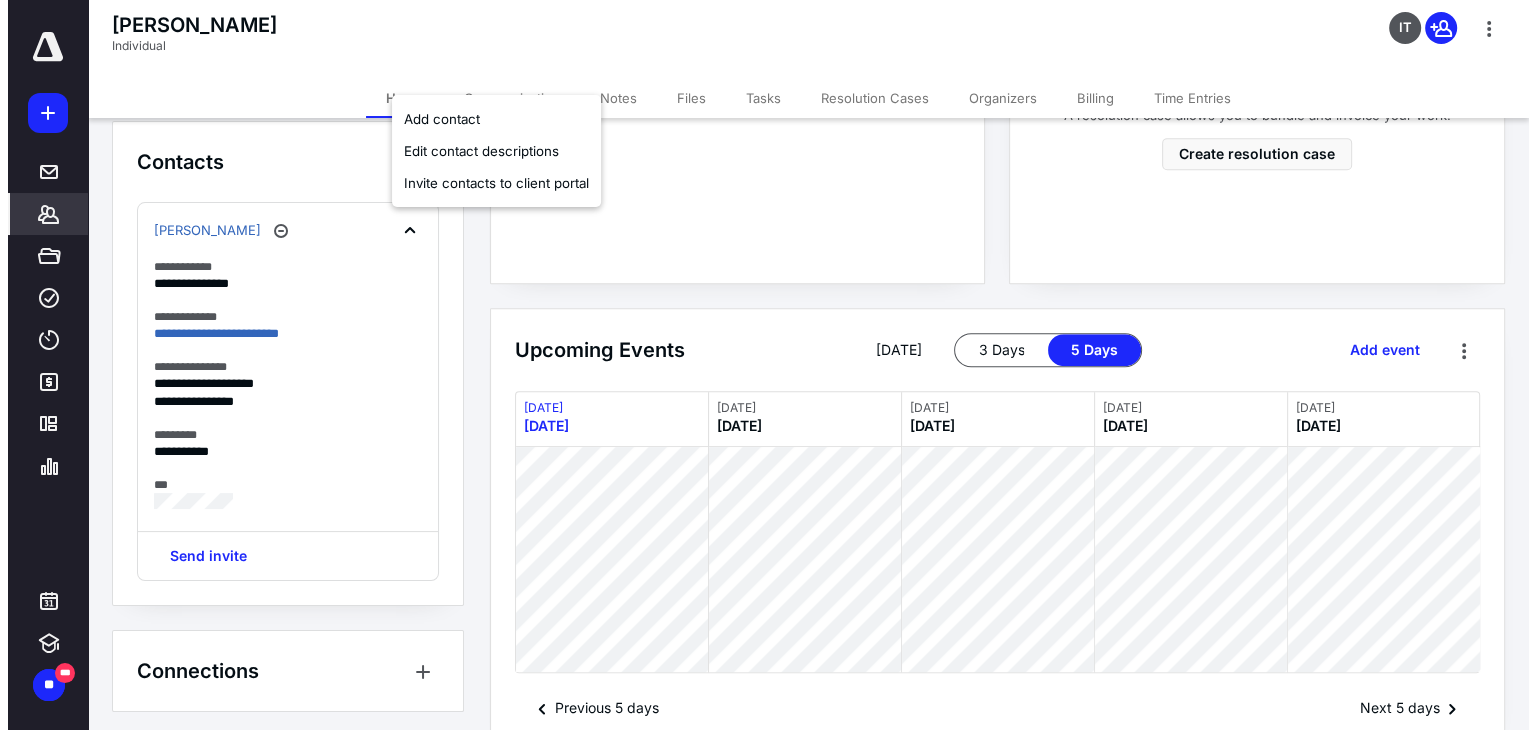scroll, scrollTop: 919, scrollLeft: 0, axis: vertical 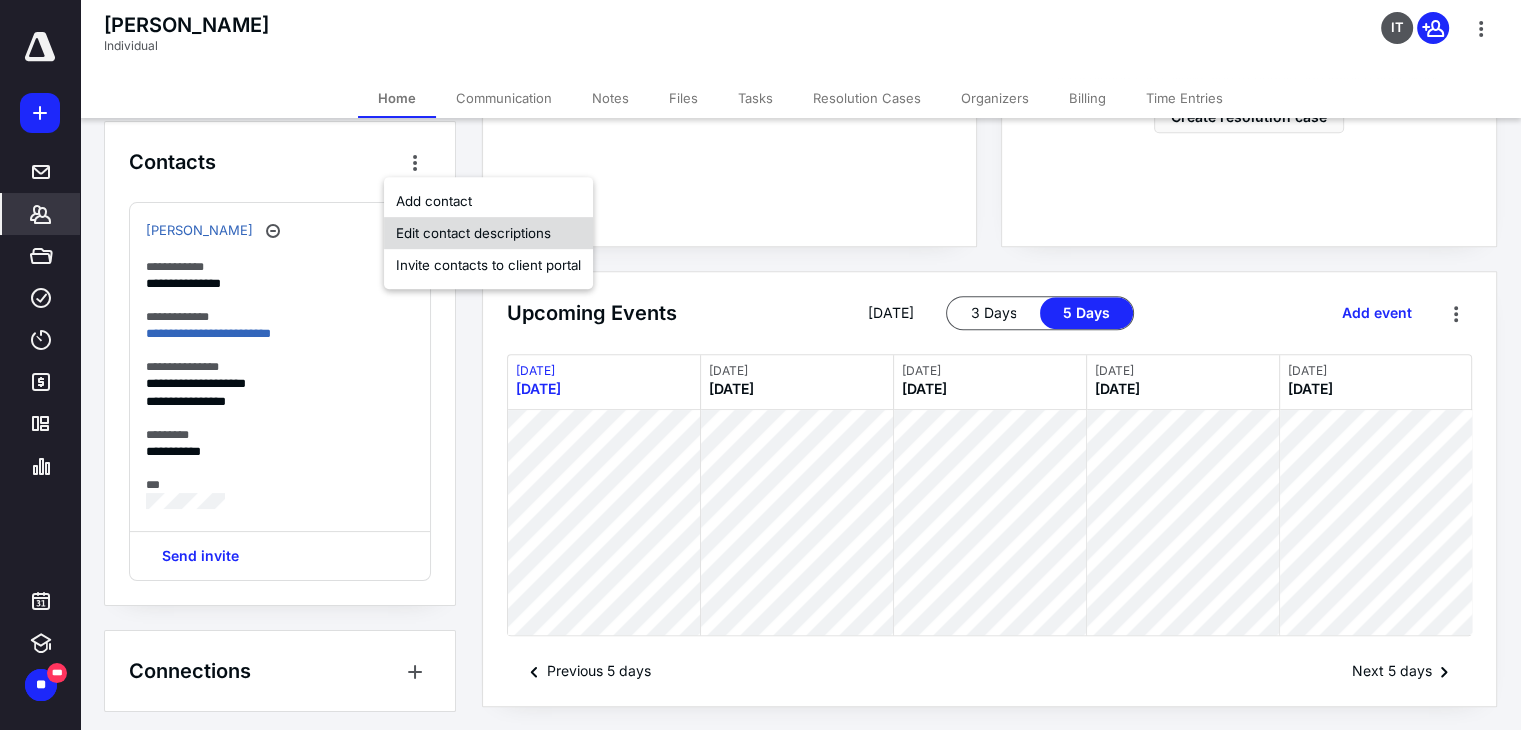 click on "Edit contact descriptions" at bounding box center [488, 233] 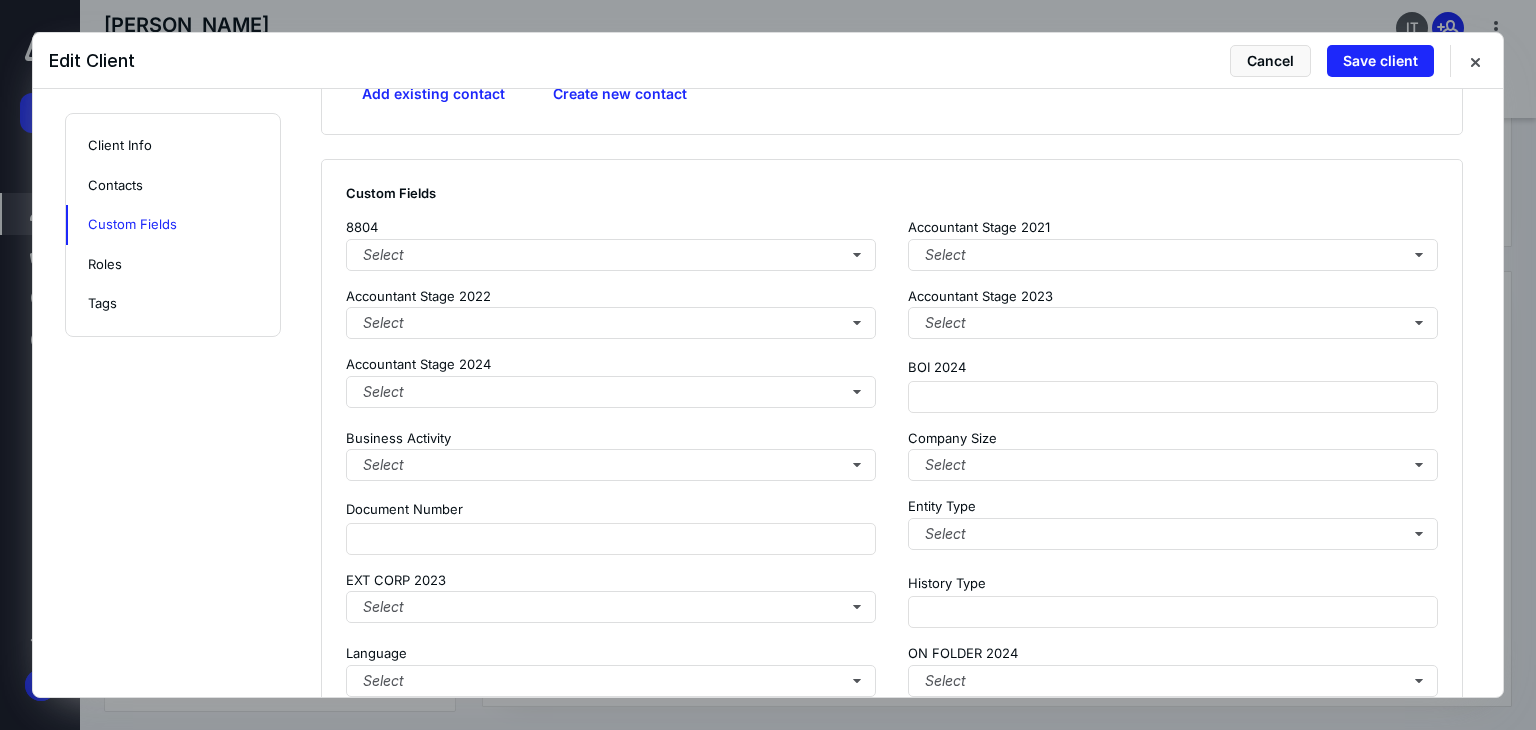 scroll, scrollTop: 880, scrollLeft: 0, axis: vertical 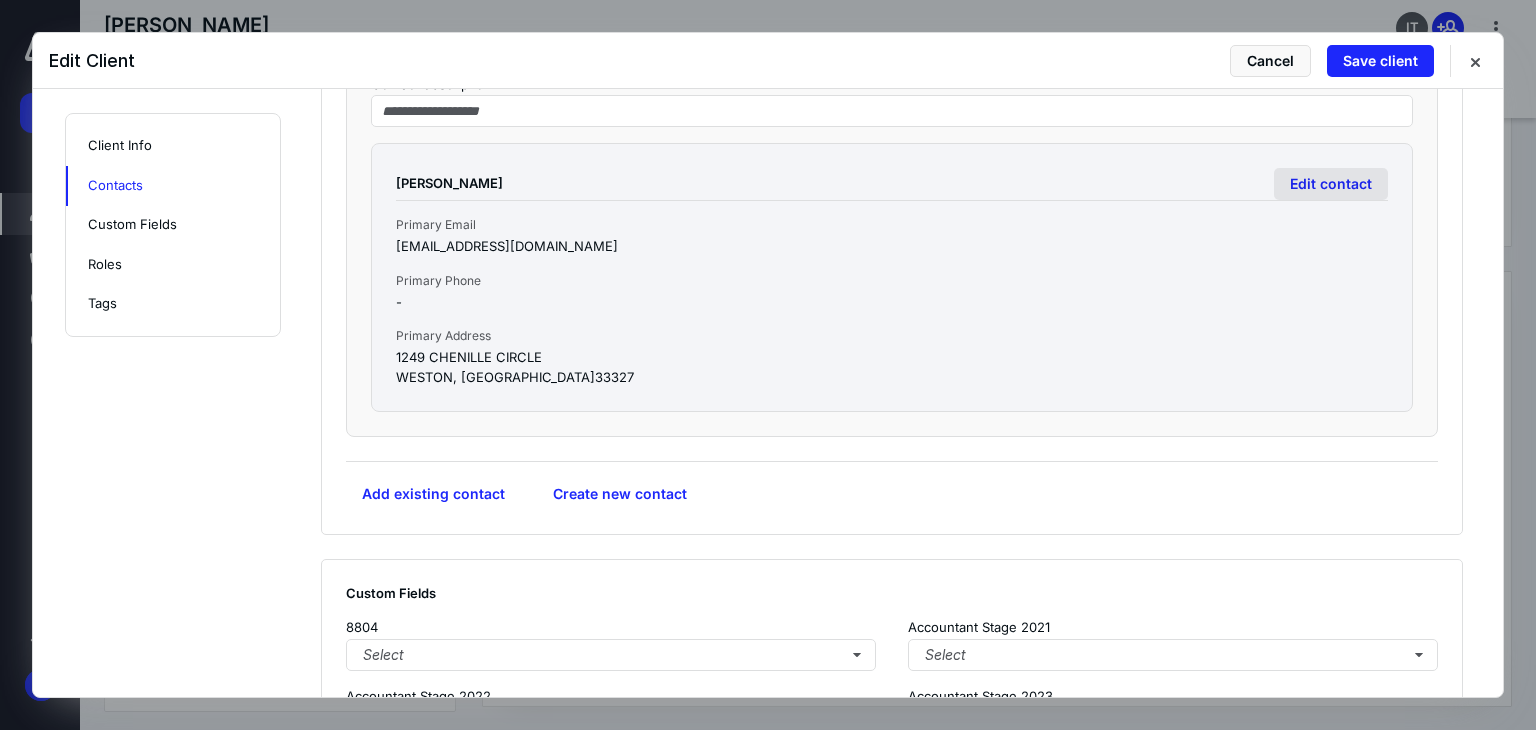 click on "Edit contact" at bounding box center [1331, 184] 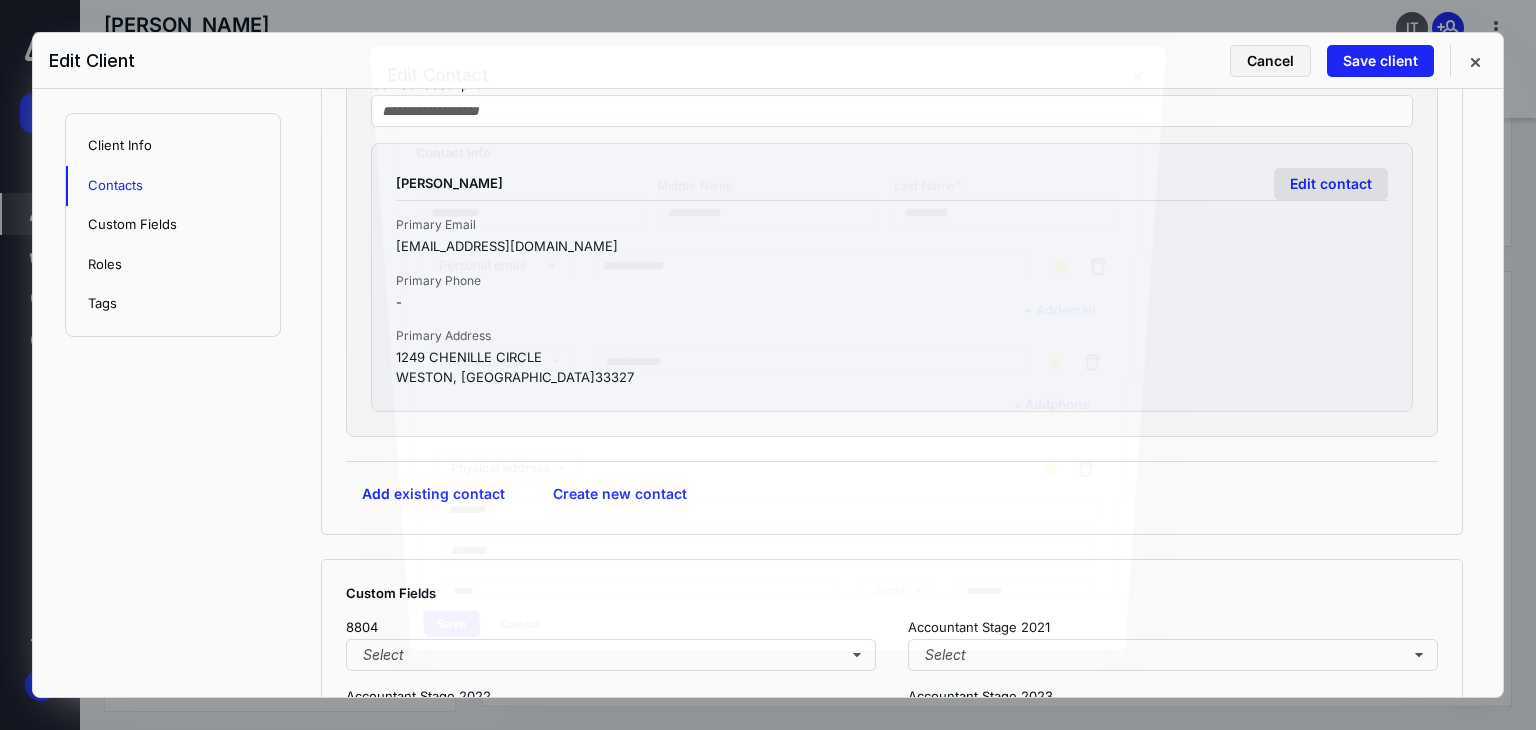 type on "*****" 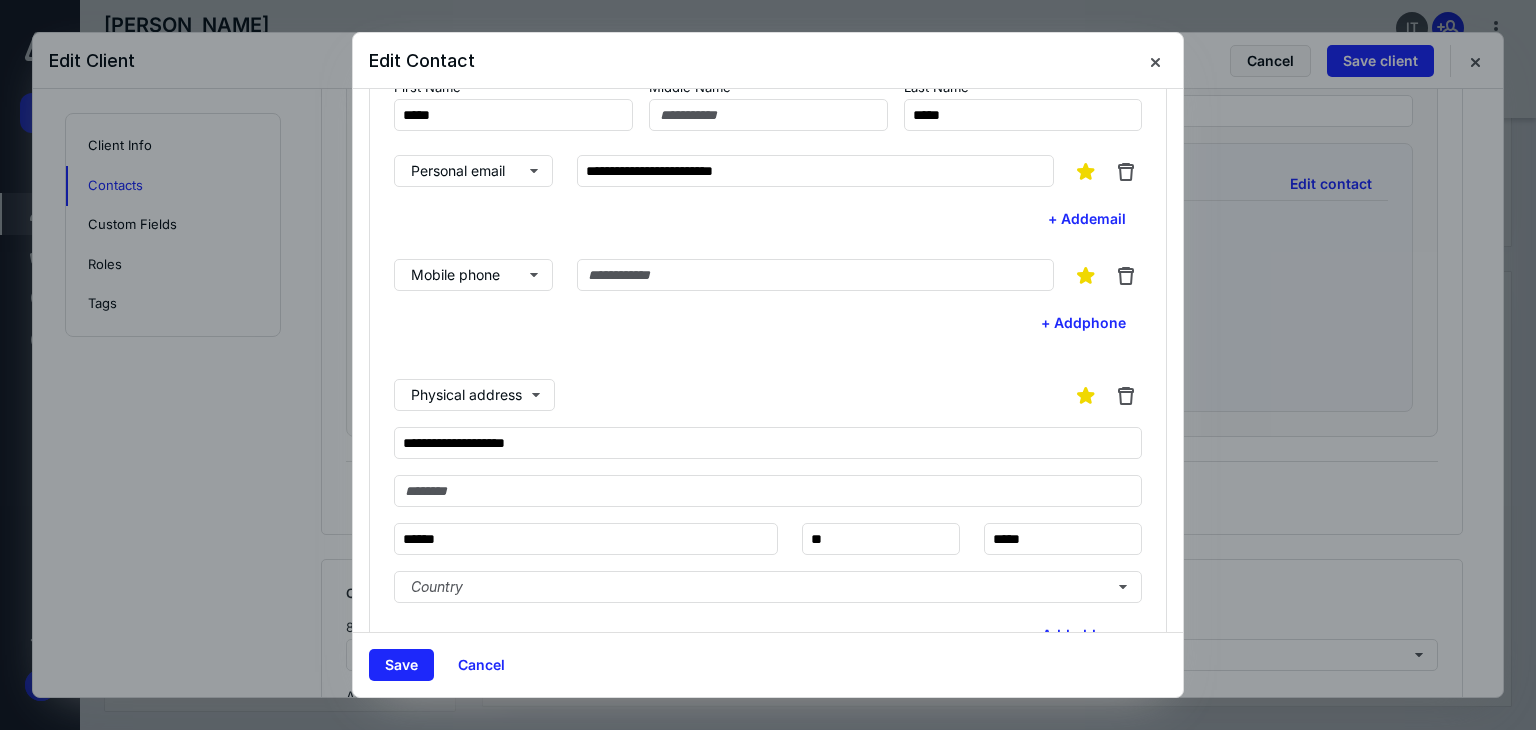 scroll, scrollTop: 0, scrollLeft: 0, axis: both 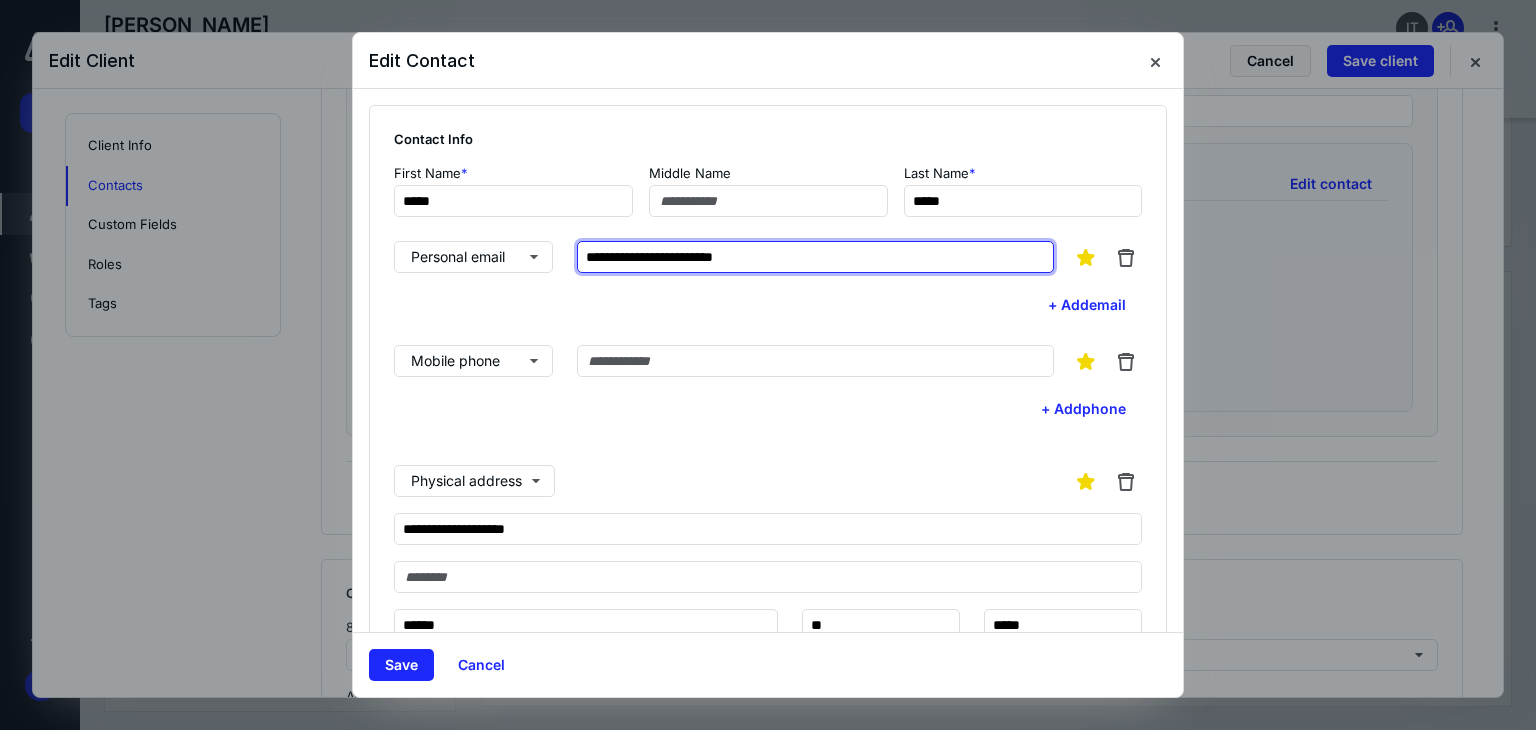 click on "**********" at bounding box center (815, 257) 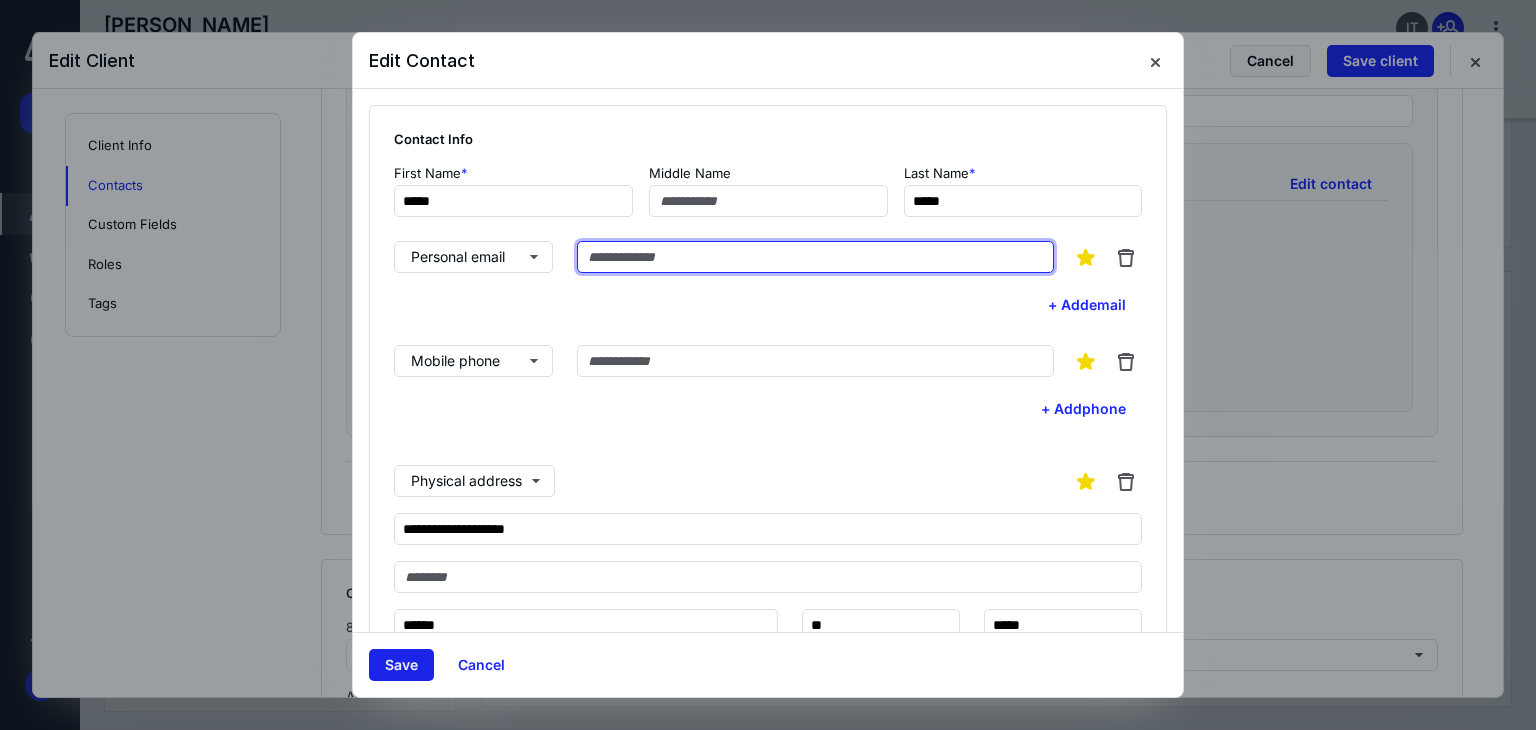 type 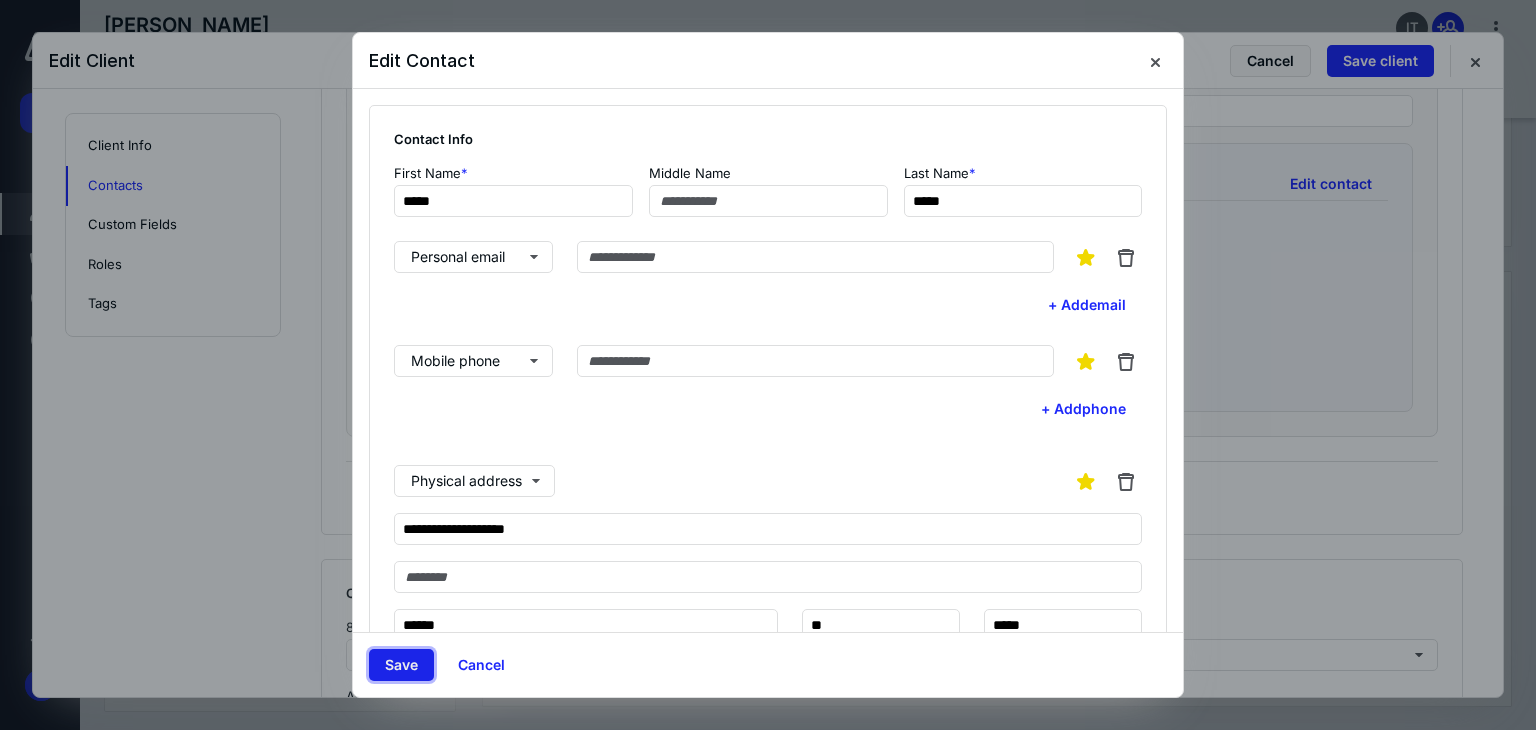 click on "Save" at bounding box center [401, 665] 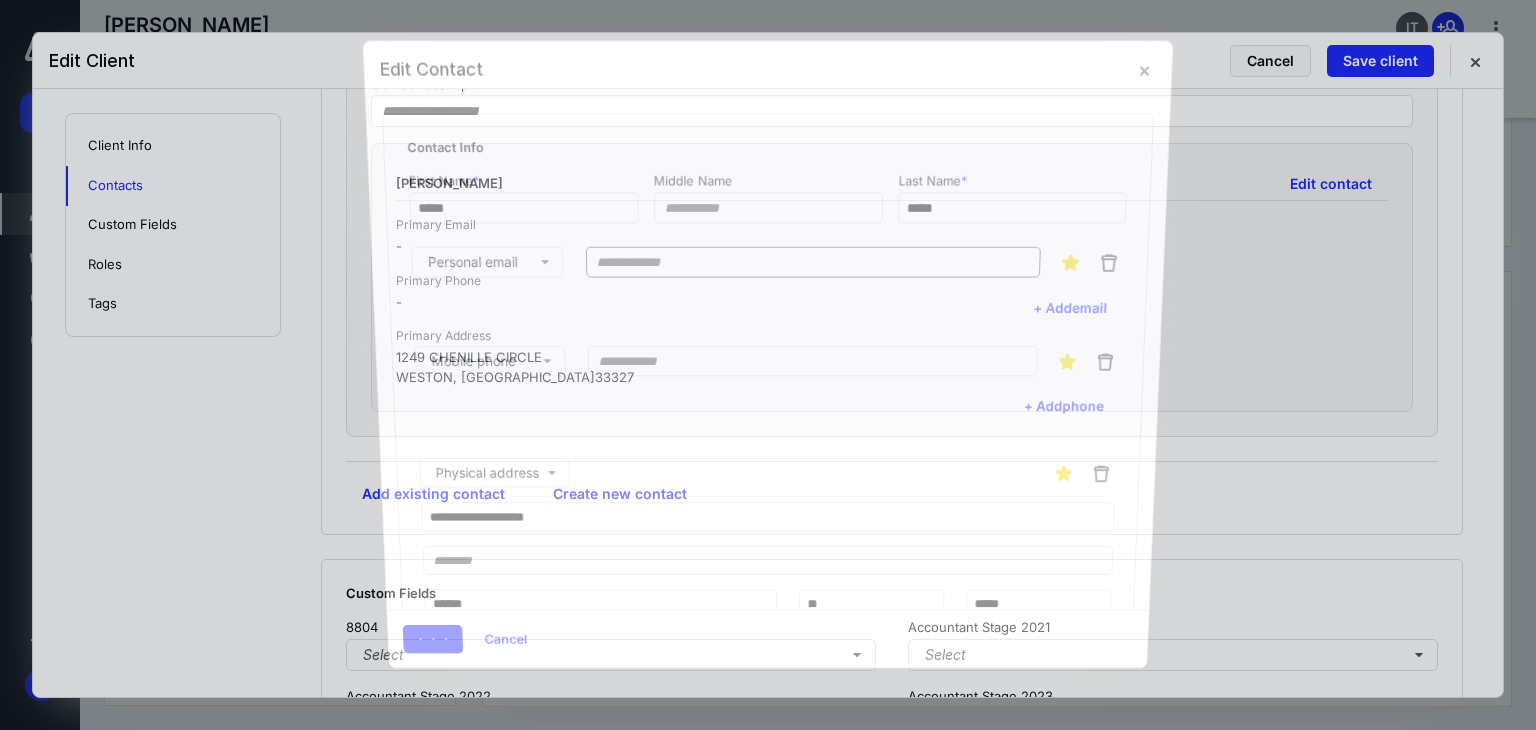 scroll, scrollTop: 260, scrollLeft: 0, axis: vertical 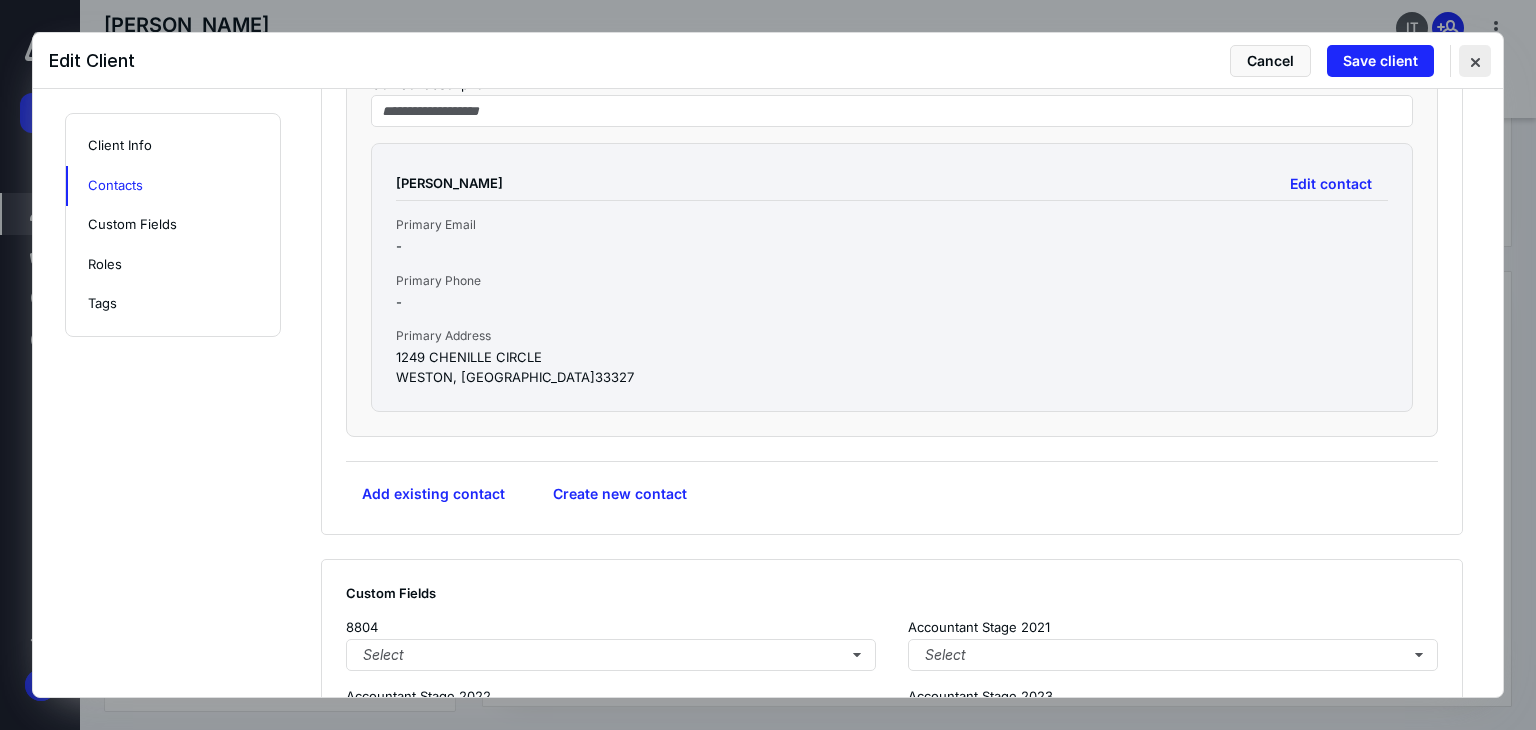 click at bounding box center (1475, 61) 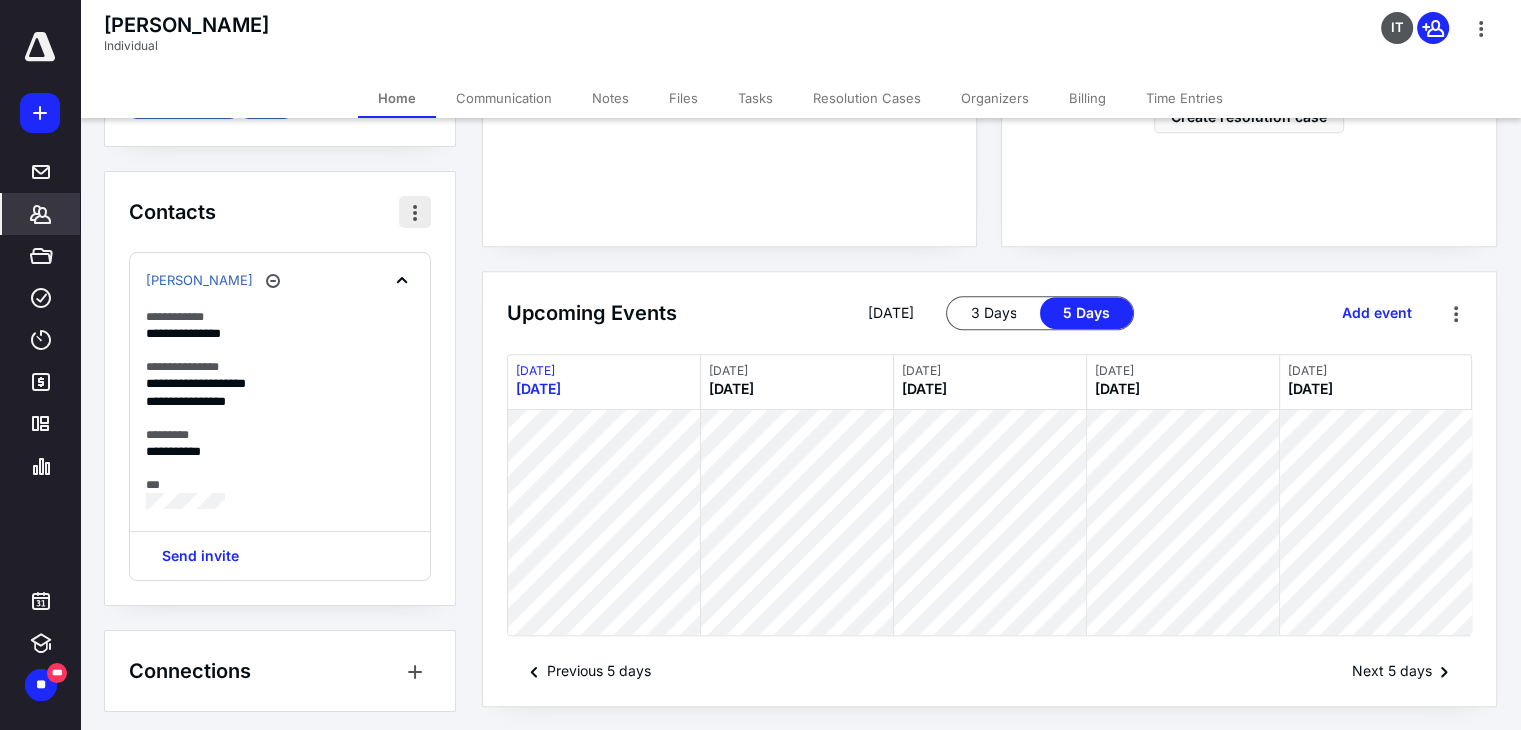 click at bounding box center [415, 212] 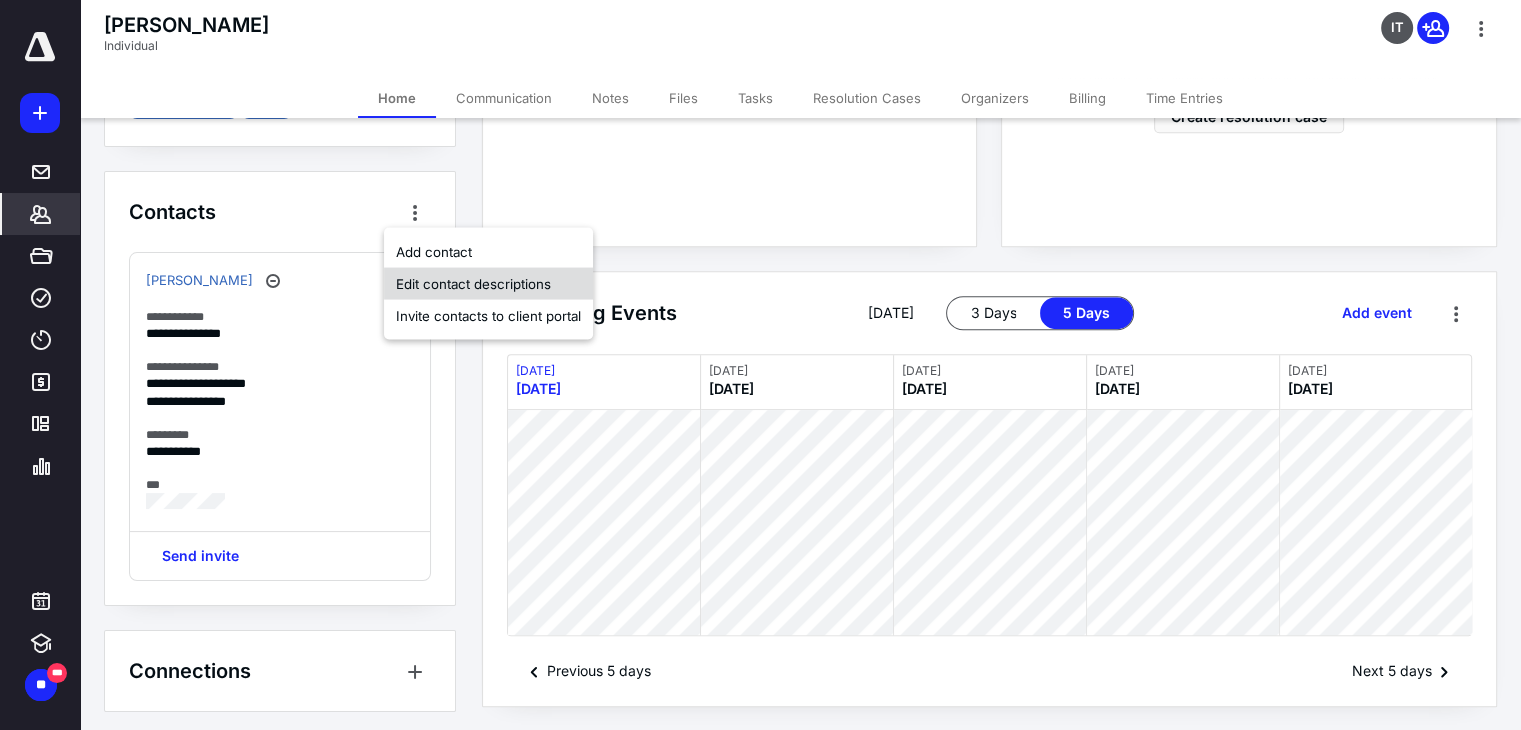 click on "Edit contact descriptions" at bounding box center [488, 283] 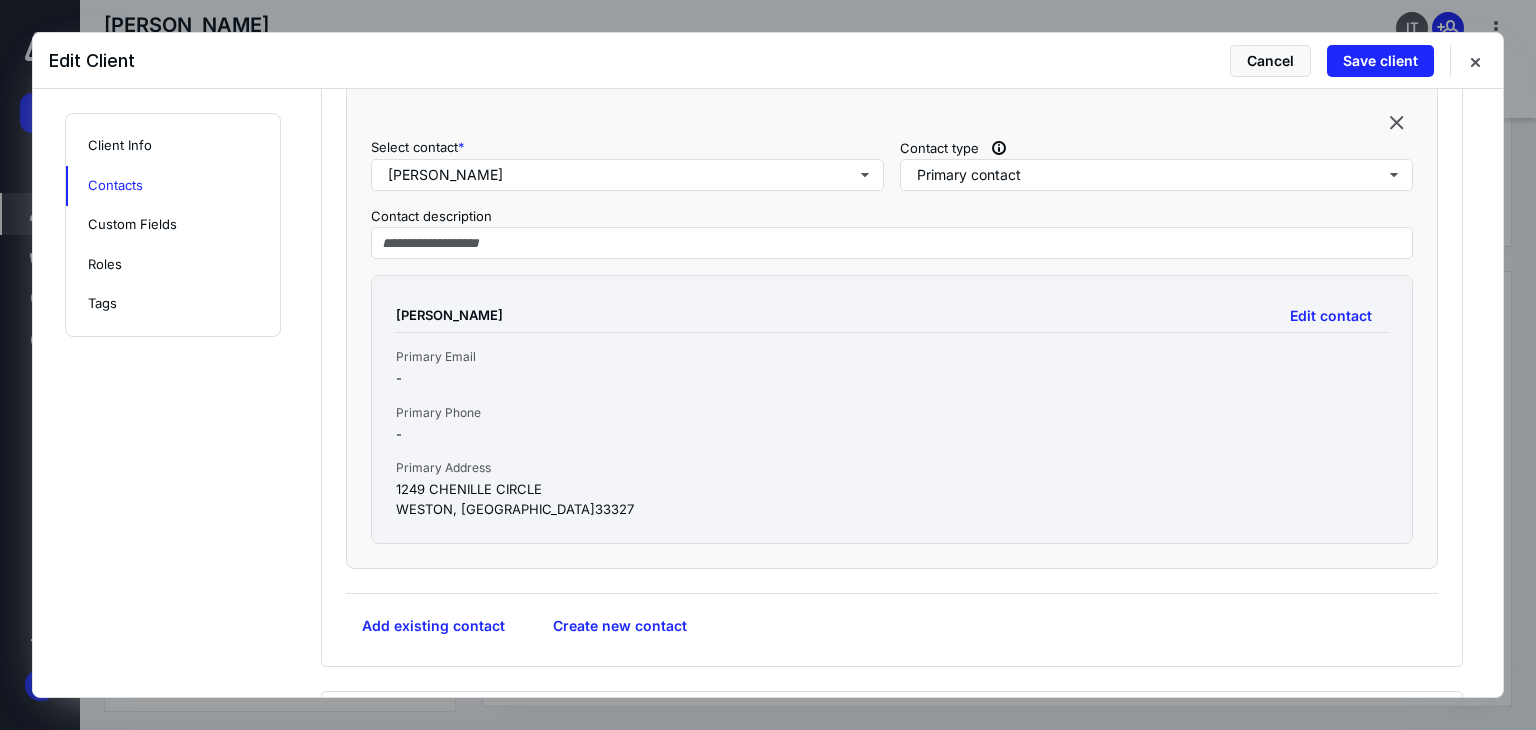 scroll, scrollTop: 541, scrollLeft: 0, axis: vertical 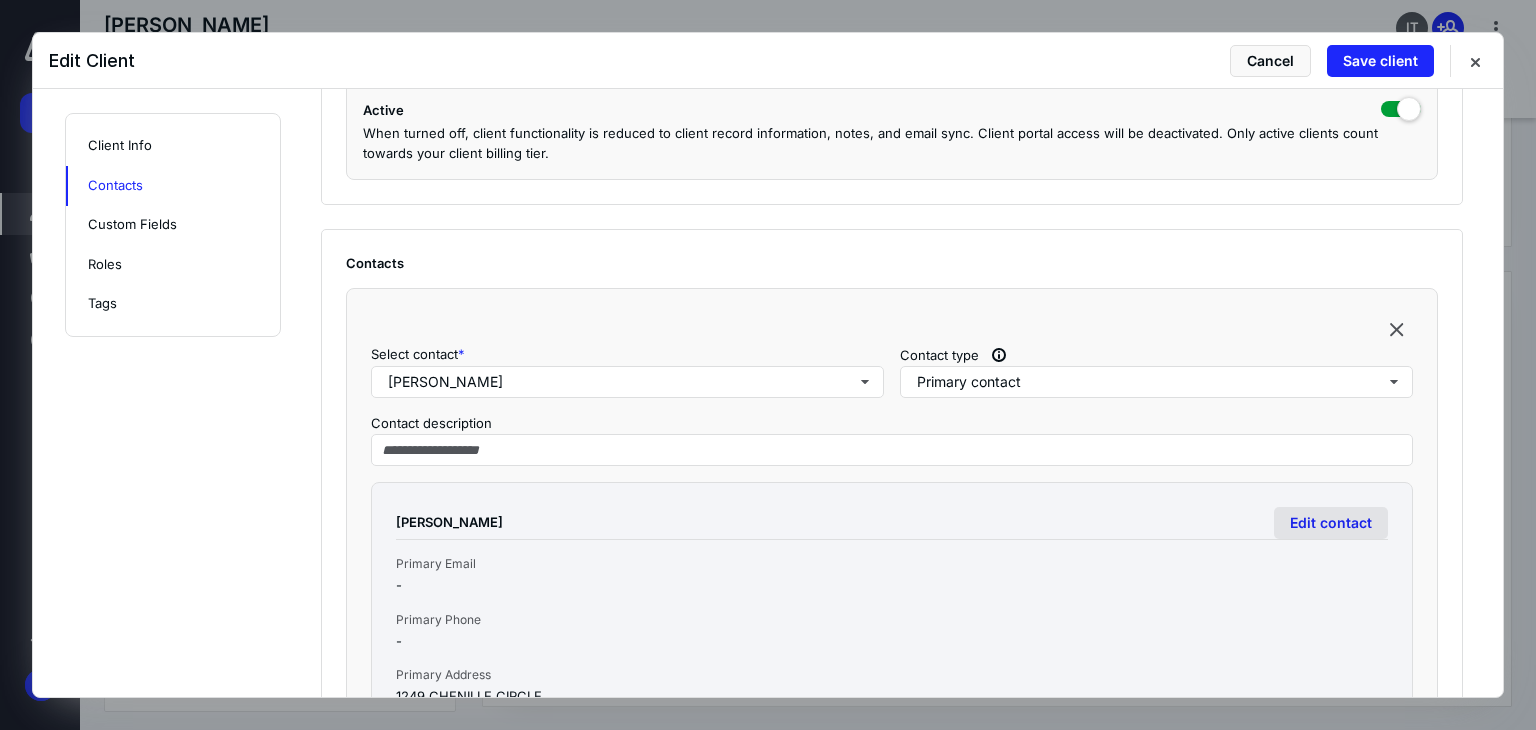 click on "Edit contact" at bounding box center (1331, 523) 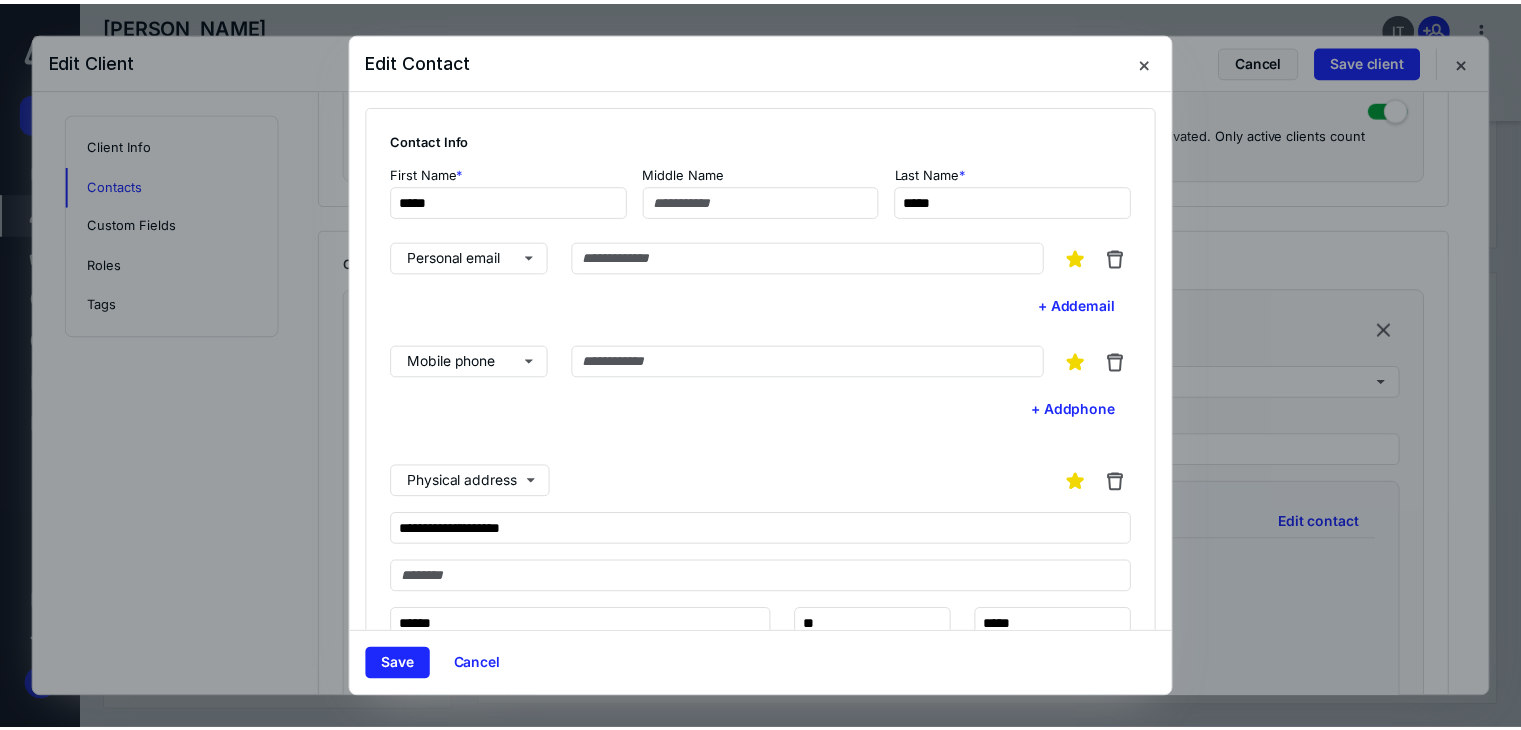 scroll, scrollTop: 297, scrollLeft: 0, axis: vertical 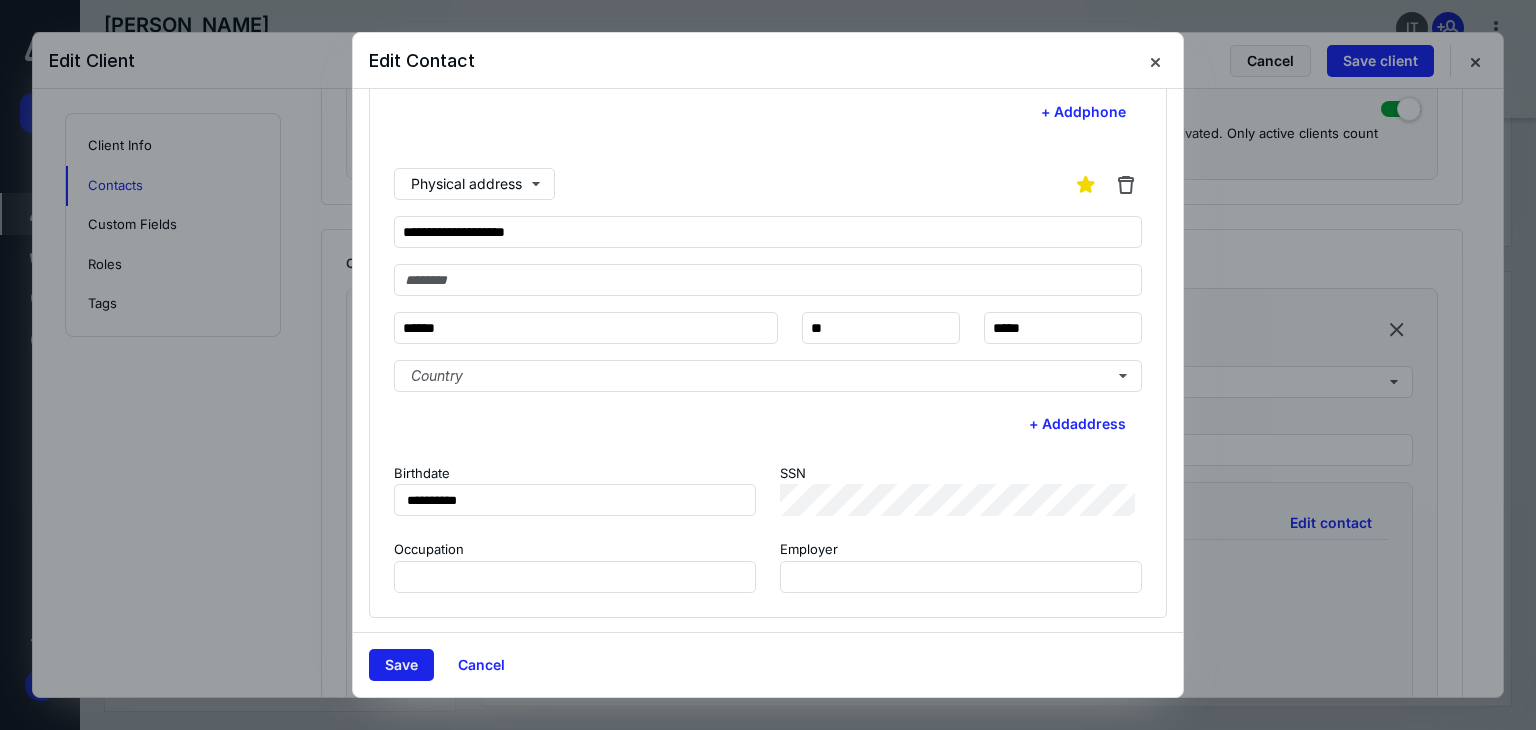 click on "Save" at bounding box center (401, 665) 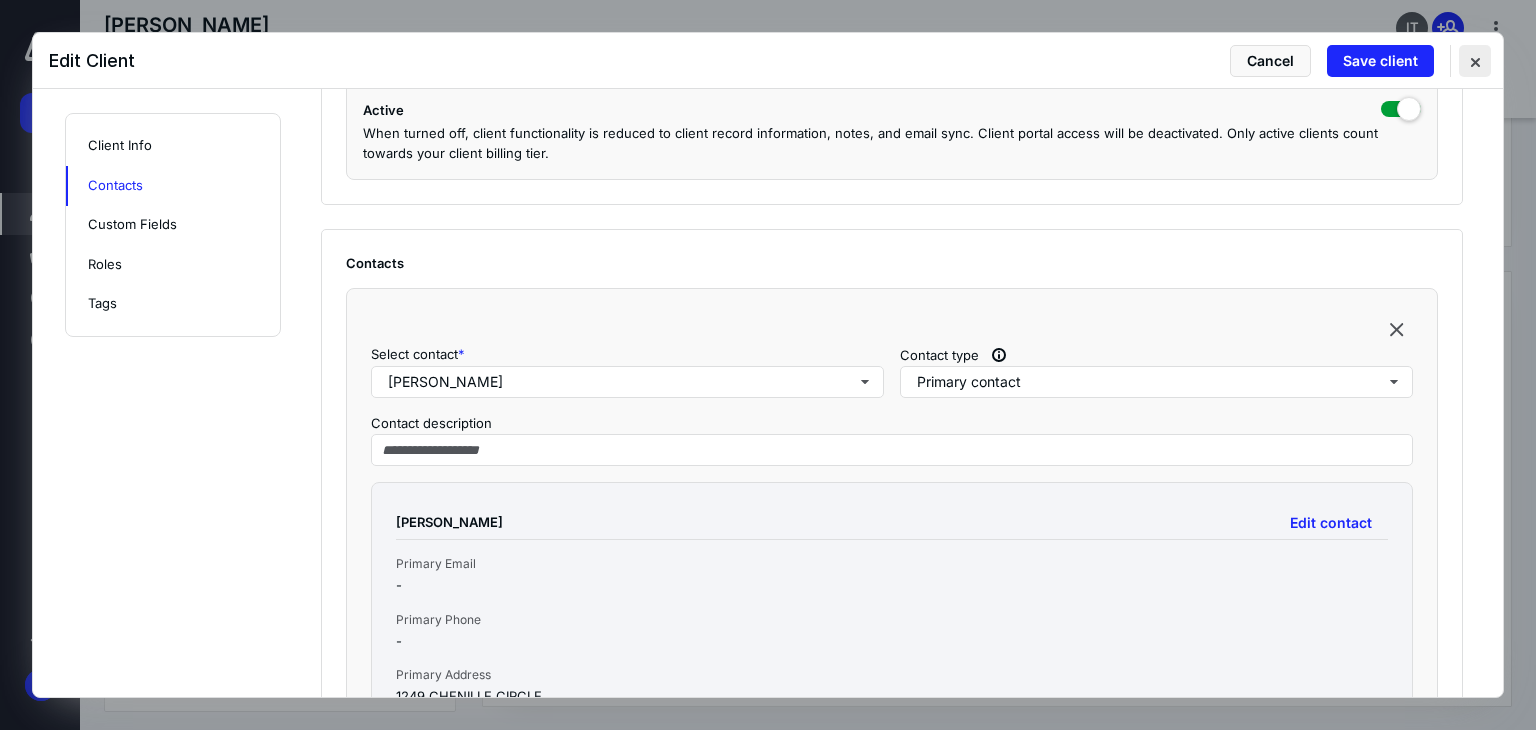 click at bounding box center [1475, 61] 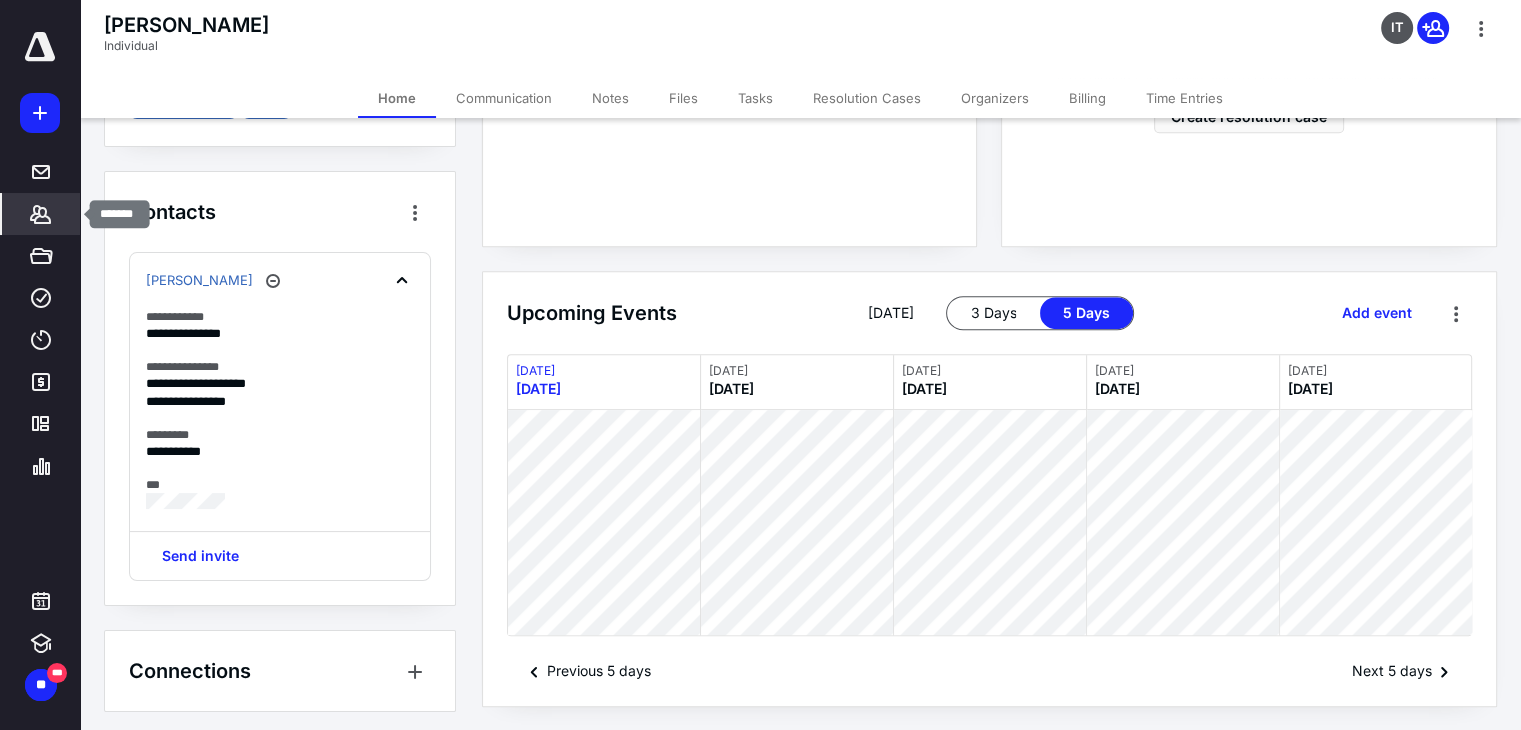 click 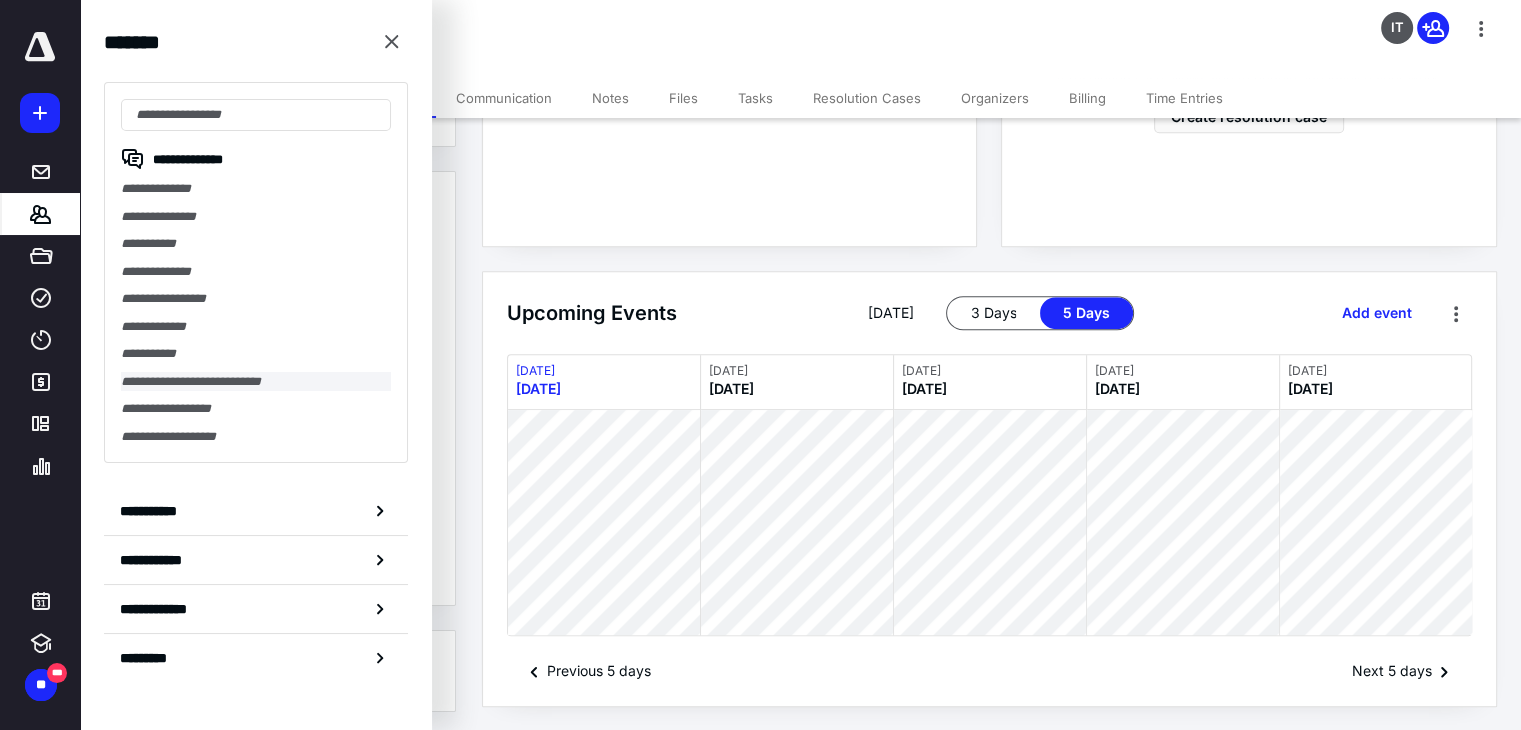 click on "**********" at bounding box center (256, 382) 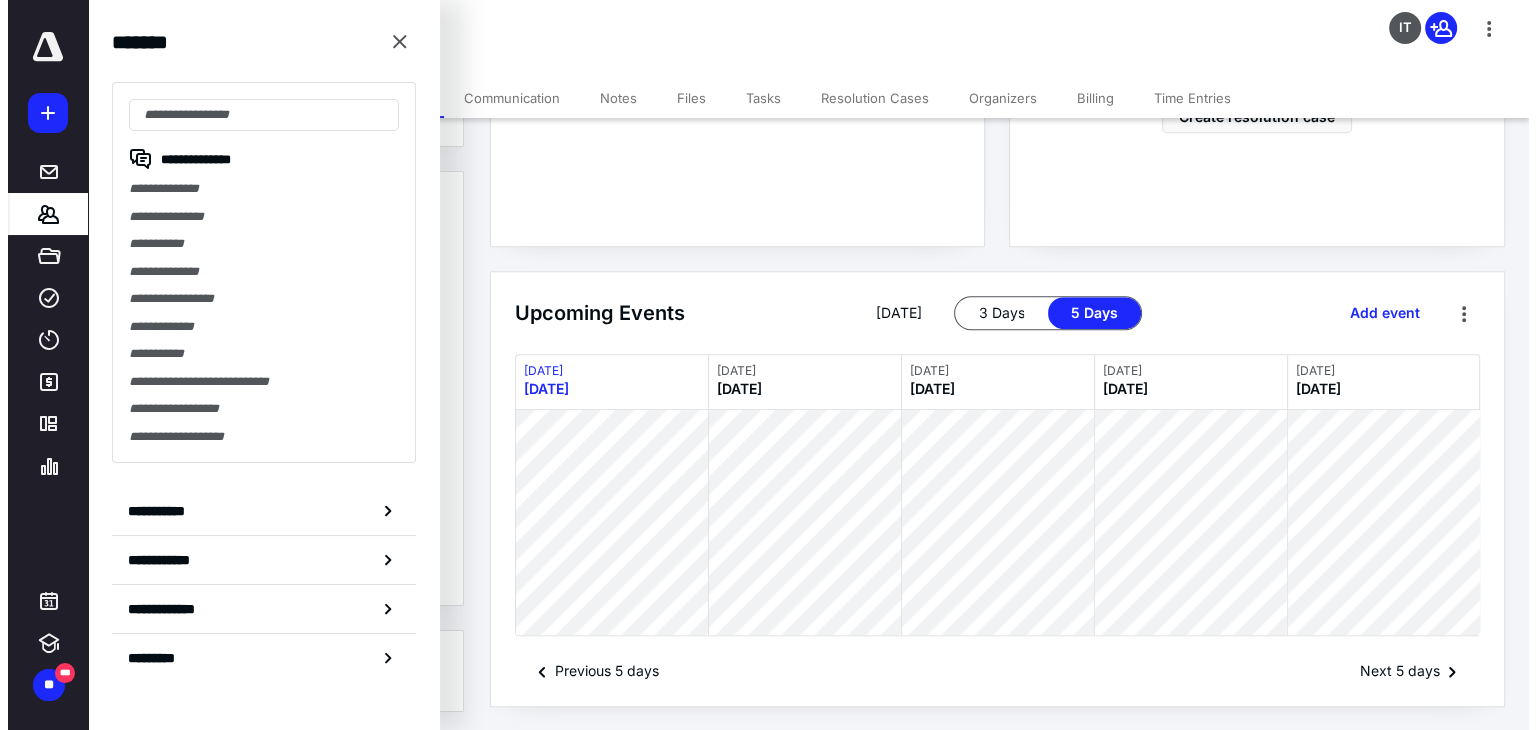scroll, scrollTop: 0, scrollLeft: 0, axis: both 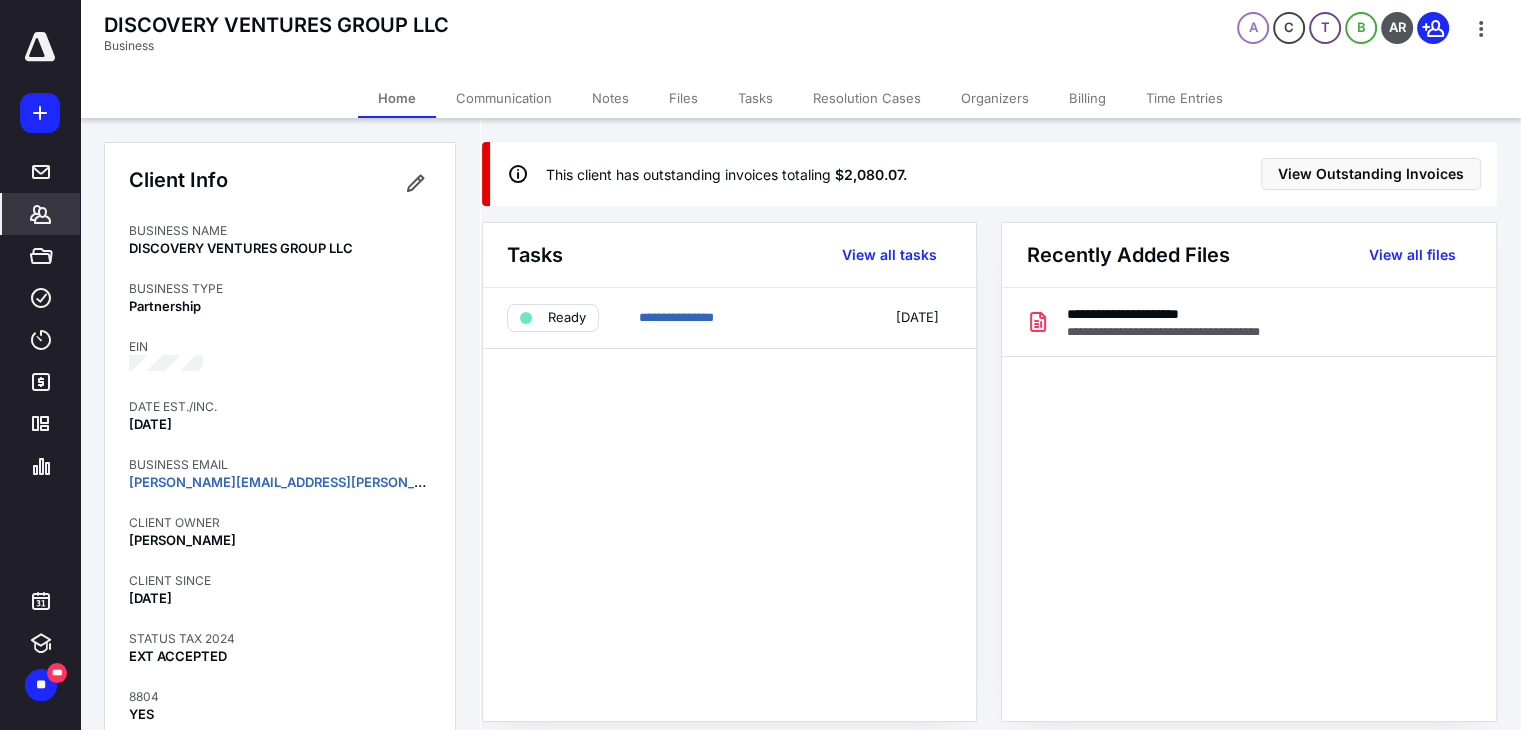 click on "Billing" at bounding box center [1087, 98] 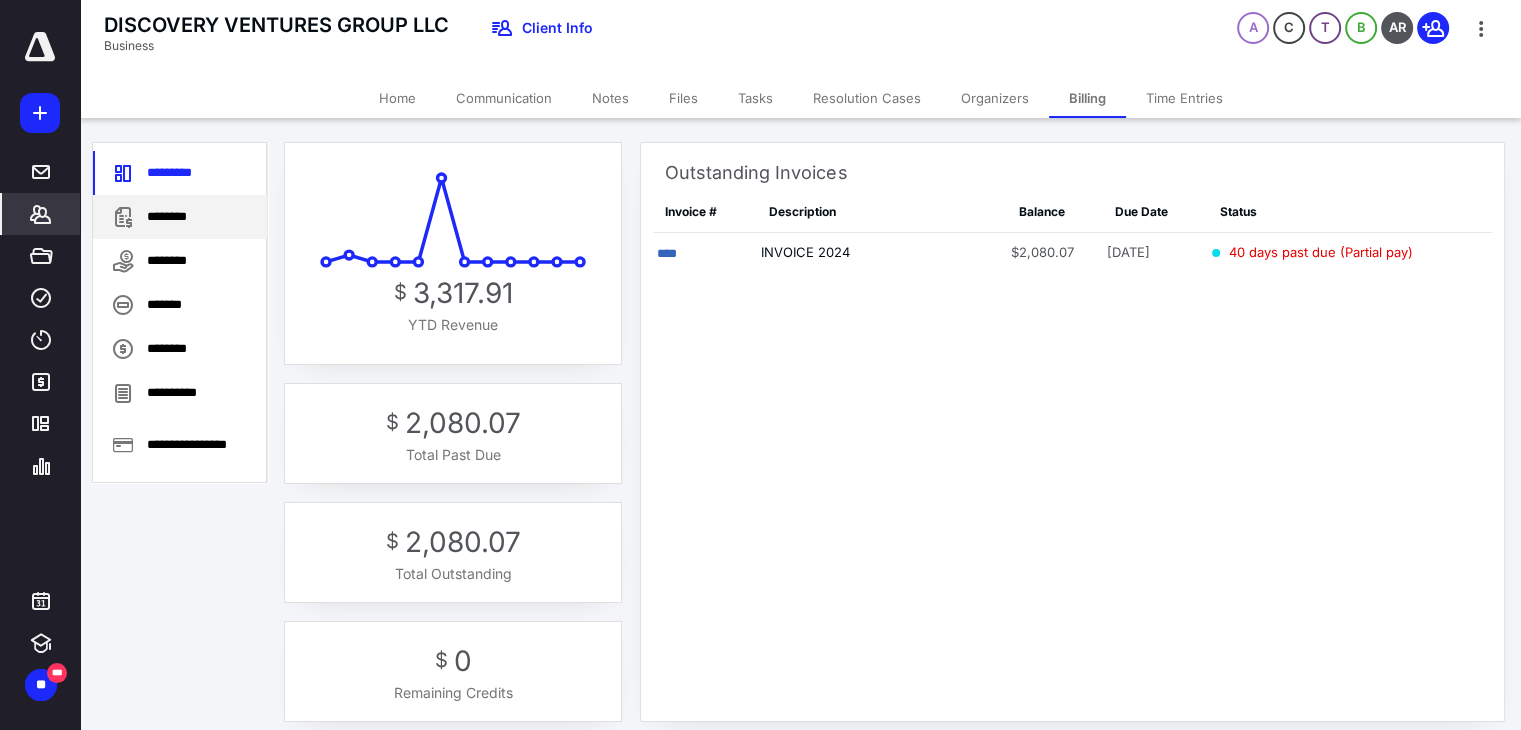 click on "********" at bounding box center [180, 217] 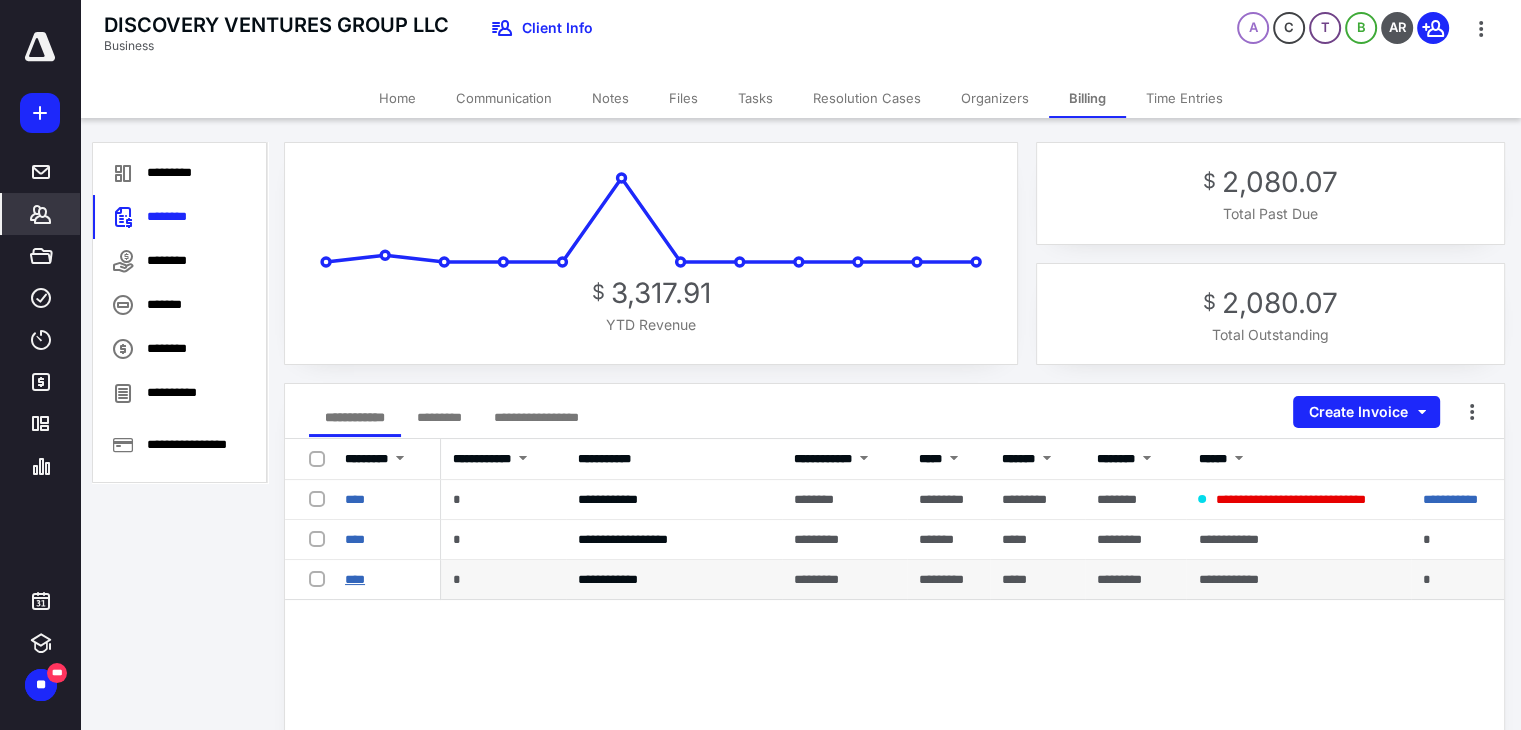 click on "****" at bounding box center (355, 579) 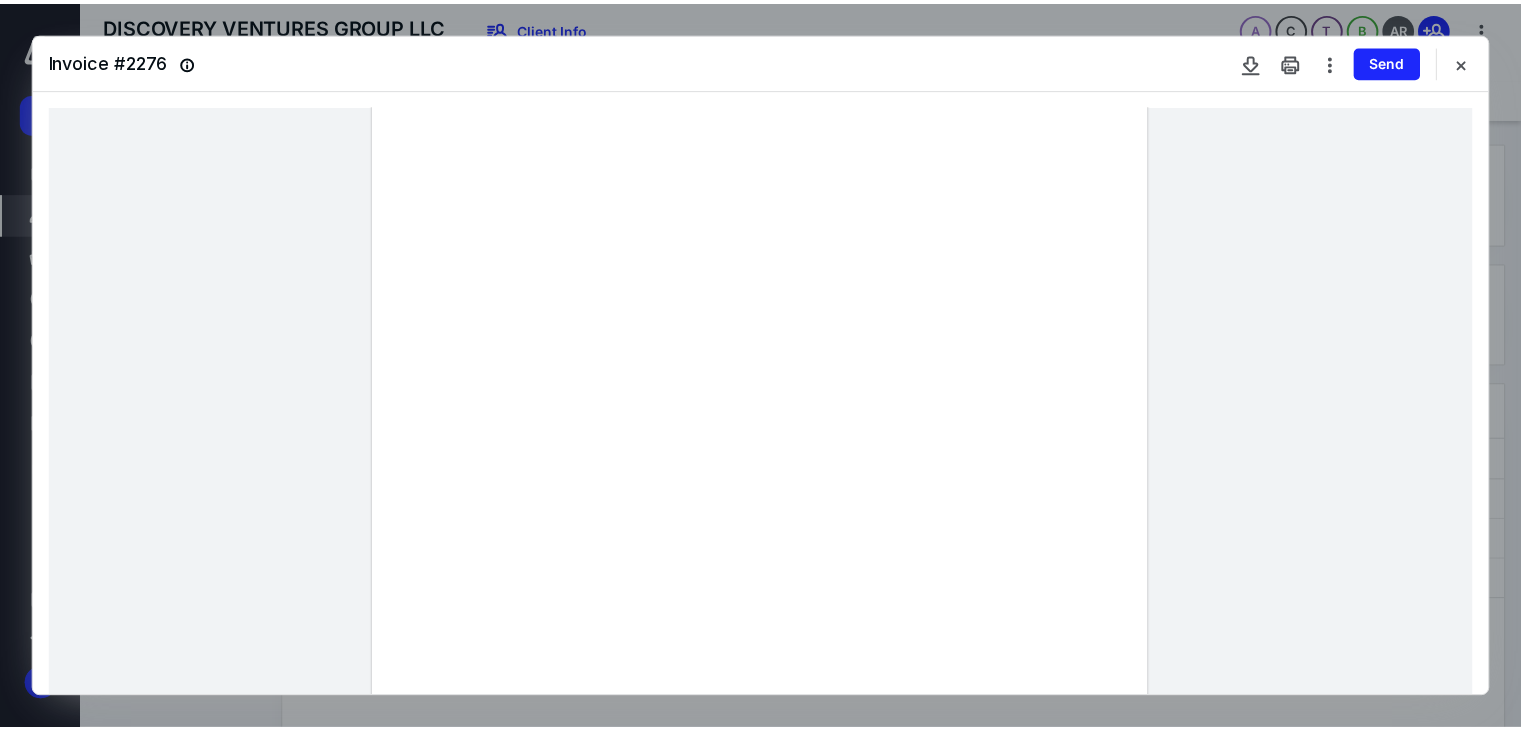 scroll, scrollTop: 400, scrollLeft: 0, axis: vertical 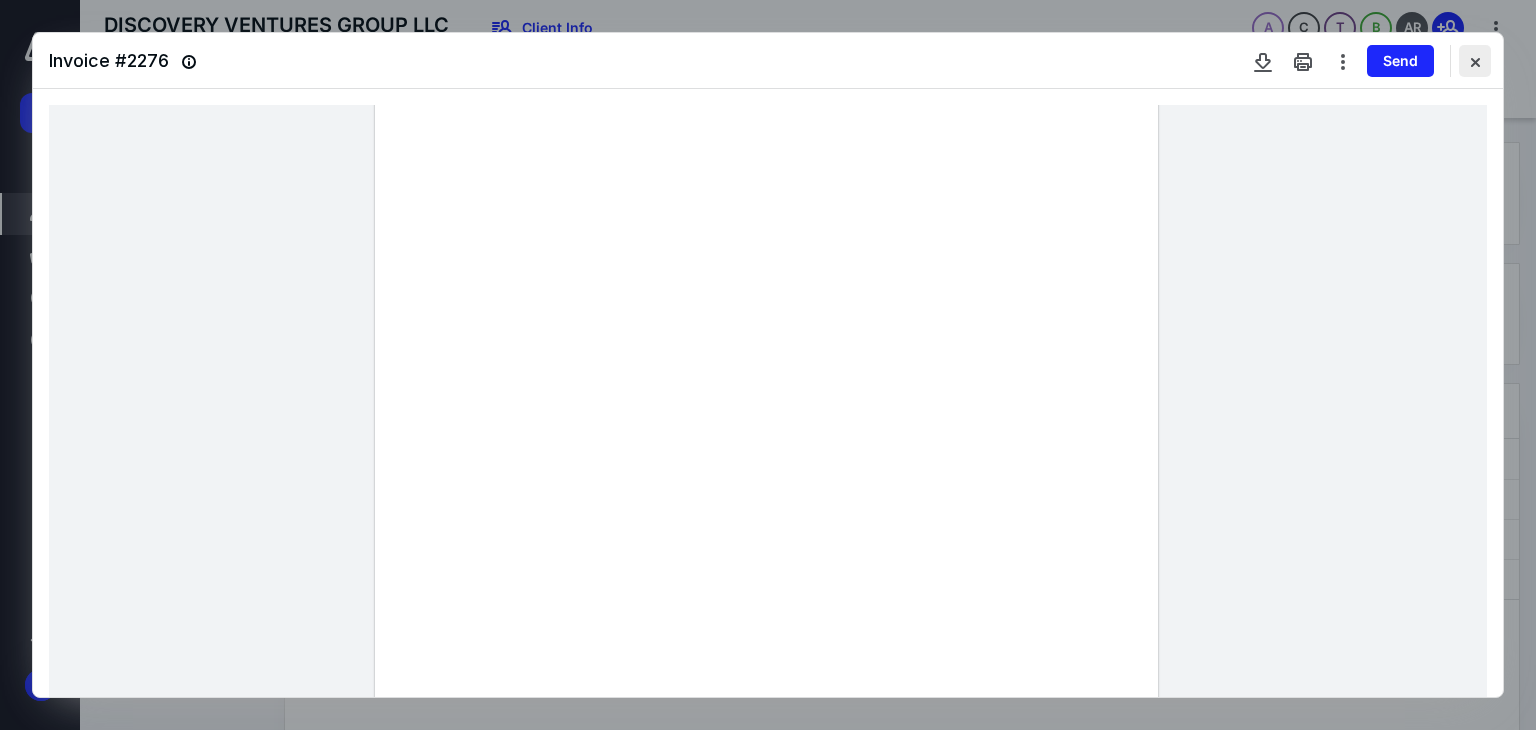 click at bounding box center [1475, 61] 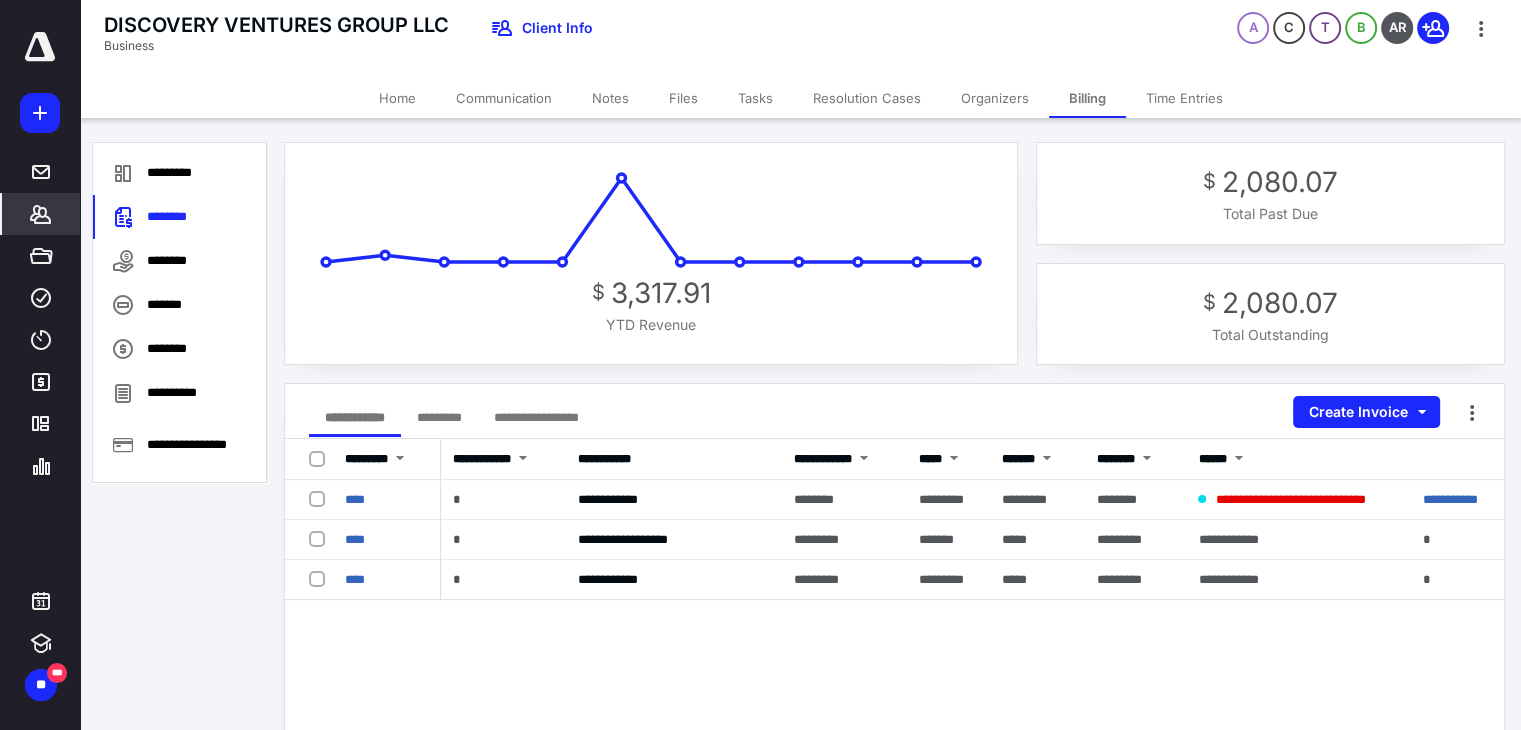 click on "Home" at bounding box center [397, 98] 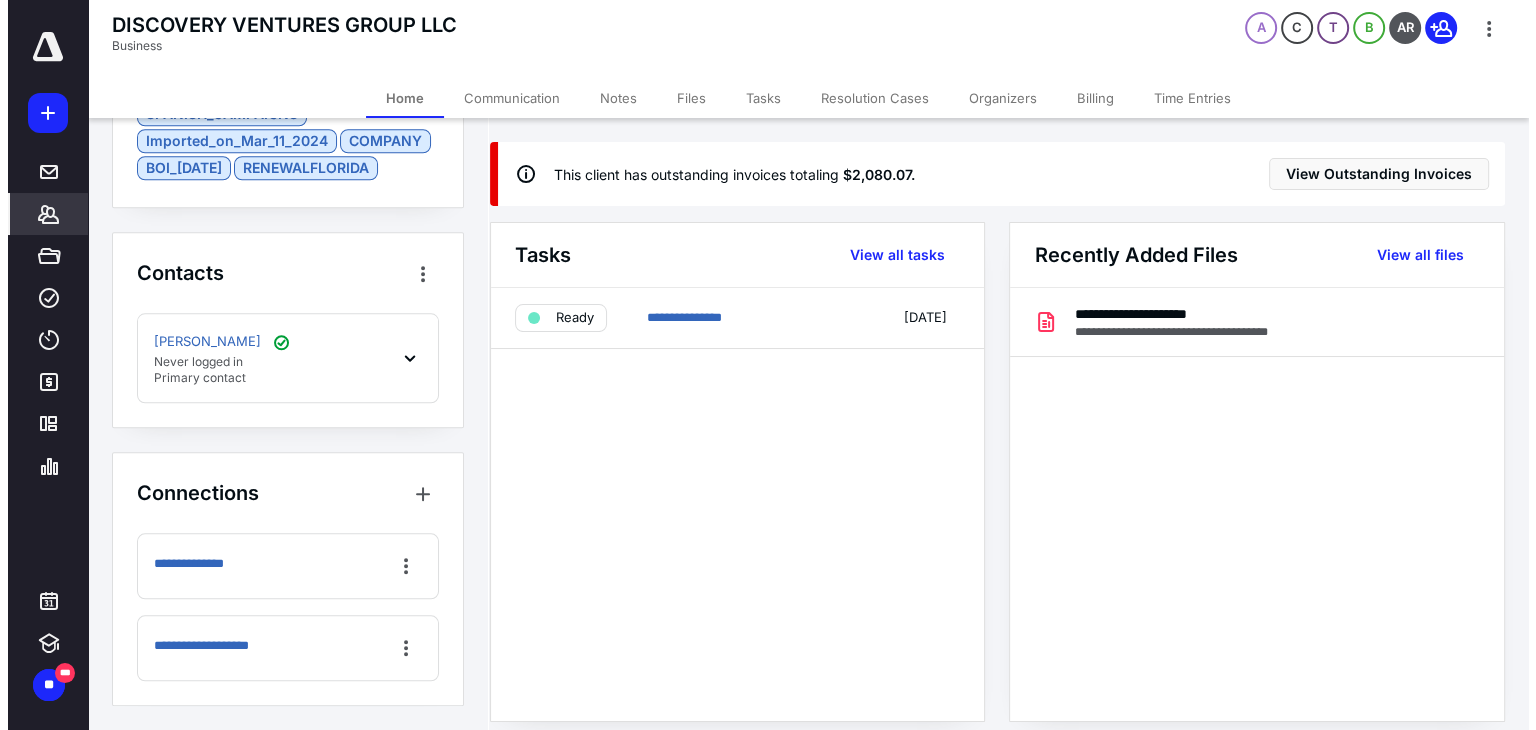 scroll, scrollTop: 1876, scrollLeft: 0, axis: vertical 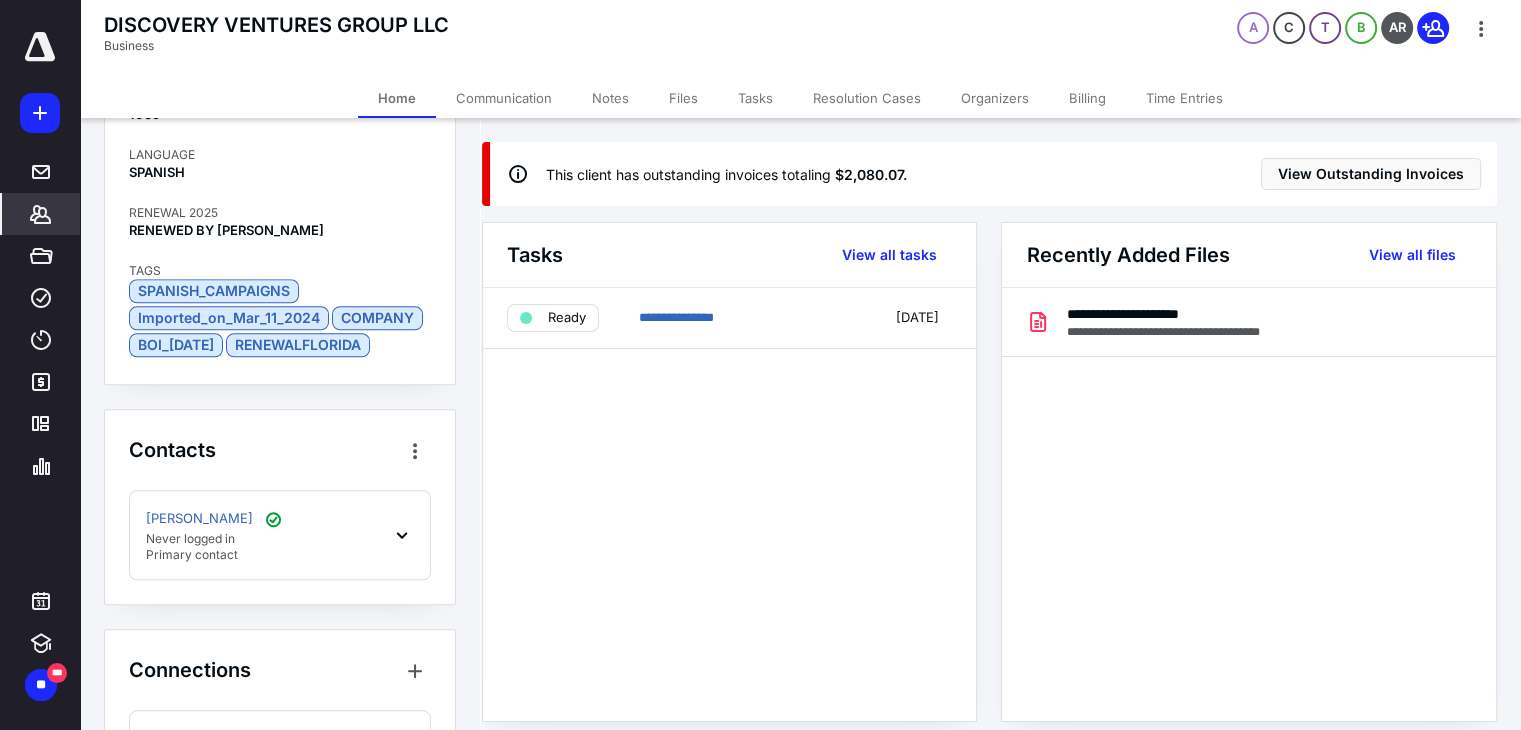 click on "Billing" at bounding box center [1087, 98] 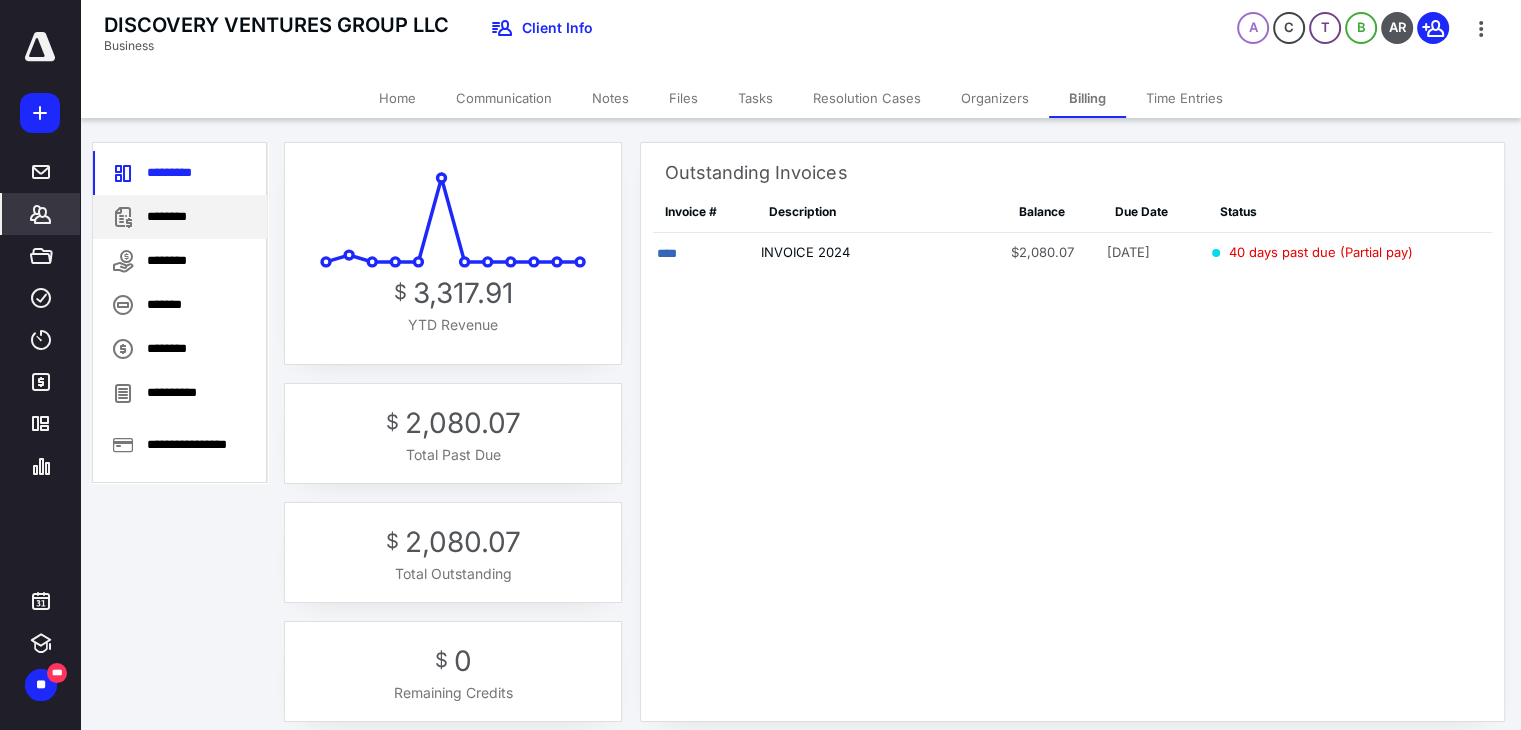 click on "********" at bounding box center (180, 217) 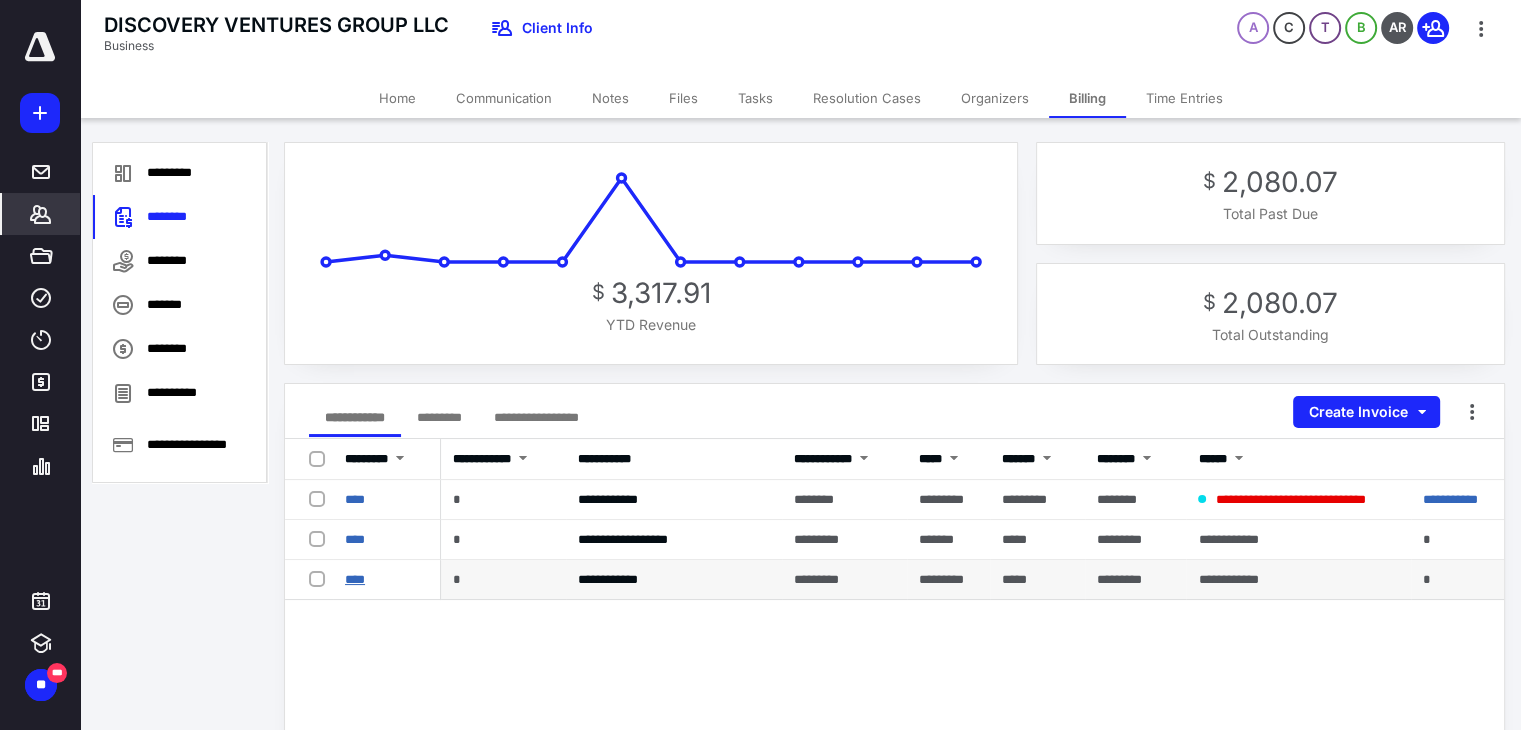 click on "****" at bounding box center [355, 579] 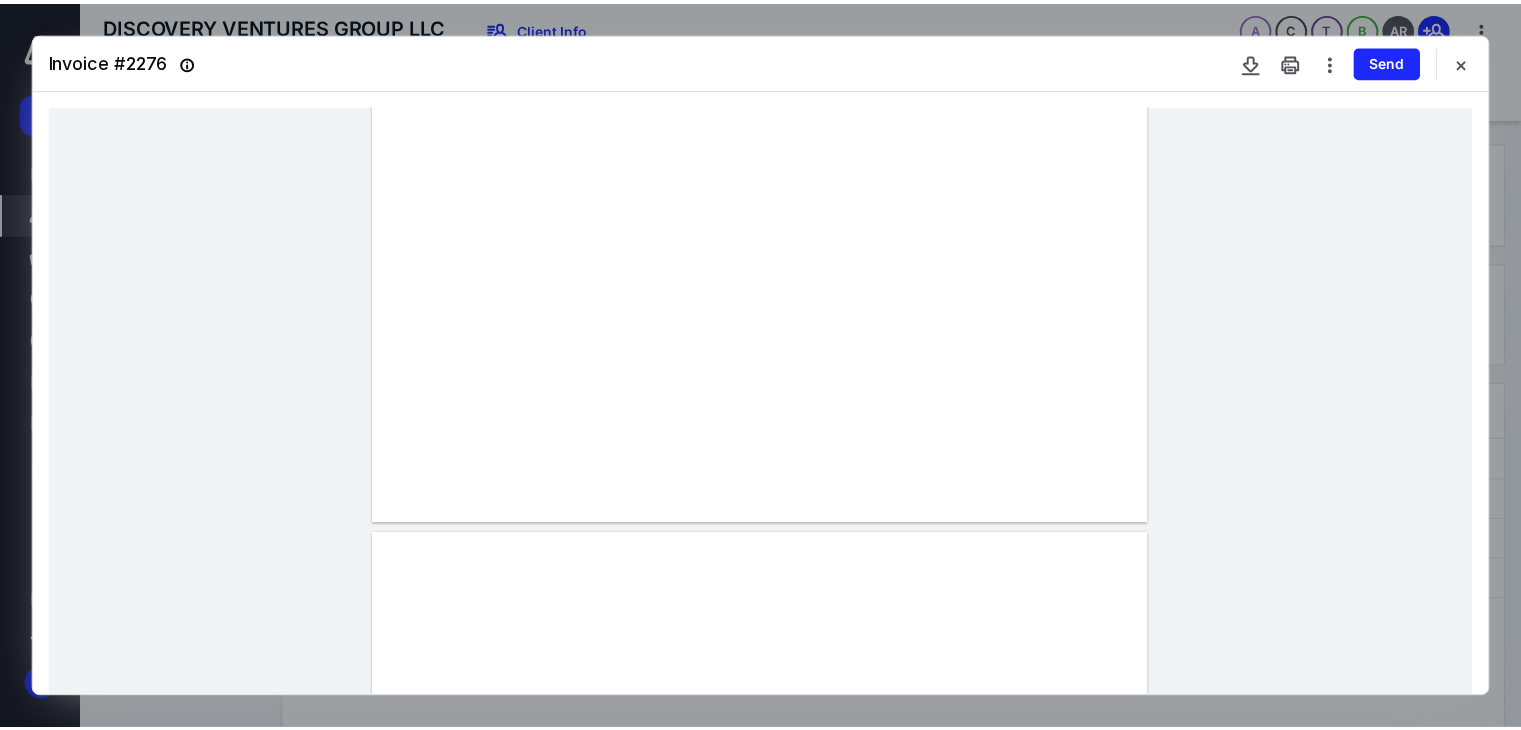 scroll, scrollTop: 400, scrollLeft: 0, axis: vertical 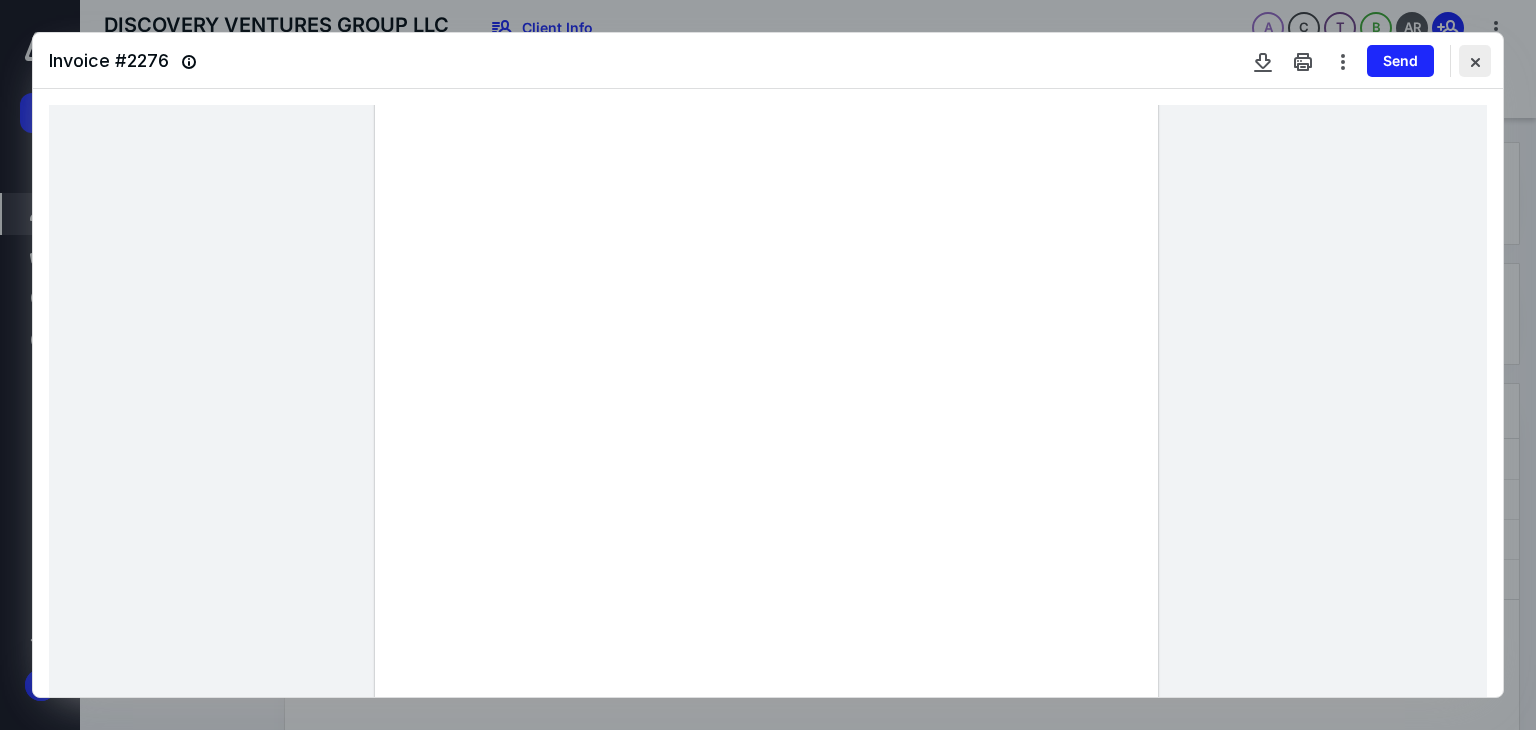 click at bounding box center (1475, 61) 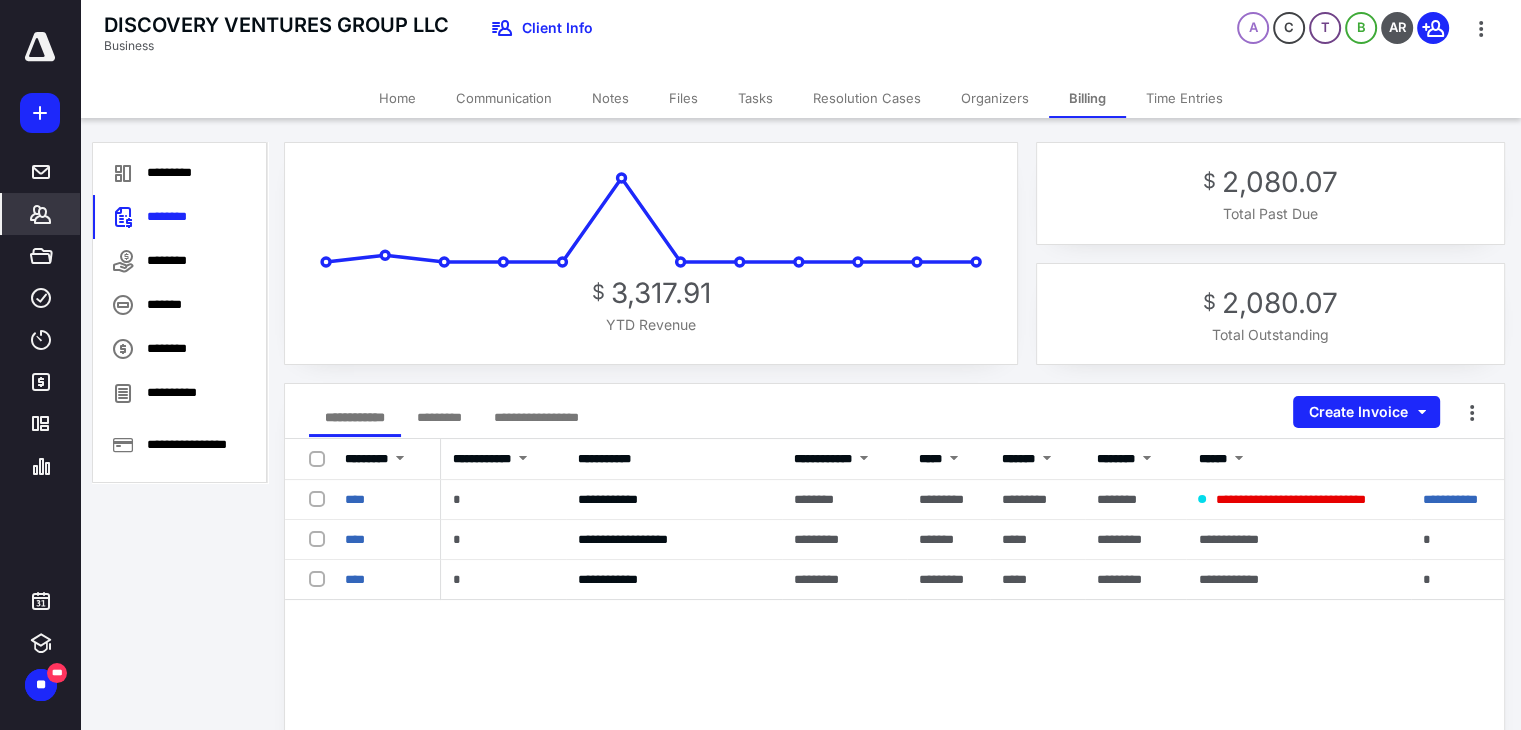 click on "Home" at bounding box center [397, 98] 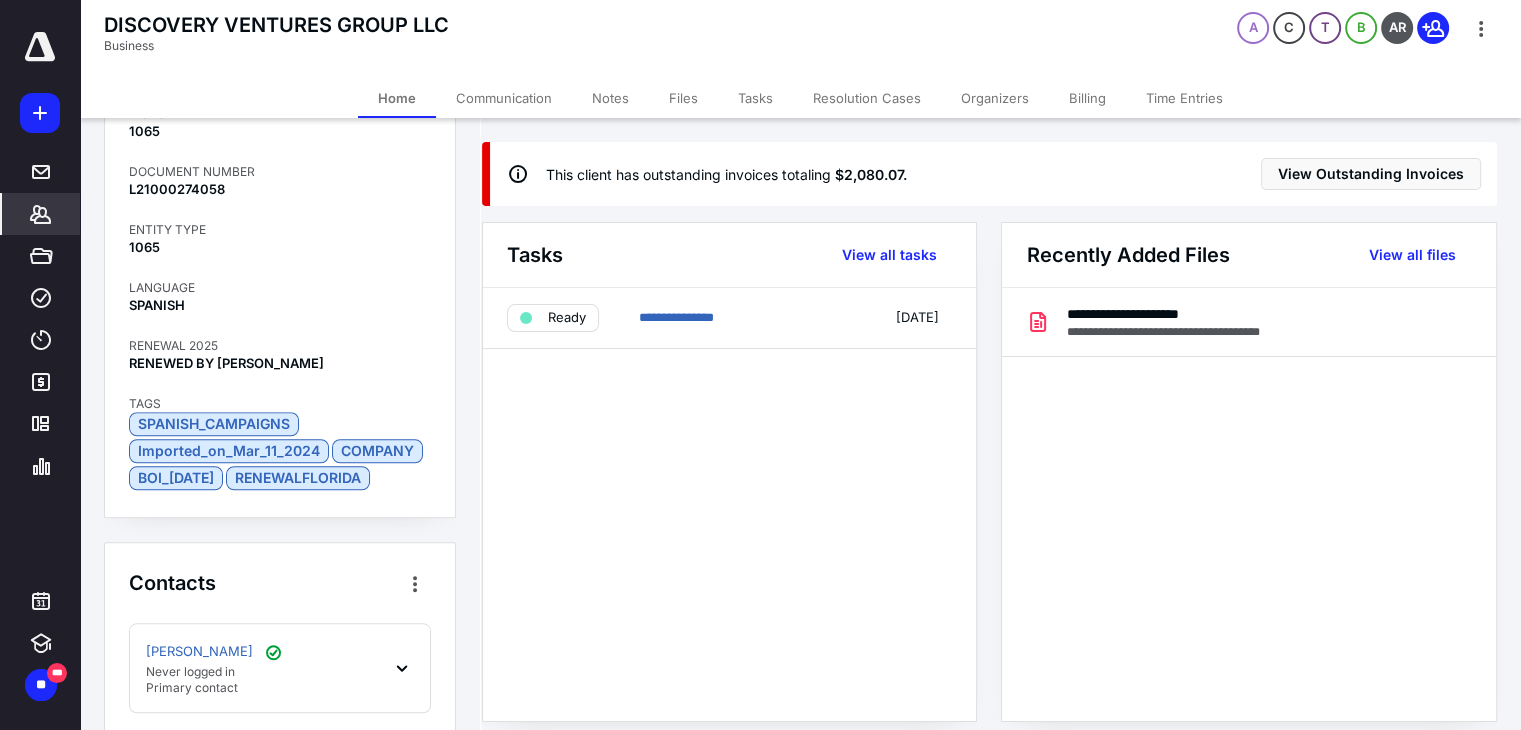 scroll, scrollTop: 2076, scrollLeft: 0, axis: vertical 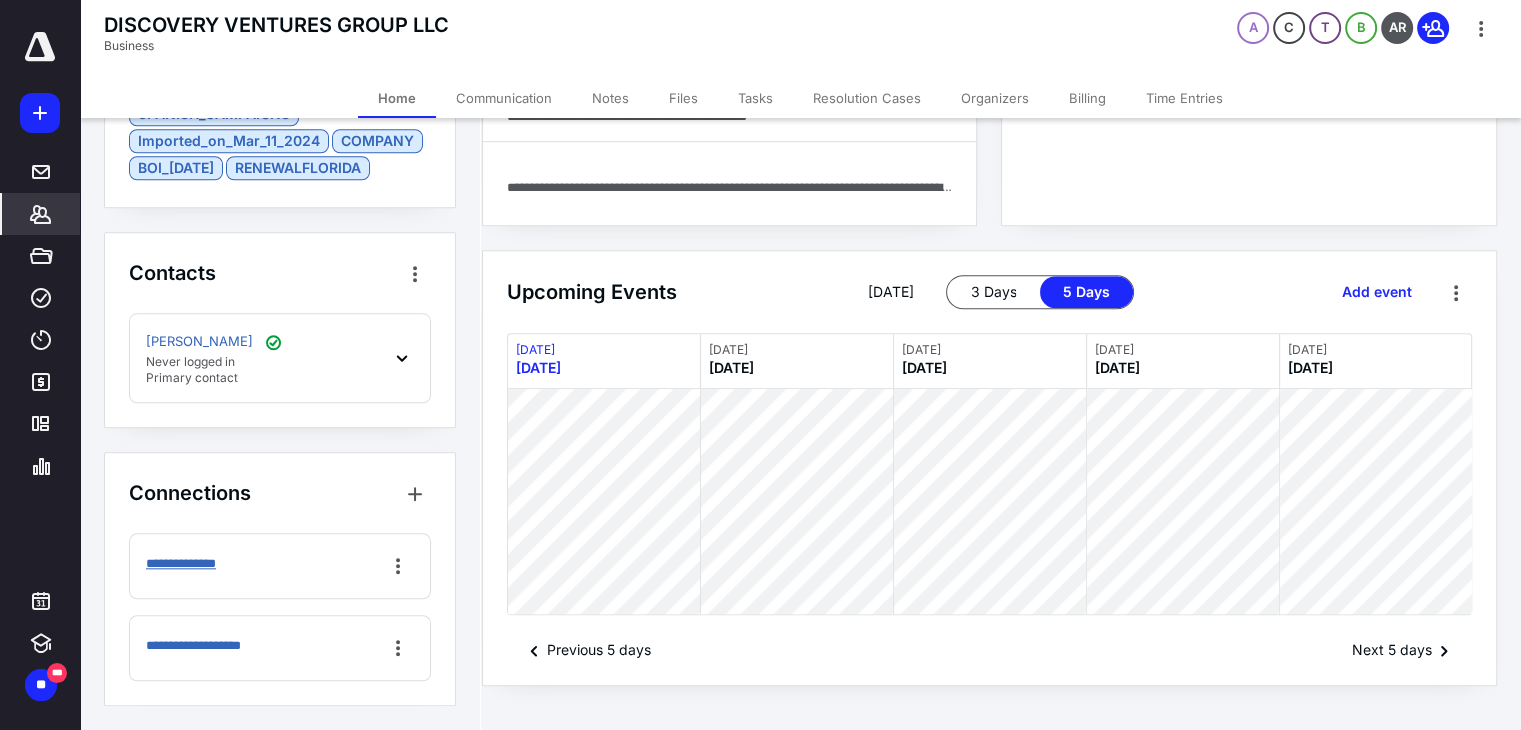 click on "**********" at bounding box center [202, 564] 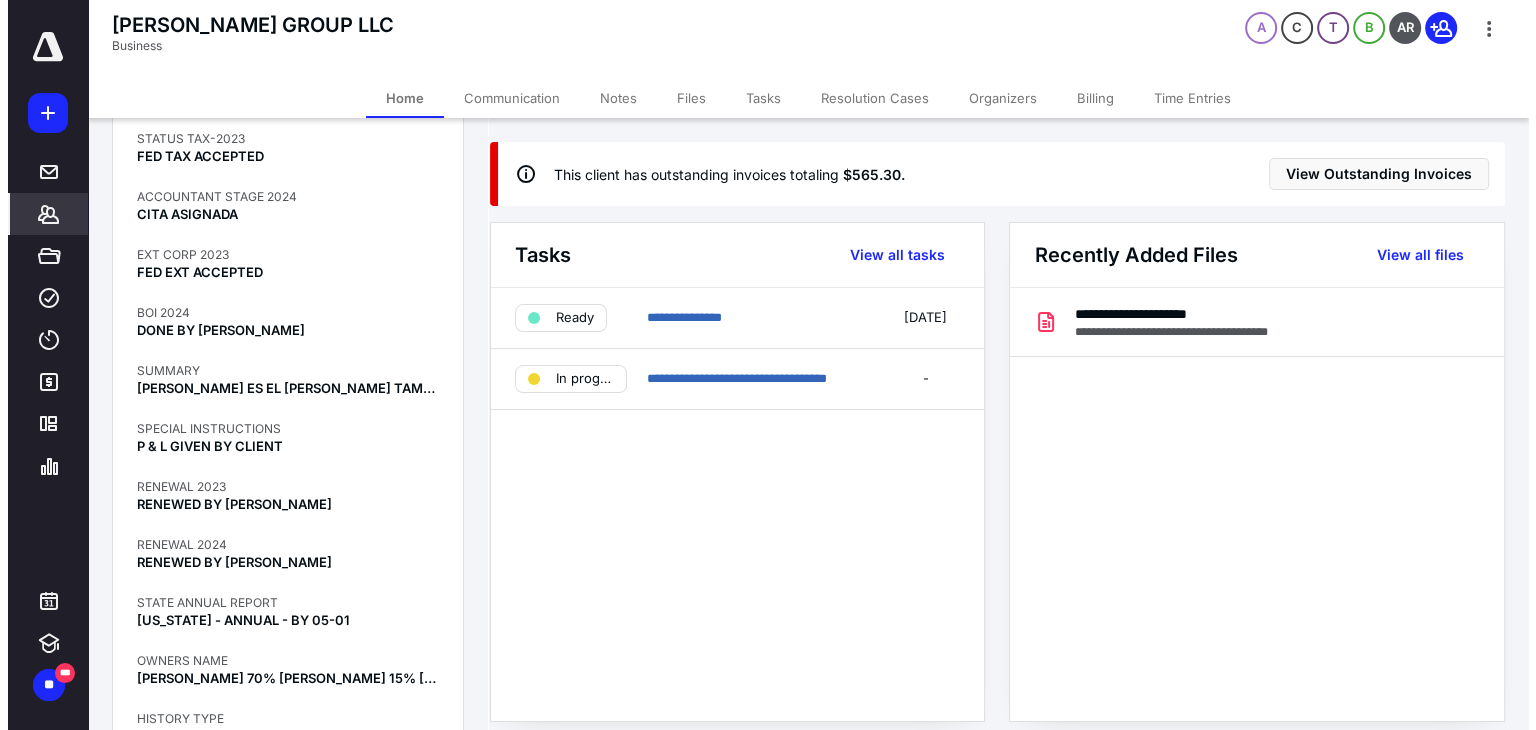 scroll, scrollTop: 1400, scrollLeft: 0, axis: vertical 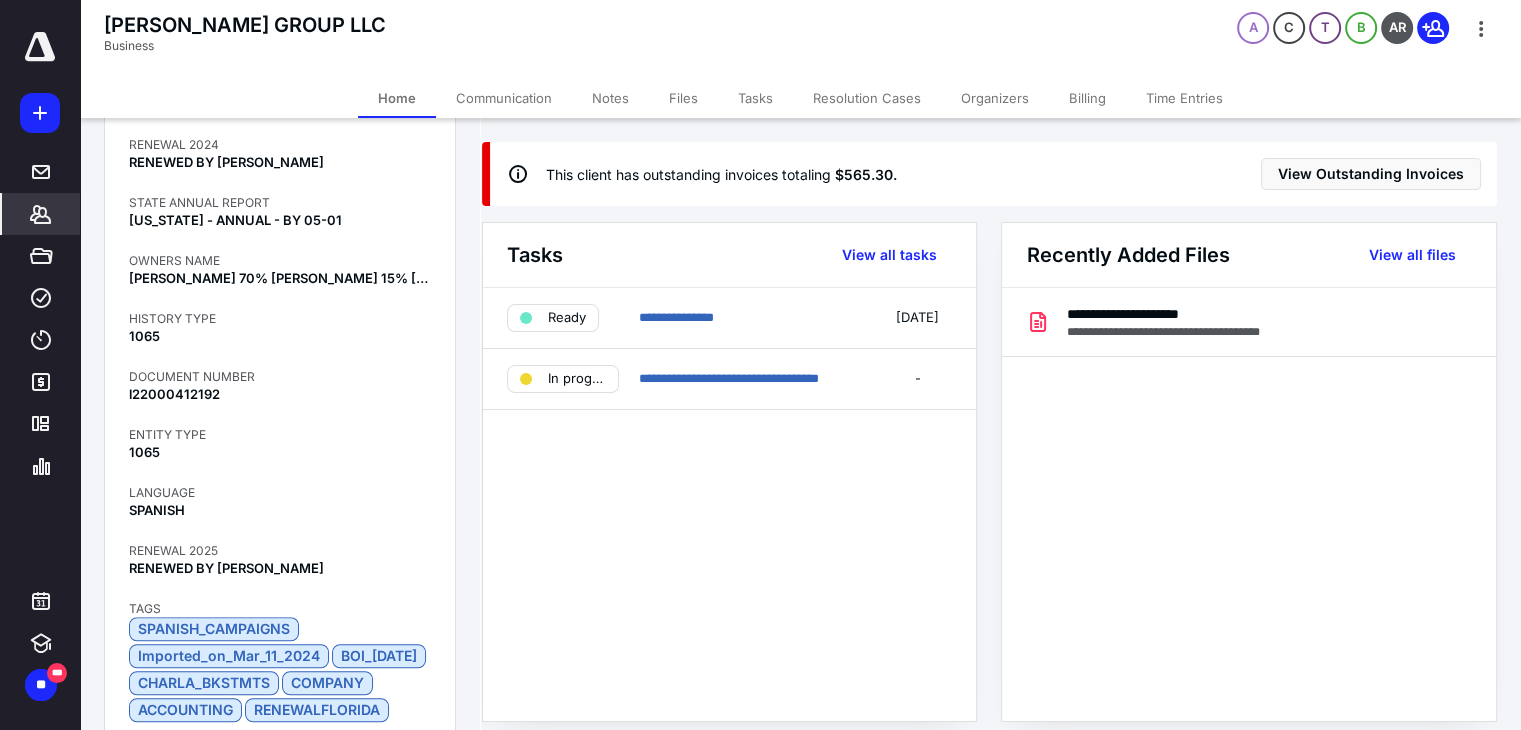 click on "Billing" at bounding box center [1087, 98] 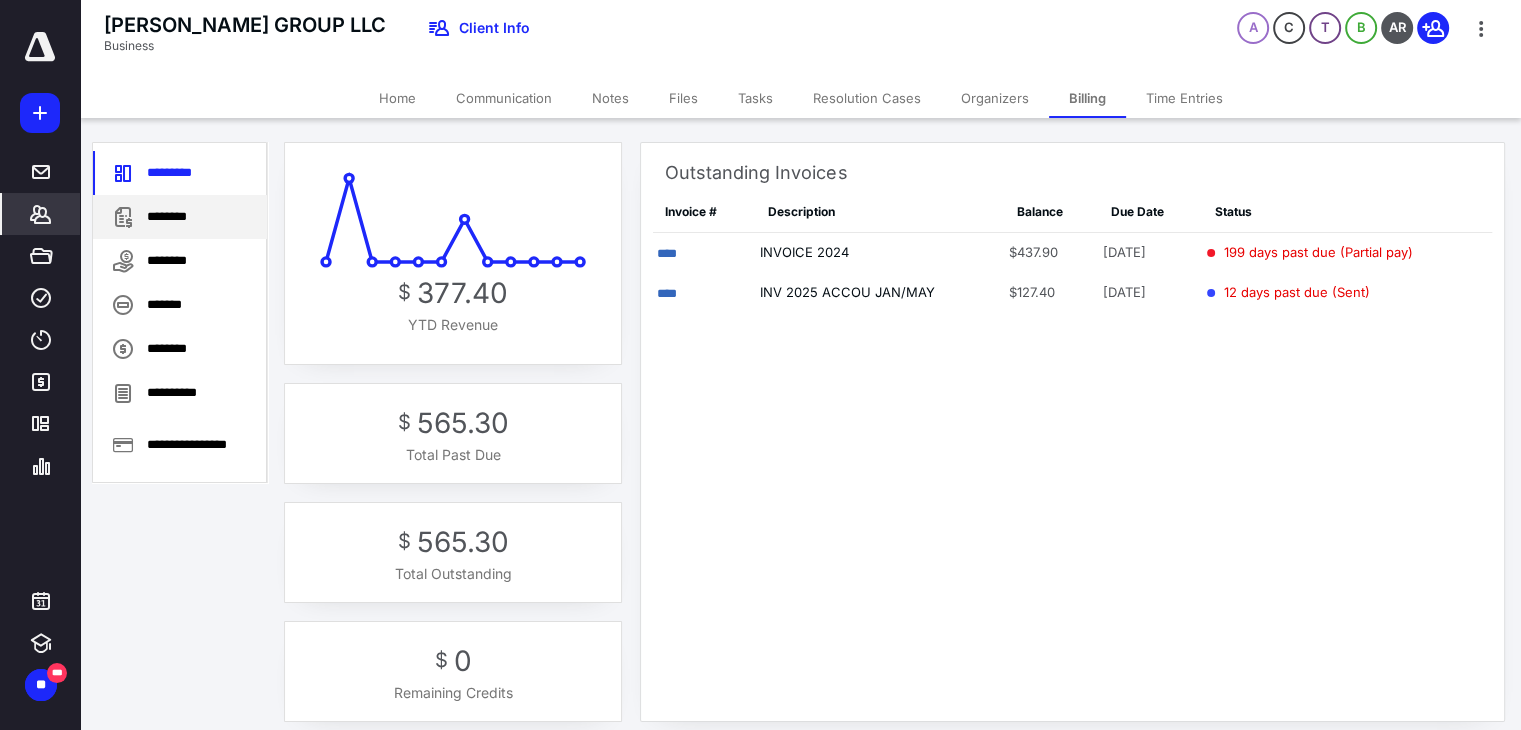 click on "********" at bounding box center (180, 217) 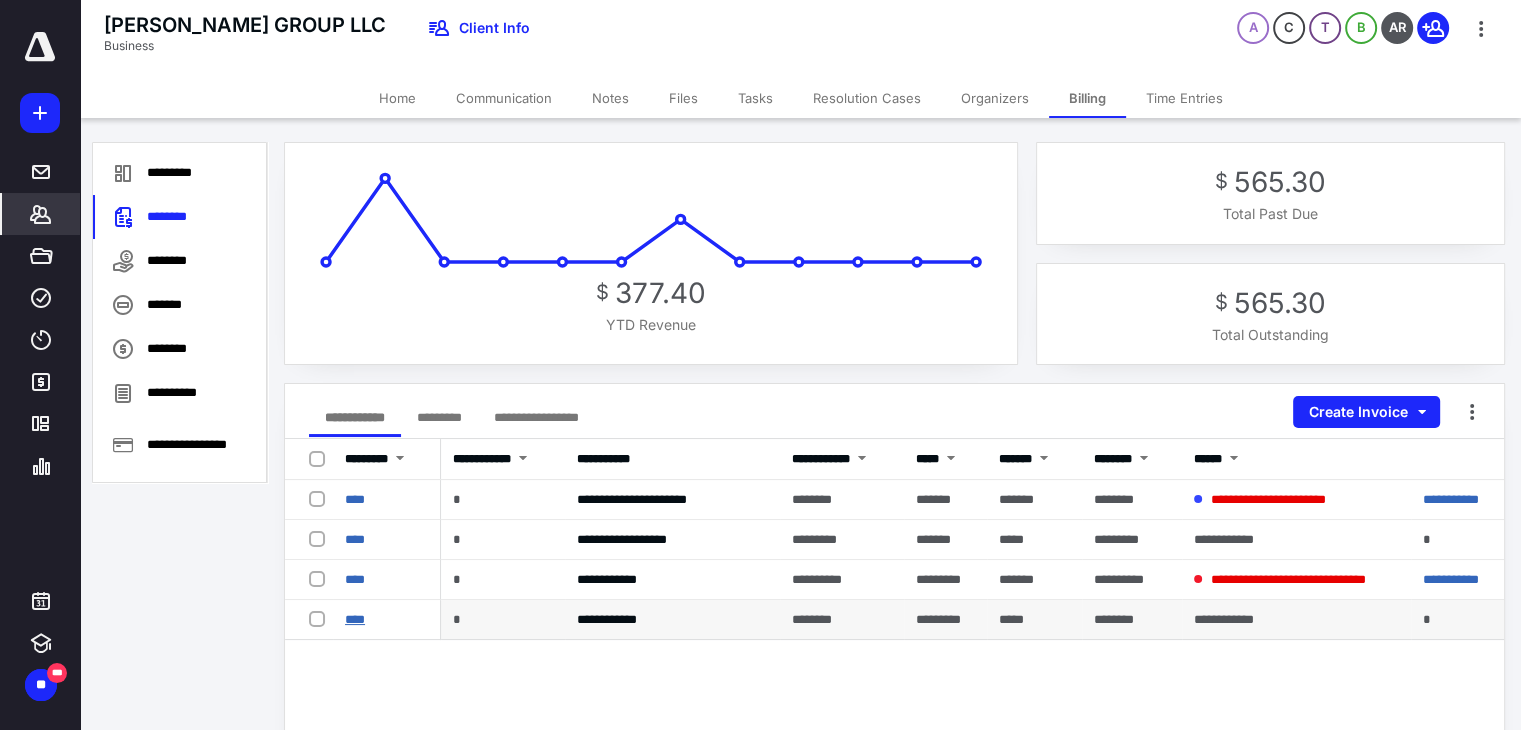 click on "****" at bounding box center (355, 619) 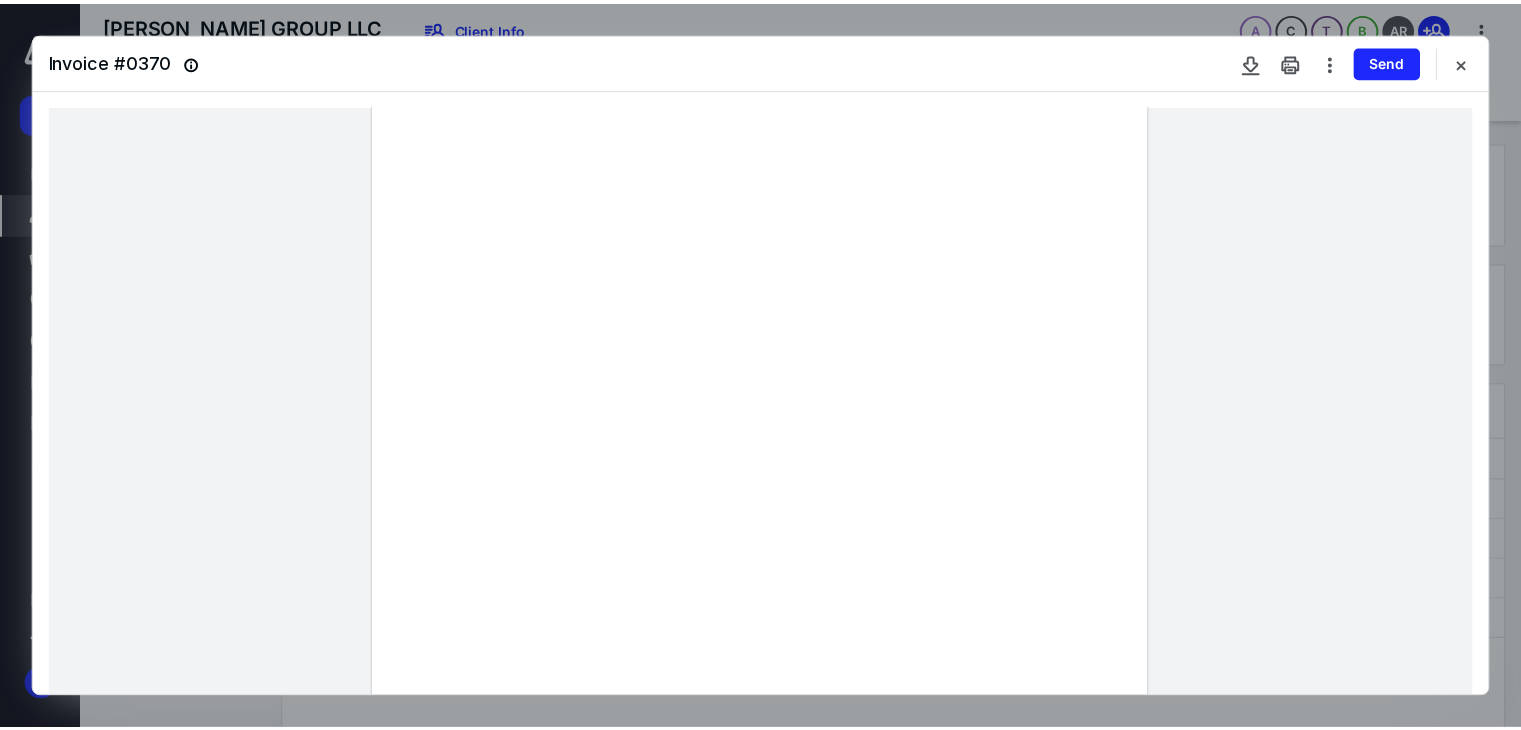scroll, scrollTop: 400, scrollLeft: 0, axis: vertical 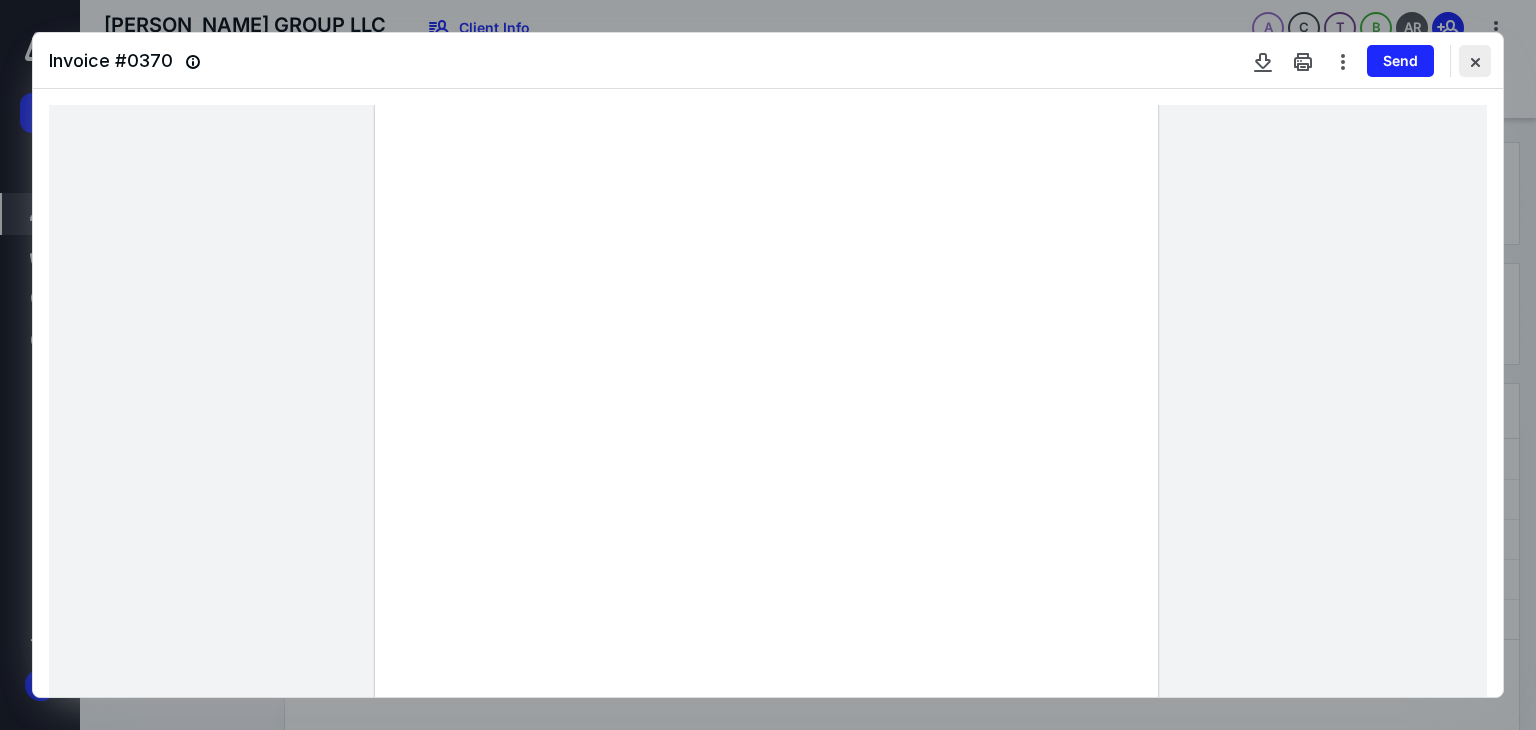 click at bounding box center (1475, 61) 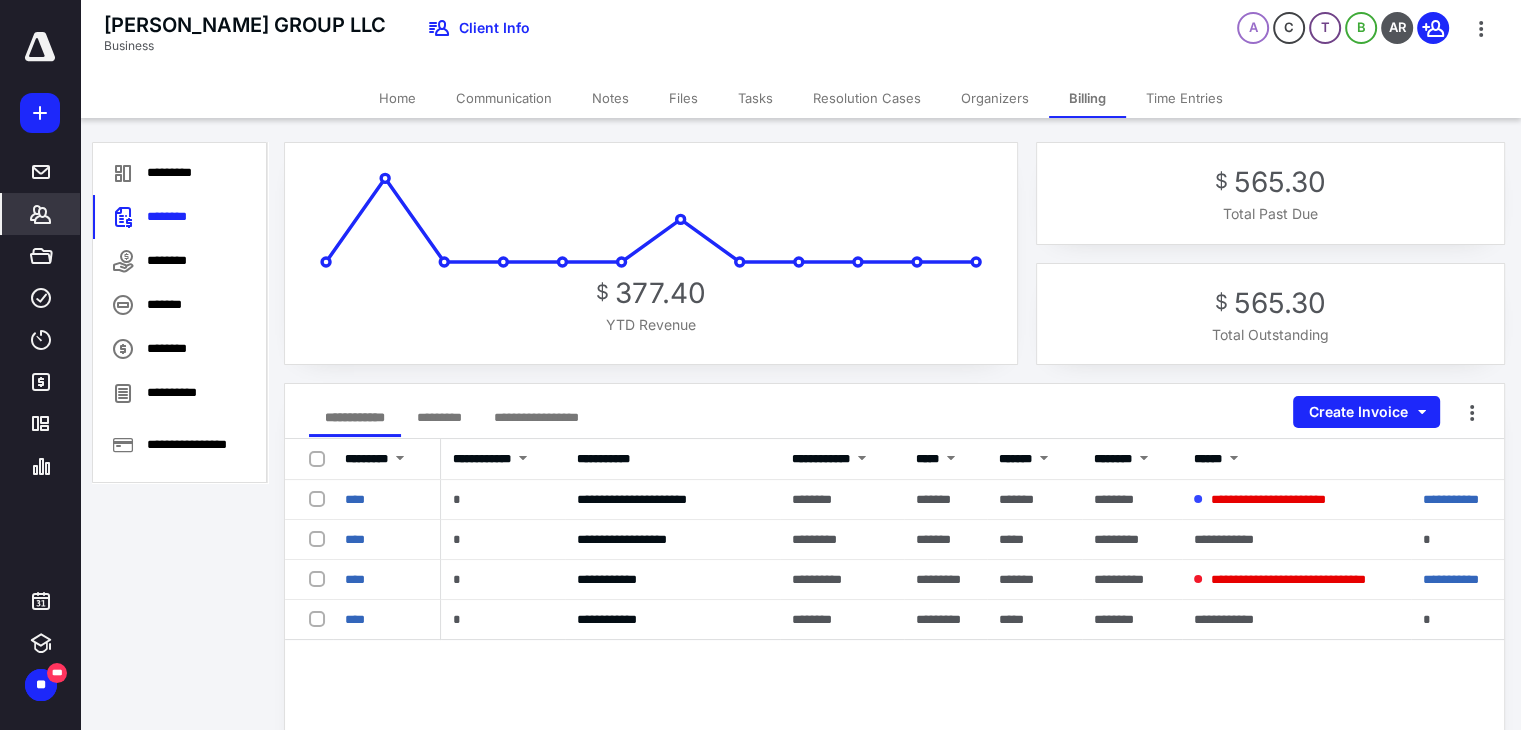 click on "Home" at bounding box center [397, 98] 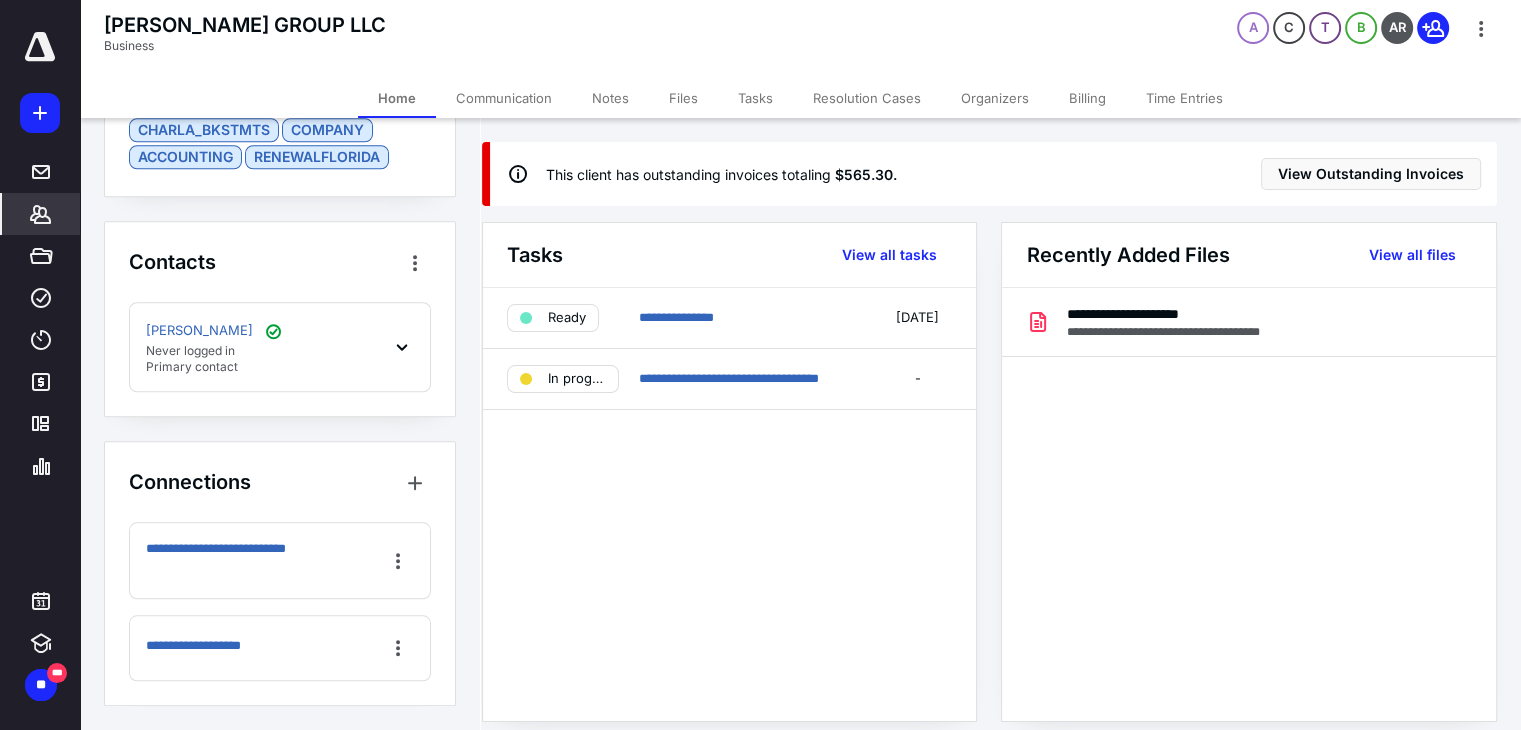 scroll, scrollTop: 1976, scrollLeft: 0, axis: vertical 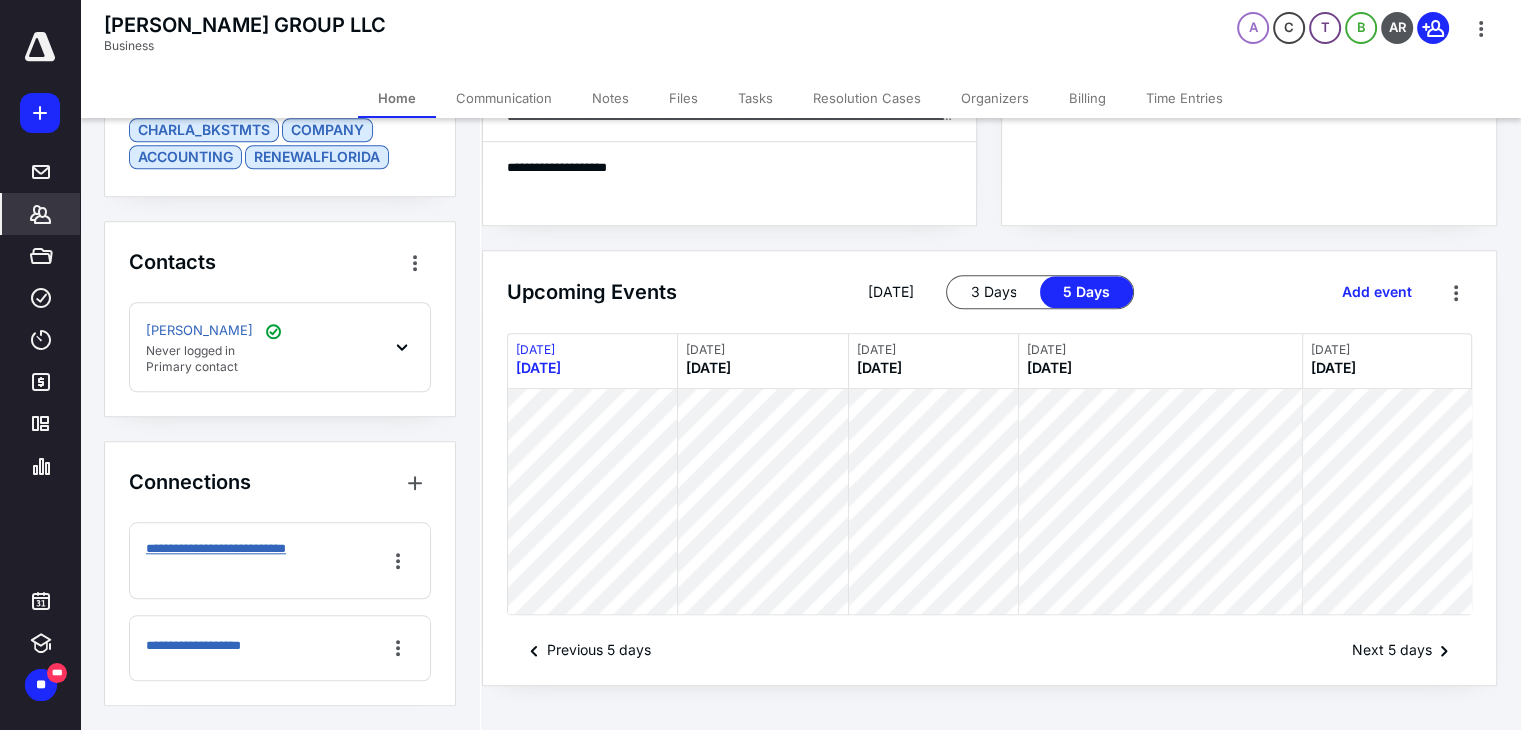 click on "**********" at bounding box center (257, 558) 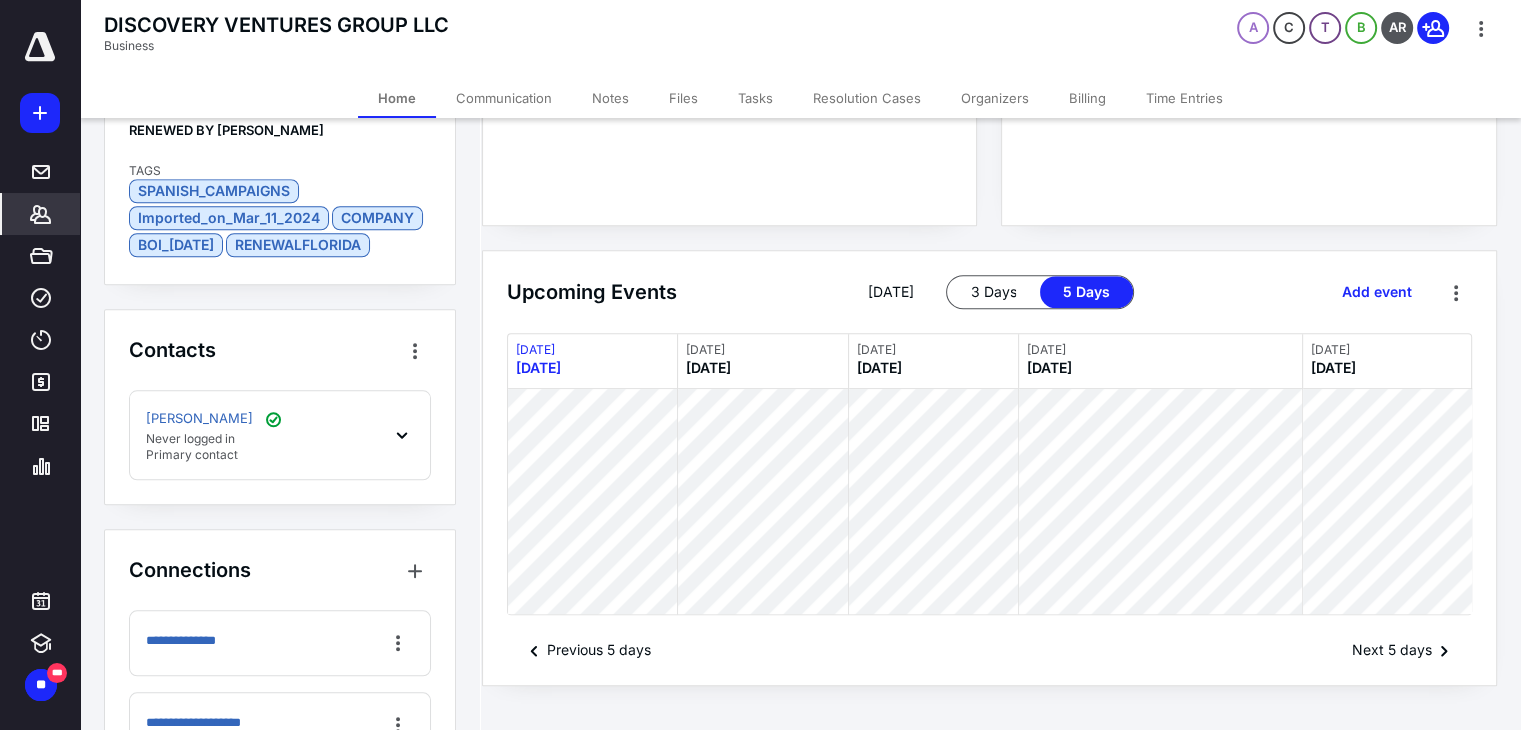 scroll, scrollTop: 2076, scrollLeft: 0, axis: vertical 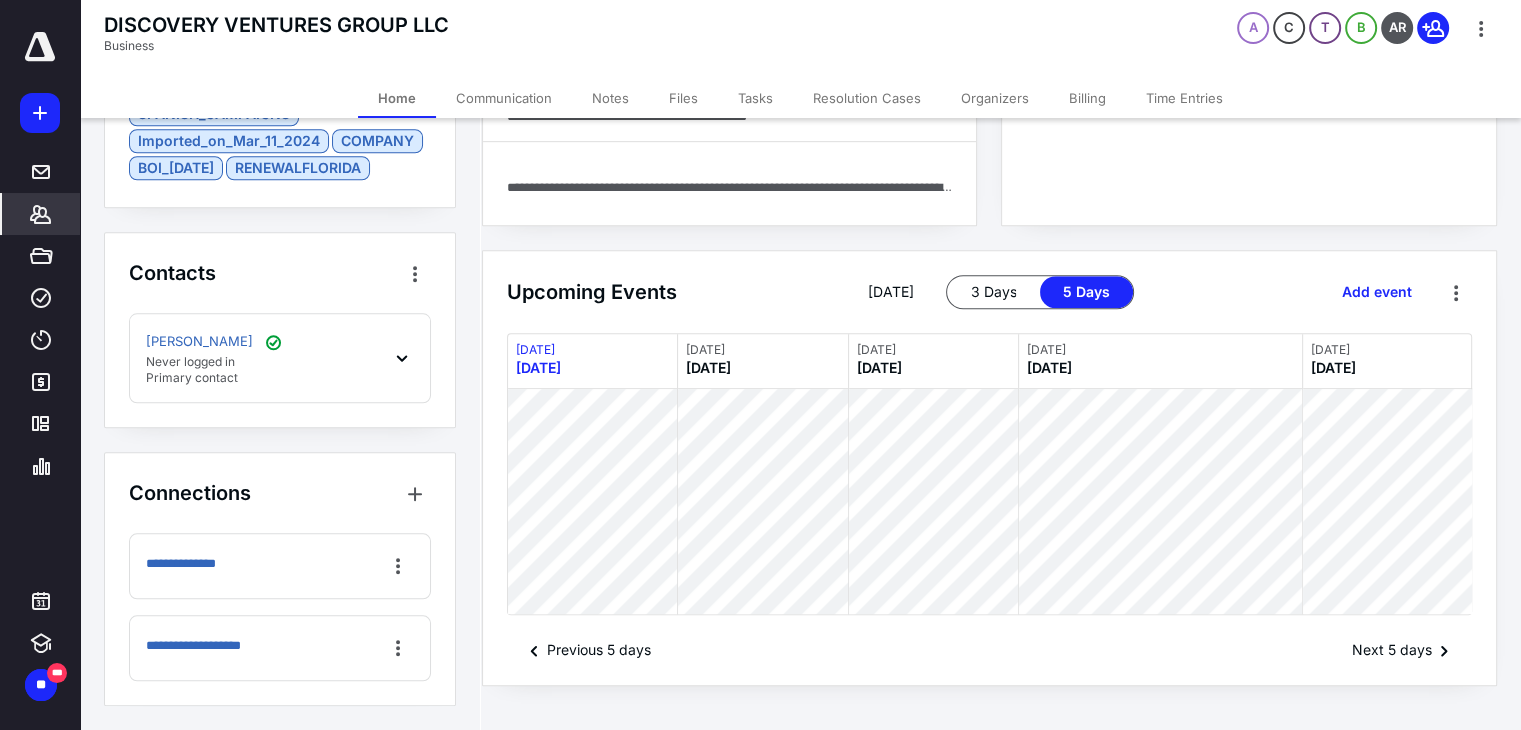 drag, startPoint x: 1072, startPoint y: 97, endPoint x: 1071, endPoint y: 114, distance: 17.029387 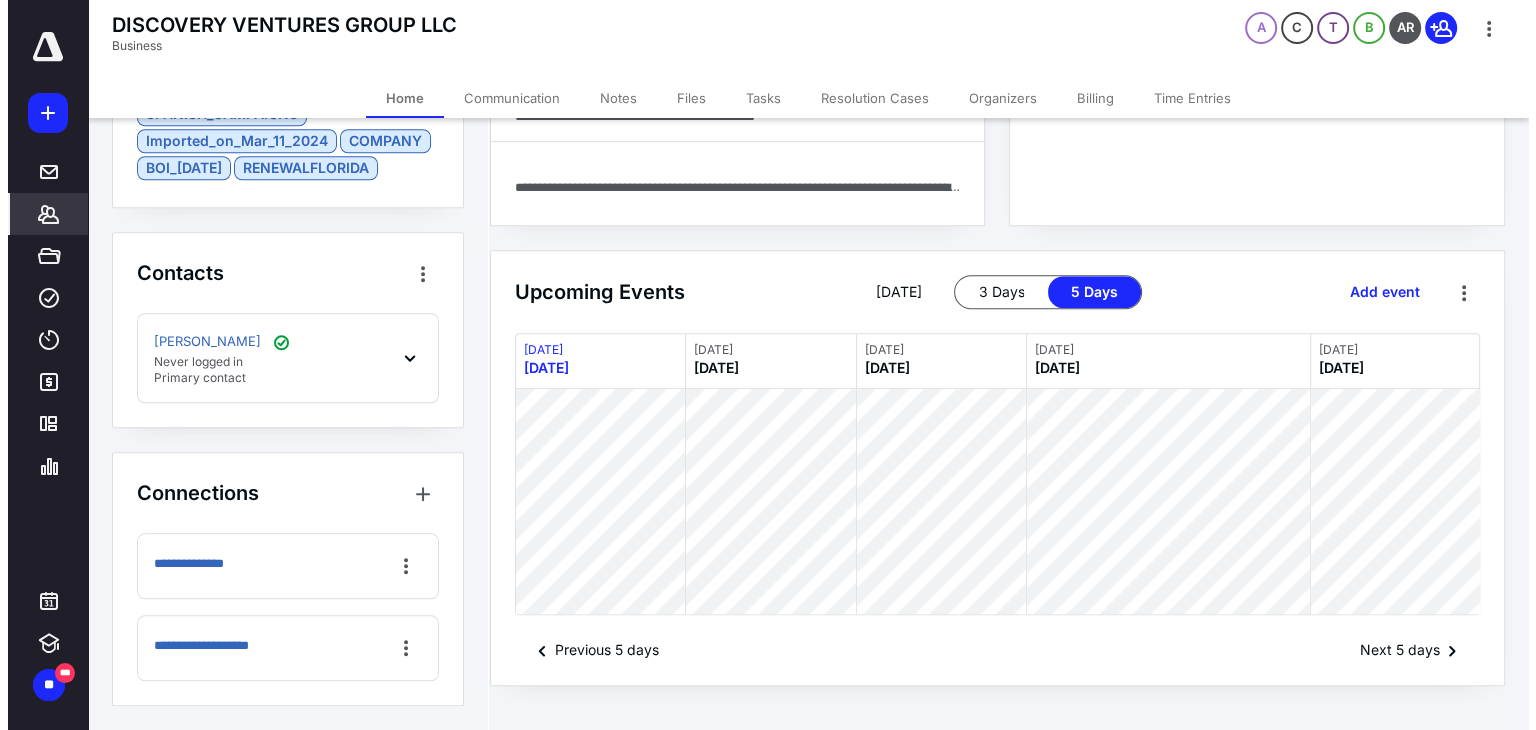 scroll, scrollTop: 0, scrollLeft: 0, axis: both 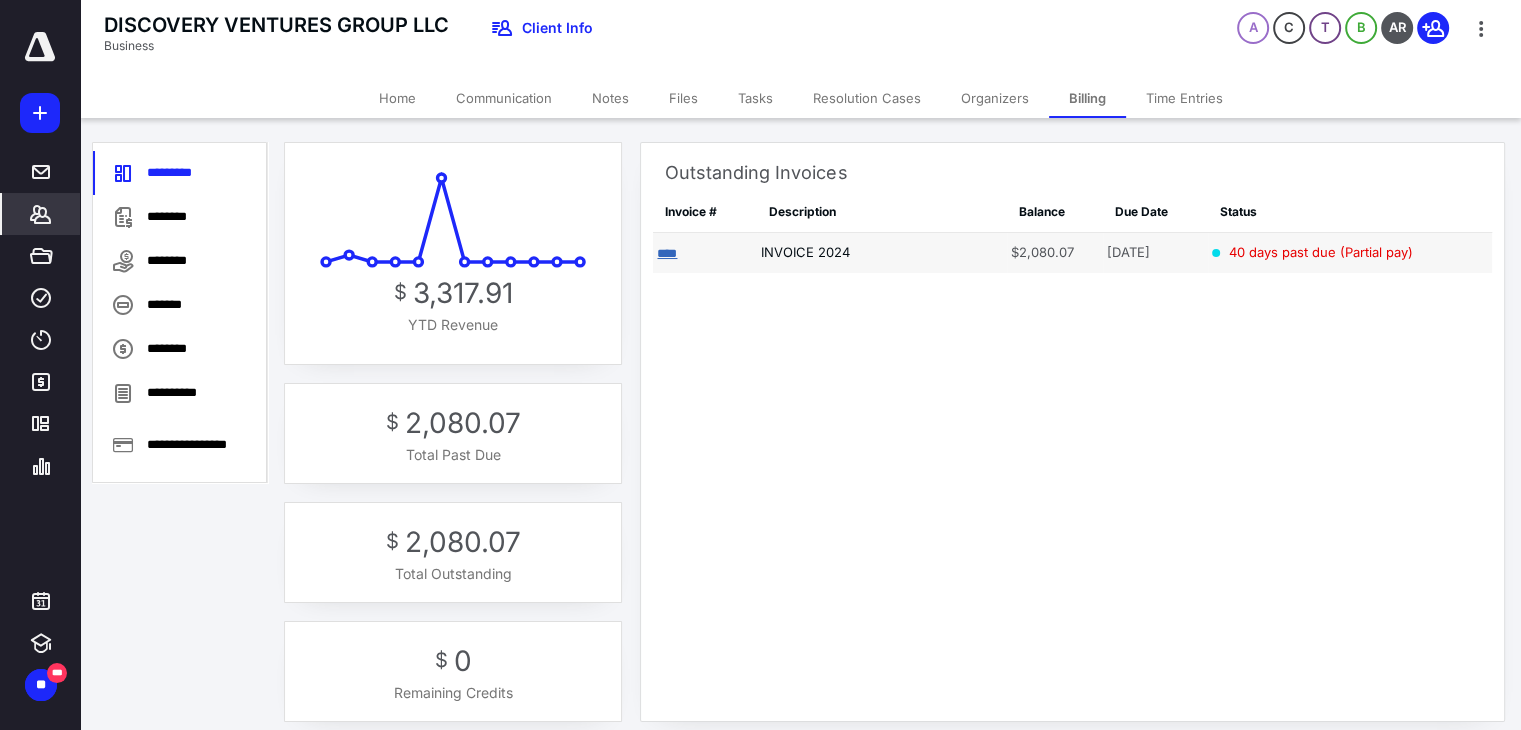 click on "****" at bounding box center [667, 253] 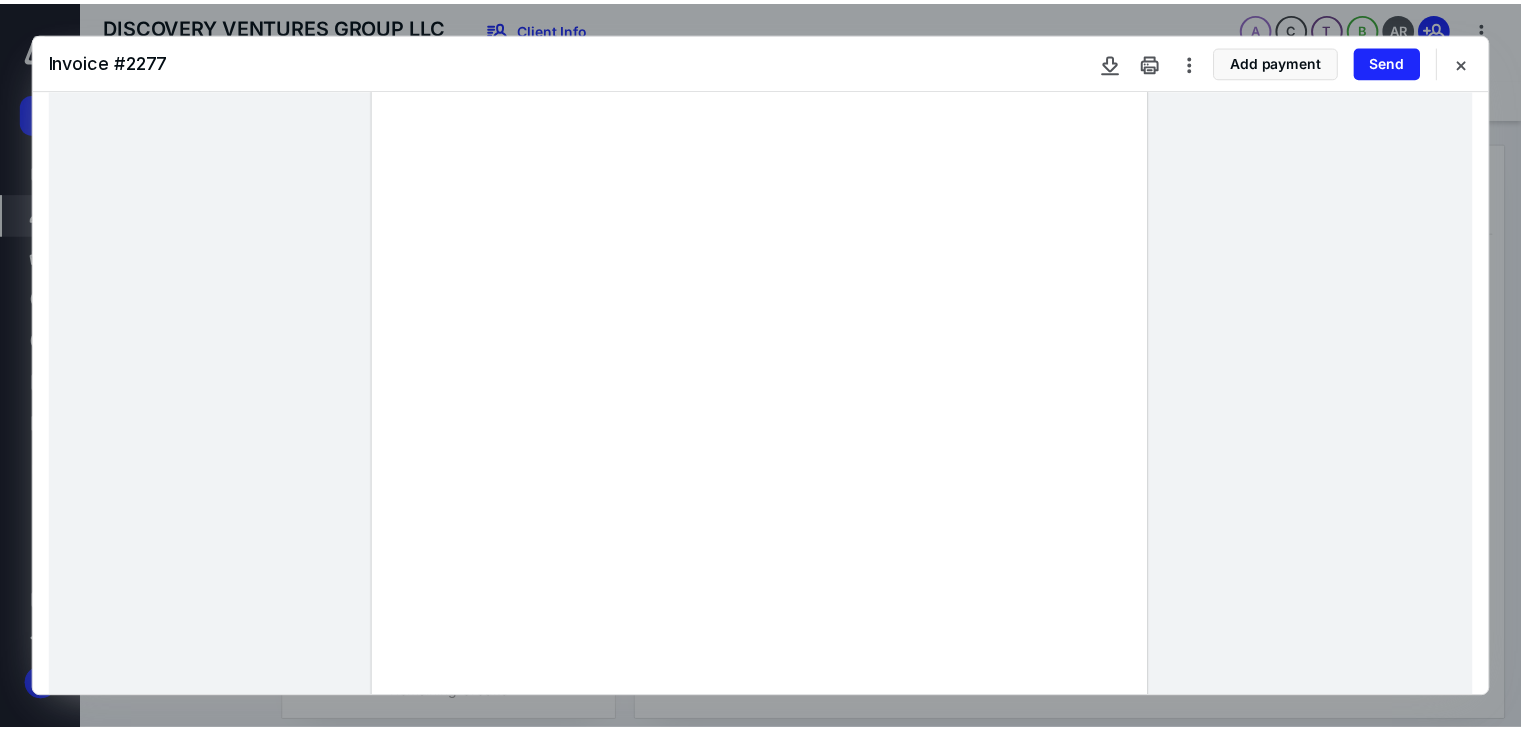 scroll, scrollTop: 200, scrollLeft: 0, axis: vertical 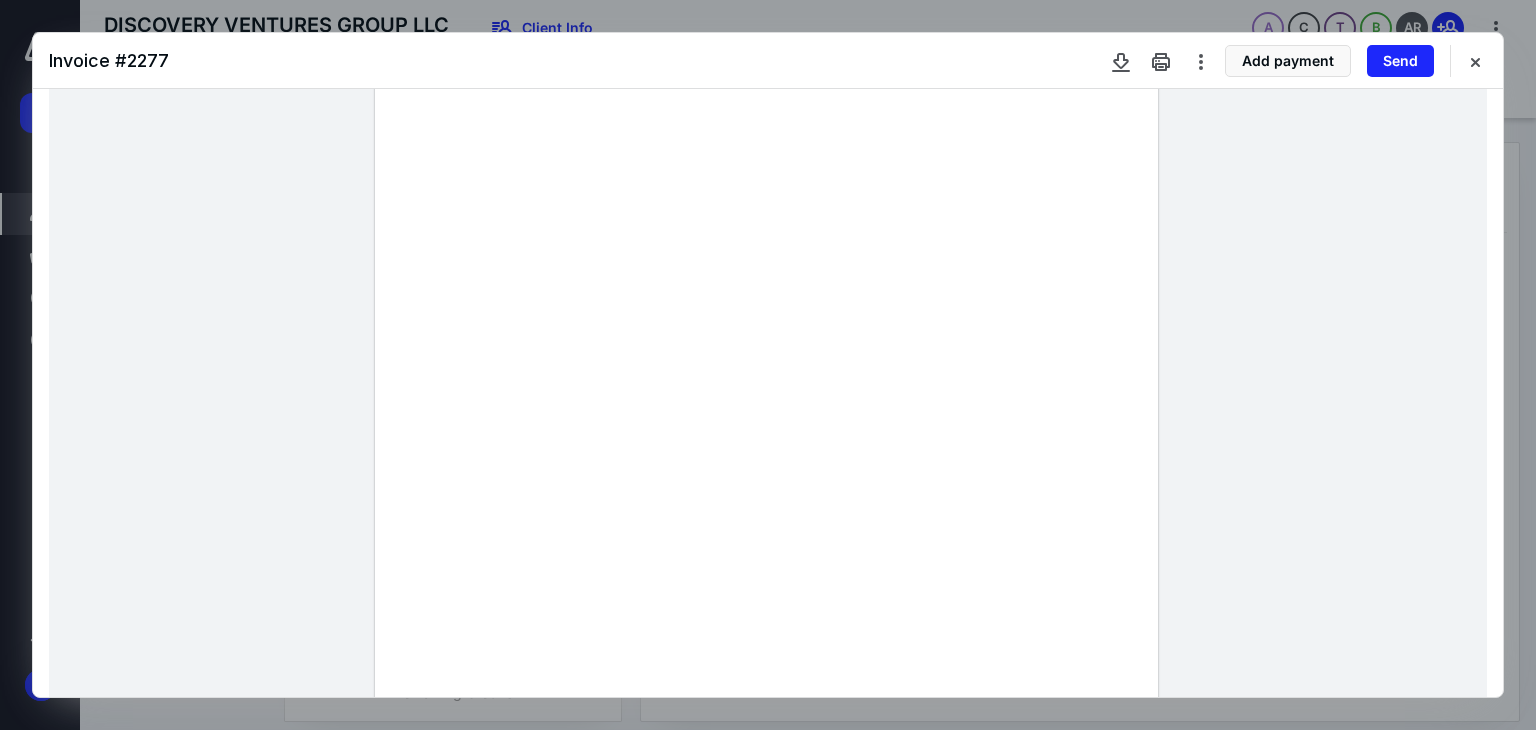 click on "Invoice # 2277 Add payment Send" at bounding box center [768, 61] 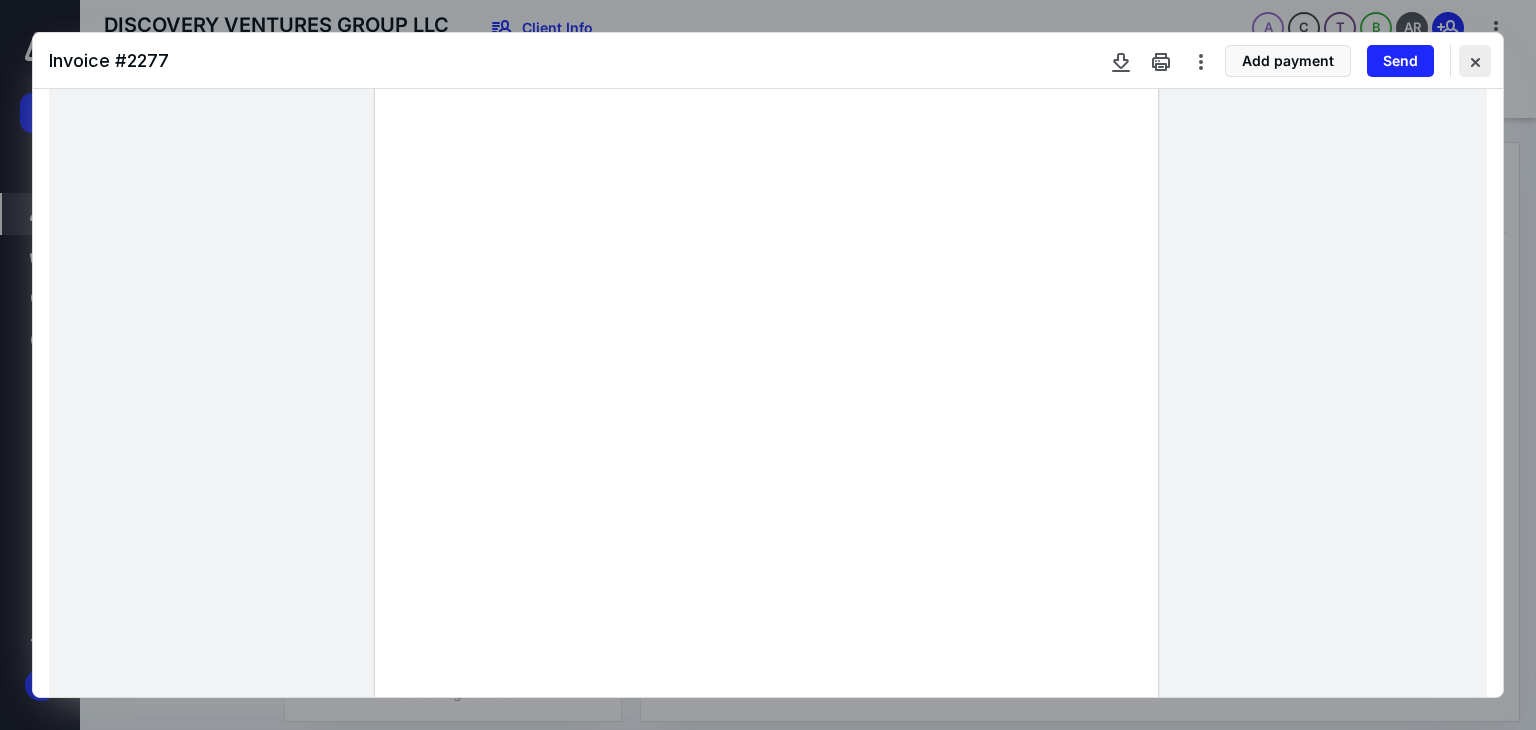 click at bounding box center (1475, 61) 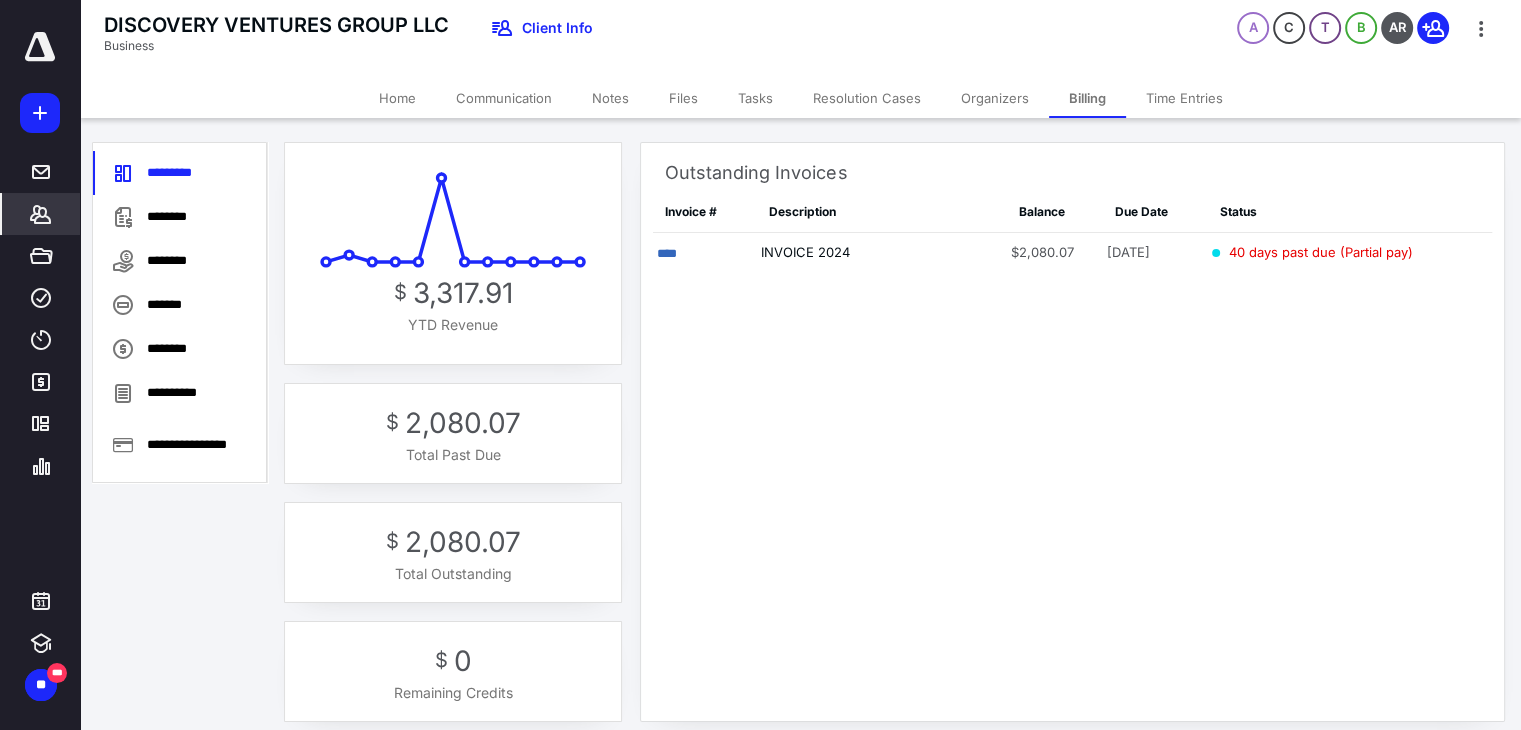 click on "Home" at bounding box center [397, 98] 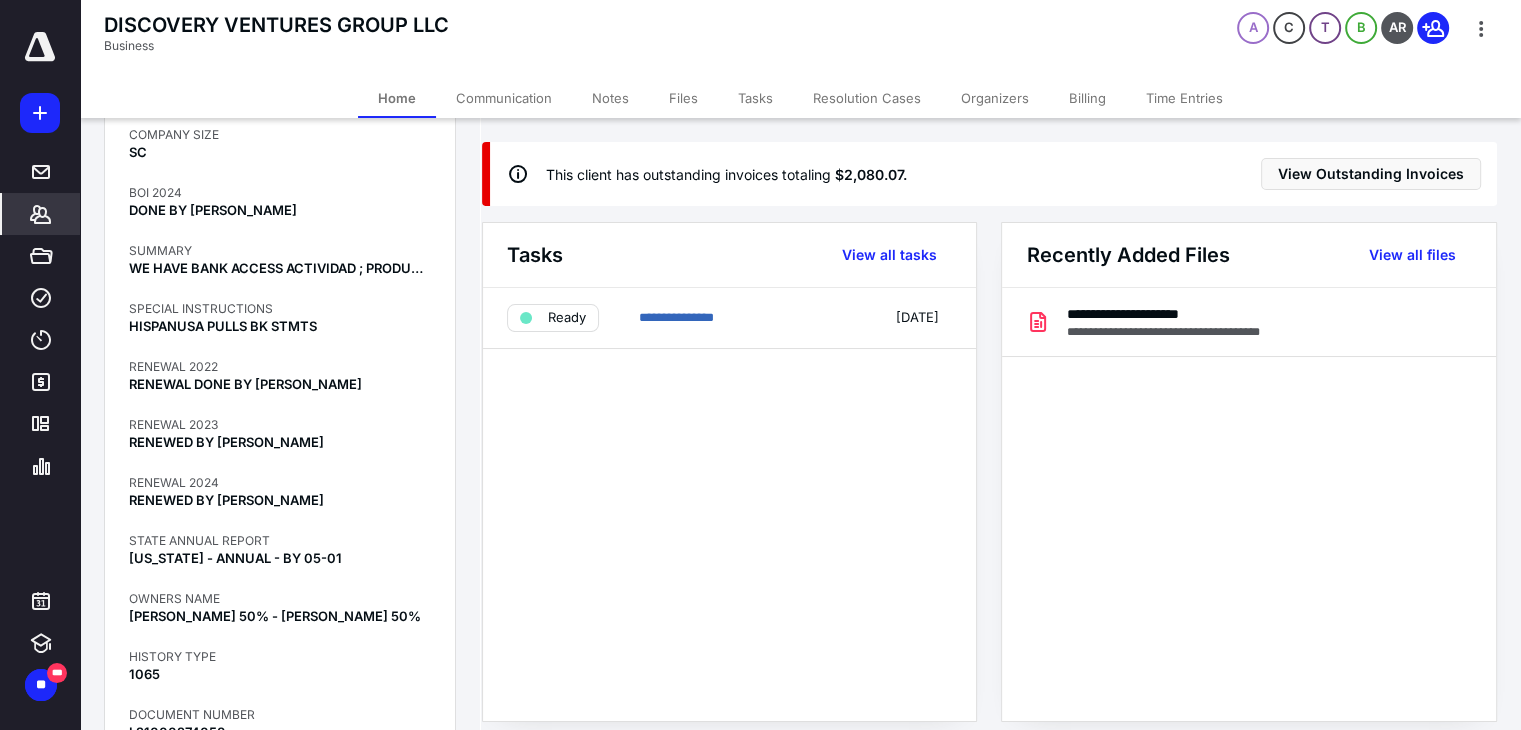 scroll, scrollTop: 2076, scrollLeft: 0, axis: vertical 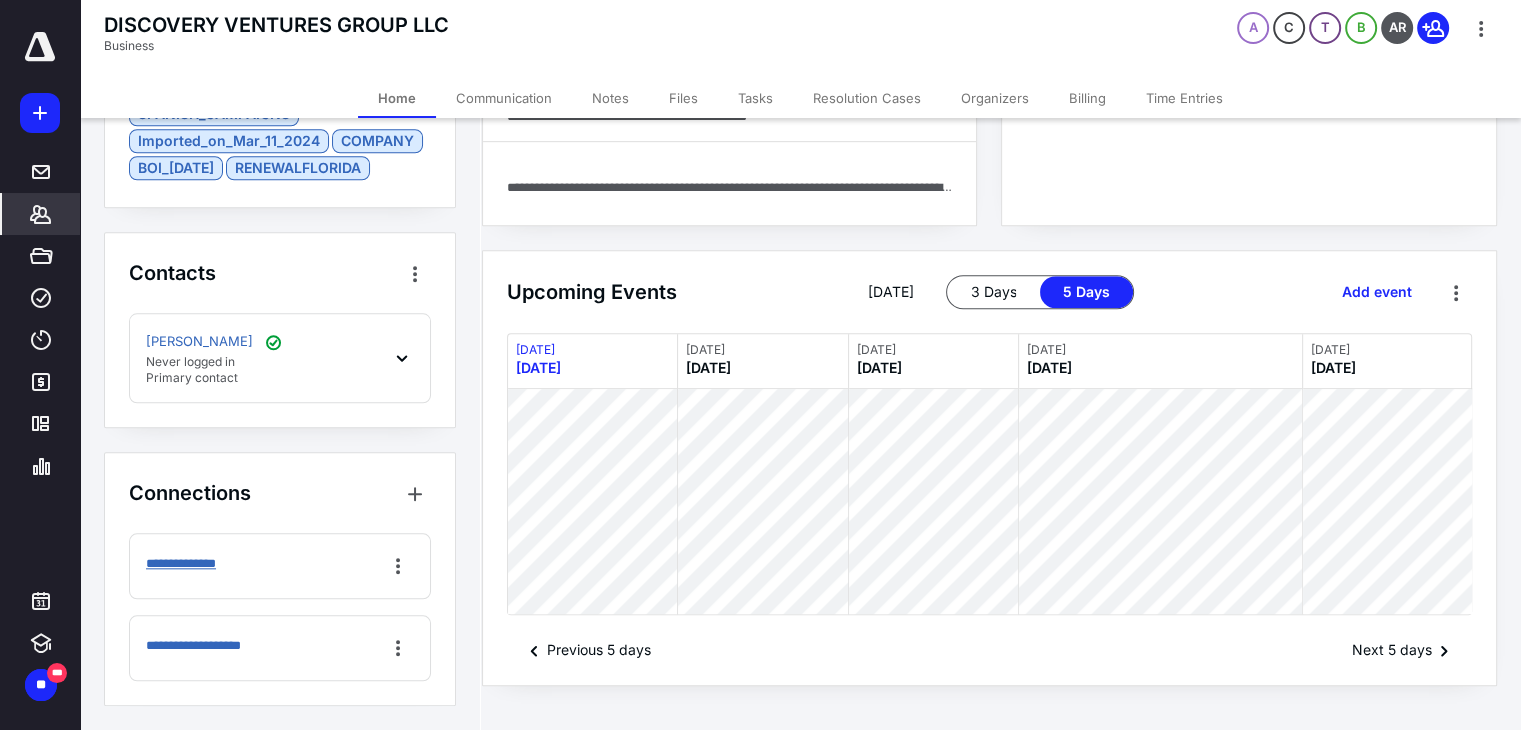 click on "**********" at bounding box center (202, 564) 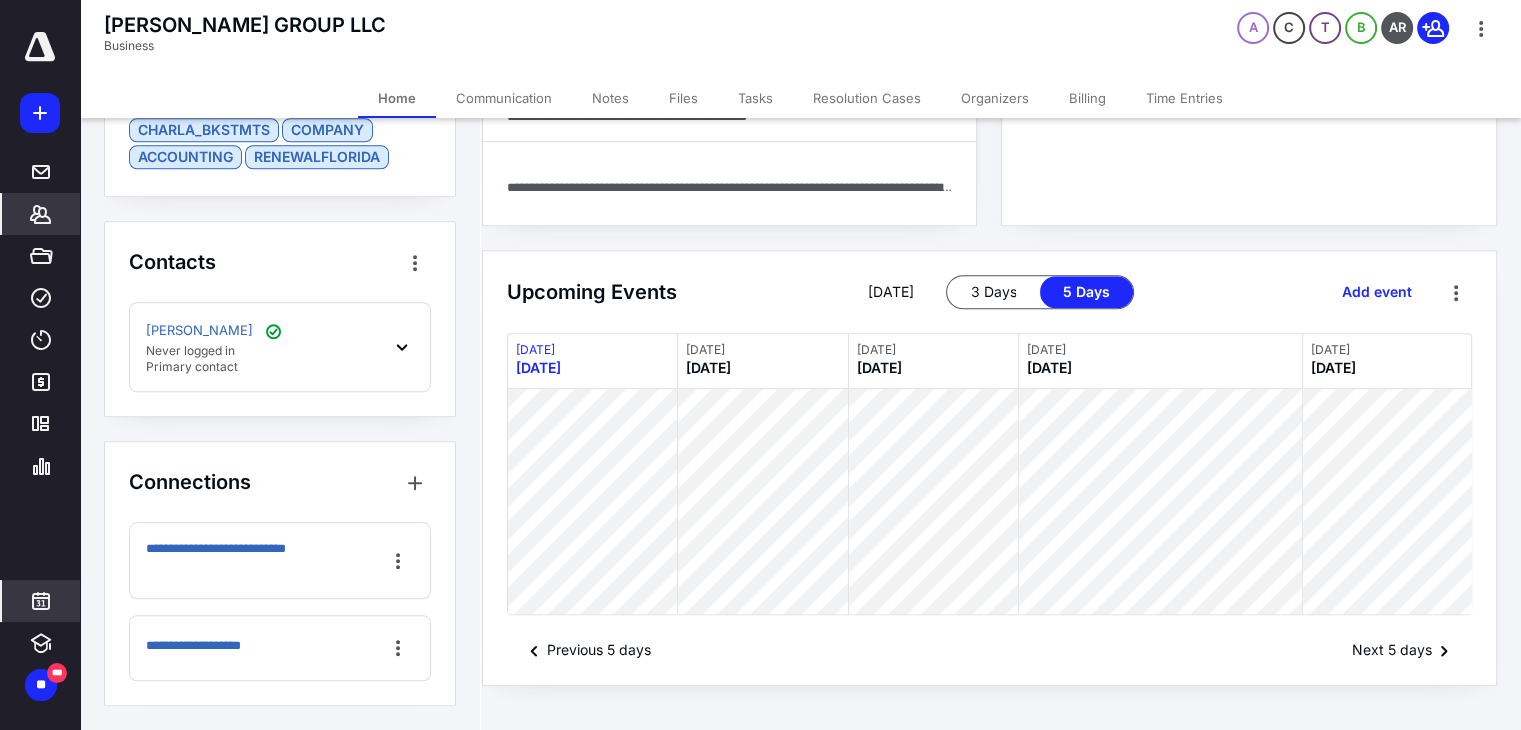 scroll, scrollTop: 1938, scrollLeft: 0, axis: vertical 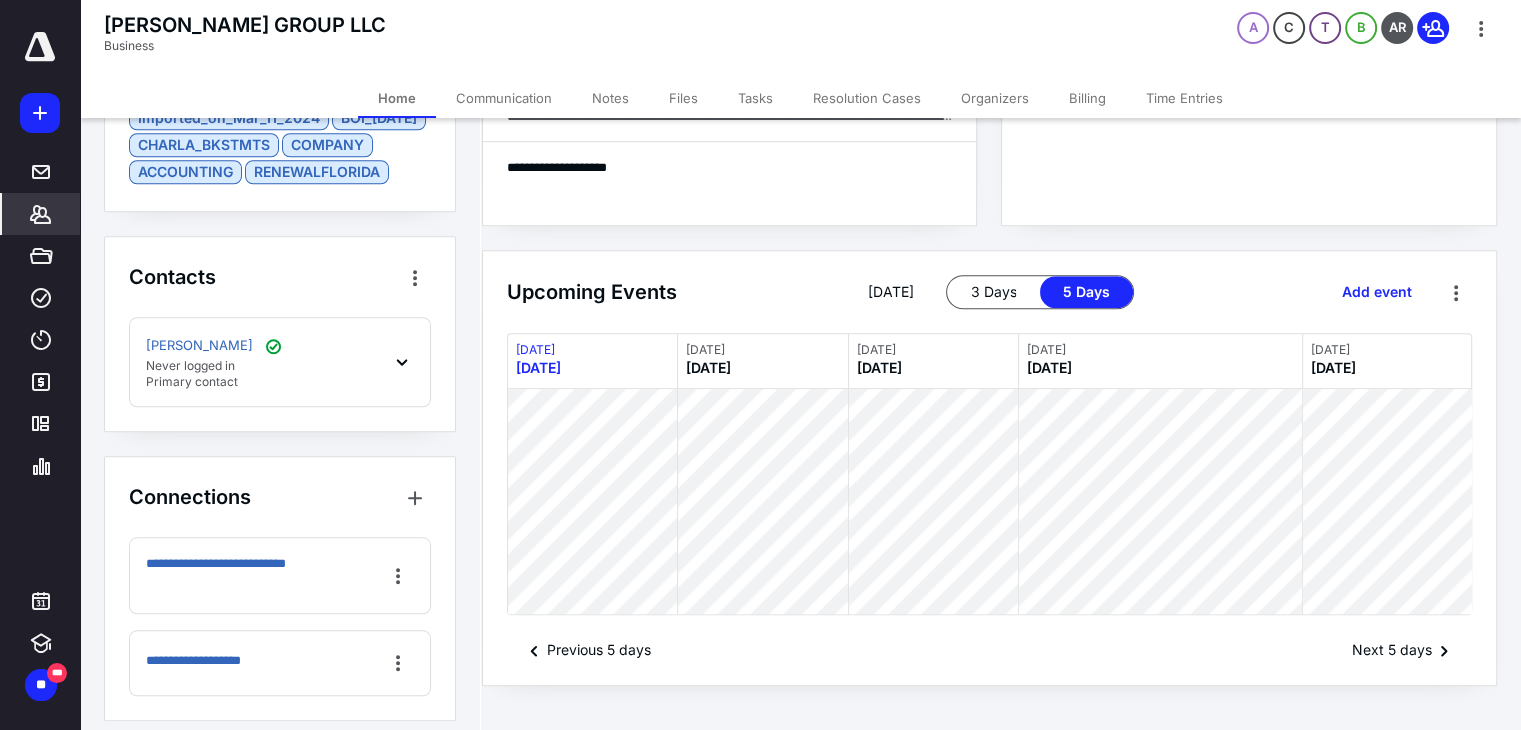 click on "Billing" at bounding box center (1087, 98) 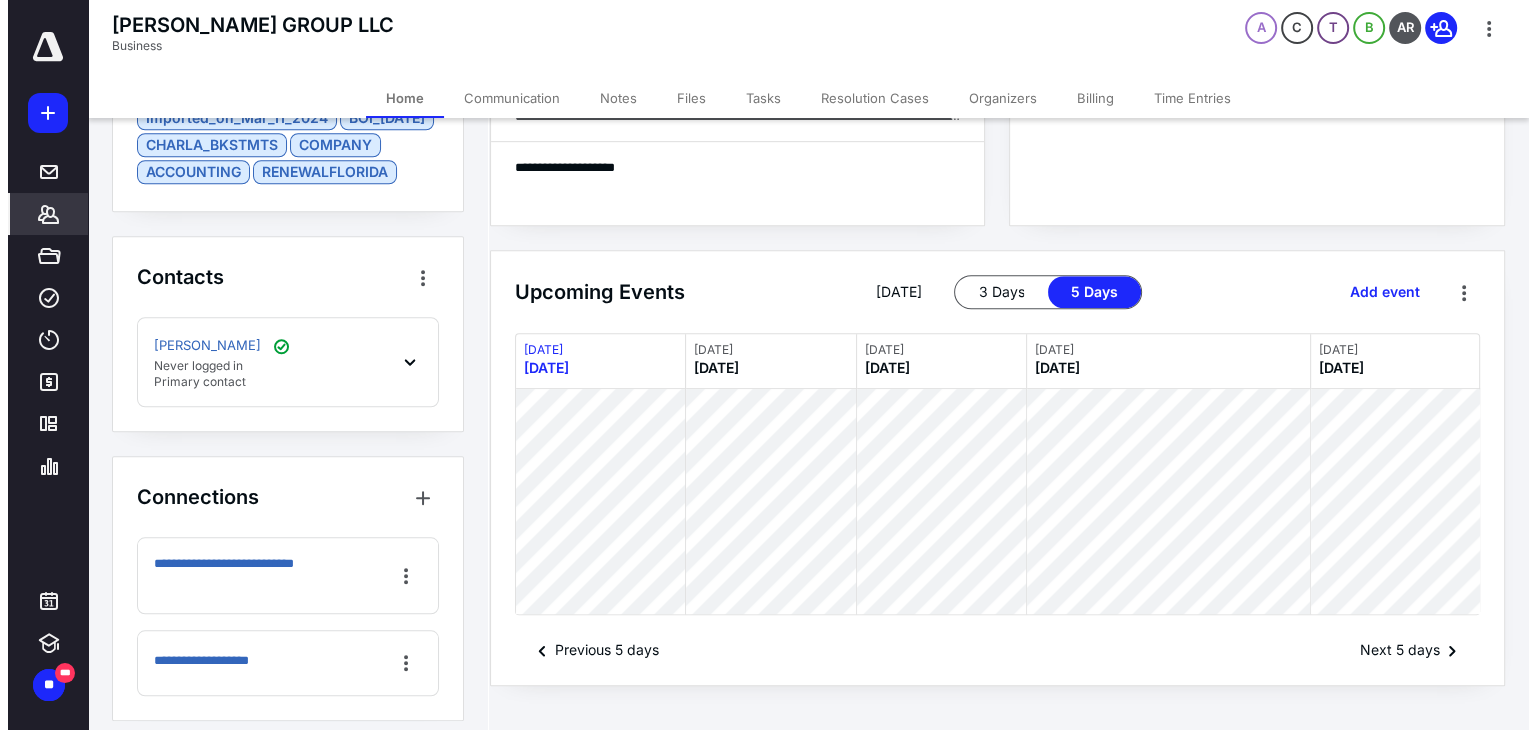 scroll, scrollTop: 0, scrollLeft: 0, axis: both 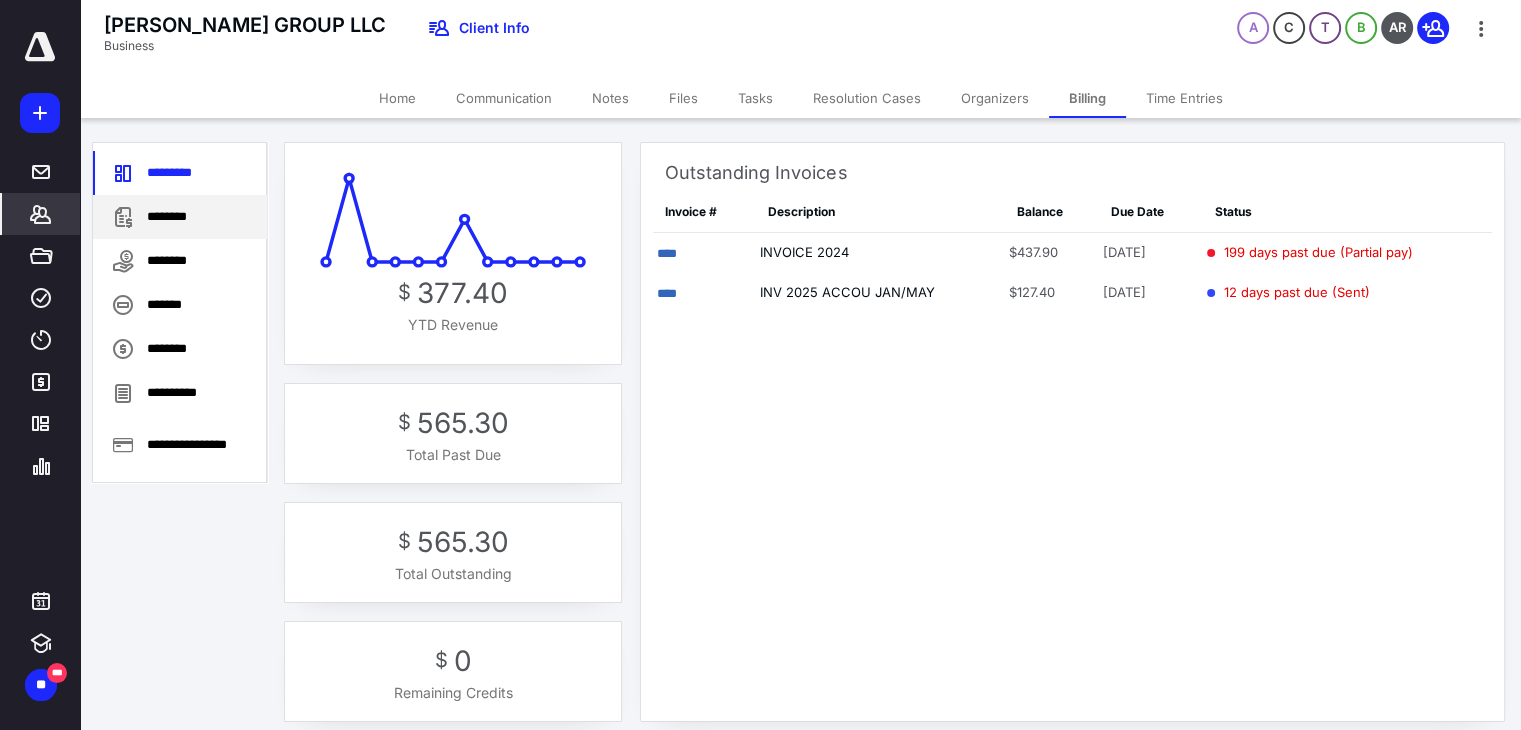click on "********" at bounding box center [180, 217] 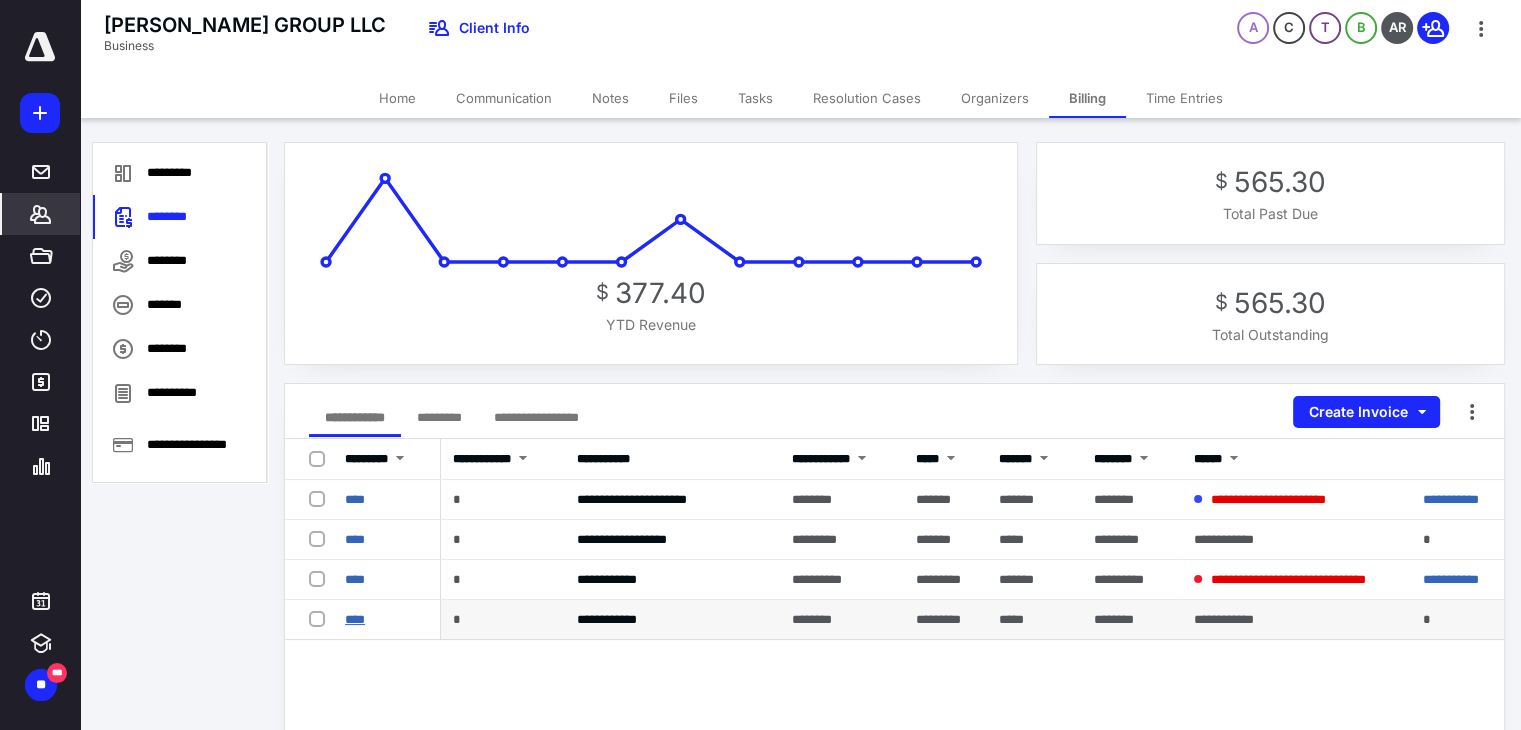 click on "****" at bounding box center (355, 619) 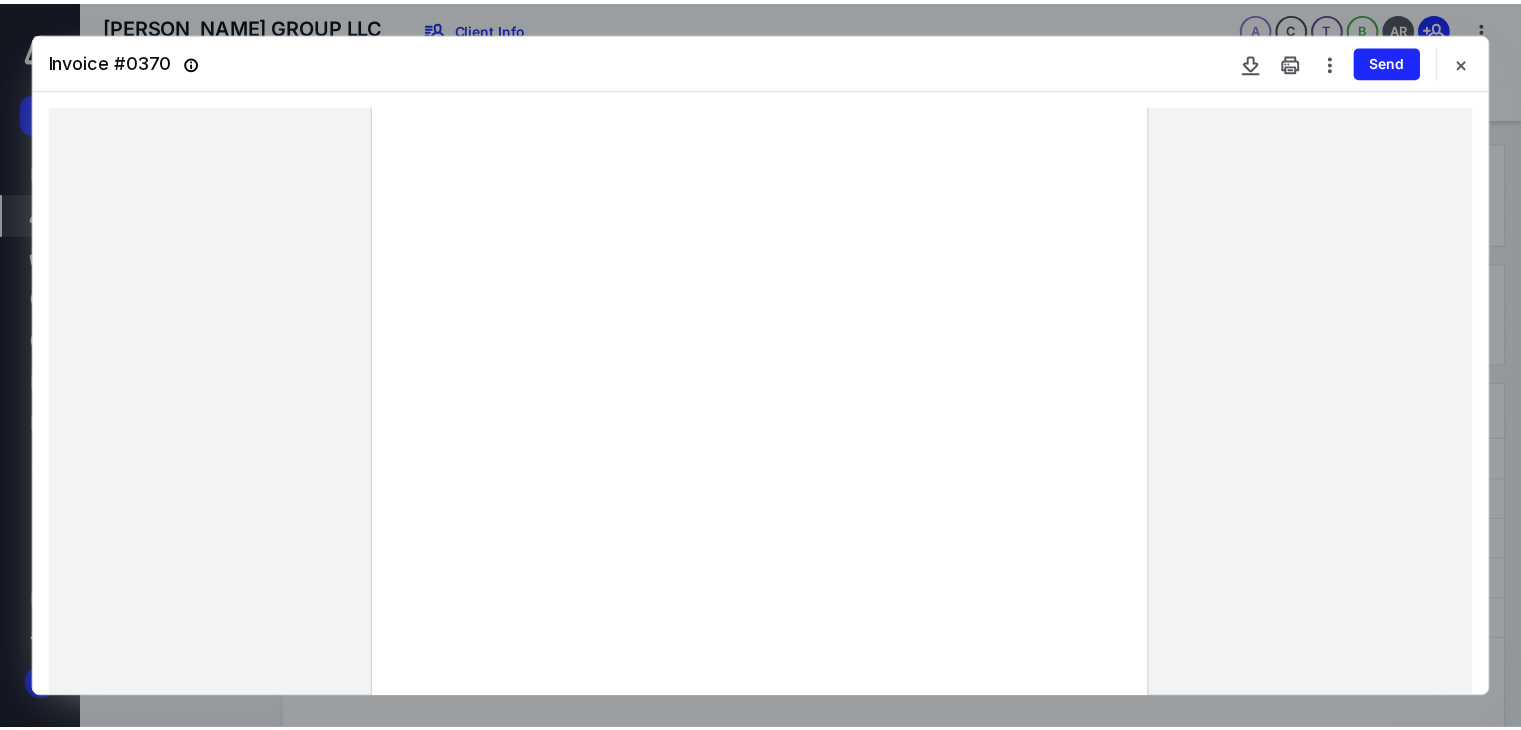 scroll, scrollTop: 0, scrollLeft: 0, axis: both 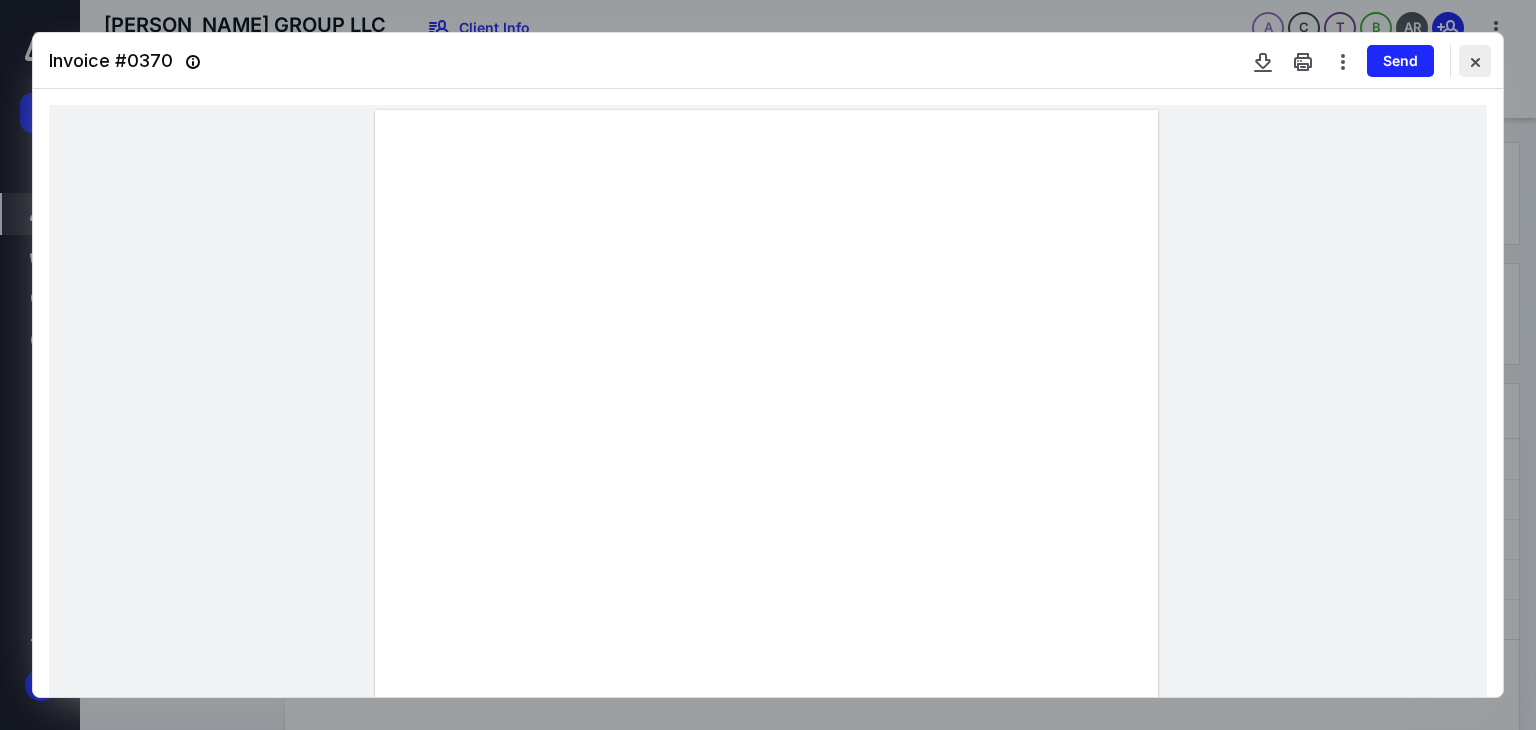 click at bounding box center (1475, 61) 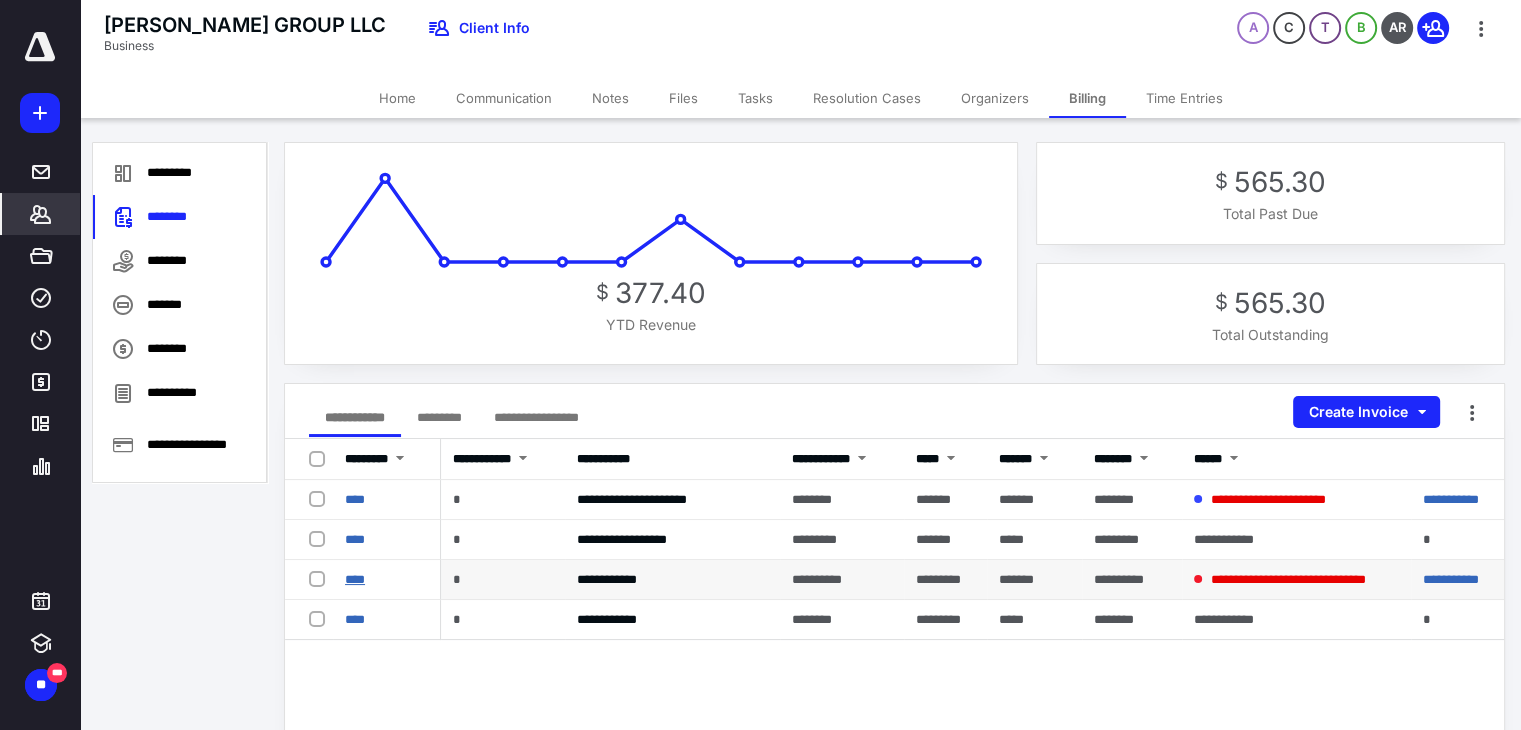 click on "****" at bounding box center (355, 579) 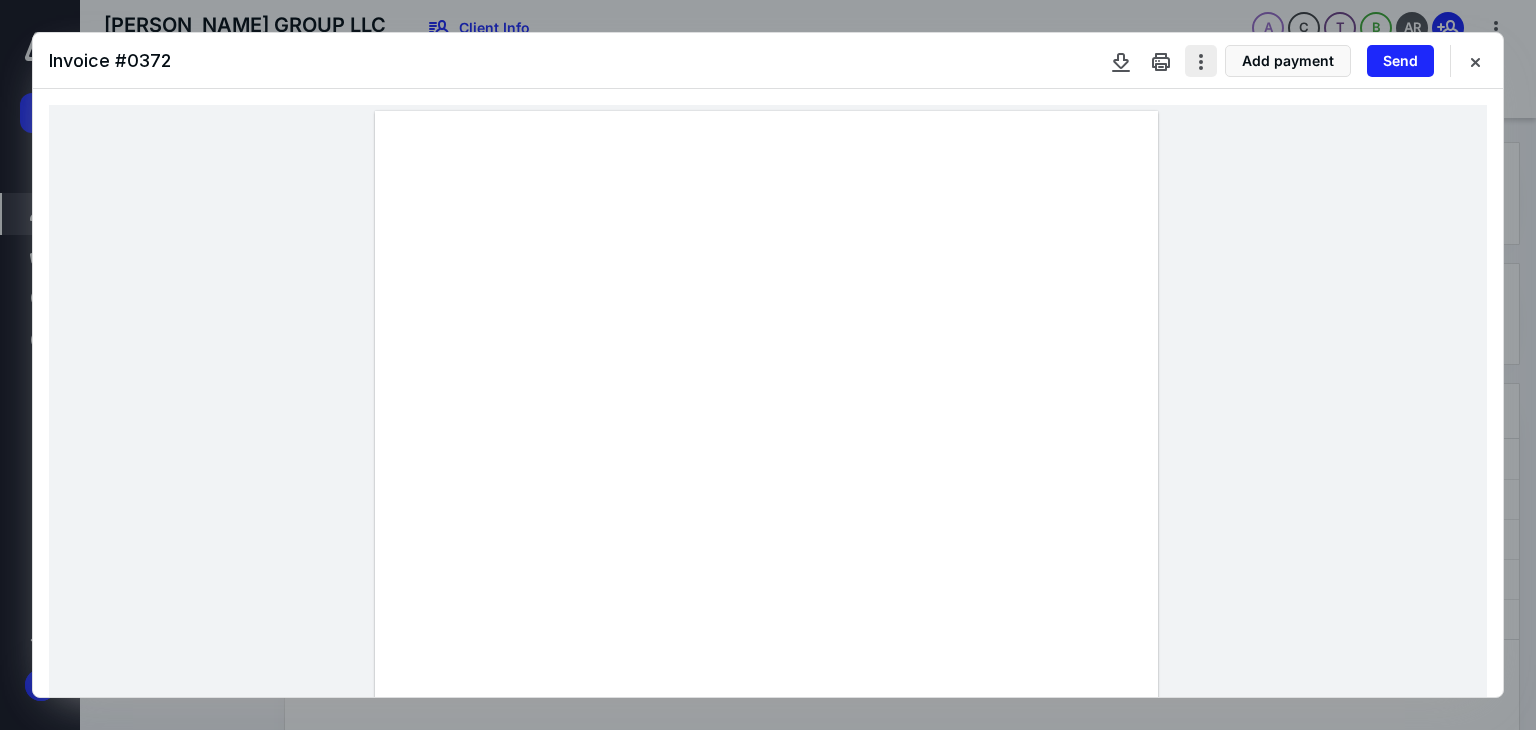 click at bounding box center (1201, 61) 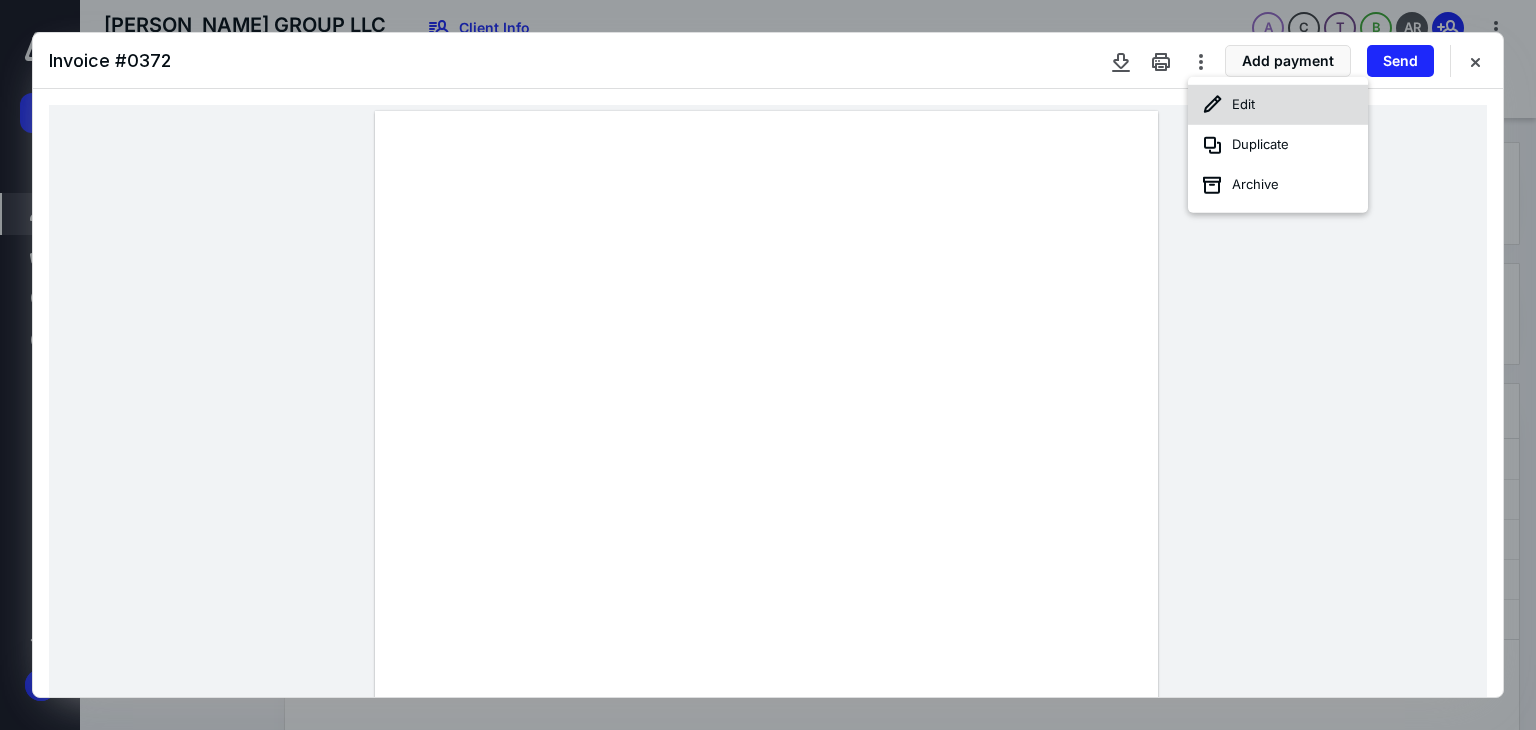 click on "Edit" at bounding box center (1278, 105) 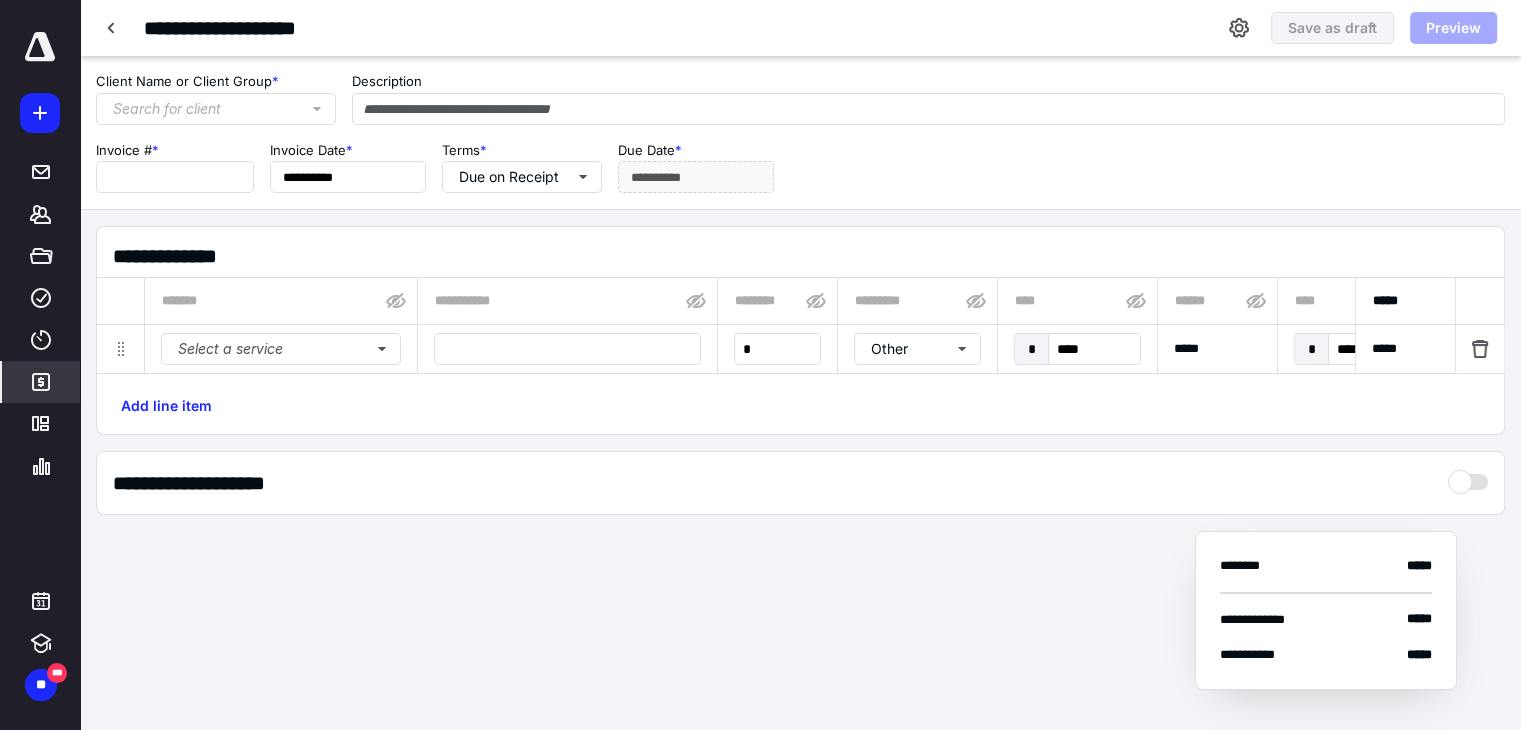 type on "**********" 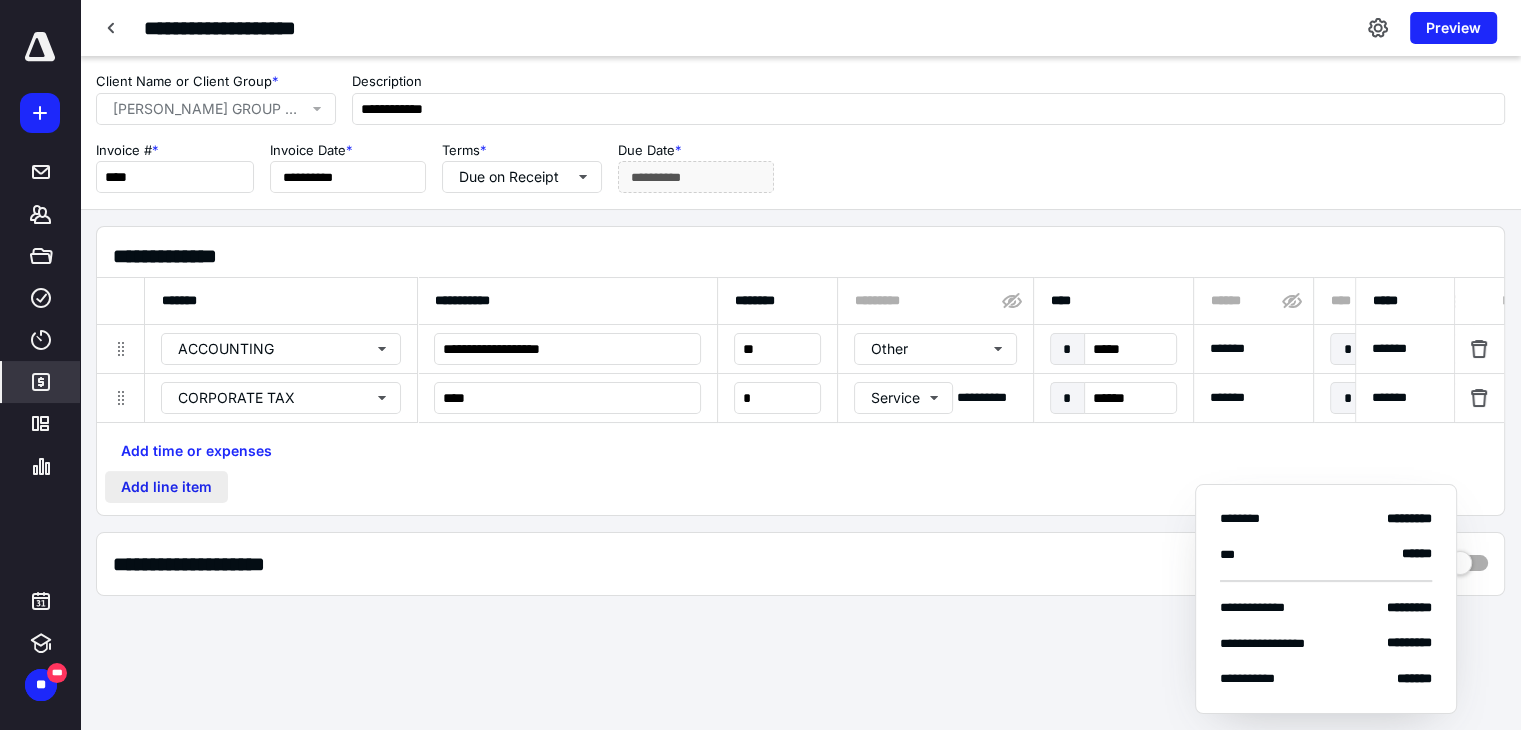 click on "Add line item" at bounding box center [166, 487] 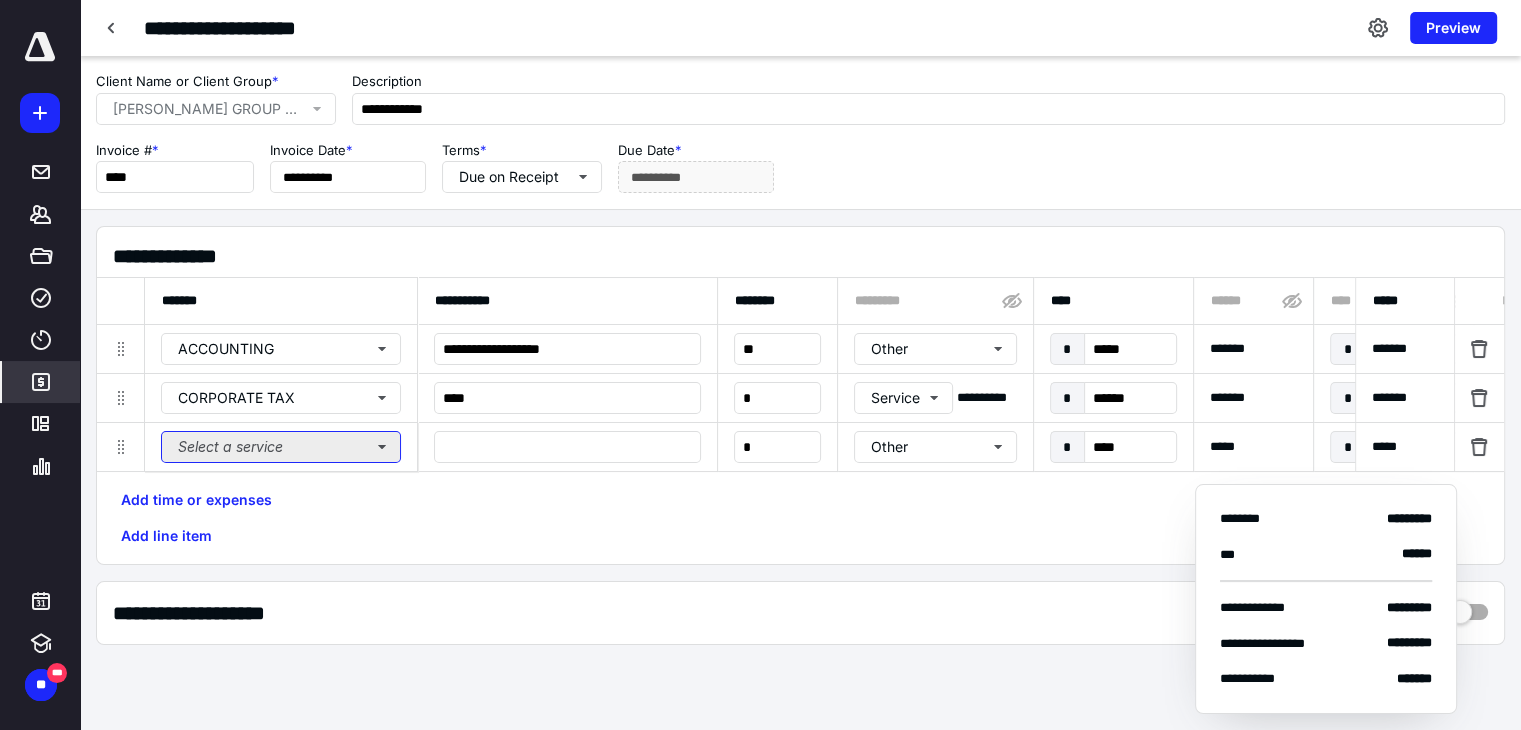 click on "Select a service" at bounding box center [281, 447] 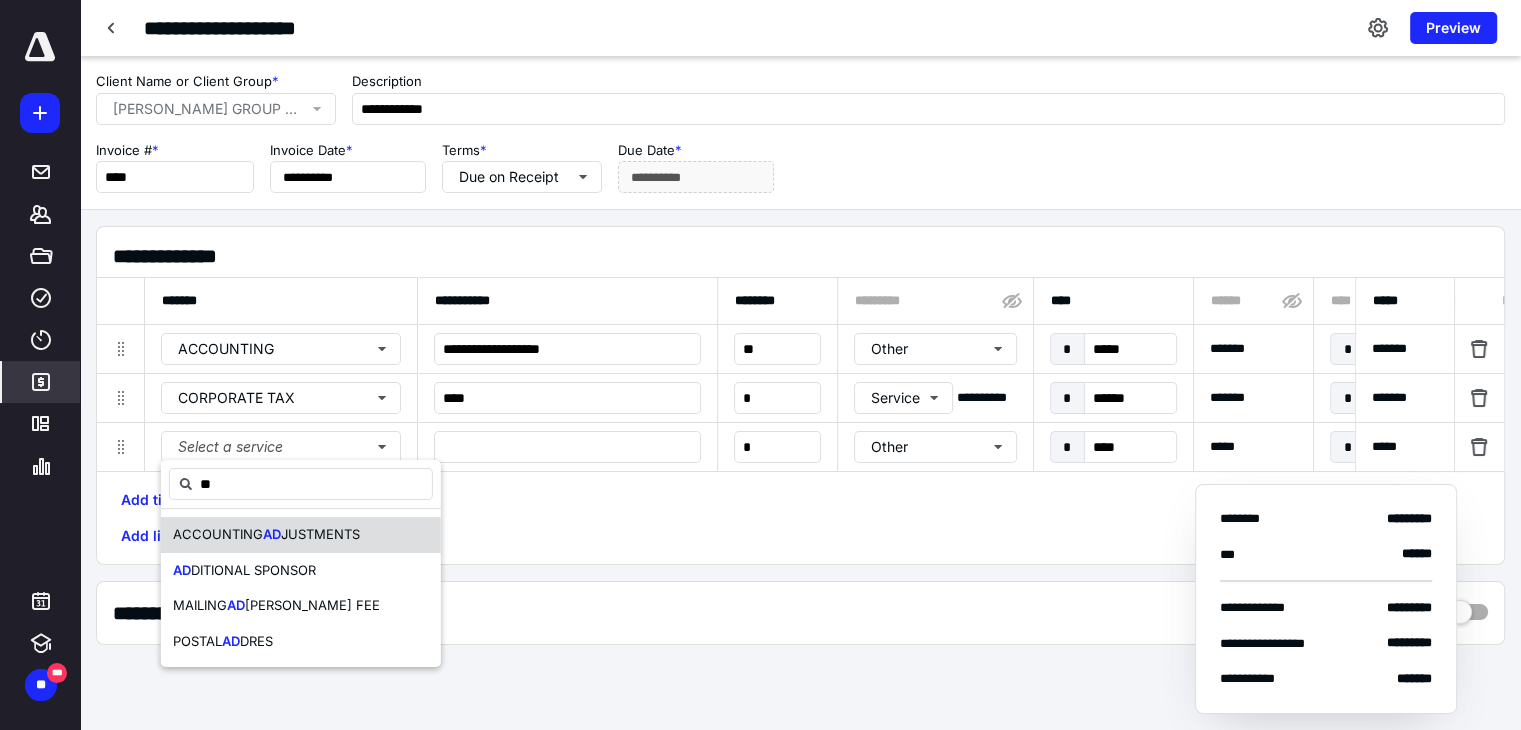 click on "ACCOUNTING" at bounding box center [218, 534] 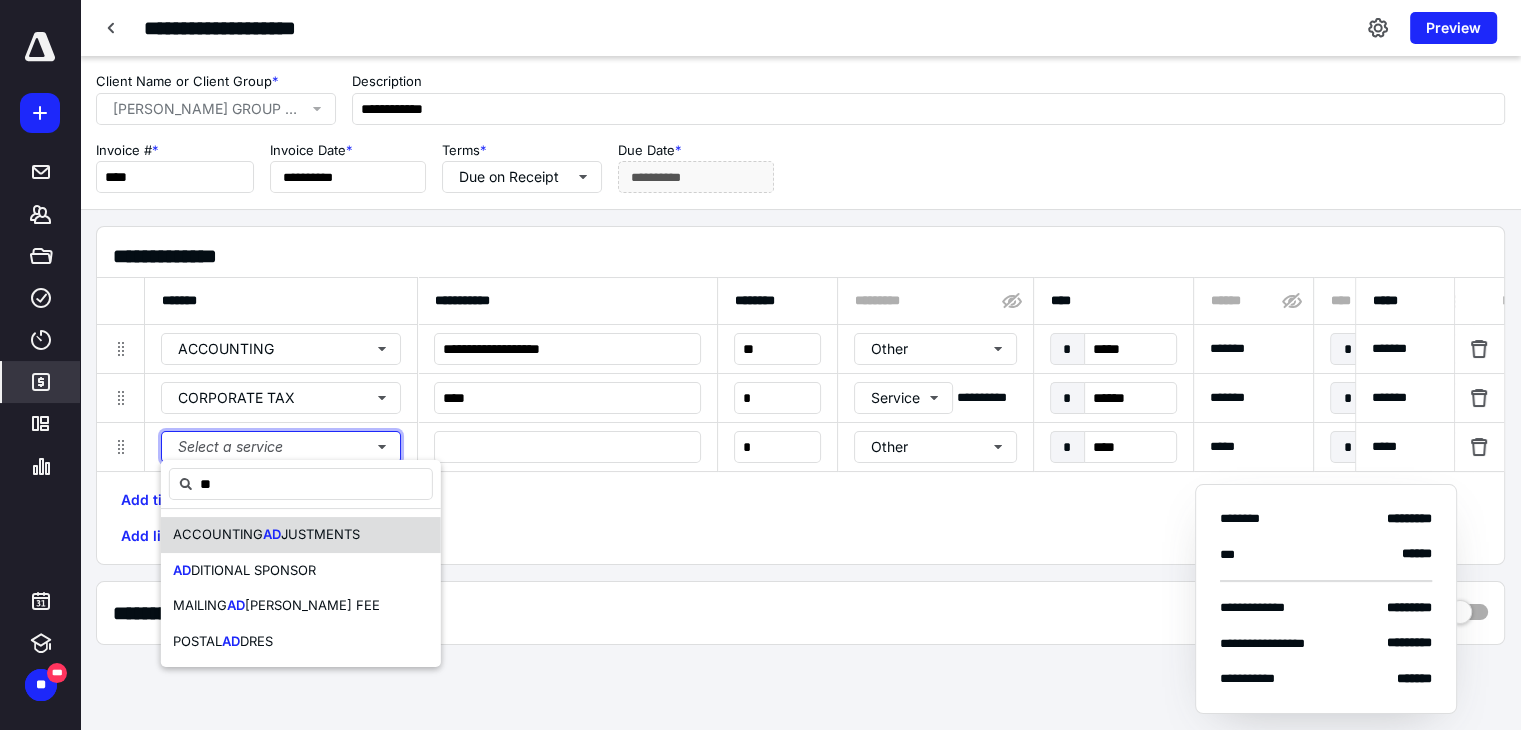 type 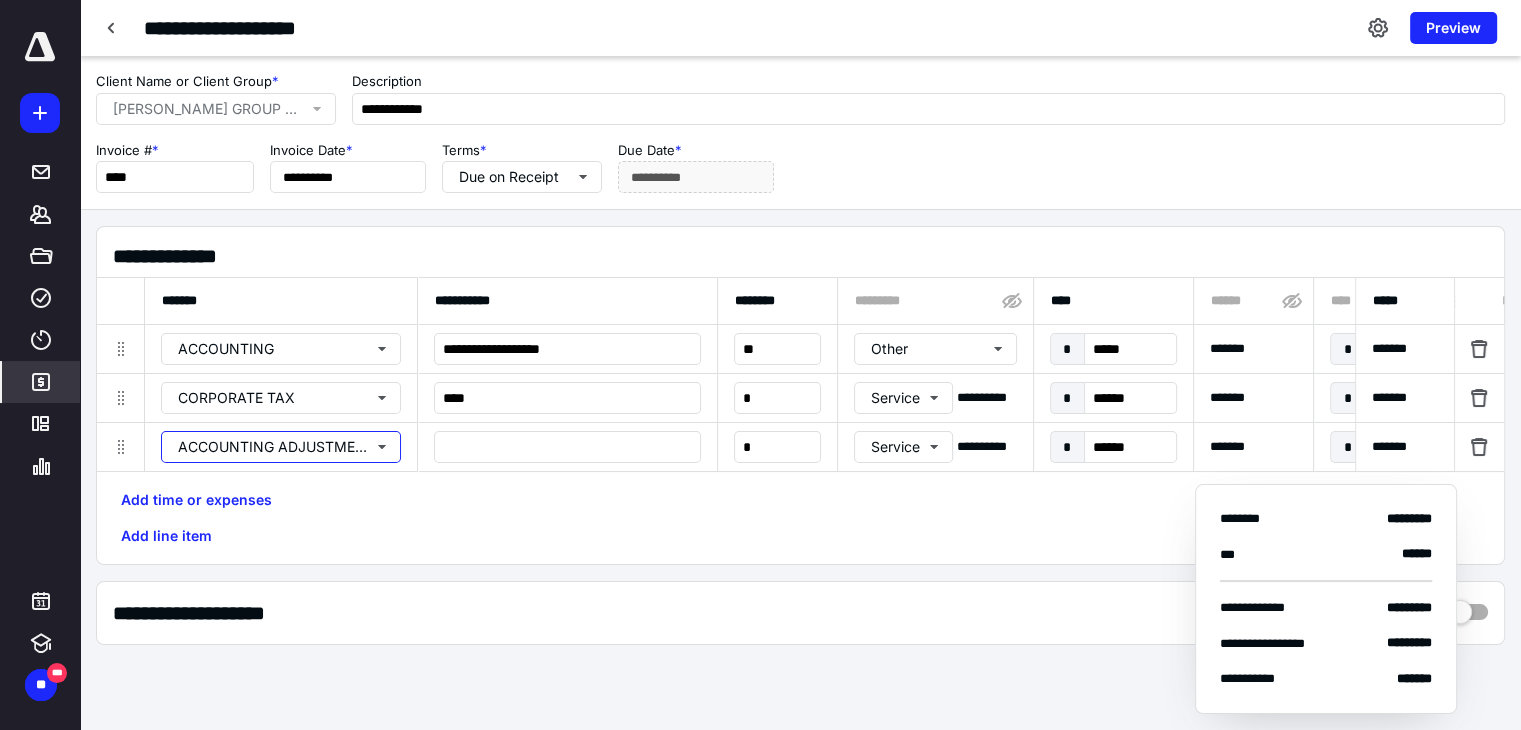 type 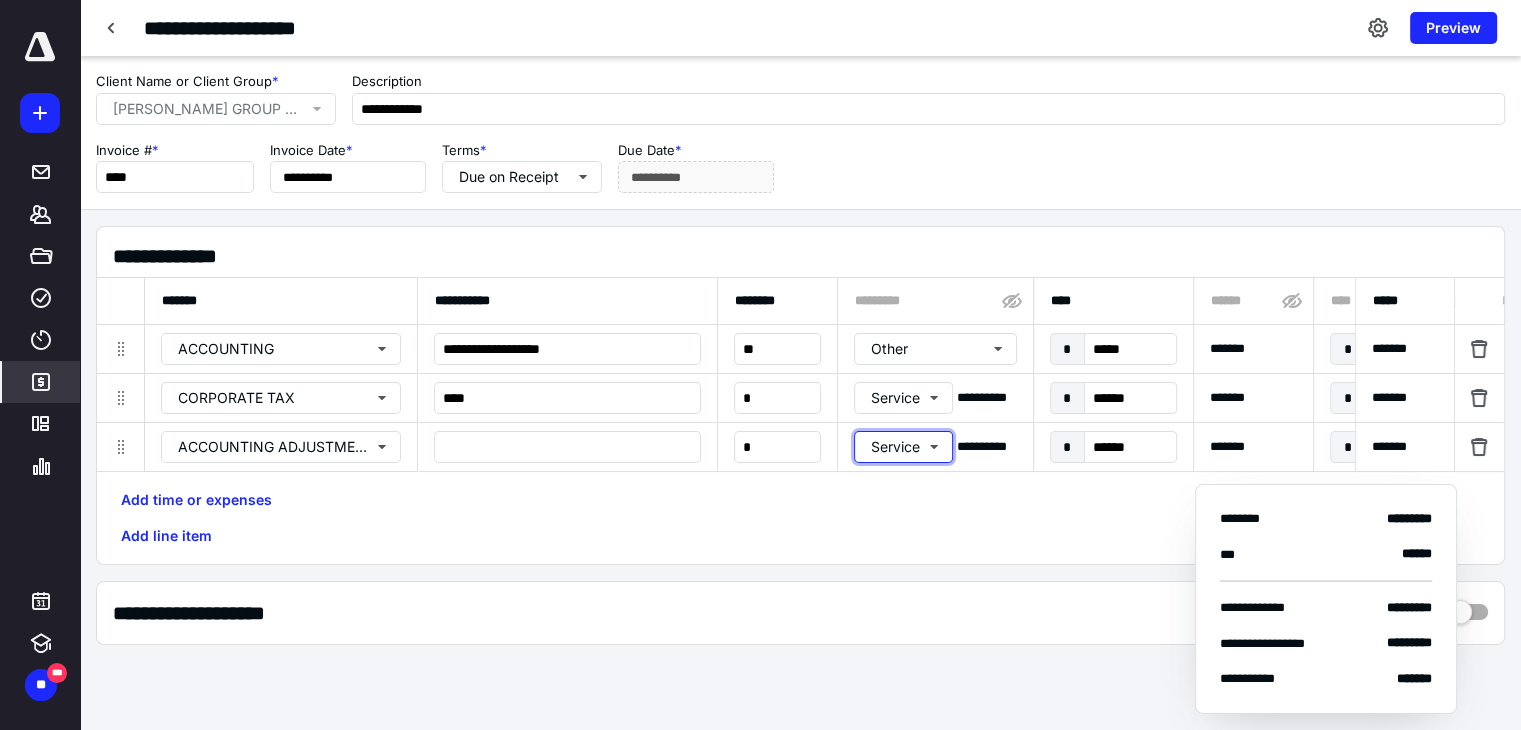 type 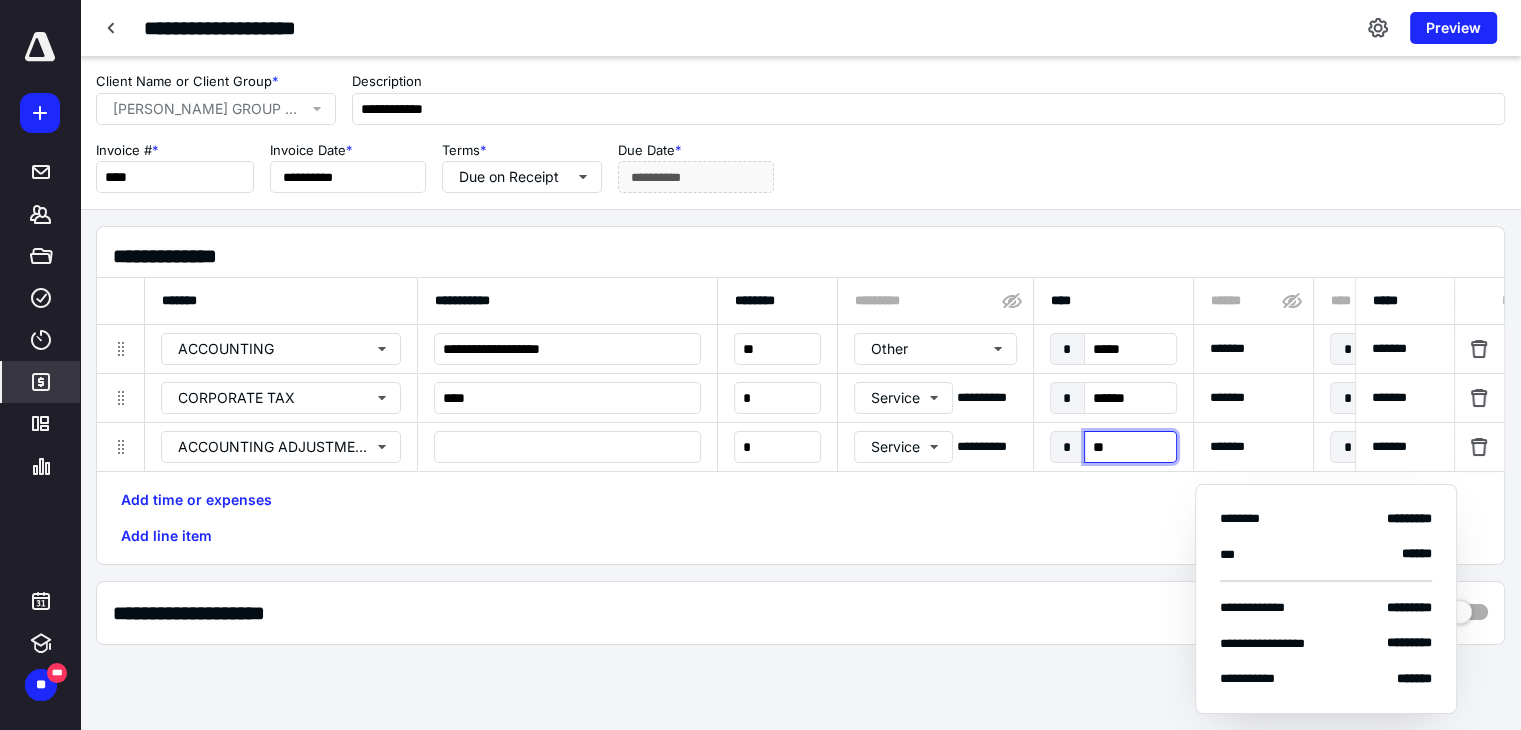 type on "***" 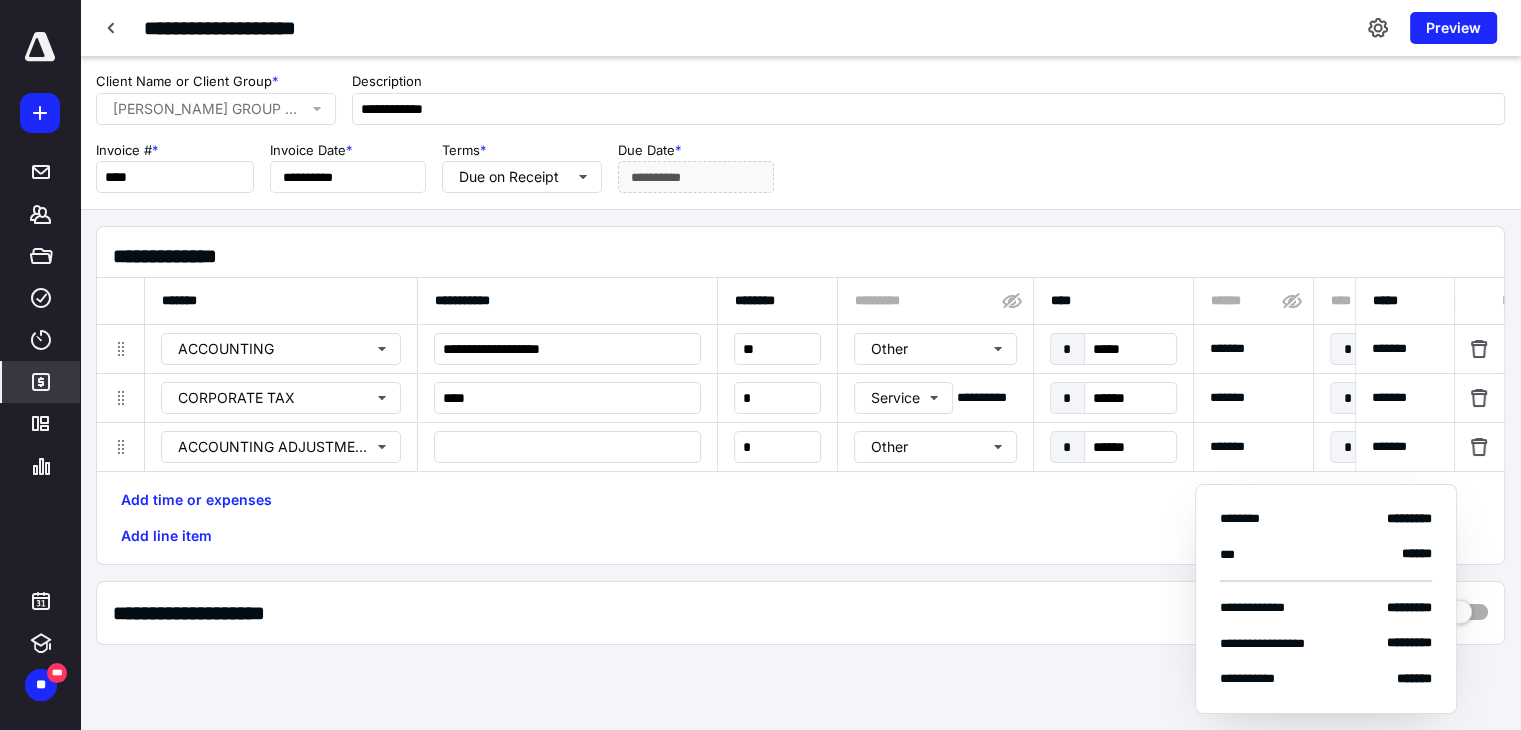 scroll, scrollTop: 0, scrollLeft: 1078, axis: horizontal 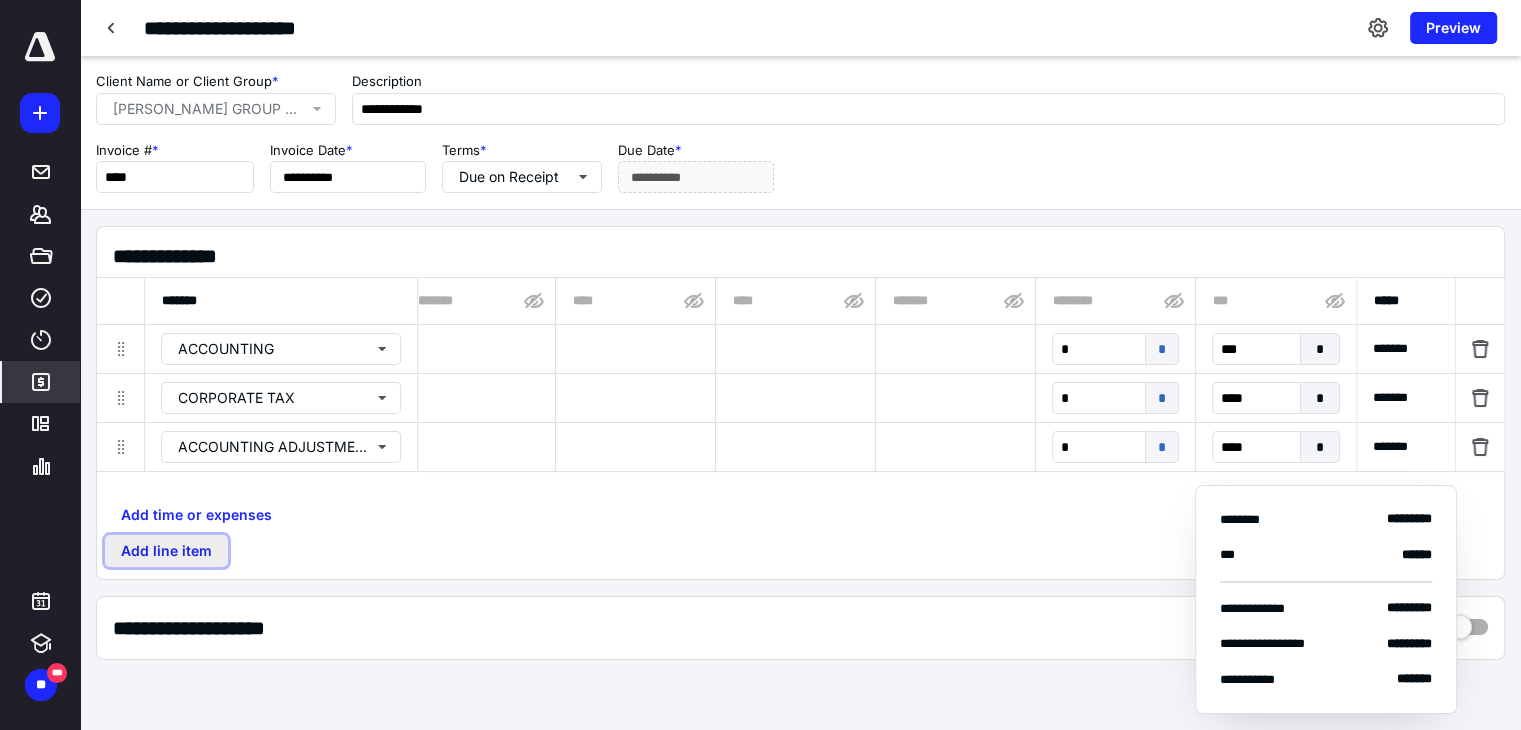 click on "Add line item" at bounding box center [166, 551] 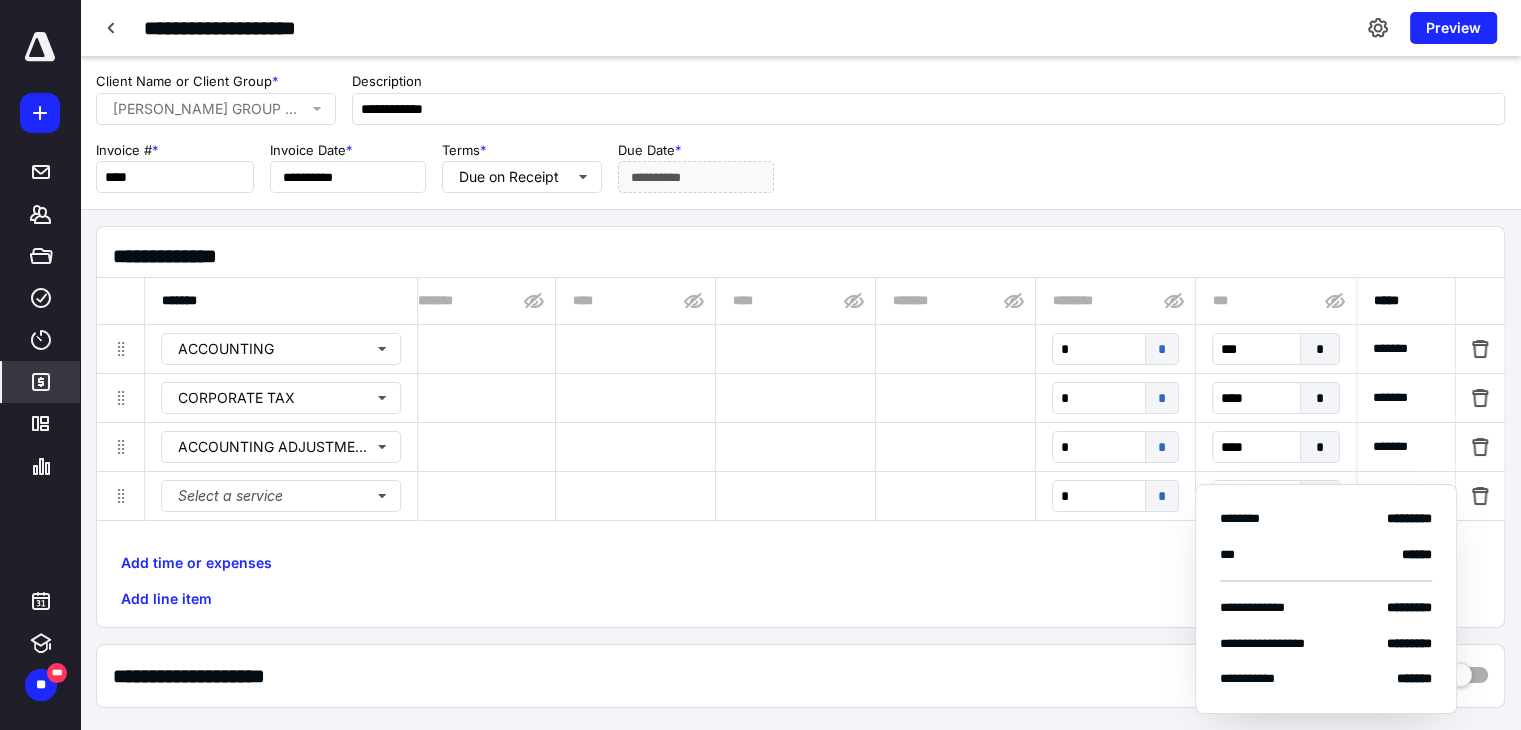 type 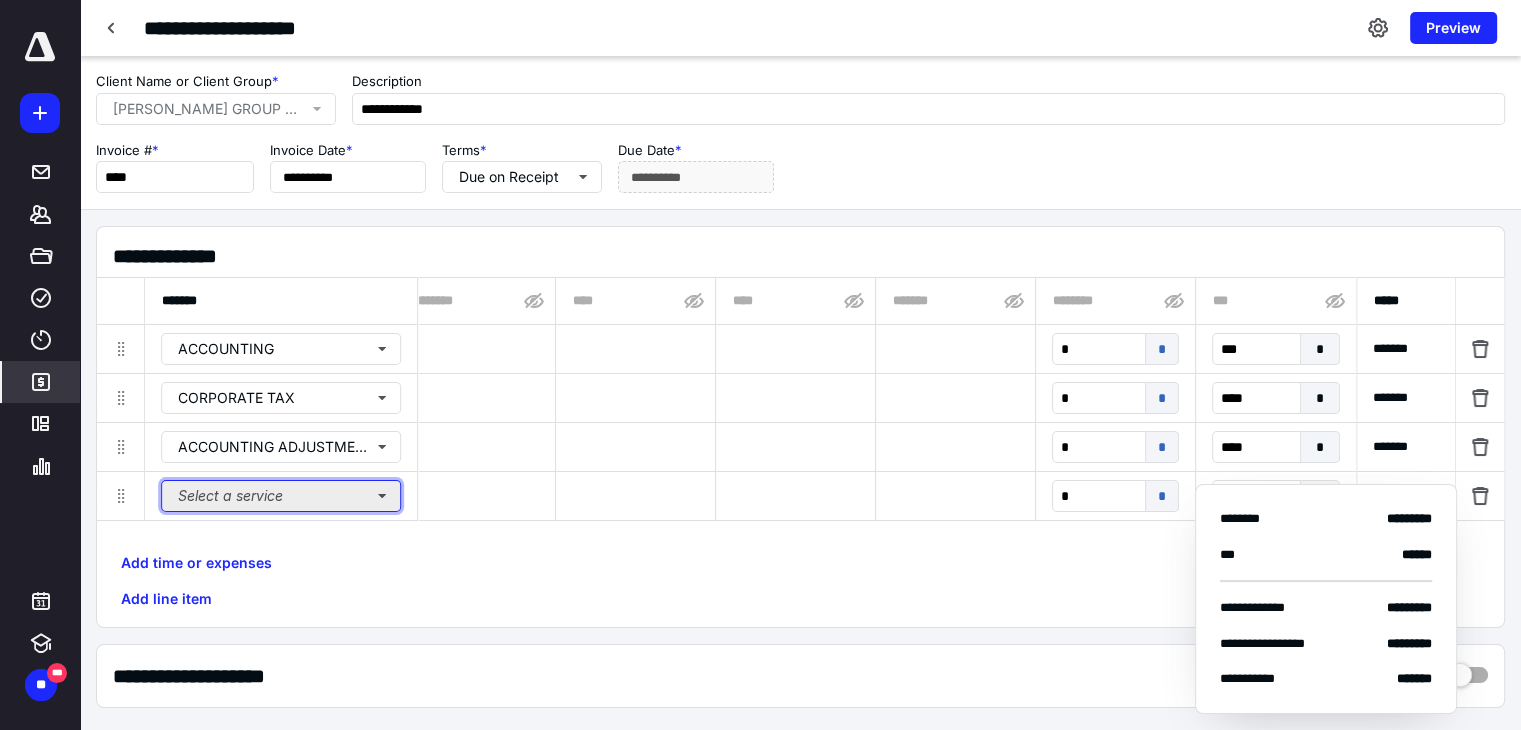 click on "Select a service" at bounding box center [281, 496] 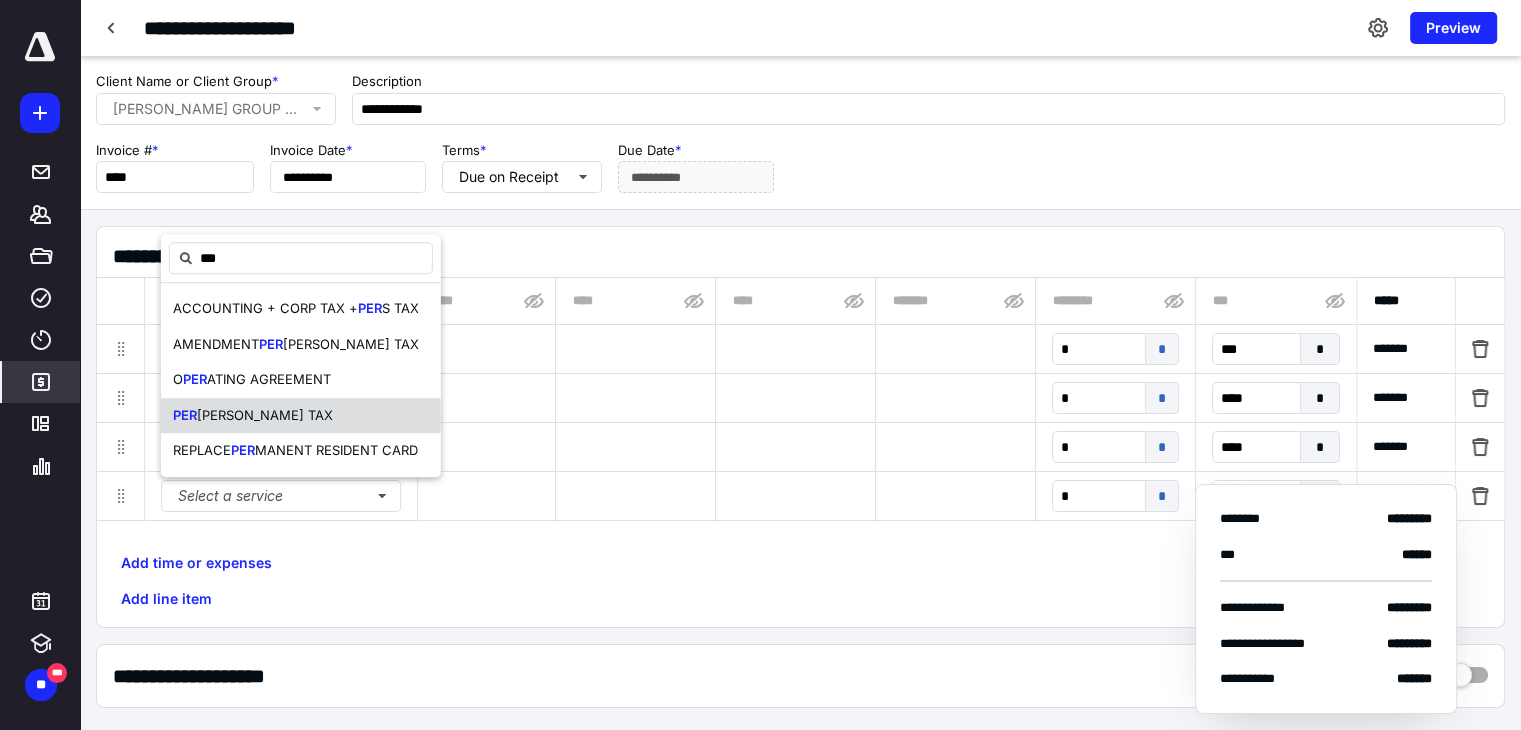 click on "SONAL TAX" at bounding box center [265, 415] 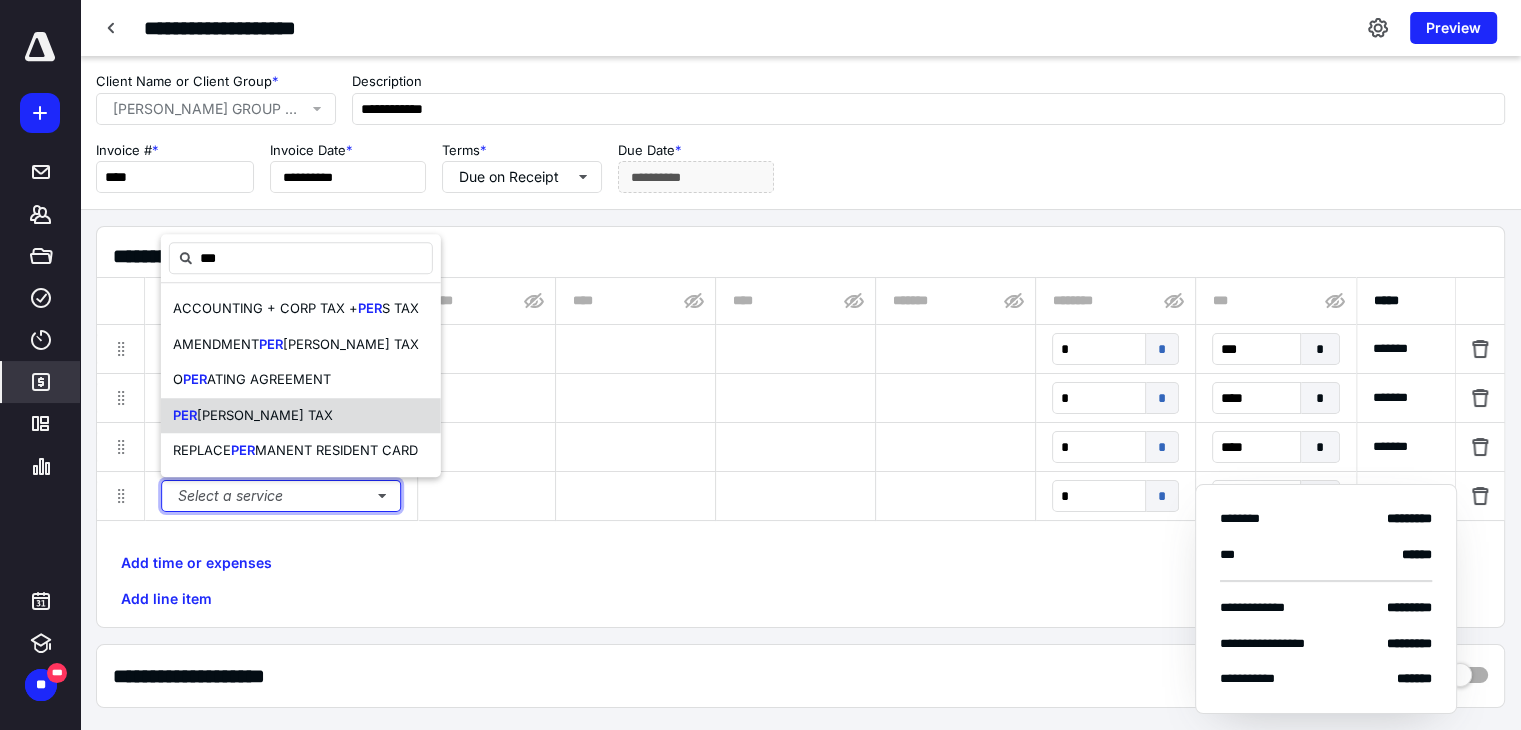 type 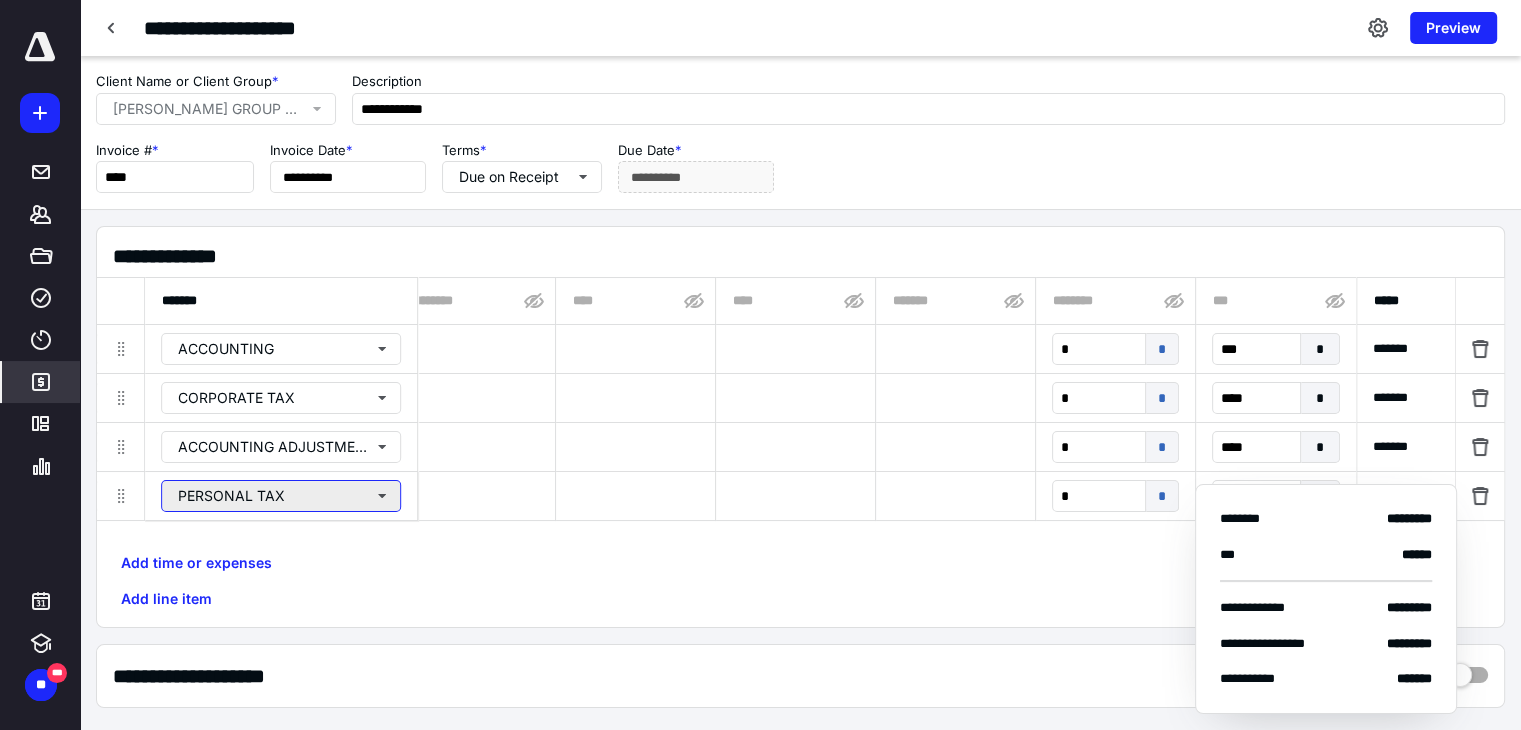 type 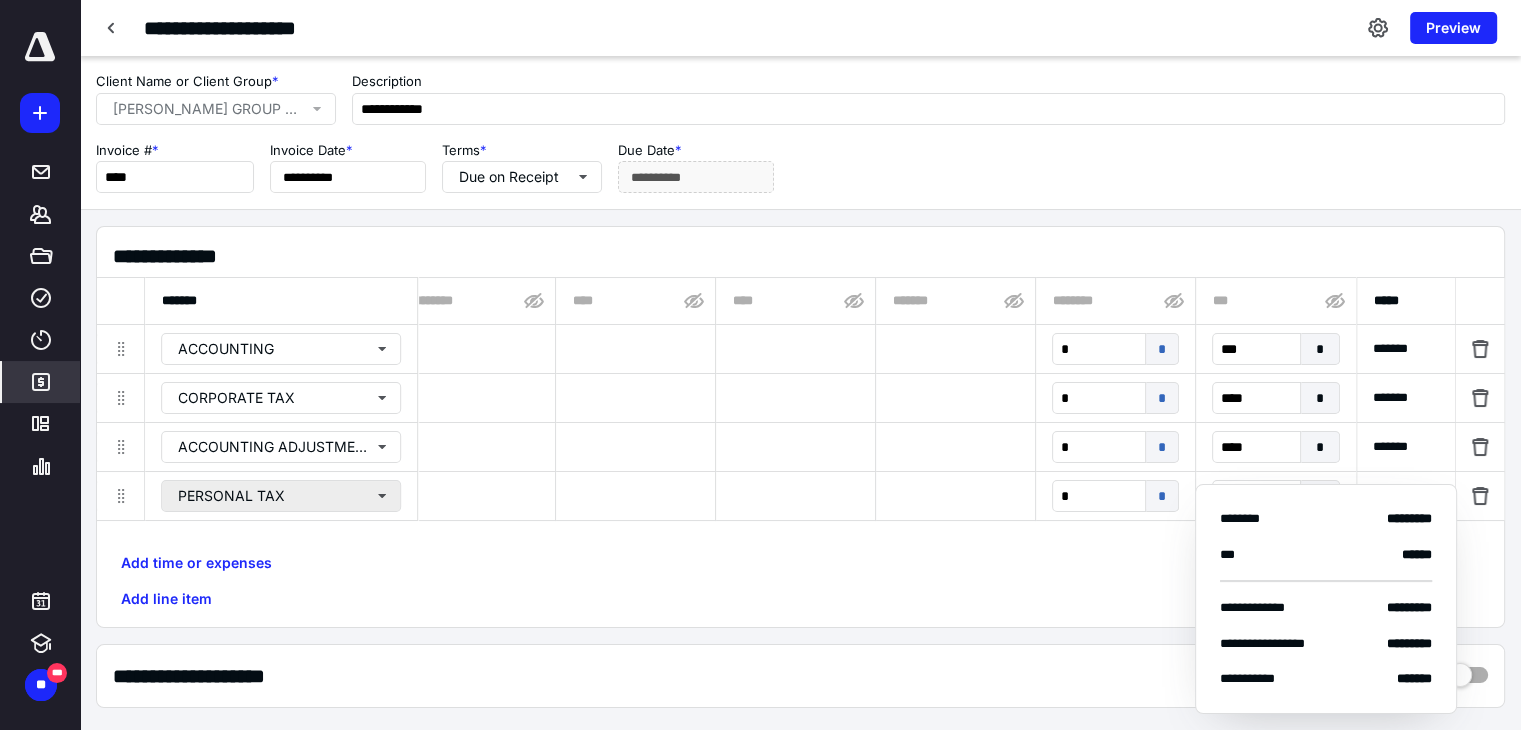 scroll, scrollTop: 0, scrollLeft: 0, axis: both 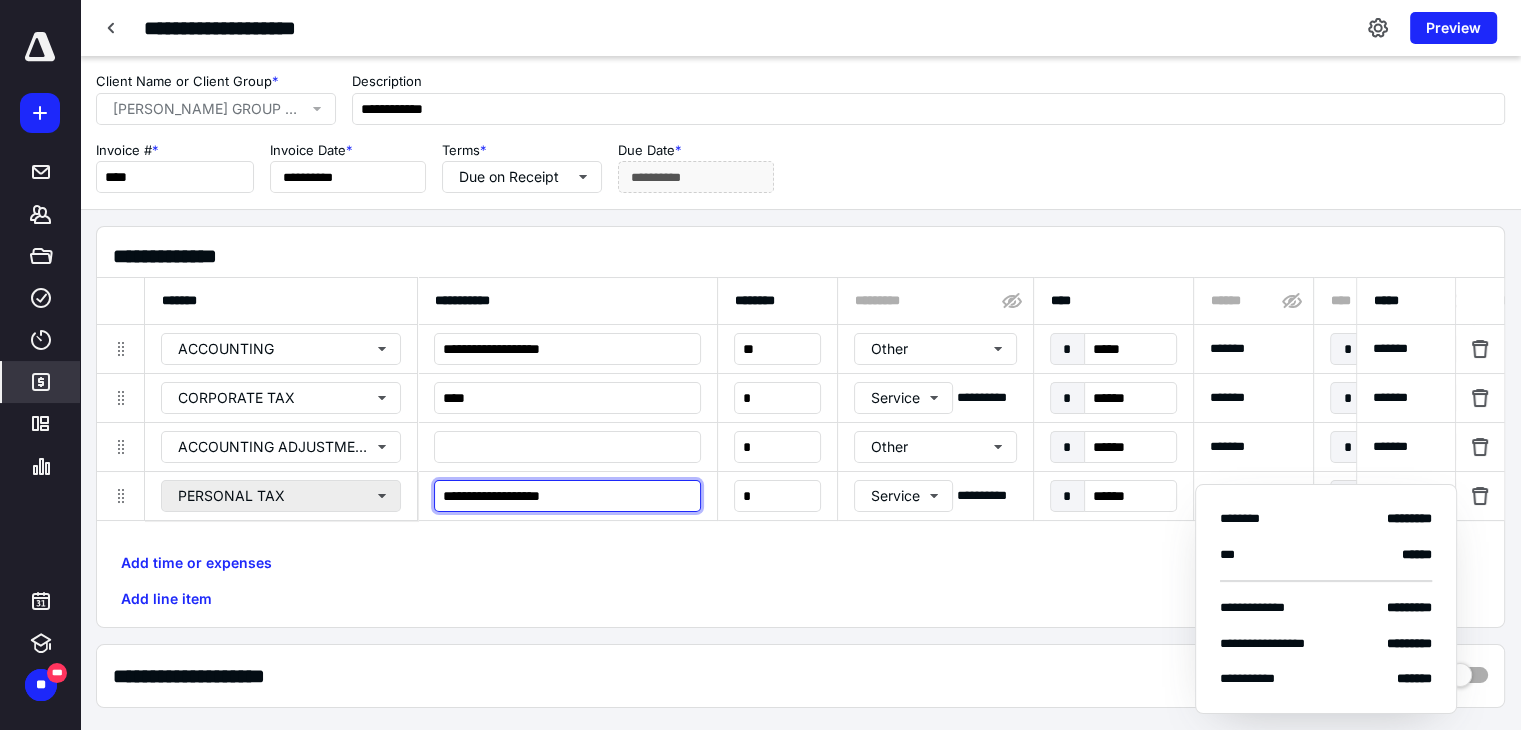 type on "**********" 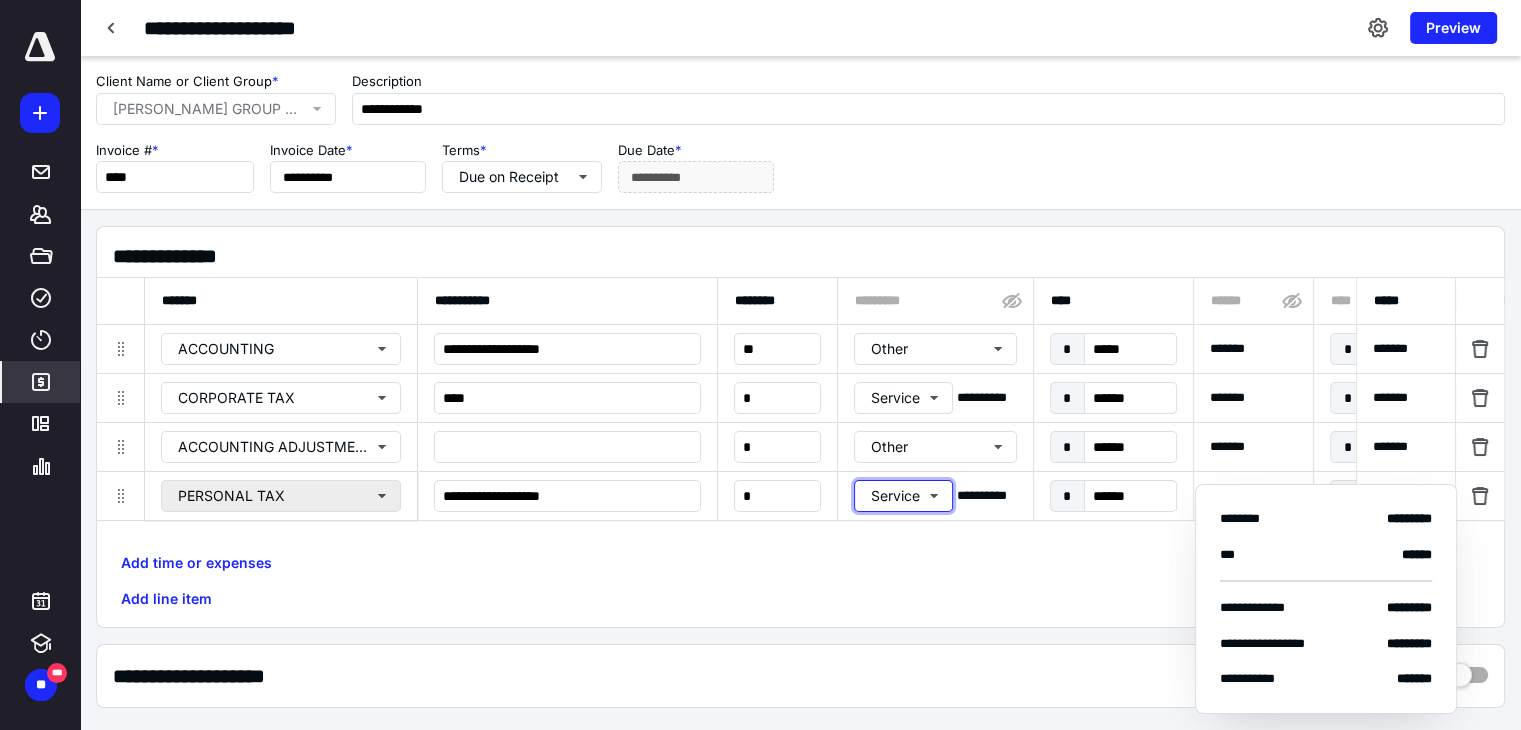 type 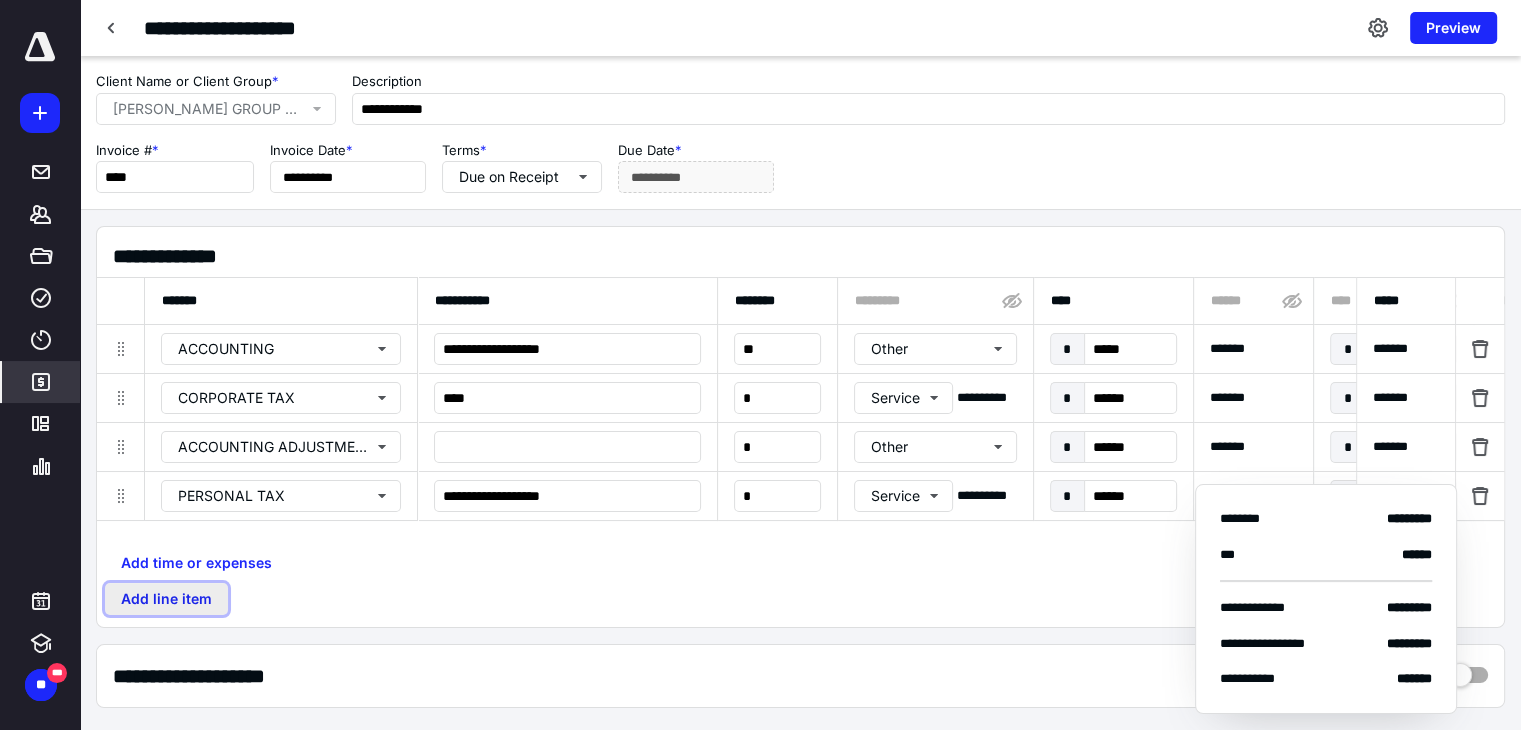 click on "Add line item" at bounding box center [166, 599] 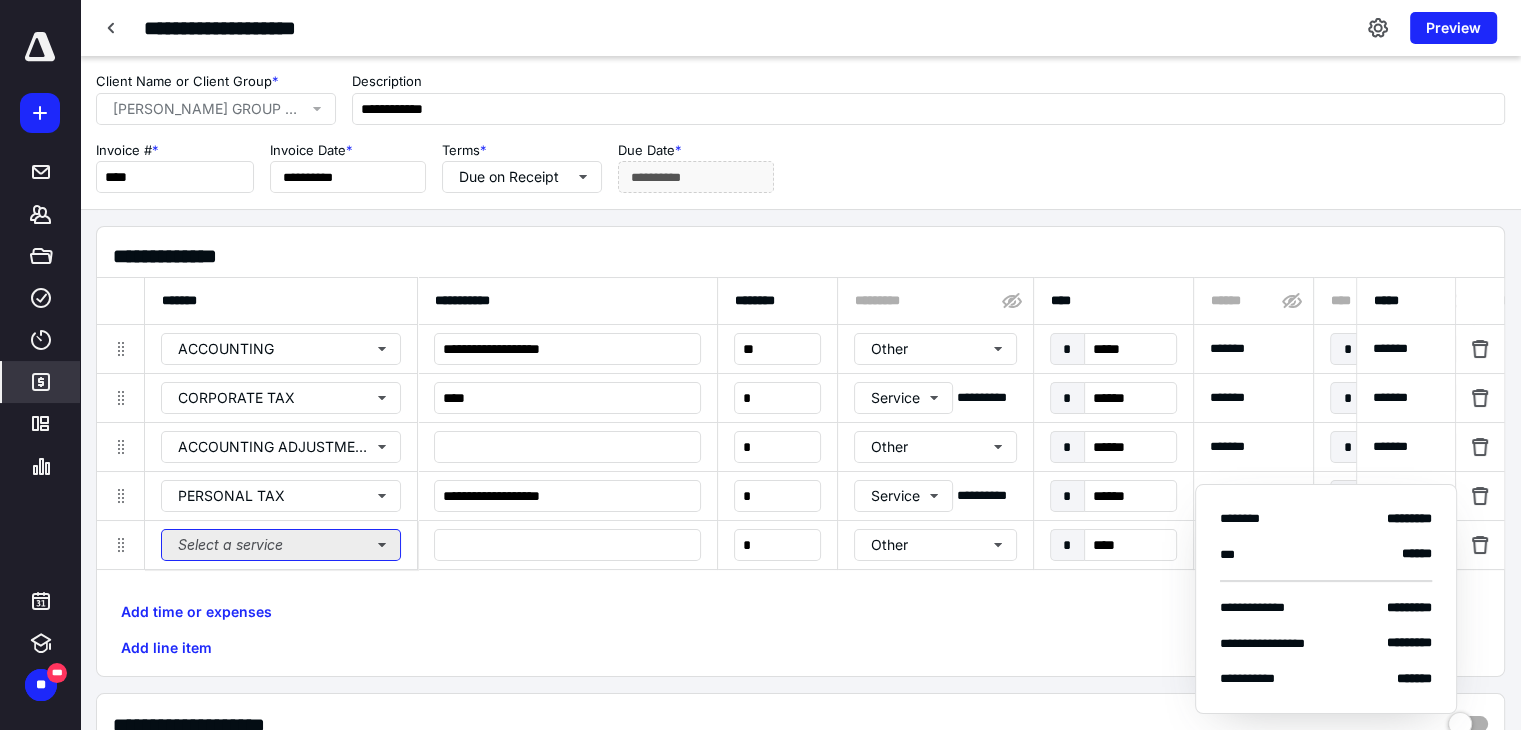 click on "Select a service" at bounding box center (281, 545) 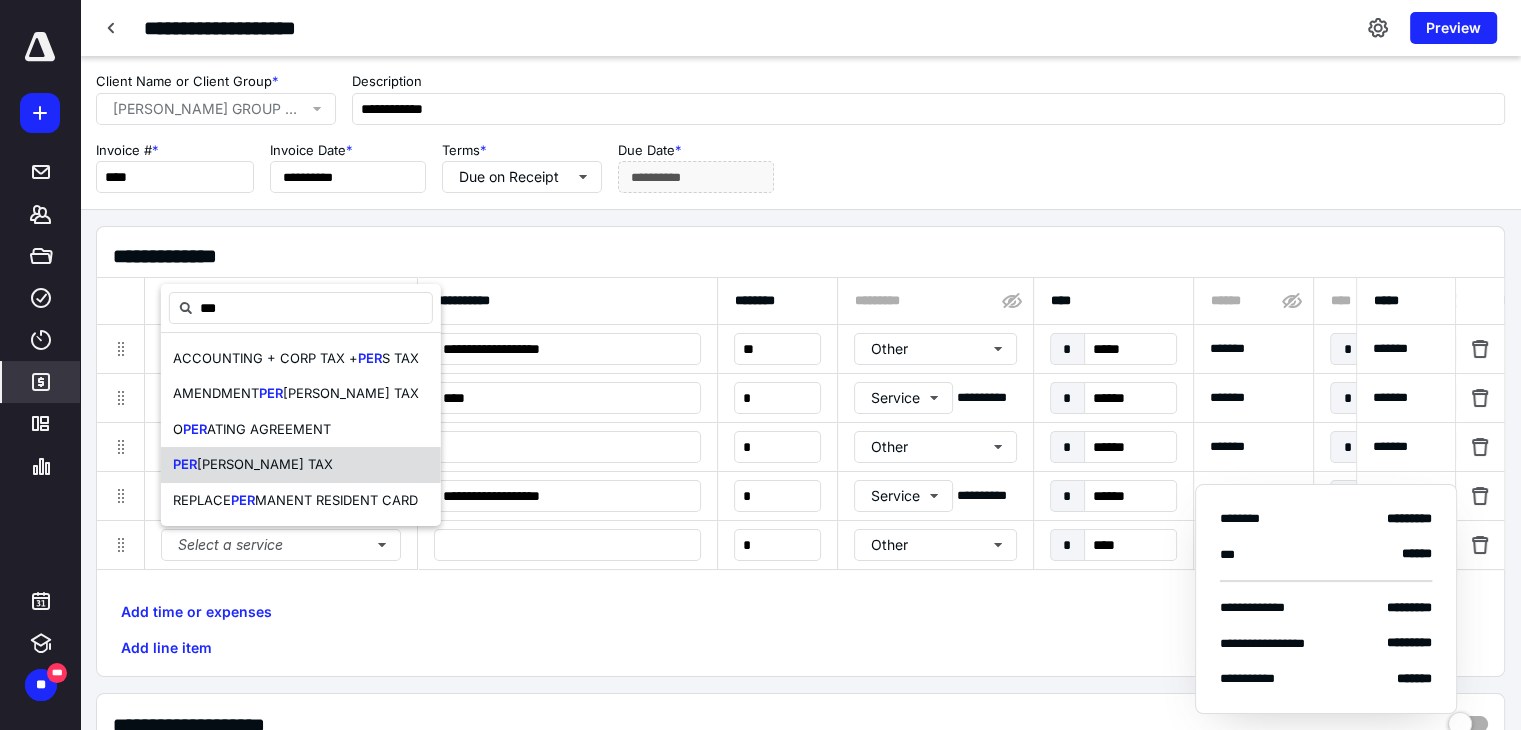 click on "SONAL TAX" at bounding box center (265, 464) 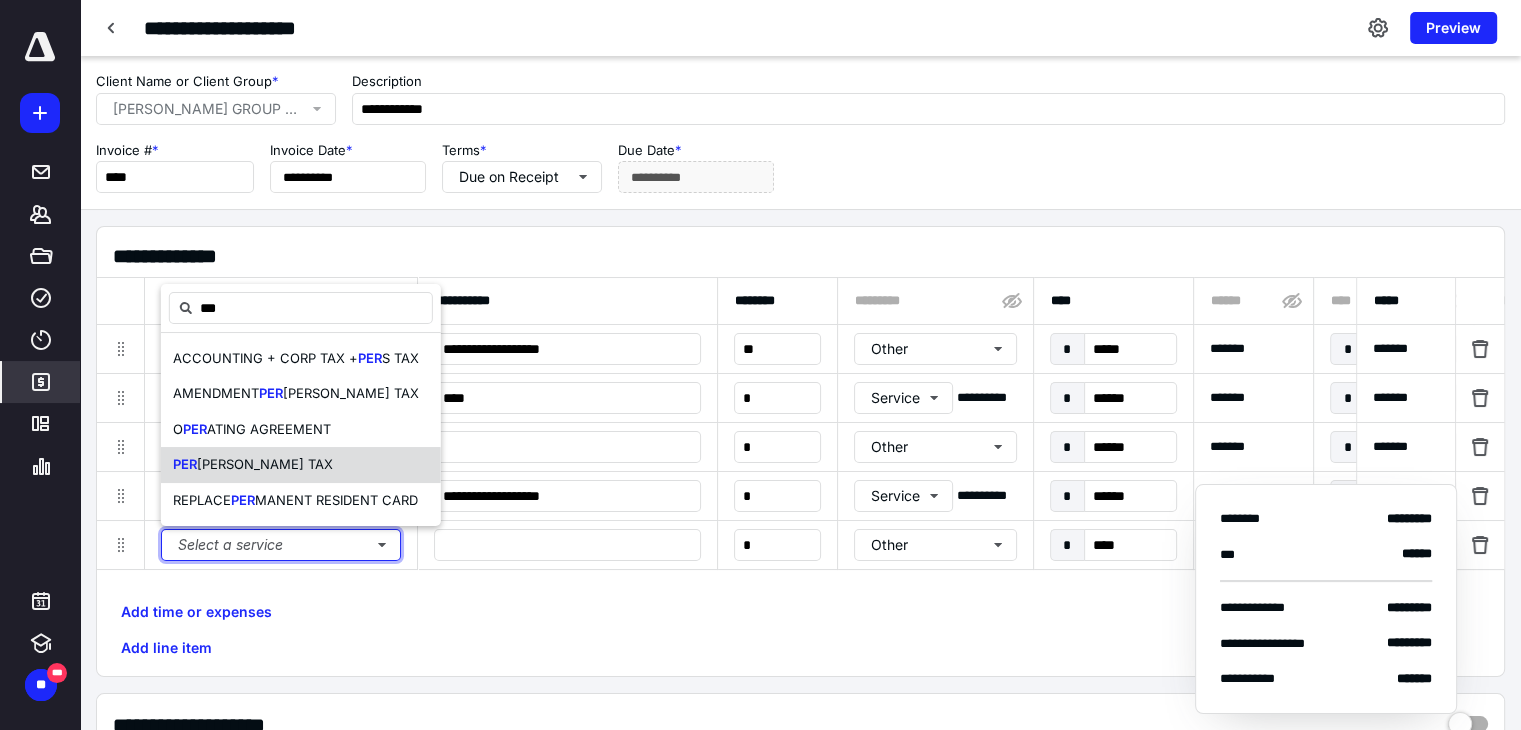 type 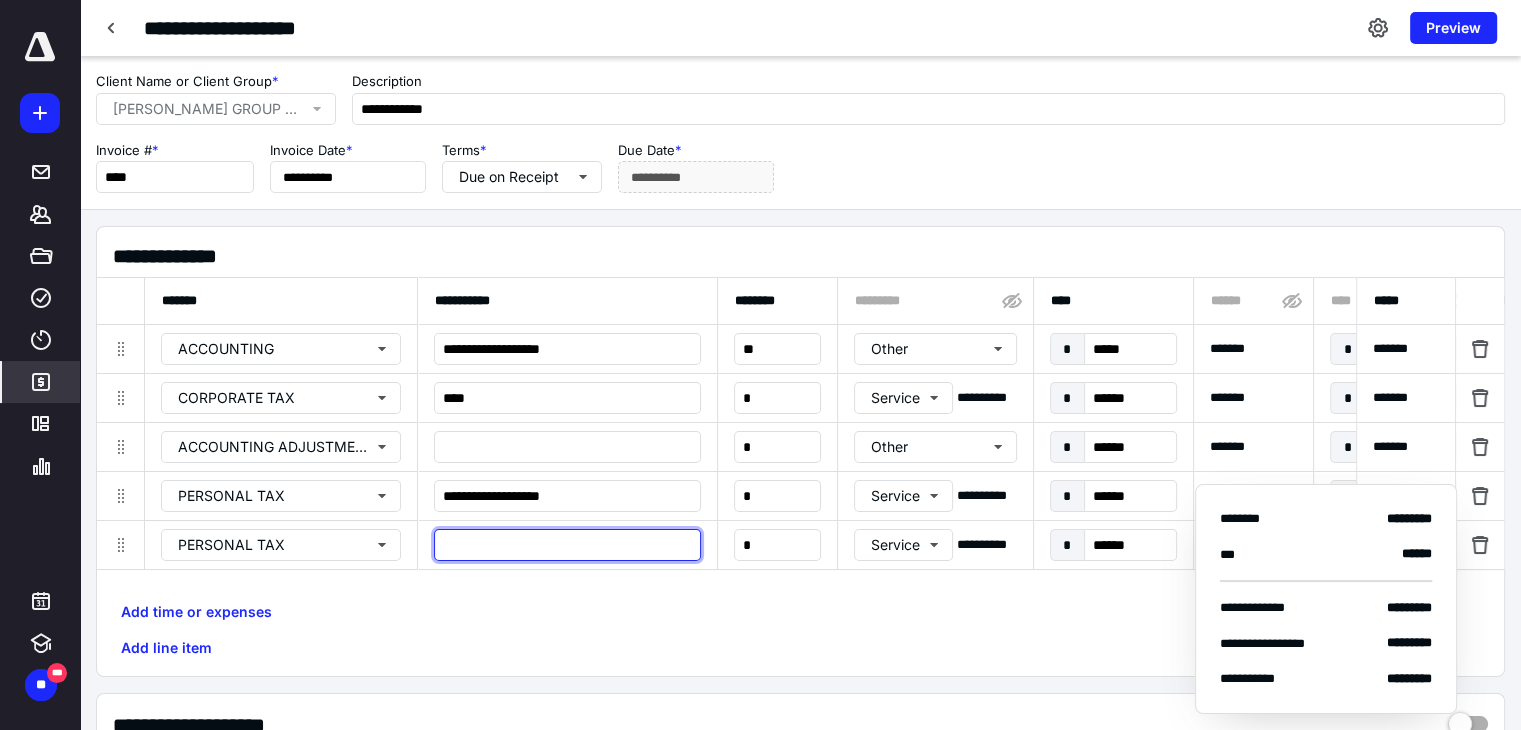 click at bounding box center (567, 545) 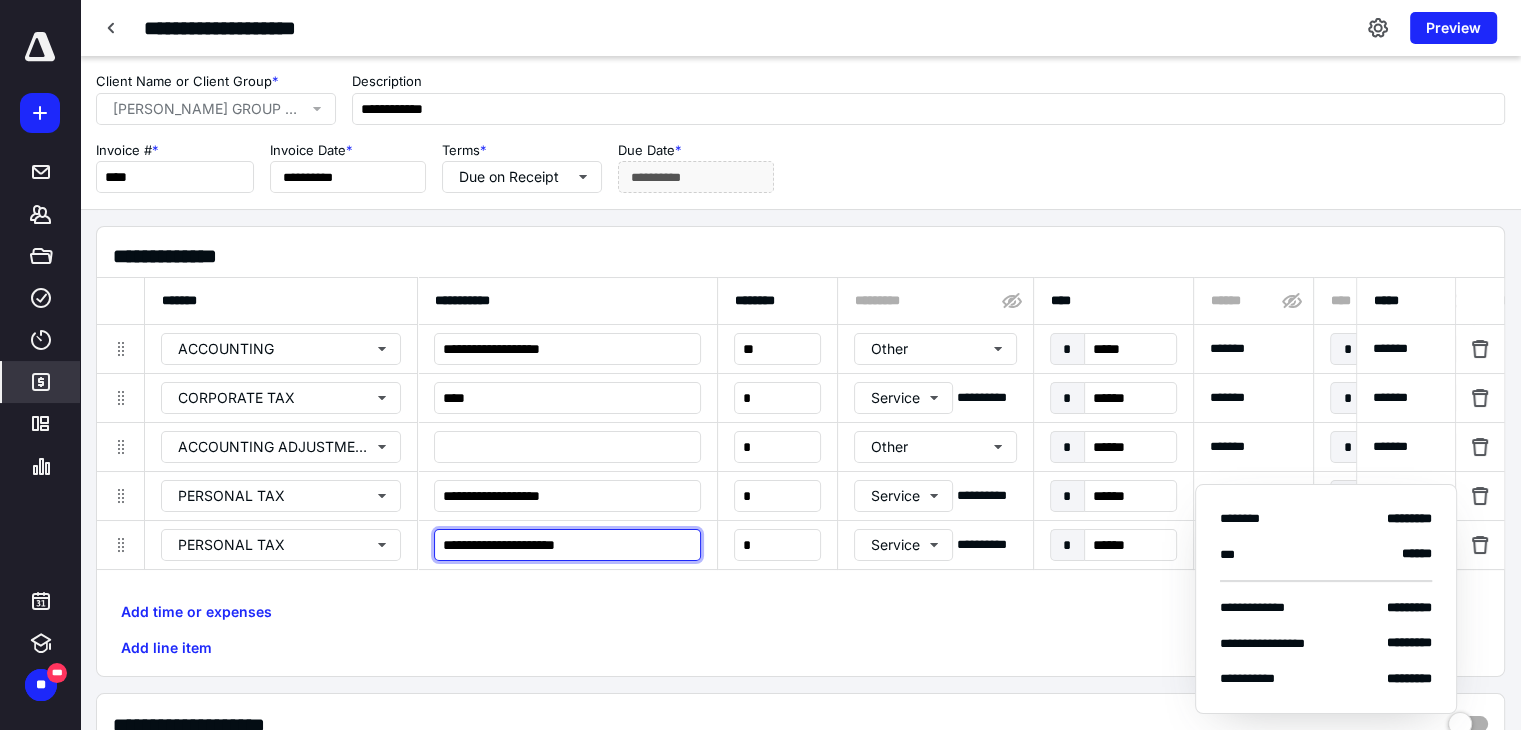 type on "**********" 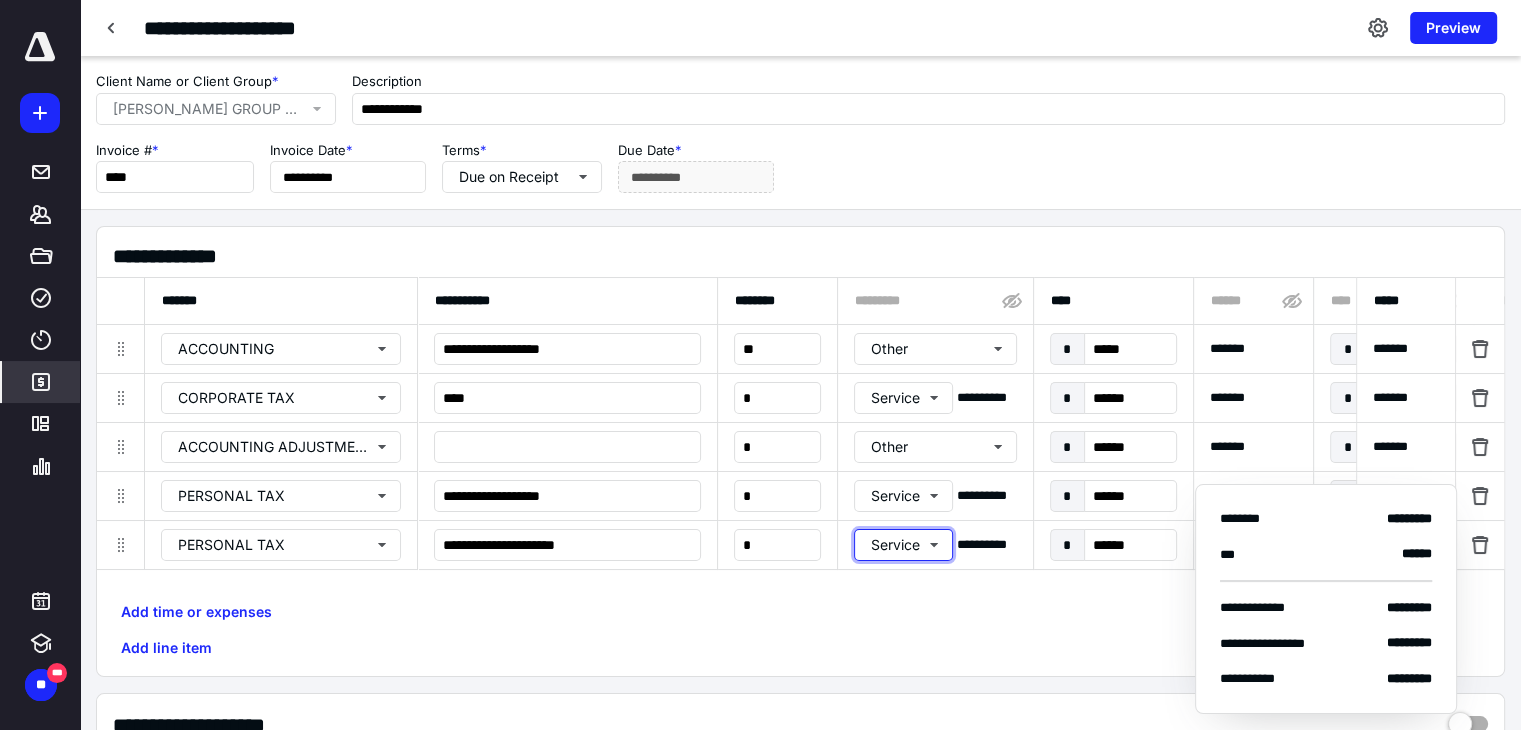 type 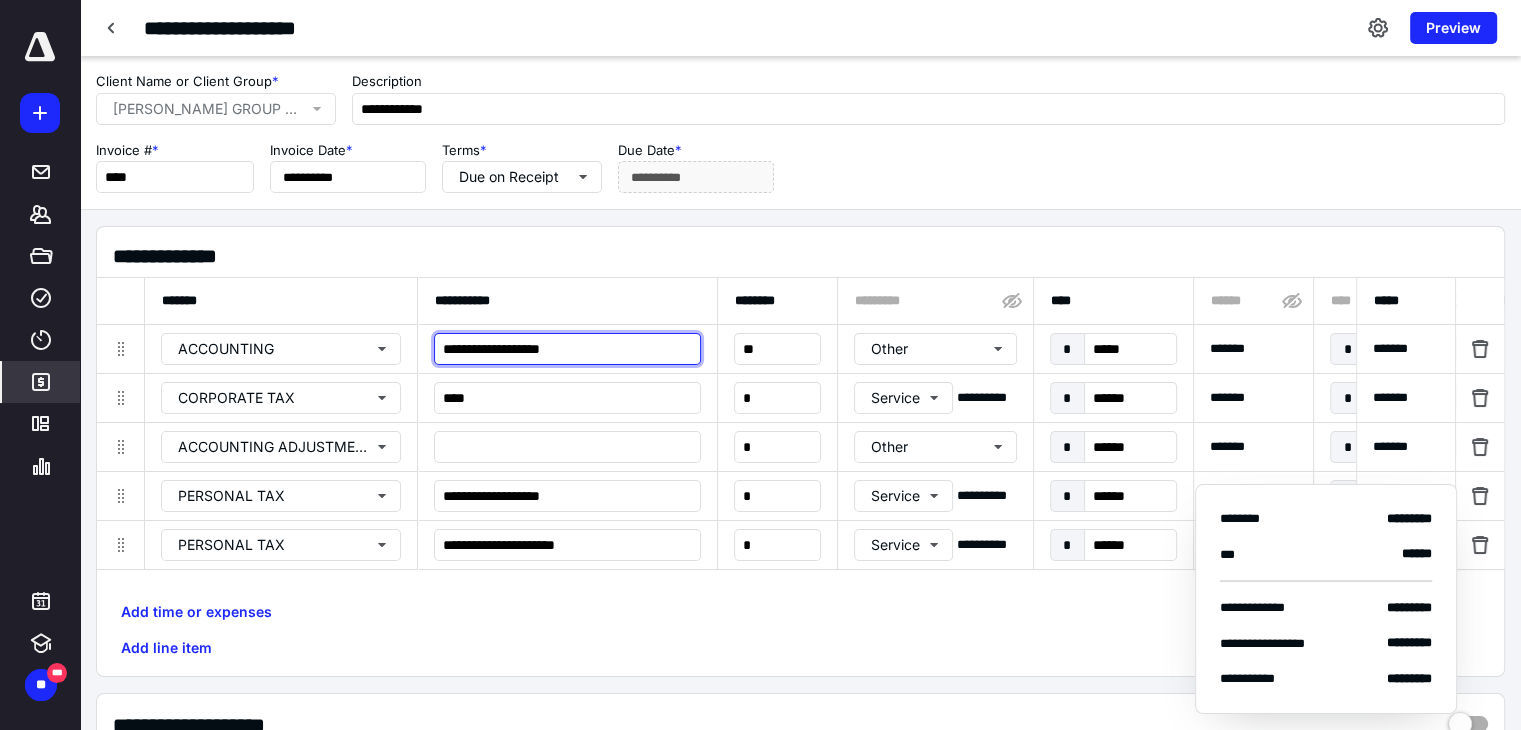 click on "**********" at bounding box center (567, 349) 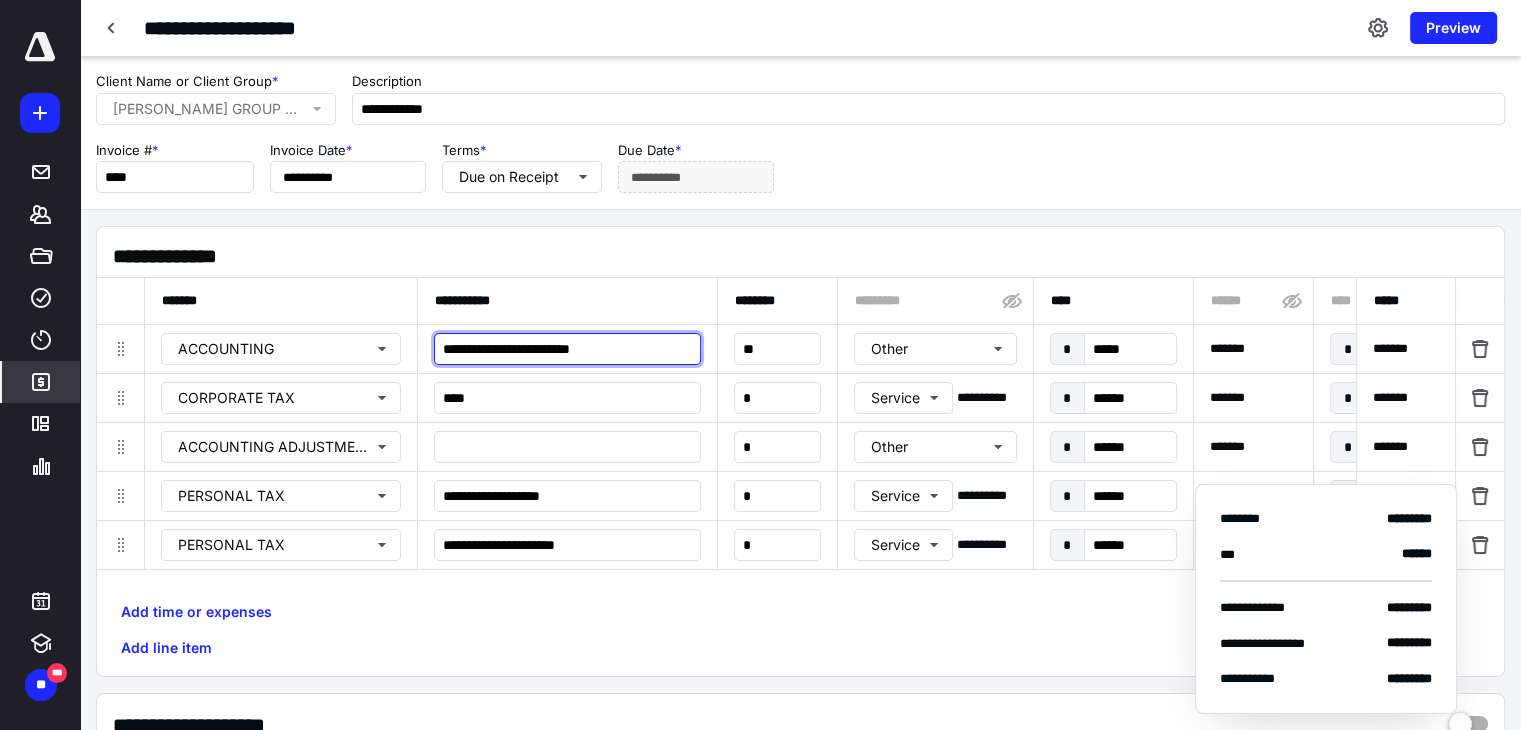 type on "**********" 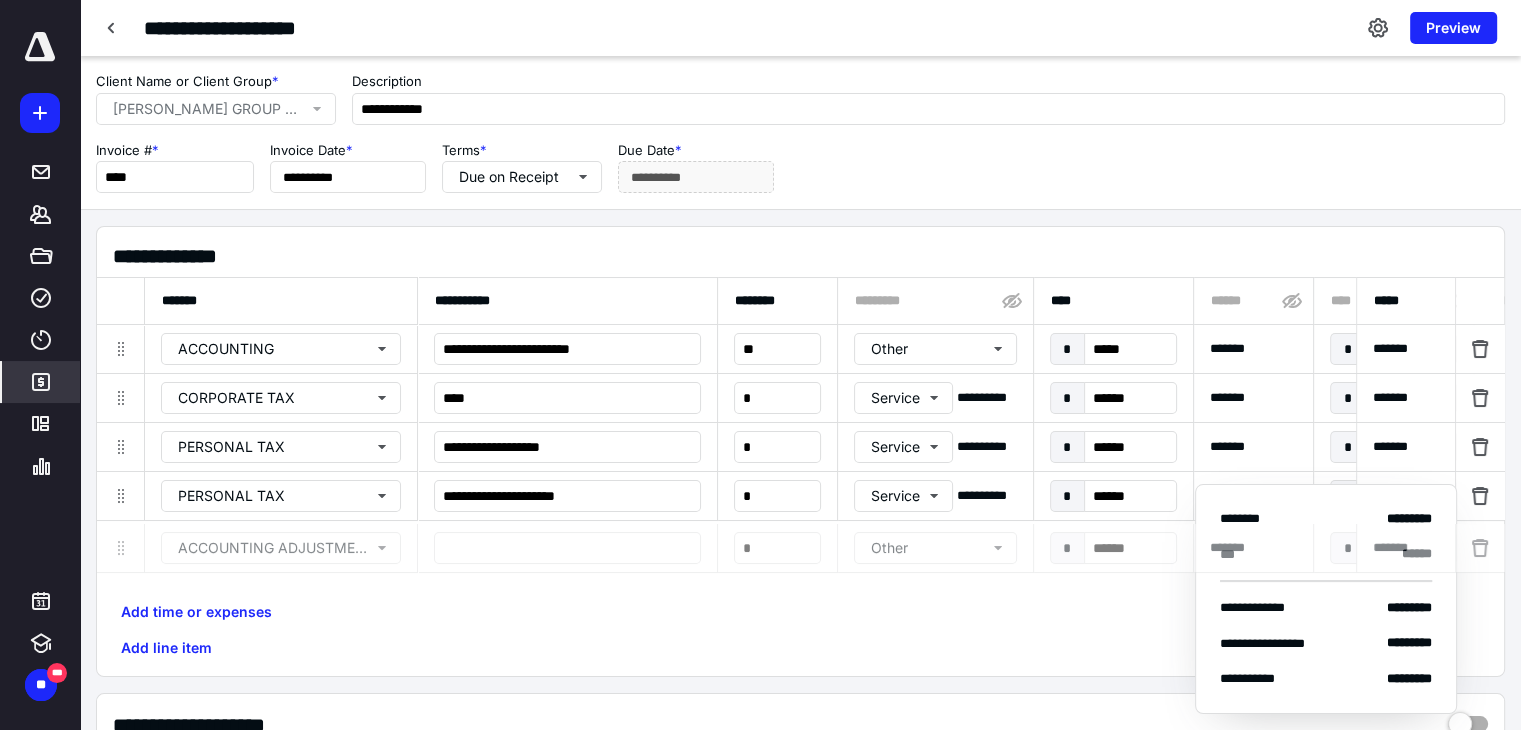 drag, startPoint x: 120, startPoint y: 440, endPoint x: 134, endPoint y: 541, distance: 101.96568 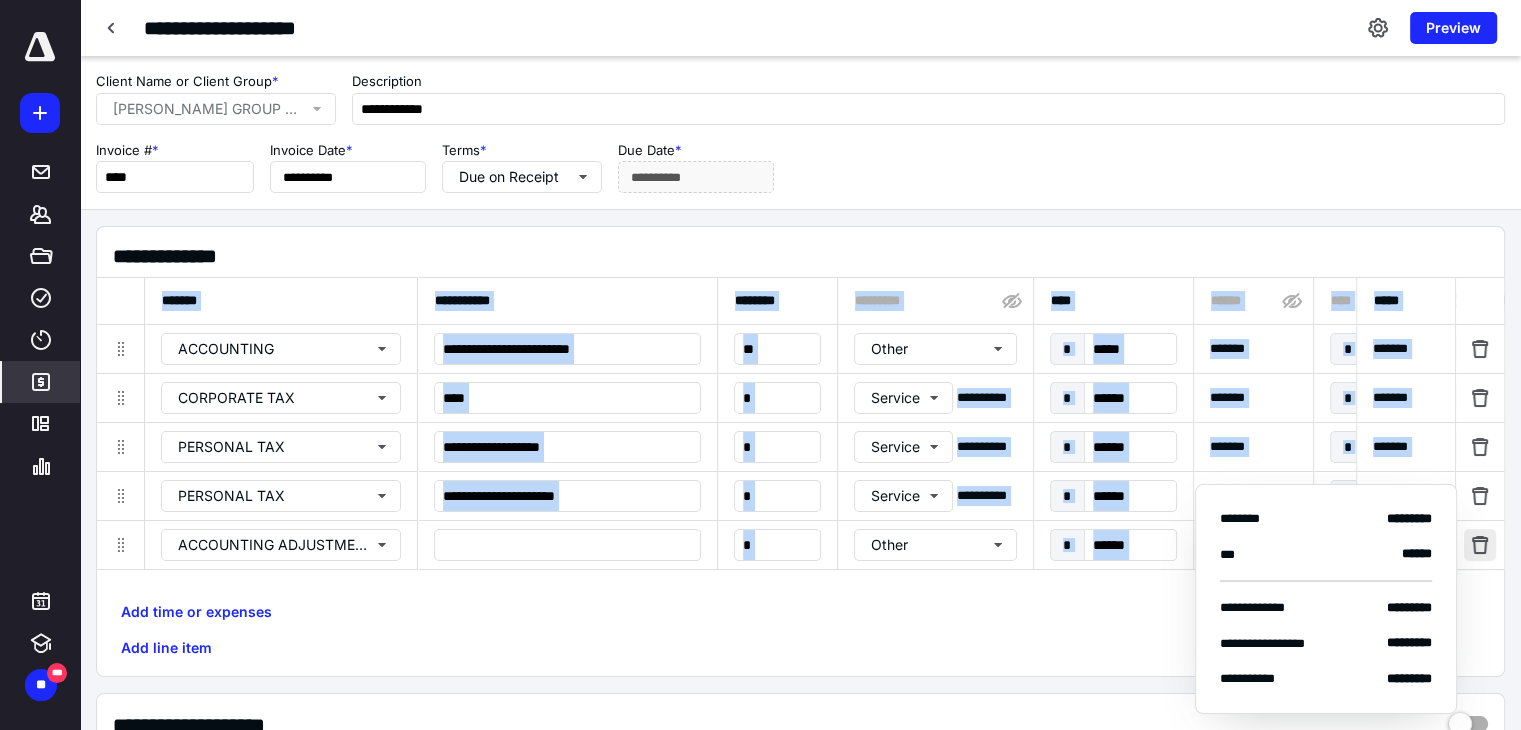 drag, startPoint x: 847, startPoint y: 596, endPoint x: 1495, endPoint y: 544, distance: 650.08307 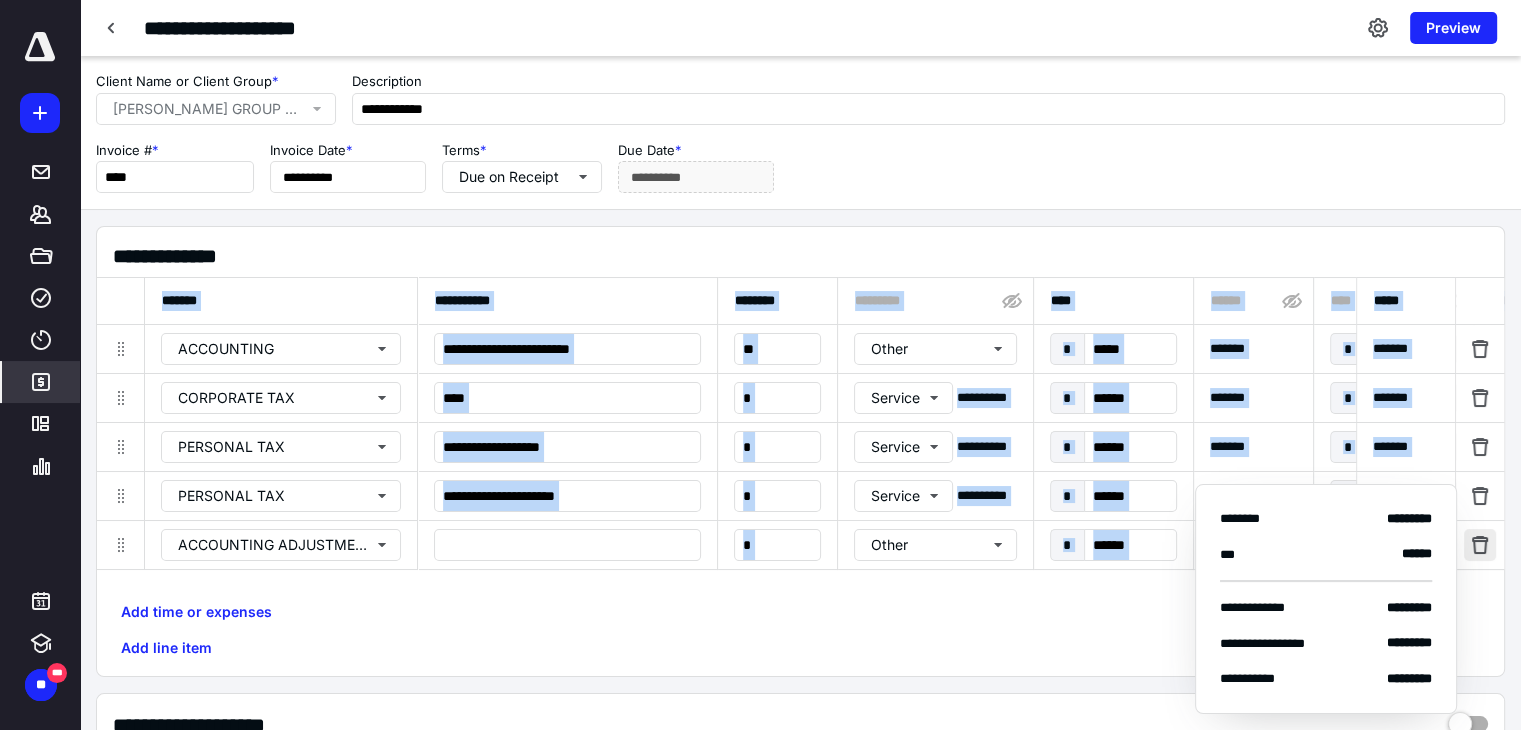 click on "**********" at bounding box center (800, 451) 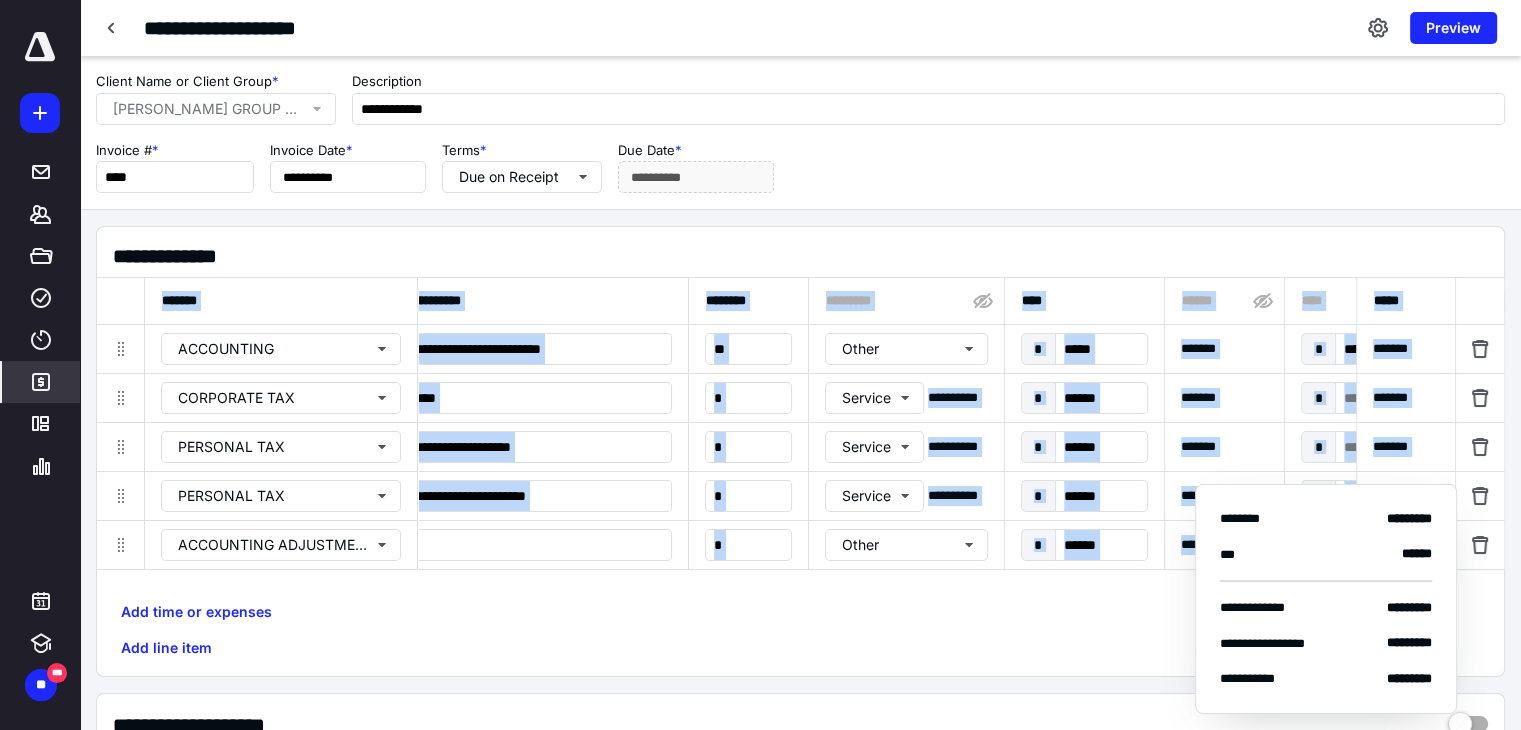 drag, startPoint x: 1095, startPoint y: 649, endPoint x: 948, endPoint y: 636, distance: 147.57372 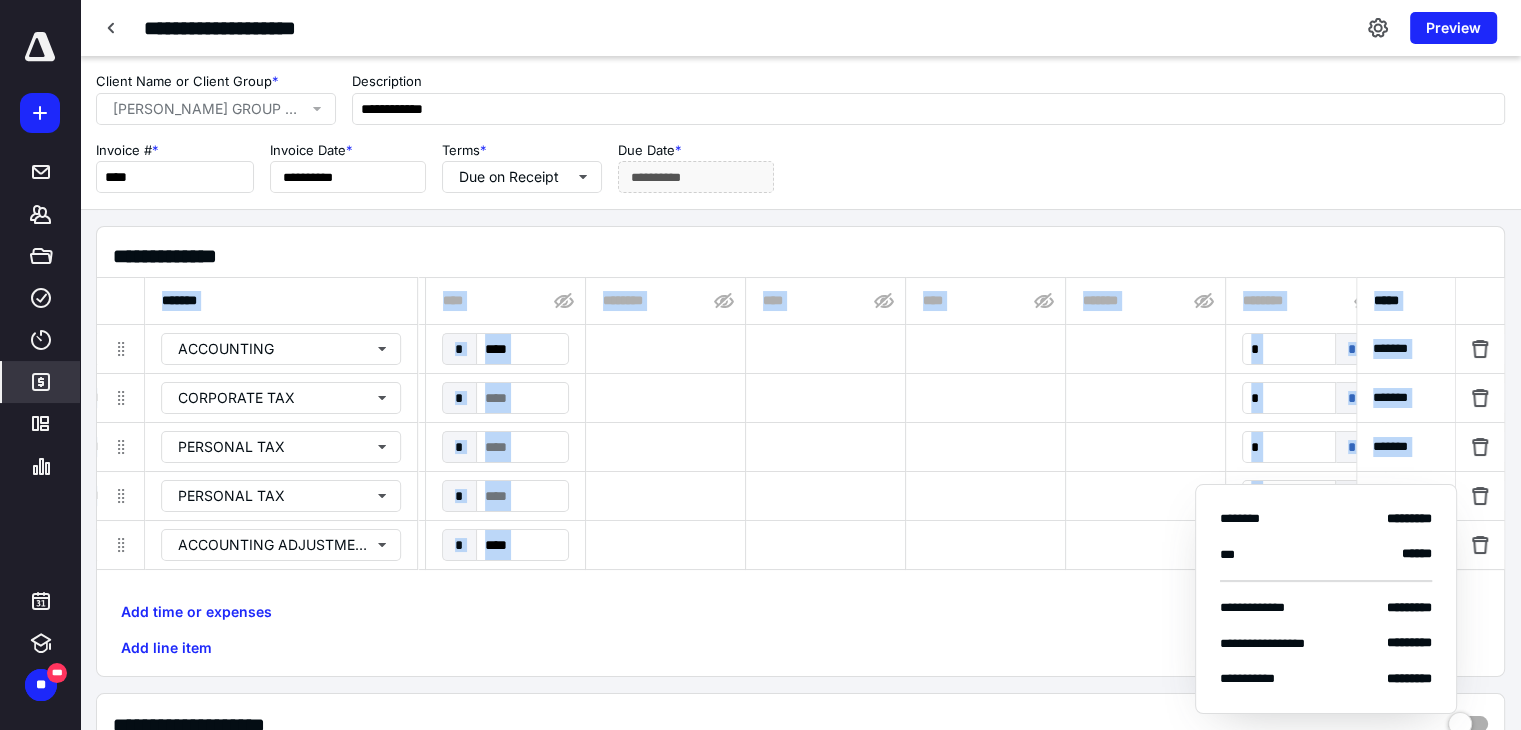 scroll, scrollTop: 0, scrollLeft: 1078, axis: horizontal 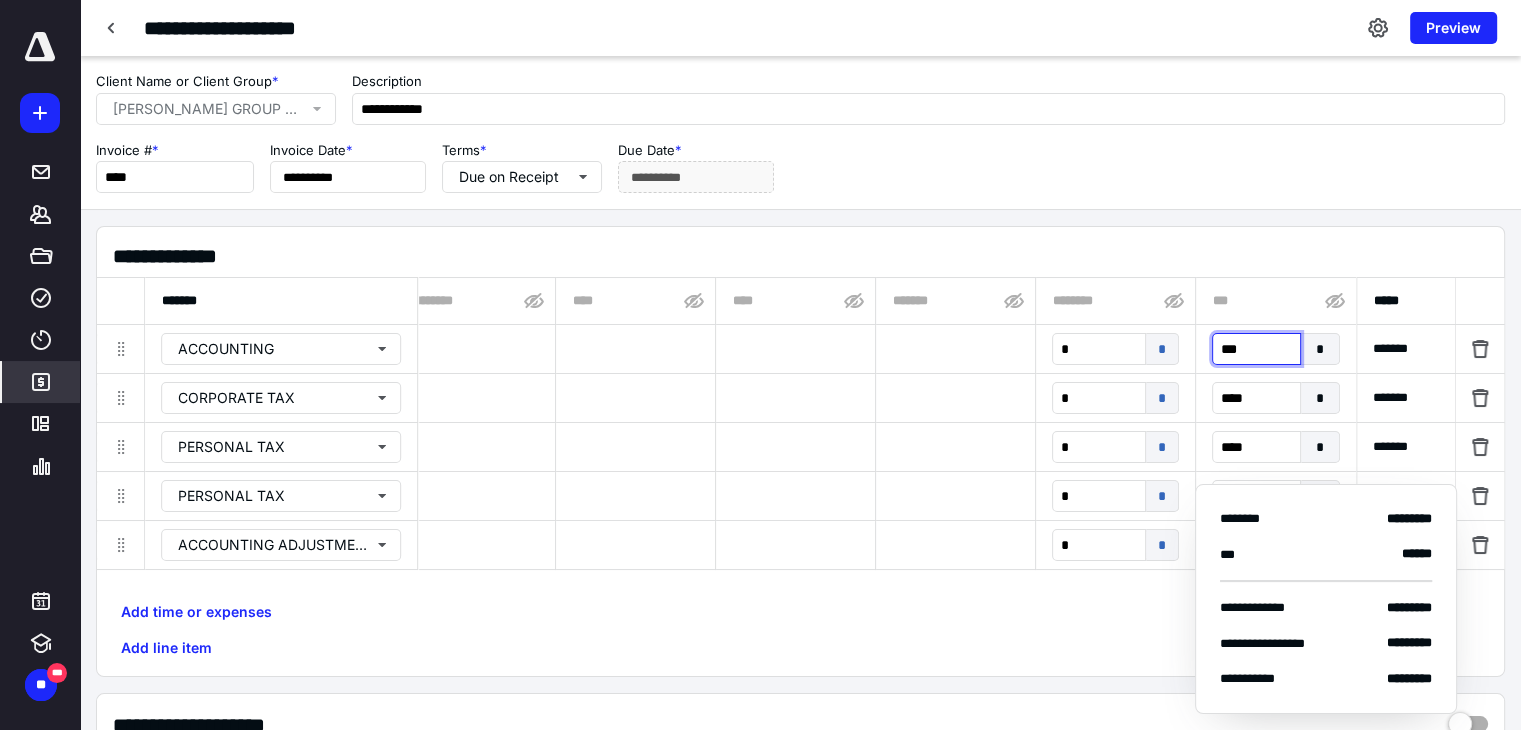 click on "***" at bounding box center [1256, 349] 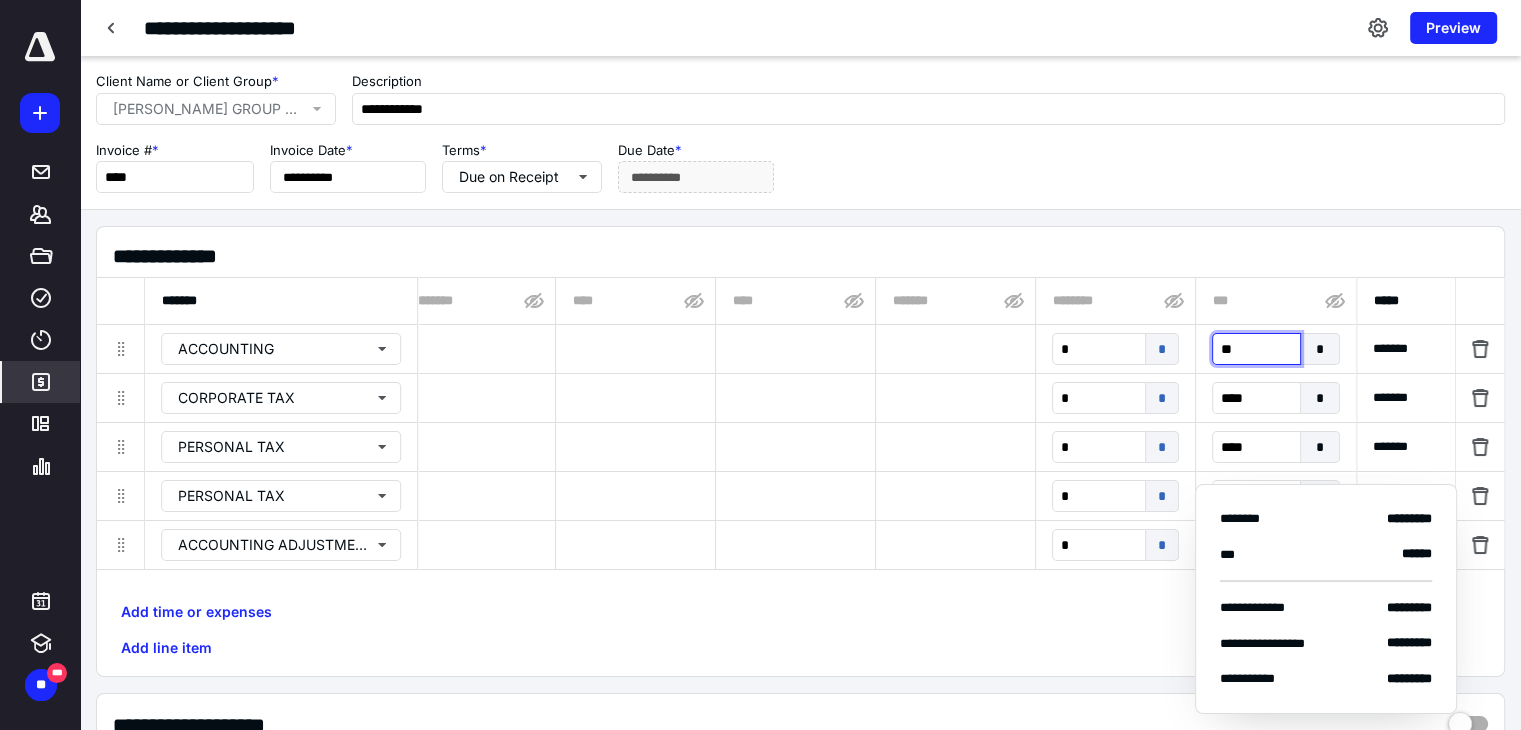 type on "*" 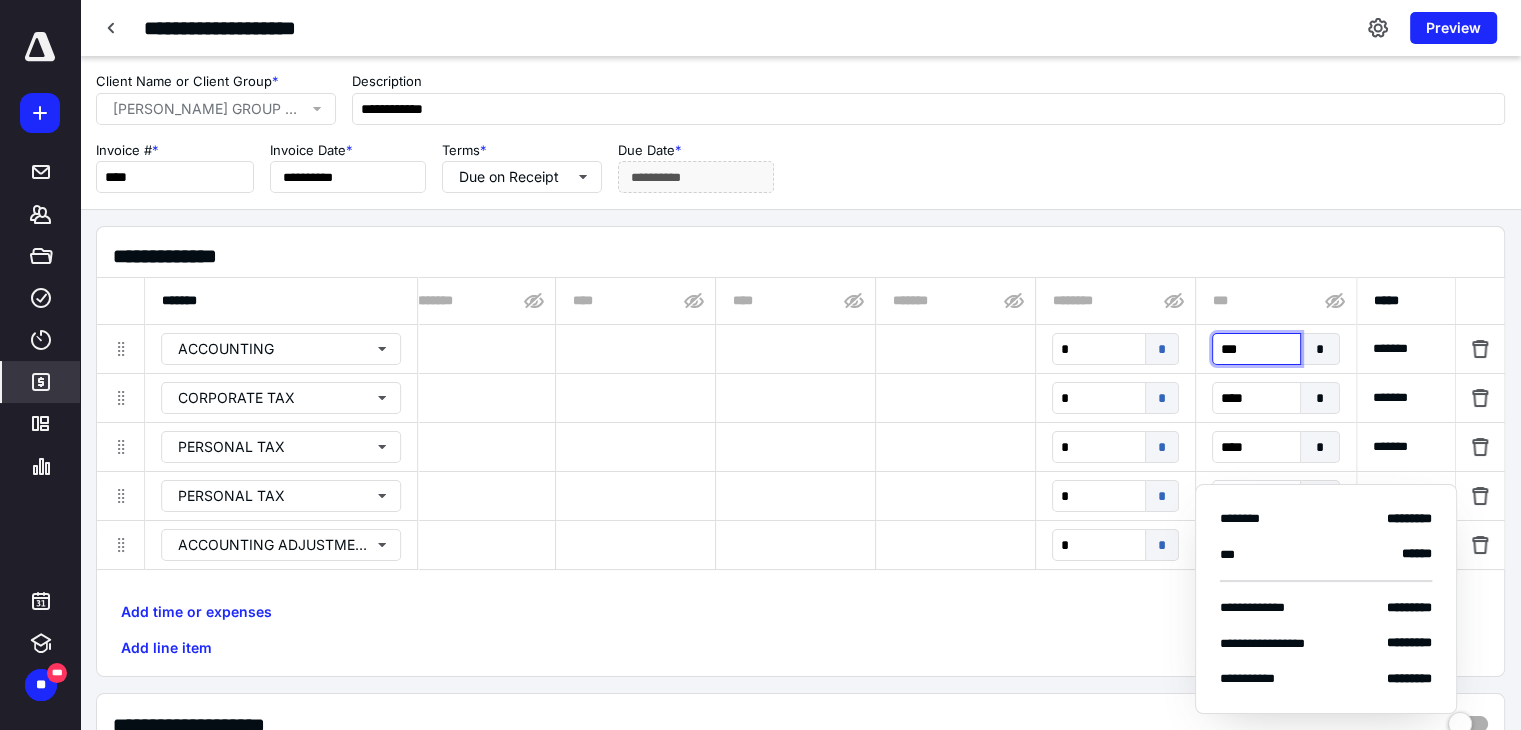 type on "****" 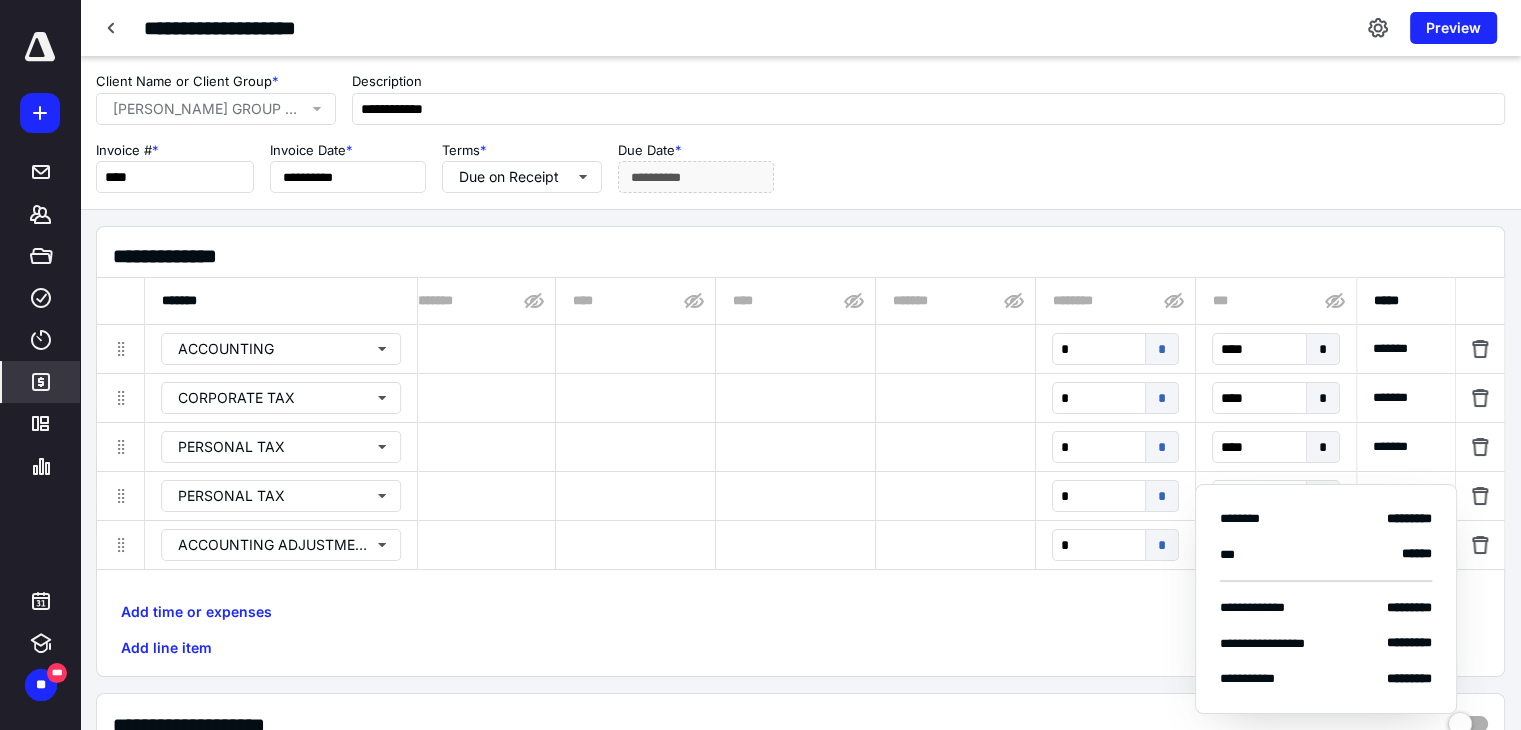 click on "**********" at bounding box center [800, 451] 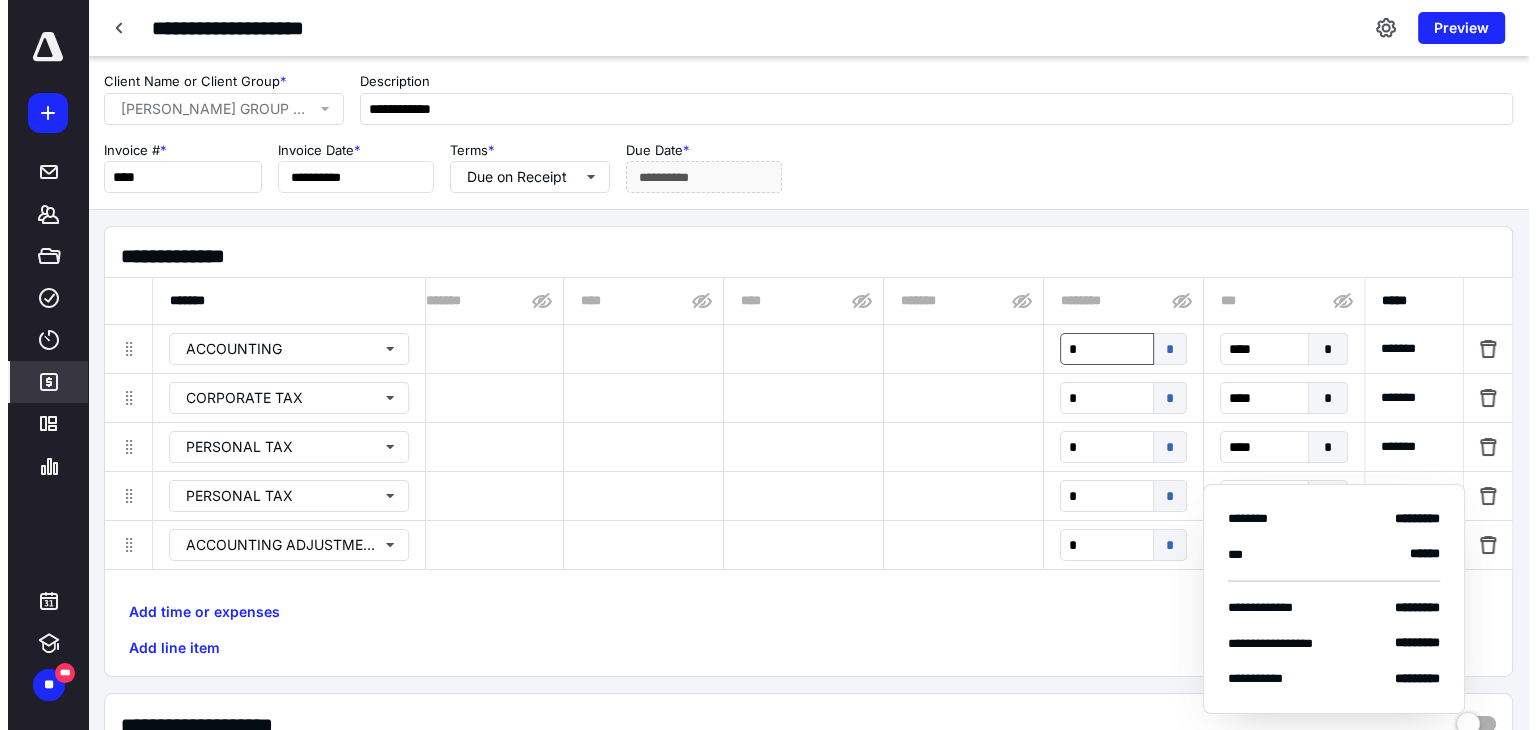 scroll, scrollTop: 348, scrollLeft: 0, axis: vertical 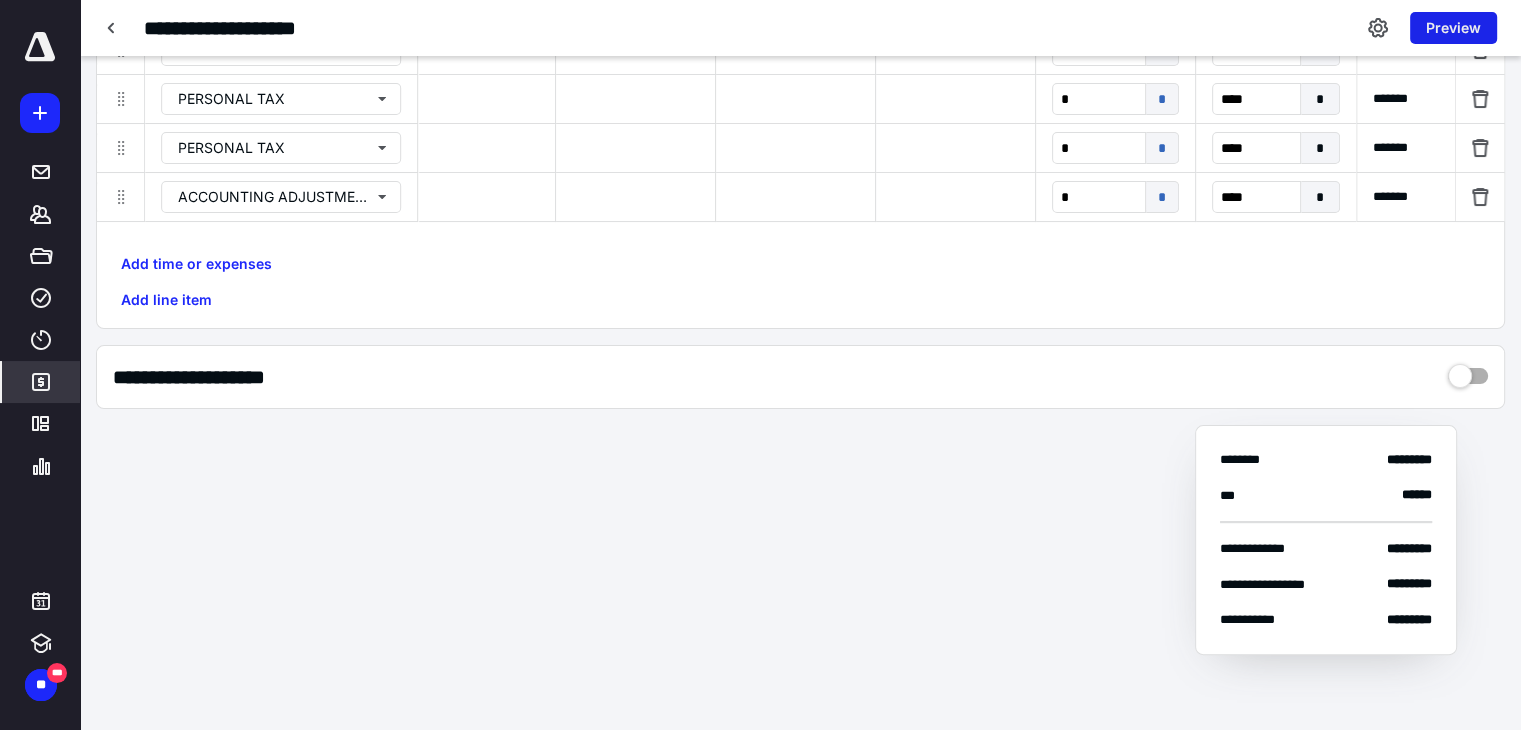 click on "Preview" at bounding box center (1453, 28) 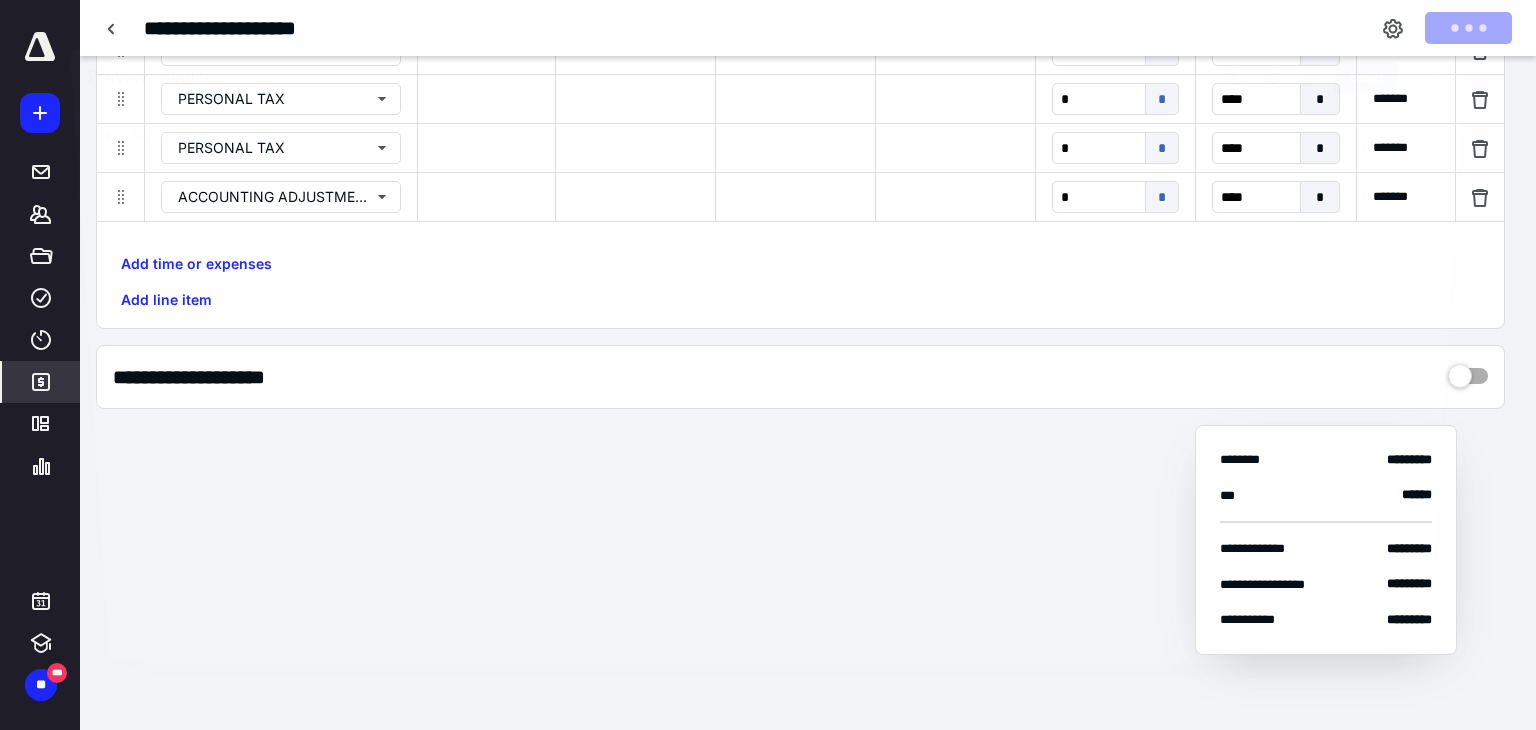 scroll, scrollTop: 0, scrollLeft: 1063, axis: horizontal 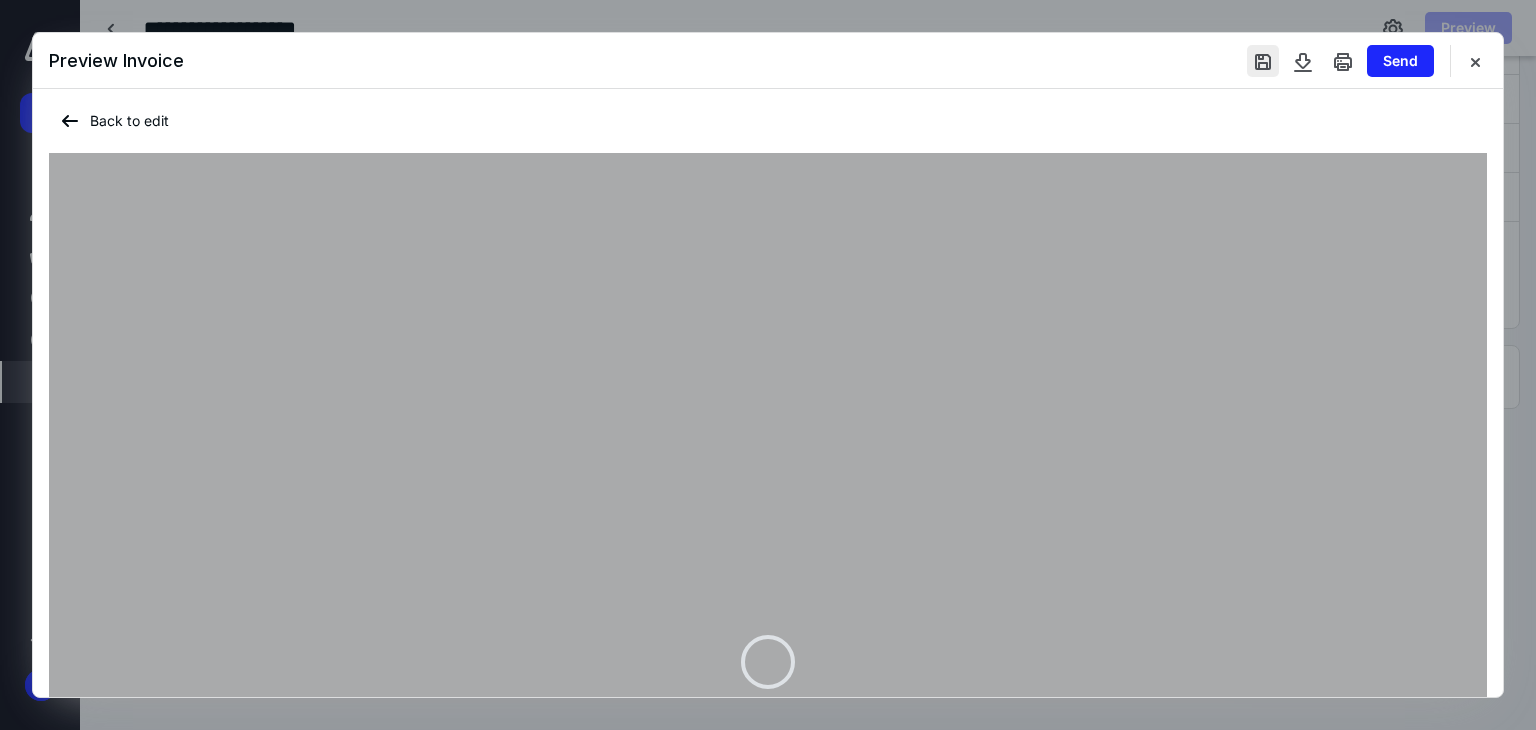 click at bounding box center [1263, 61] 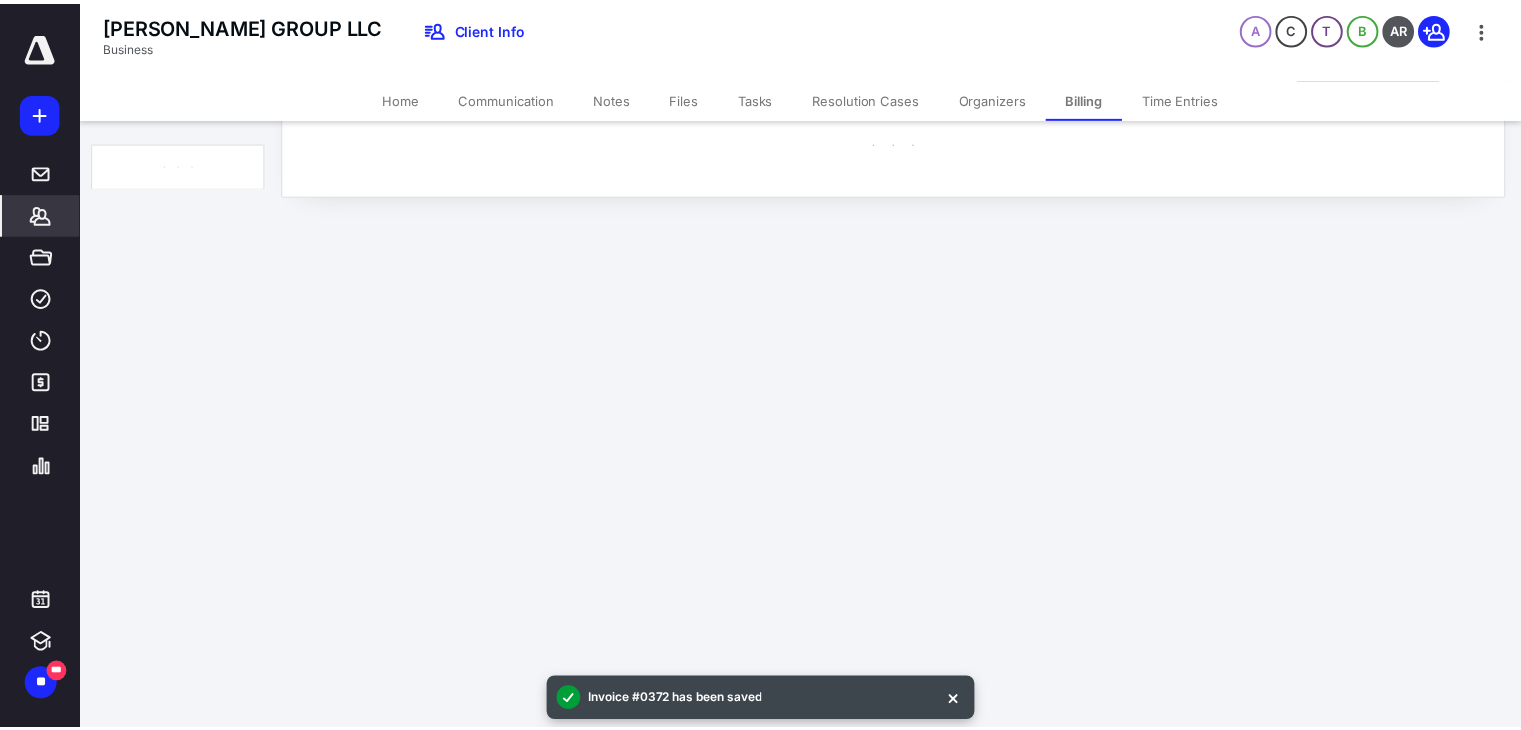scroll, scrollTop: 0, scrollLeft: 0, axis: both 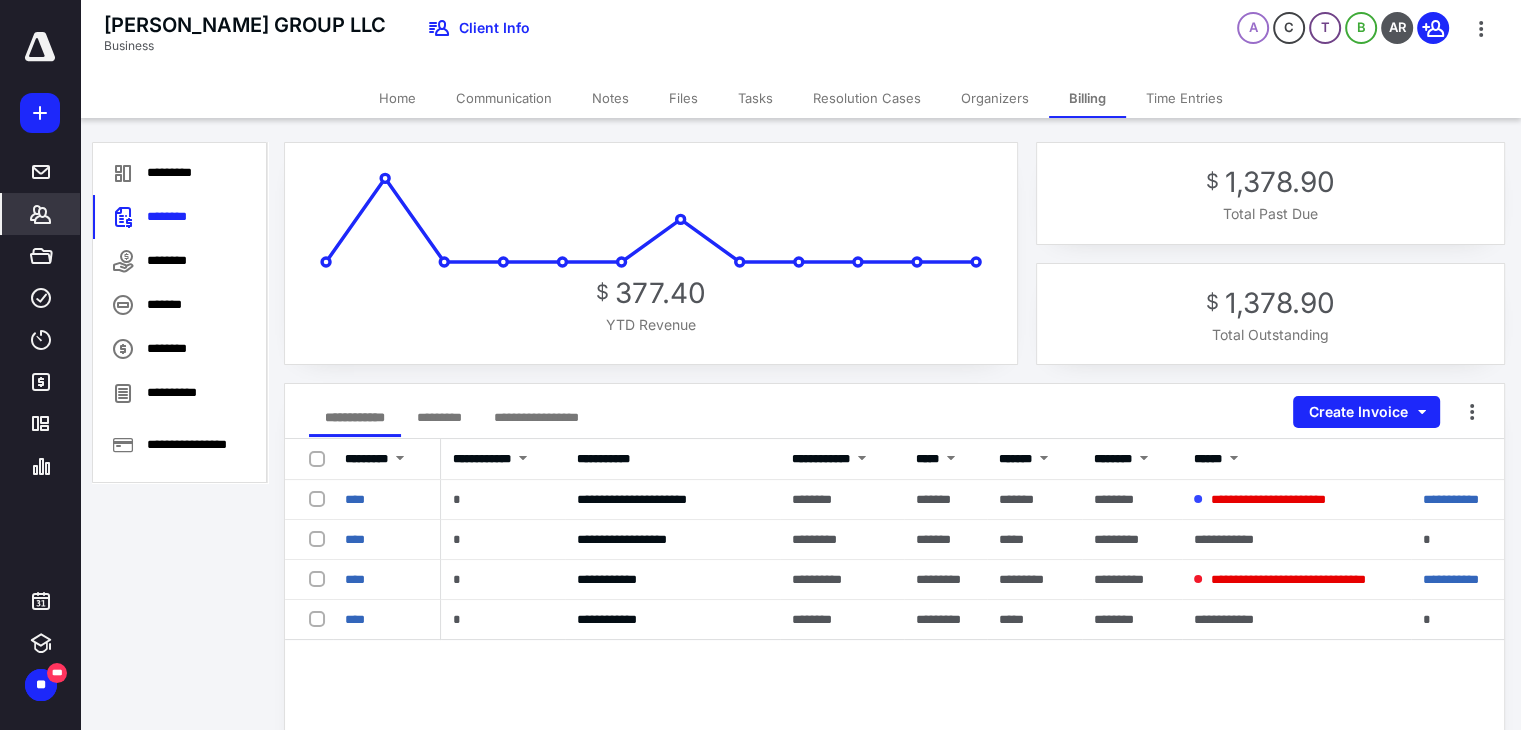 click on "*******" at bounding box center (41, 214) 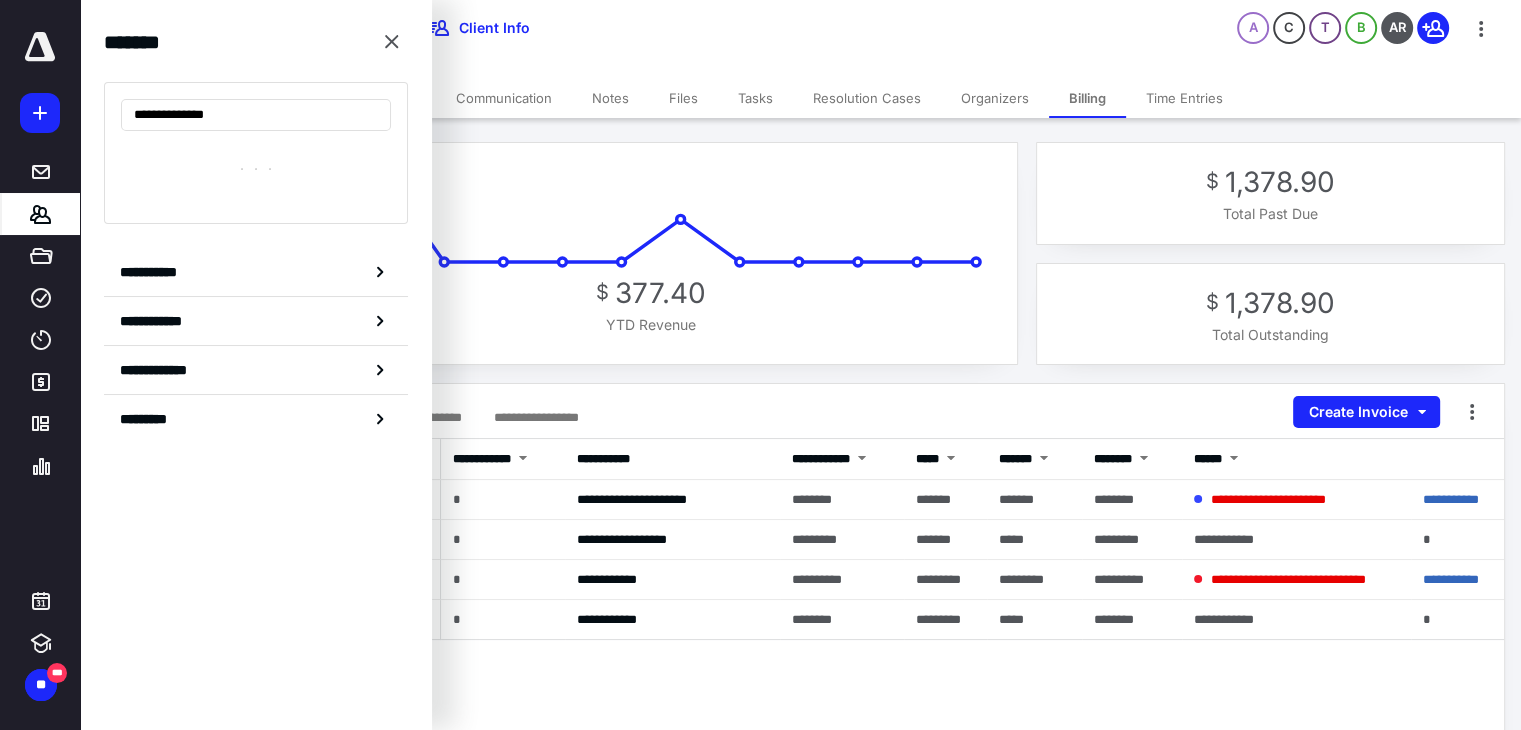type on "**********" 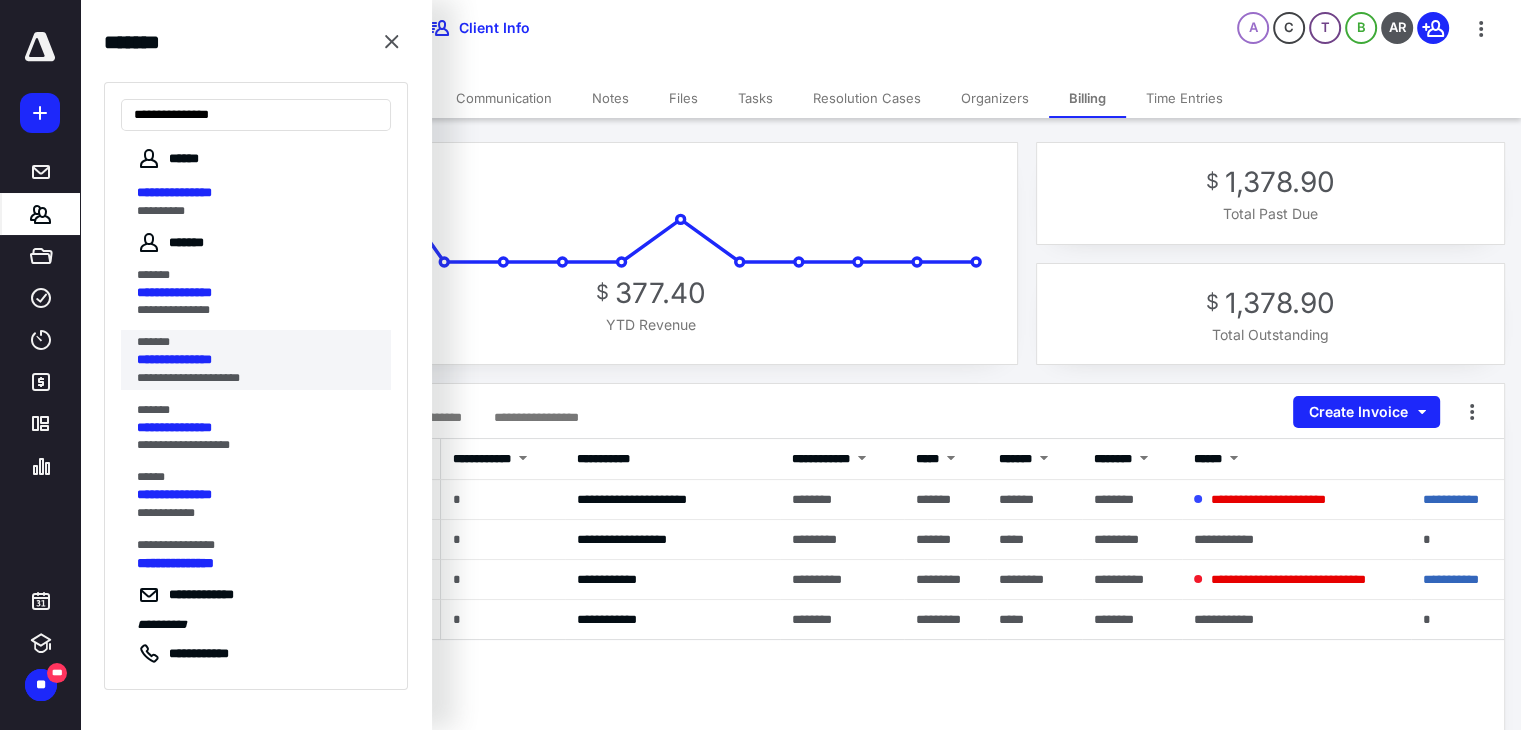 click on "**********" at bounding box center (250, 378) 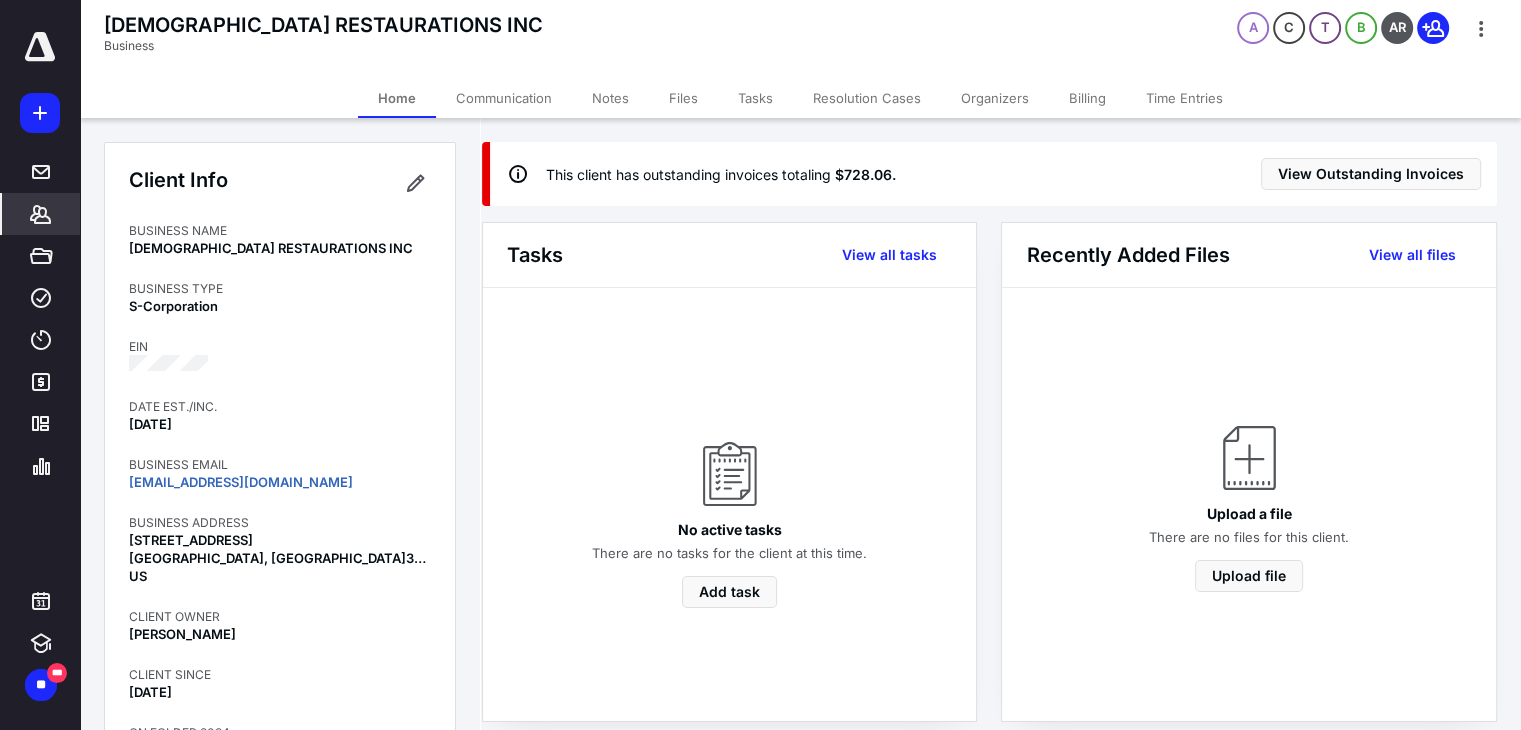click on "Billing" at bounding box center (1087, 98) 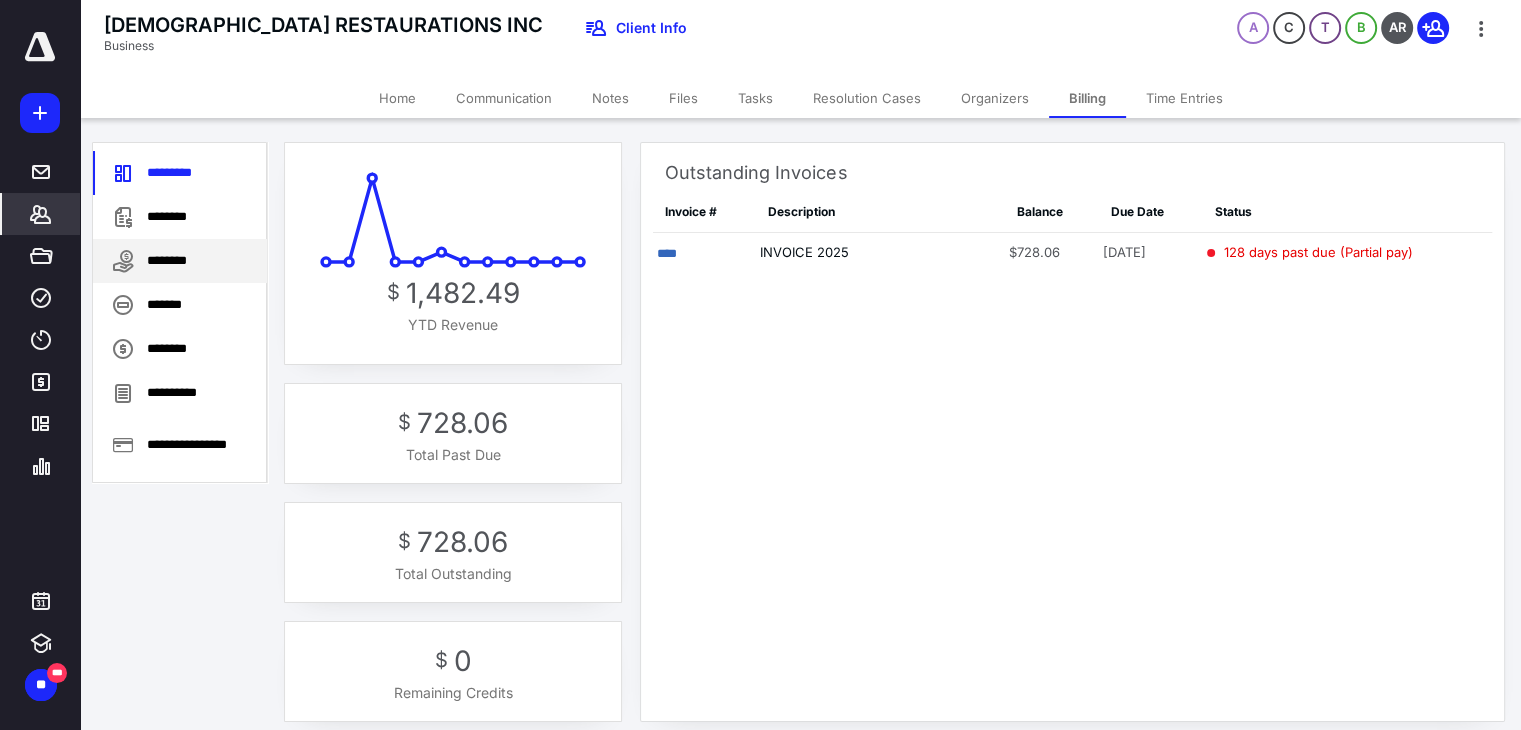 click on "********" at bounding box center [180, 261] 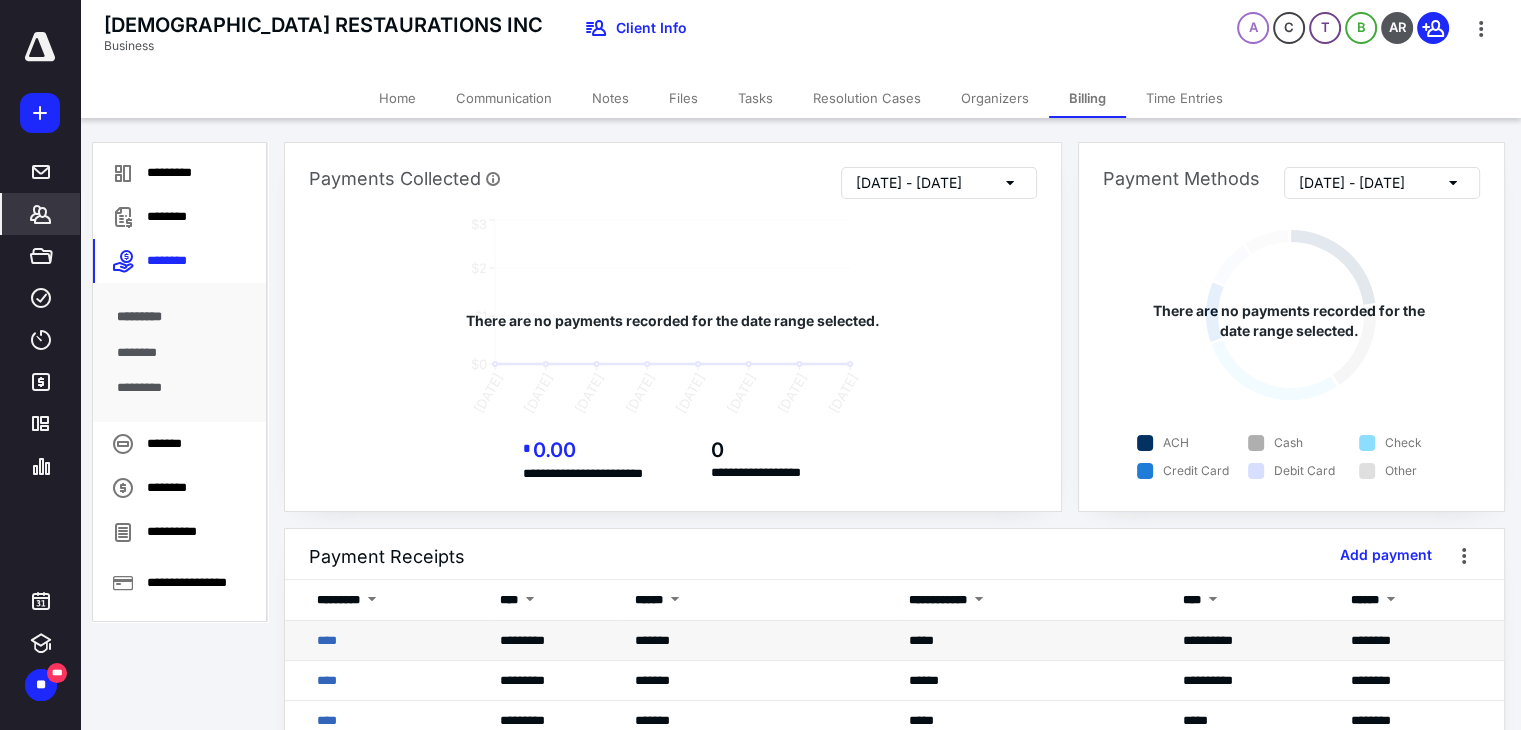 scroll, scrollTop: 200, scrollLeft: 0, axis: vertical 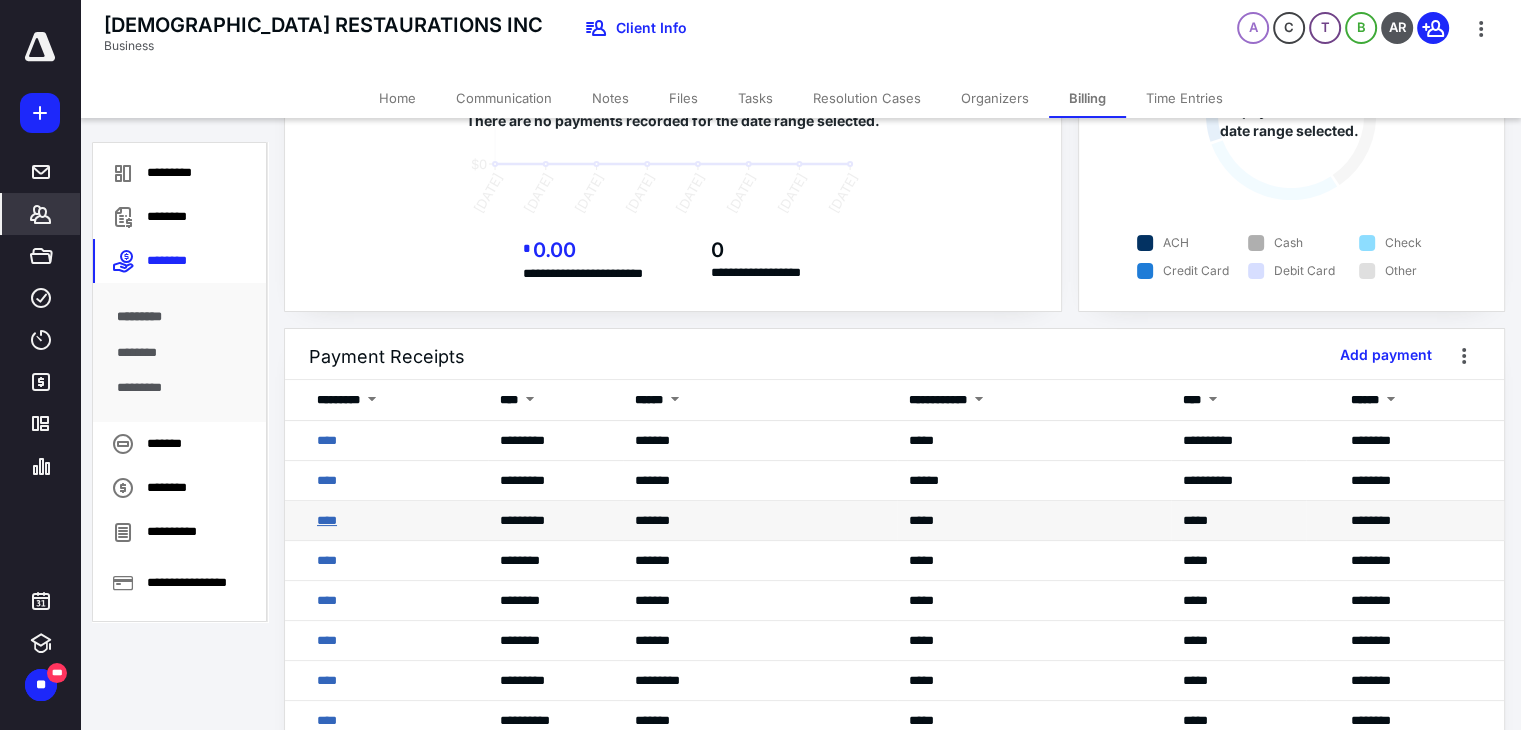click on "****" at bounding box center [327, 520] 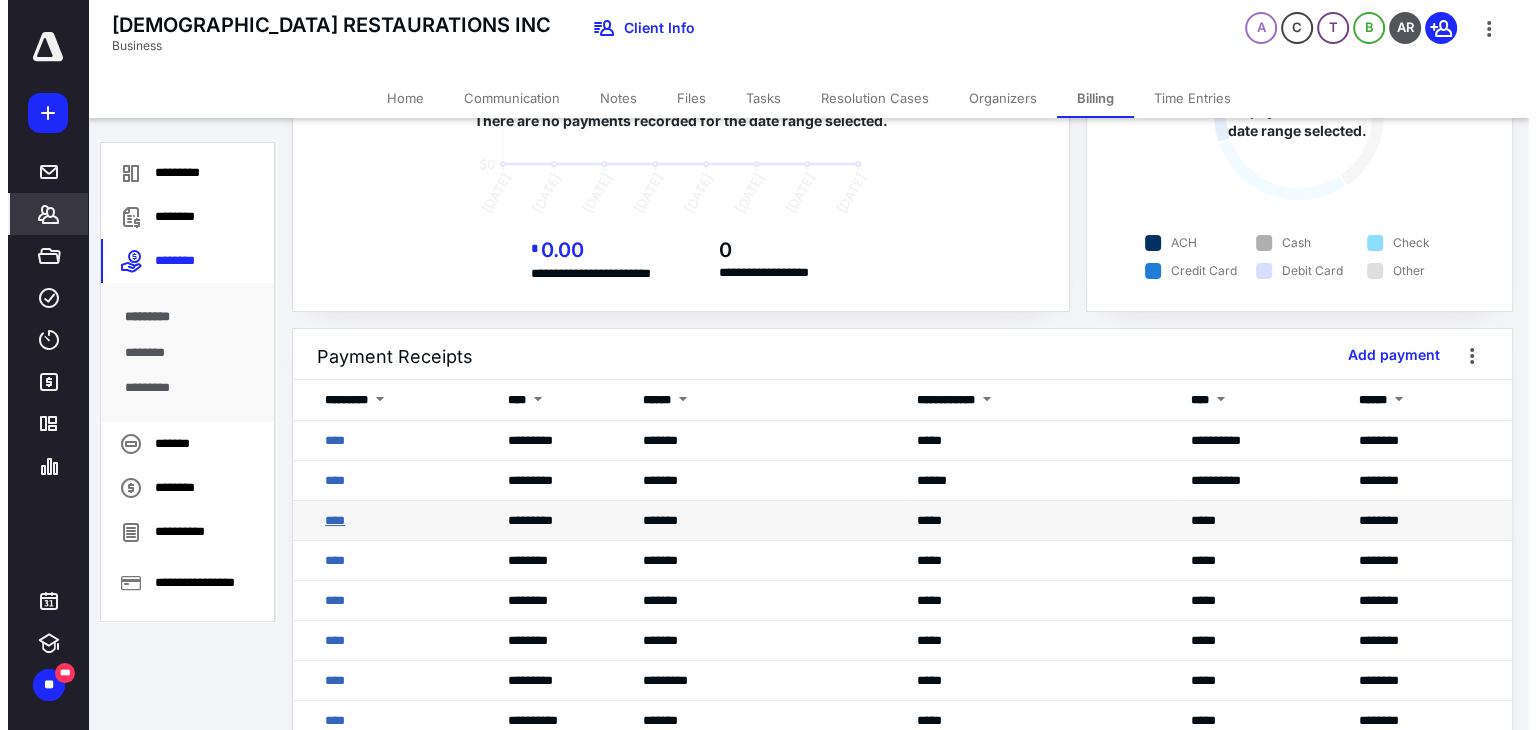 scroll, scrollTop: 0, scrollLeft: 0, axis: both 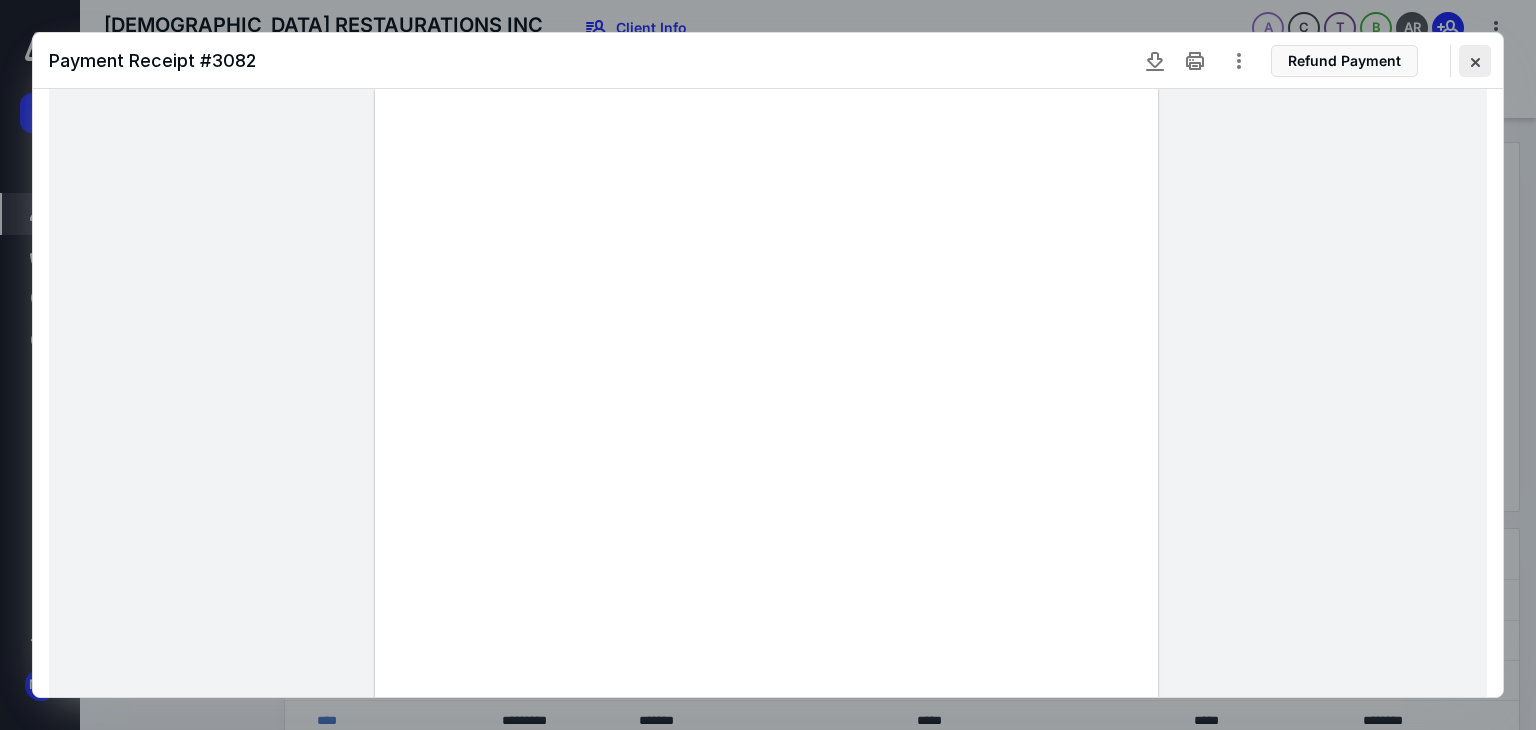 click at bounding box center (1475, 61) 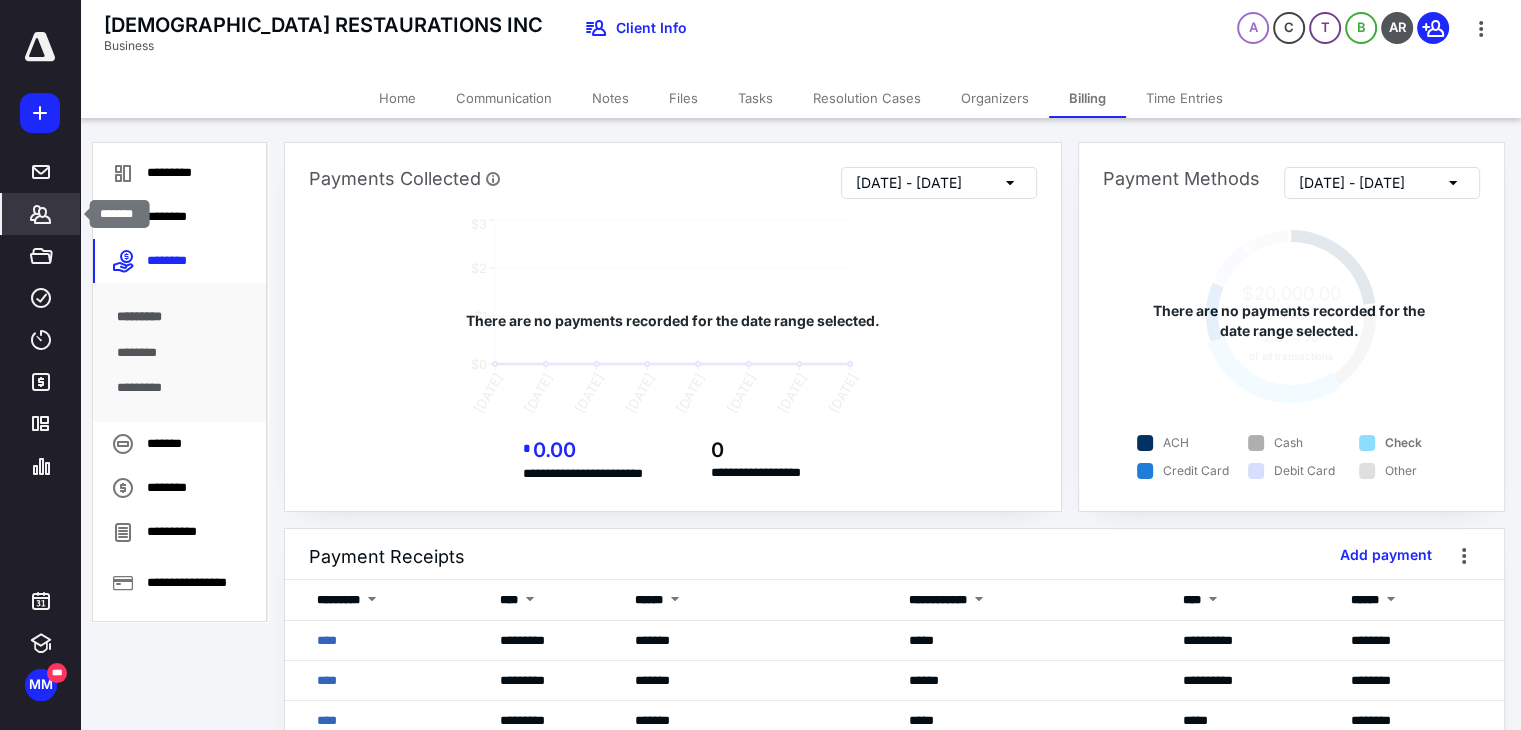 drag, startPoint x: 44, startPoint y: 228, endPoint x: 39, endPoint y: 218, distance: 11.18034 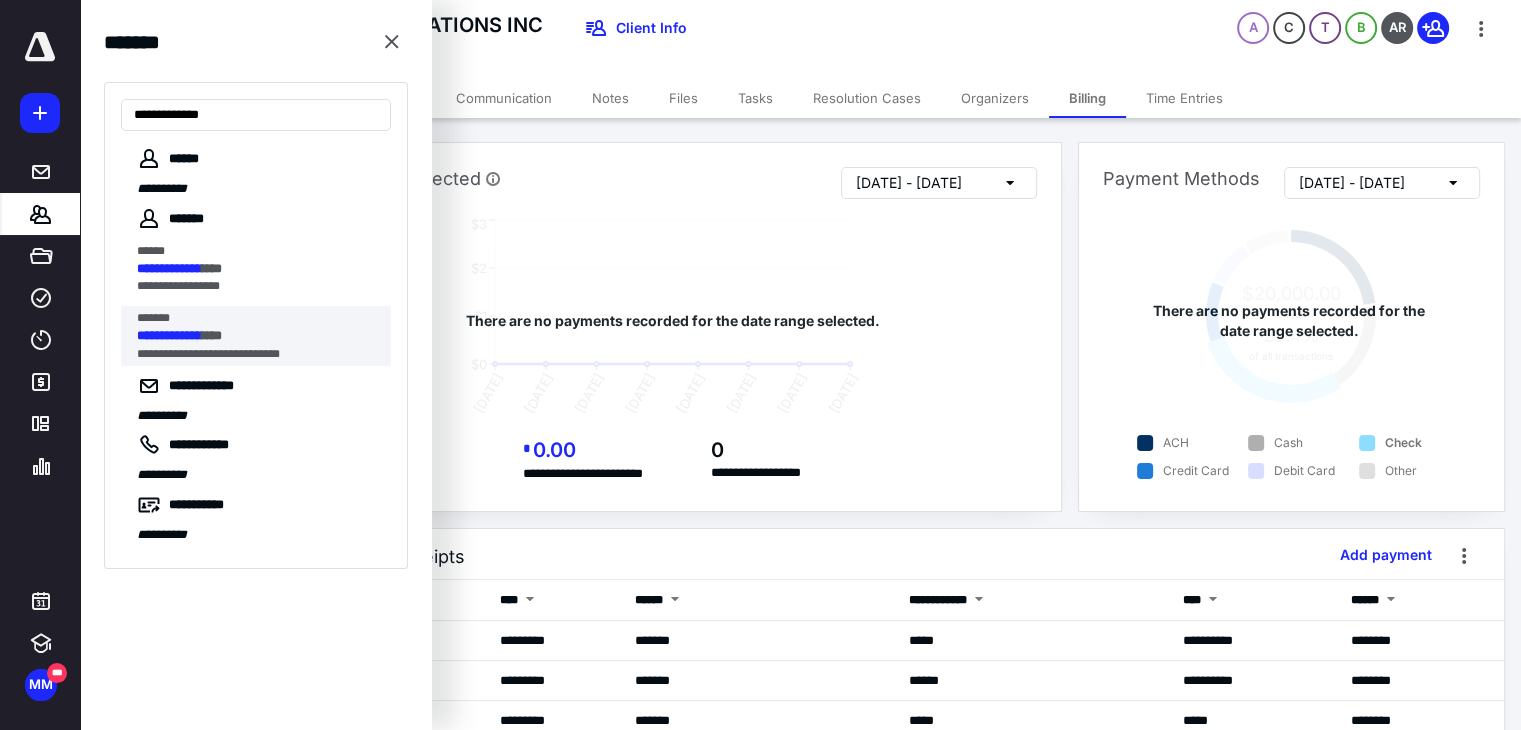 type on "**********" 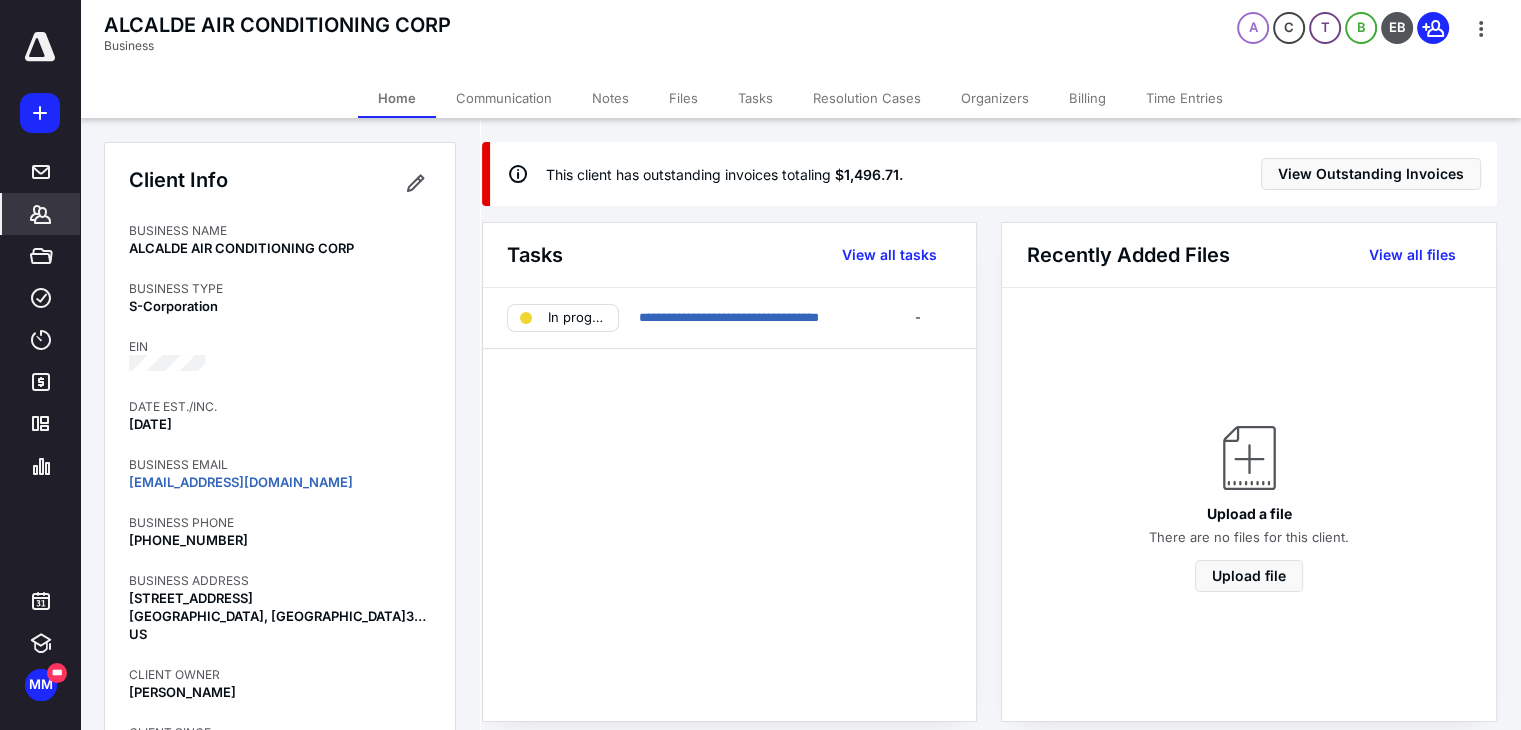 click on "Billing" at bounding box center [1087, 98] 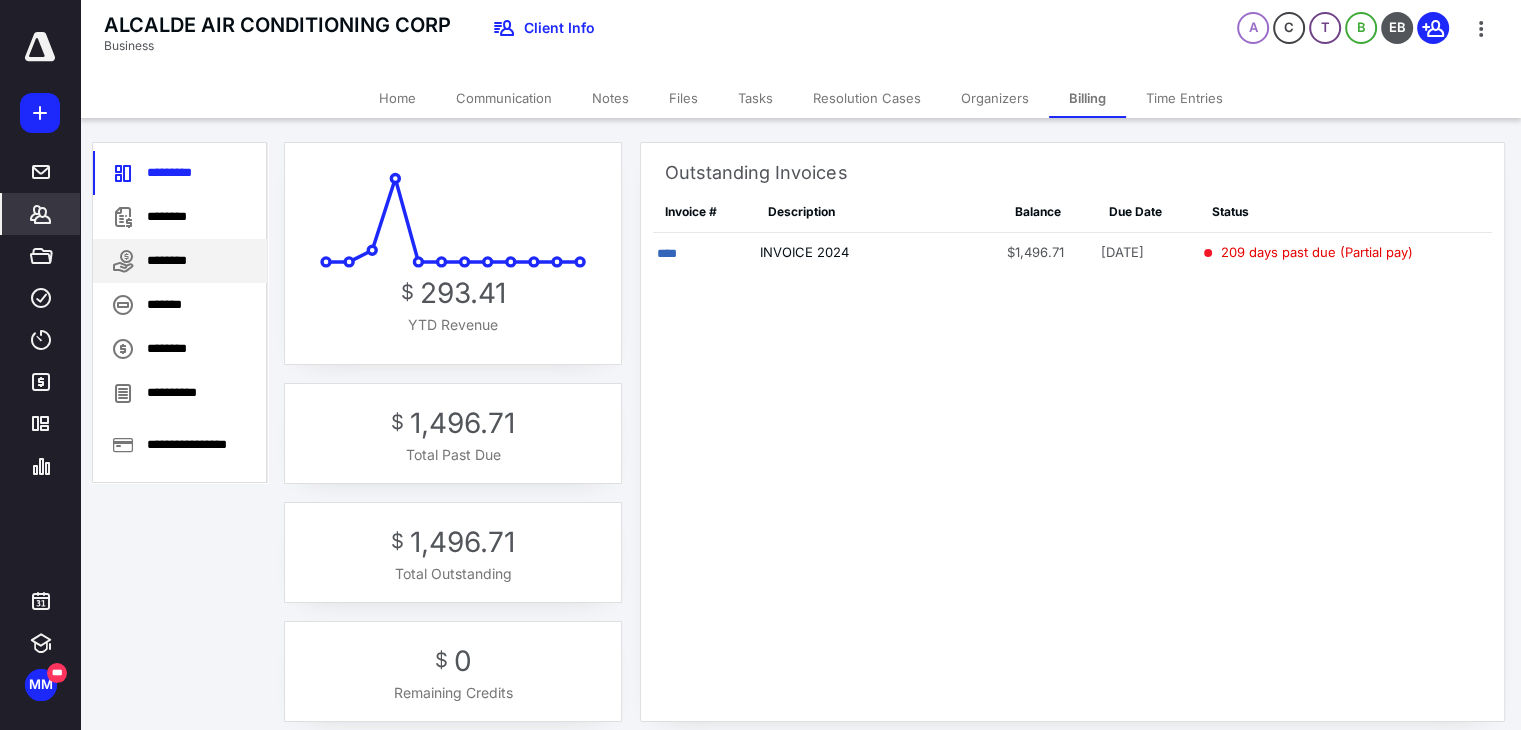 click on "********" at bounding box center (180, 261) 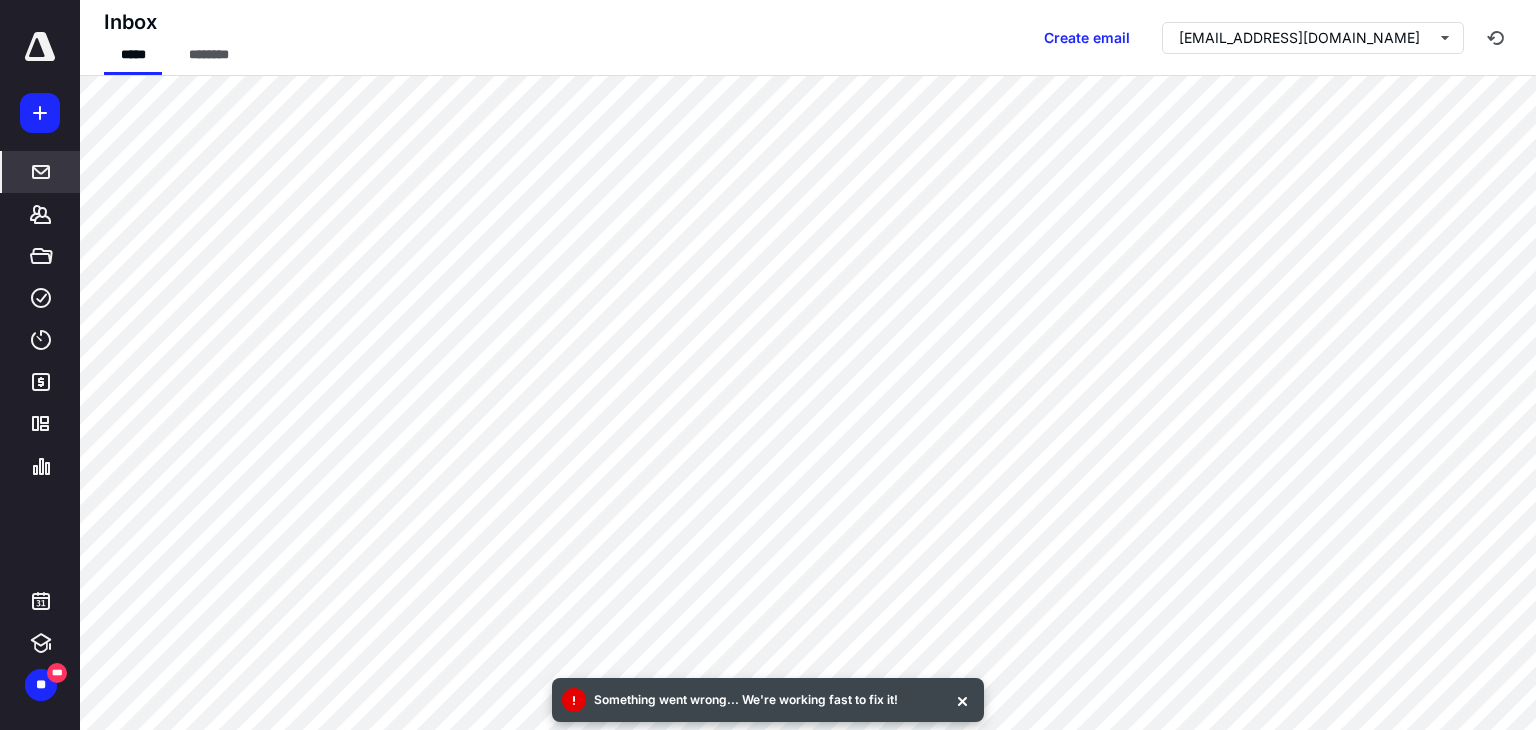 scroll, scrollTop: 0, scrollLeft: 0, axis: both 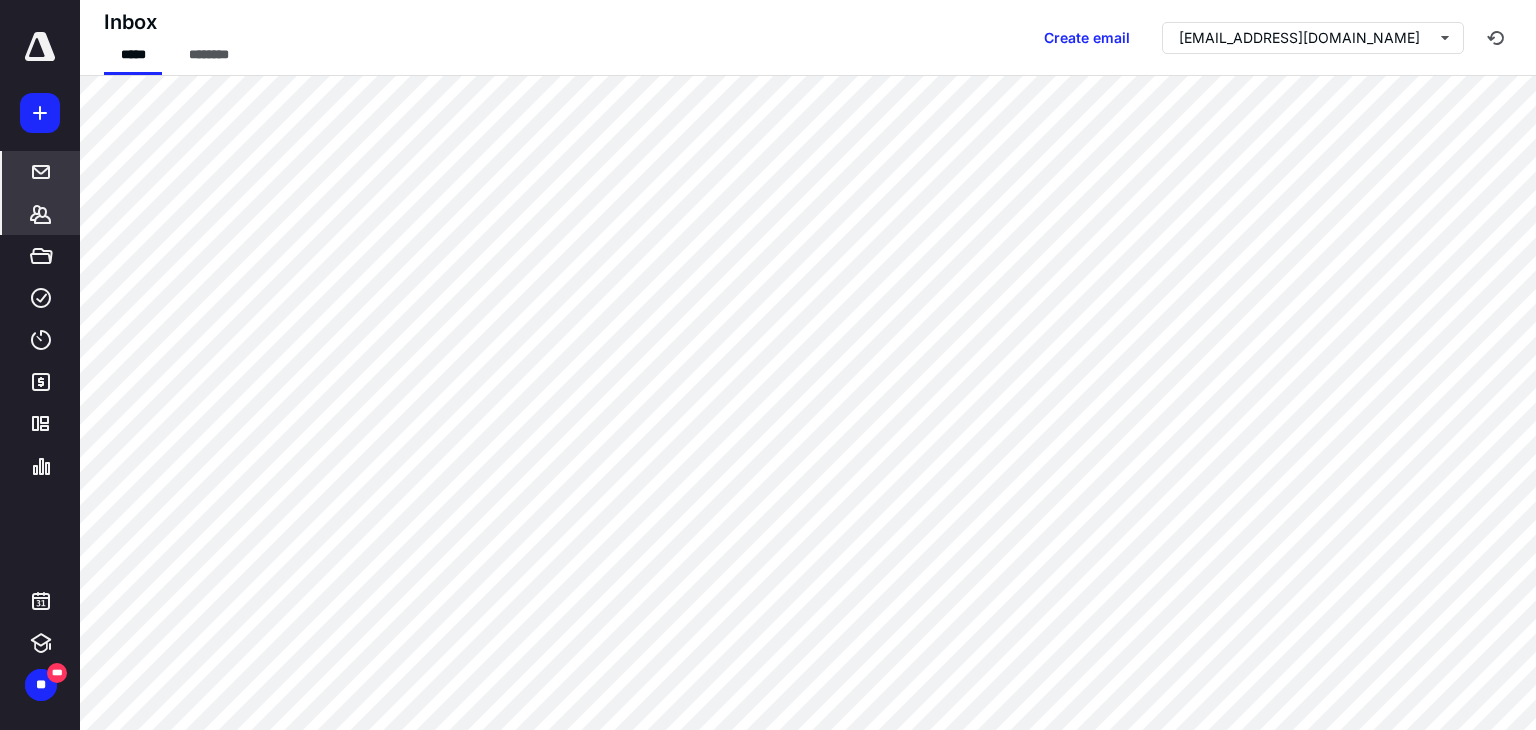 click 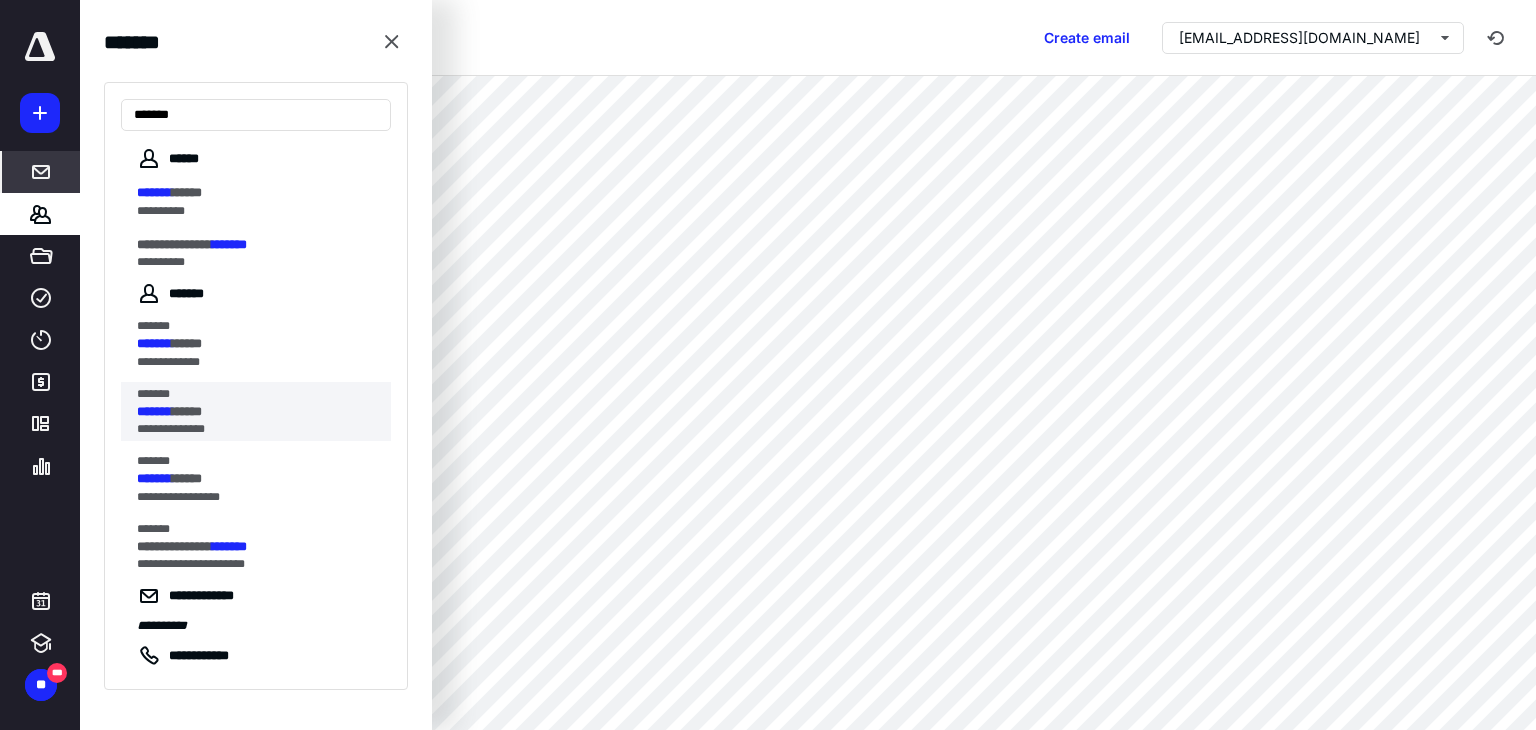 type on "*******" 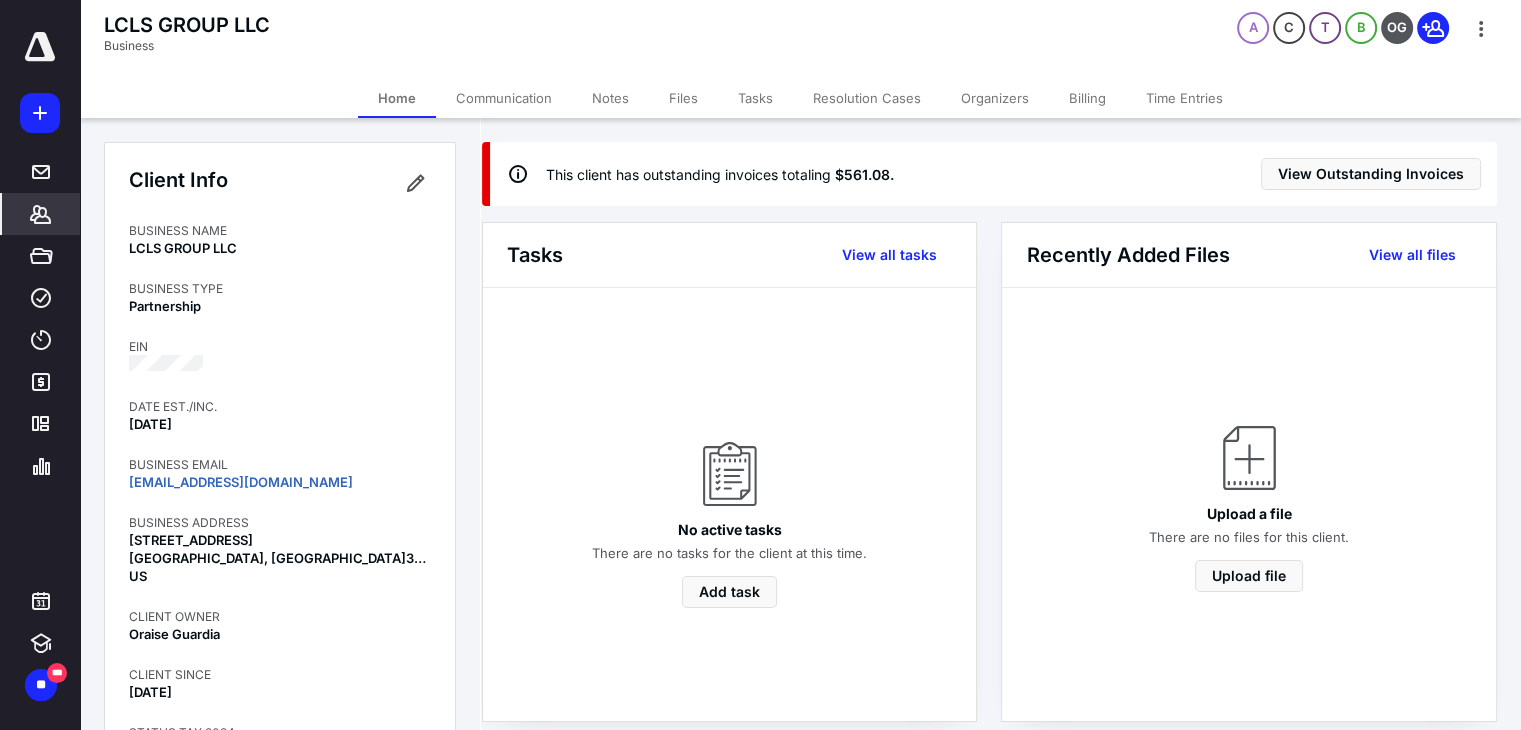 click on "Billing" at bounding box center [1087, 98] 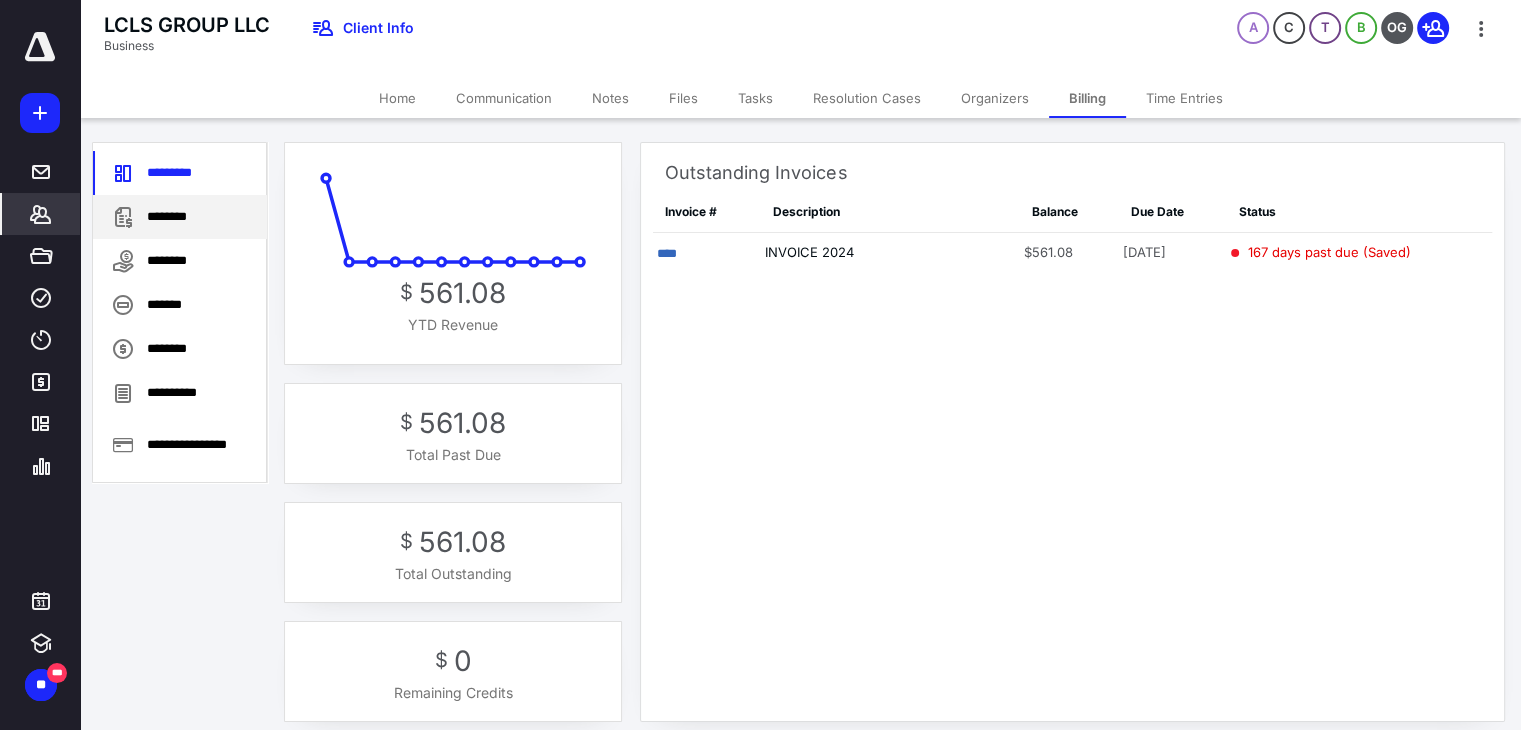 click on "********" at bounding box center (180, 217) 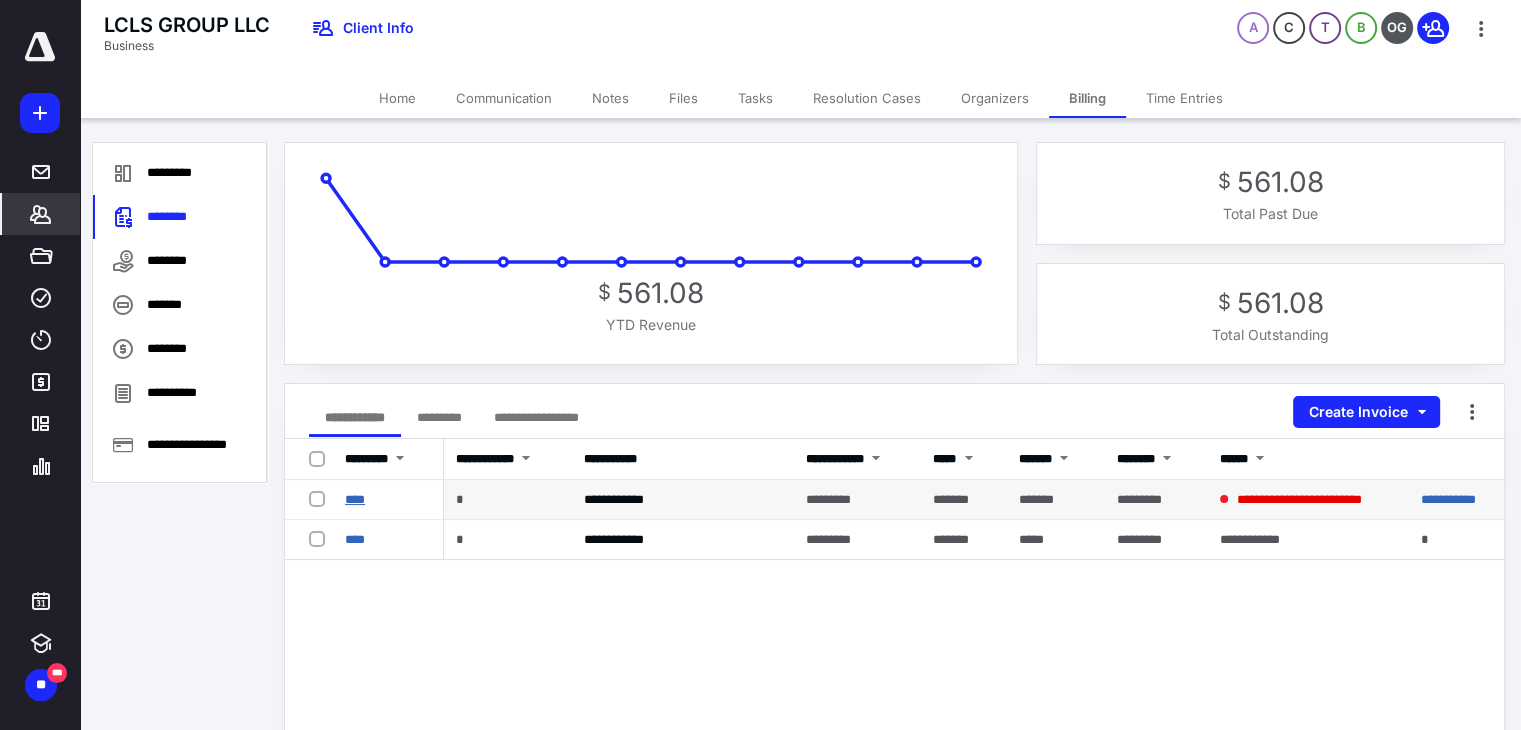 click on "****" at bounding box center [355, 499] 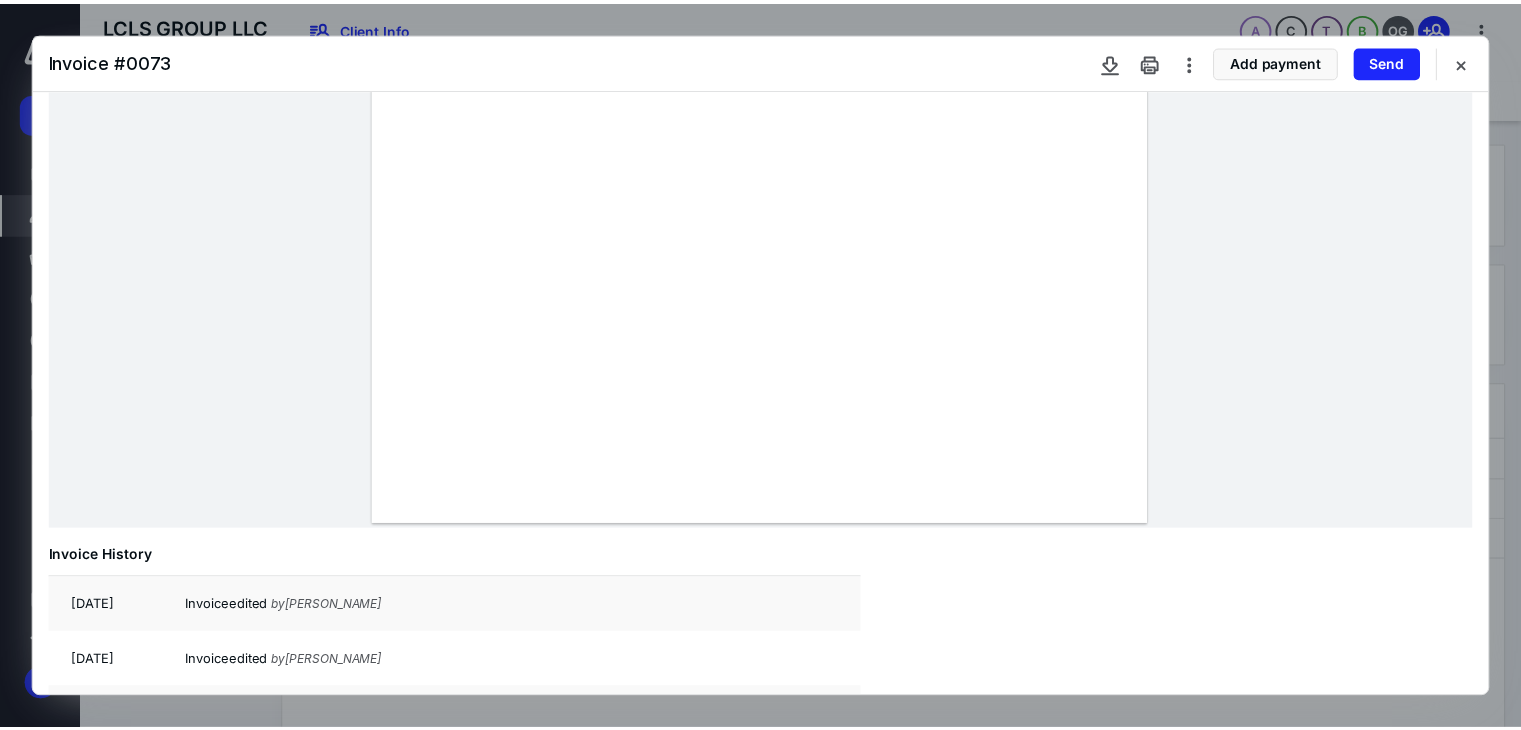 scroll, scrollTop: 0, scrollLeft: 0, axis: both 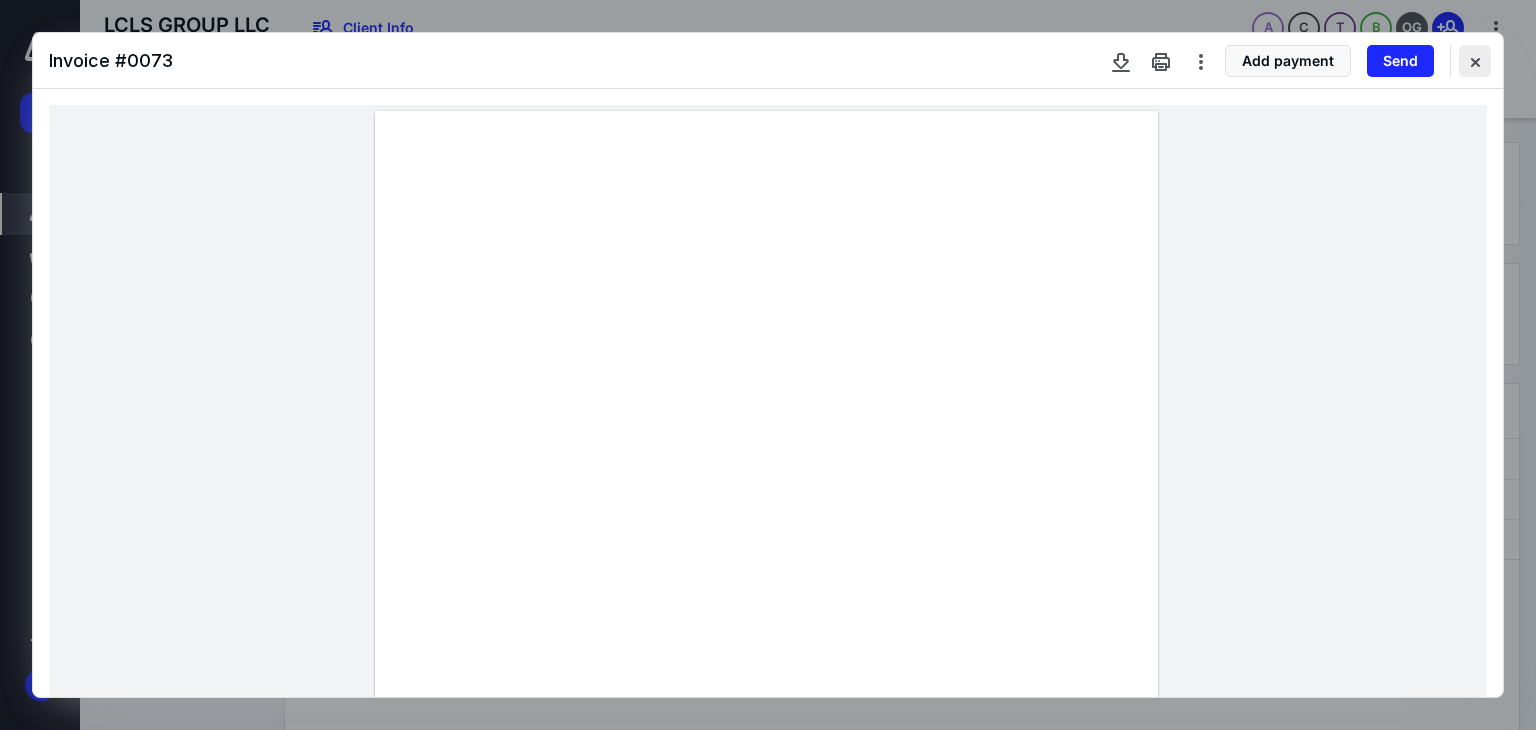 click at bounding box center (1475, 61) 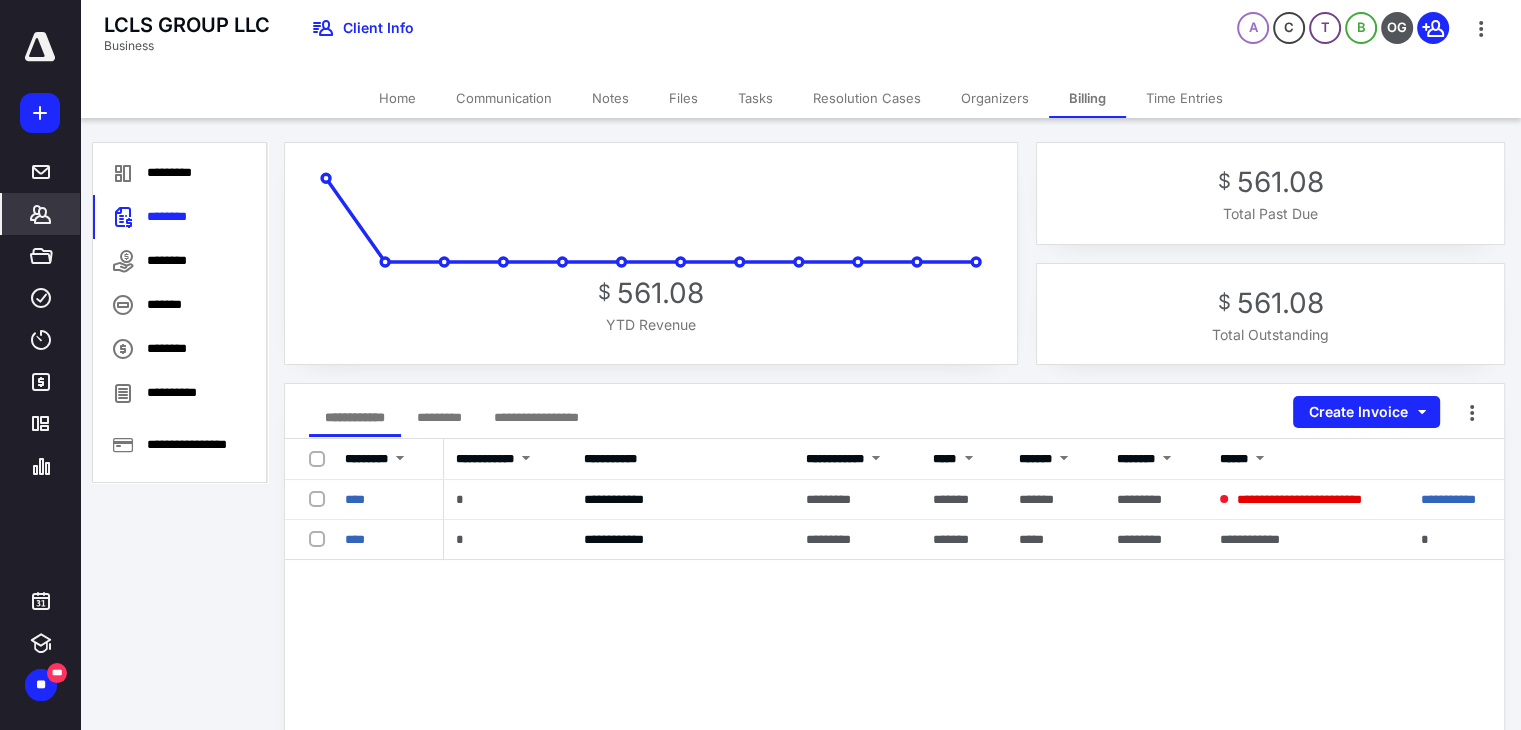 click on "Home" at bounding box center [397, 98] 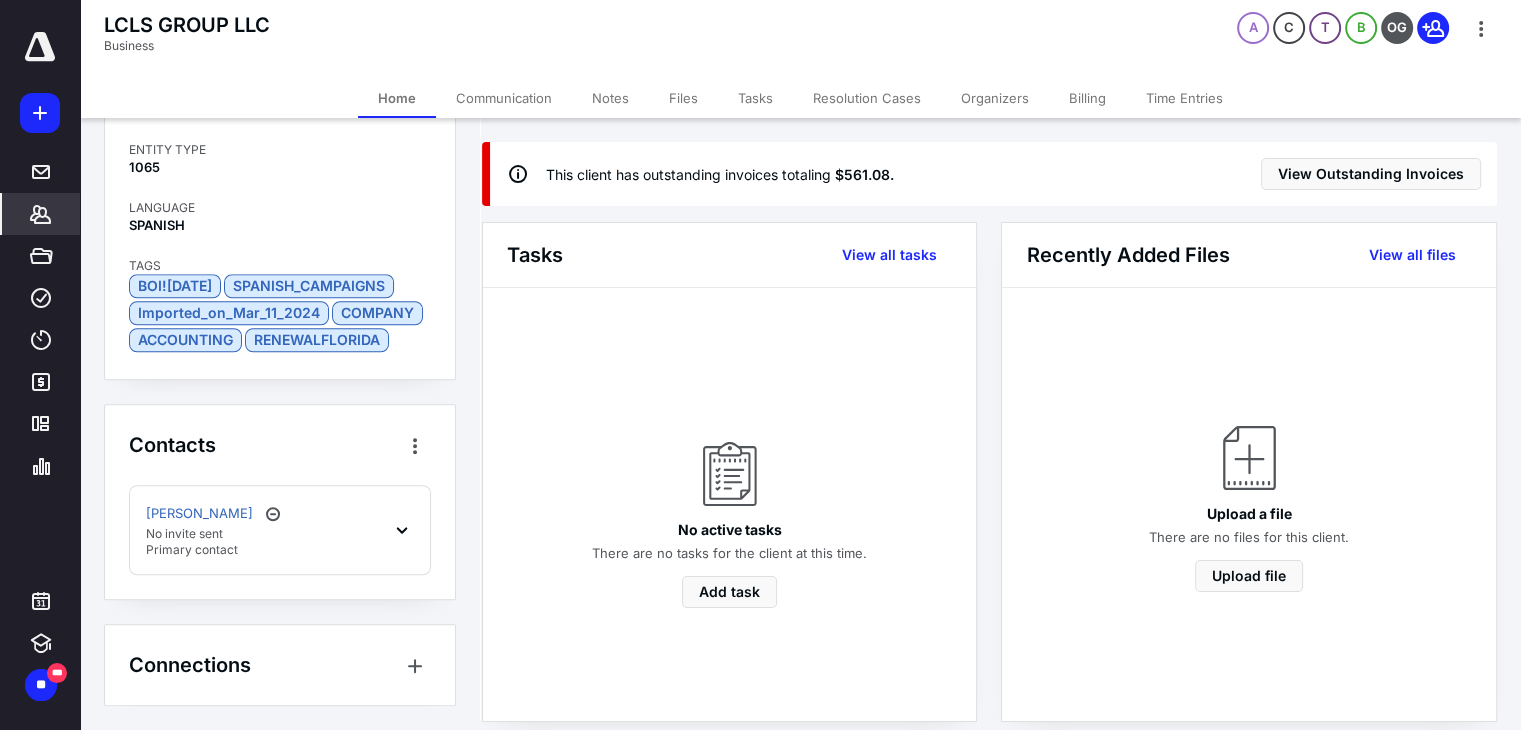 scroll, scrollTop: 1735, scrollLeft: 0, axis: vertical 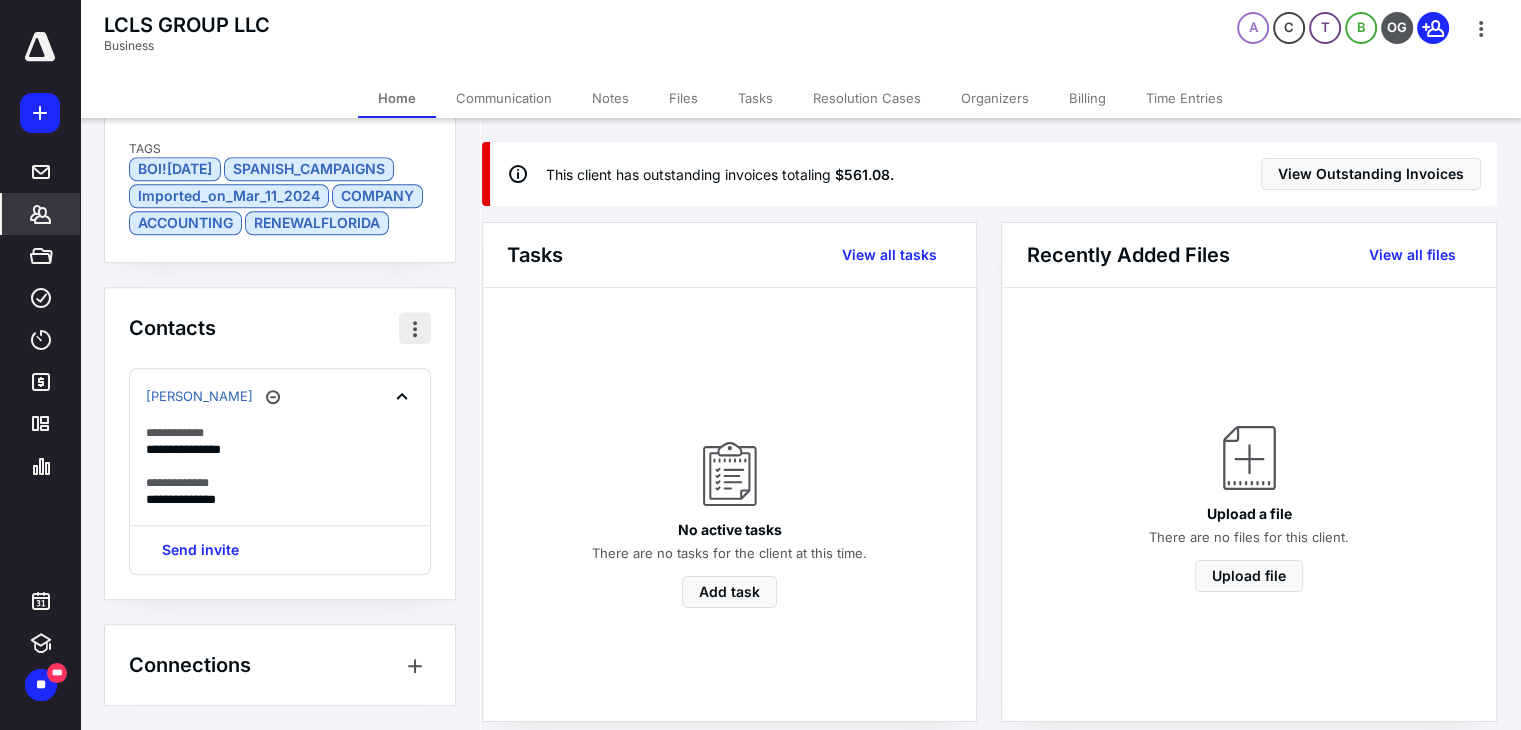 click at bounding box center (415, 328) 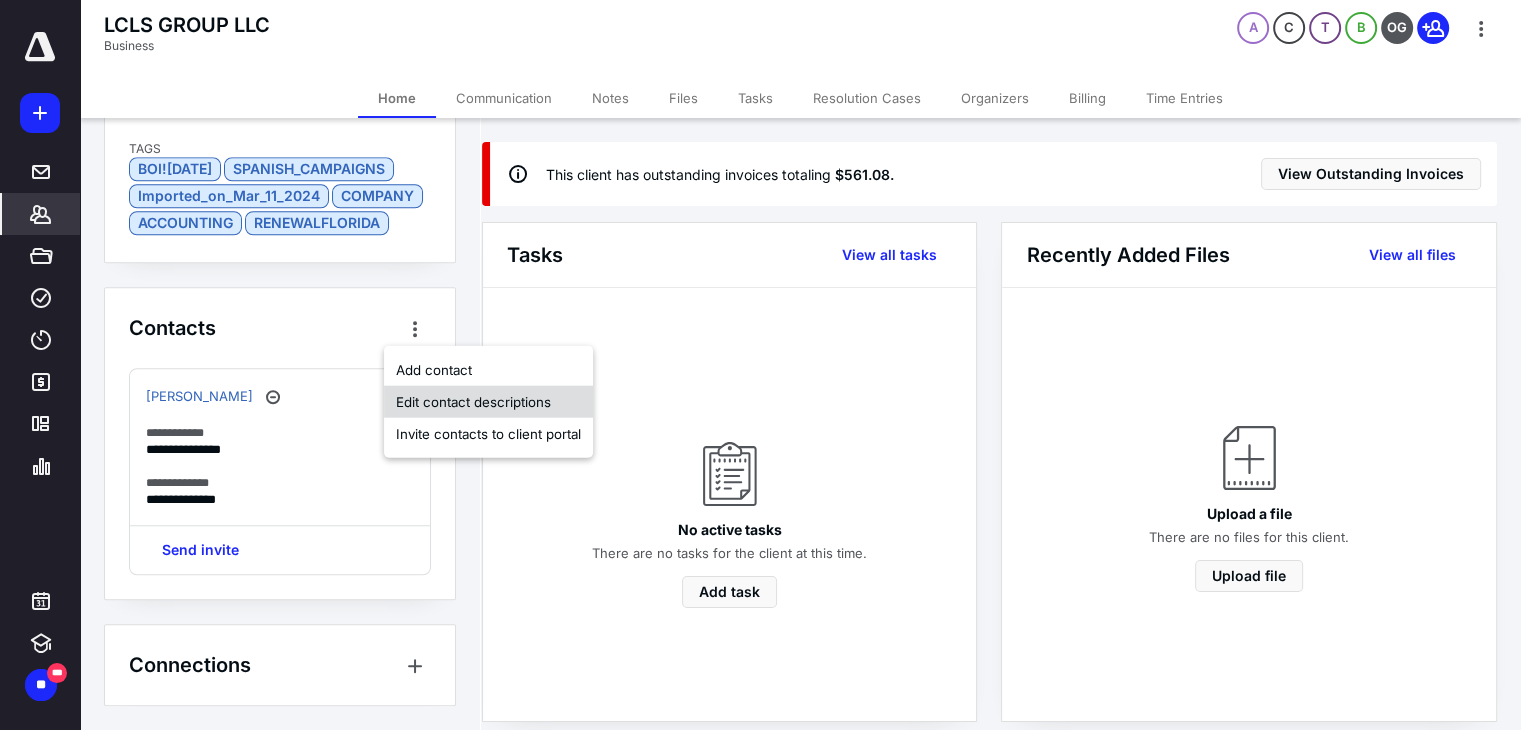click on "Edit contact descriptions" at bounding box center [488, 402] 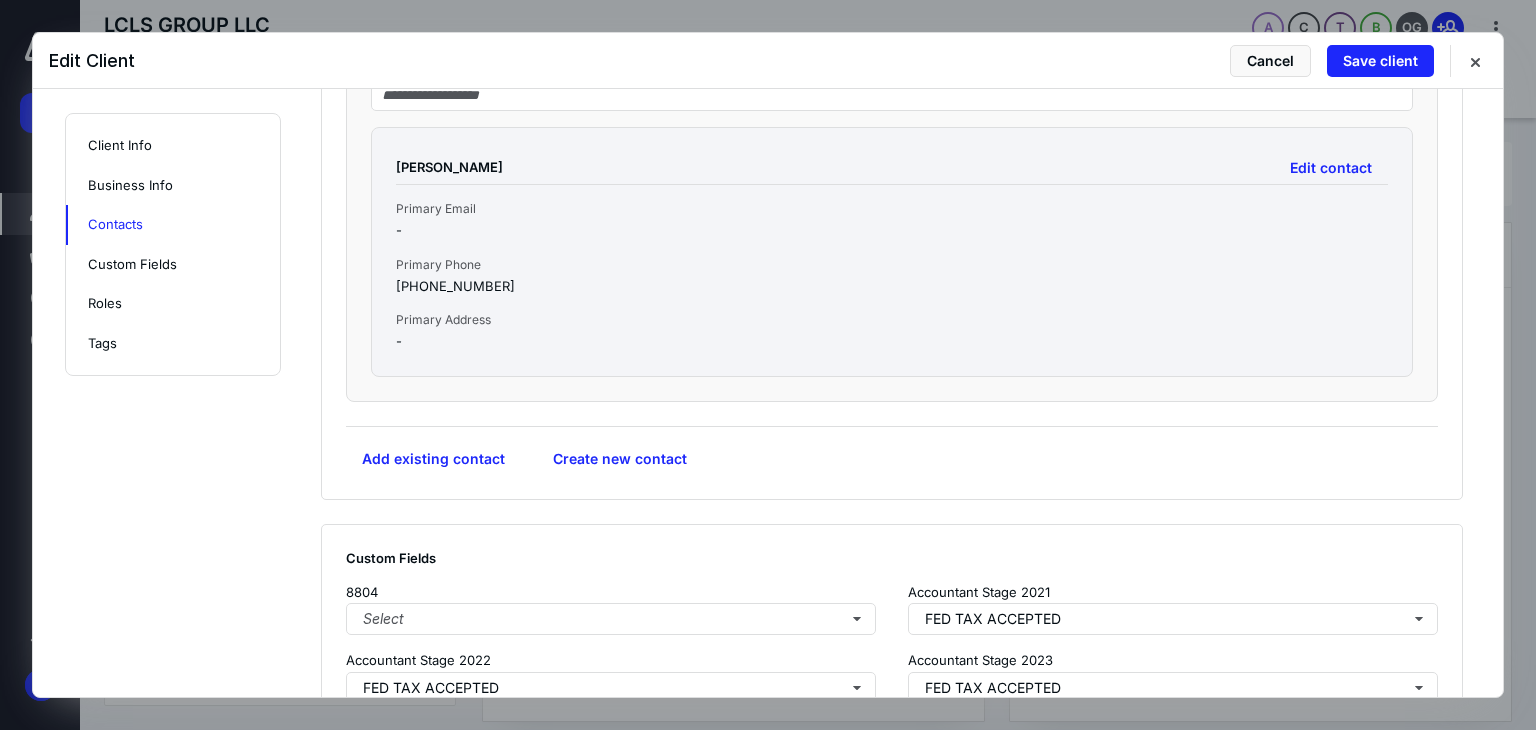 scroll, scrollTop: 1179, scrollLeft: 0, axis: vertical 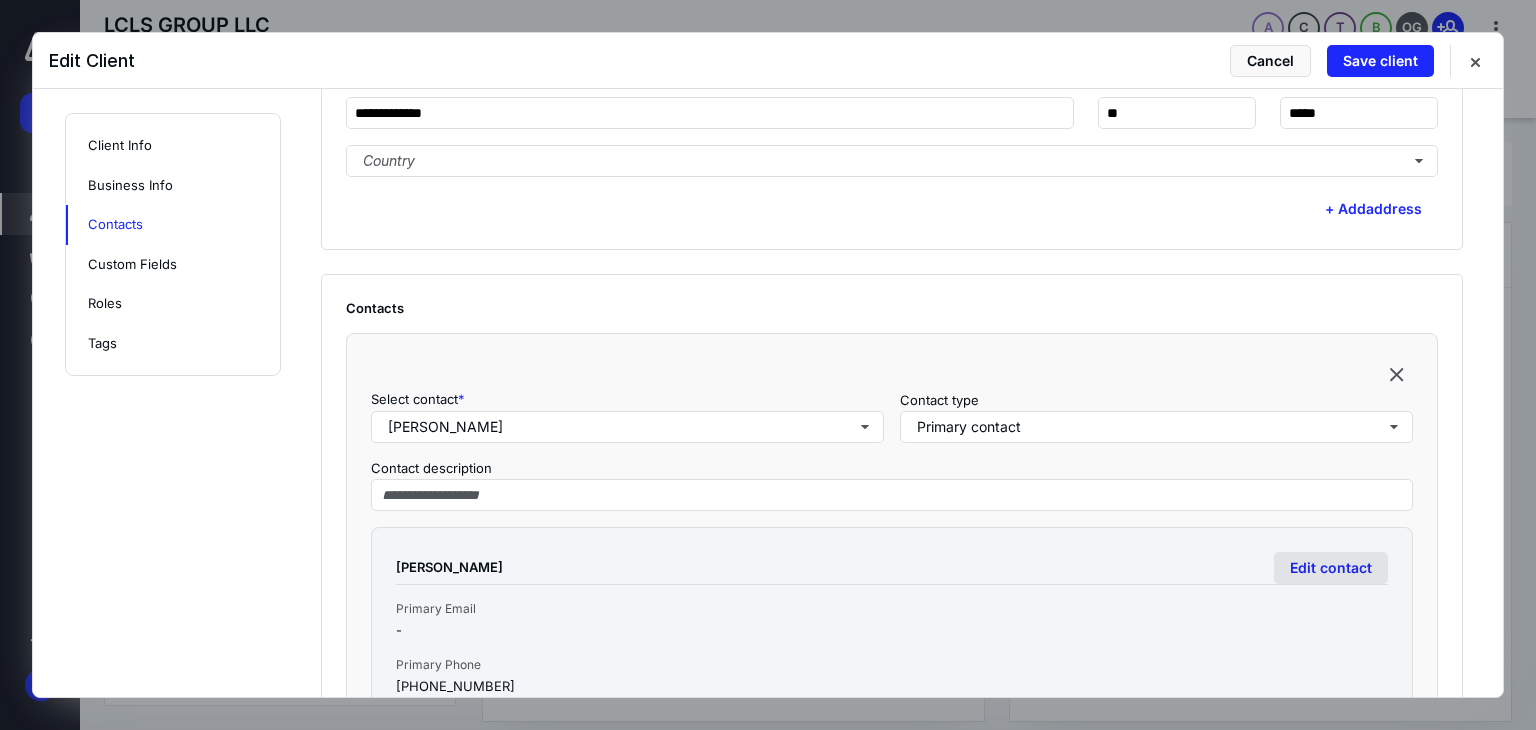 click on "Edit contact" at bounding box center [1331, 568] 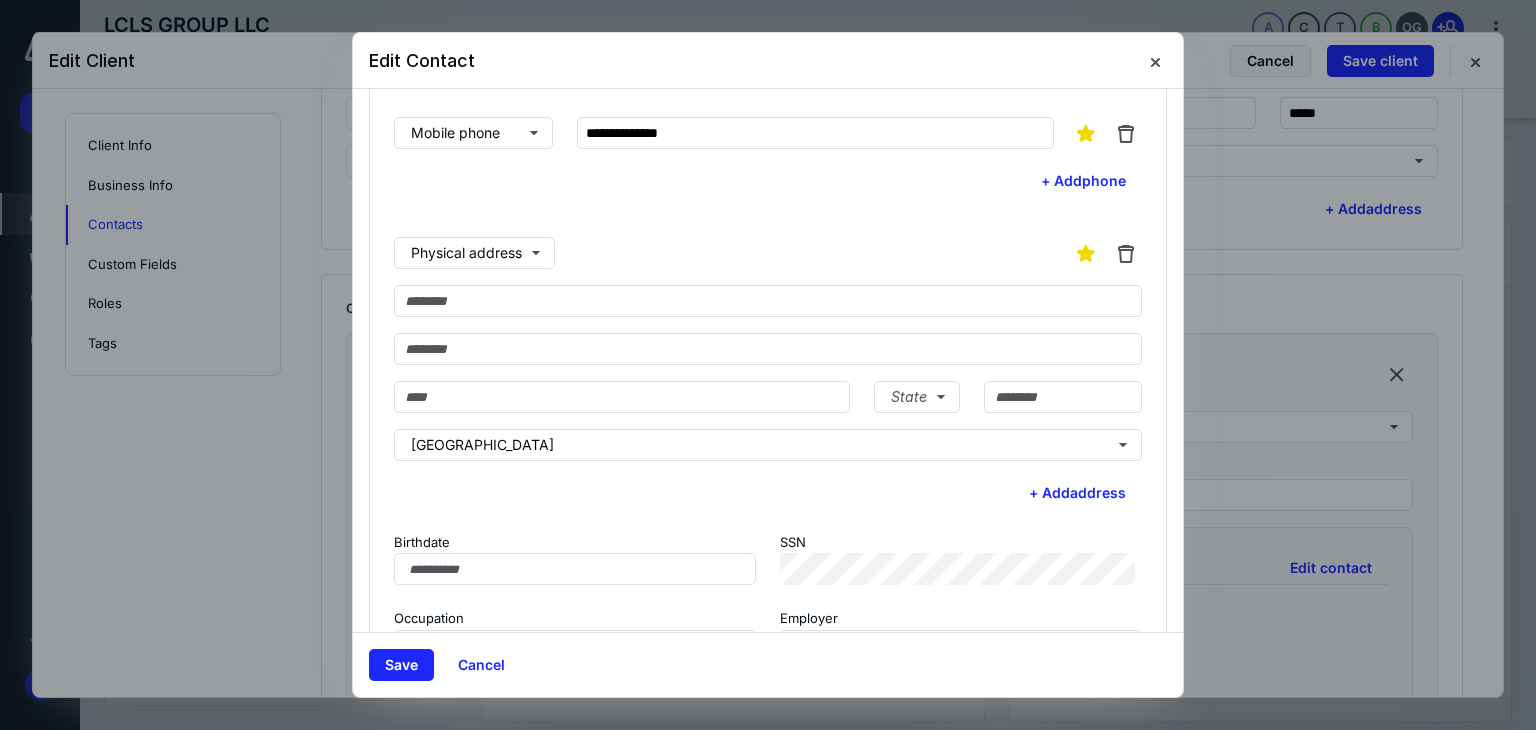 scroll, scrollTop: 297, scrollLeft: 0, axis: vertical 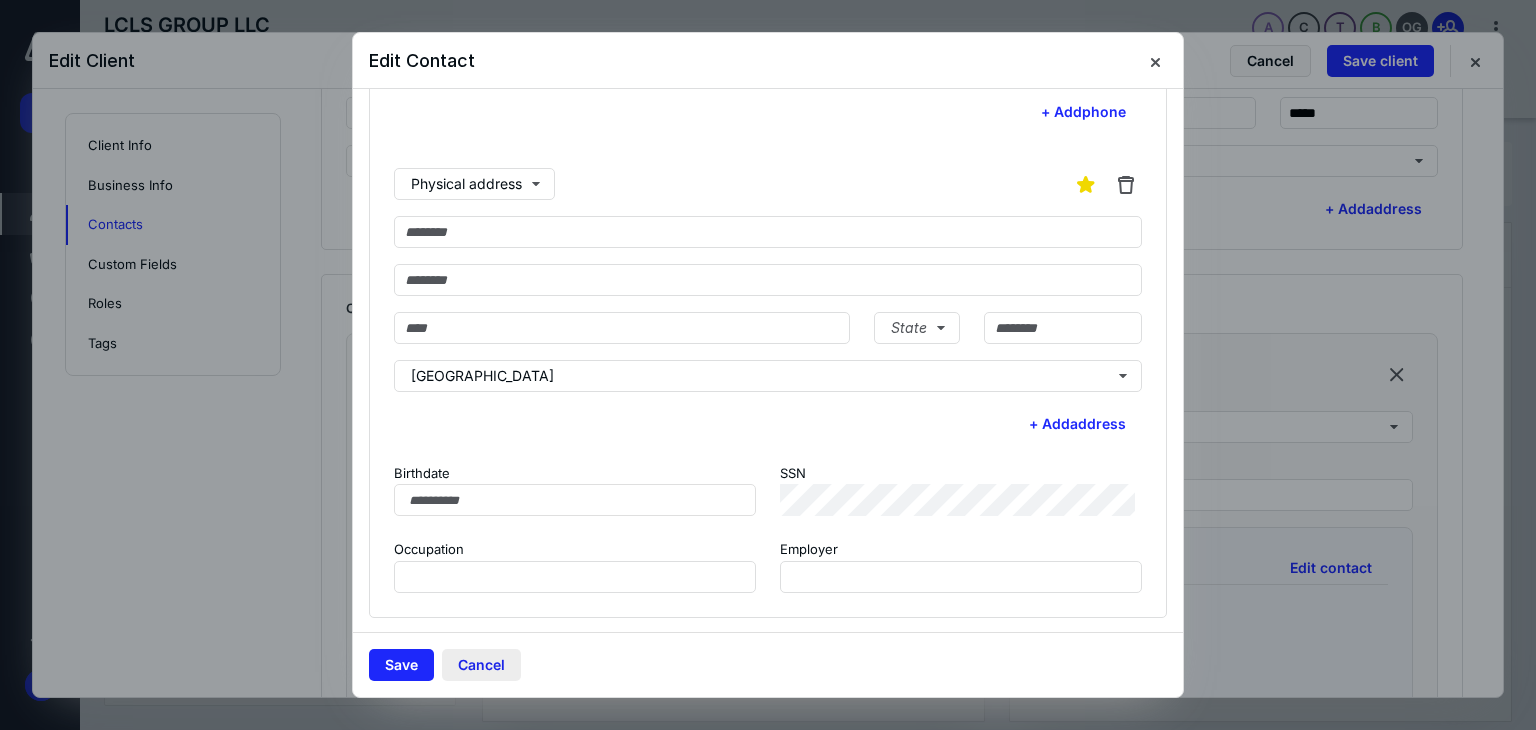 click on "Cancel" at bounding box center (481, 665) 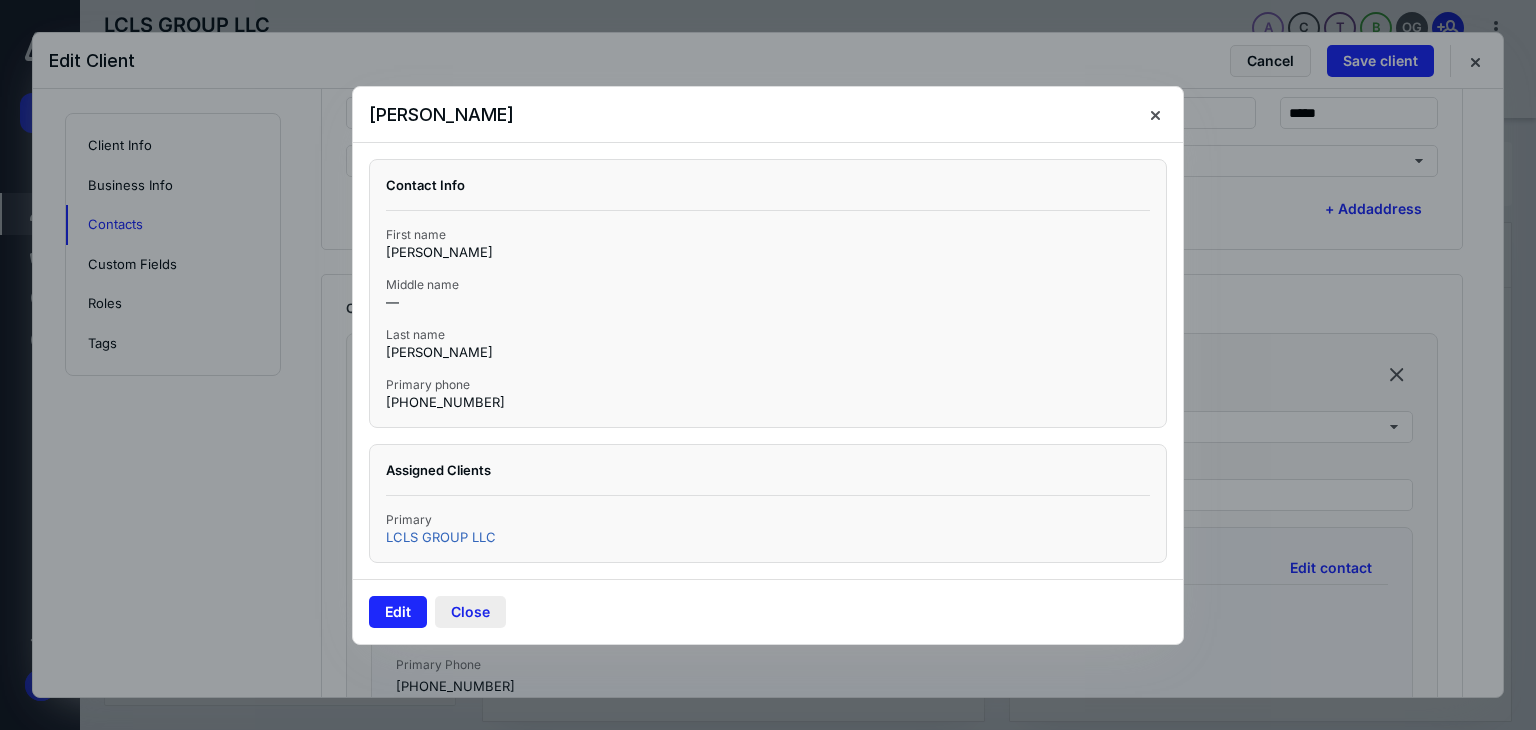 click on "Close" at bounding box center (470, 612) 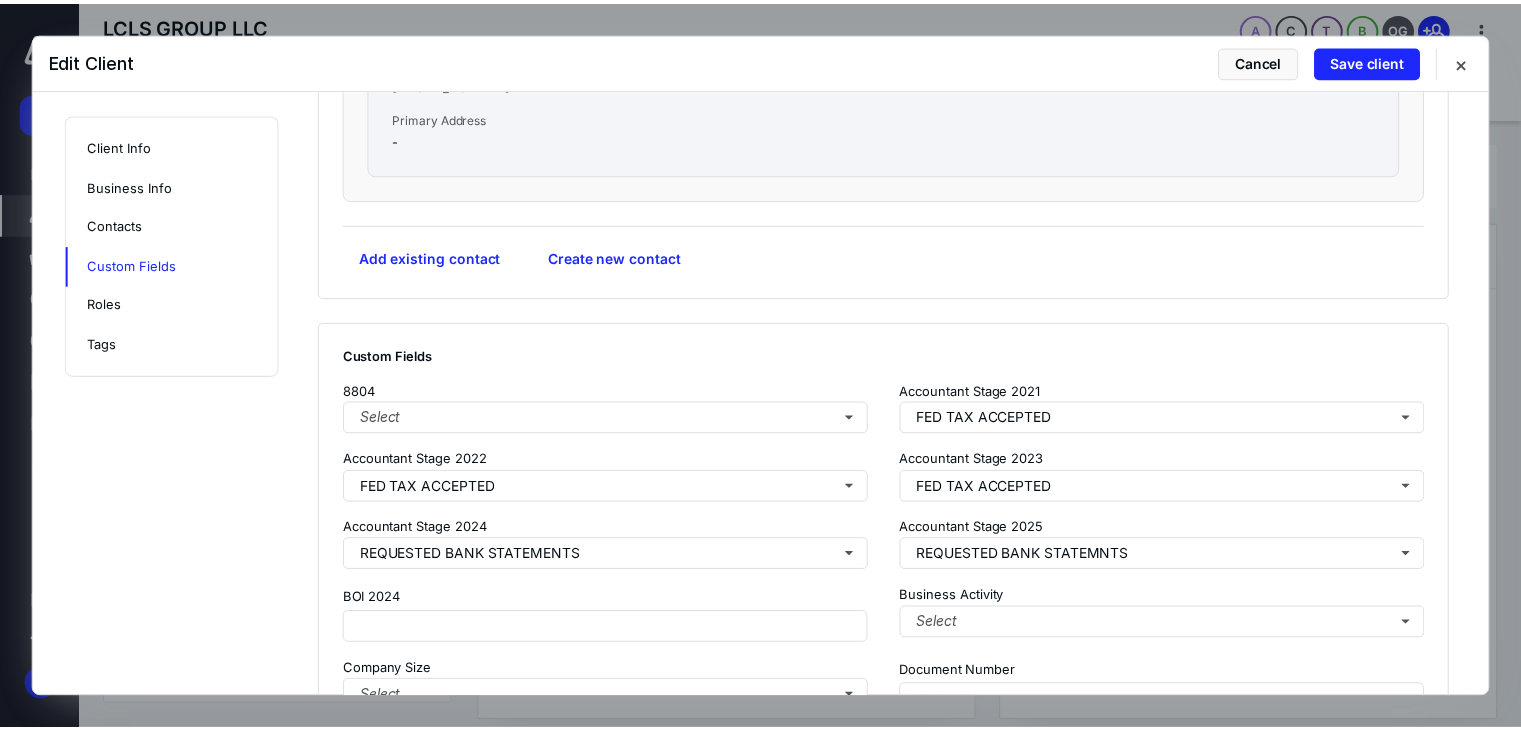 scroll, scrollTop: 1979, scrollLeft: 0, axis: vertical 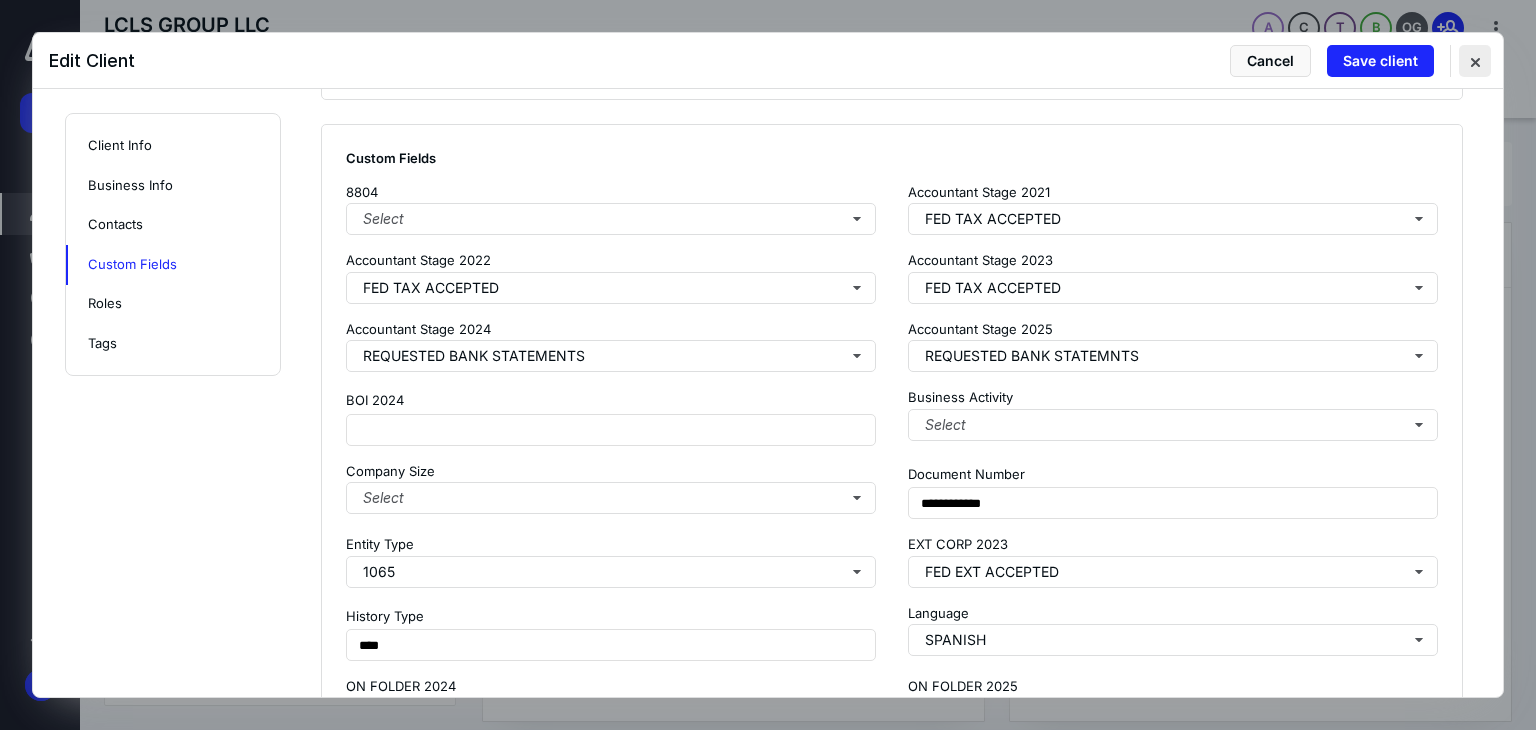 click at bounding box center (1475, 61) 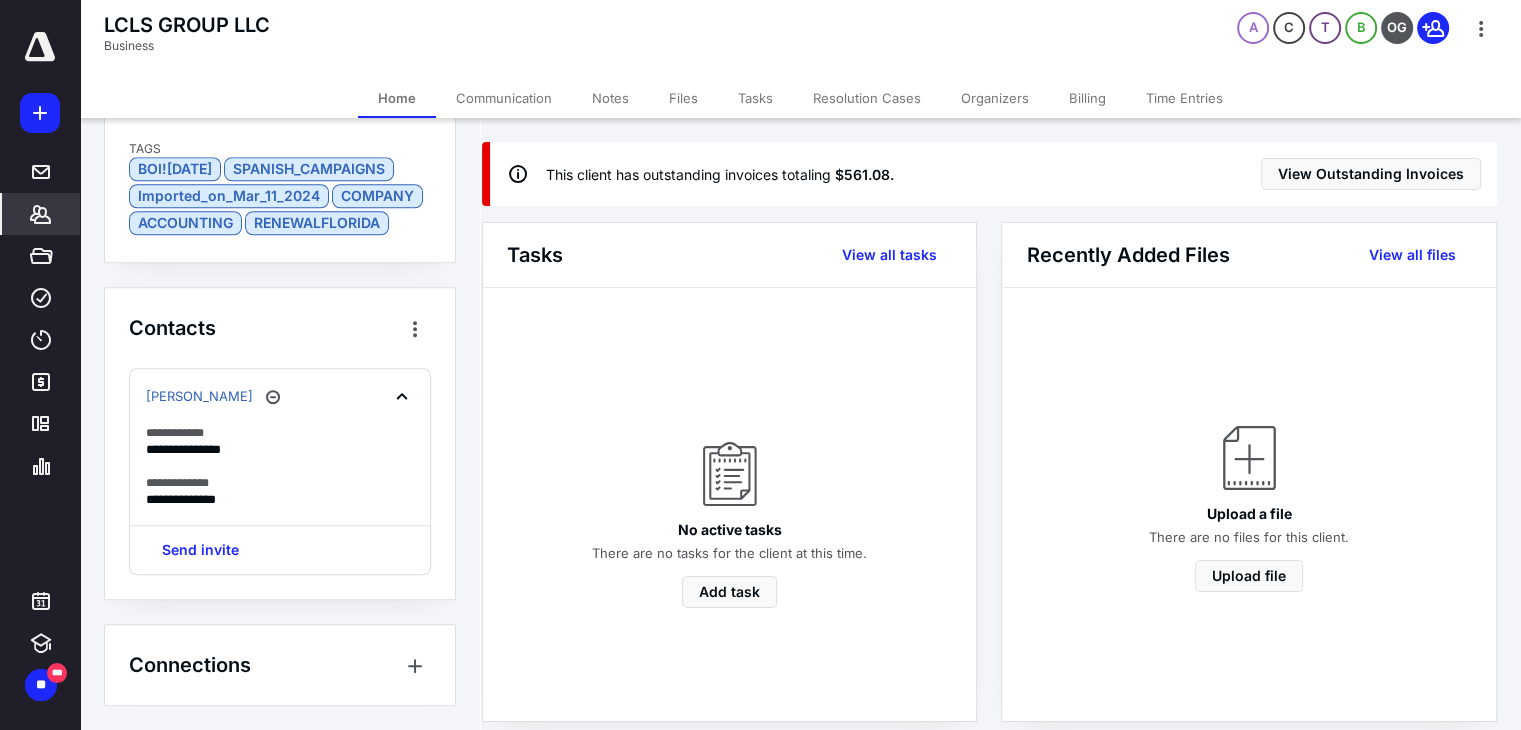 click on "Billing" at bounding box center (1087, 98) 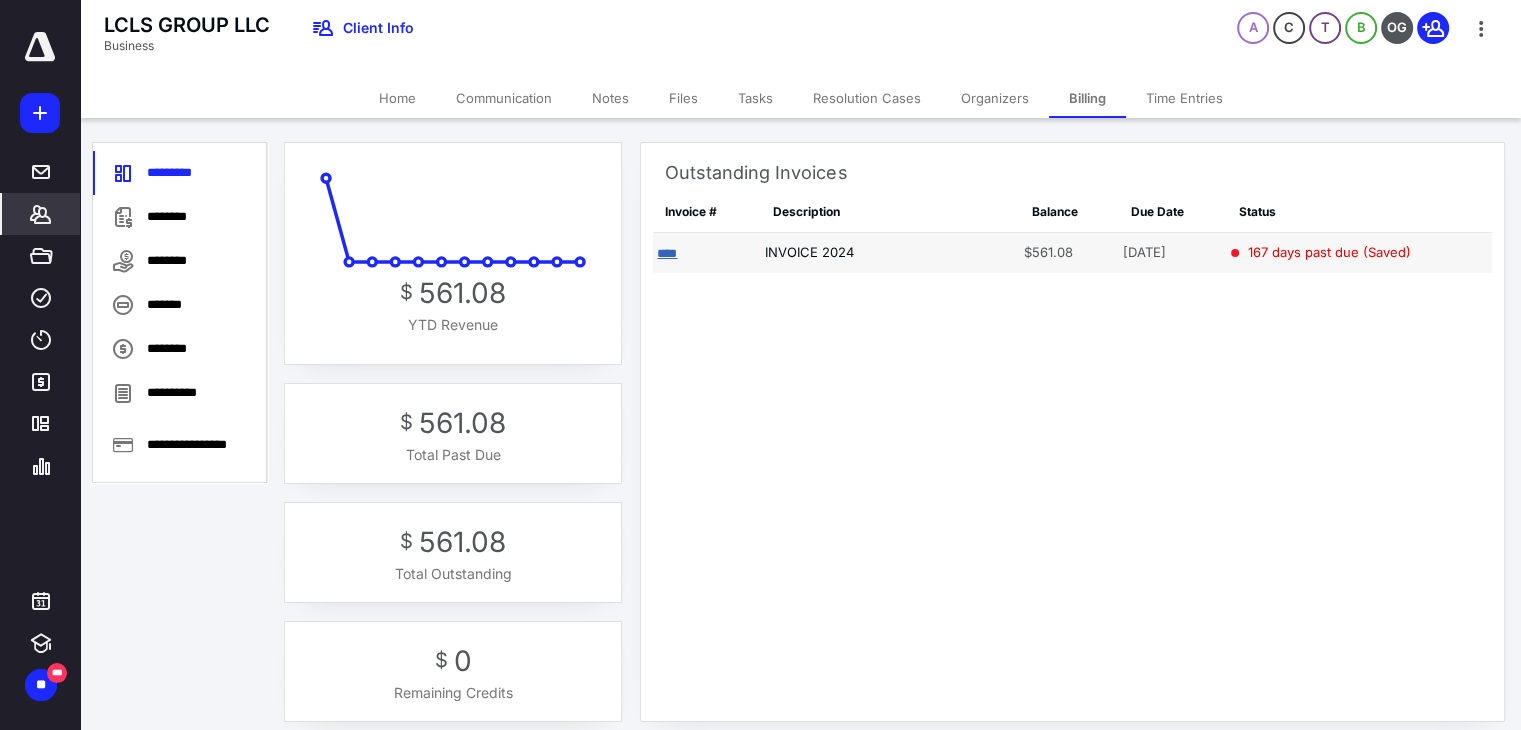 click on "****" at bounding box center [667, 253] 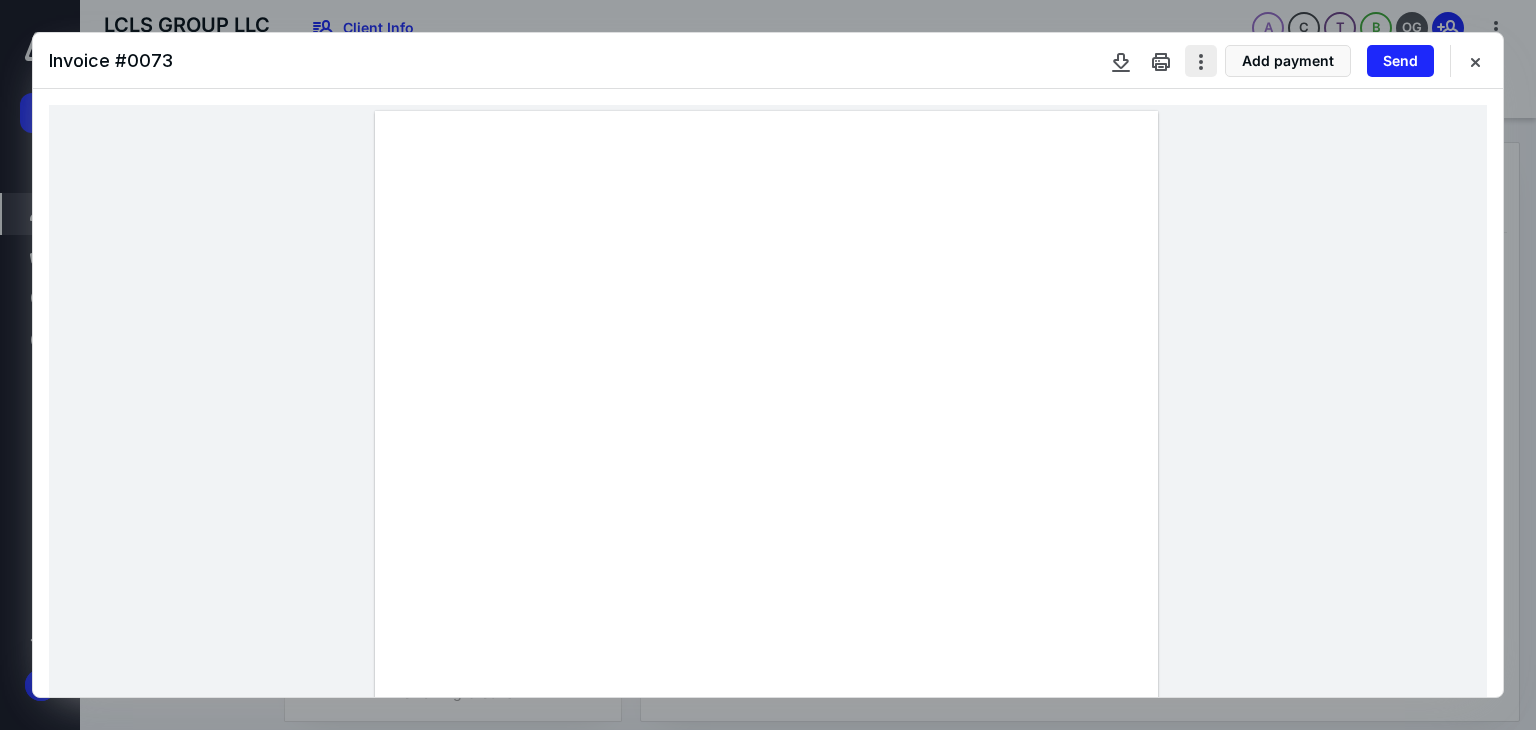 click at bounding box center (1201, 61) 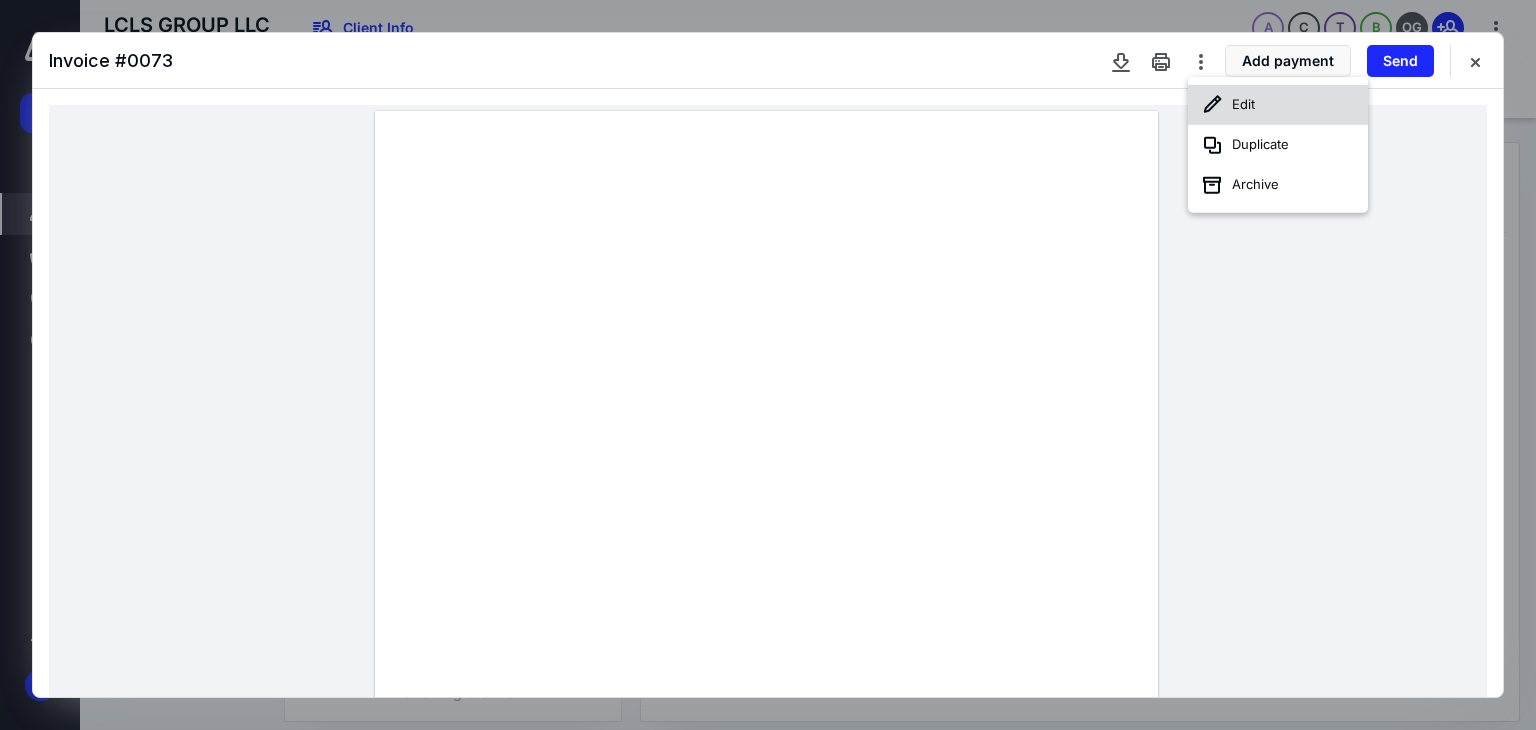 click on "Edit" at bounding box center [1278, 105] 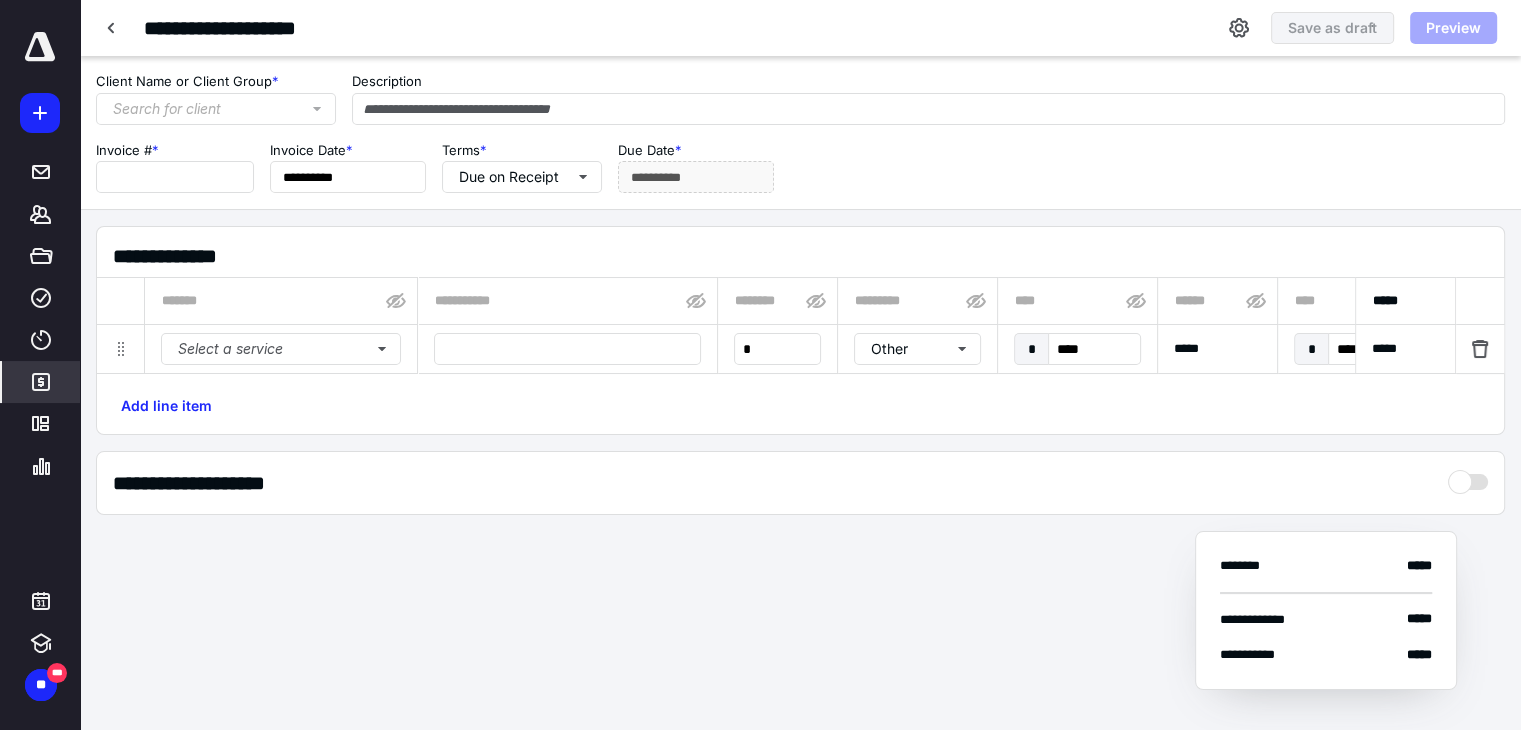 type on "**********" 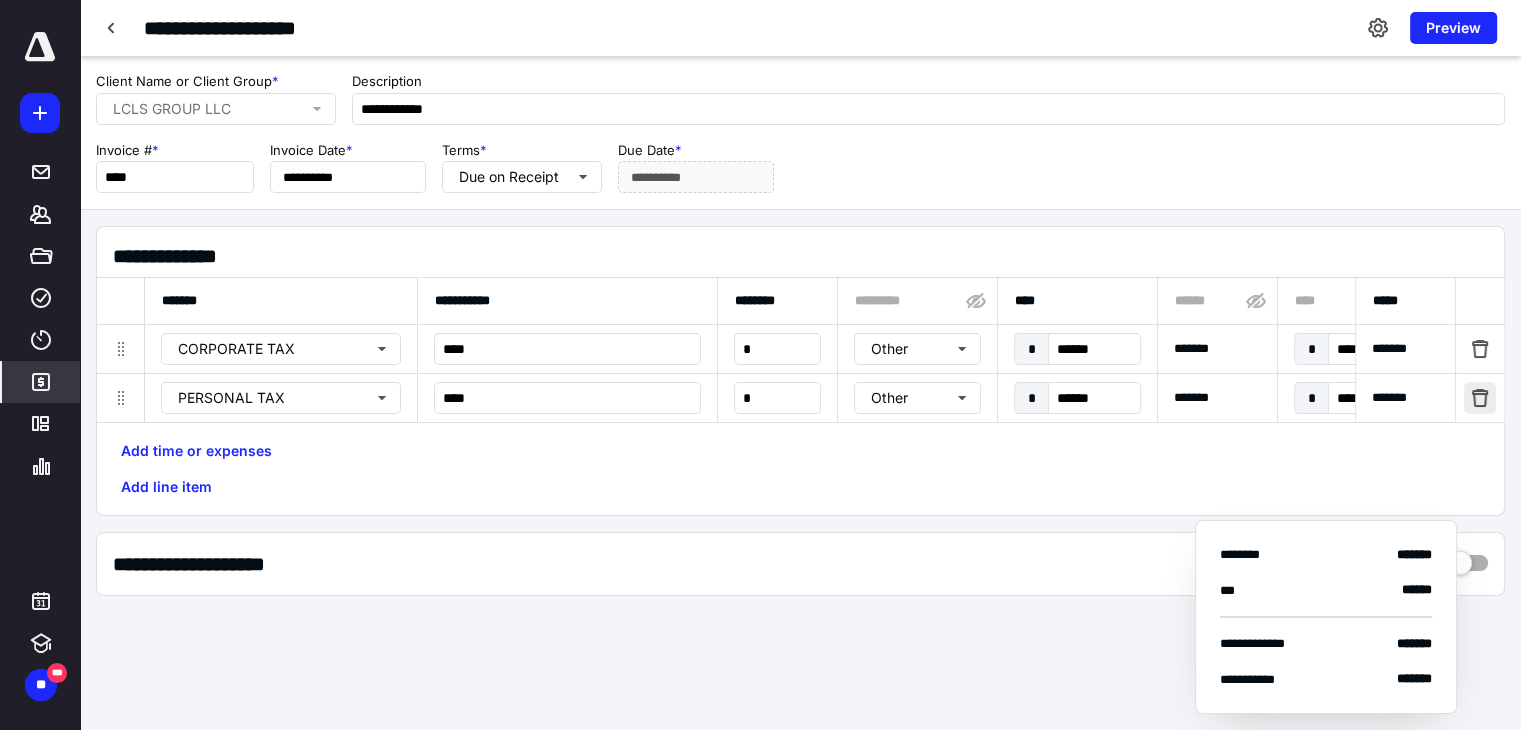 click at bounding box center [1480, 398] 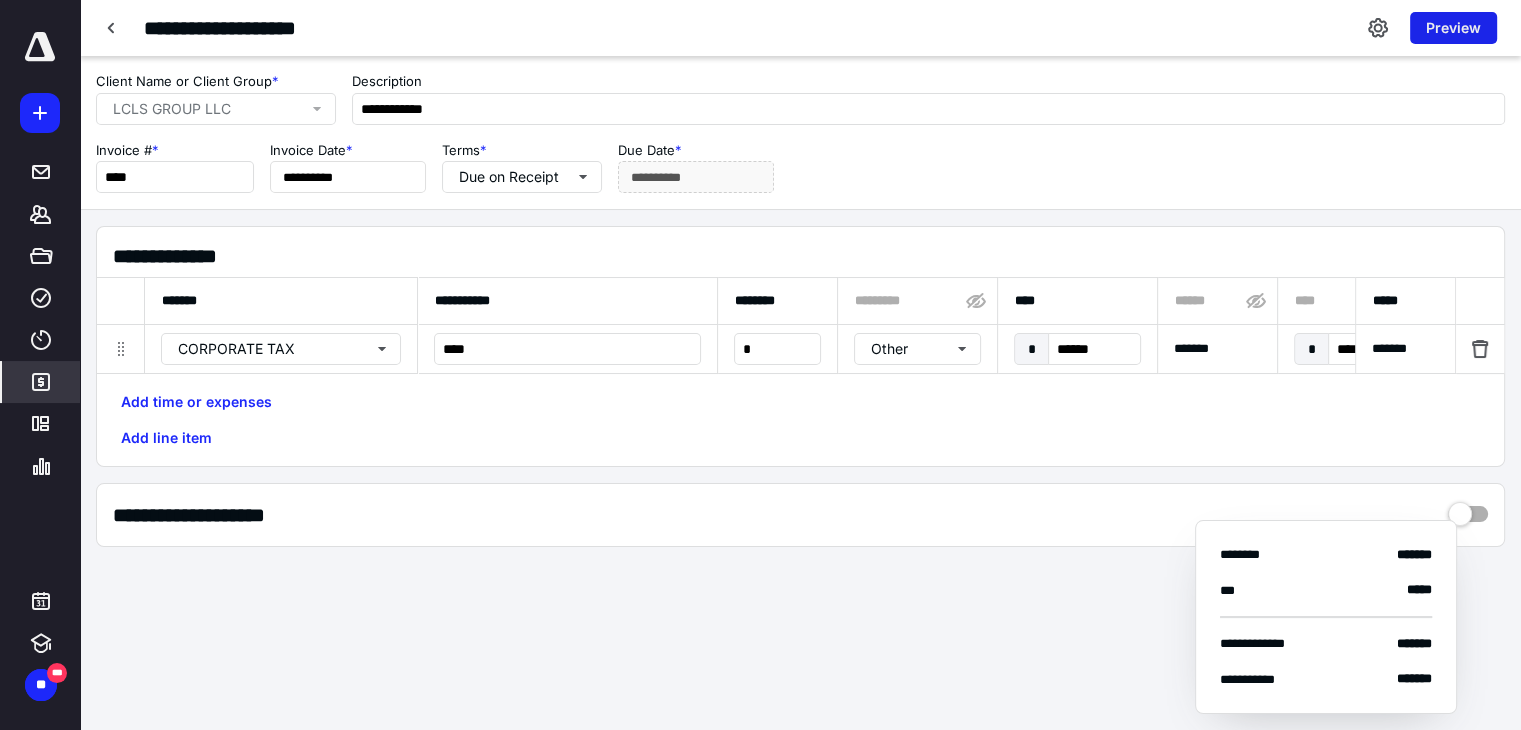 click on "Preview" at bounding box center (1453, 28) 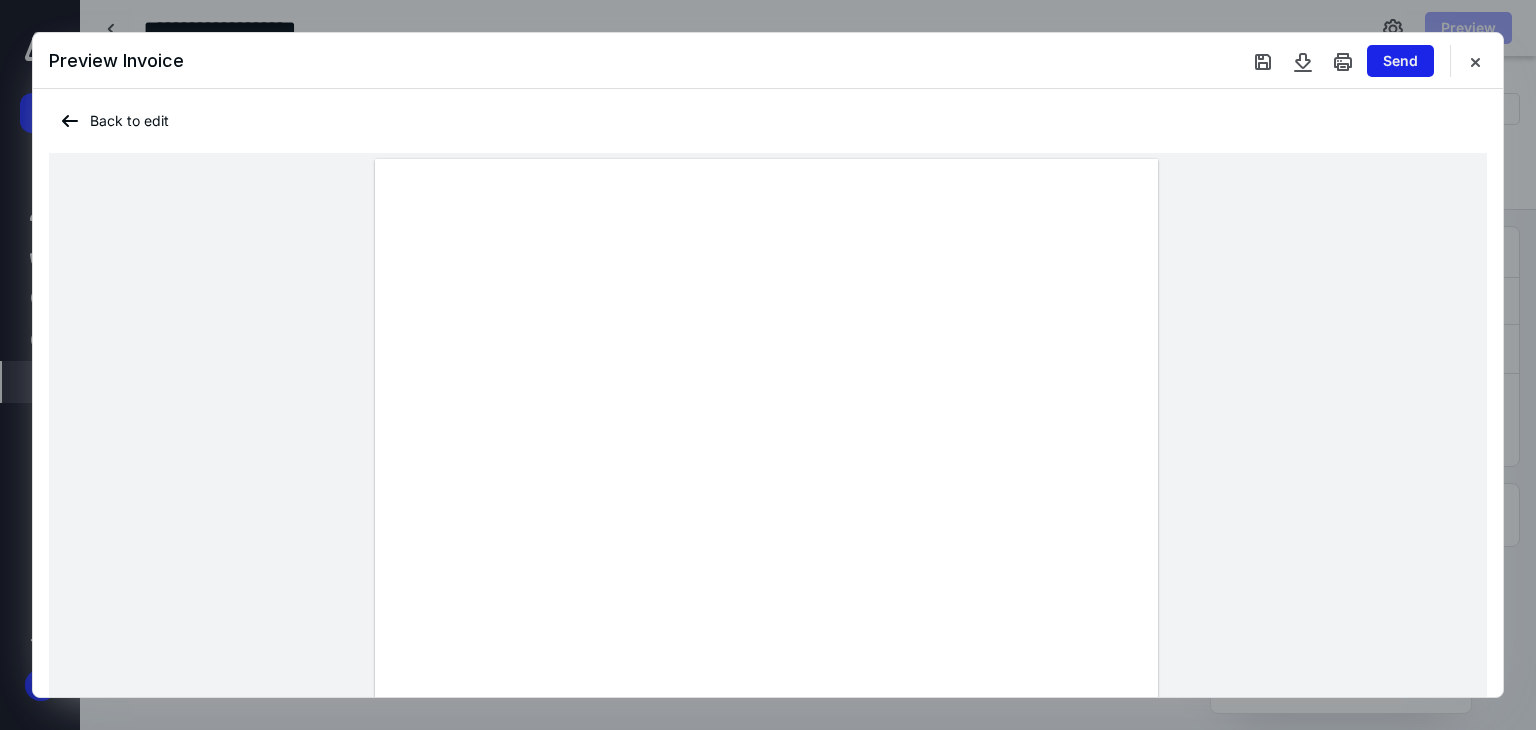 click on "Send" at bounding box center [1400, 61] 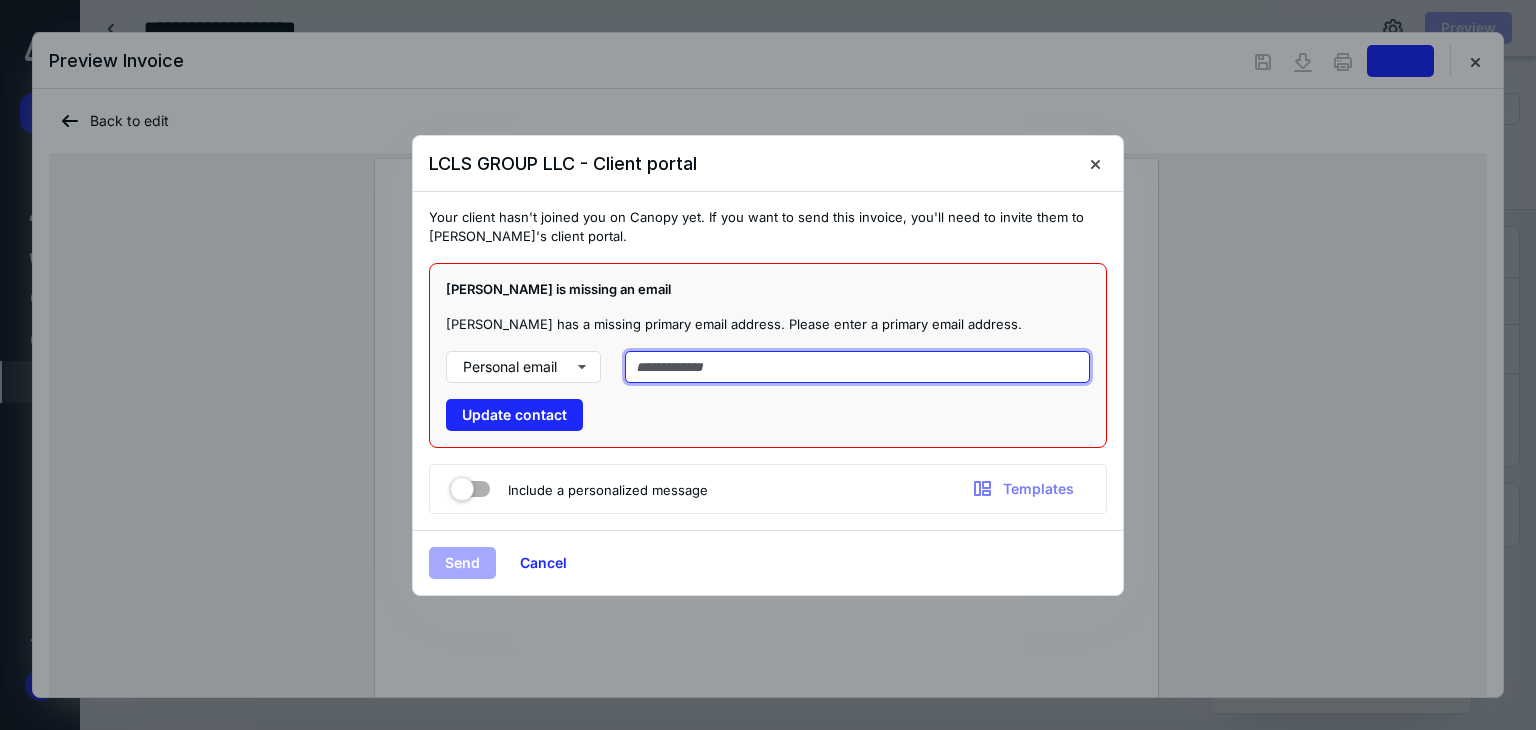 paste on "**********" 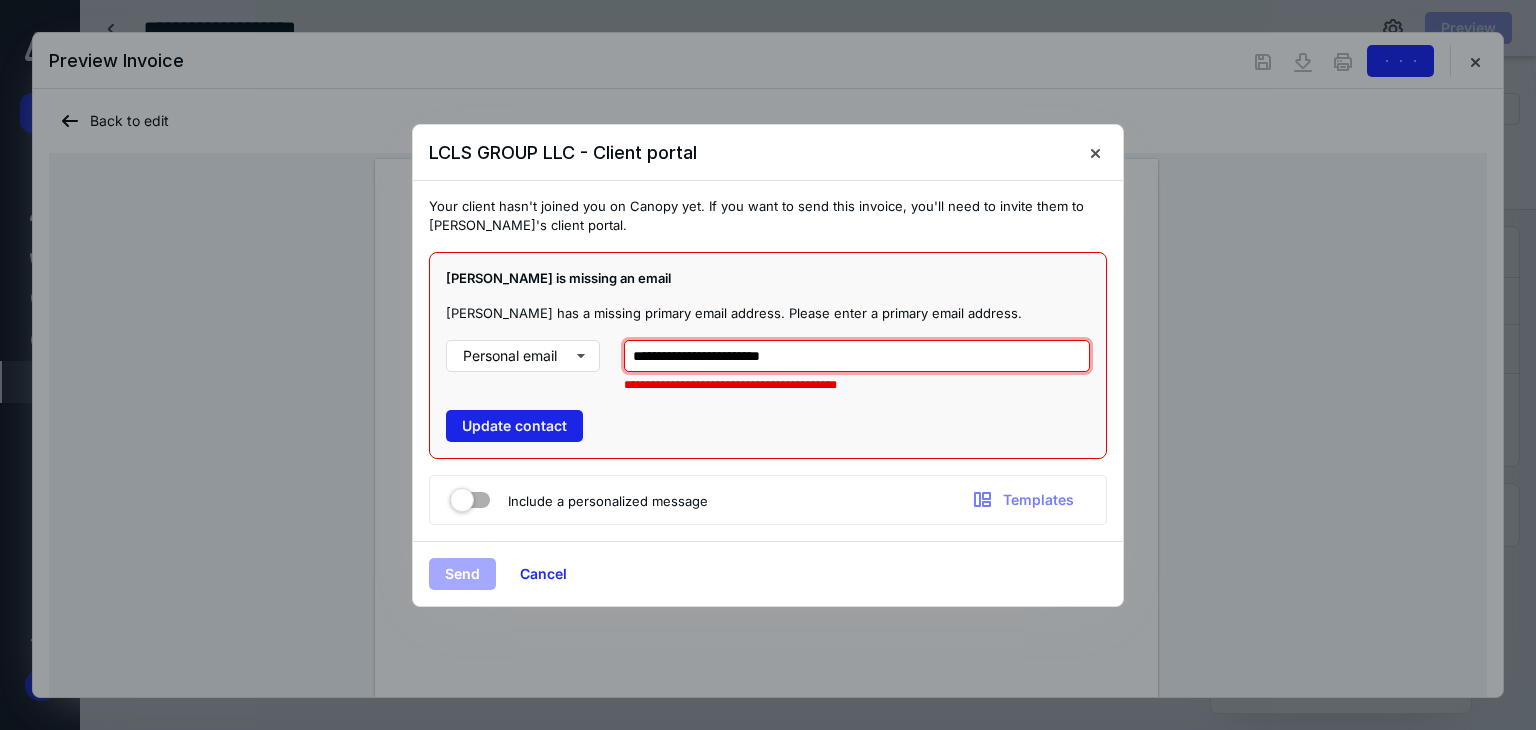 type on "**********" 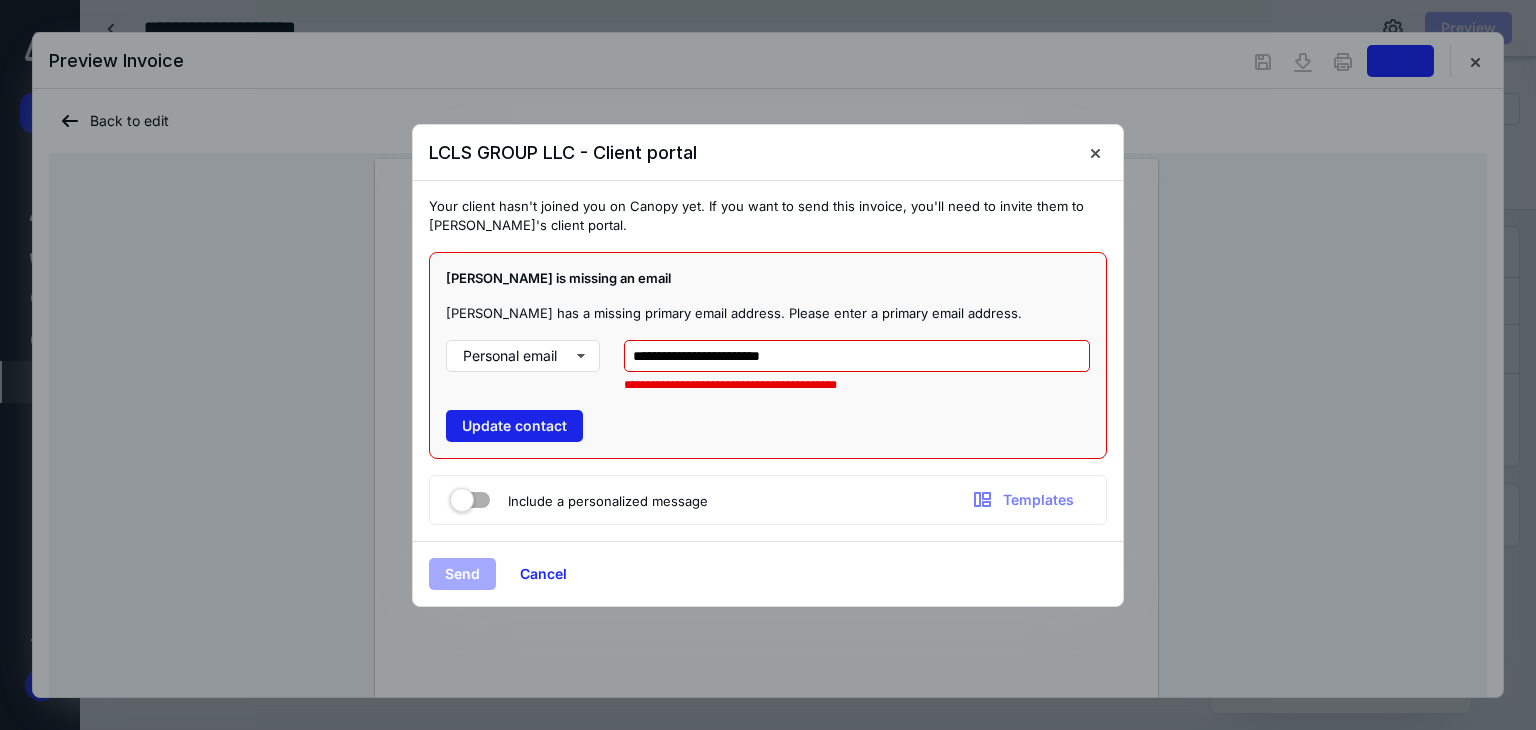 click on "Update contact" at bounding box center [514, 426] 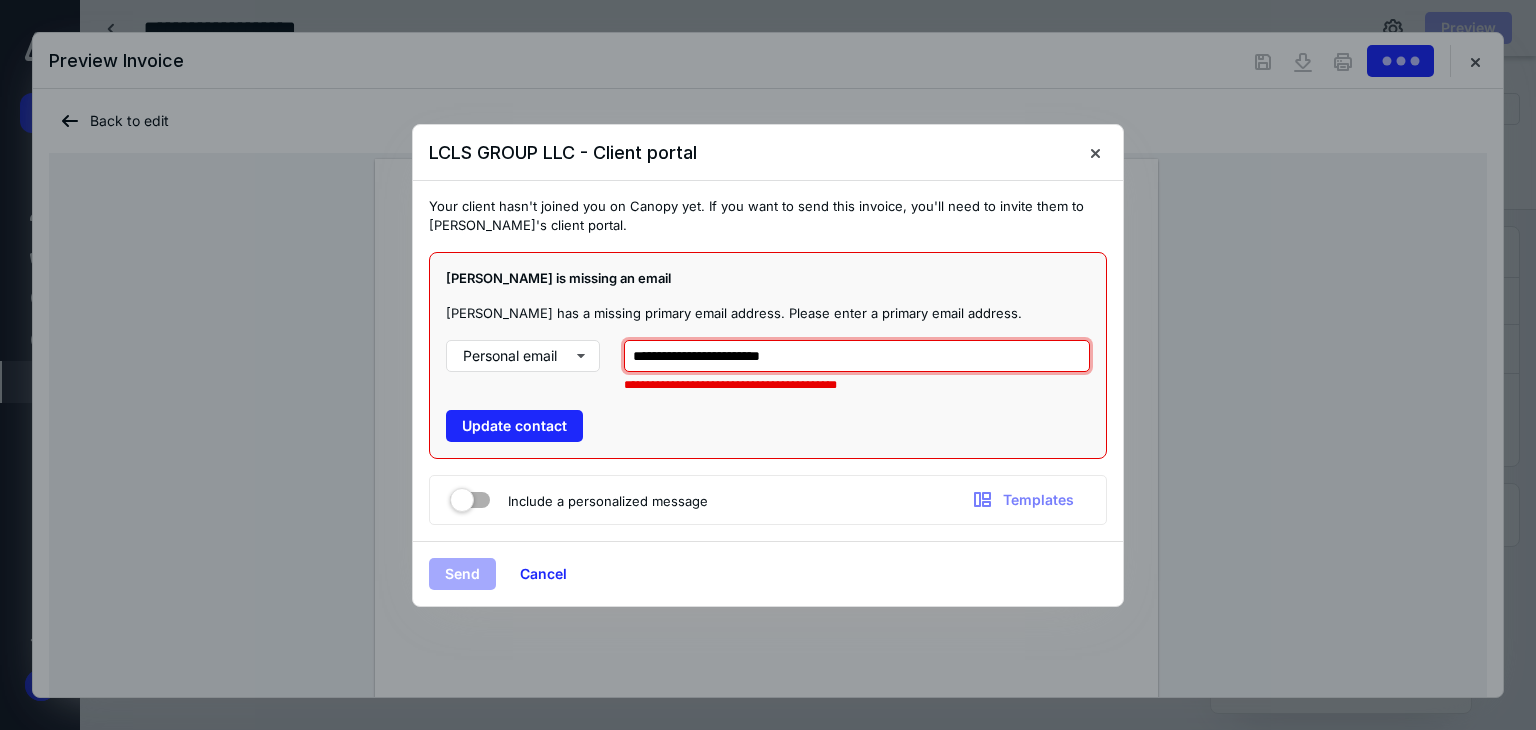 click on "**********" at bounding box center (857, 356) 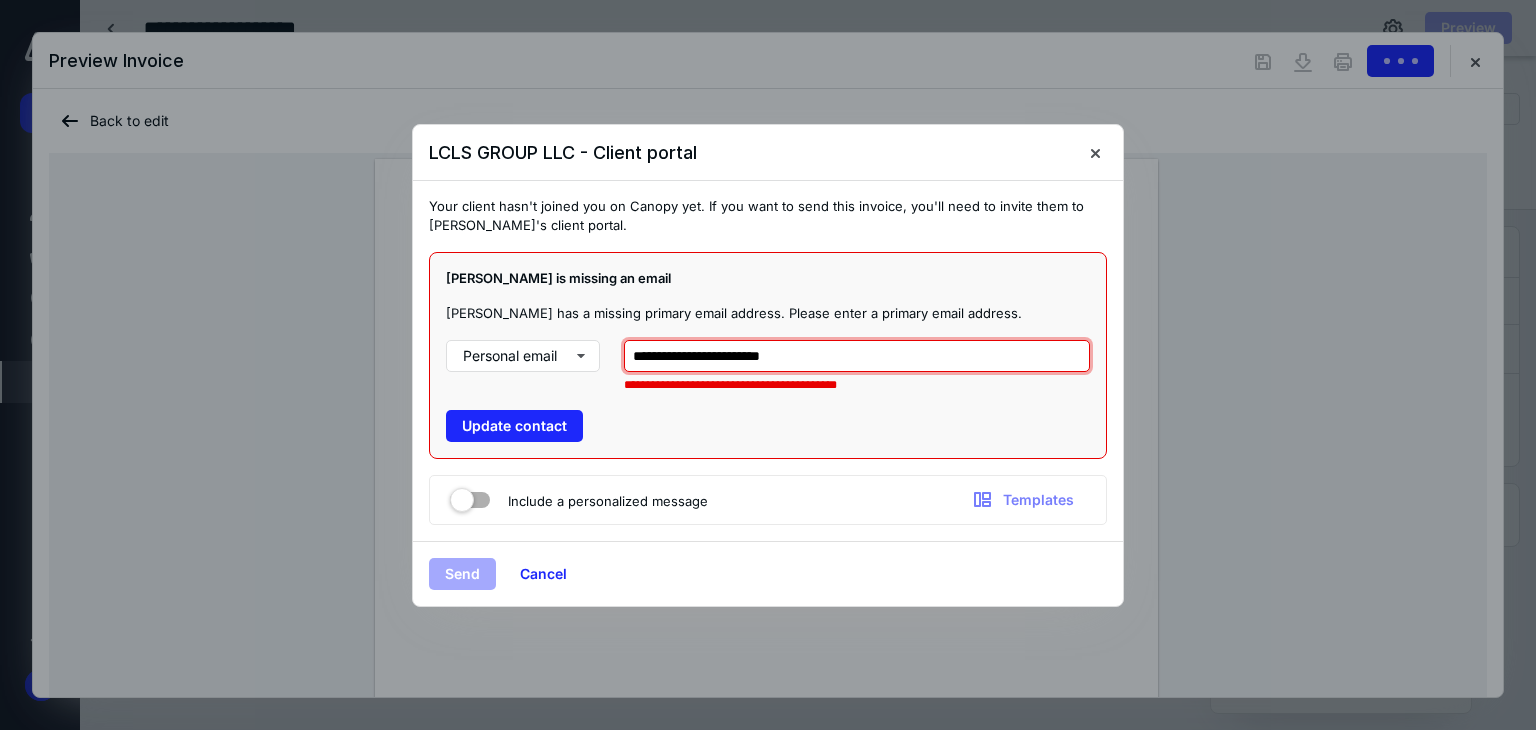 click on "**********" at bounding box center (857, 356) 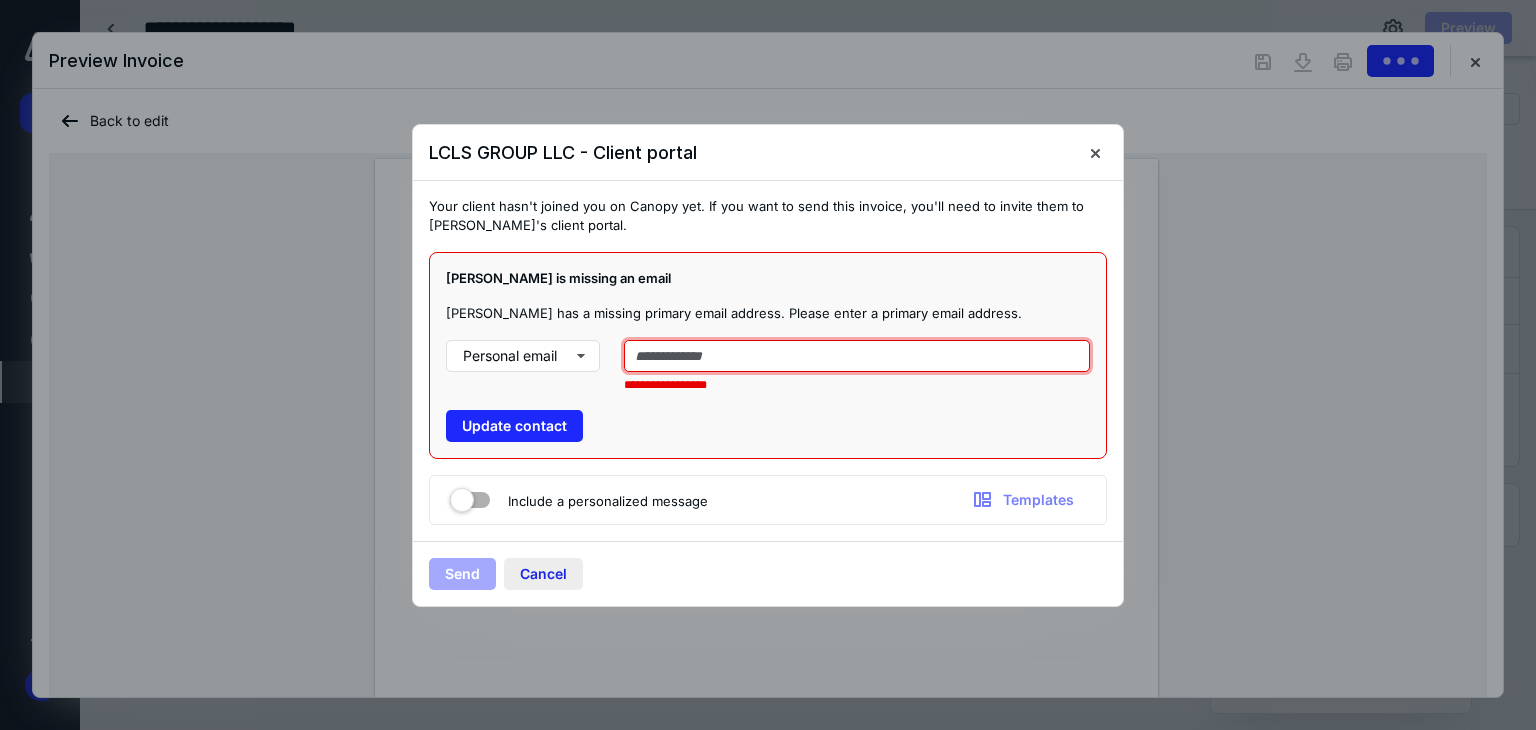 type 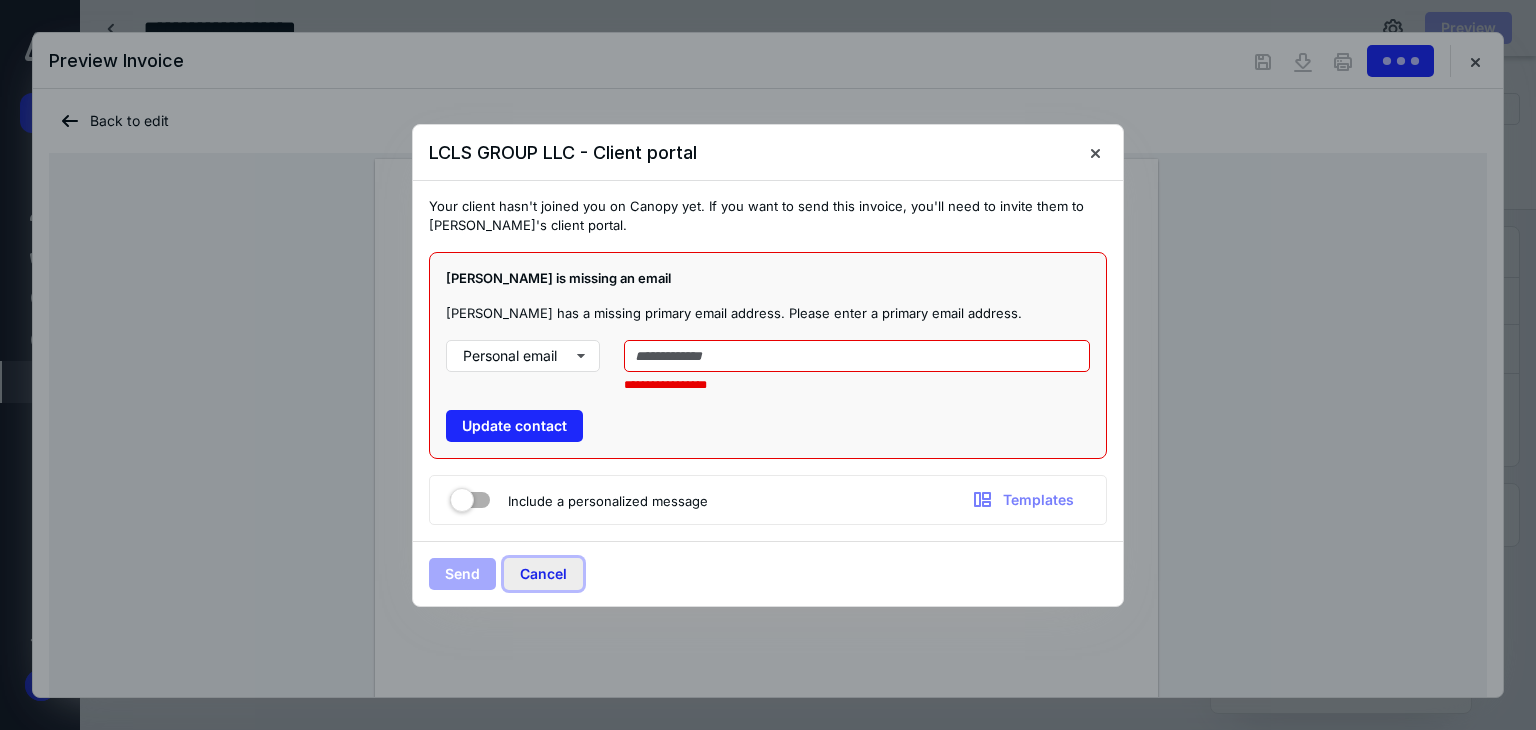 click on "Cancel" at bounding box center (543, 574) 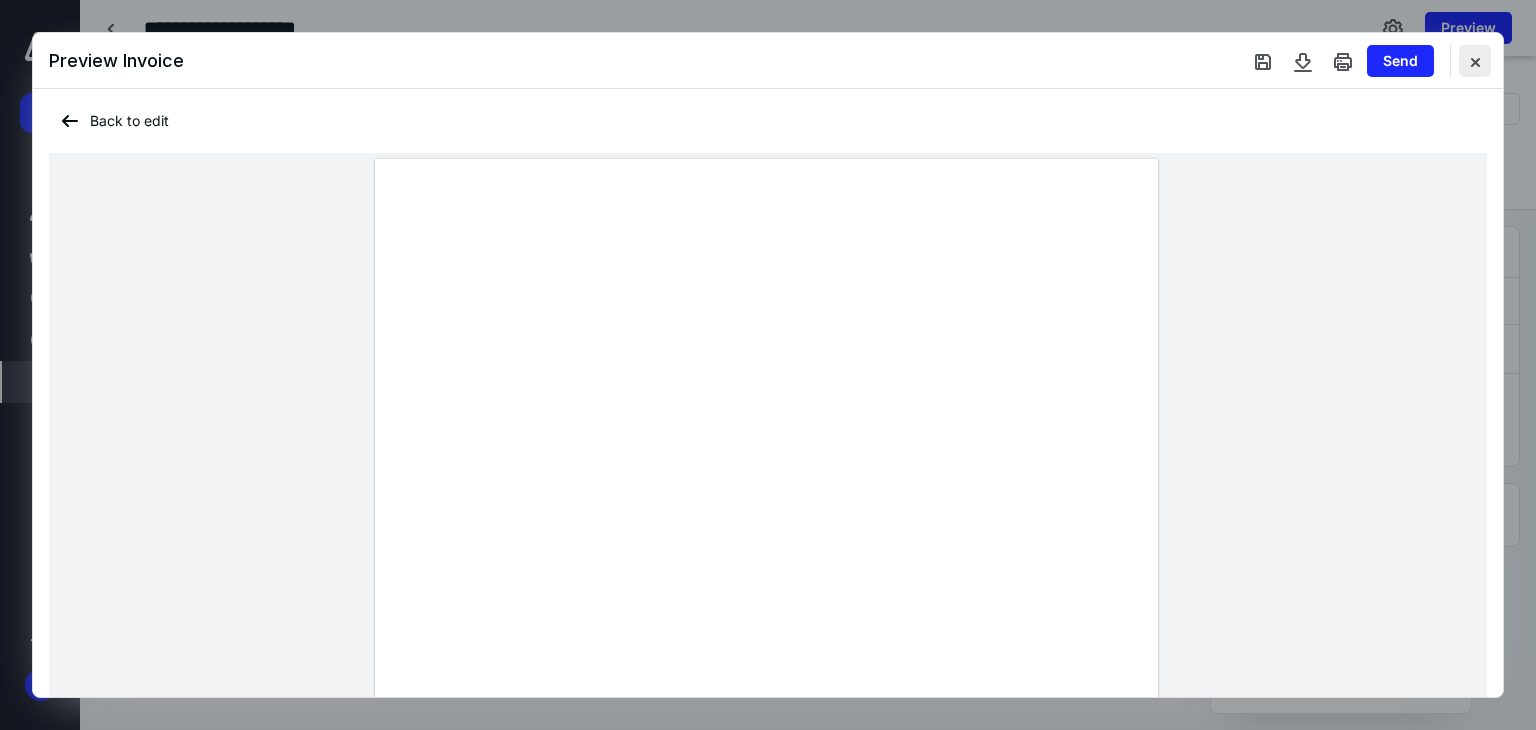 click at bounding box center [1475, 61] 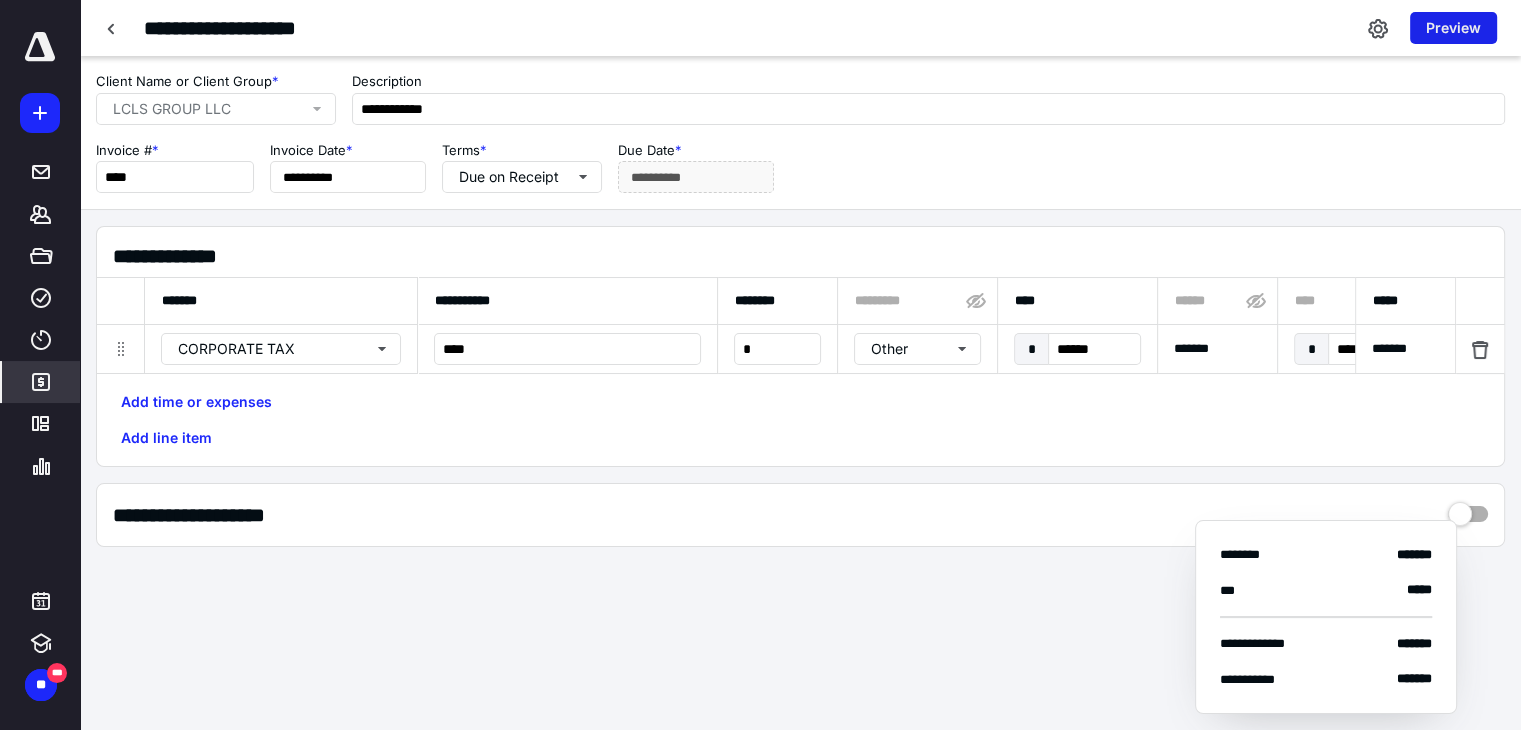 click on "Preview" at bounding box center (1453, 28) 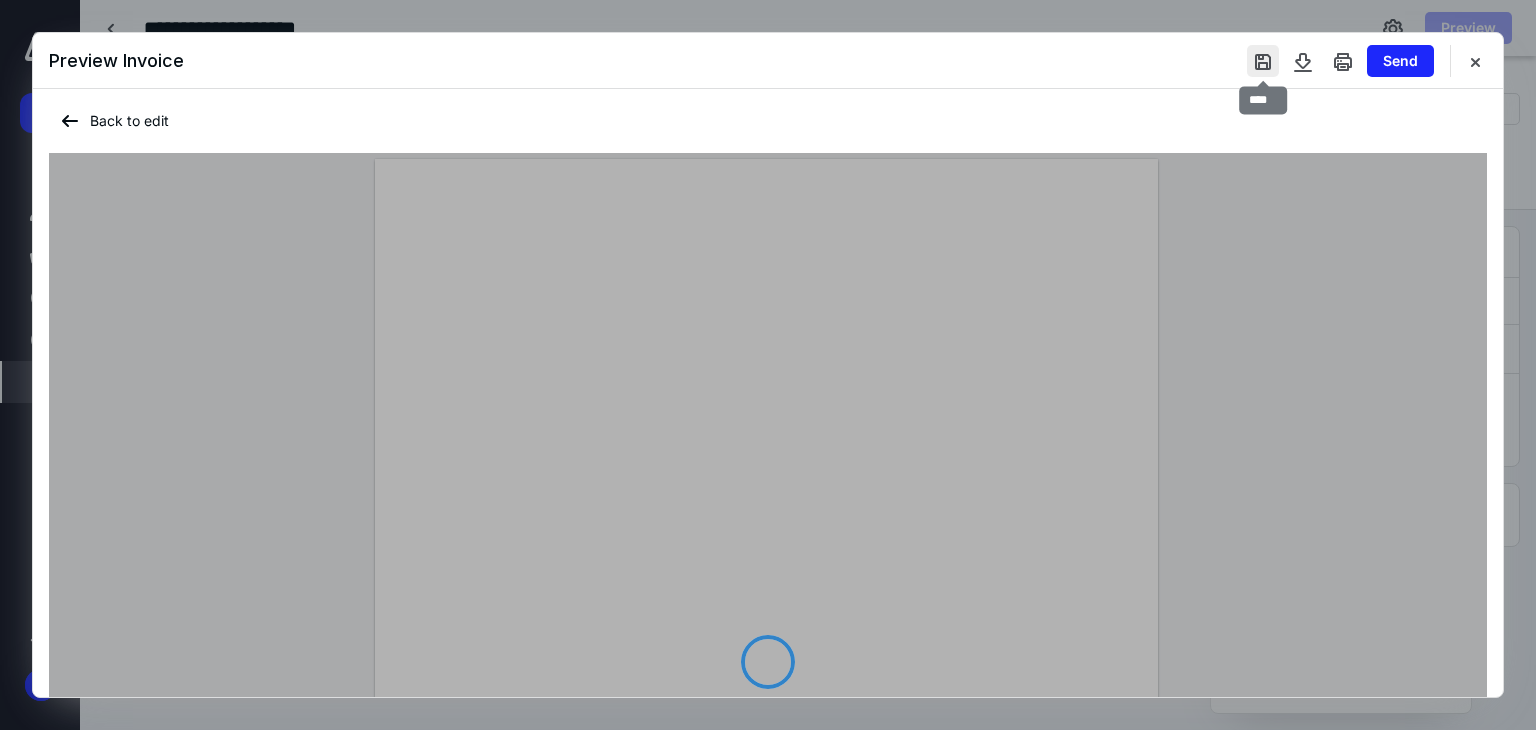 click at bounding box center [1263, 61] 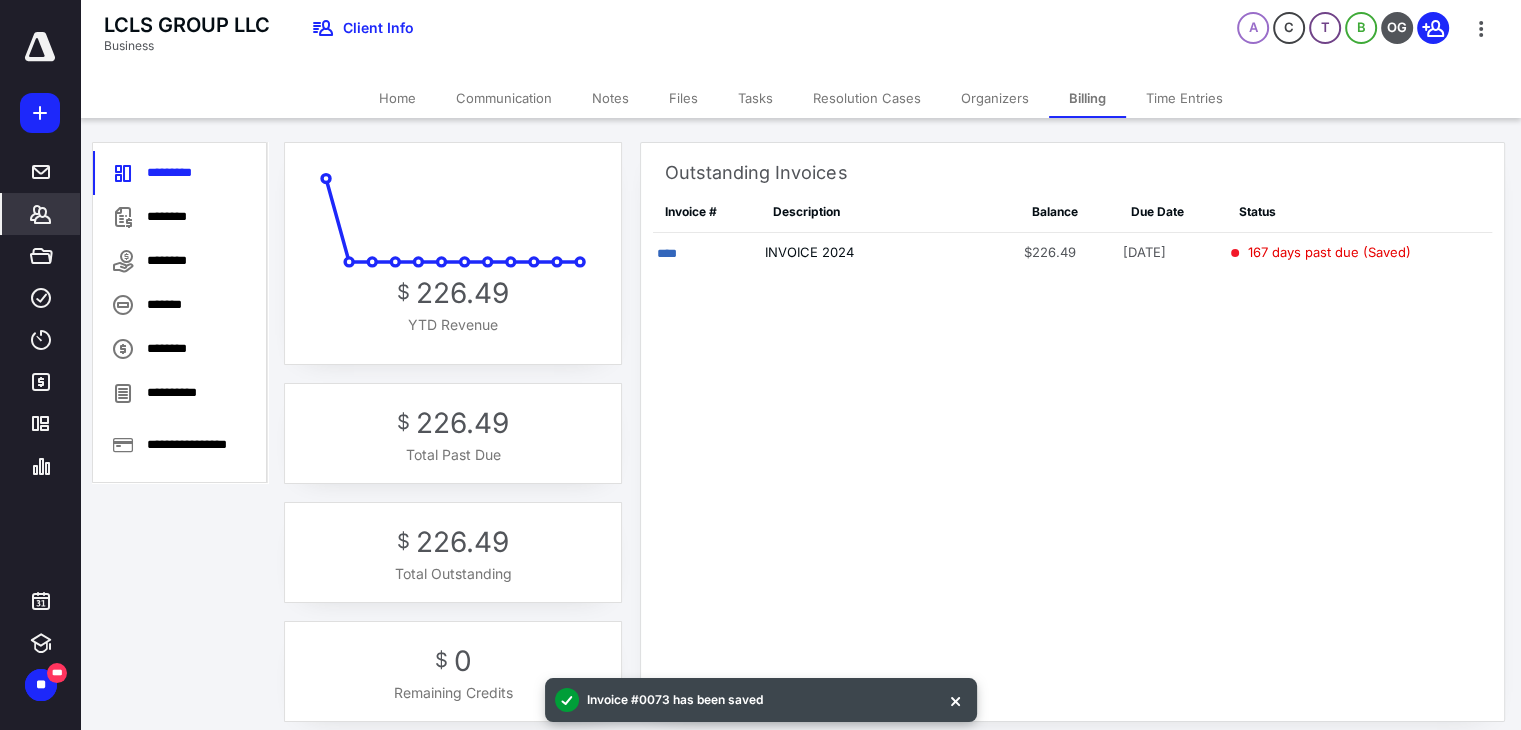 click on "Home" at bounding box center (397, 98) 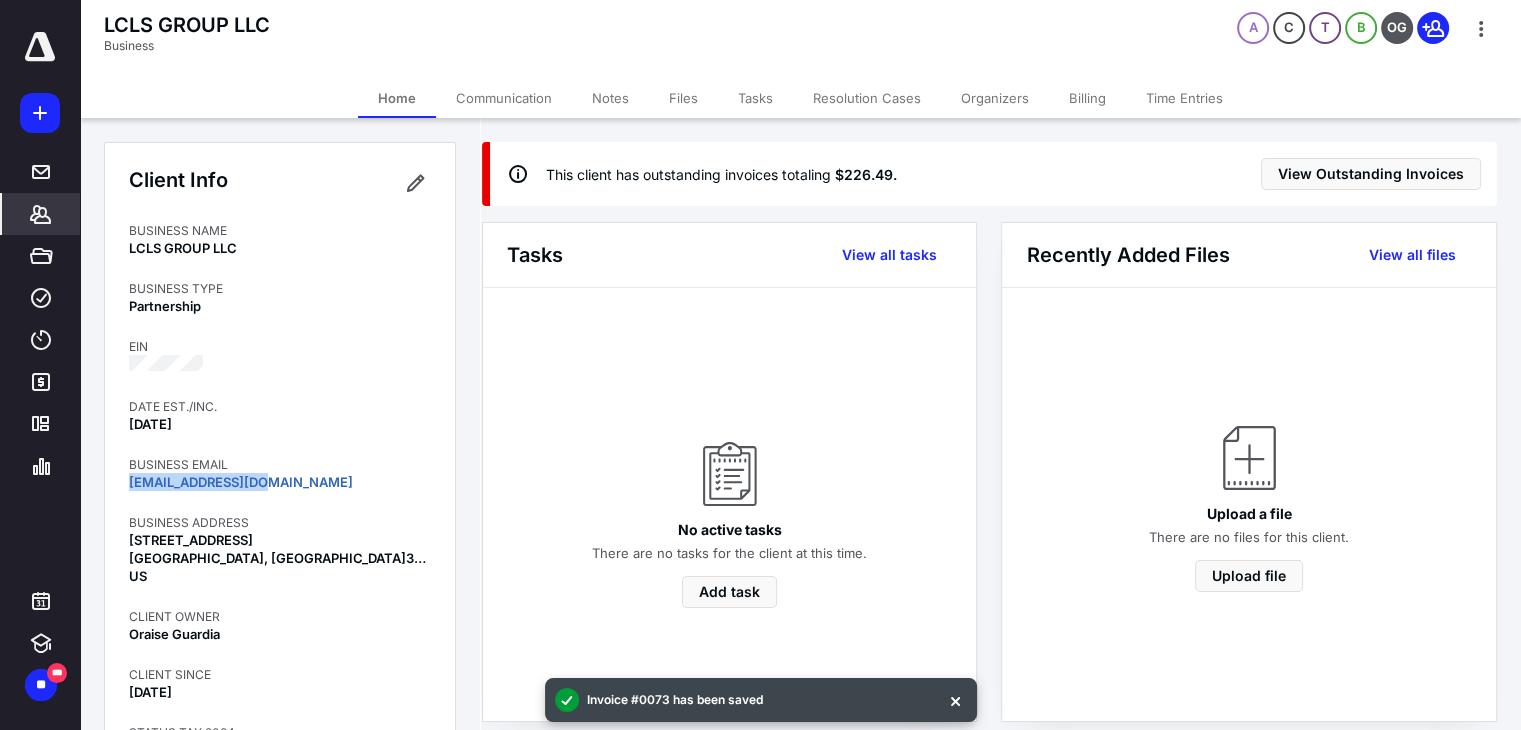 drag, startPoint x: 273, startPoint y: 481, endPoint x: 108, endPoint y: 475, distance: 165.10905 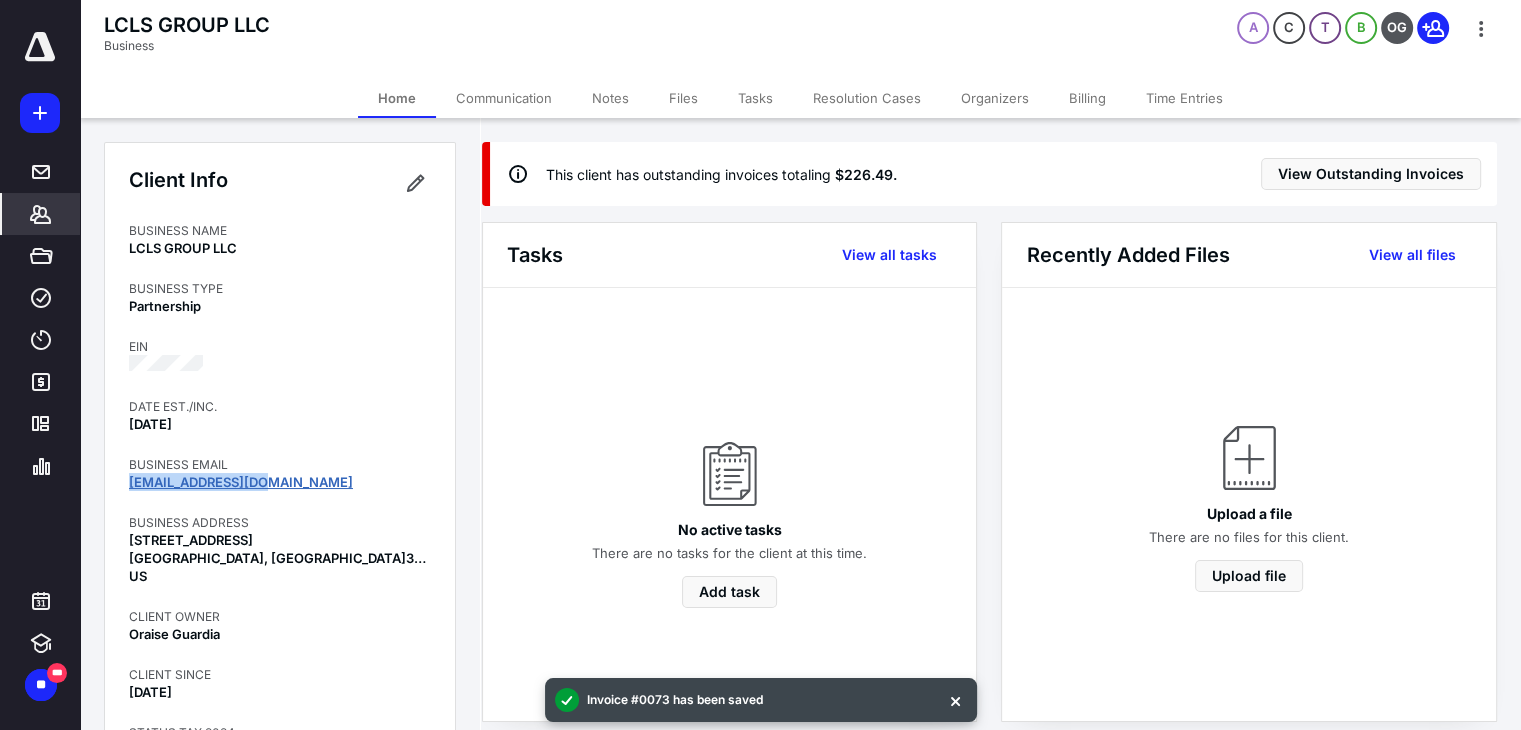 copy on "[EMAIL_ADDRESS][DOMAIN_NAME]" 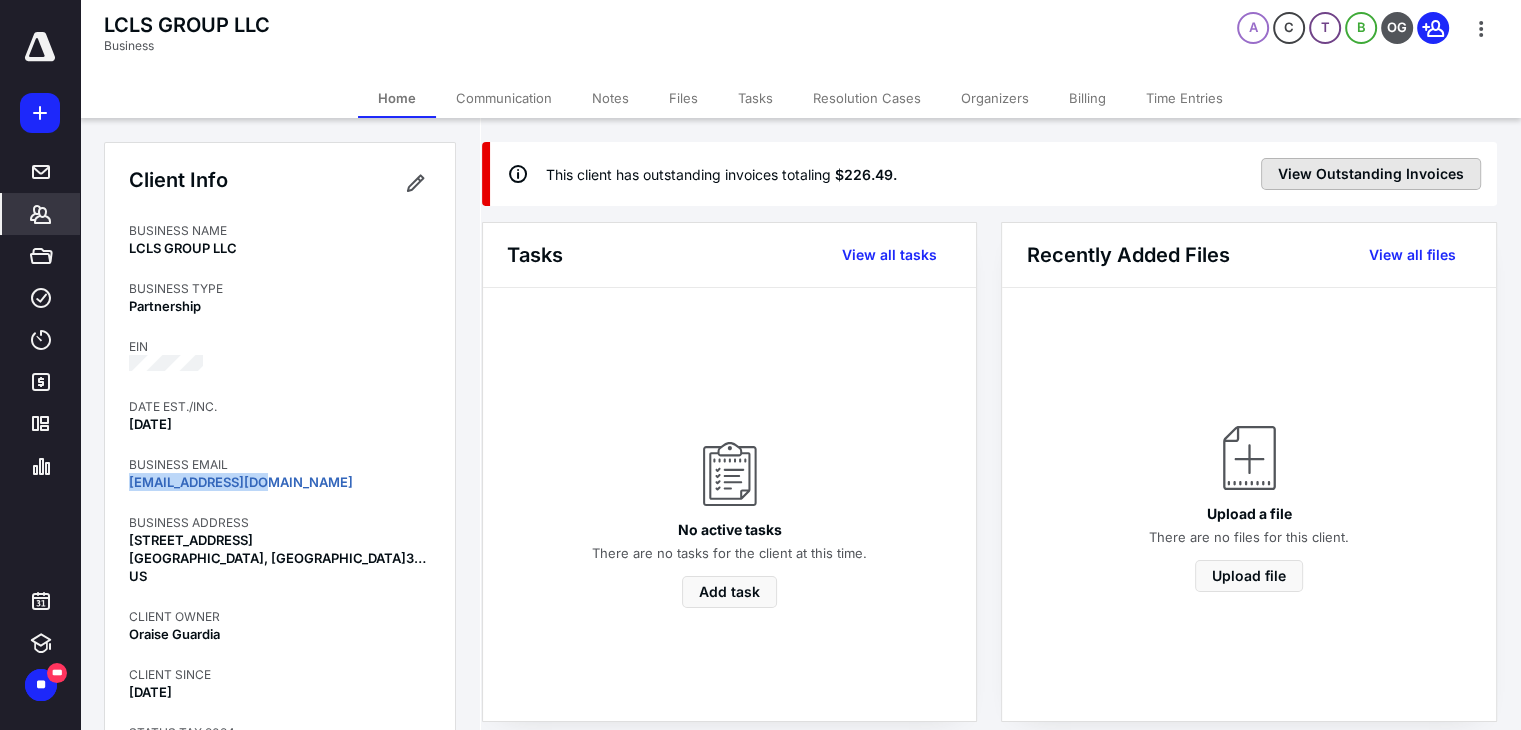 click on "View Outstanding Invoices" at bounding box center [1371, 174] 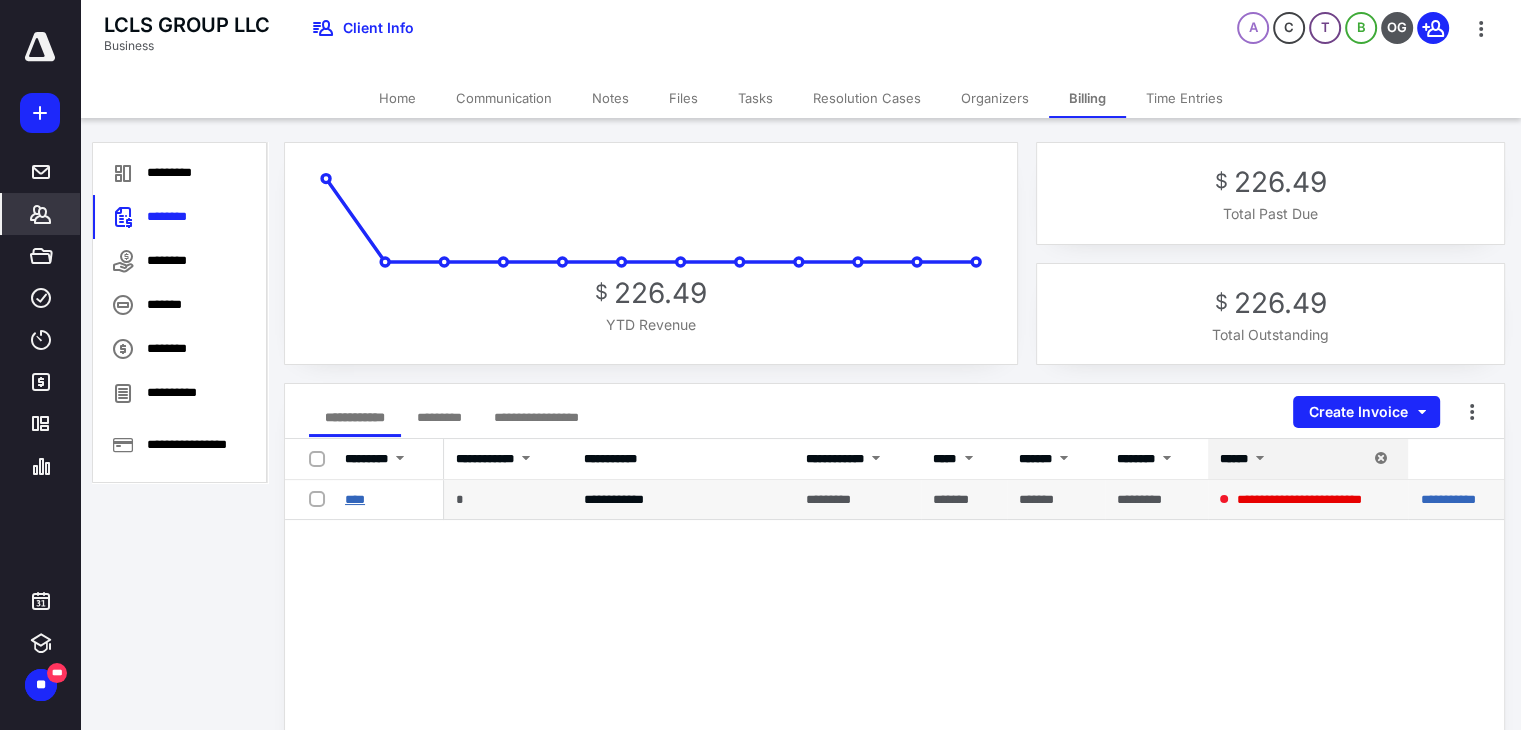 click on "****" at bounding box center [355, 499] 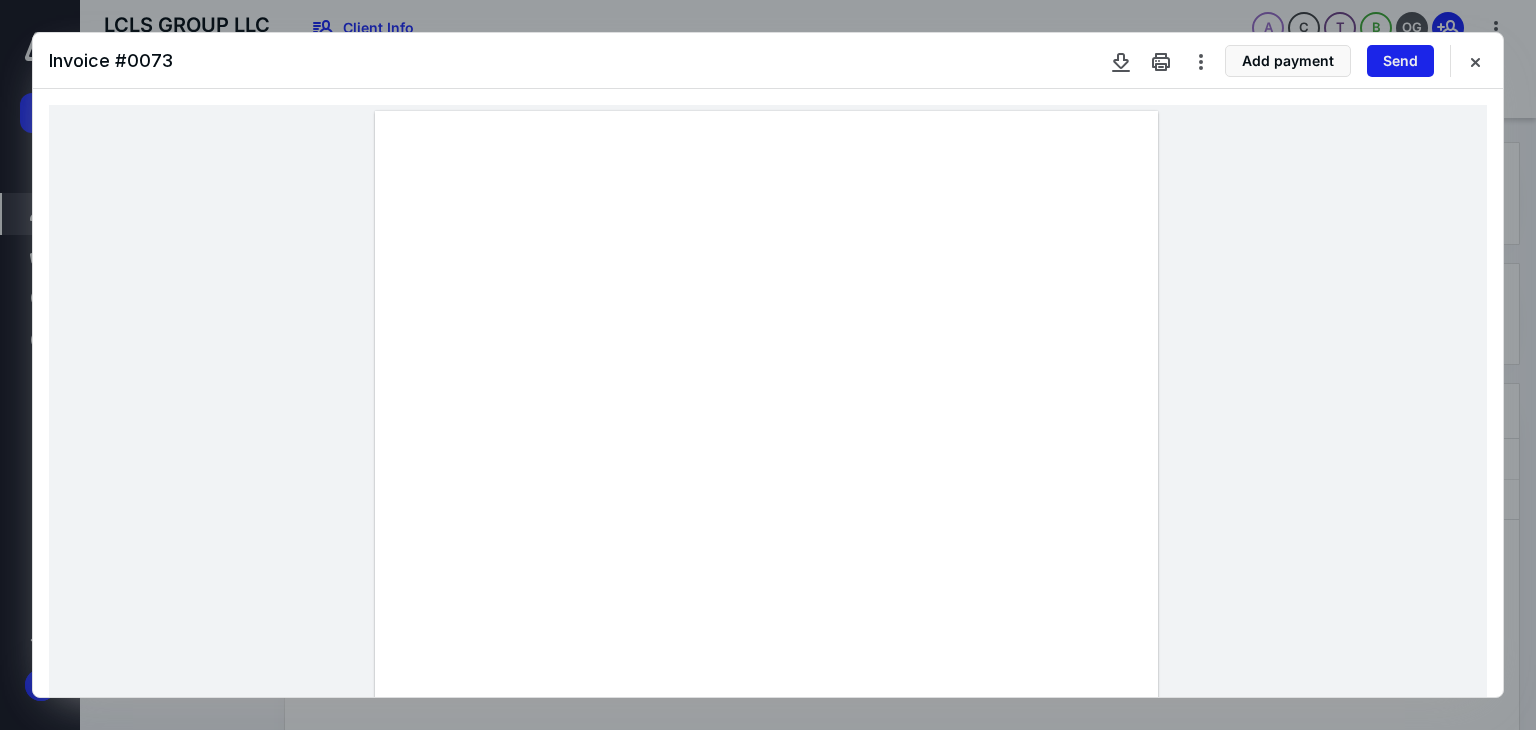 click on "Send" at bounding box center (1400, 61) 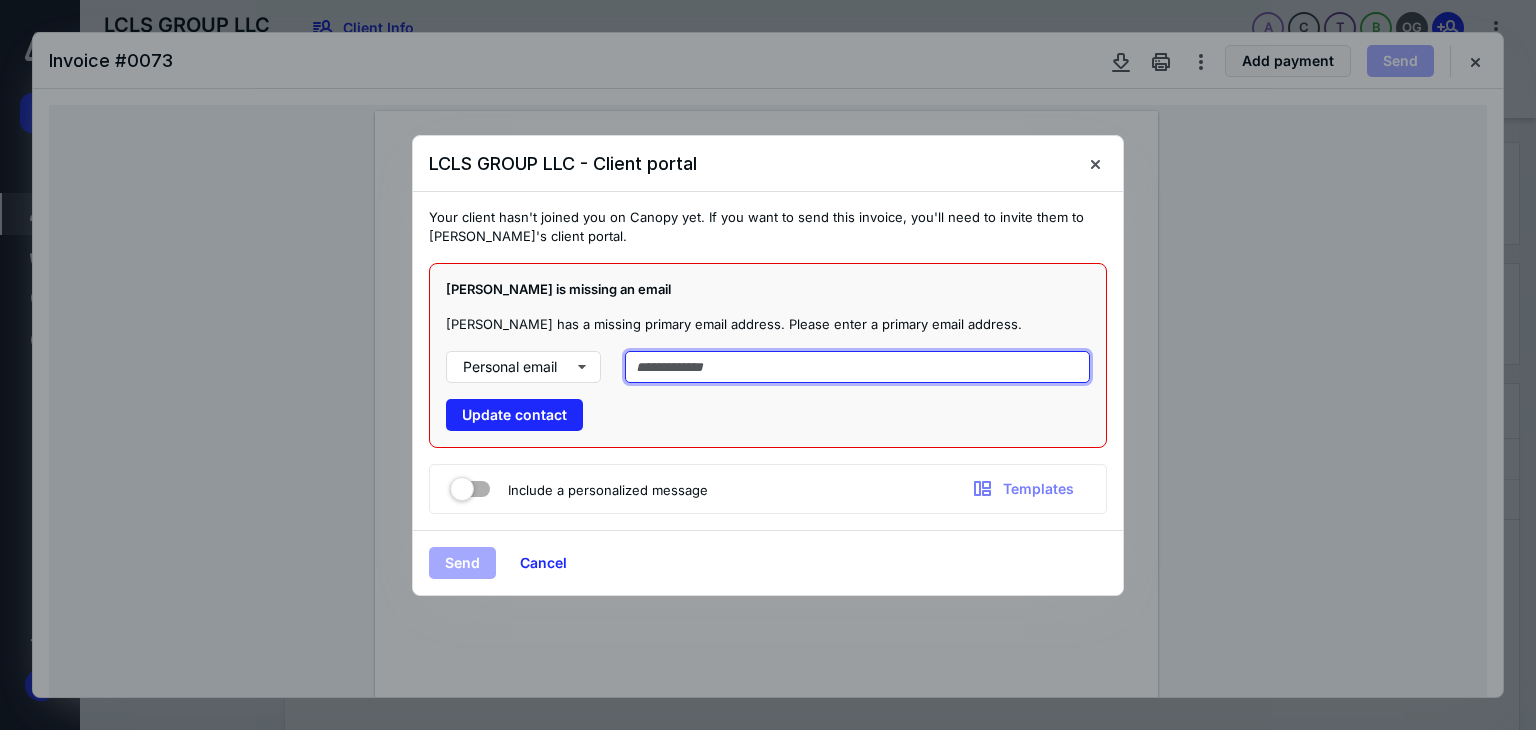 click at bounding box center [857, 367] 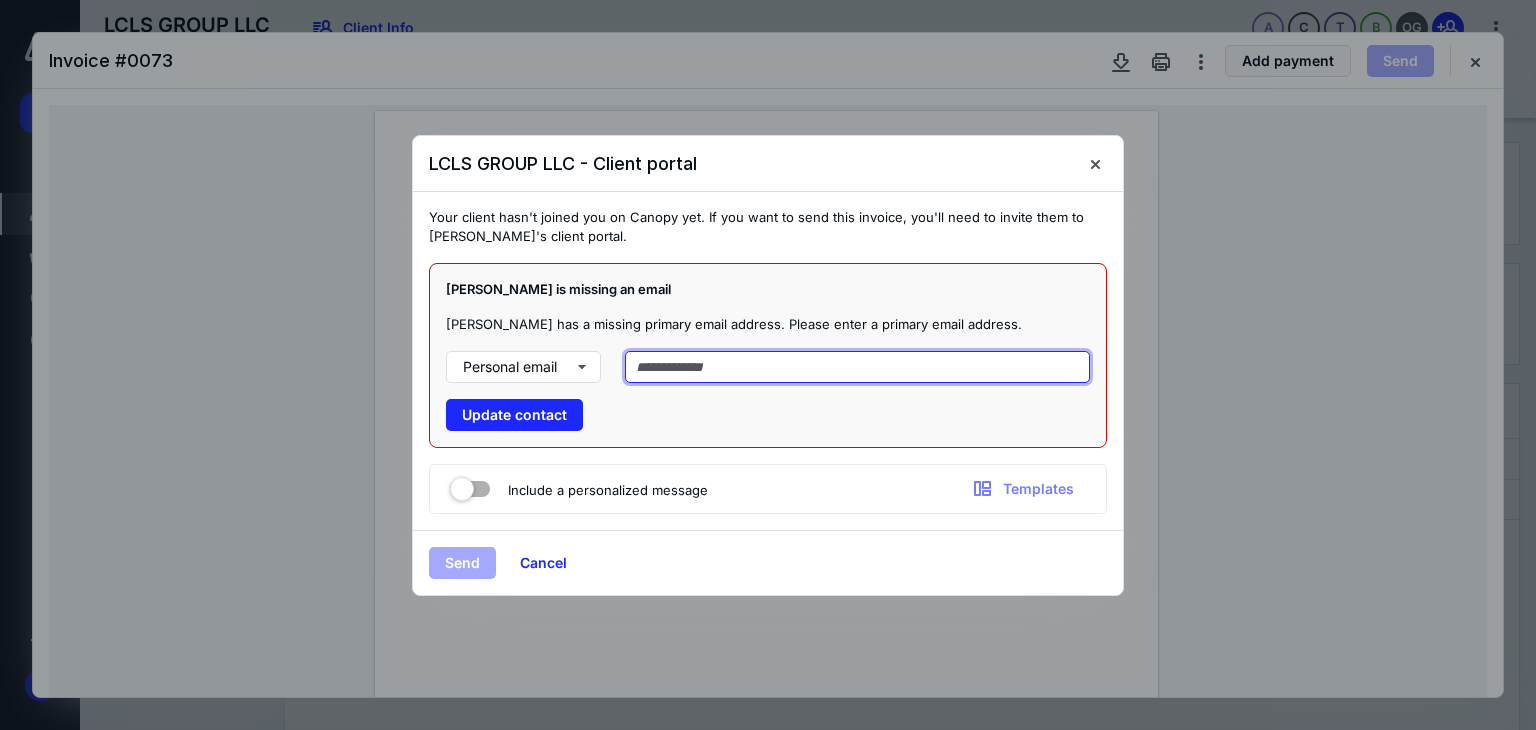 paste on "**********" 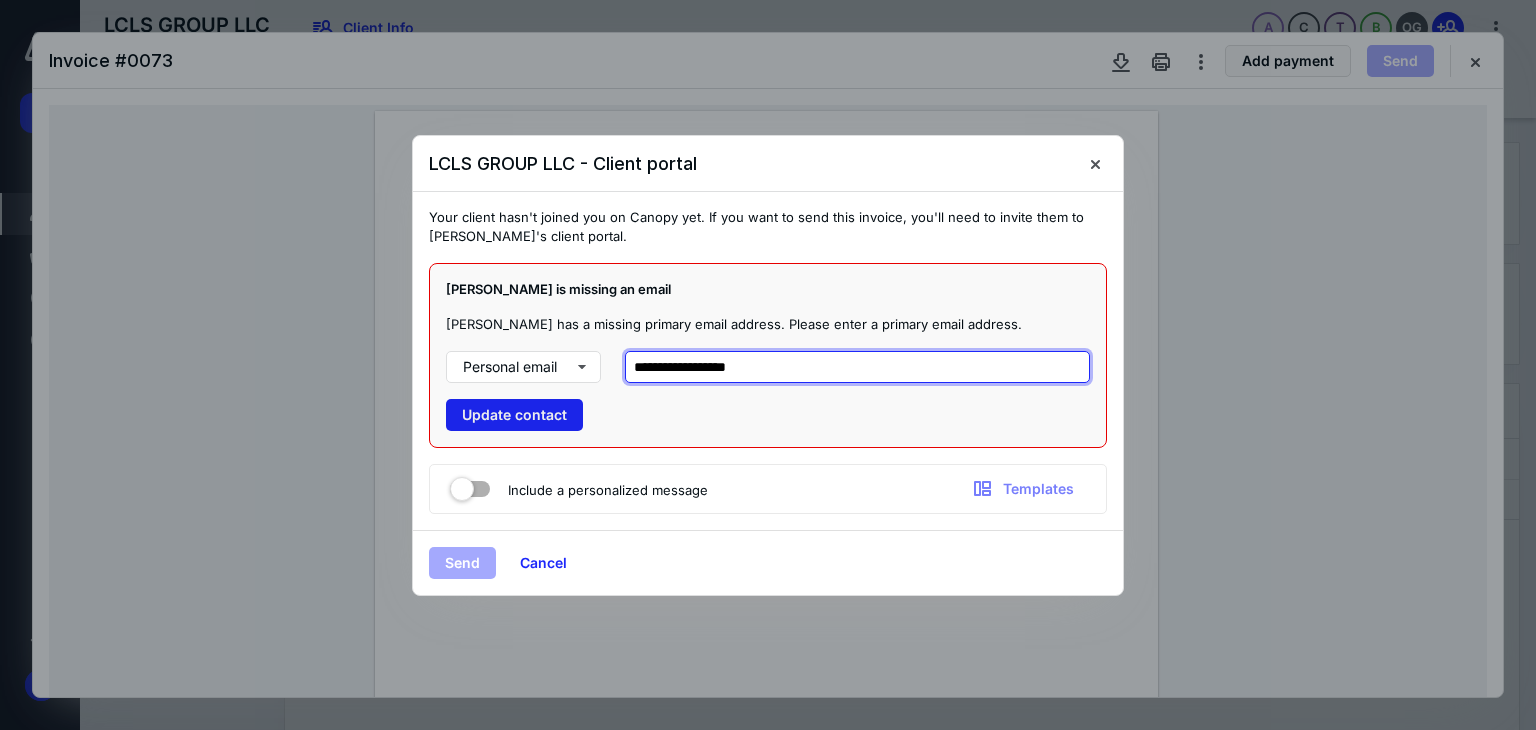 type on "**********" 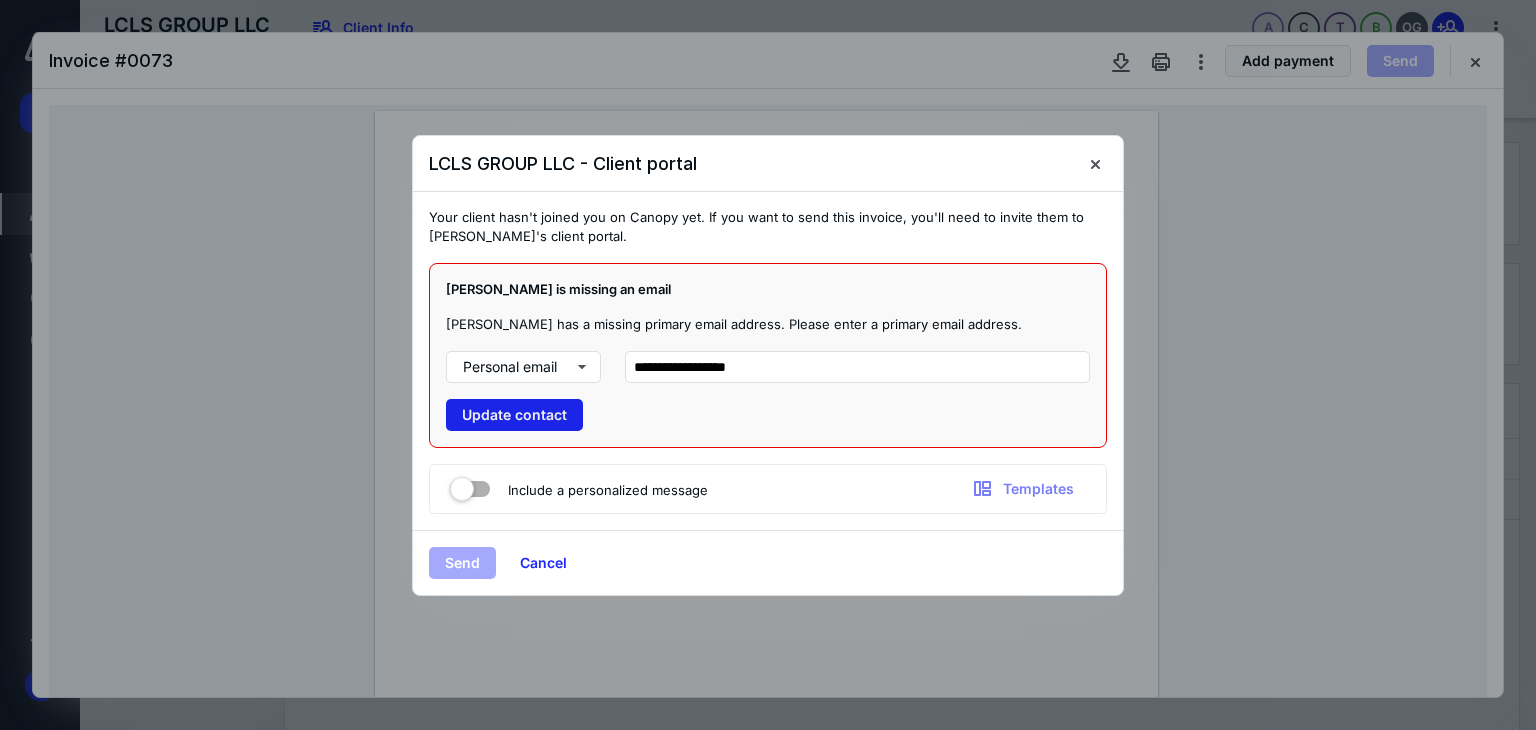 click on "Update contact" at bounding box center [514, 415] 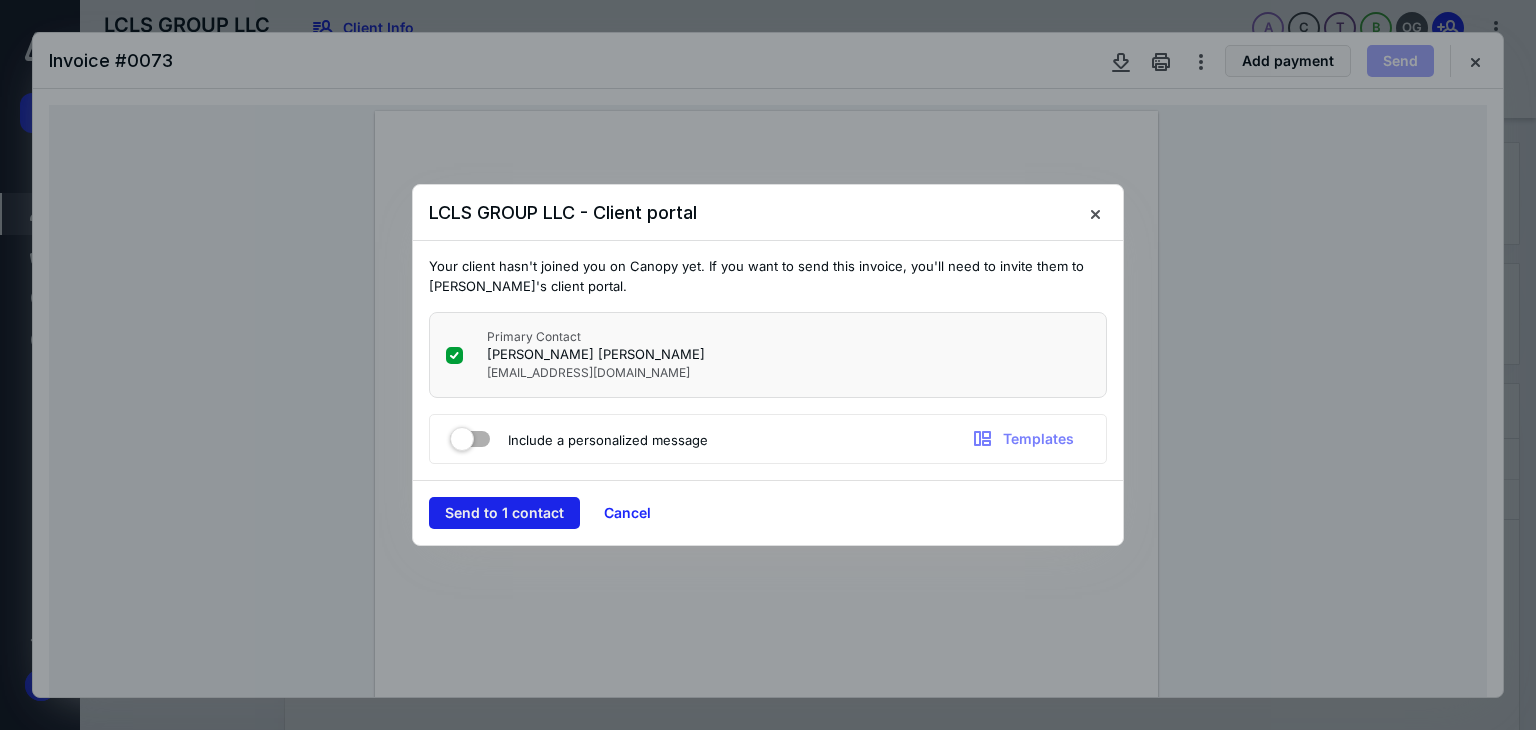 click on "Send to 1 contact" at bounding box center [504, 513] 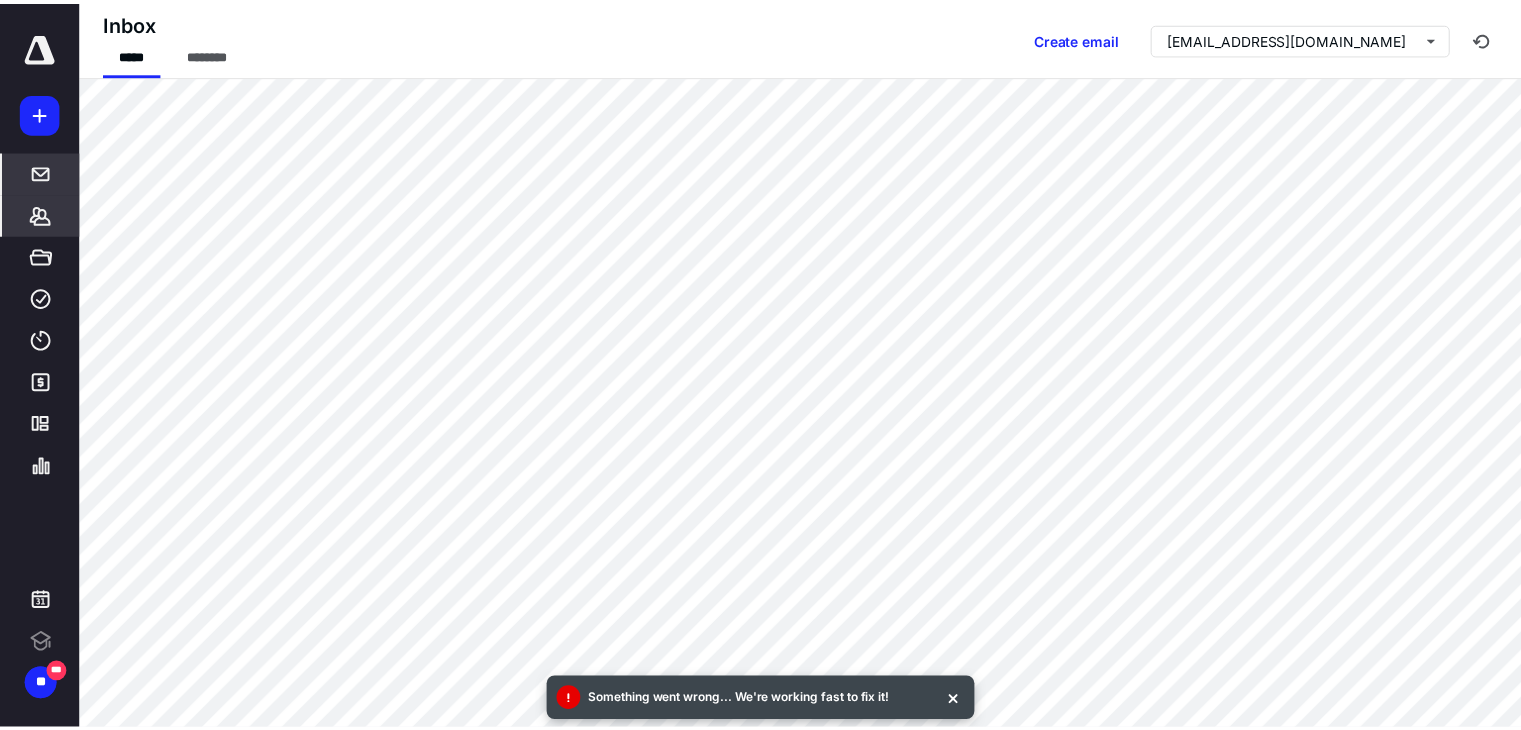 scroll, scrollTop: 0, scrollLeft: 0, axis: both 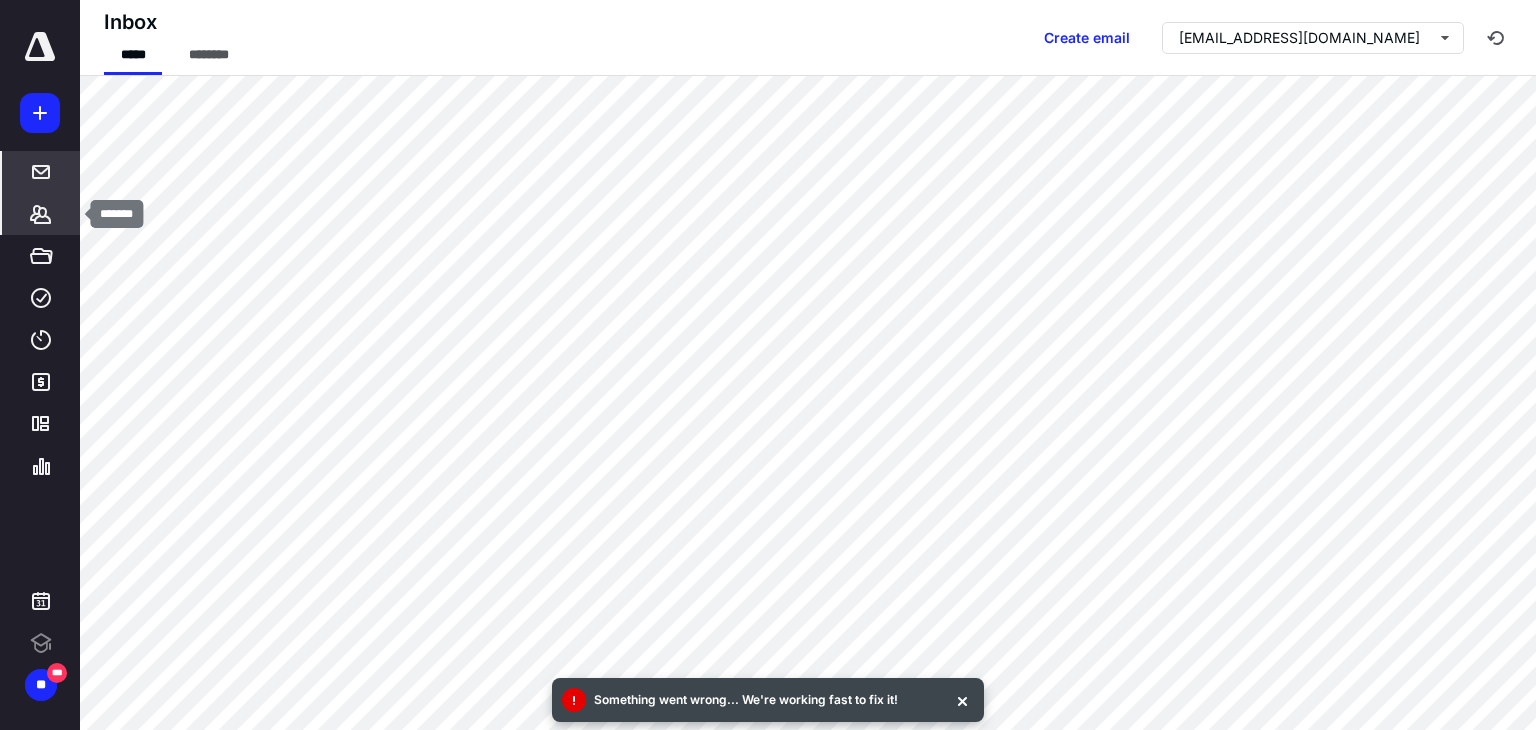 click on "*******" at bounding box center (41, 214) 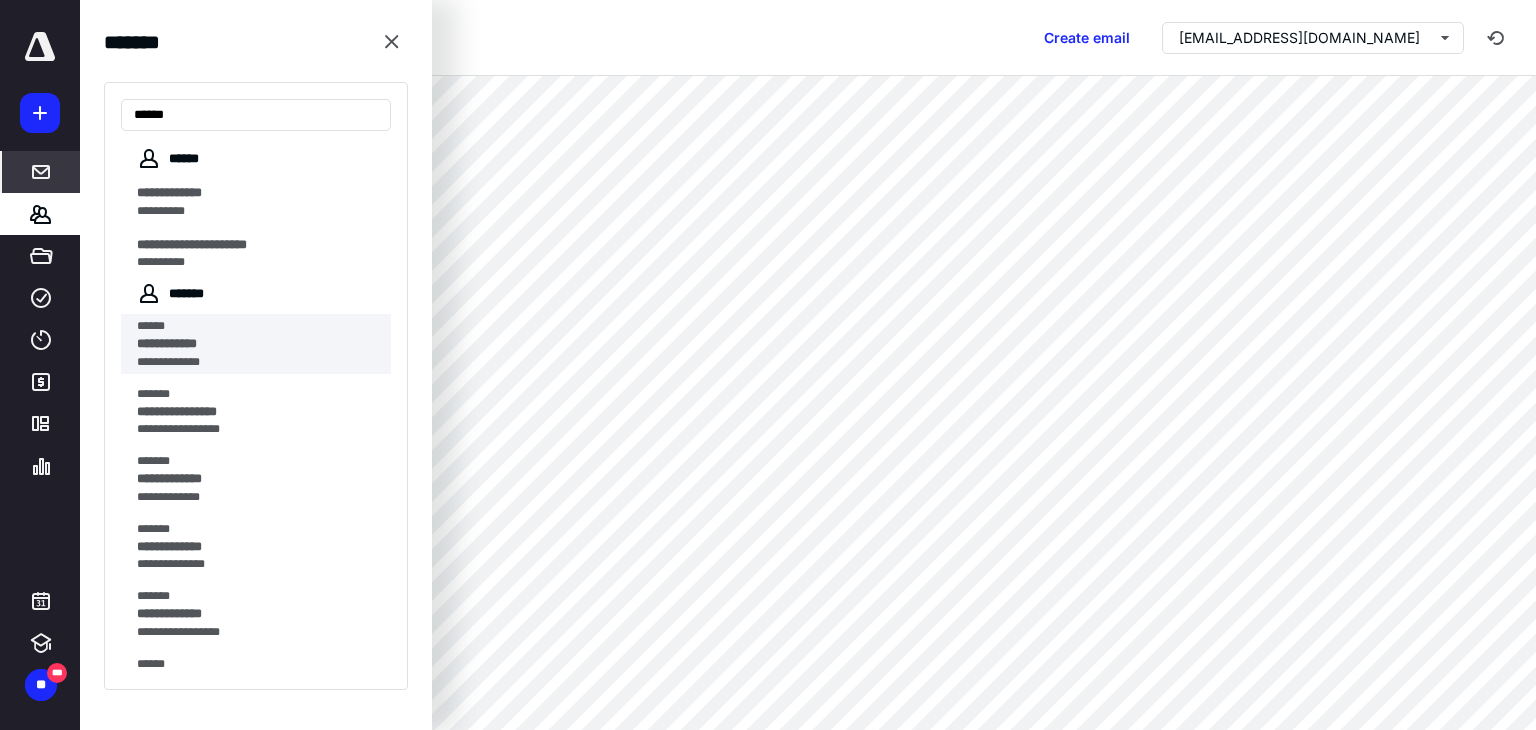 type on "*****" 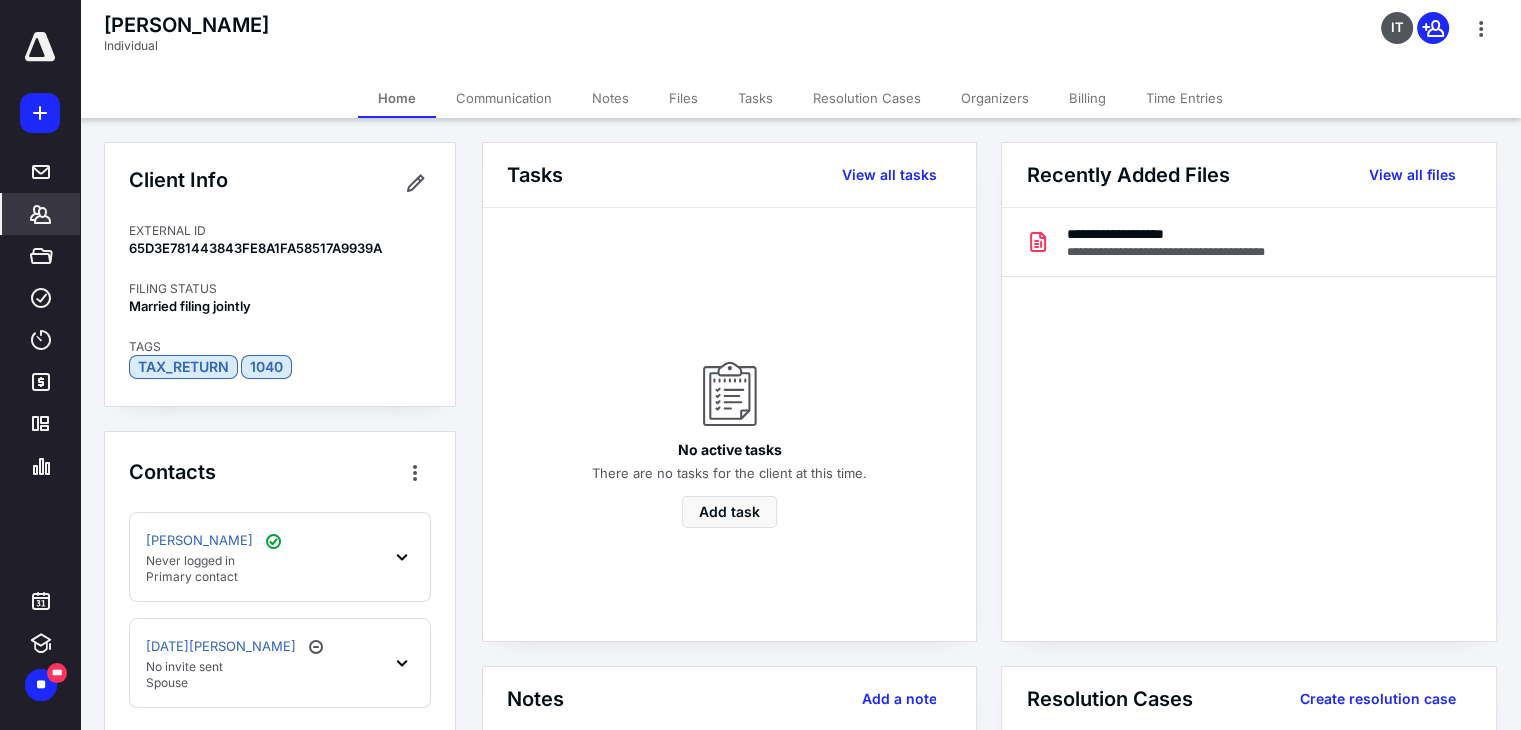 click 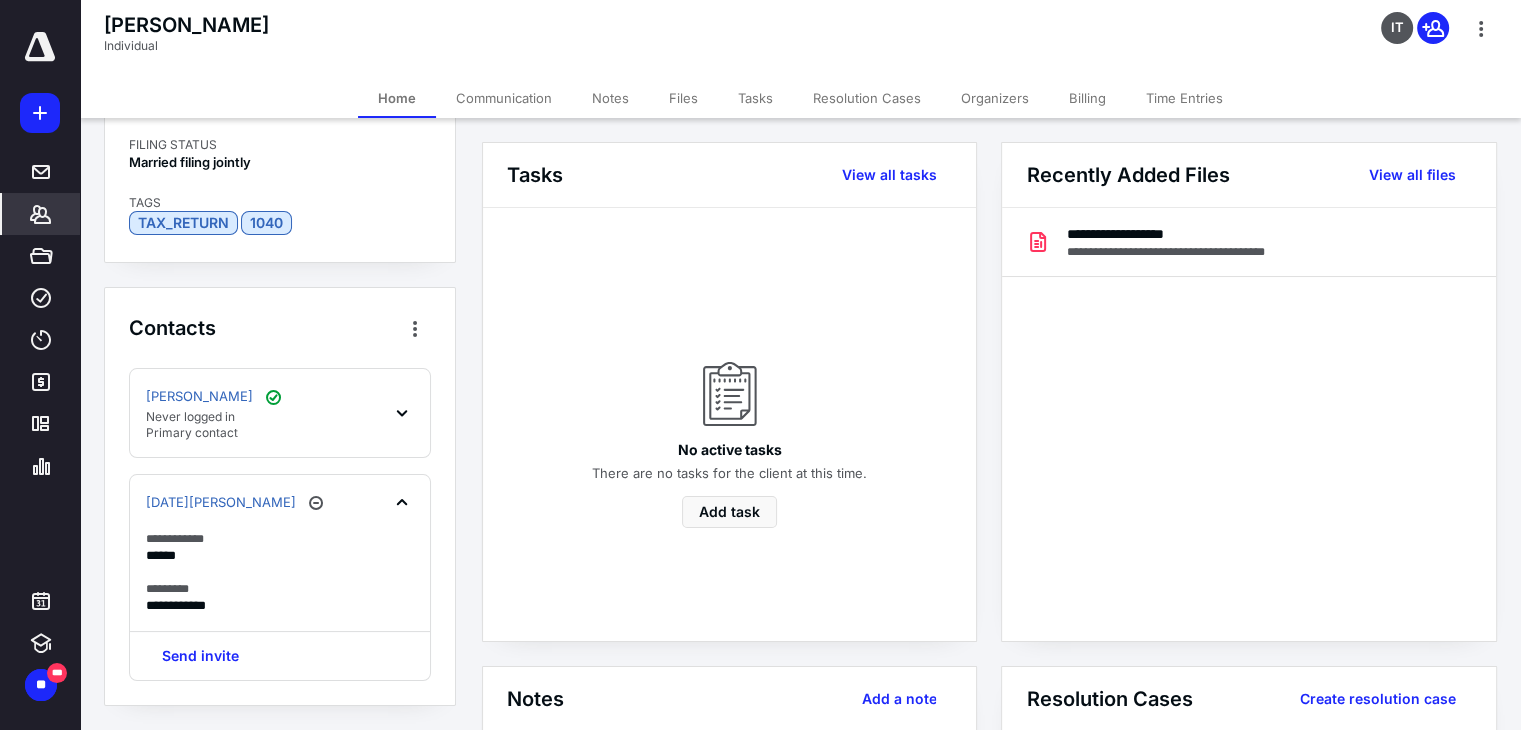 scroll, scrollTop: 248, scrollLeft: 0, axis: vertical 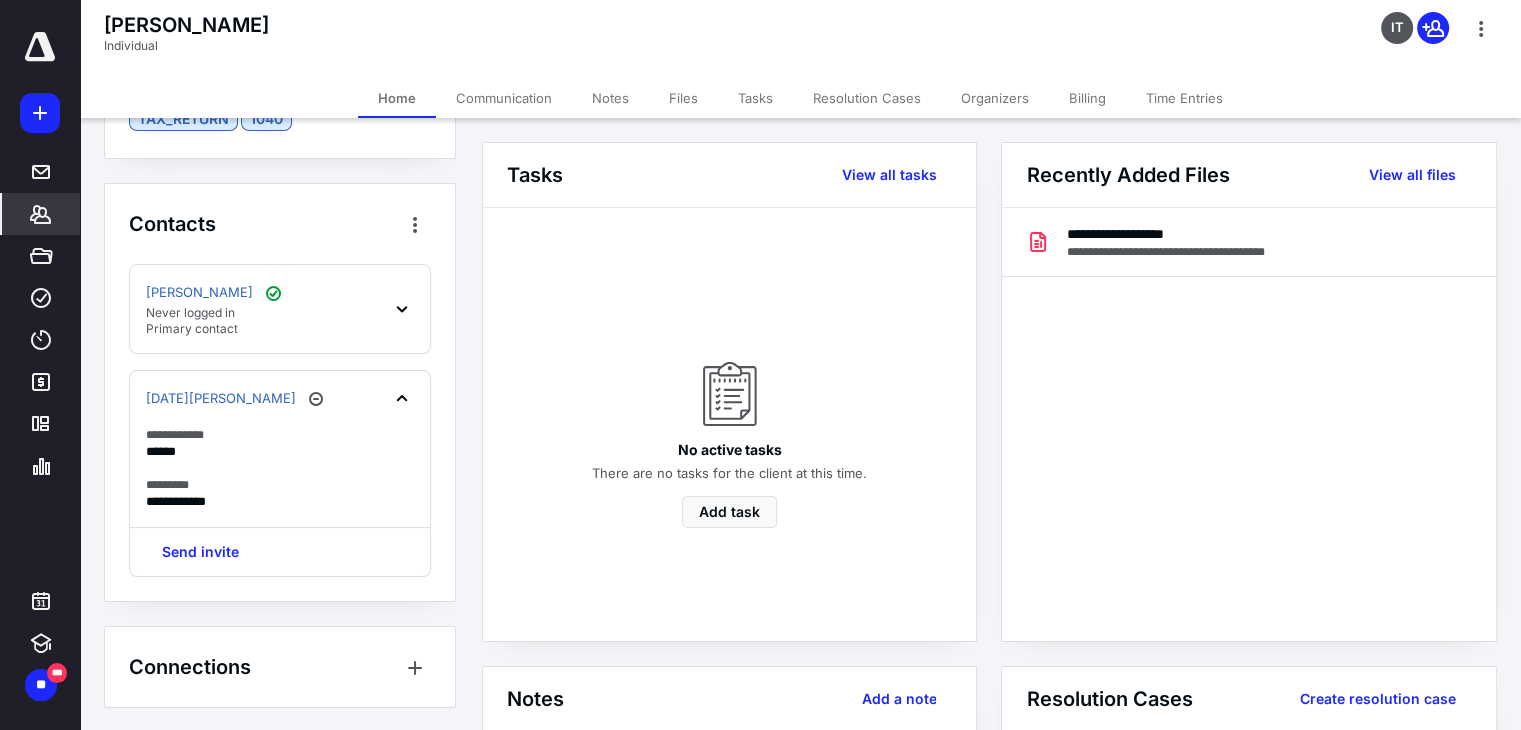 click on "[PERSON_NAME] Never logged in Primary contact" at bounding box center (280, 309) 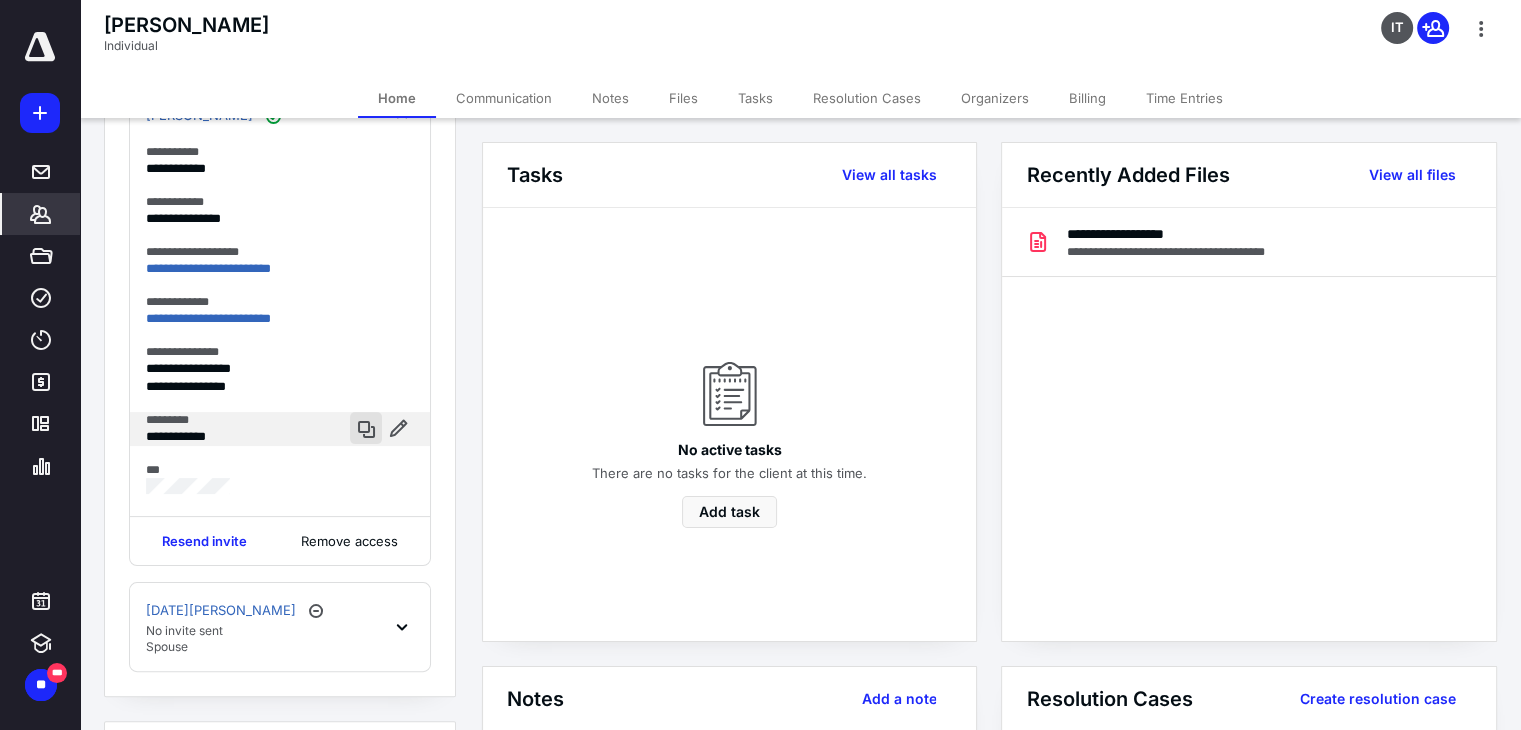 scroll, scrollTop: 516, scrollLeft: 0, axis: vertical 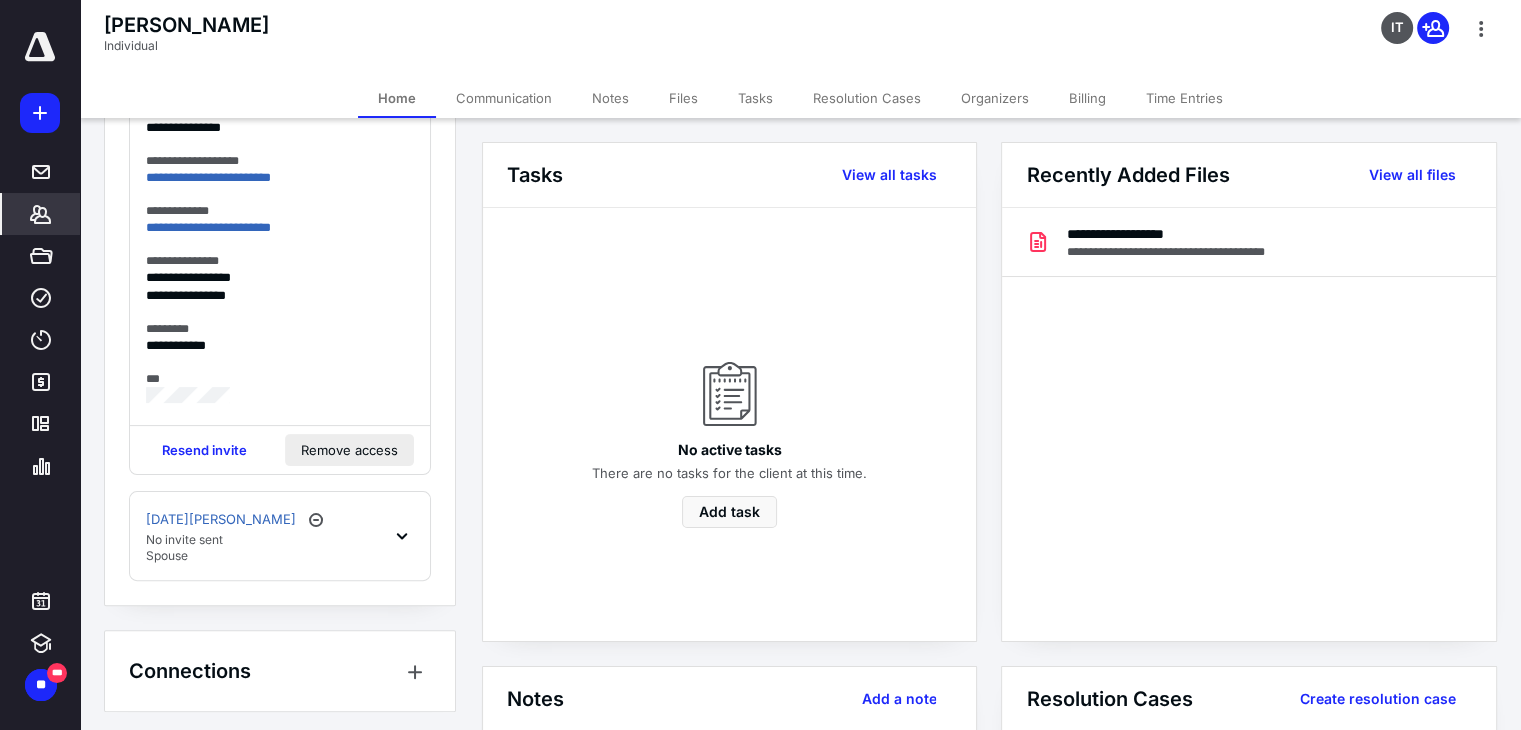 click on "Remove access" at bounding box center (349, 450) 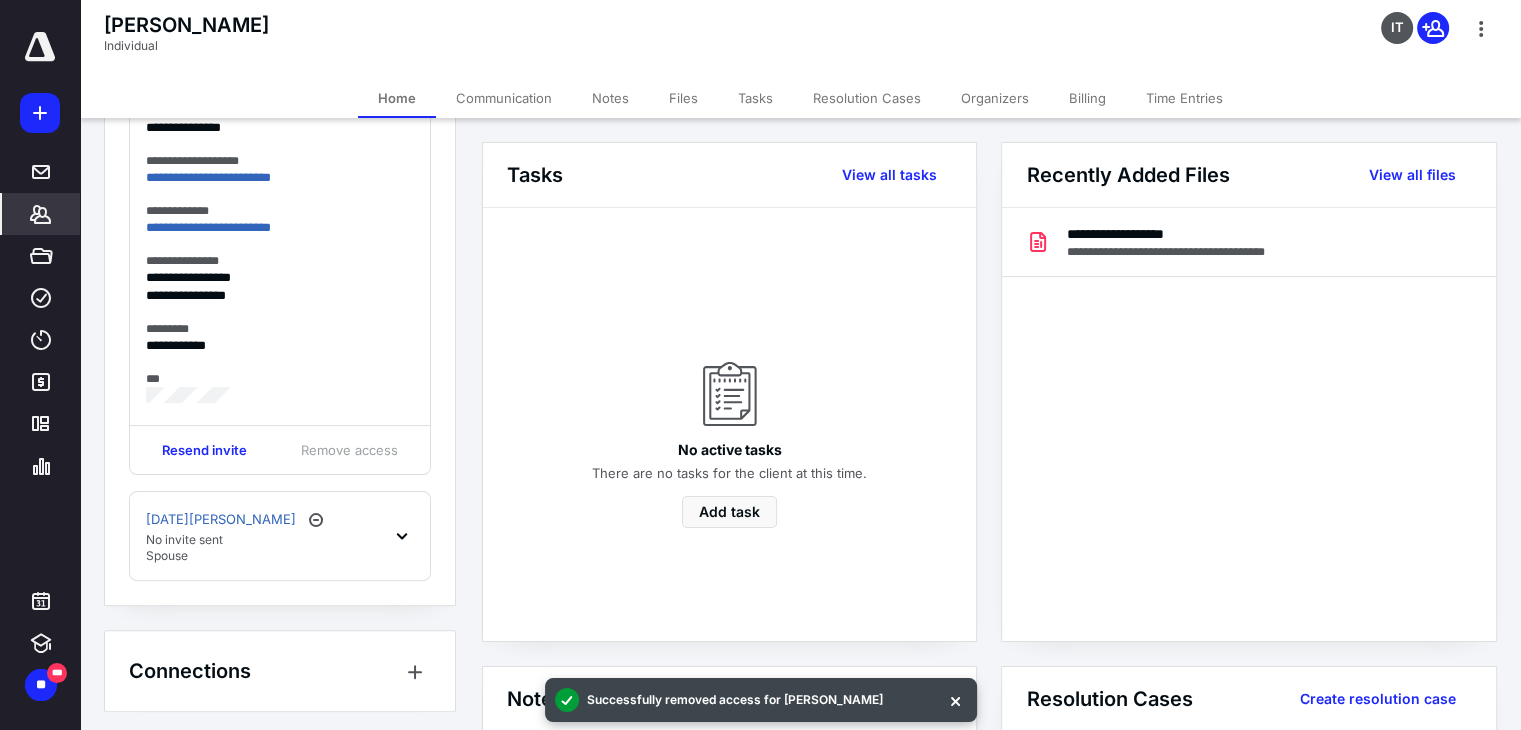 scroll, scrollTop: 465, scrollLeft: 0, axis: vertical 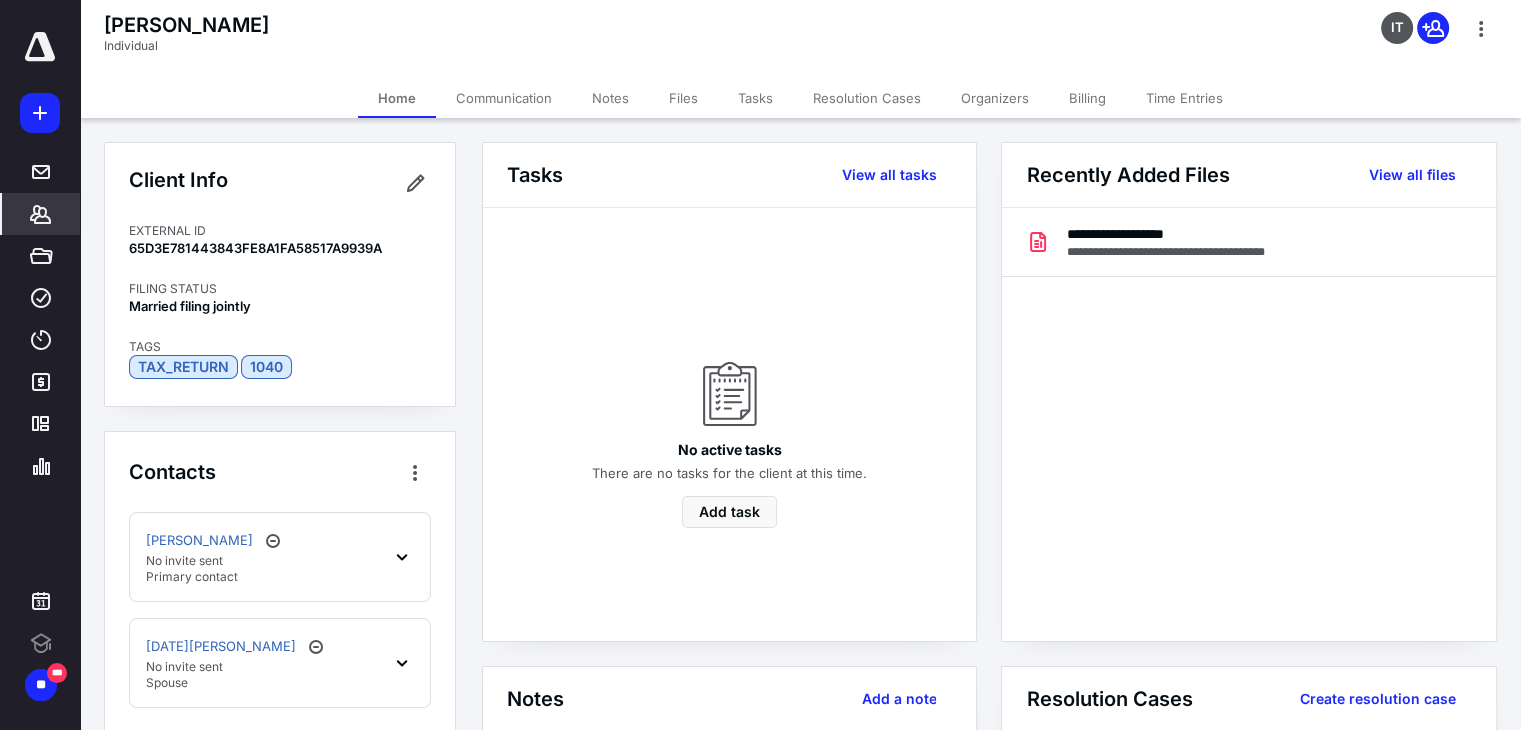 click 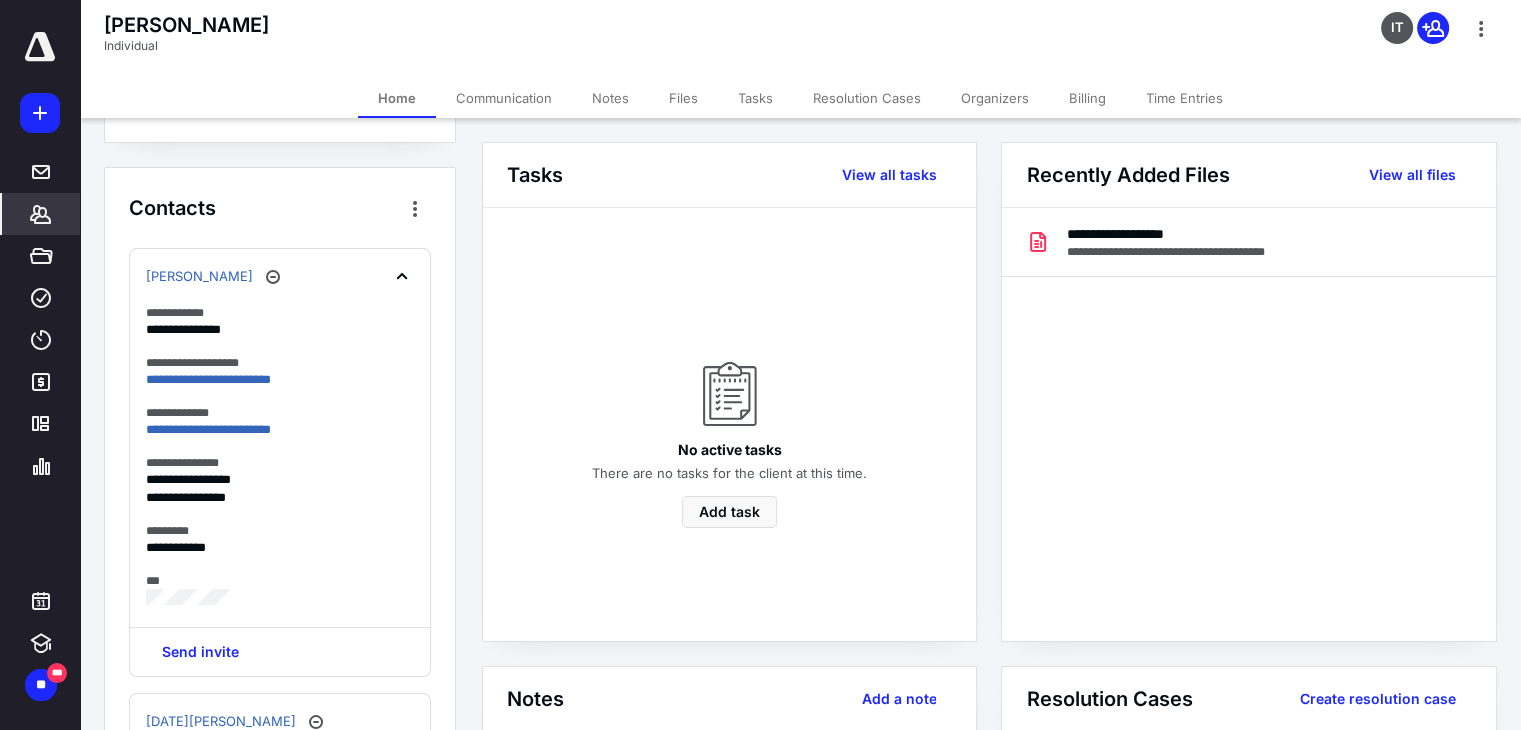 scroll, scrollTop: 465, scrollLeft: 0, axis: vertical 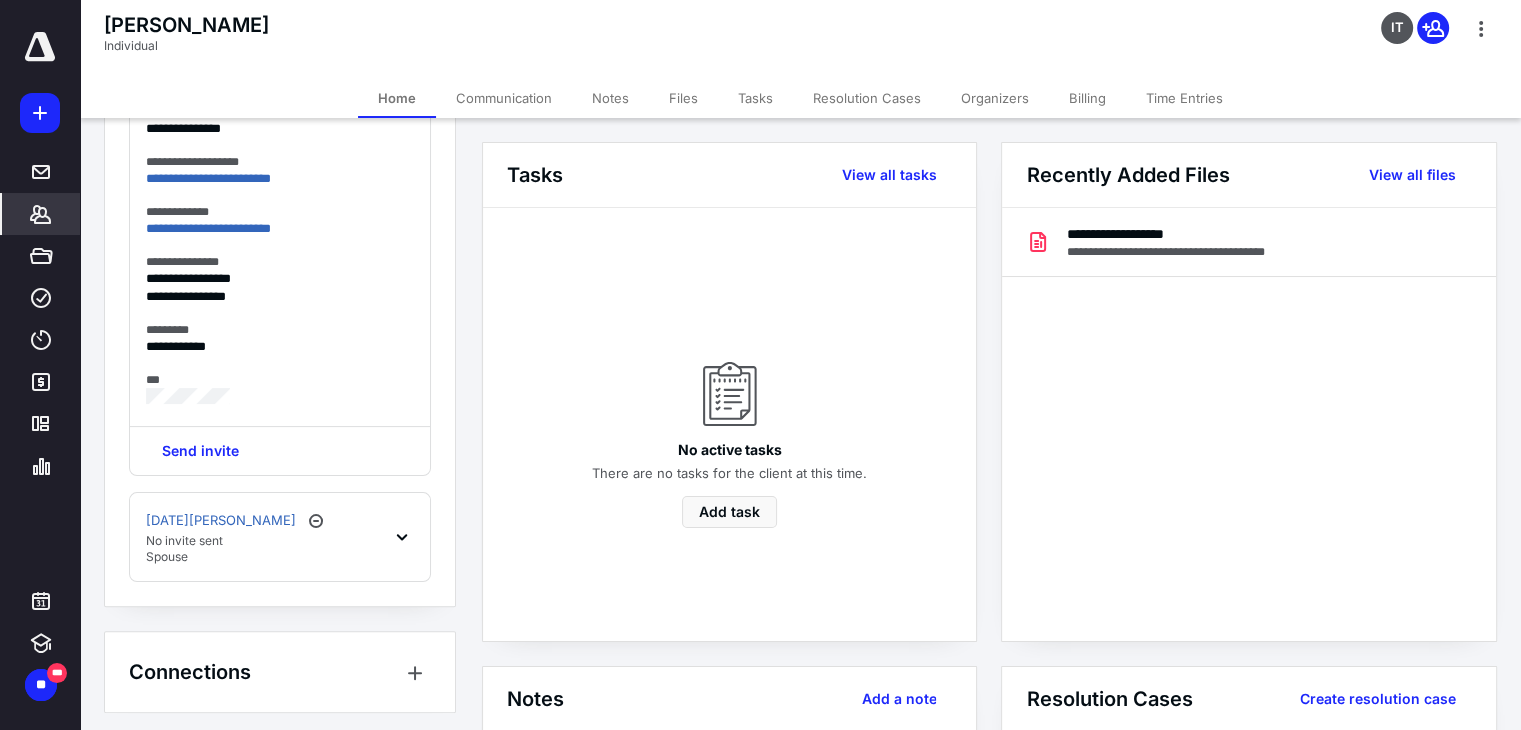click 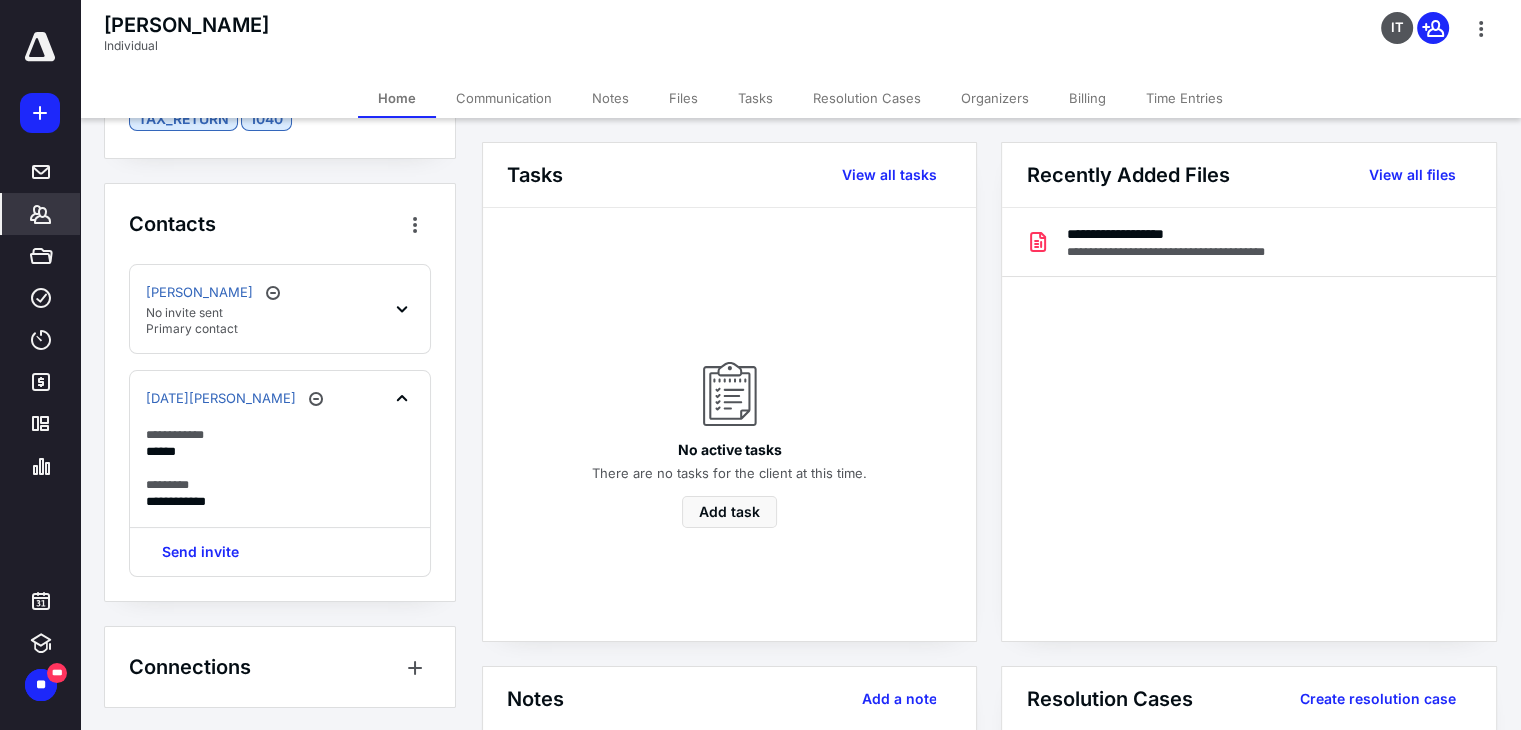 click 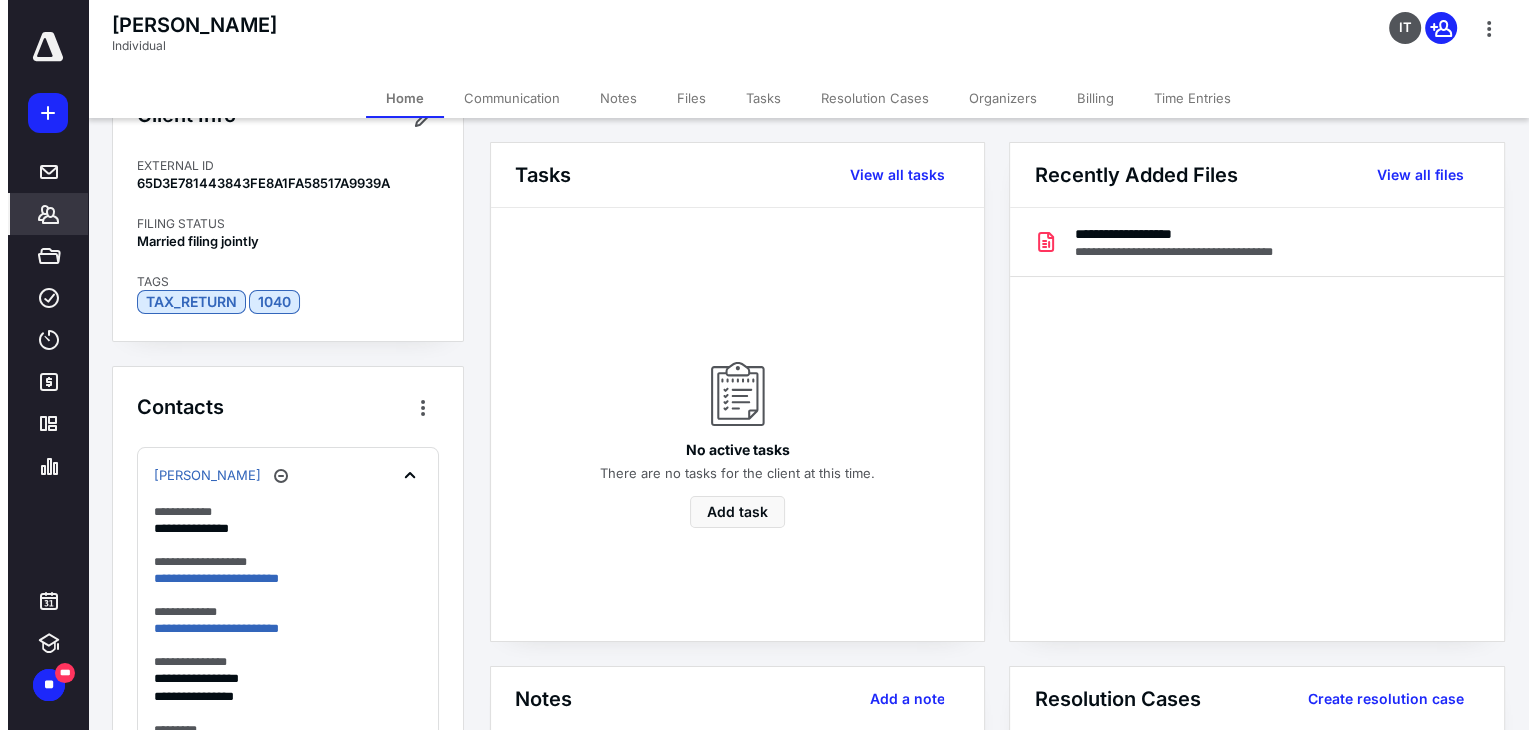 scroll, scrollTop: 0, scrollLeft: 0, axis: both 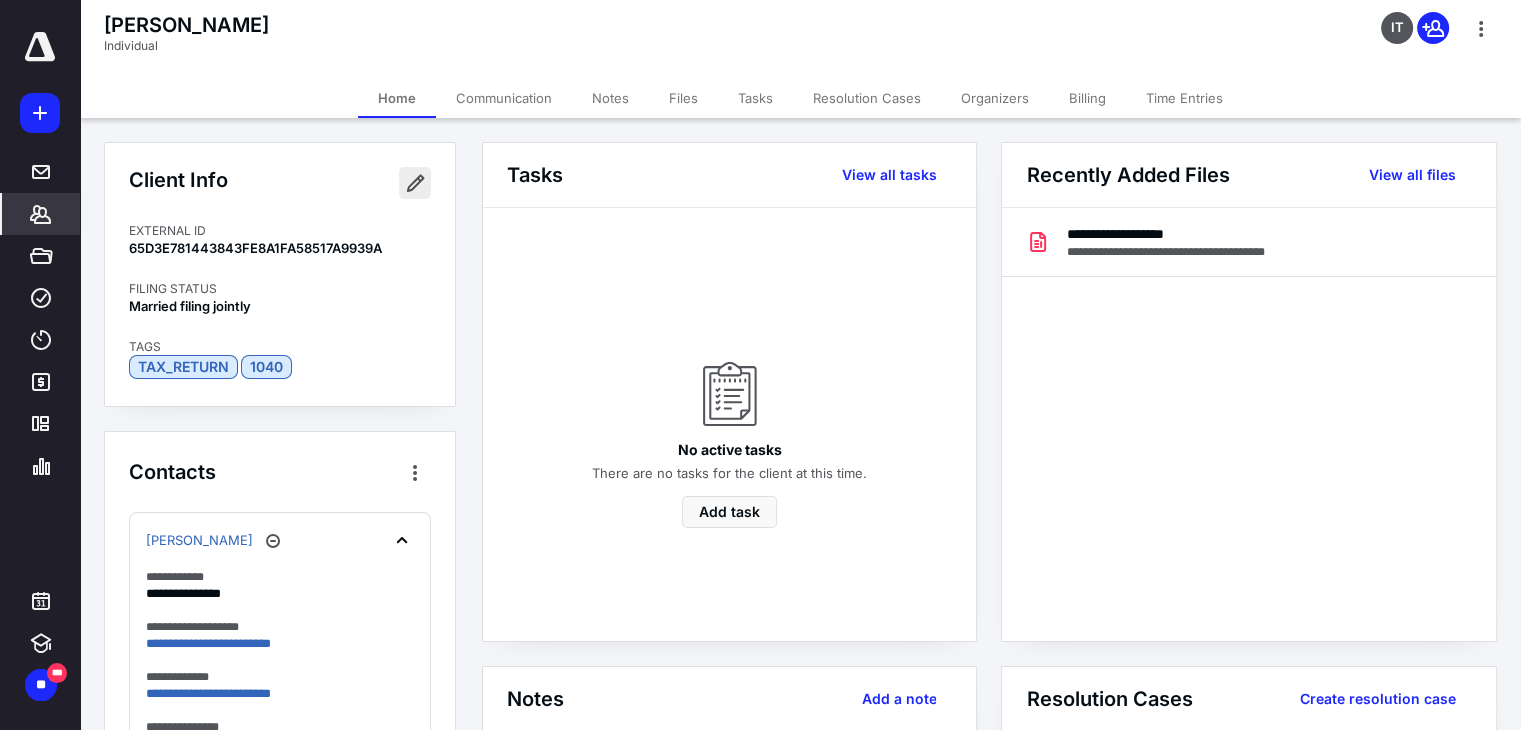 click at bounding box center (415, 183) 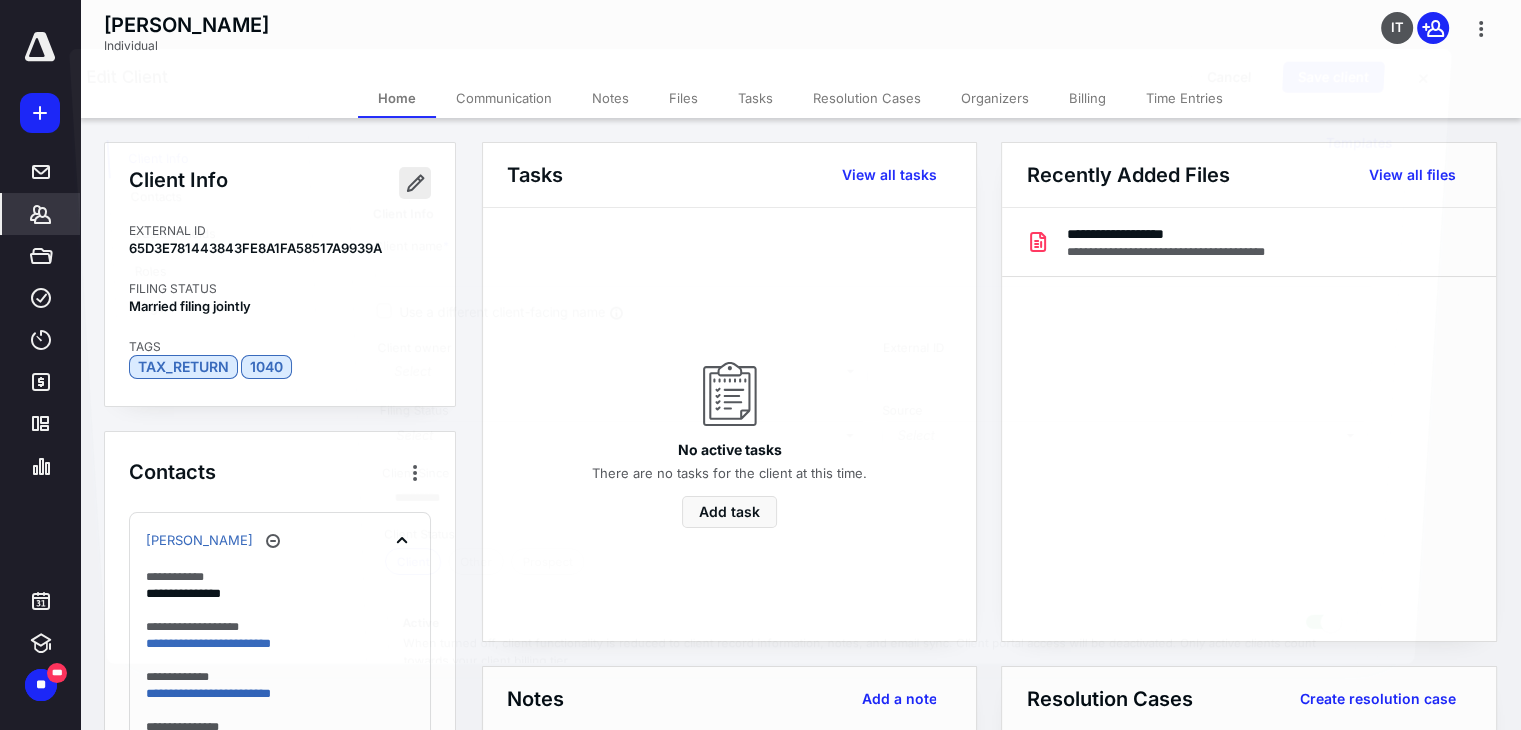 type on "**********" 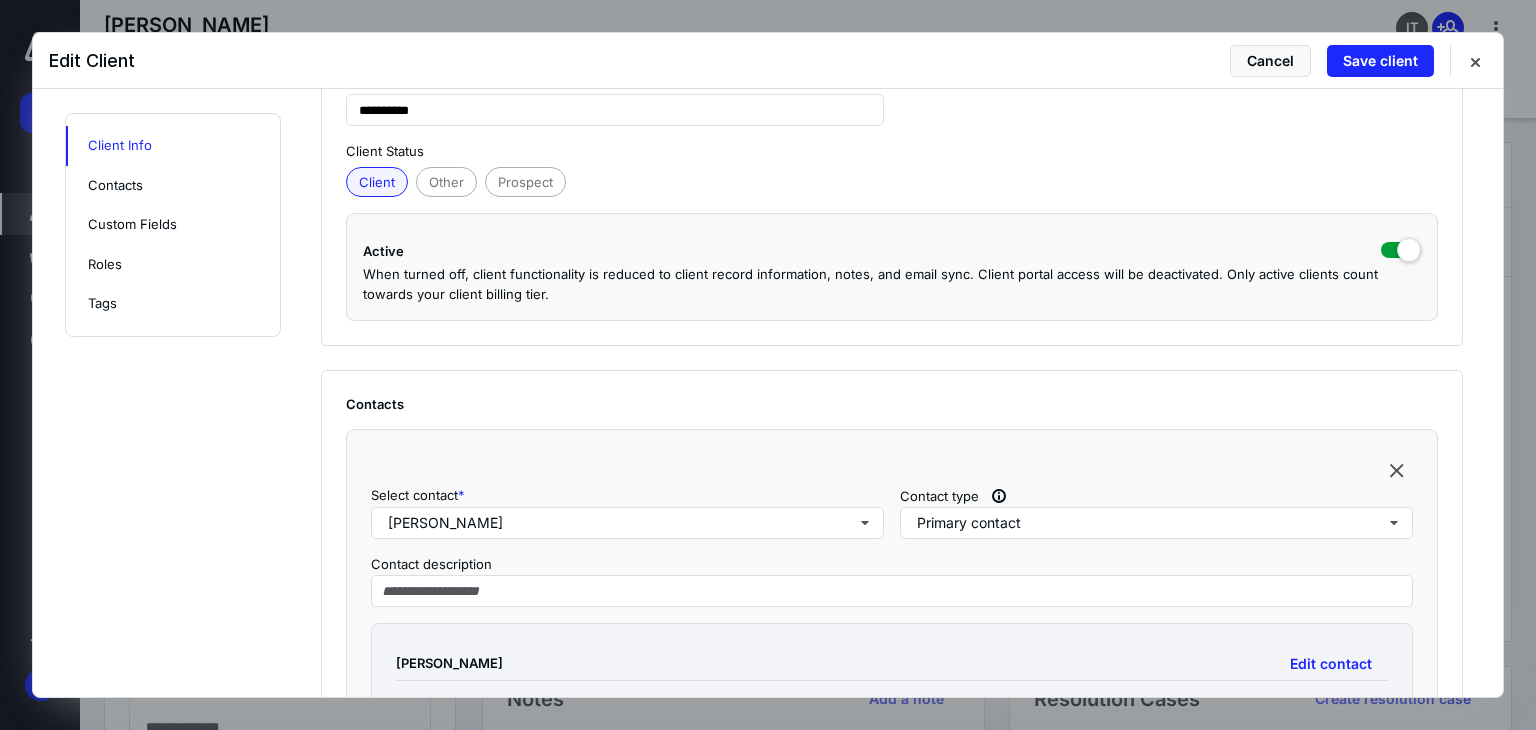 scroll, scrollTop: 600, scrollLeft: 0, axis: vertical 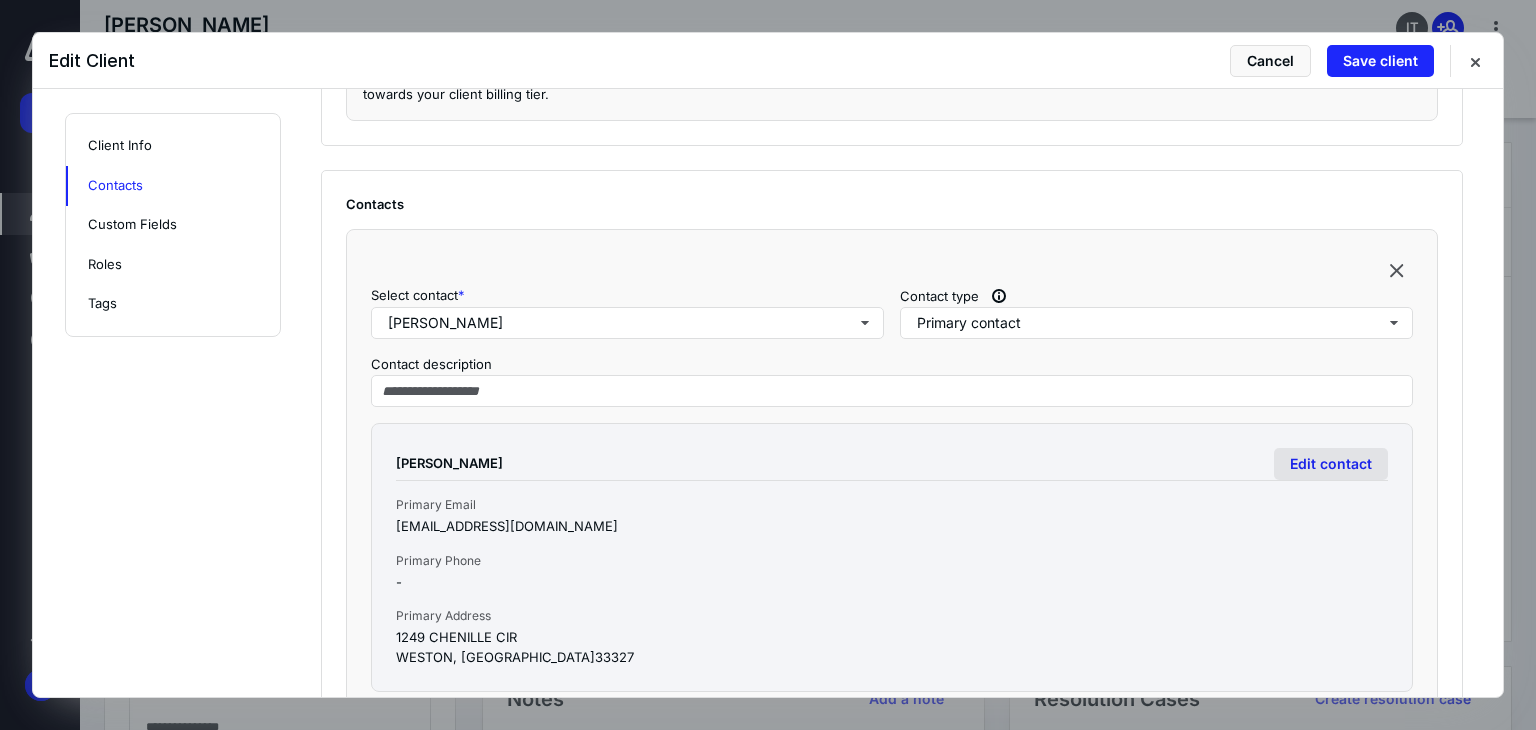 click on "Edit contact" at bounding box center [1331, 464] 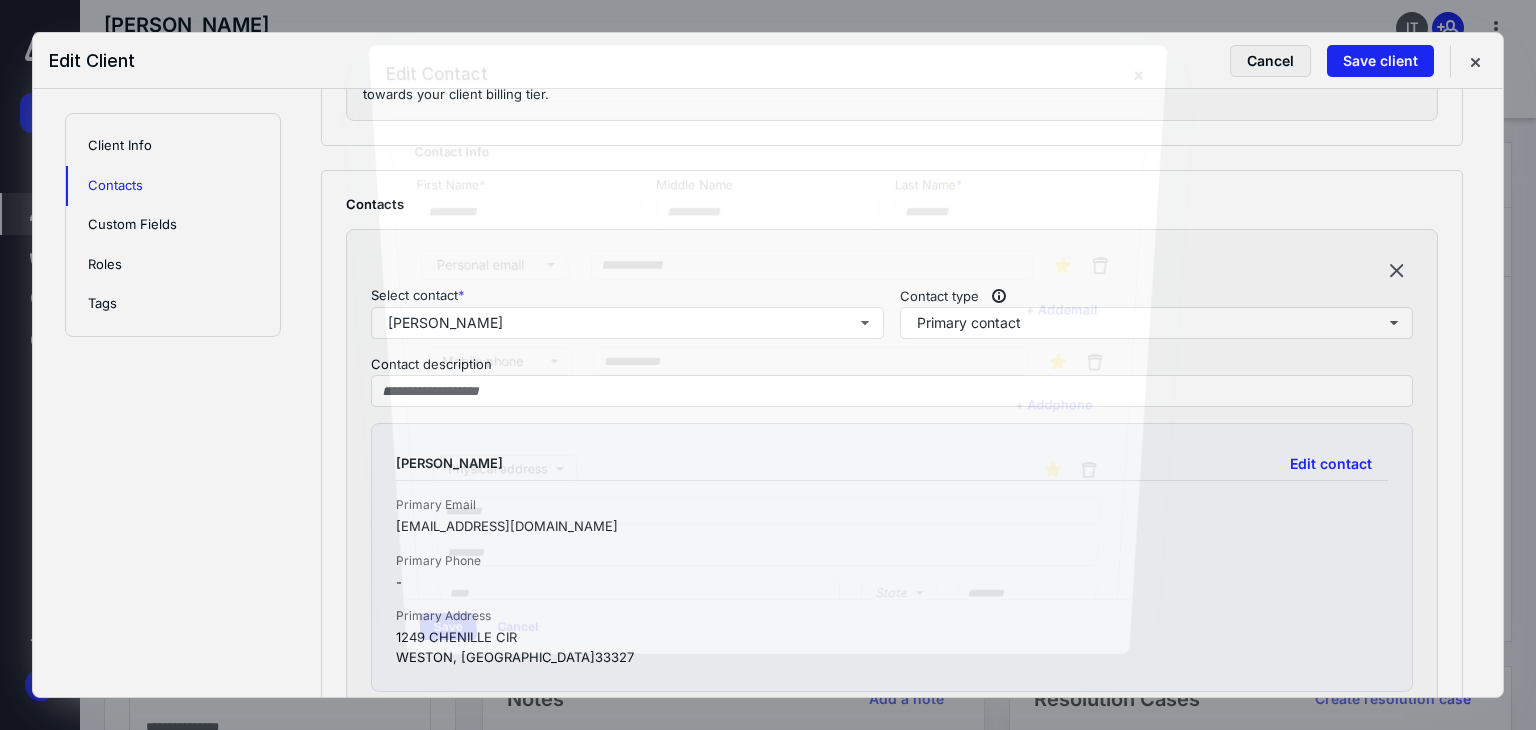 type on "*******" 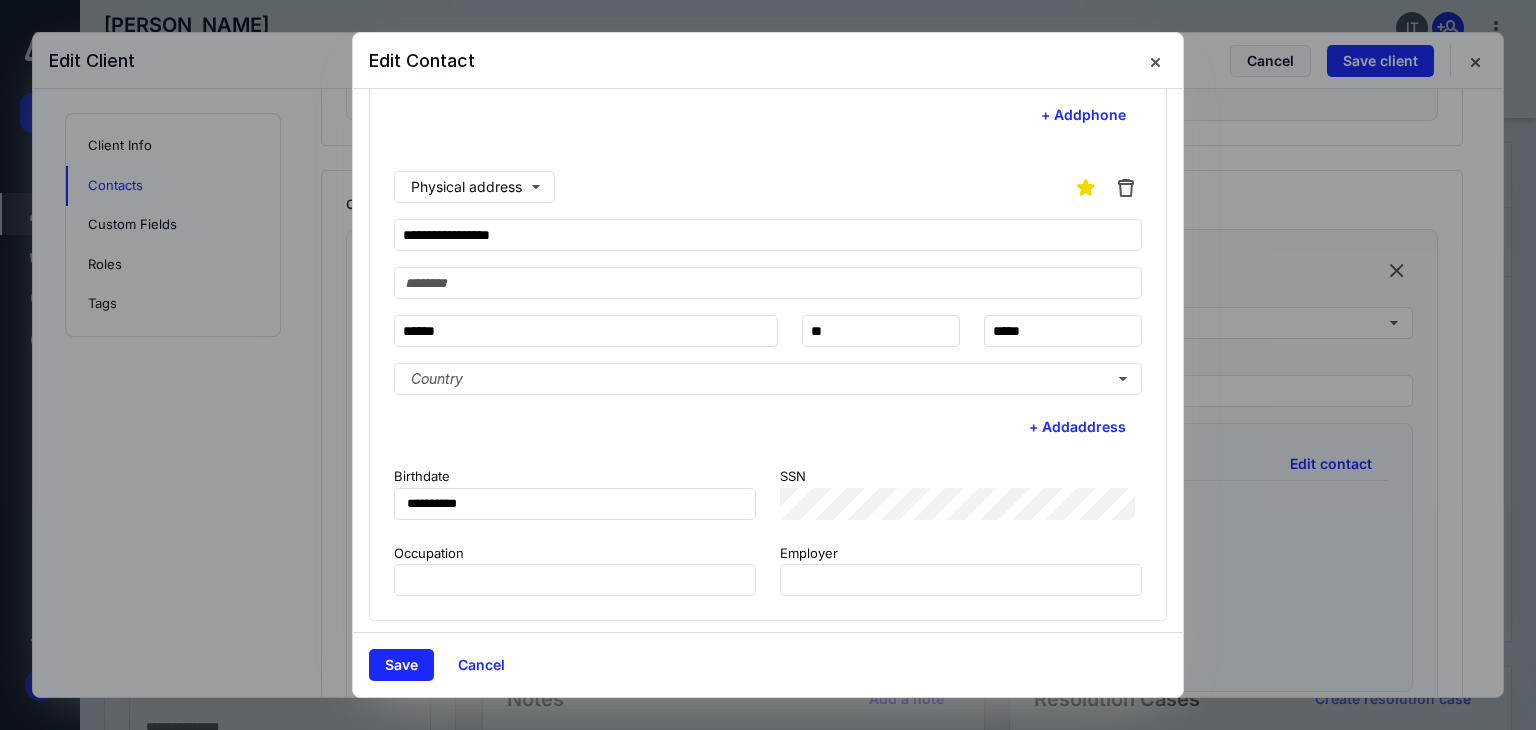 scroll, scrollTop: 508, scrollLeft: 0, axis: vertical 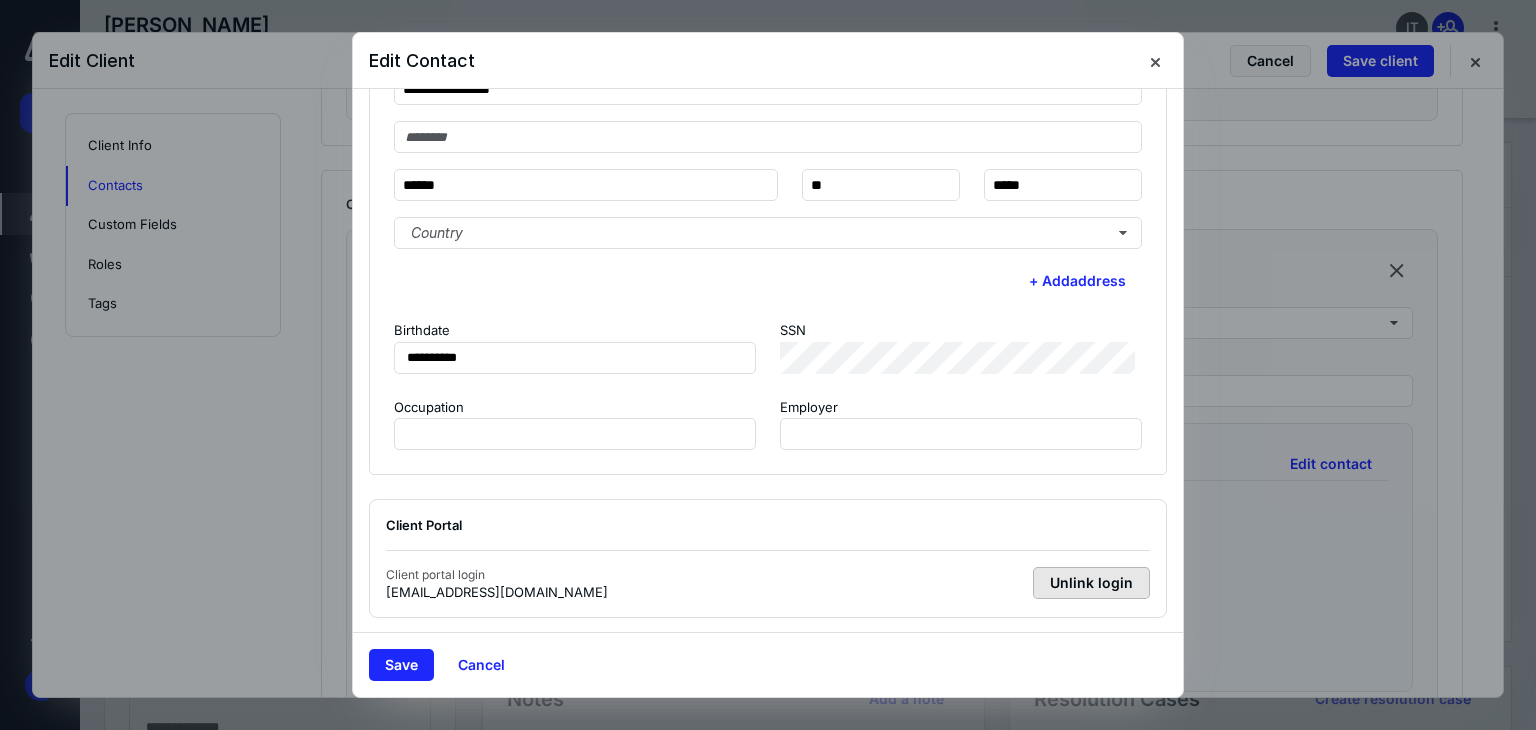 click on "Unlink login" at bounding box center [1091, 583] 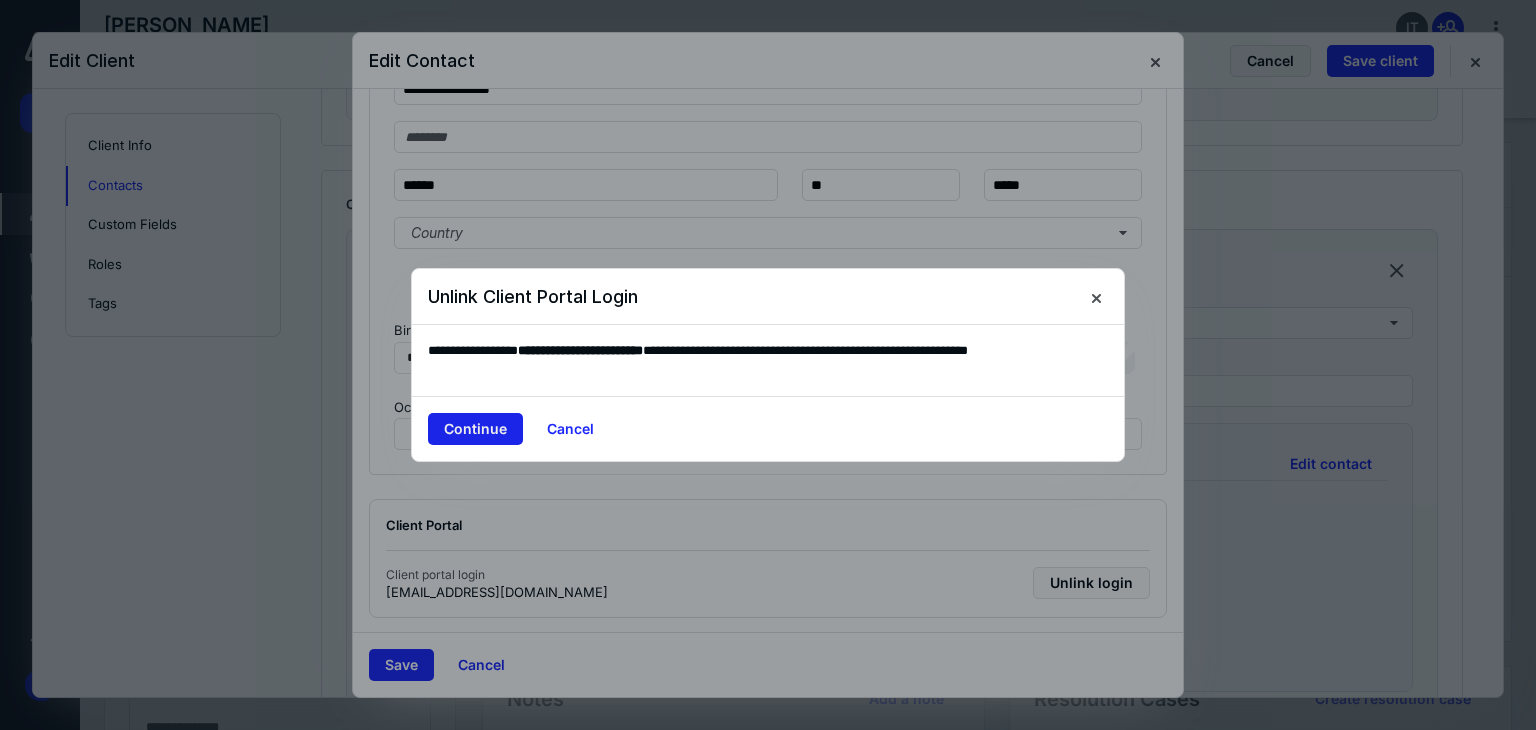 click on "Continue" at bounding box center [475, 429] 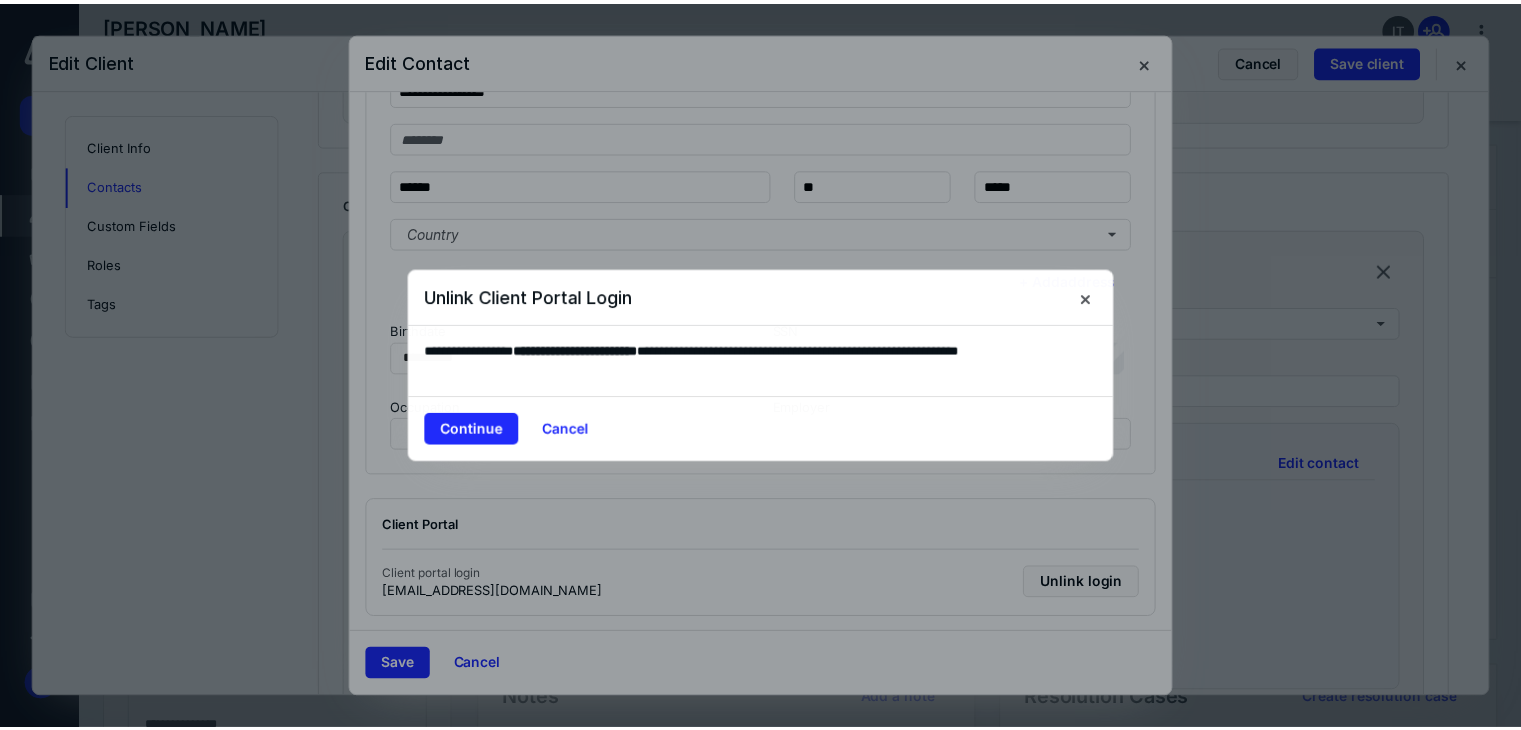 scroll, scrollTop: 297, scrollLeft: 0, axis: vertical 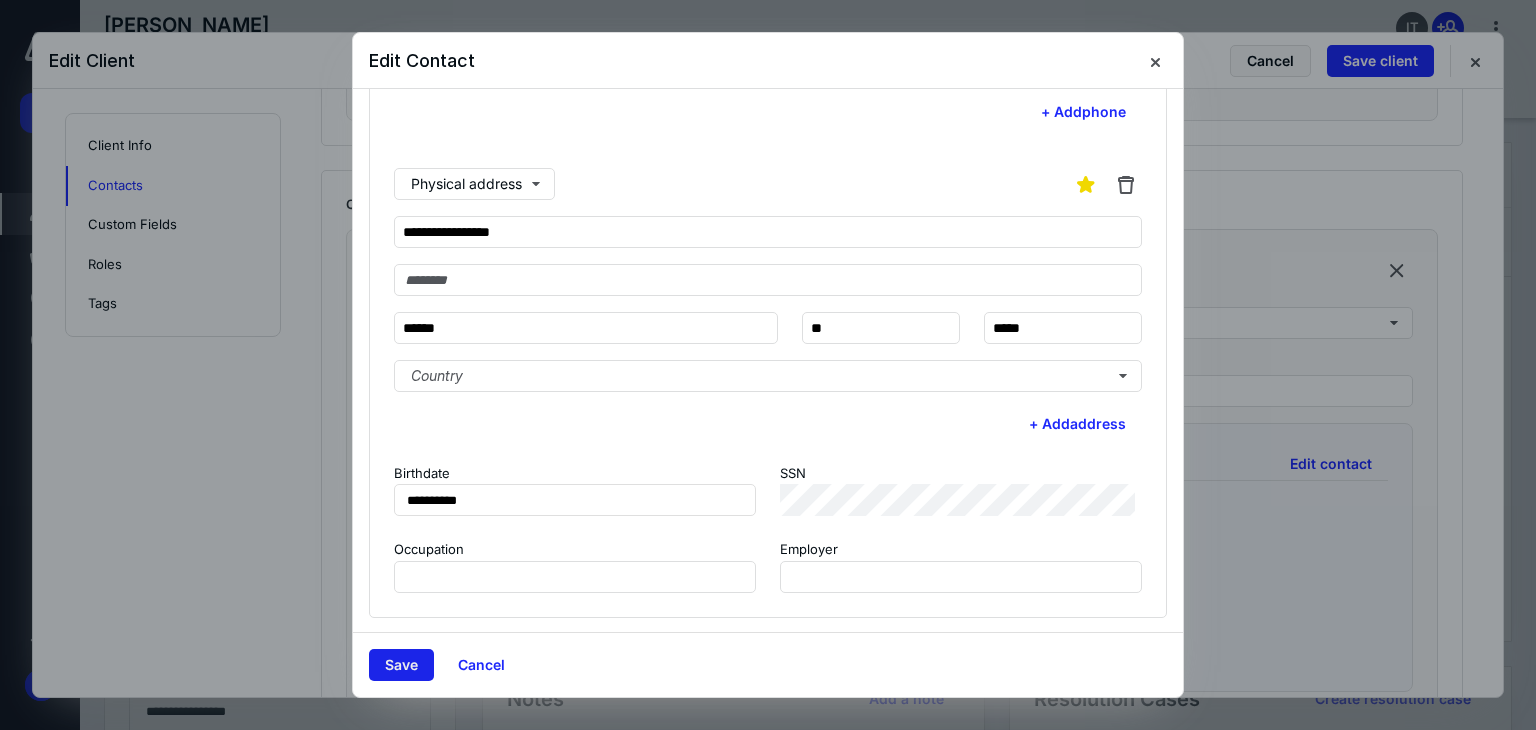 click on "Save" at bounding box center [401, 665] 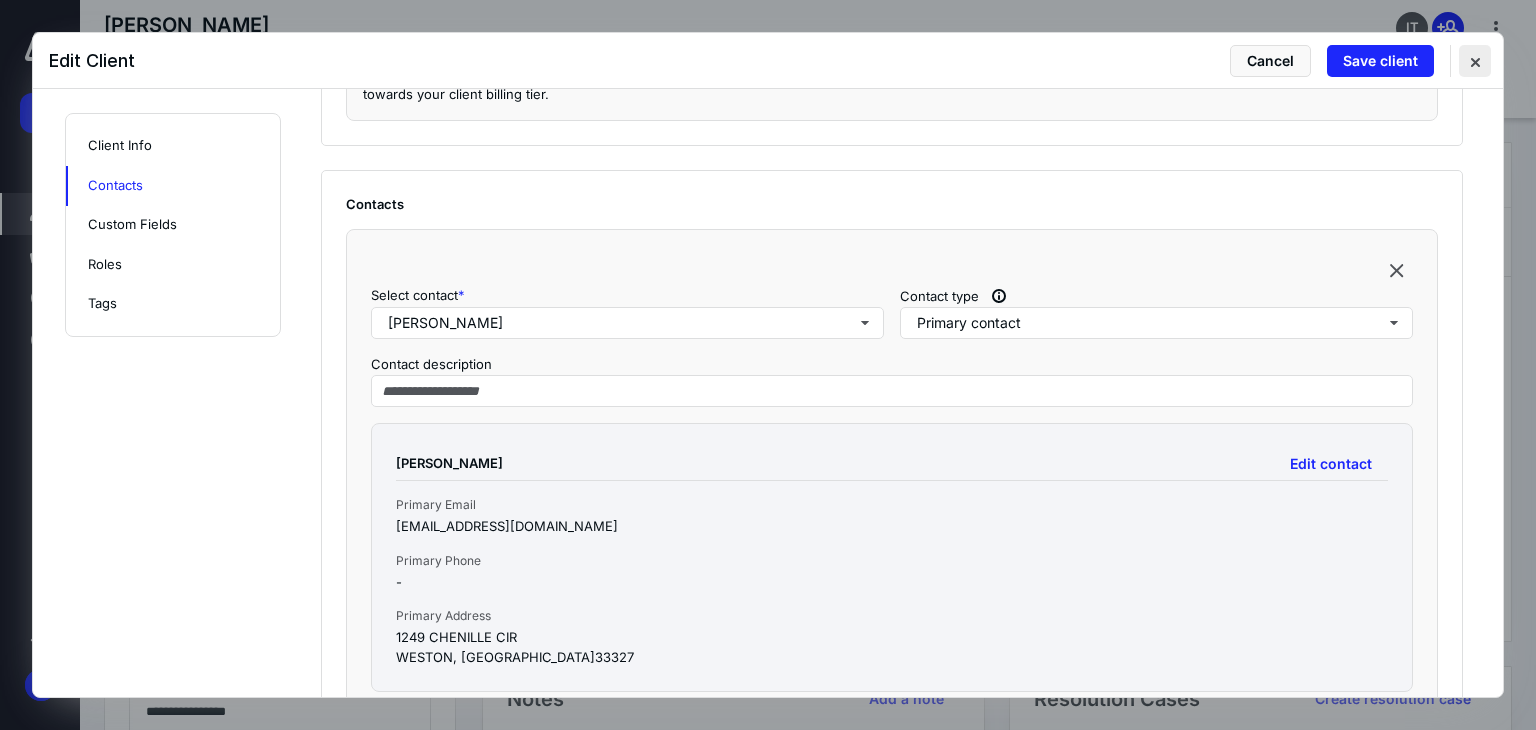 click at bounding box center [1475, 61] 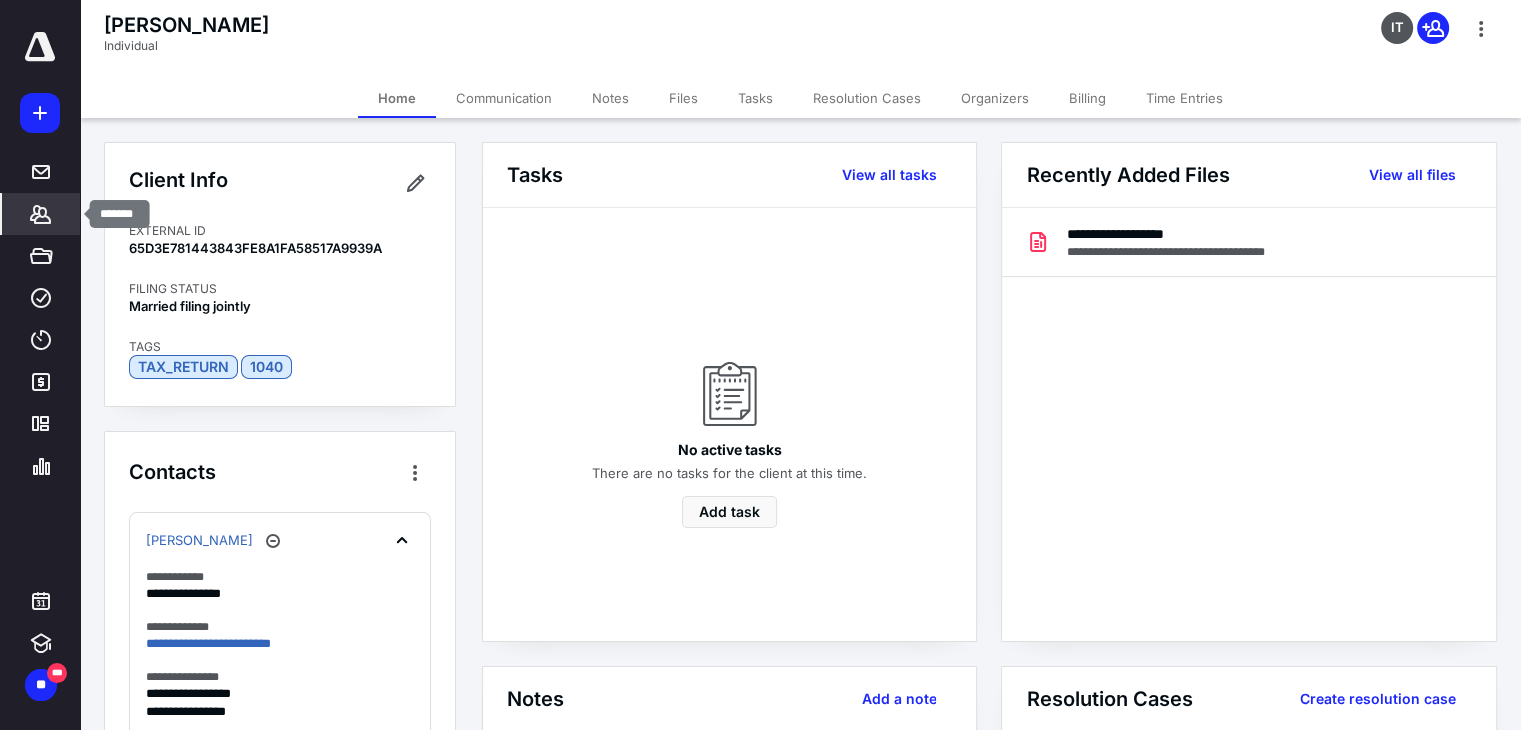 drag, startPoint x: 37, startPoint y: 210, endPoint x: 57, endPoint y: 206, distance: 20.396078 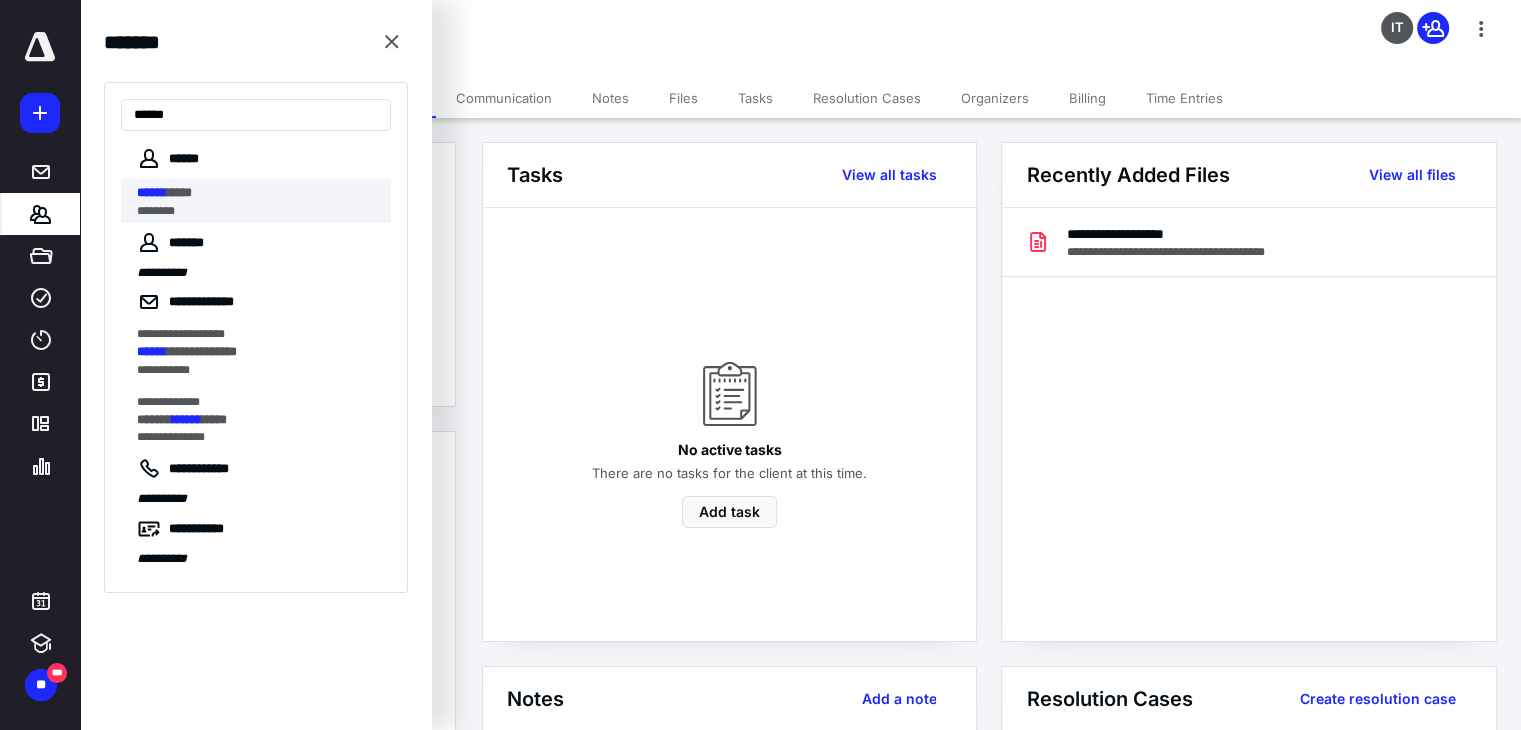 type on "******" 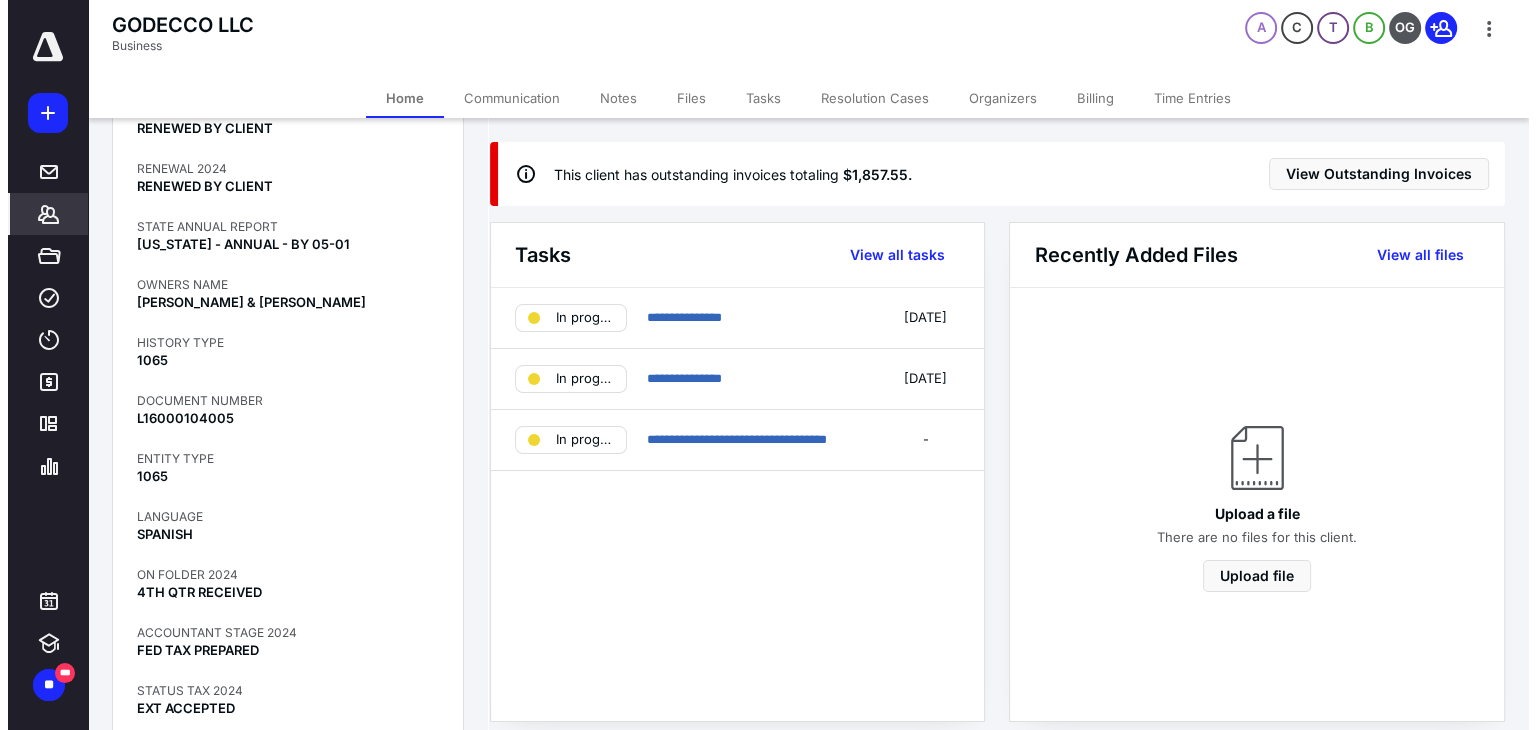 scroll, scrollTop: 1255, scrollLeft: 0, axis: vertical 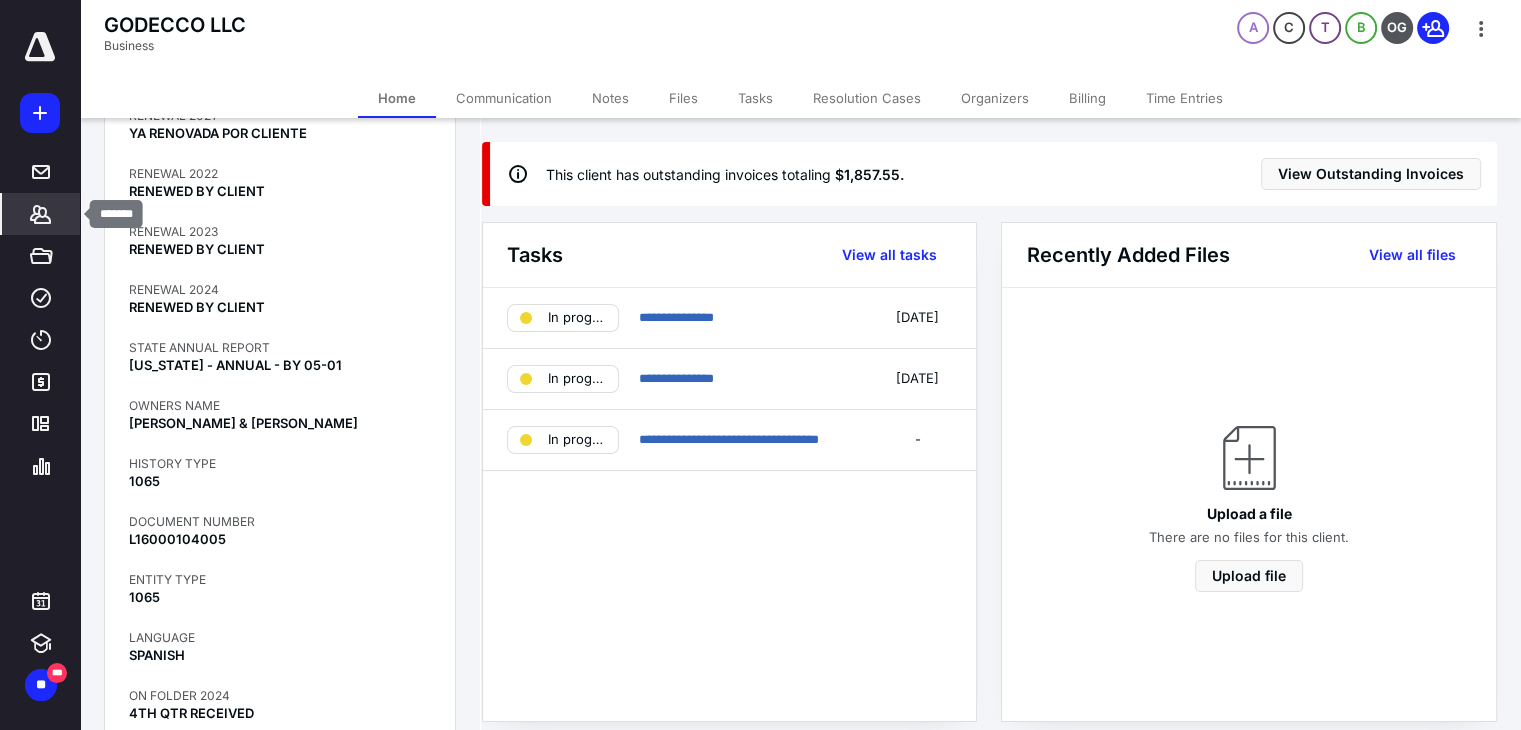 click 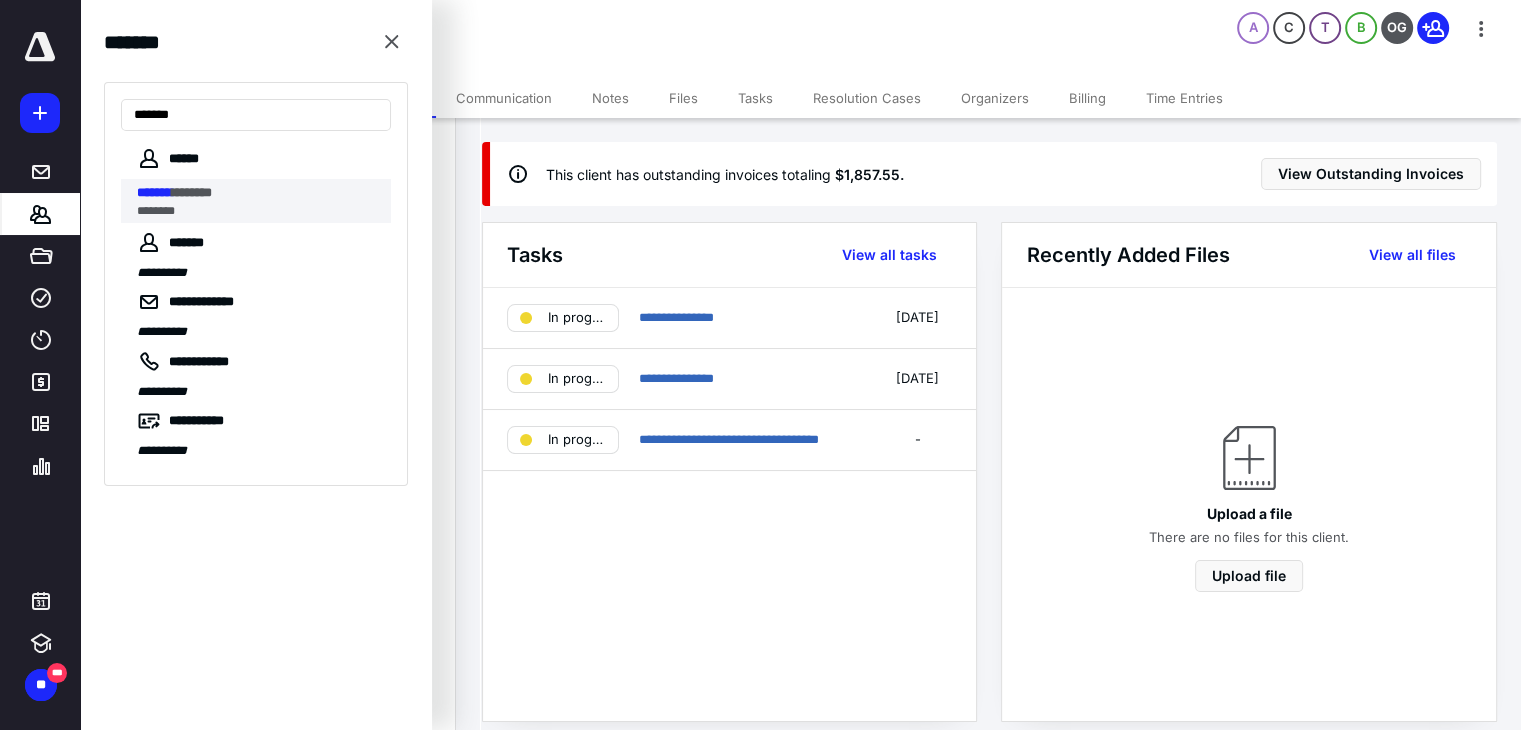 type on "*******" 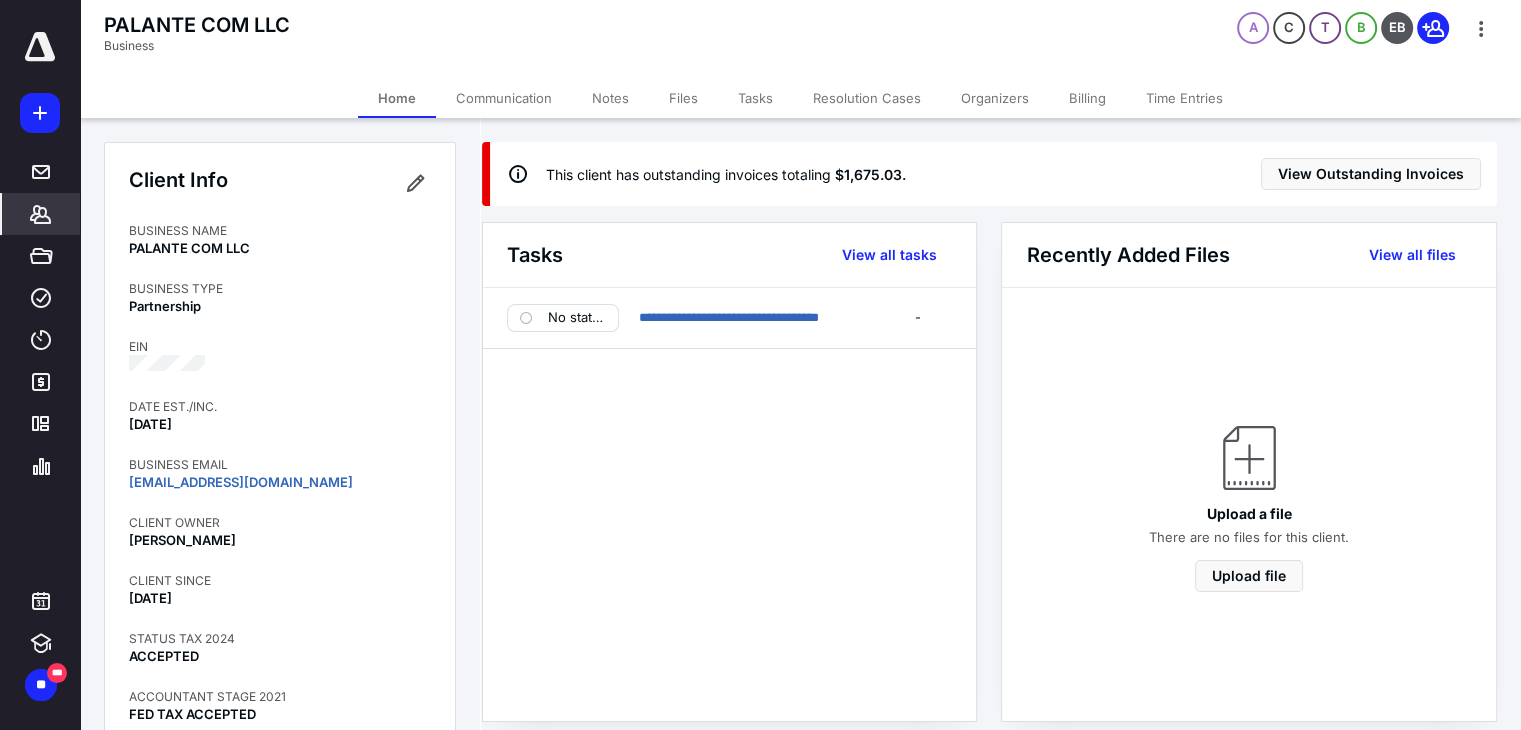 click on "Notes" at bounding box center [610, 98] 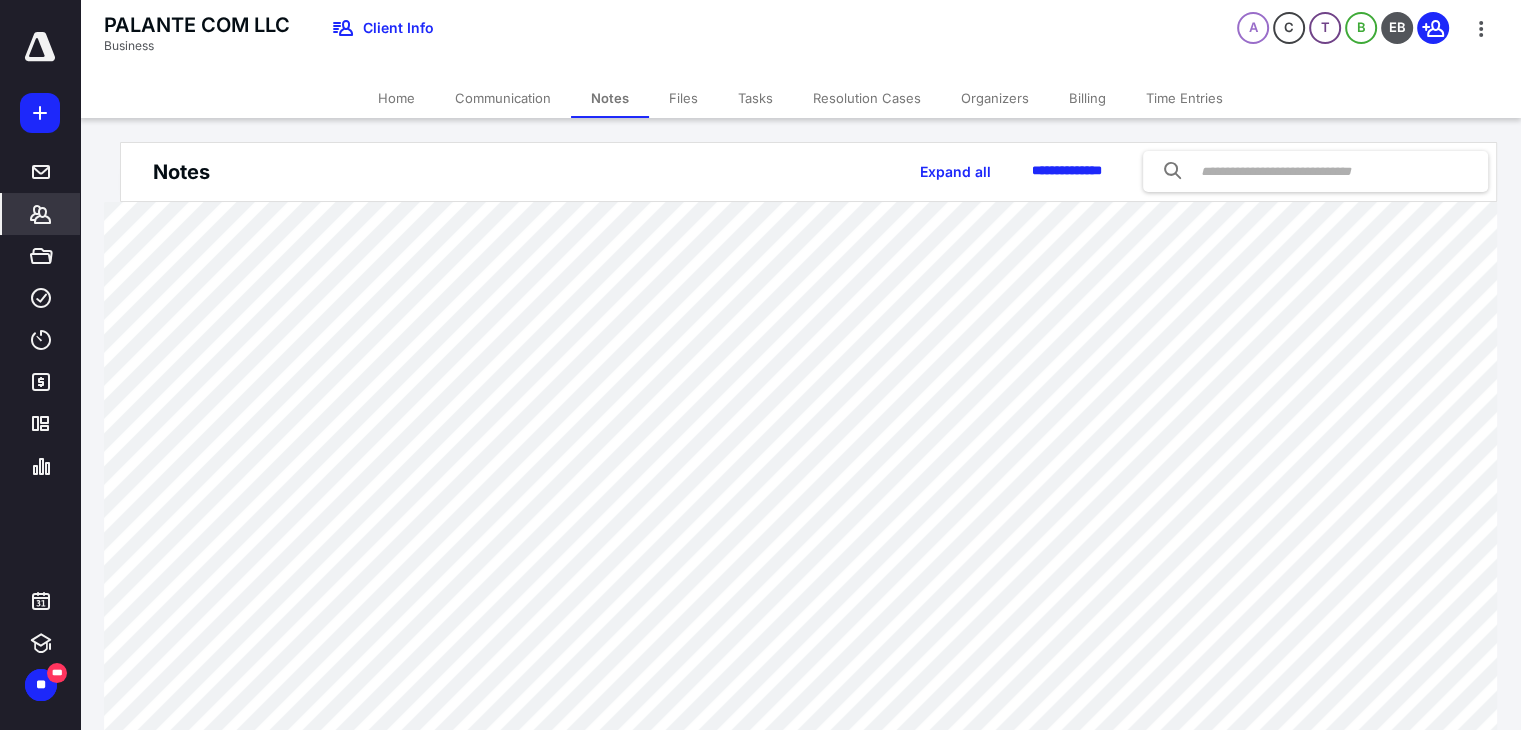 click on "Billing" at bounding box center [1087, 98] 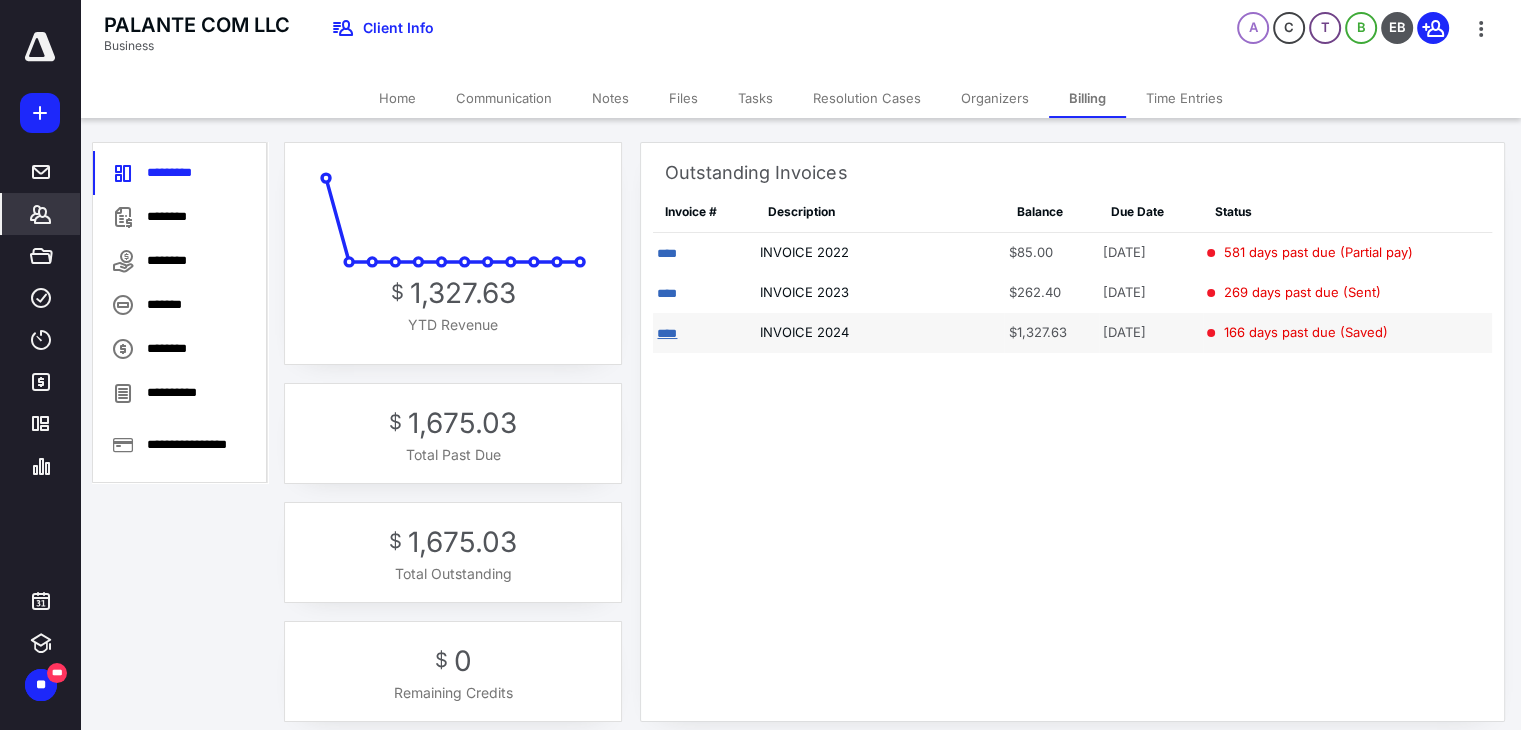 click on "****" at bounding box center [667, 333] 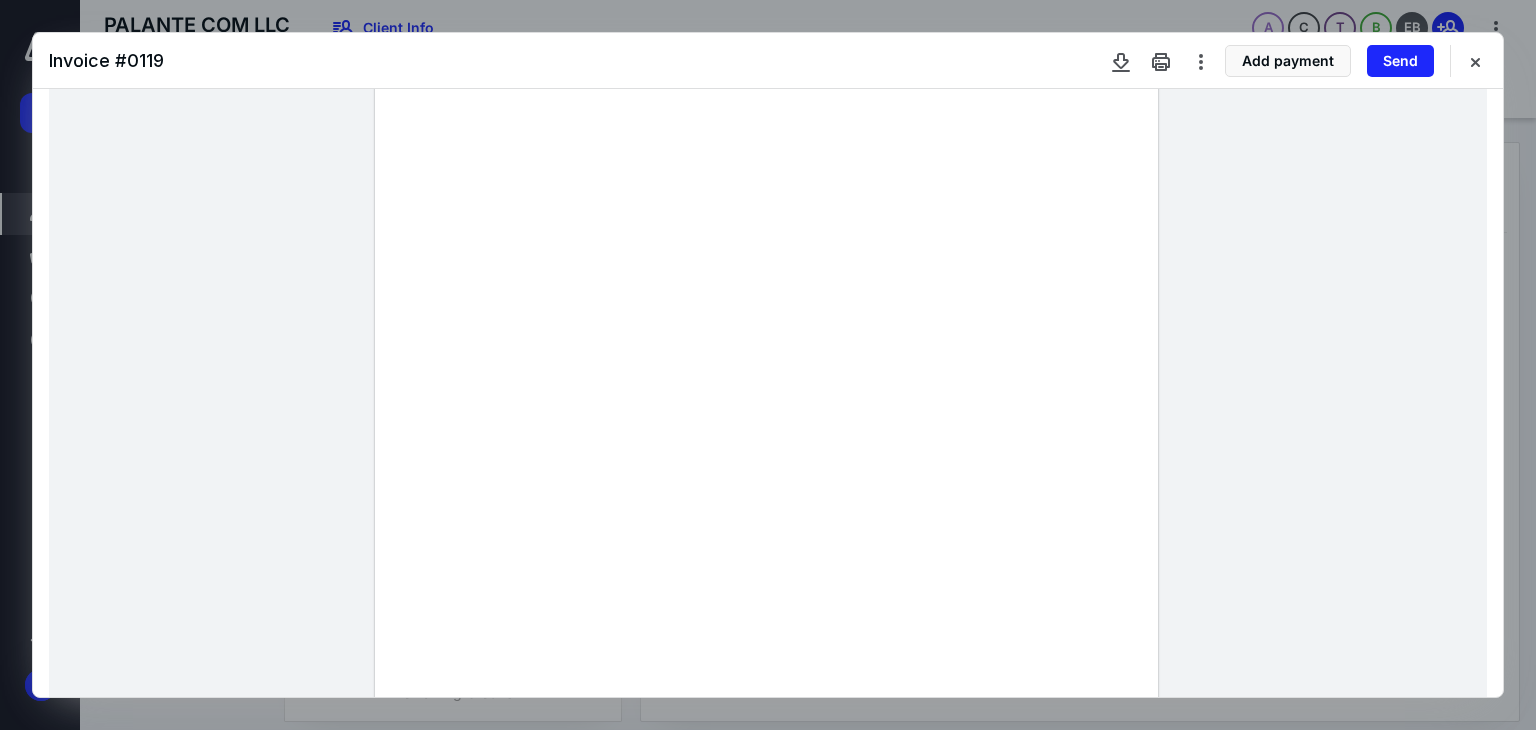scroll, scrollTop: 0, scrollLeft: 0, axis: both 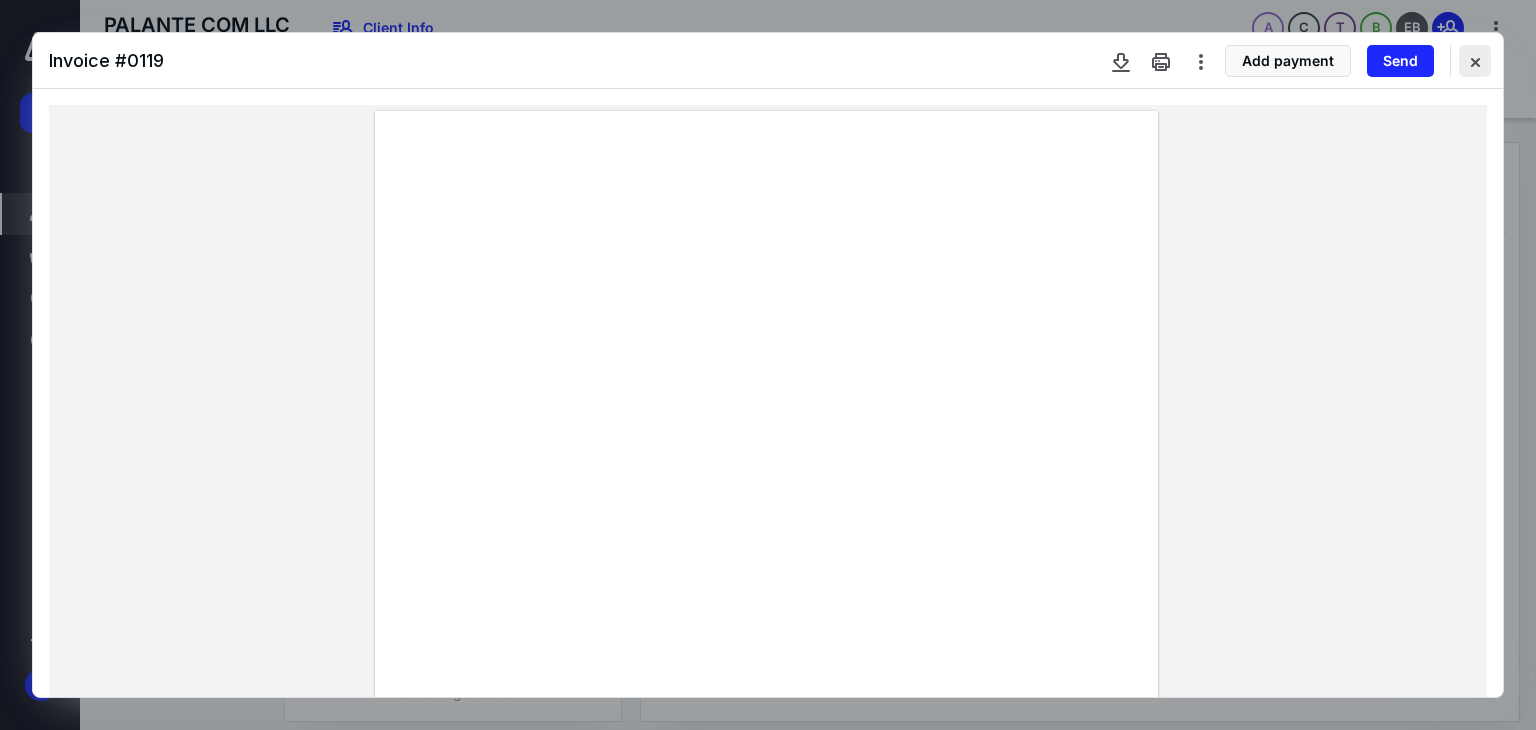 click at bounding box center [1475, 61] 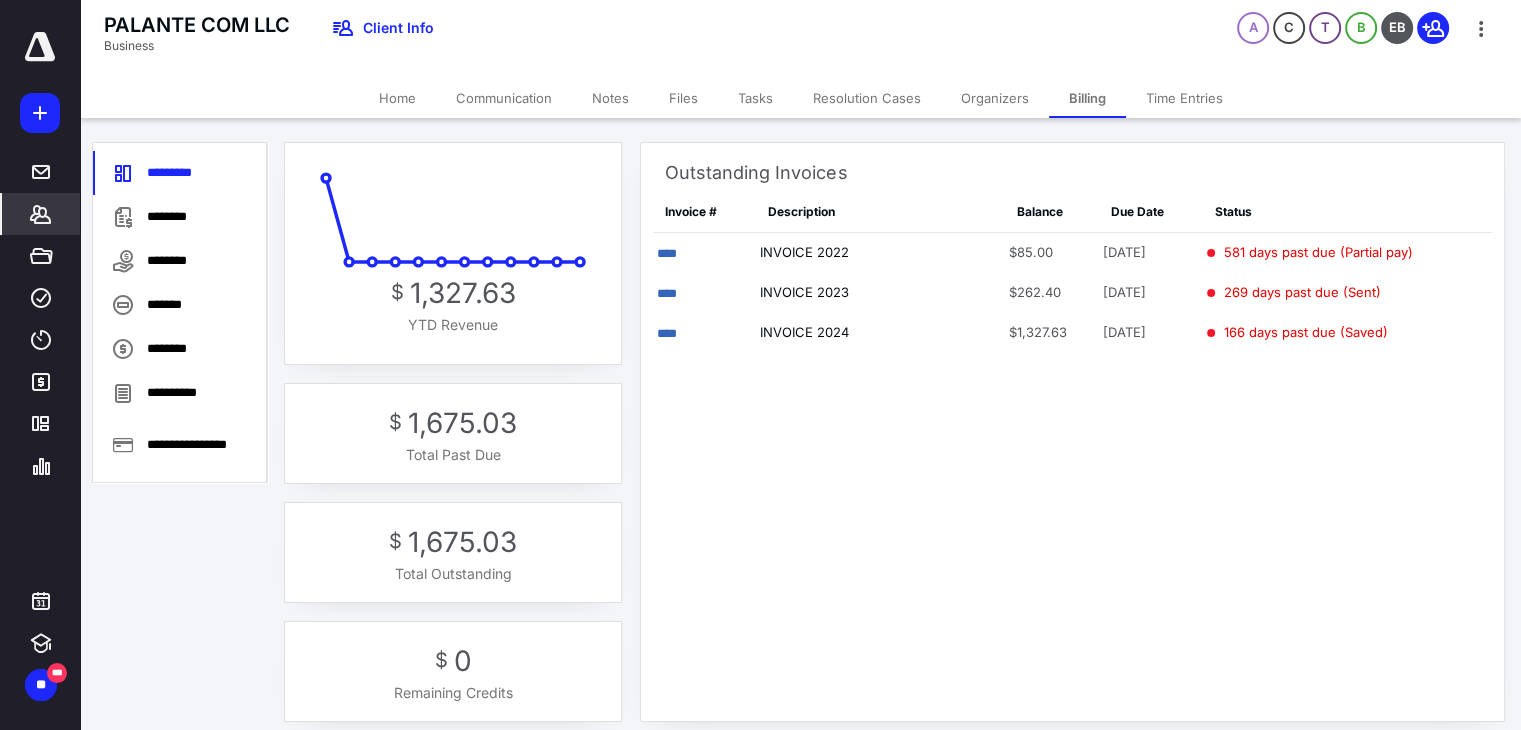 click 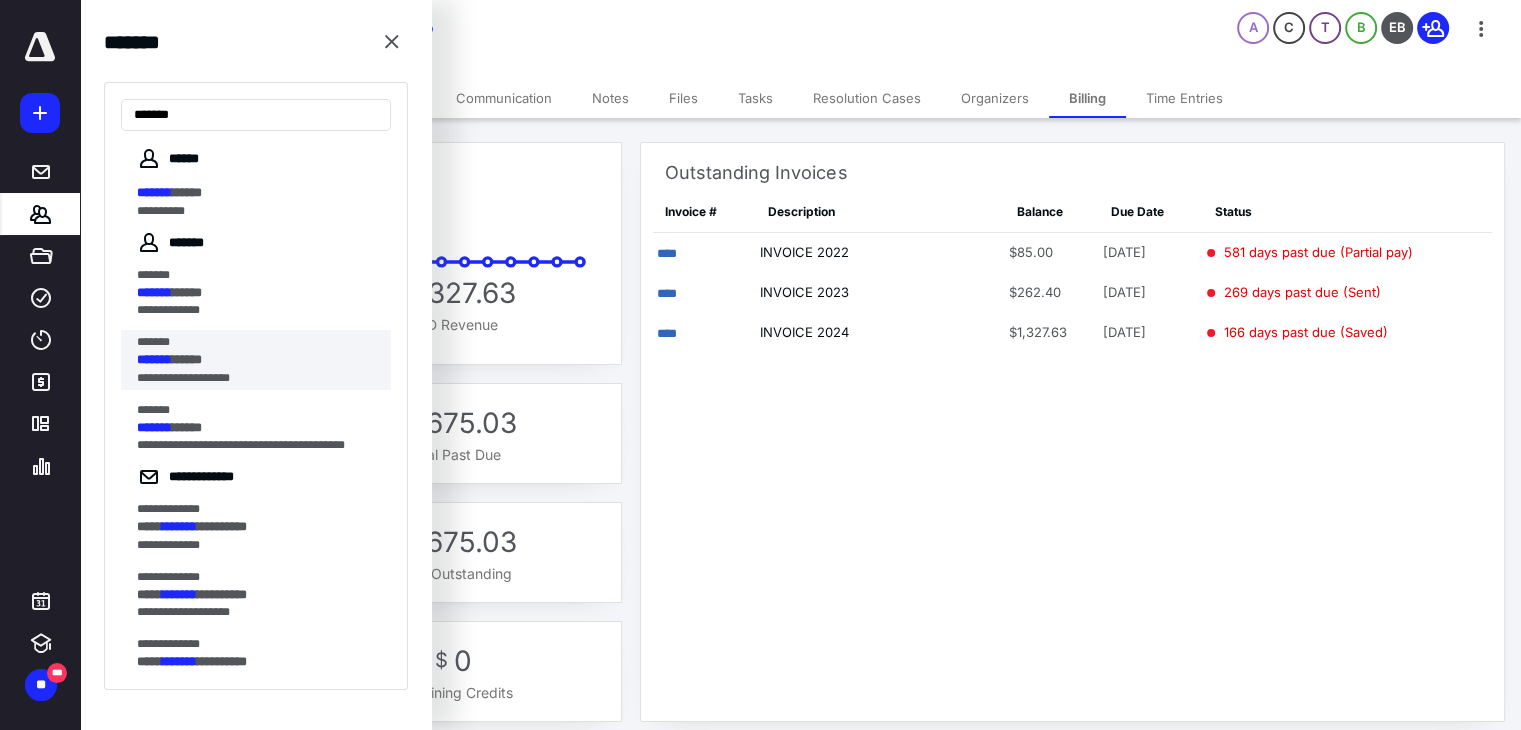 type on "*******" 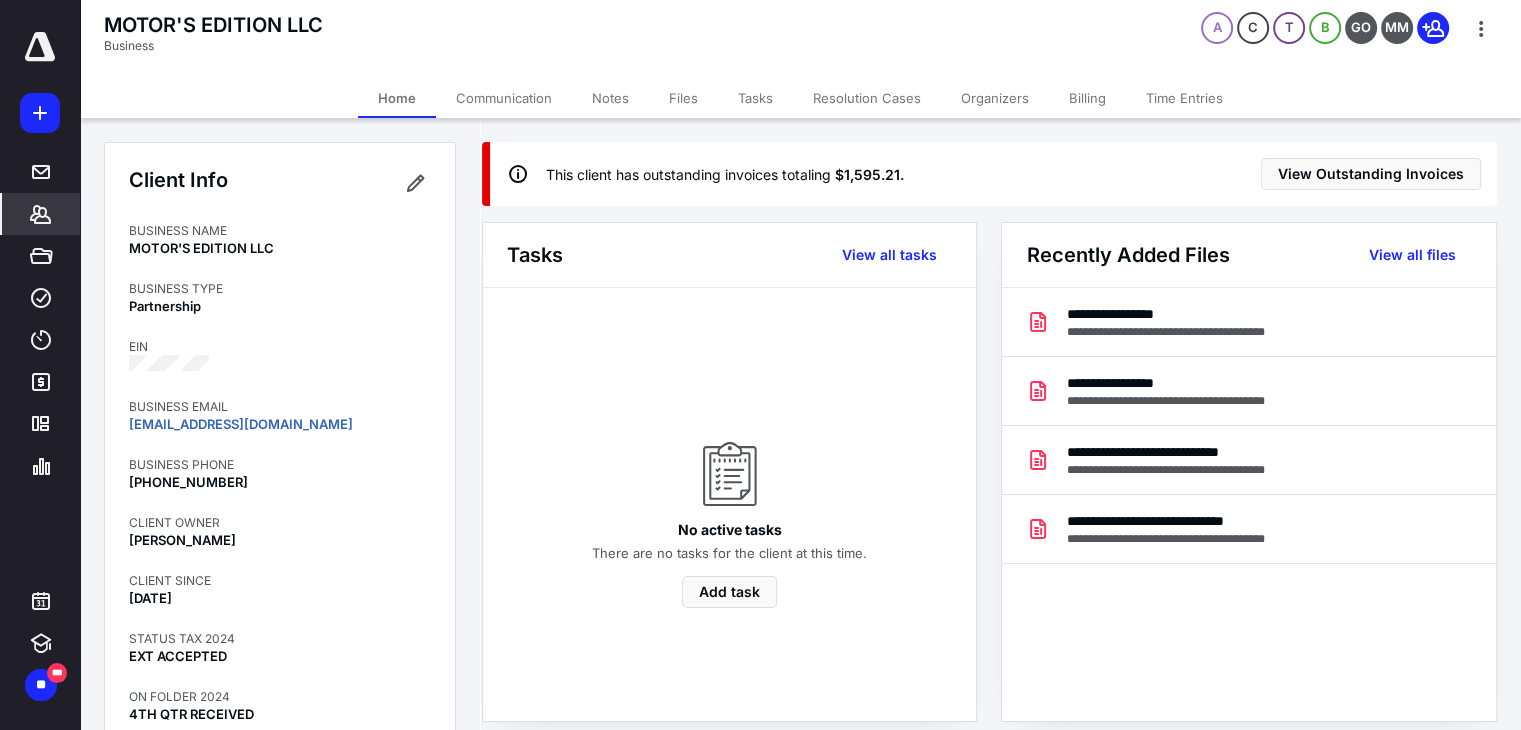 click on "Billing" at bounding box center (1087, 98) 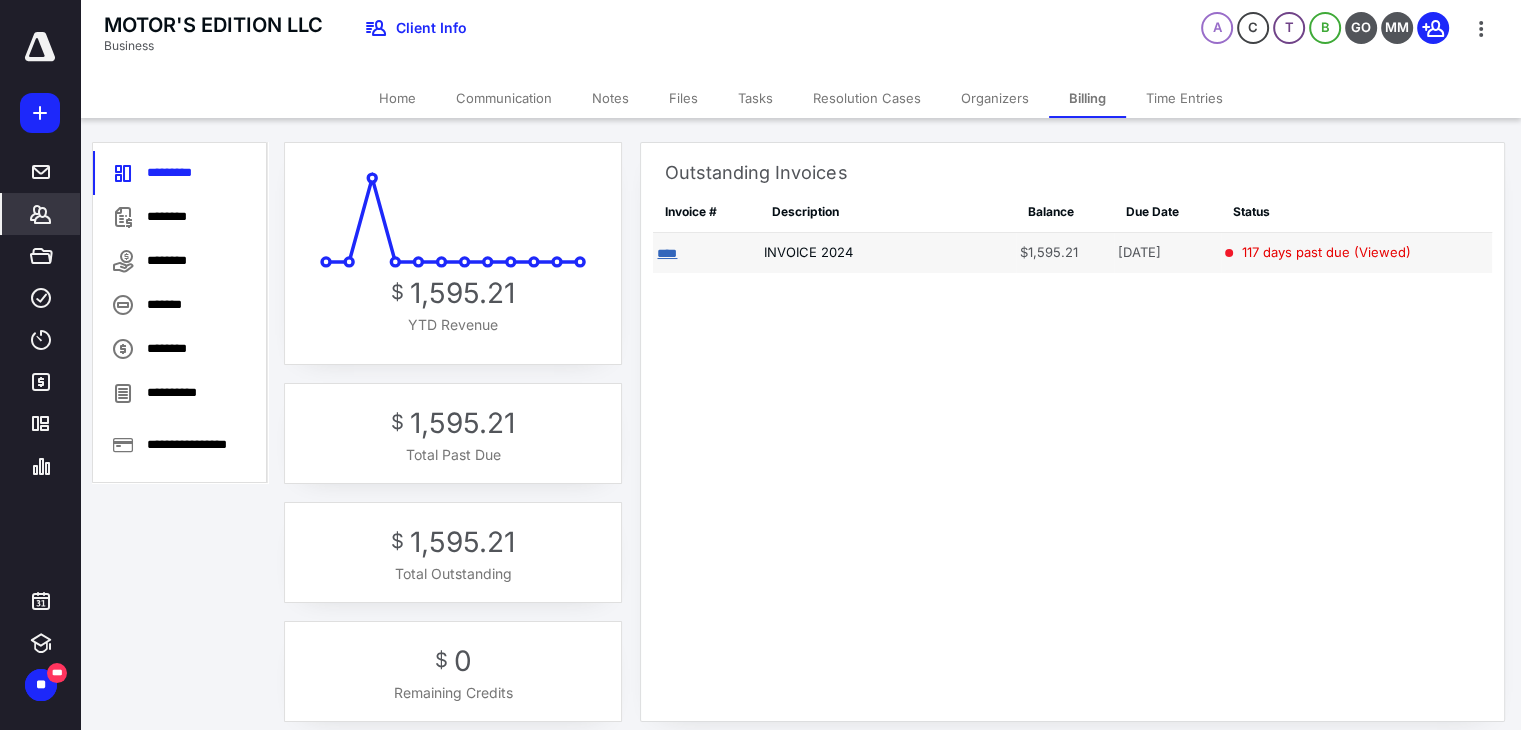 click on "****" at bounding box center [667, 253] 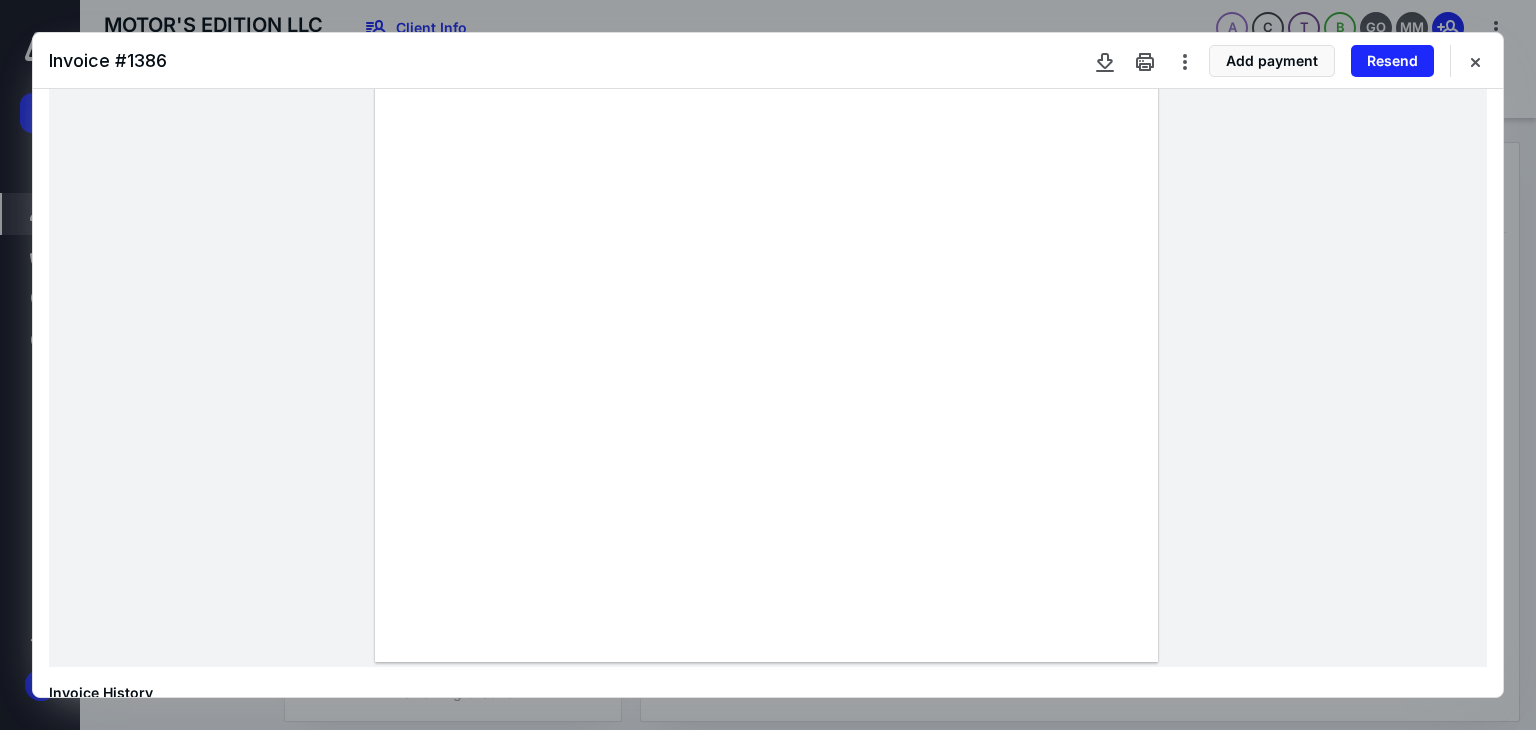 scroll, scrollTop: 772, scrollLeft: 0, axis: vertical 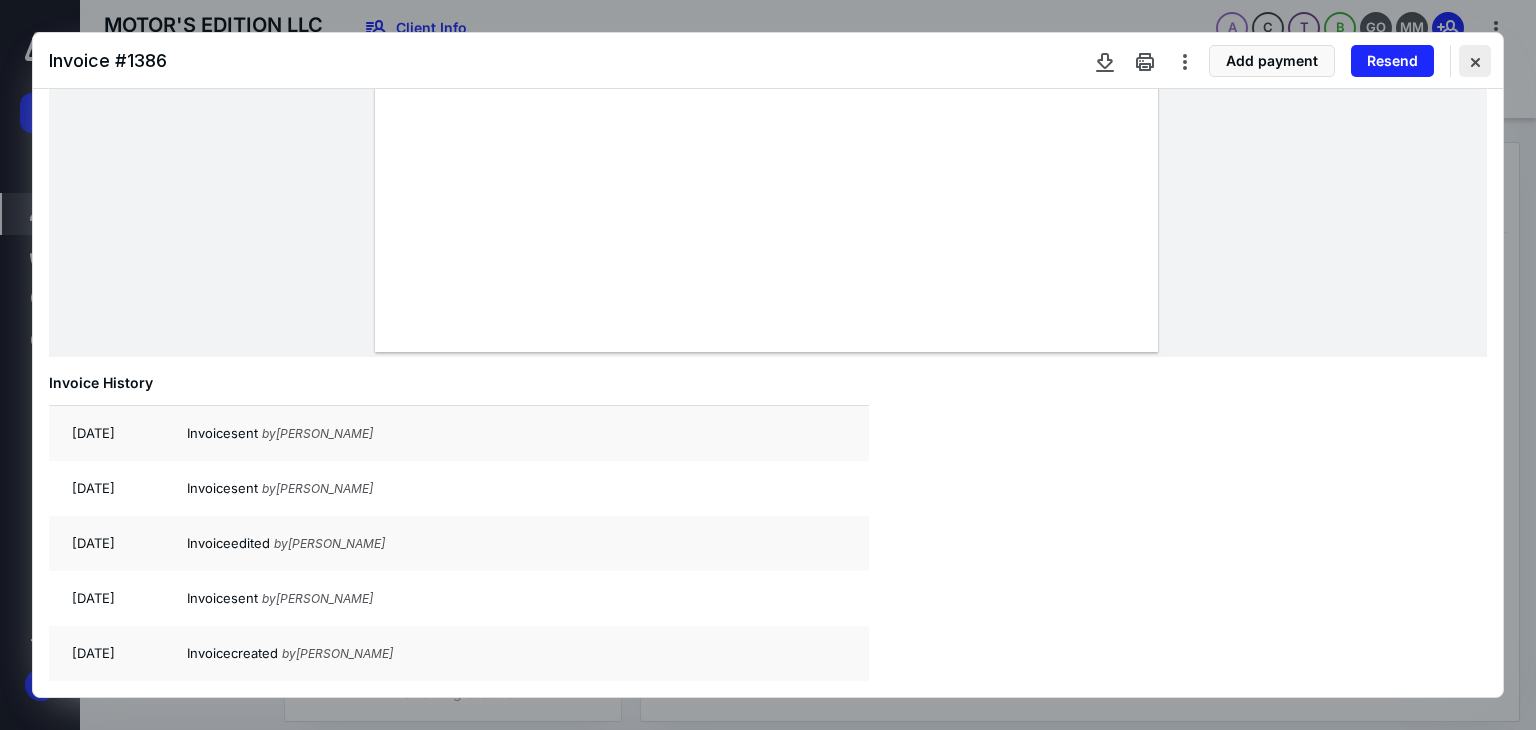 click at bounding box center (1475, 61) 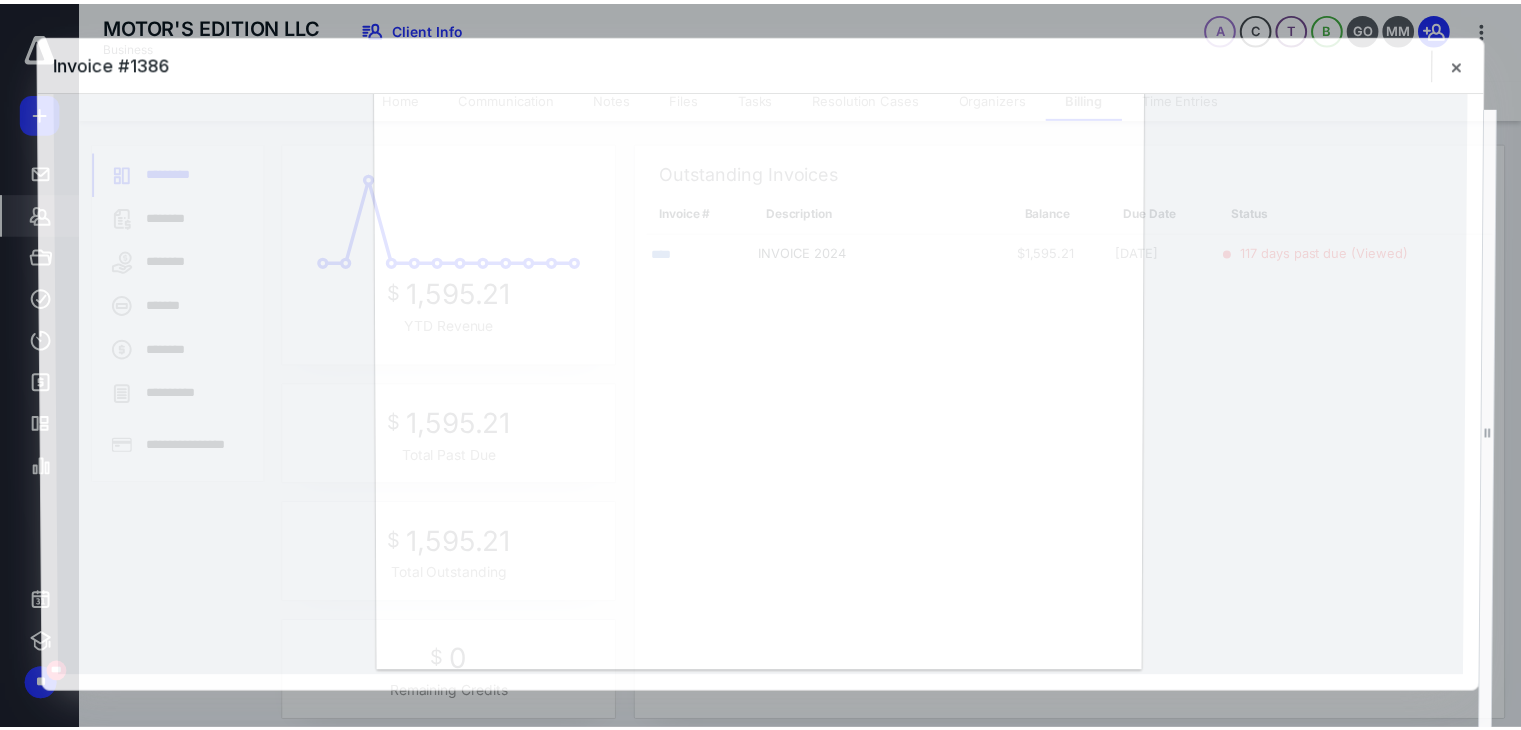 scroll, scrollTop: 448, scrollLeft: 0, axis: vertical 